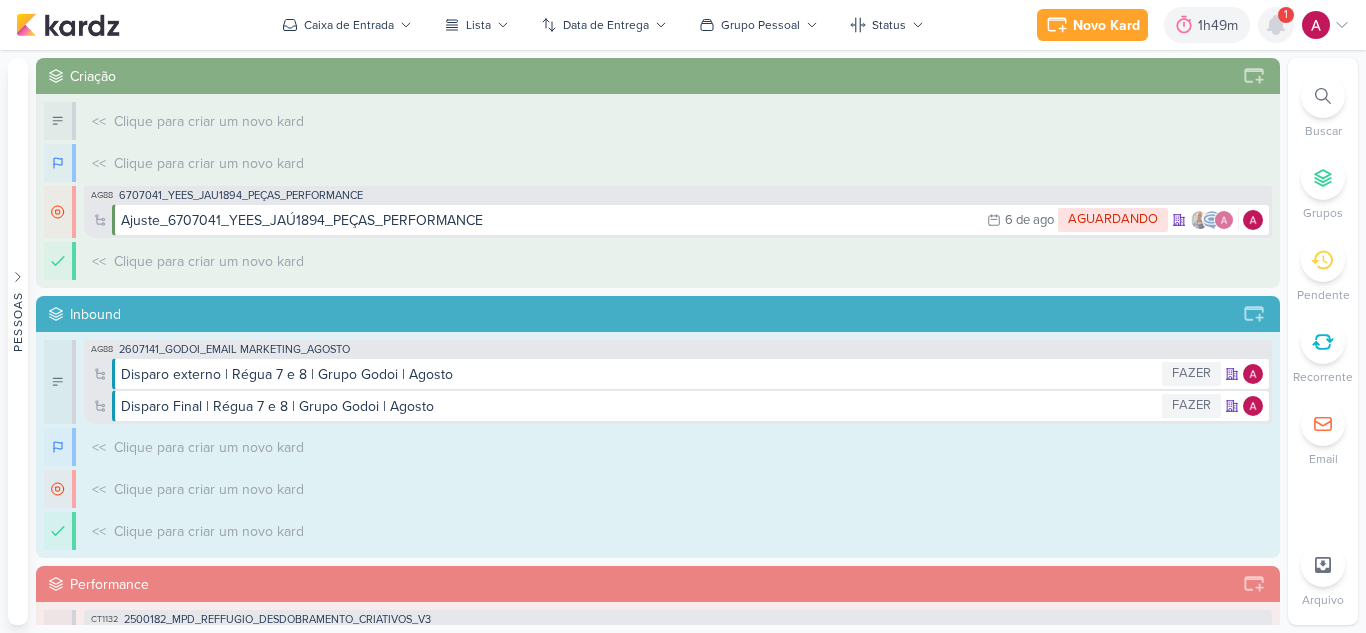 scroll, scrollTop: 0, scrollLeft: 0, axis: both 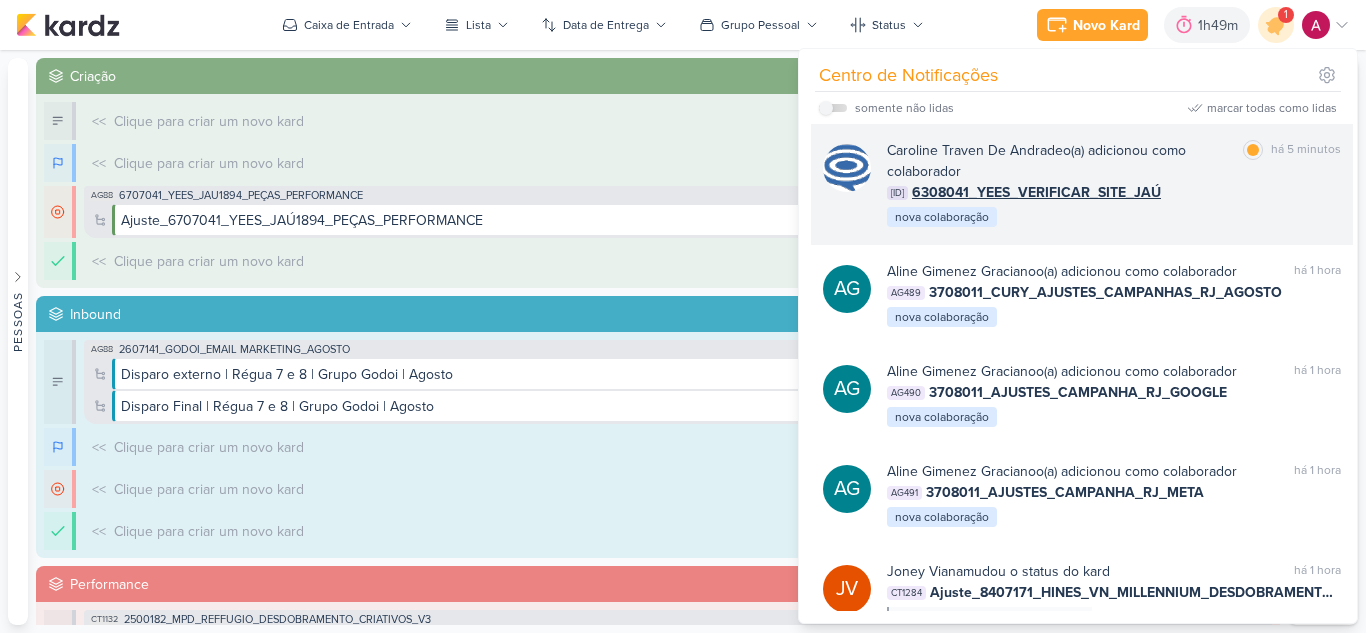 click on "[FIRST] [LAST]  o(a) adicionou como colaborador" at bounding box center (1061, 161) 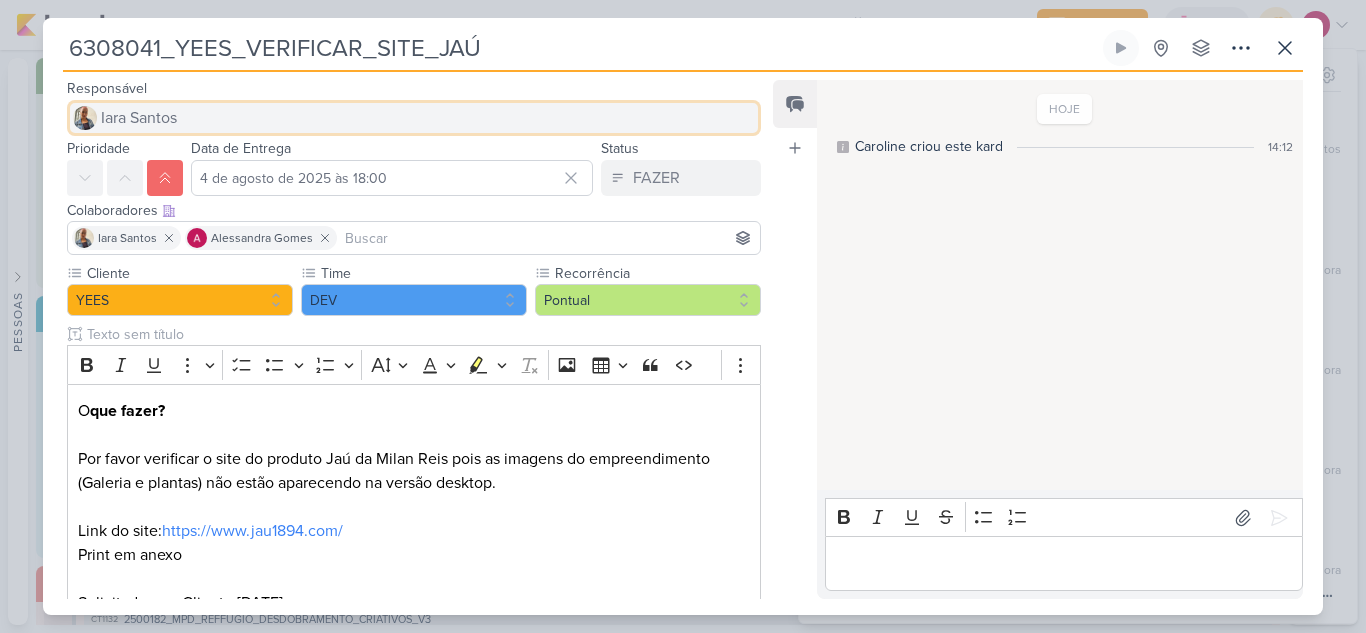 click on "Iara Santos" at bounding box center (414, 118) 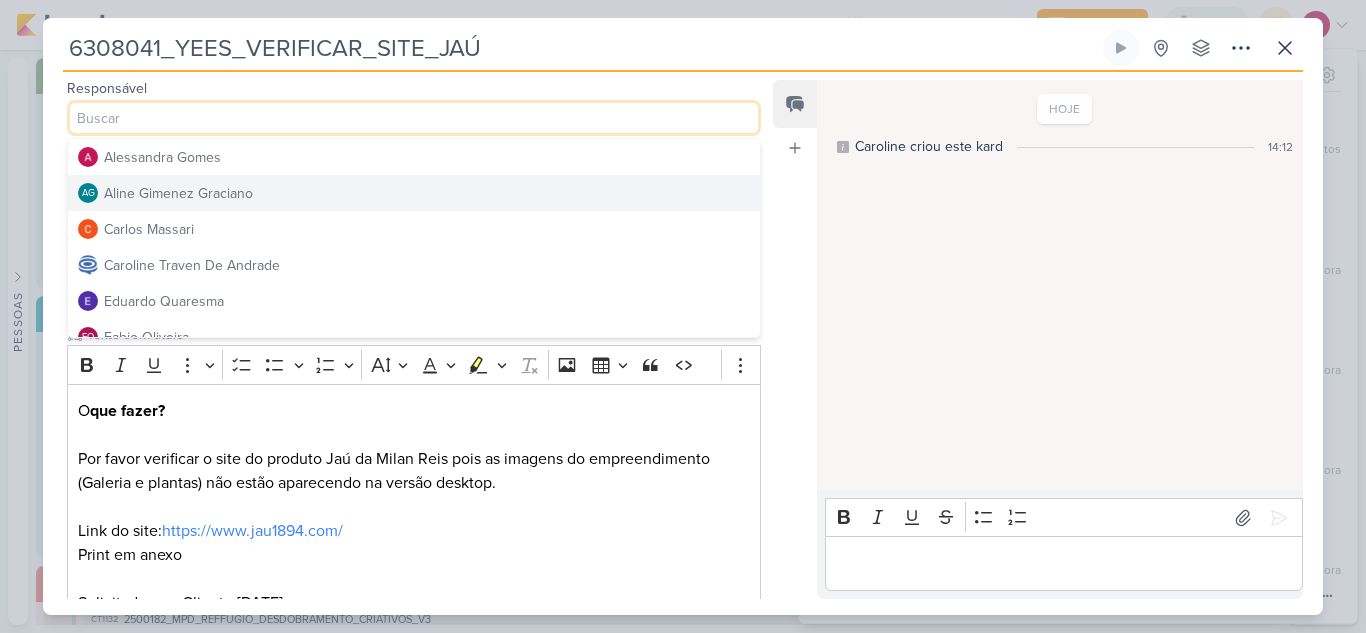 scroll, scrollTop: 100, scrollLeft: 0, axis: vertical 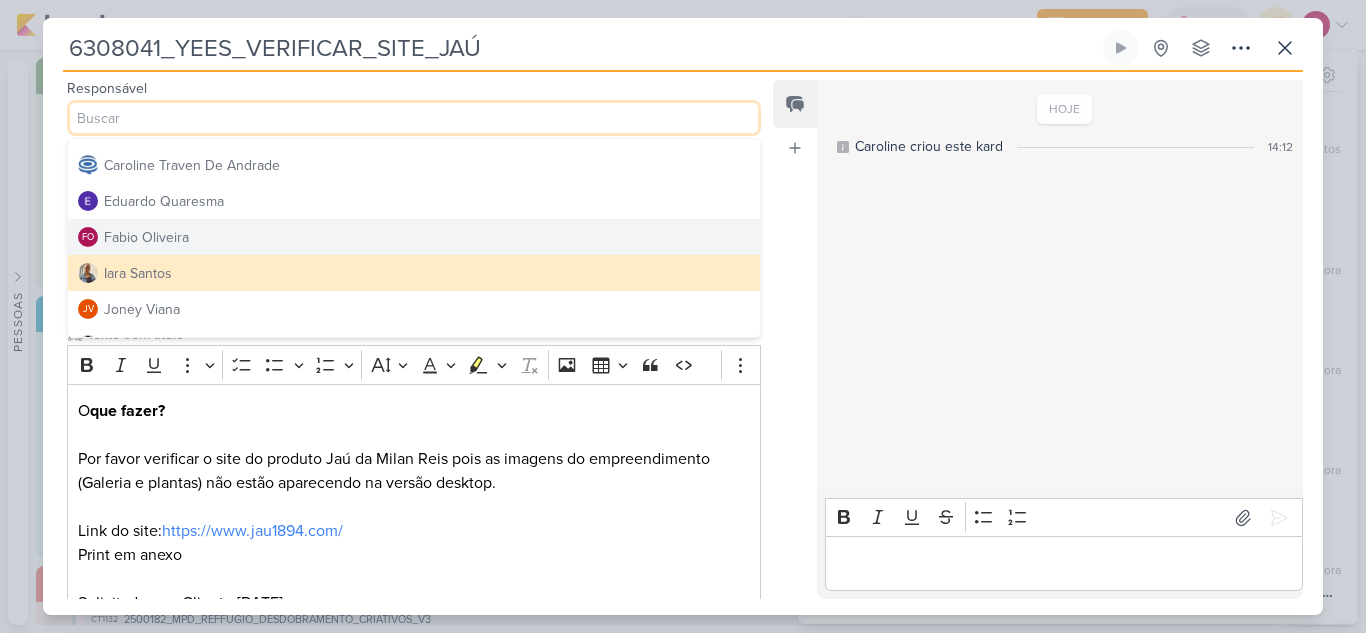 click on "FO
[FIRST] [LAST]" at bounding box center (414, 237) 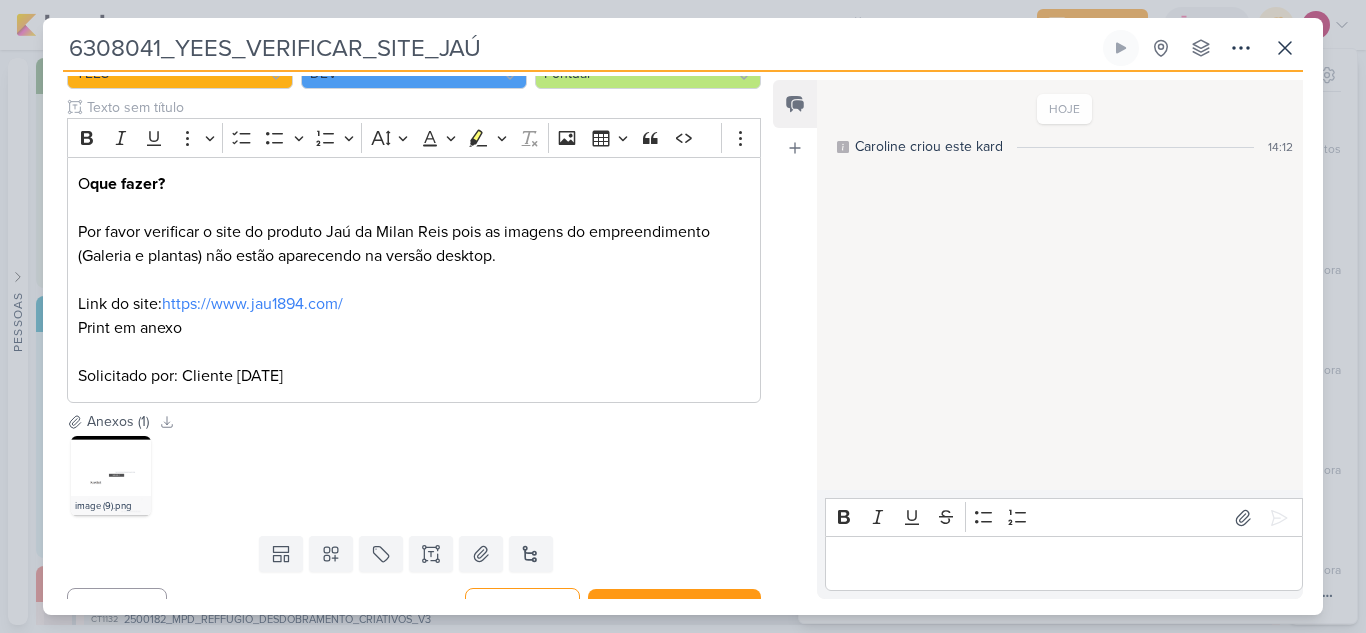 scroll, scrollTop: 259, scrollLeft: 0, axis: vertical 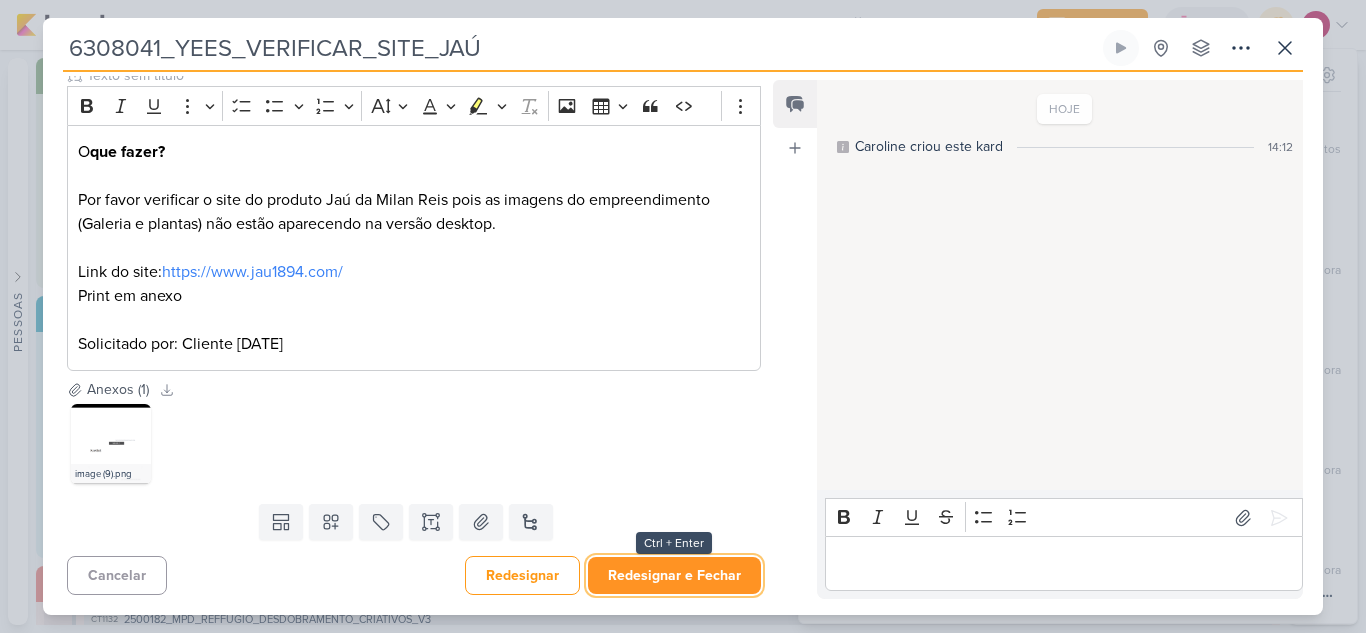 click on "Redesignar e Fechar" at bounding box center [674, 575] 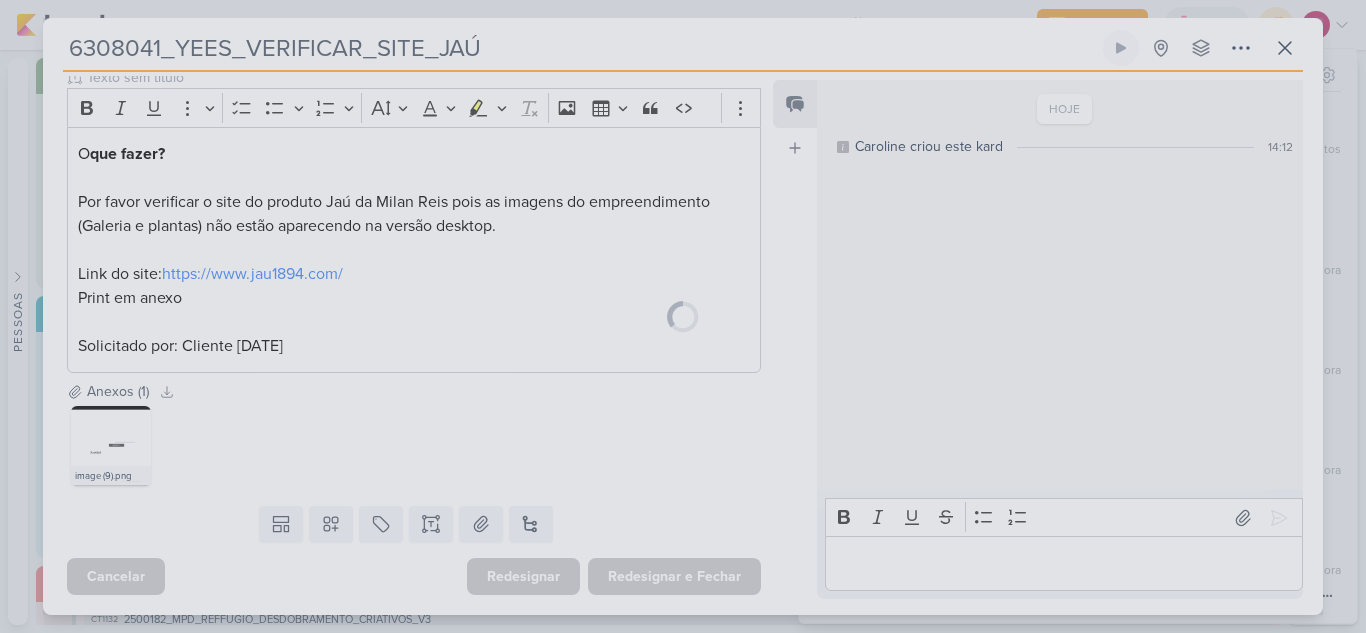 scroll, scrollTop: 257, scrollLeft: 0, axis: vertical 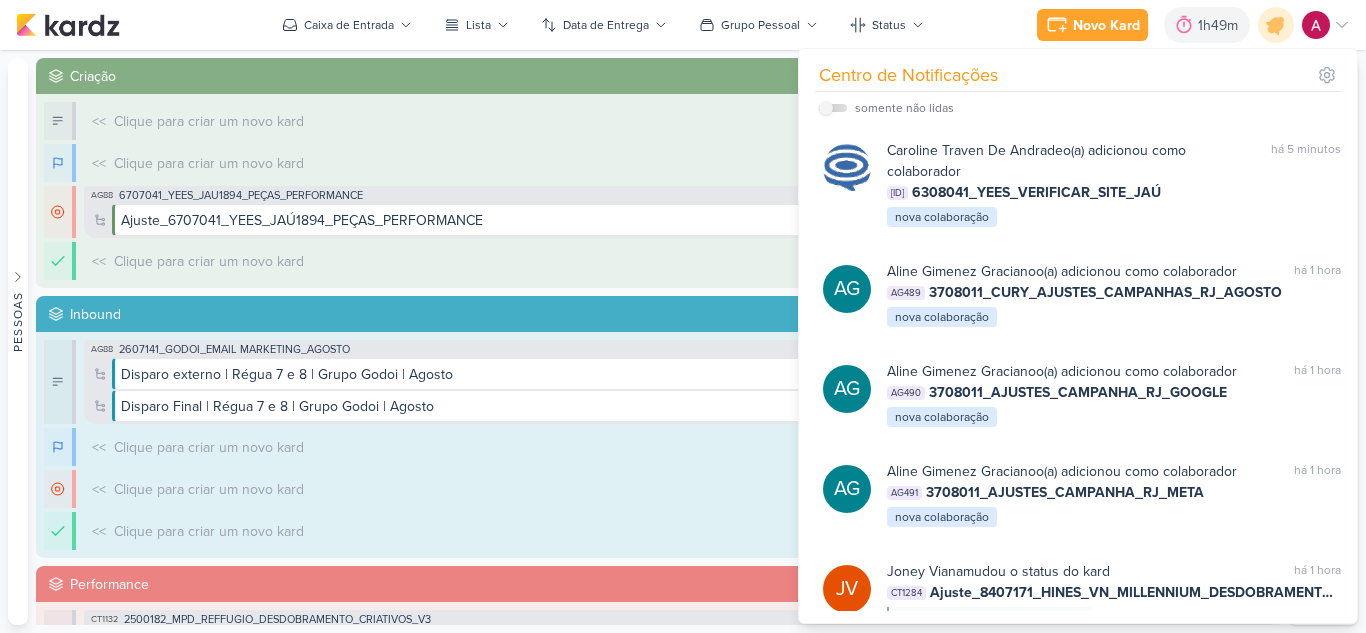 click on "Caixa de Entrada
visão
Caixa de Entrada
A caixa de entrada mostra todos os kardz que você é o responsável
Enviados
A visão de enviados contém os kardz que você criou e designou à outra pessoa
Colaboração" at bounding box center [603, 25] 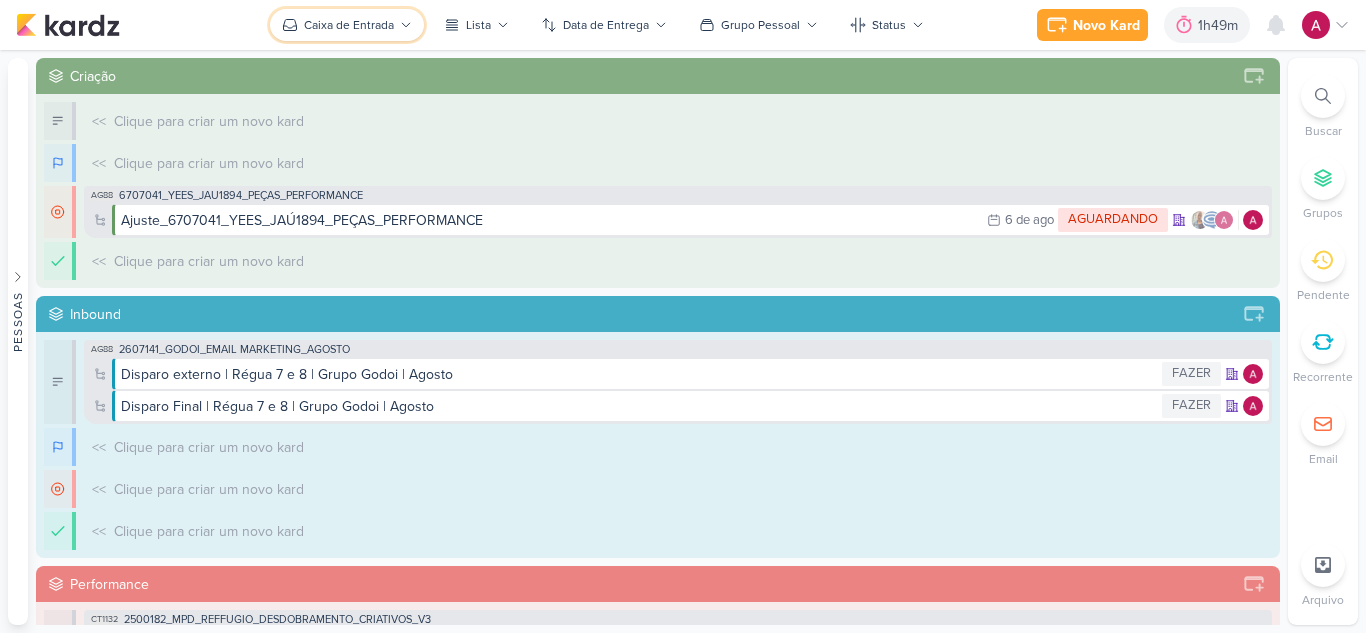 click on "Caixa de Entrada" at bounding box center (349, 25) 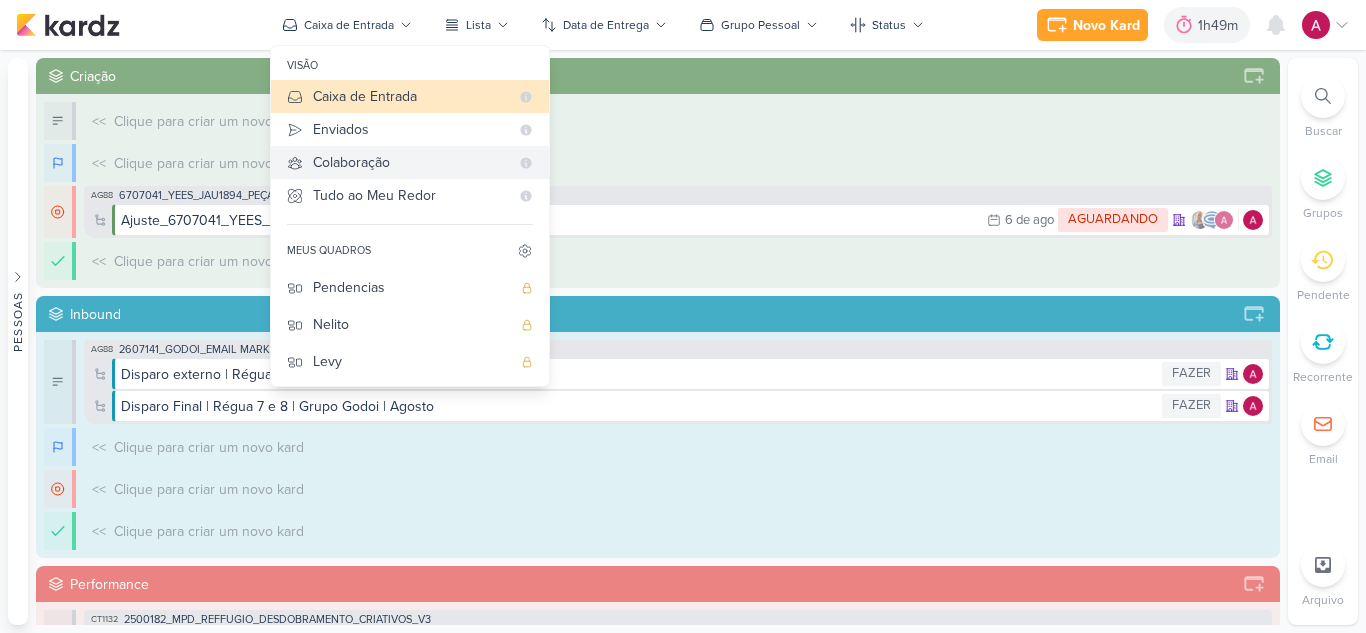 click on "Colaboração" at bounding box center (411, 162) 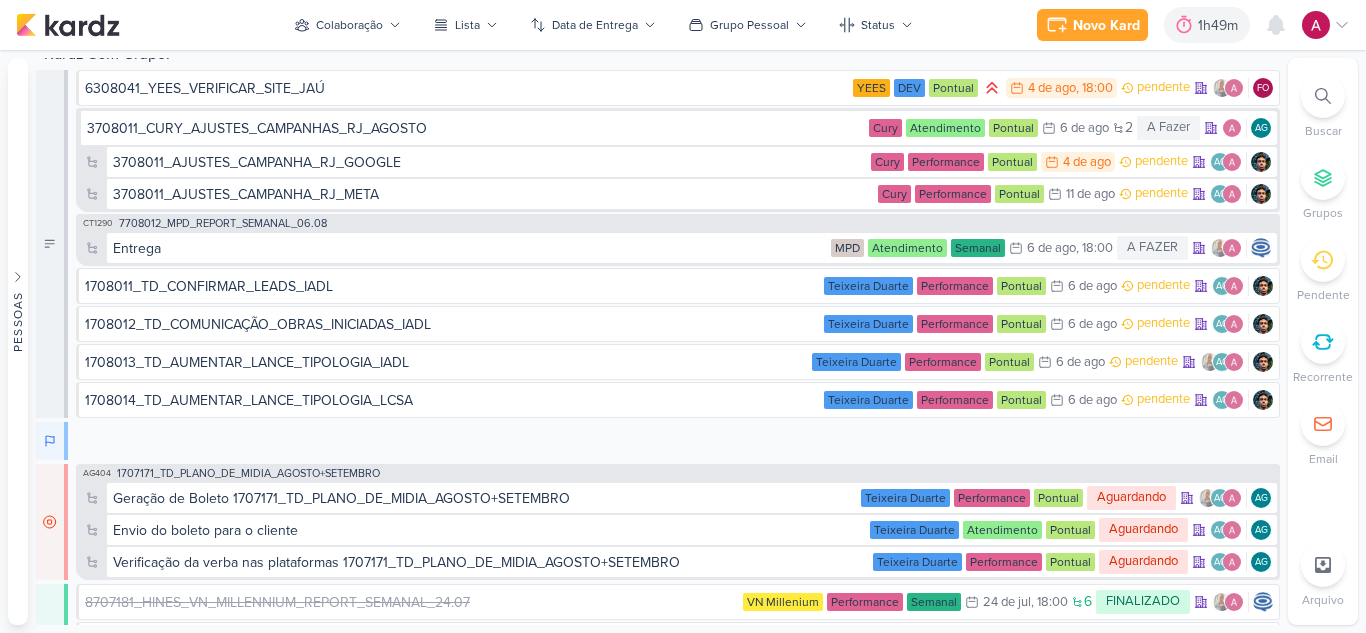 scroll, scrollTop: 5851, scrollLeft: 0, axis: vertical 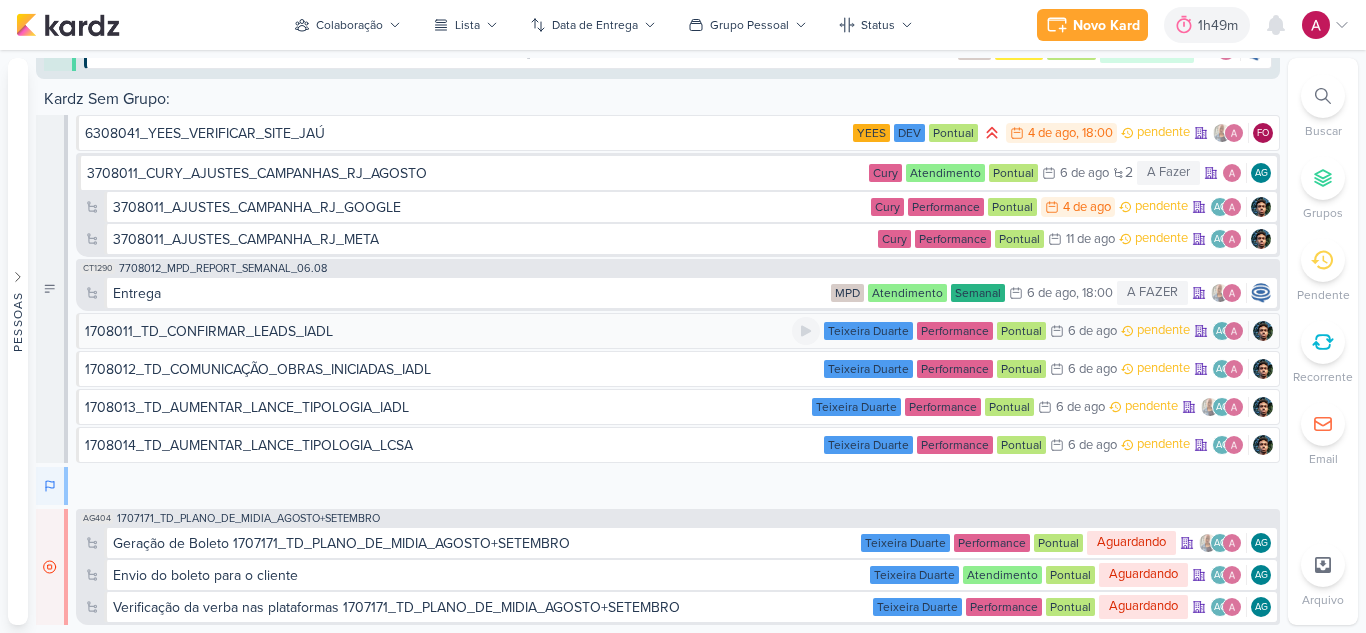 click on "1708011_TD_CONFIRMAR_LEADS_IADL" at bounding box center [209, 331] 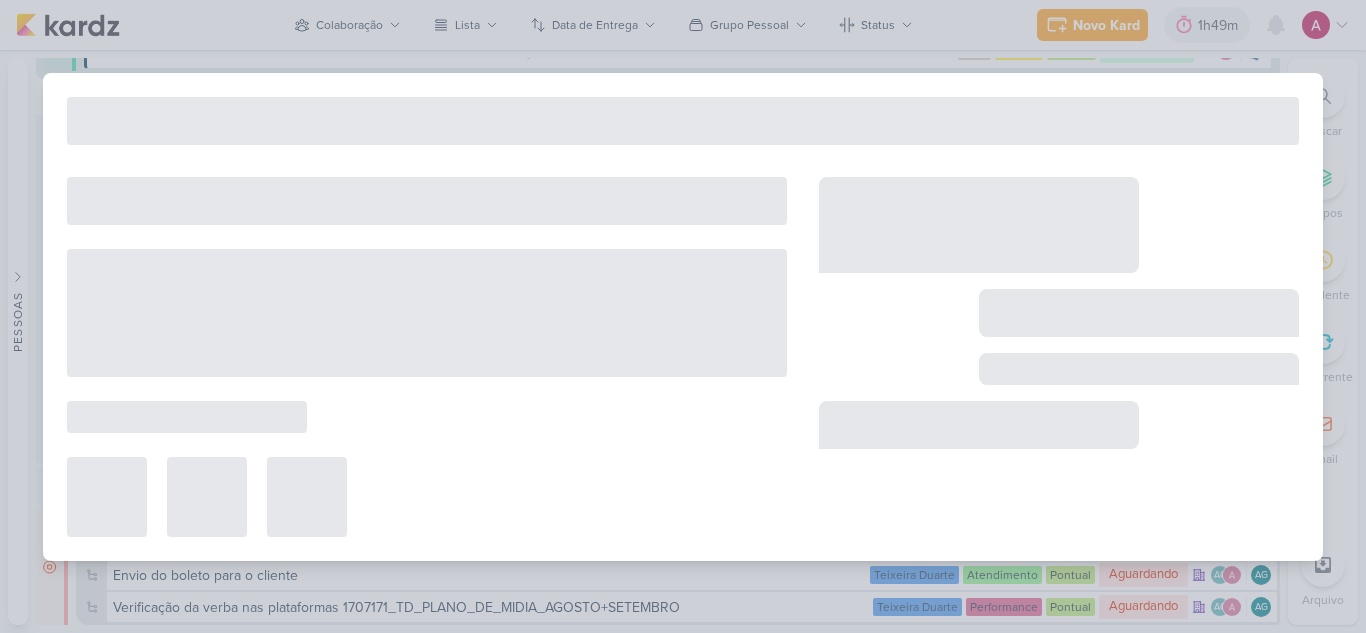 type on "1708011_TD_CONFIRMAR_LEADS_IADL" 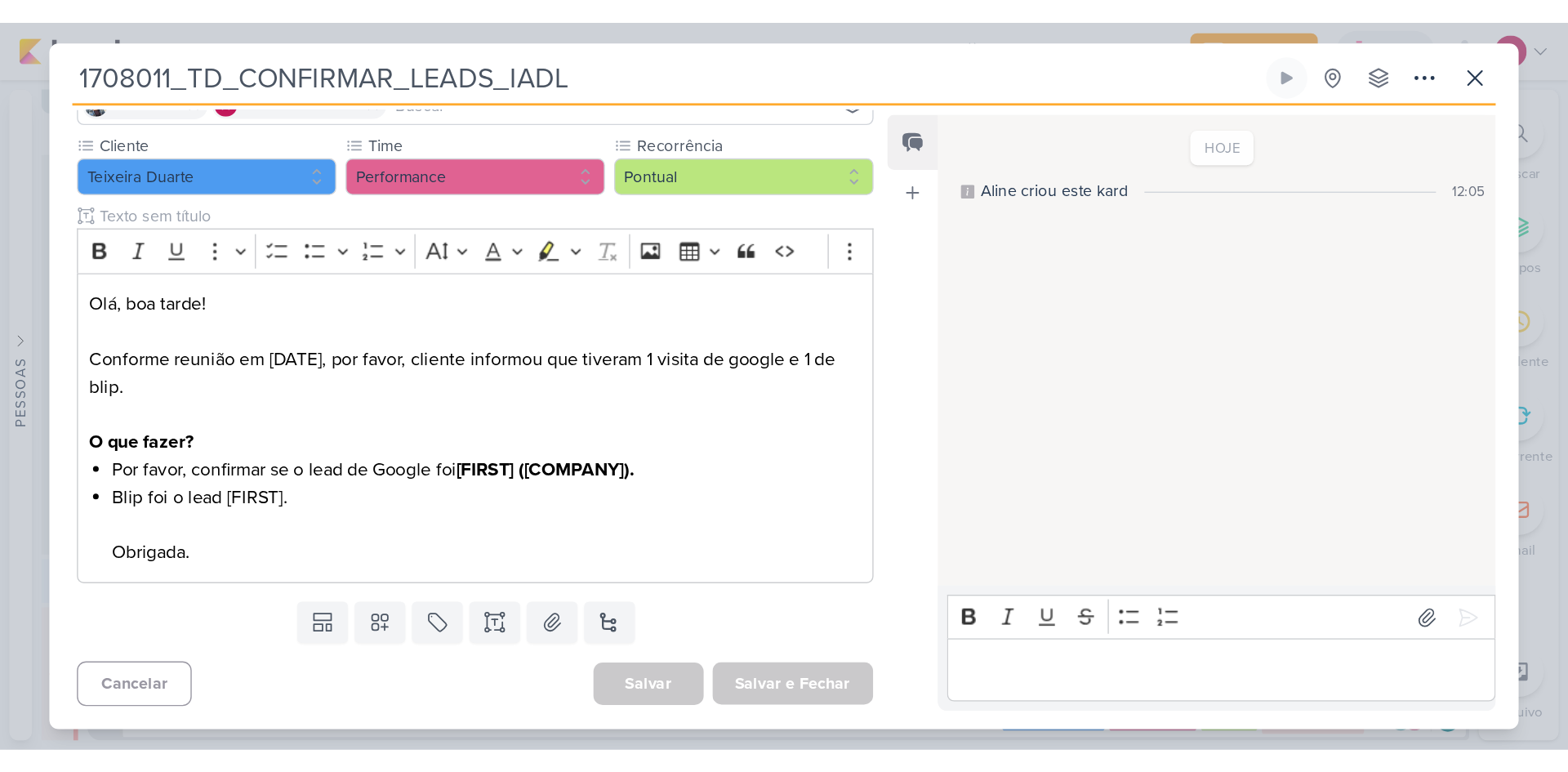 scroll, scrollTop: 0, scrollLeft: 0, axis: both 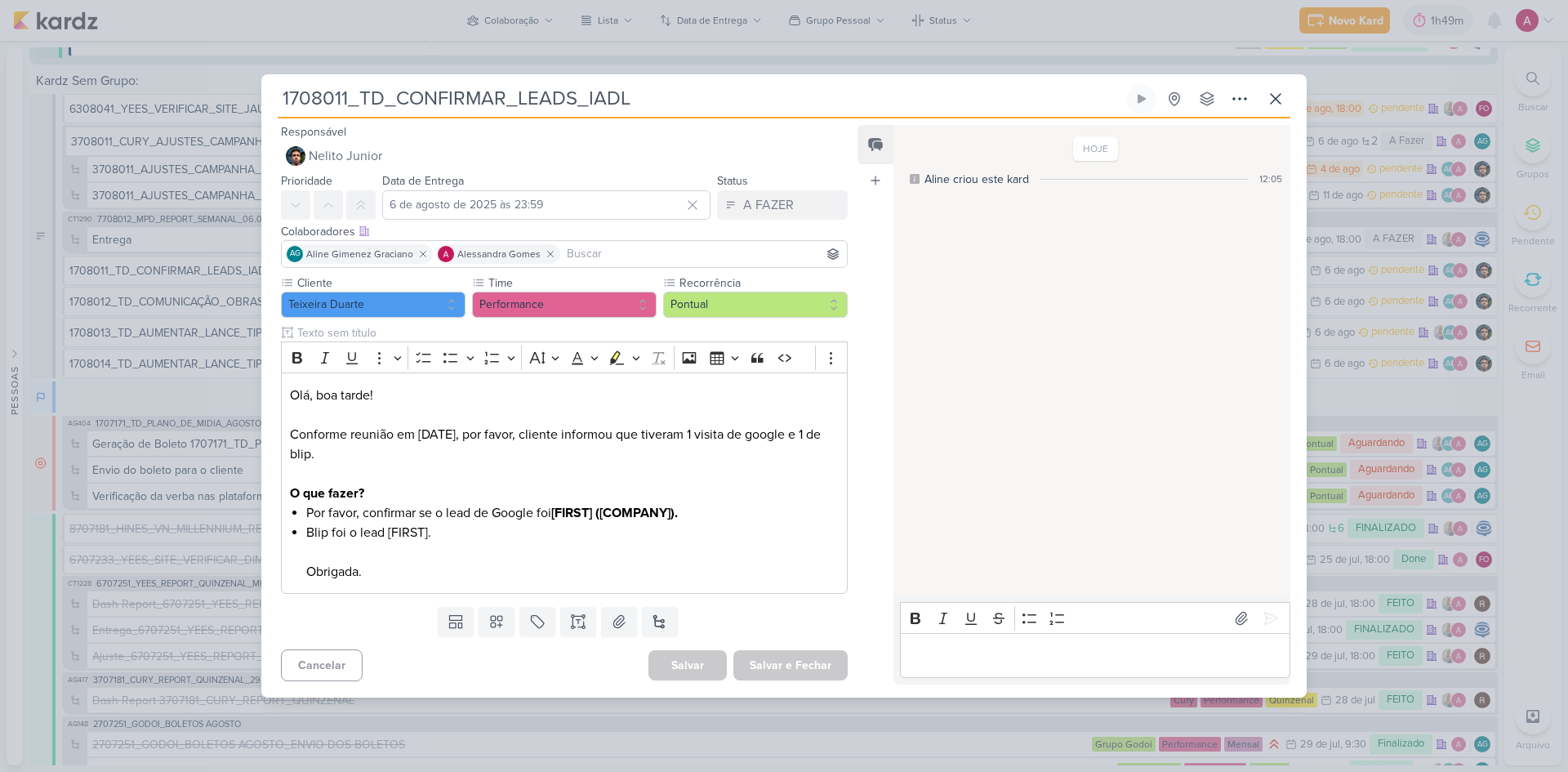 drag, startPoint x: 286, startPoint y: 98, endPoint x: 345, endPoint y: 98, distance: 59 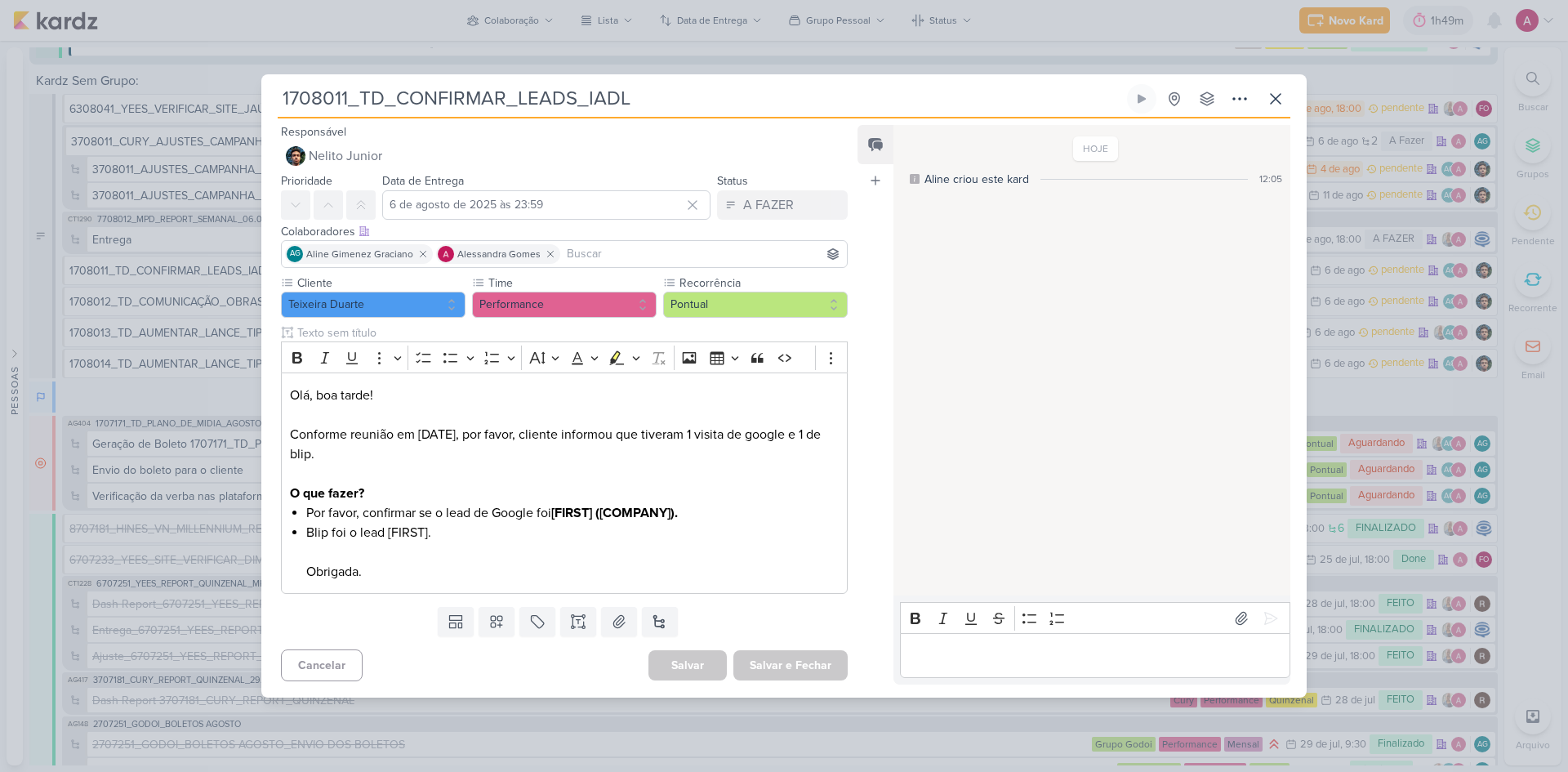 click on "1708011_TD_CONFIRMAR_LEADS_IADL" at bounding box center [701, 99] 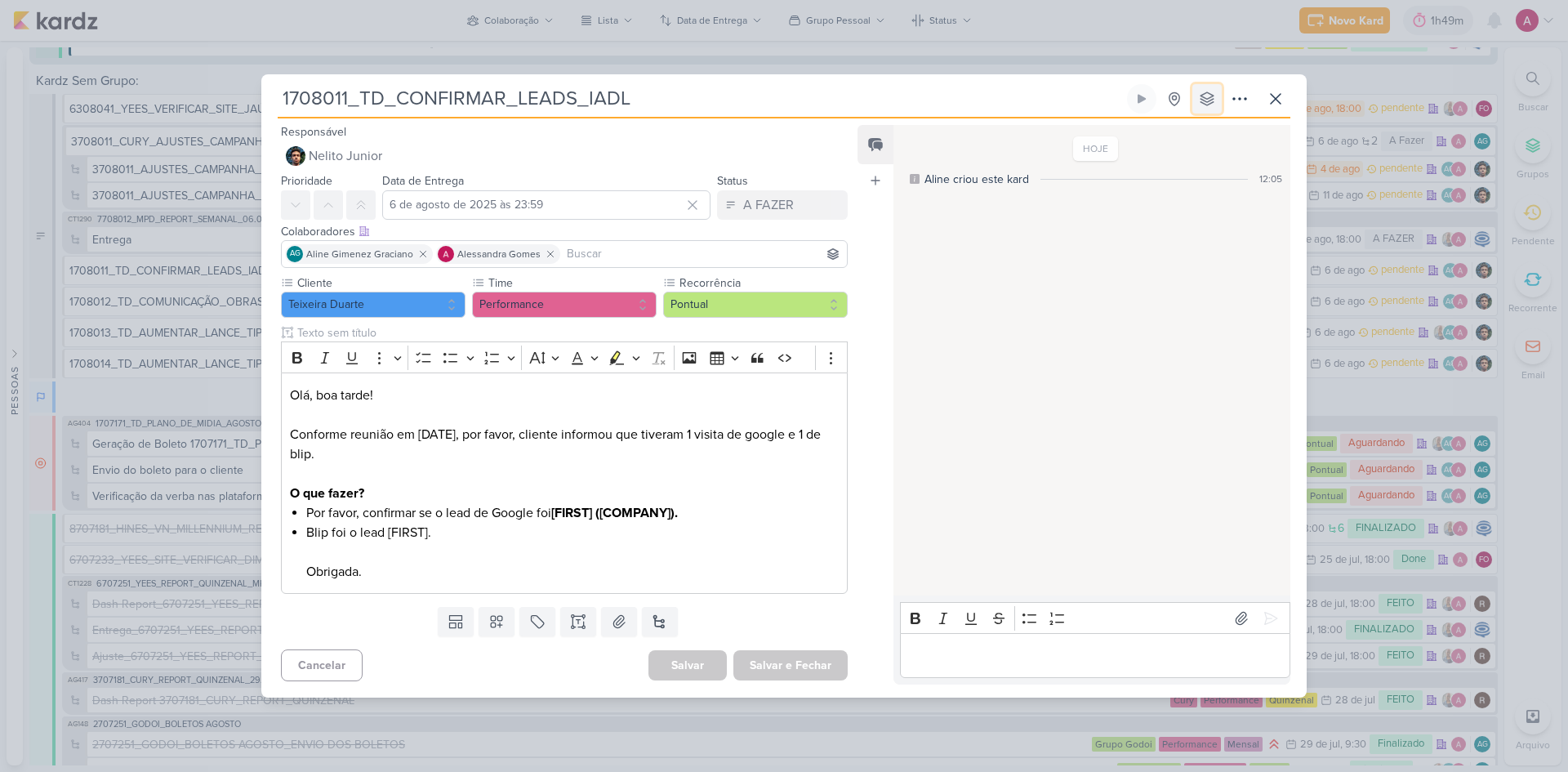 click 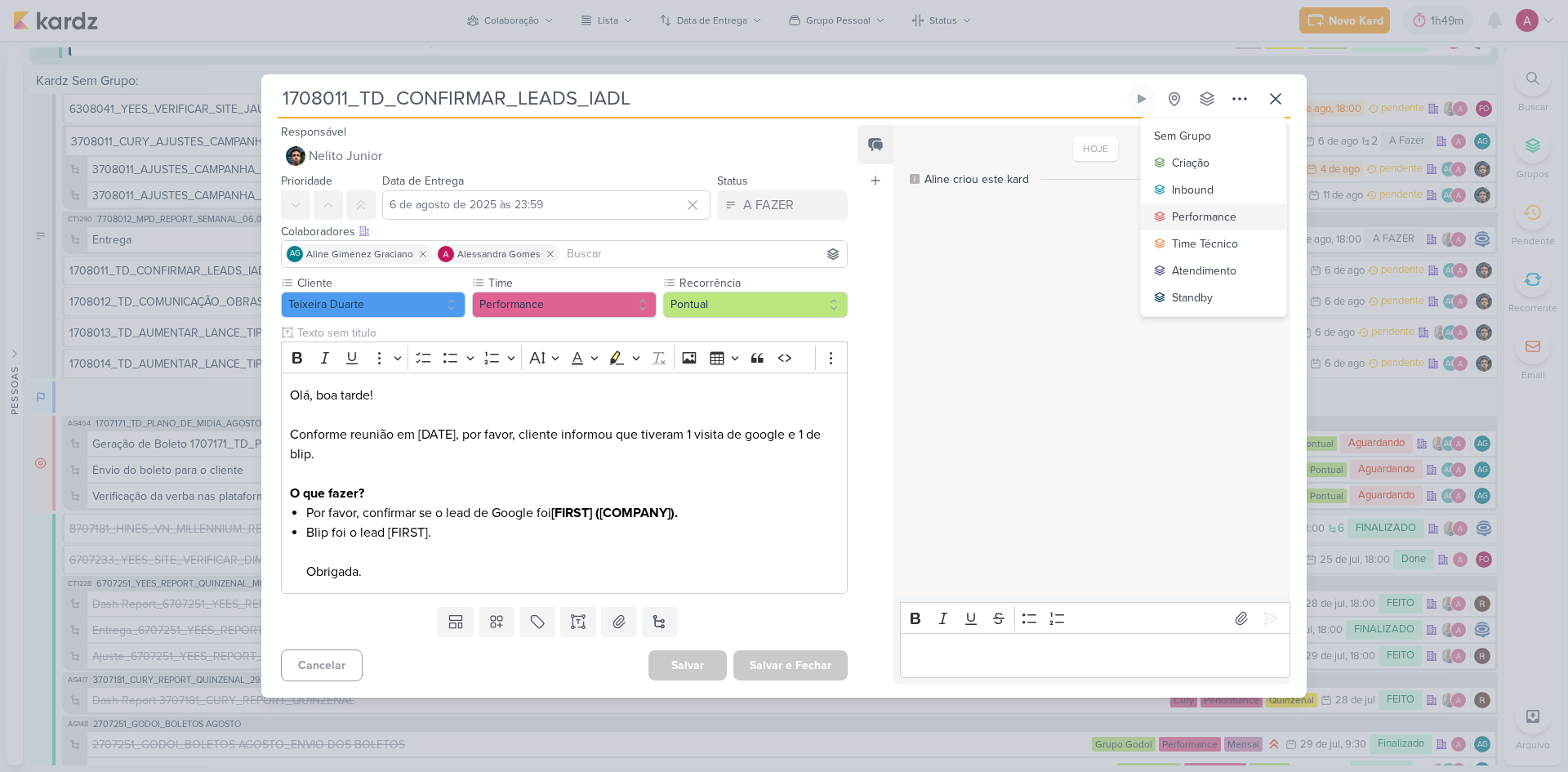 click on "Performance" at bounding box center [1204, 216] 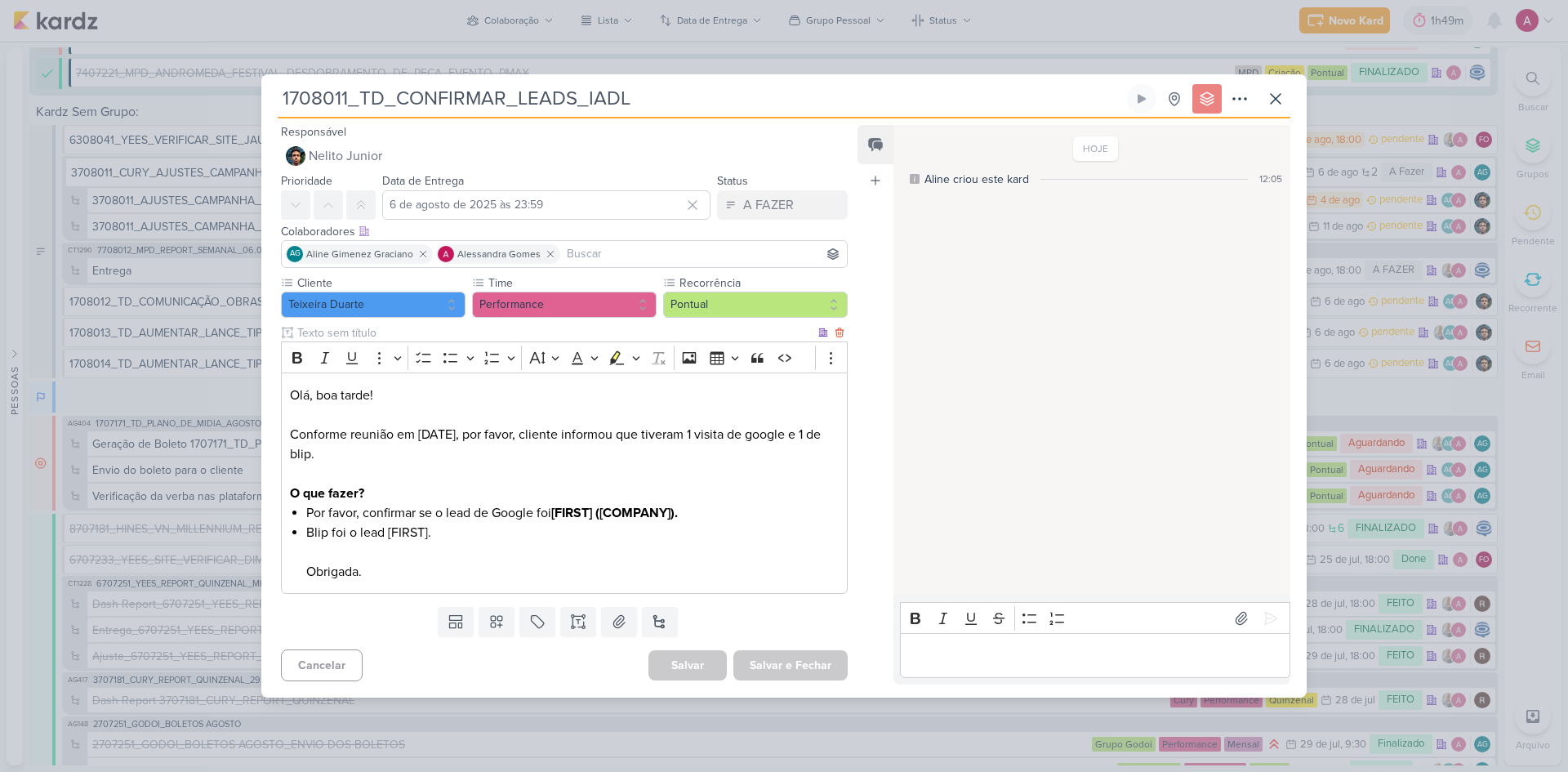 scroll, scrollTop: 4811, scrollLeft: 0, axis: vertical 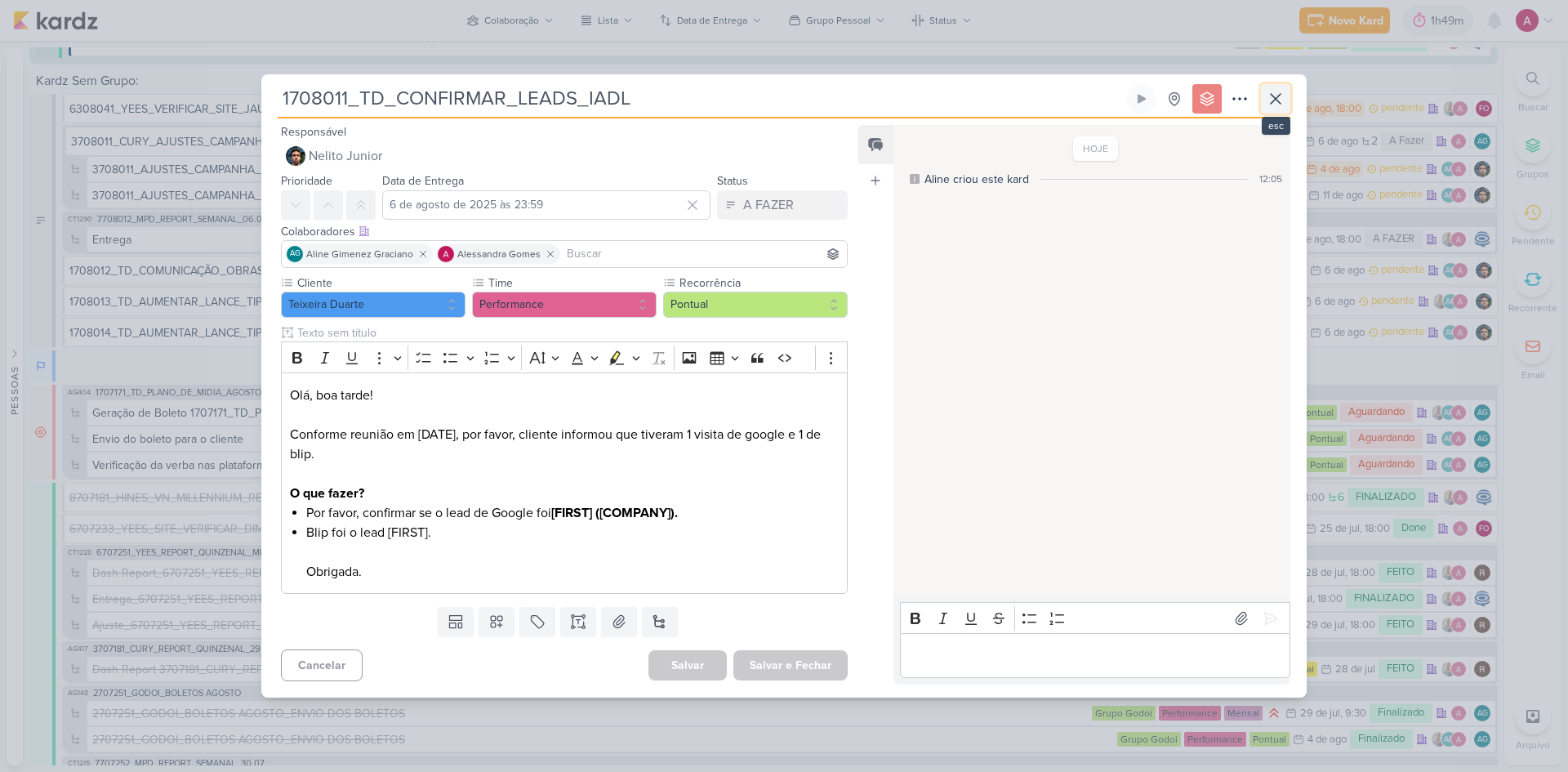 click at bounding box center (1276, 99) 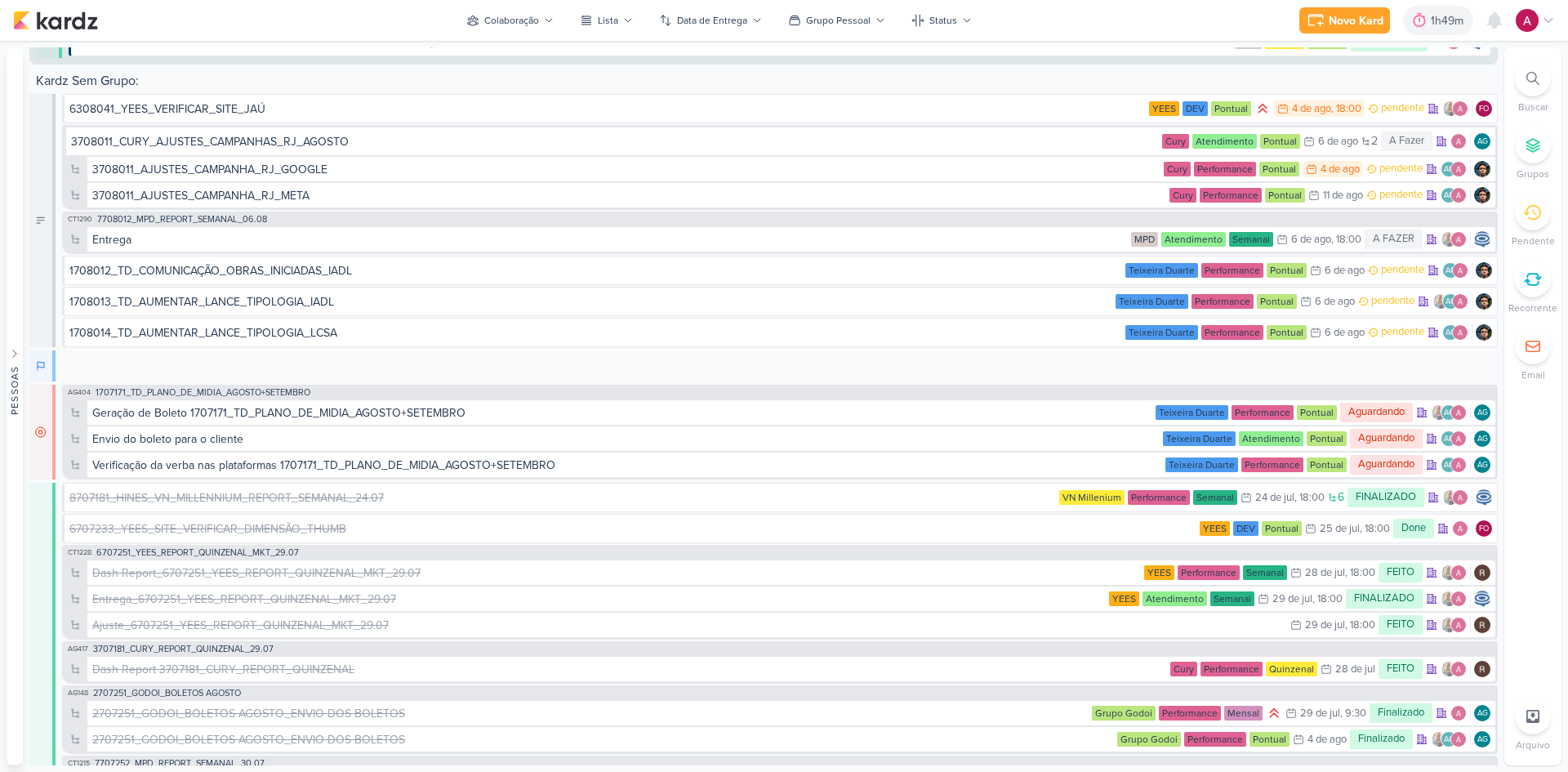 scroll, scrollTop: 4729, scrollLeft: 0, axis: vertical 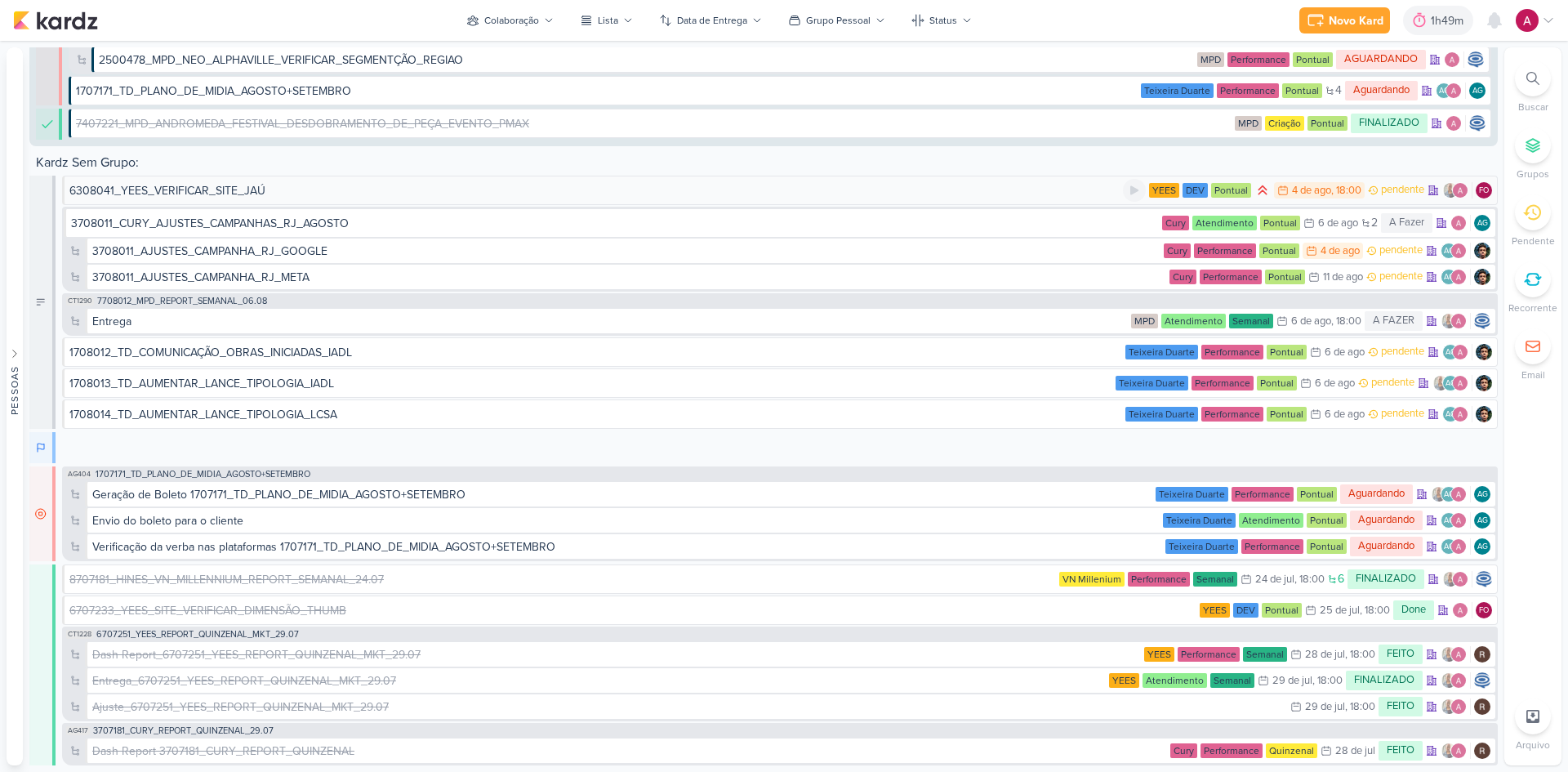 click on "6308041_YEES_VERIFICAR_SITE_JAÚ" at bounding box center (167, 190) 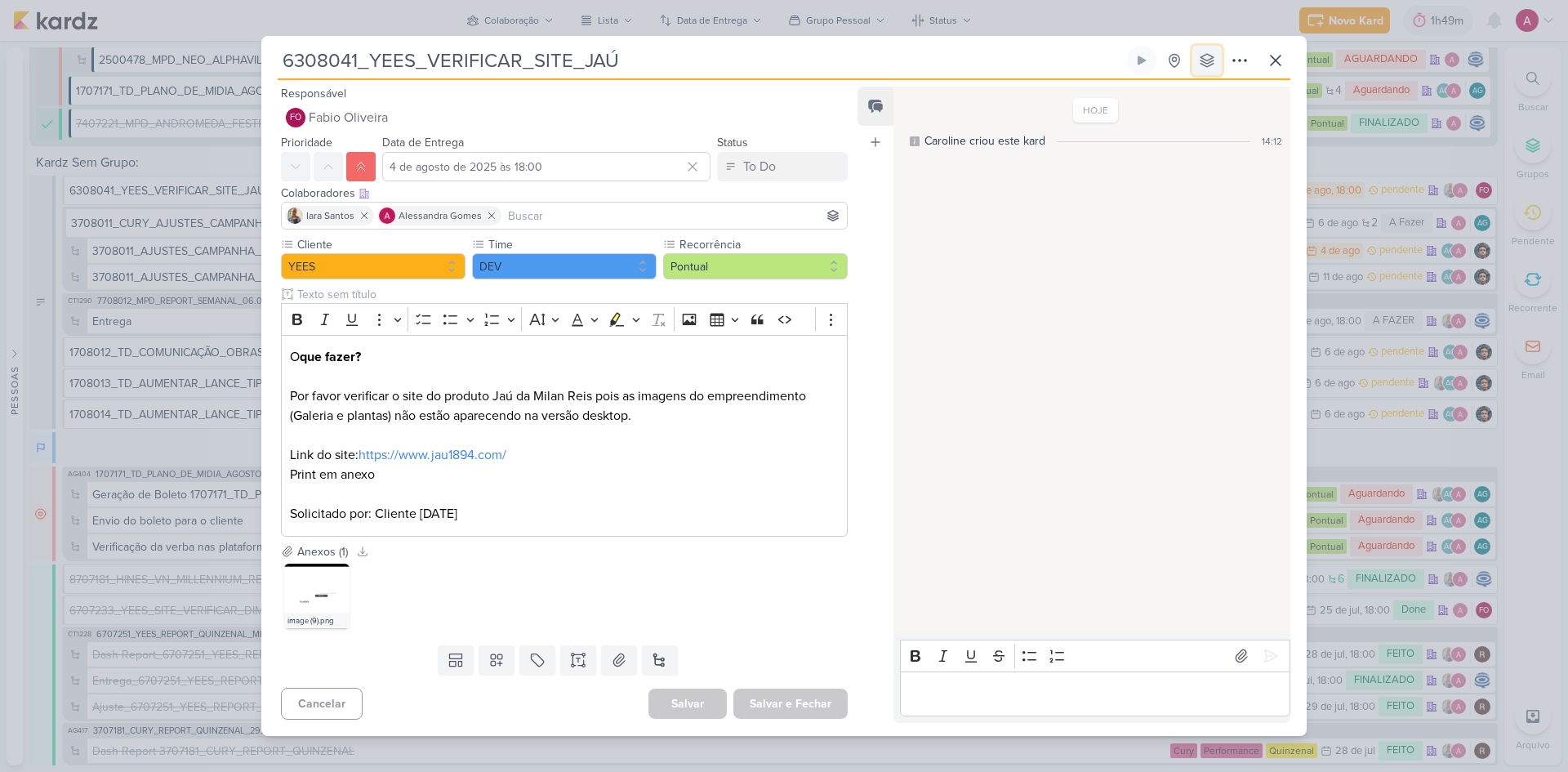 click 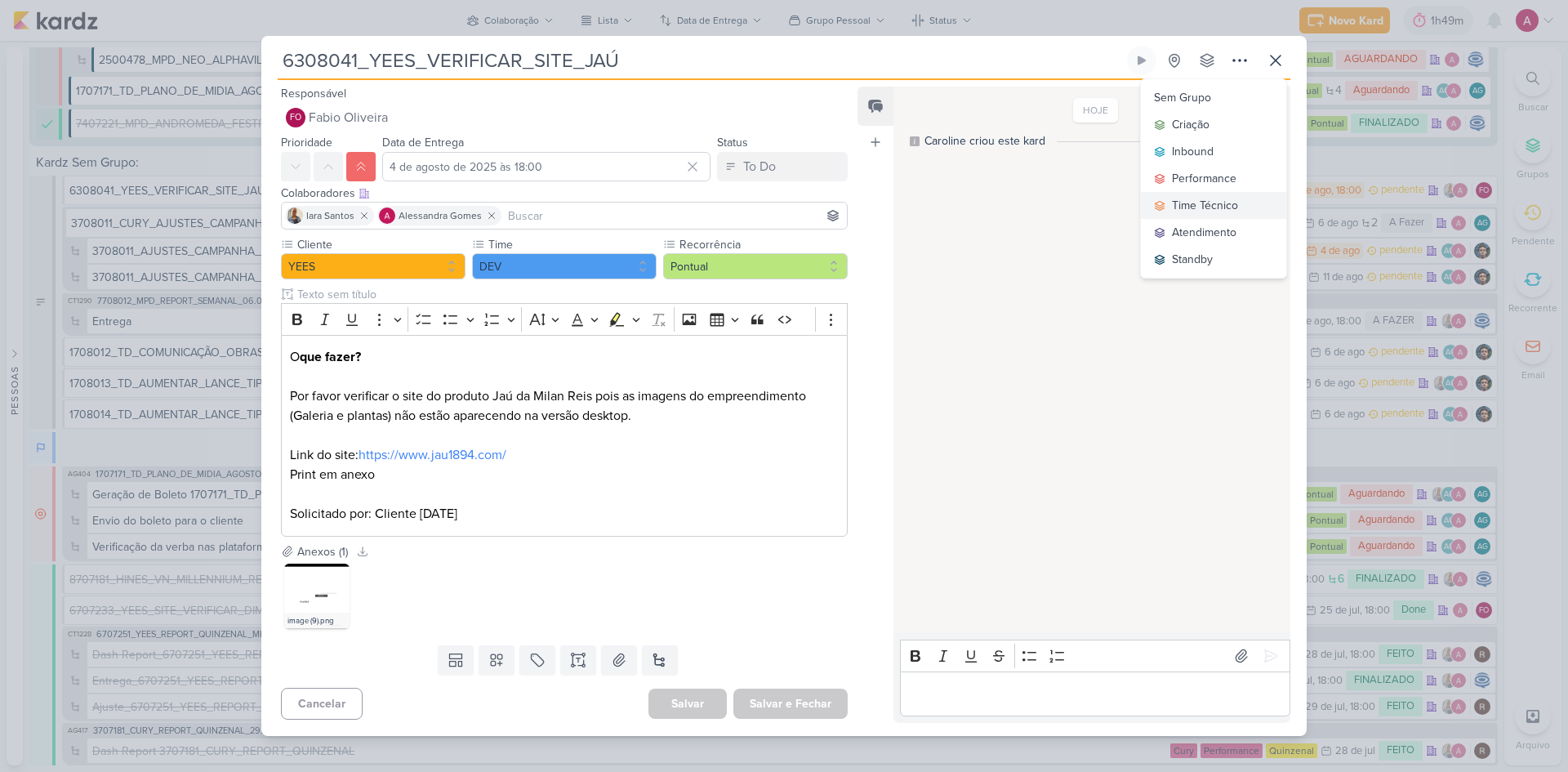 click on "Time Técnico" at bounding box center [1205, 205] 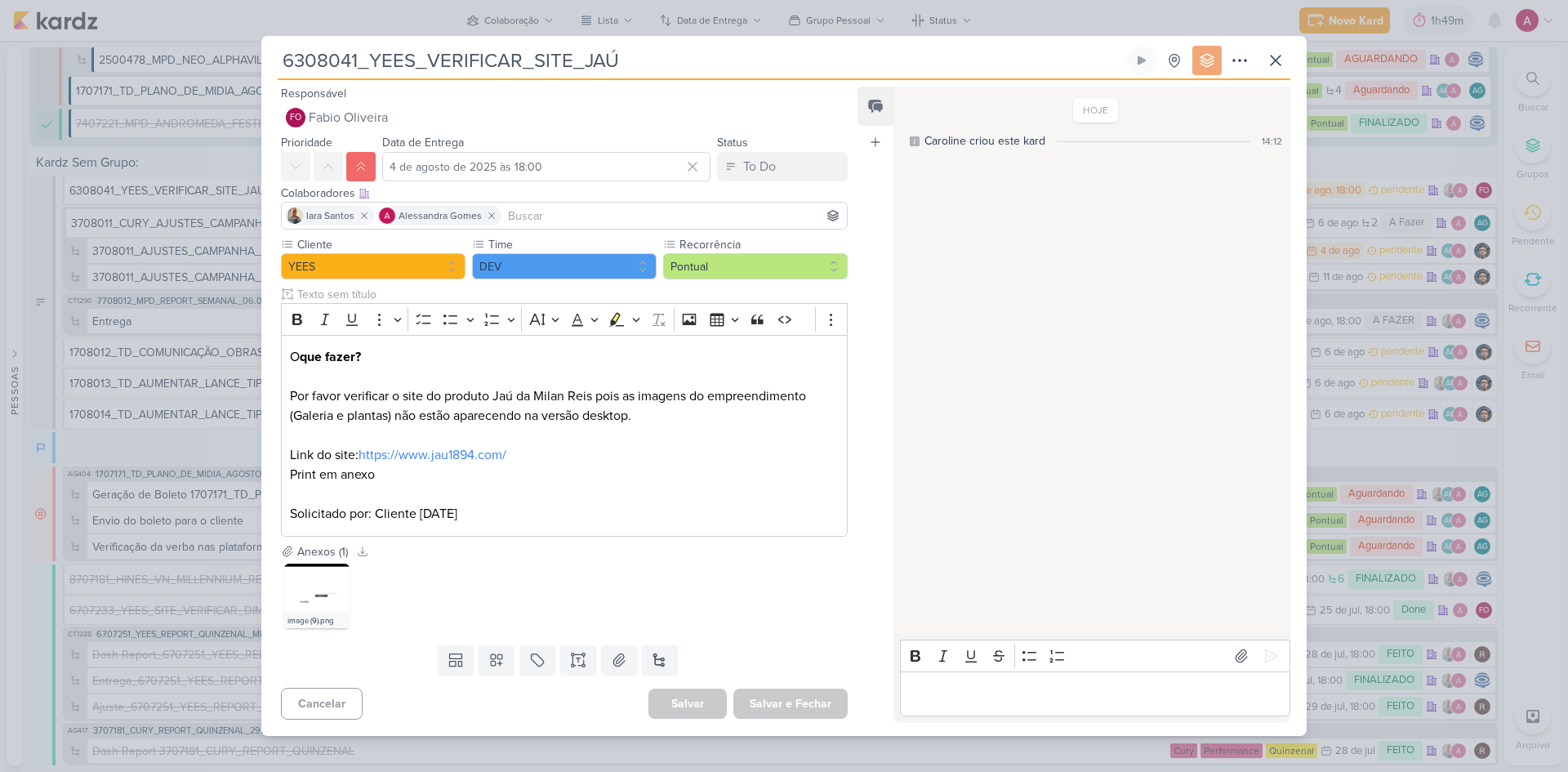 drag, startPoint x: 283, startPoint y: 56, endPoint x: 358, endPoint y: 51, distance: 75.16648 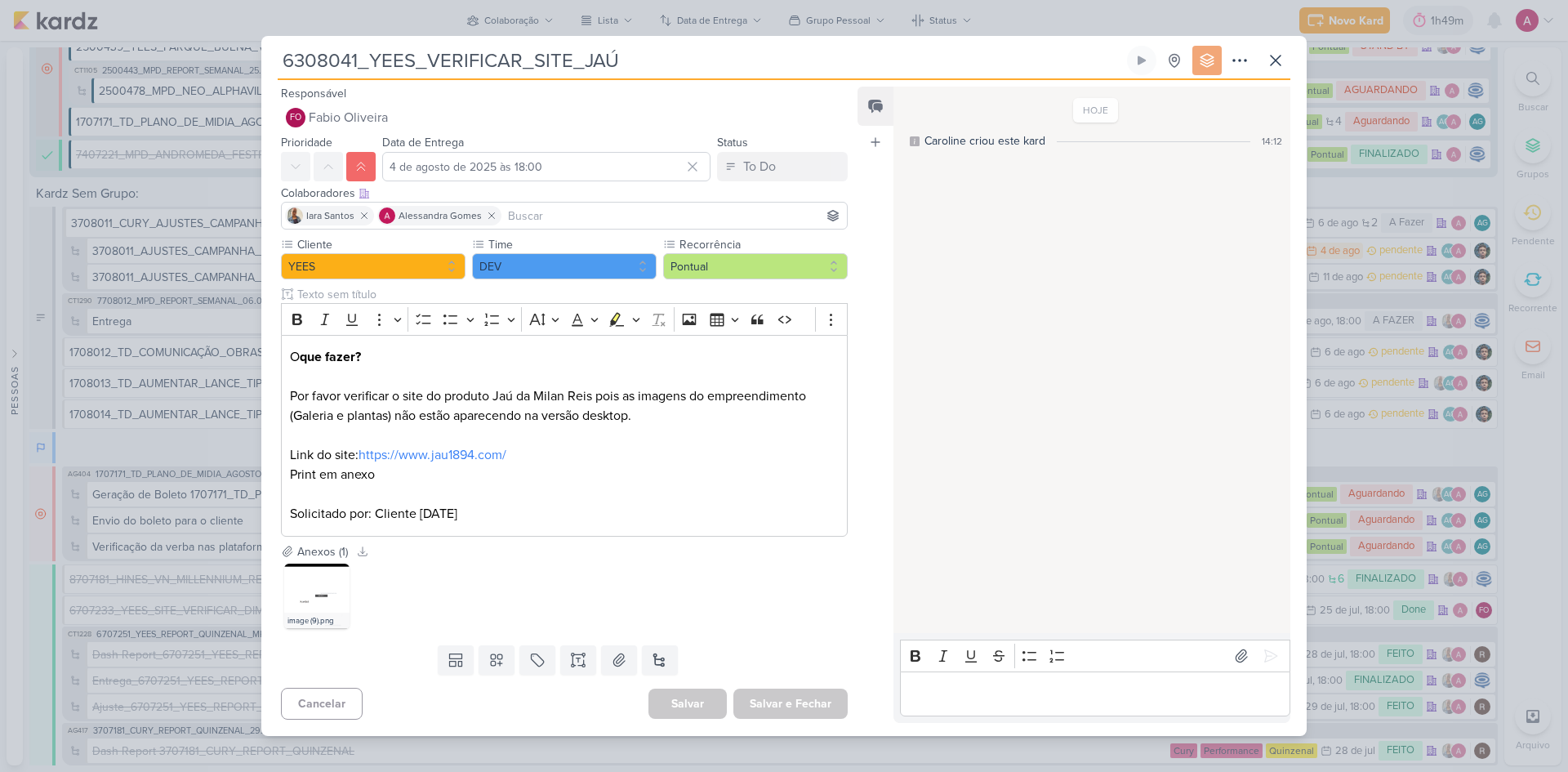 scroll, scrollTop: 4760, scrollLeft: 0, axis: vertical 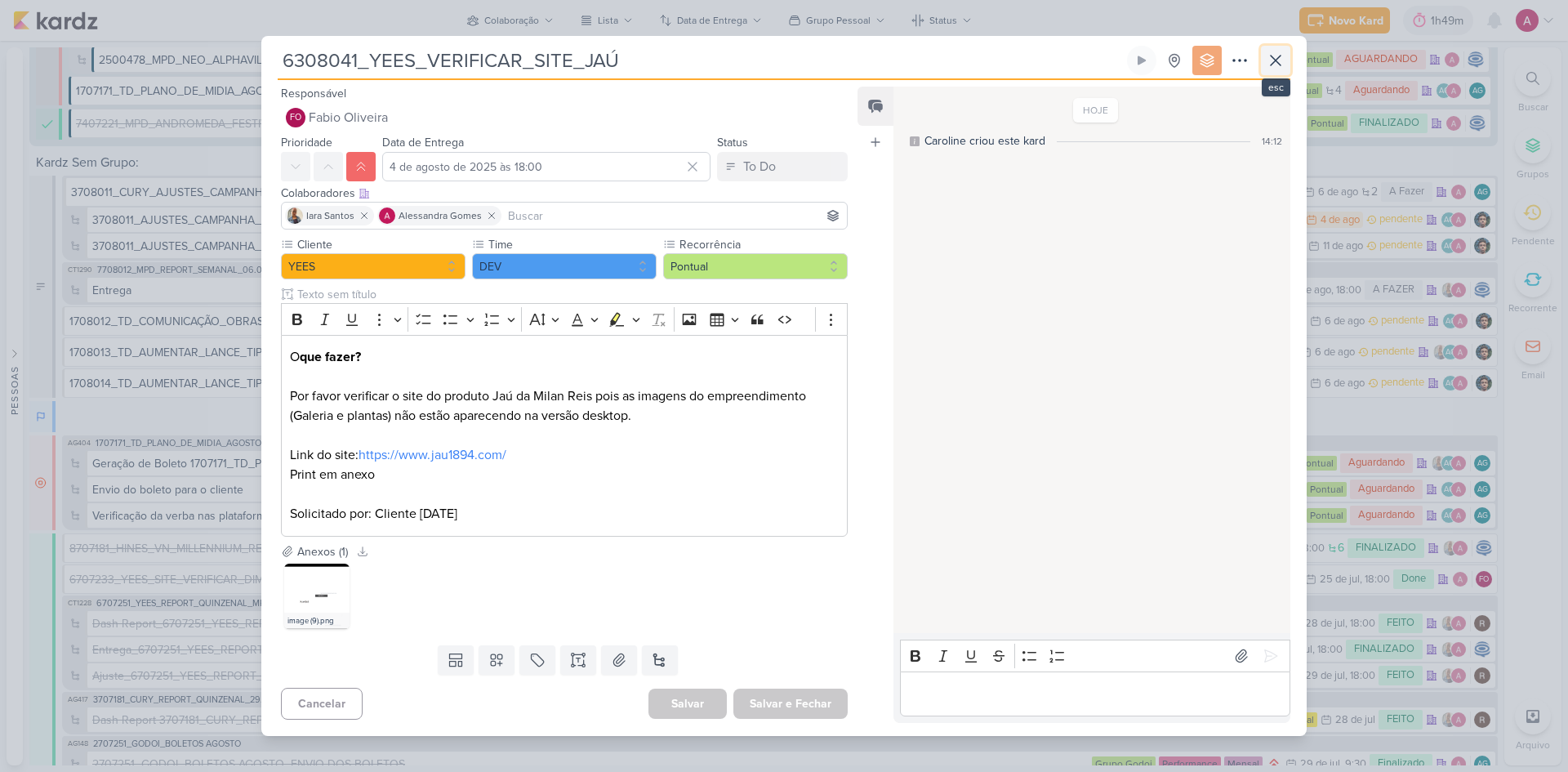 drag, startPoint x: 1280, startPoint y: 65, endPoint x: 1265, endPoint y: 87, distance: 26.627054 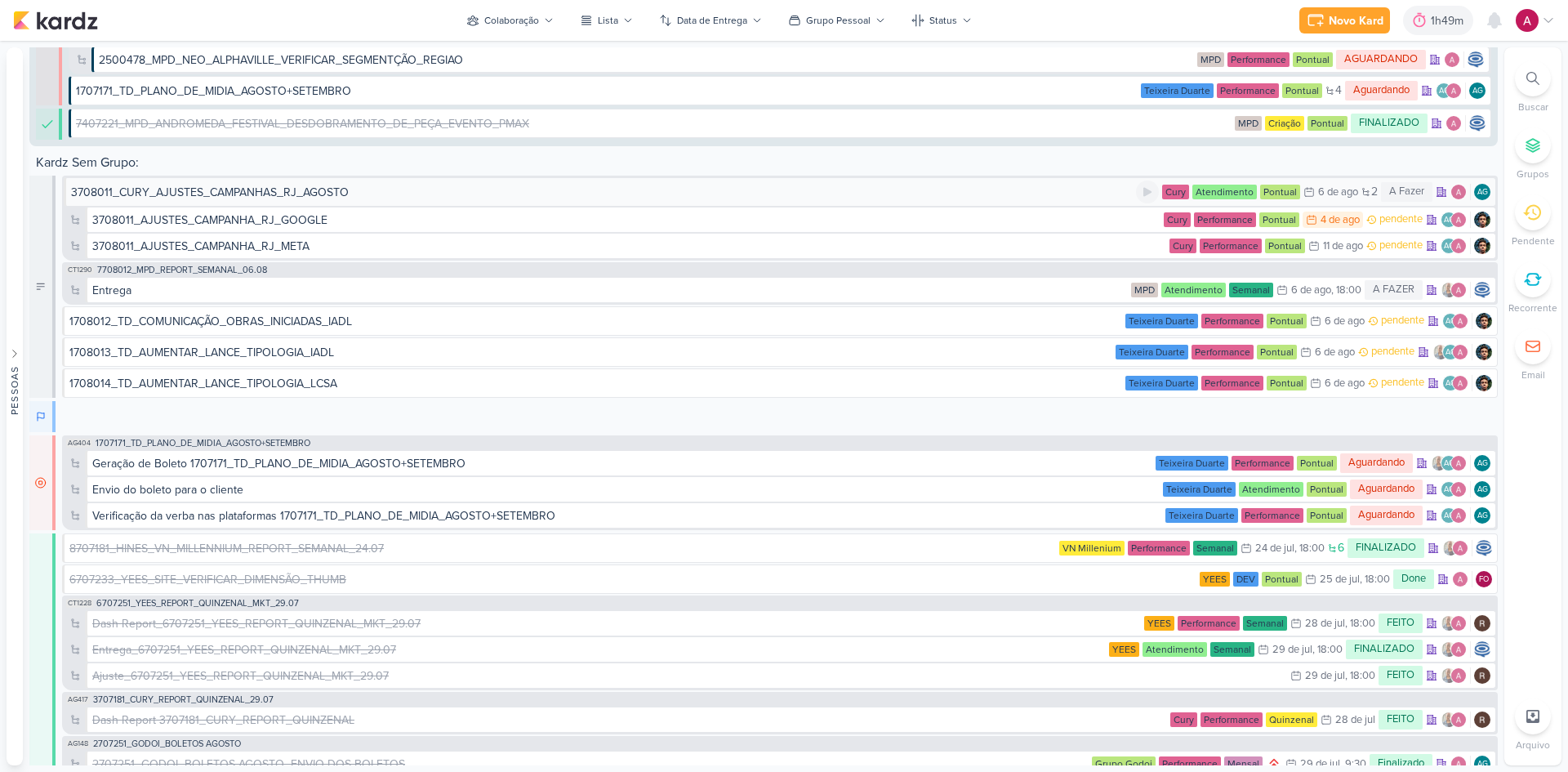 click on "3708011_CURY_AJUSTES_CAMPANHAS_RJ_AGOSTO" at bounding box center [210, 192] 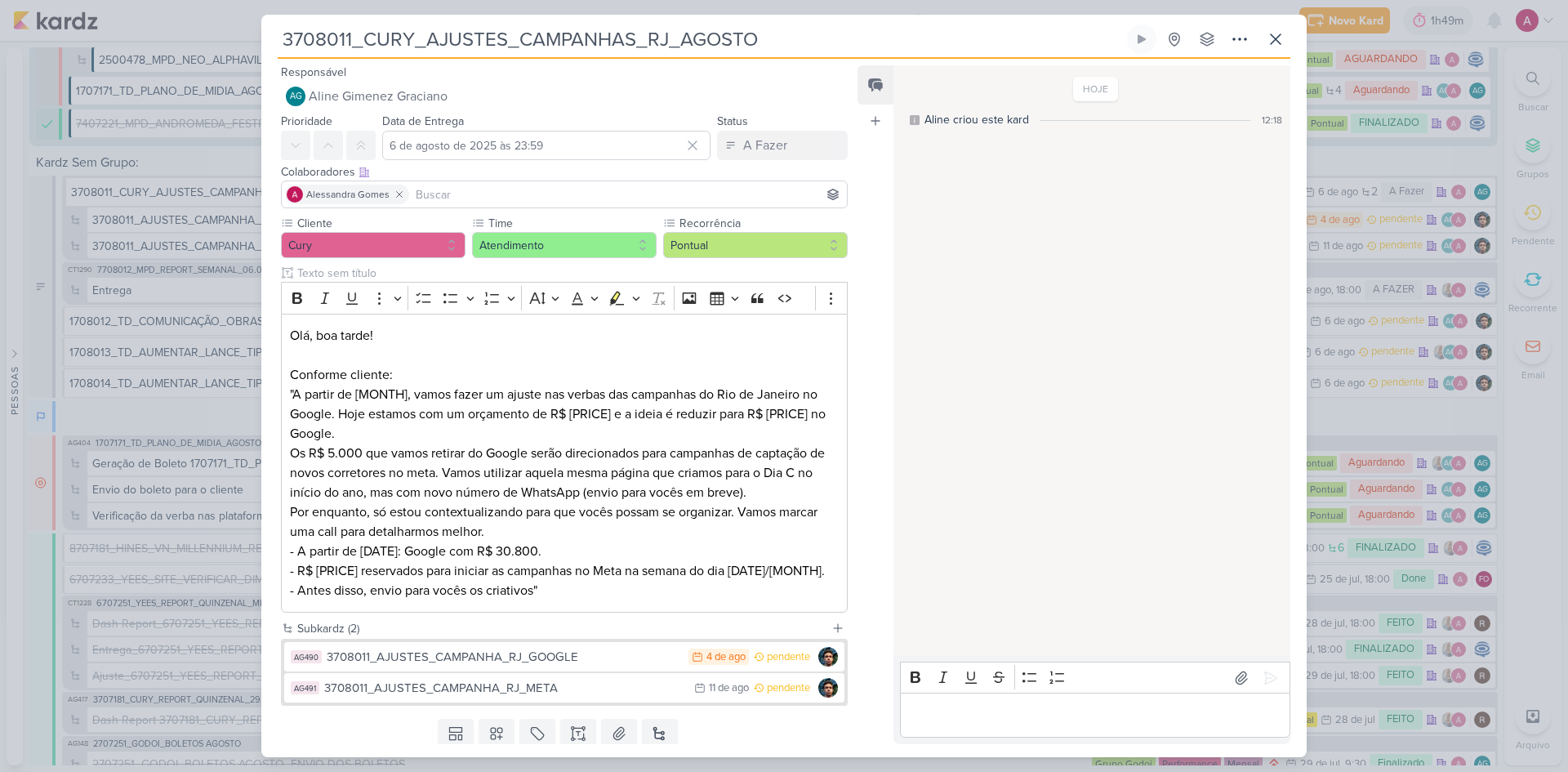 drag, startPoint x: 350, startPoint y: 39, endPoint x: 255, endPoint y: 49, distance: 95.52487 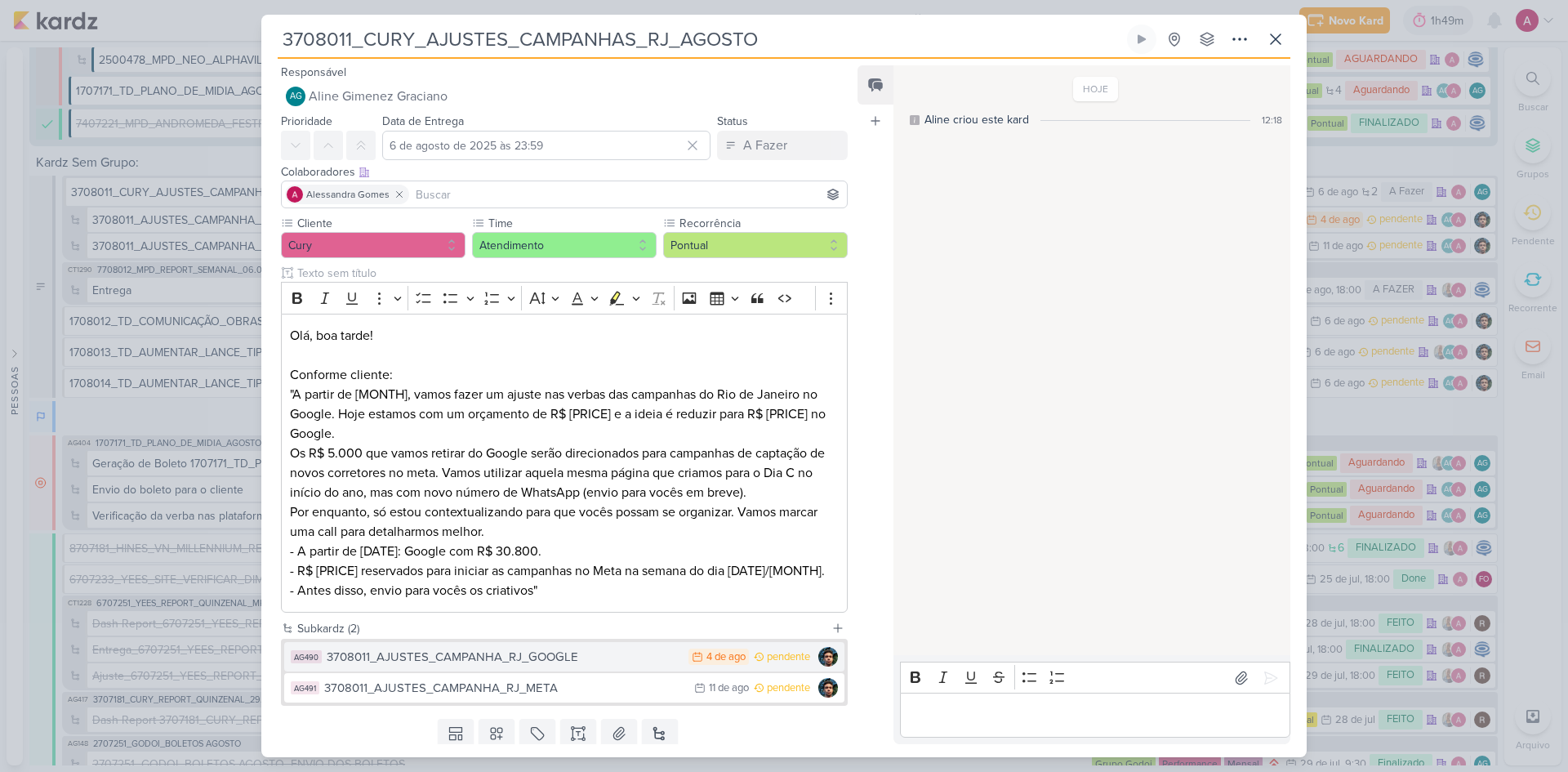 click on "3708011_AJUSTES_CAMPANHA_RJ_GOOGLE" at bounding box center [503, 657] 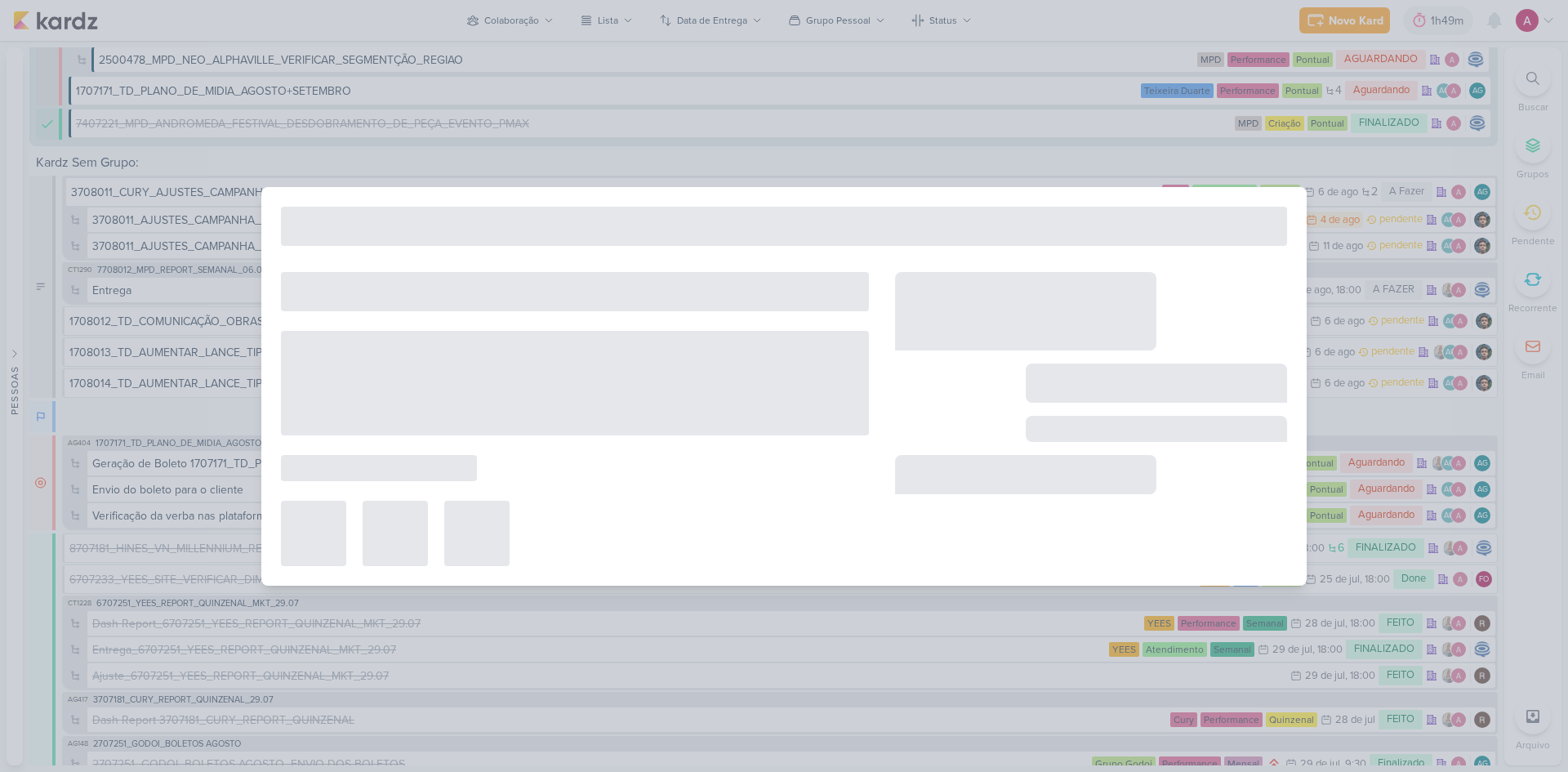 type on "3708011_AJUSTES_CAMPANHA_RJ_GOOGLE" 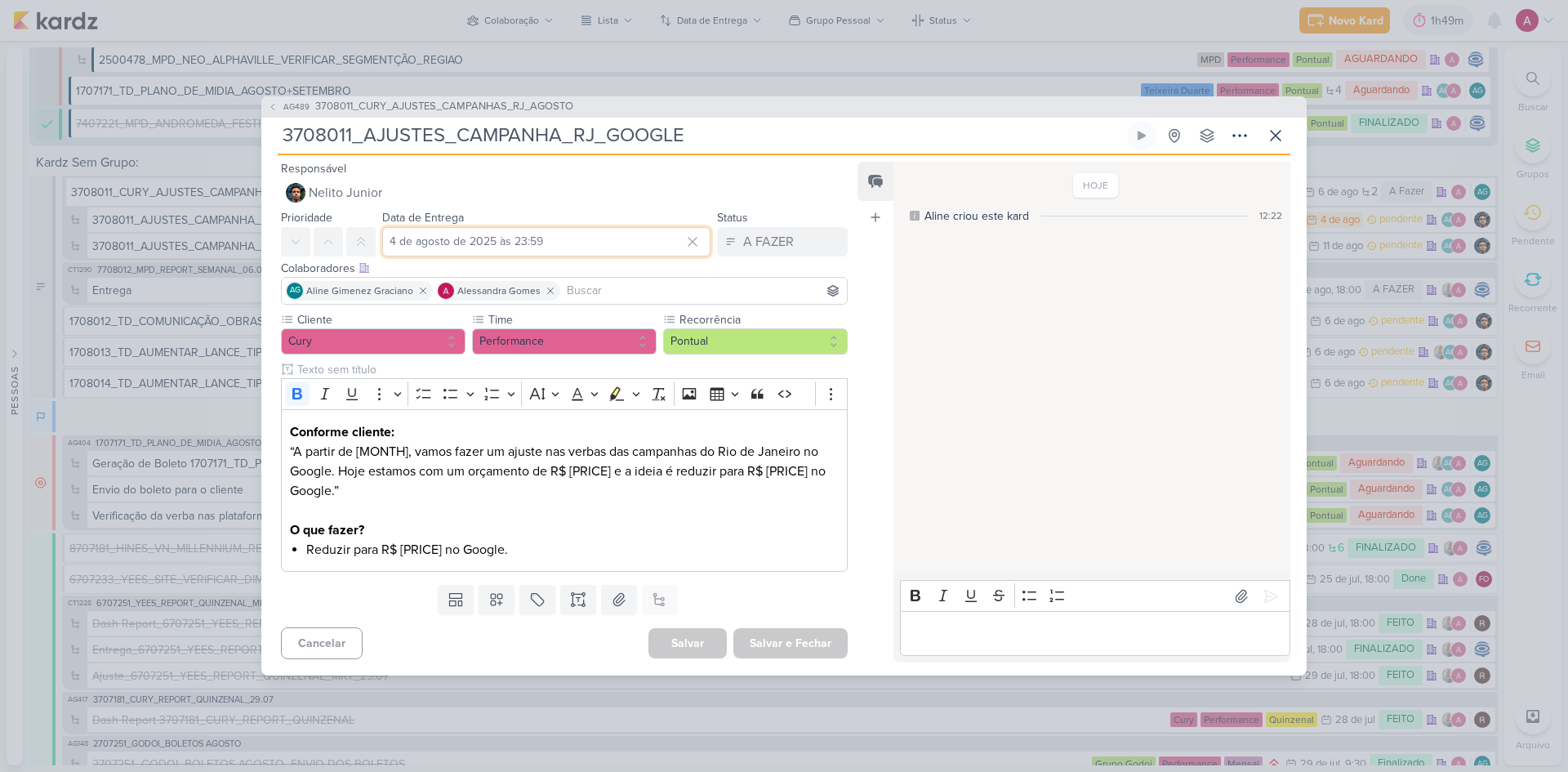 click on "4 de agosto de 2025 às 23:59" at bounding box center [546, 242] 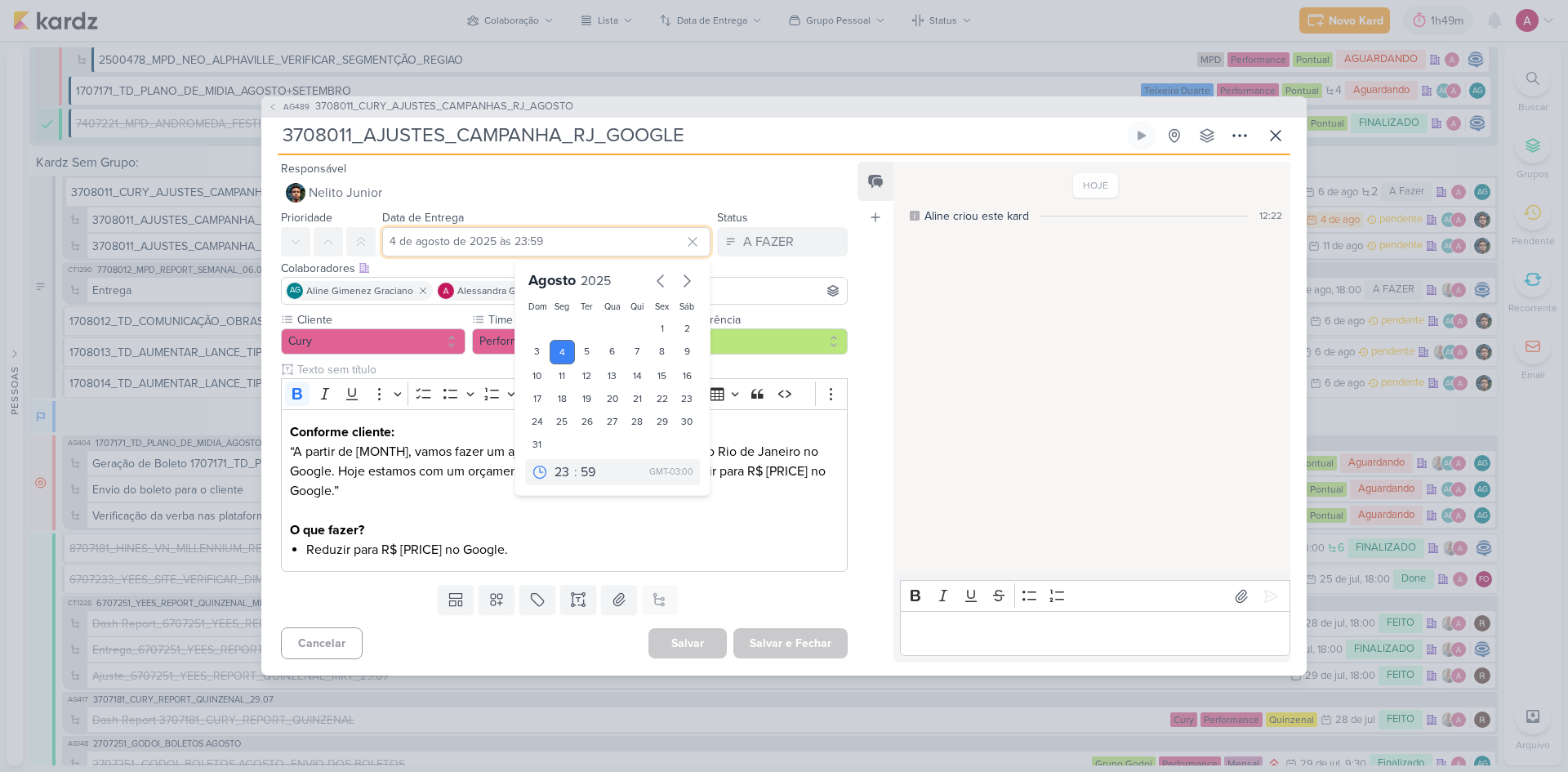 click on "4 de agosto de 2025 às 23:59" at bounding box center (546, 242) 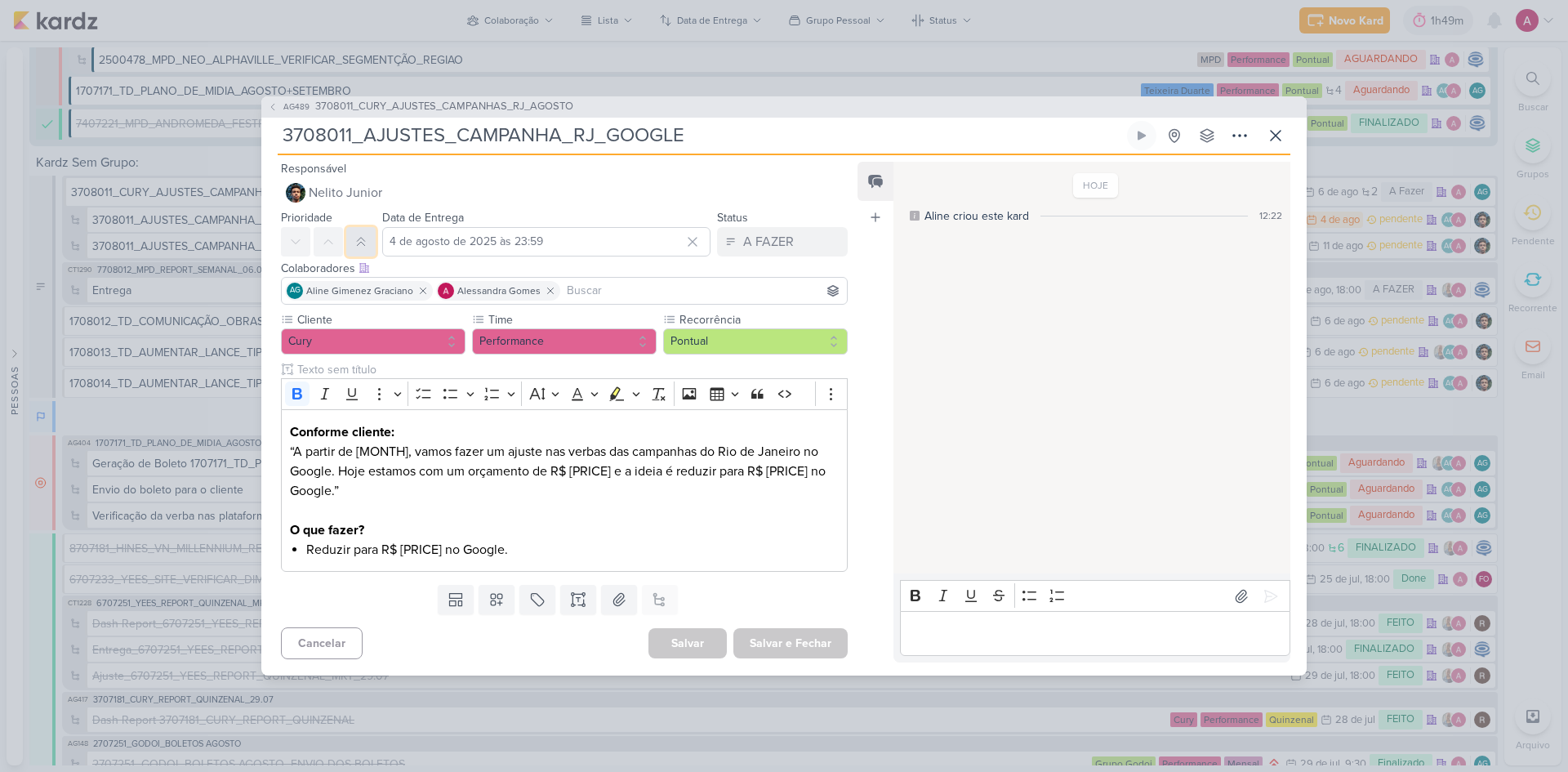 click 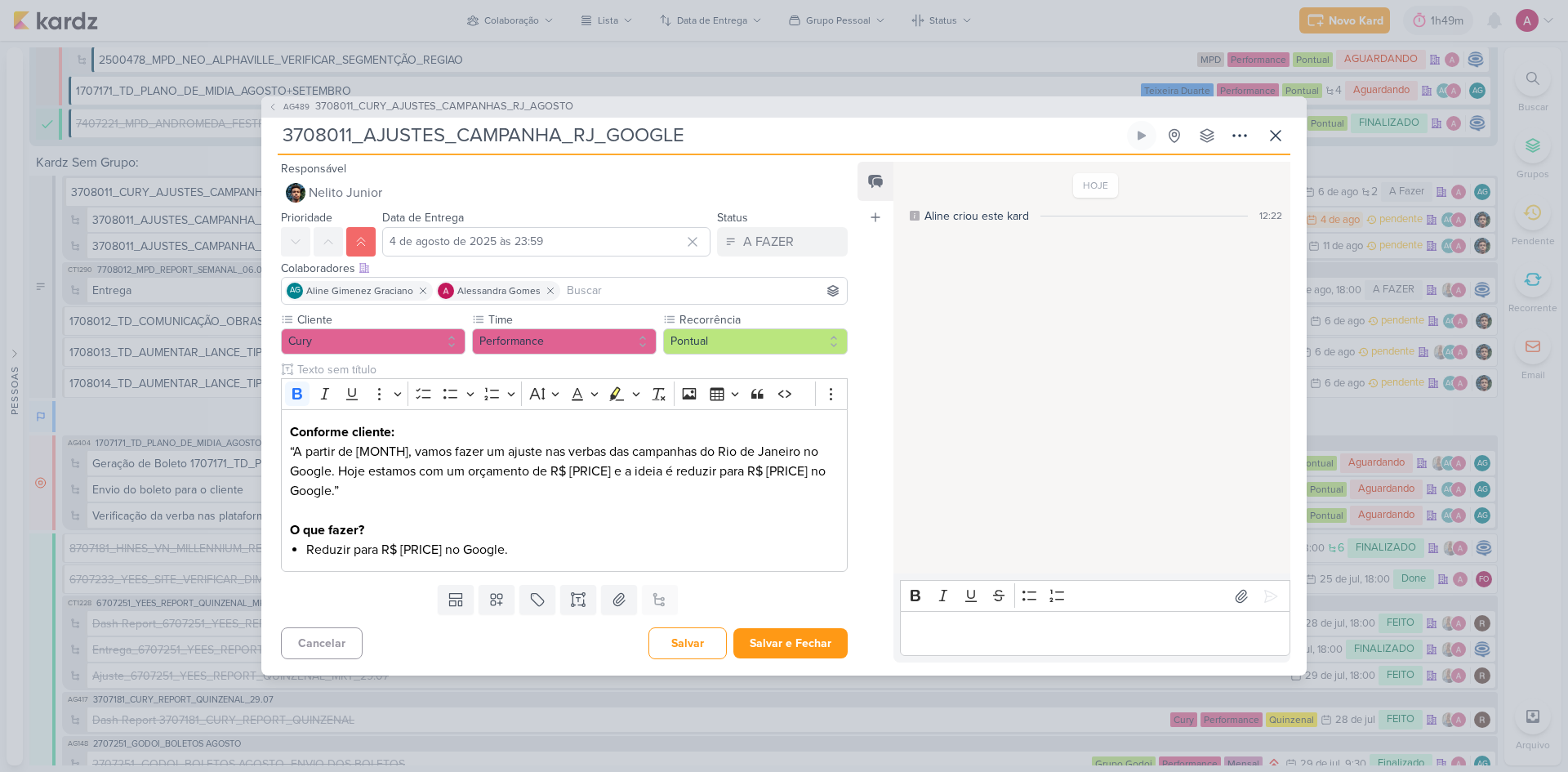 drag, startPoint x: 283, startPoint y: 133, endPoint x: 350, endPoint y: 126, distance: 67.36468 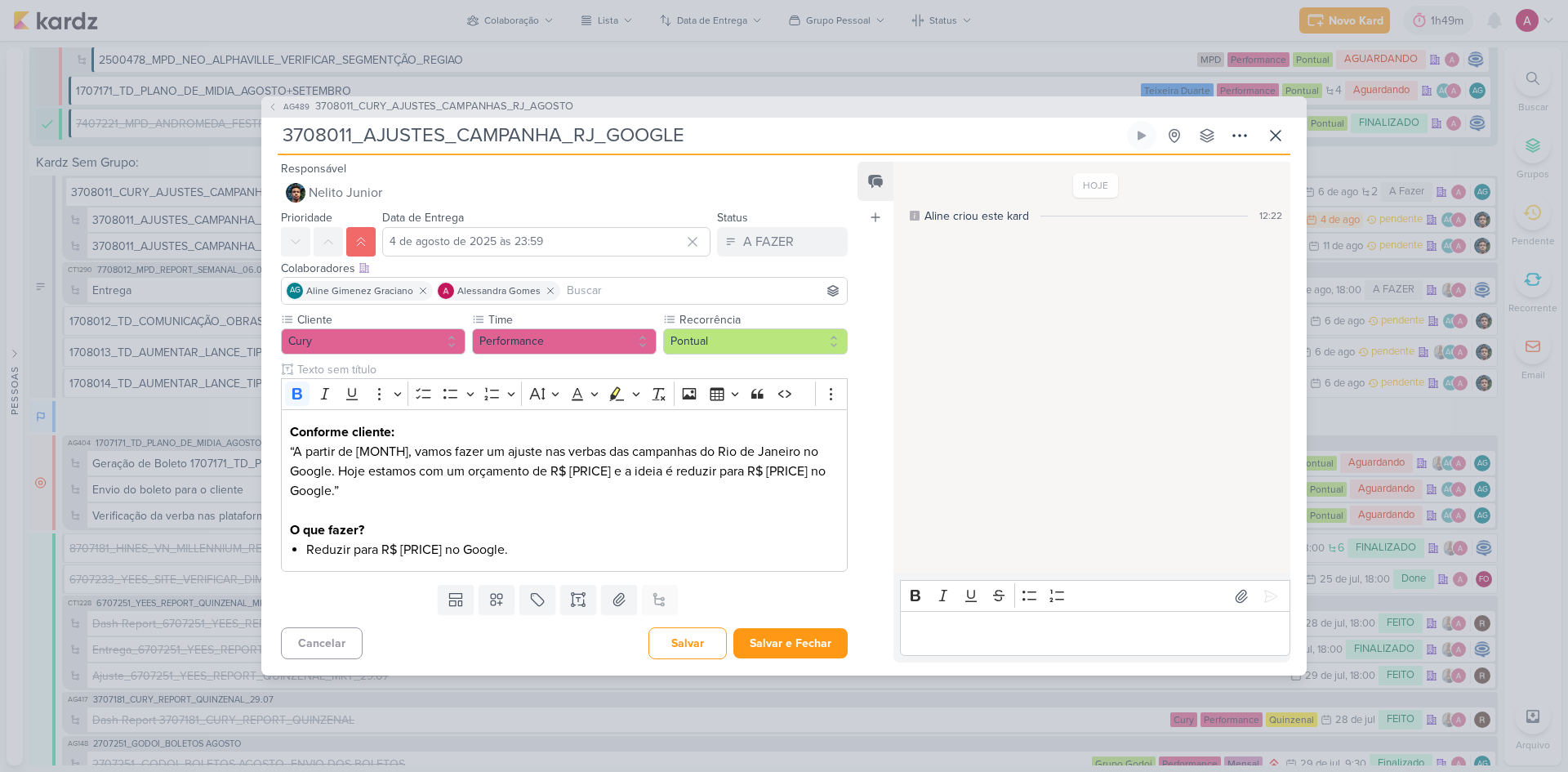 click on "3708011_AJUSTES_CAMPANHA_RJ_GOOGLE" at bounding box center [701, 136] 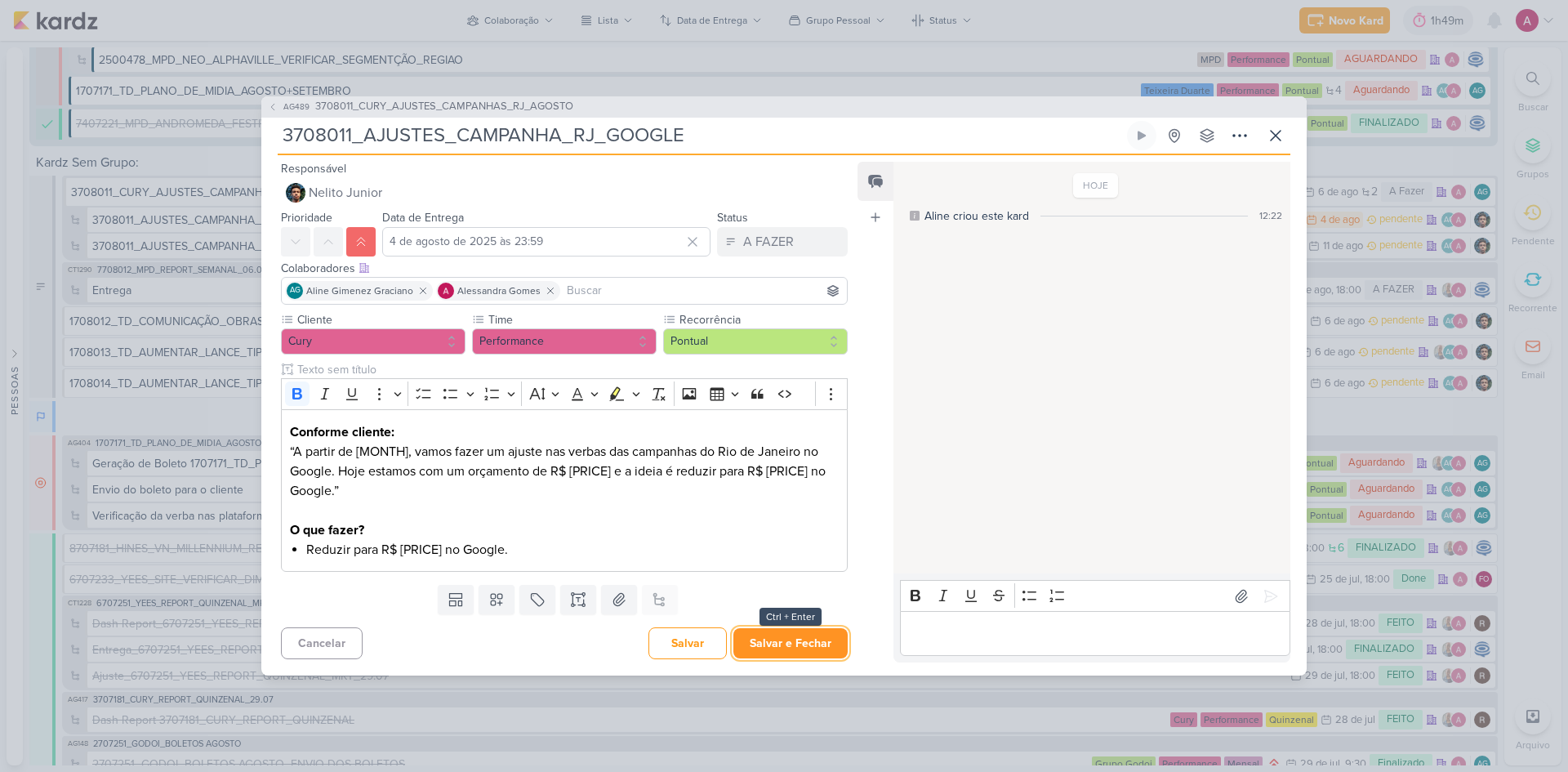 click on "Salvar e Fechar" at bounding box center [791, 643] 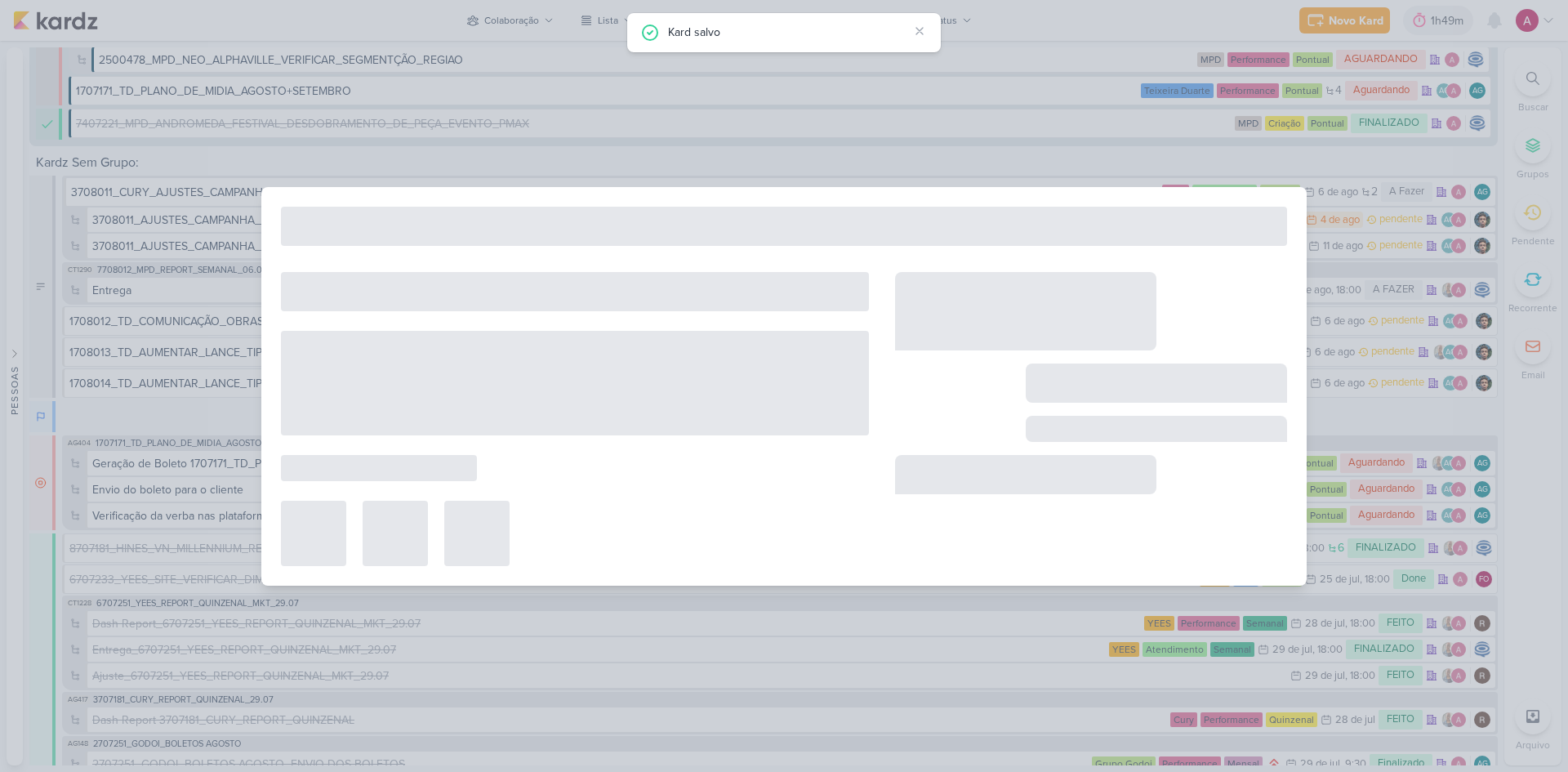 type on "3708011_CURY_AJUSTES_CAMPANHAS_RJ_AGOSTO" 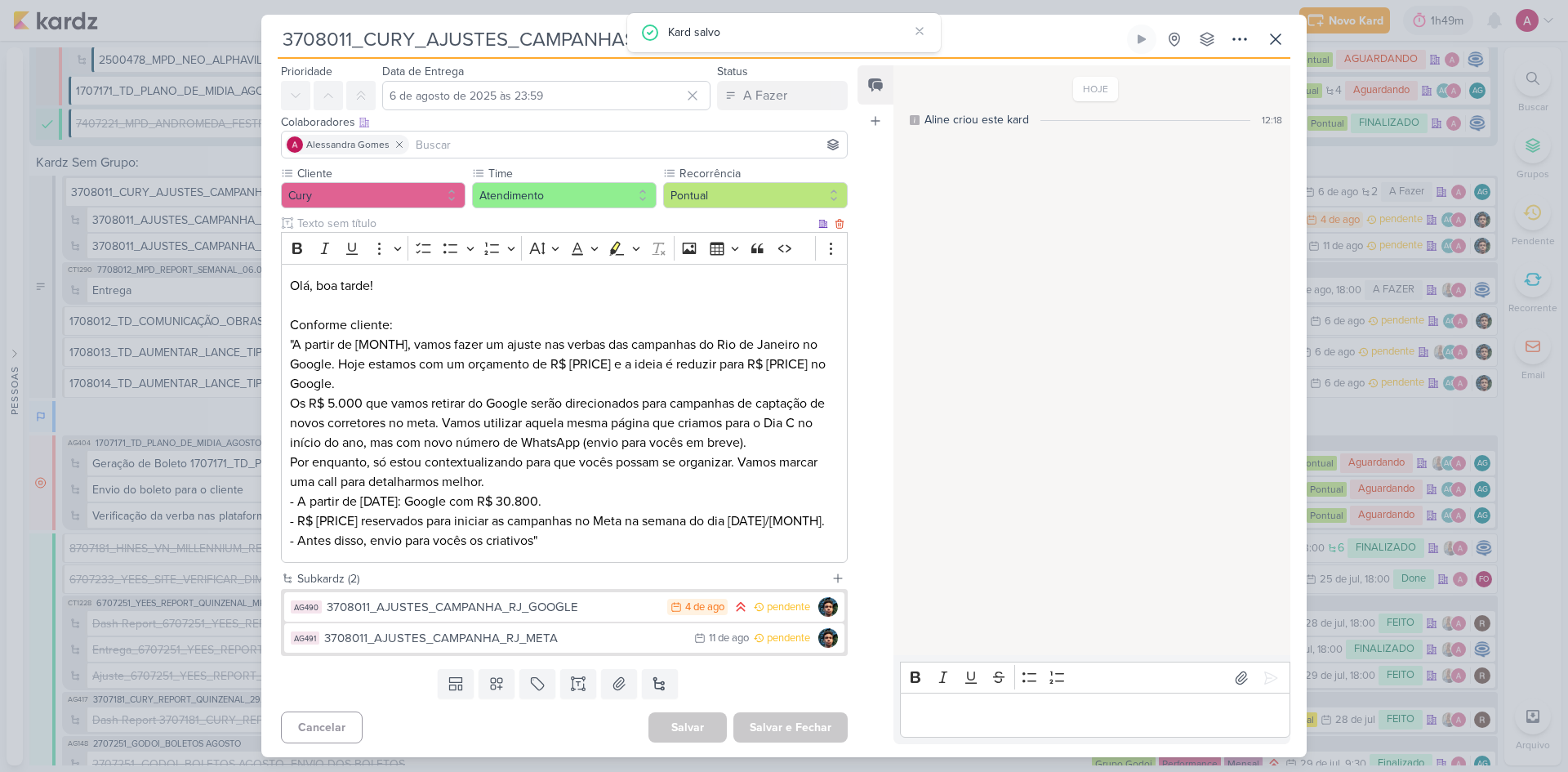 scroll, scrollTop: 52, scrollLeft: 0, axis: vertical 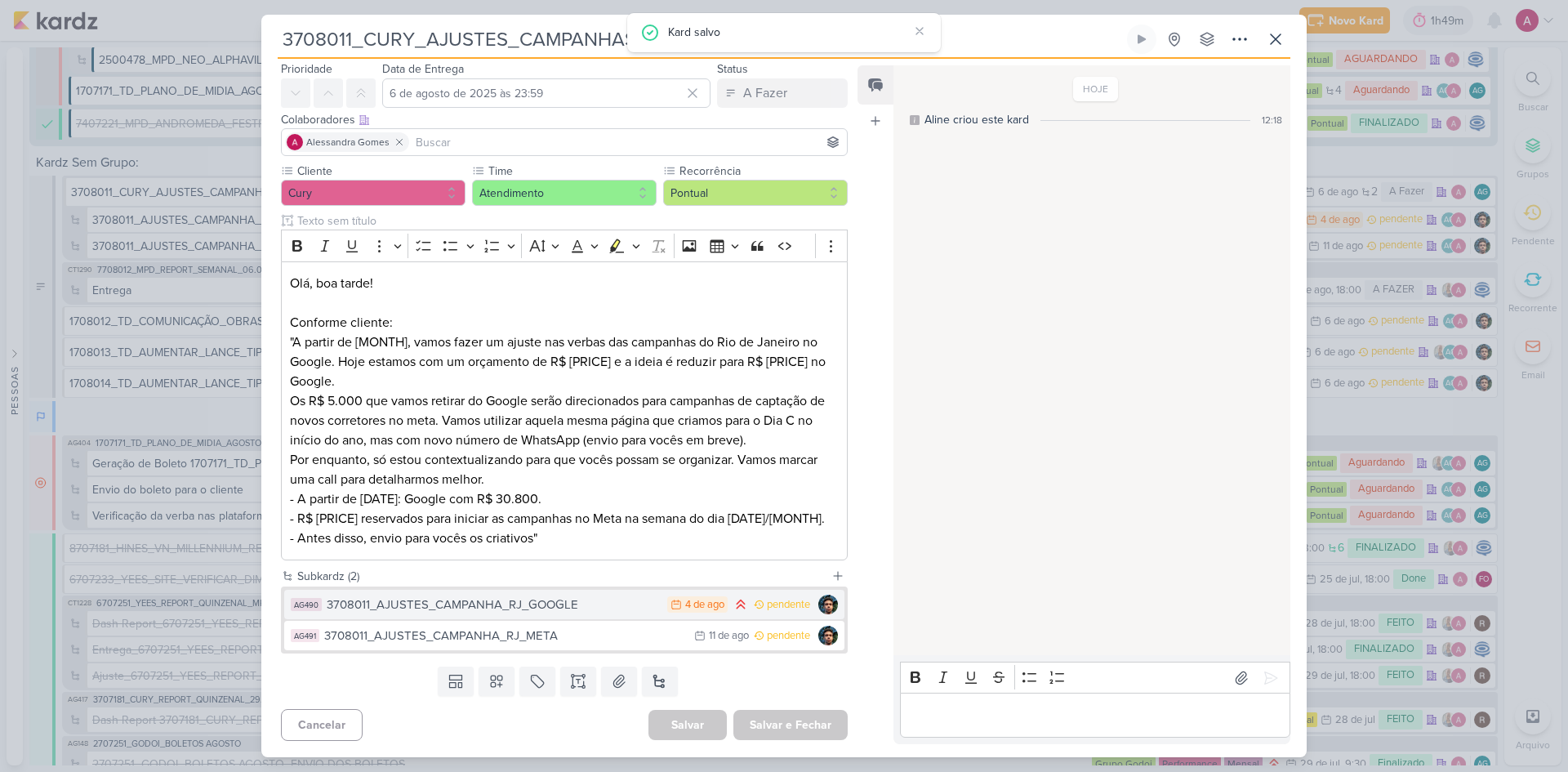 click on "3708011_AJUSTES_CAMPANHA_RJ_GOOGLE" at bounding box center [492, 605] 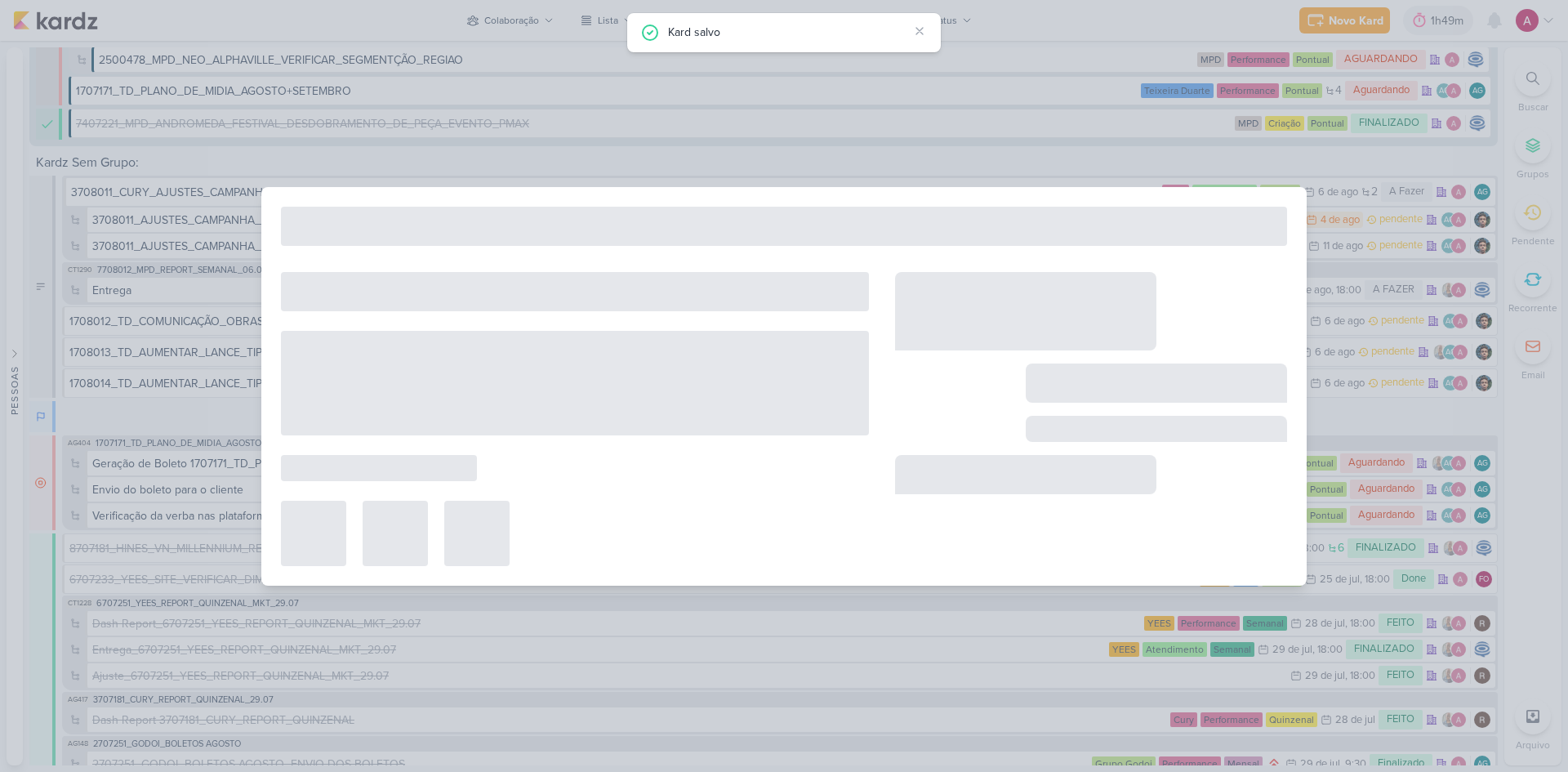 type on "3708011_AJUSTES_CAMPANHA_RJ_GOOGLE" 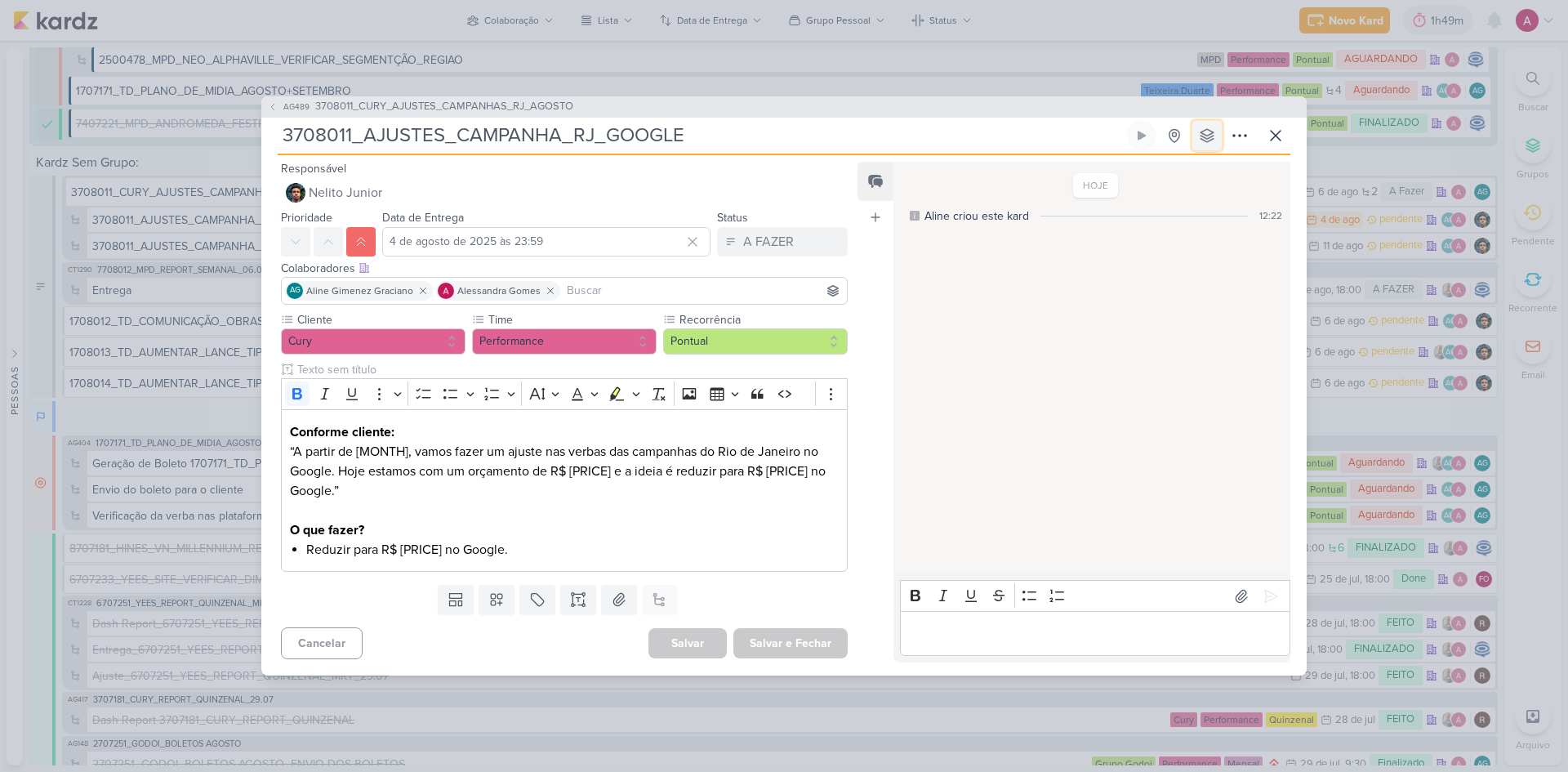 click 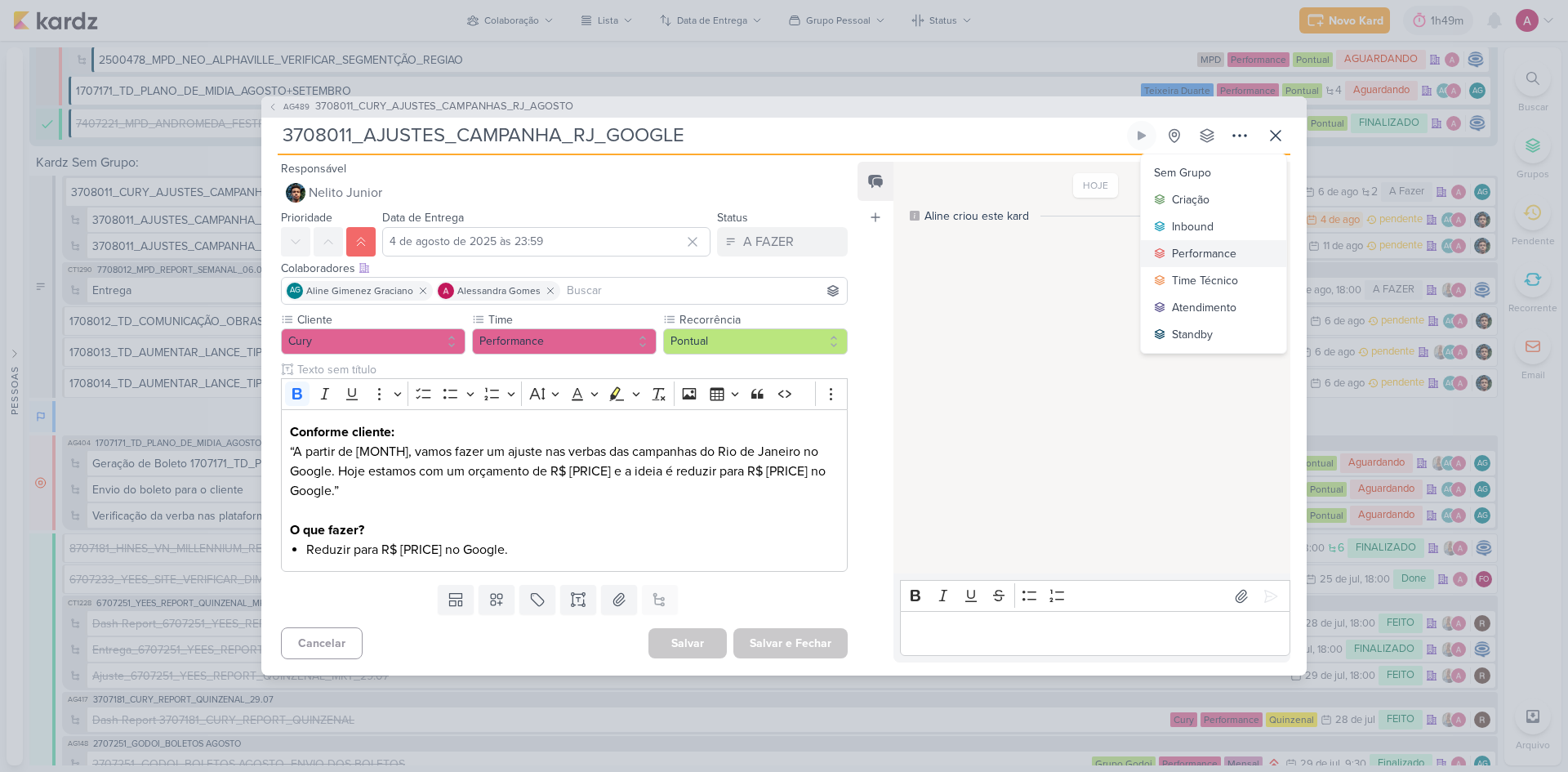 click on "Performance" at bounding box center [1204, 253] 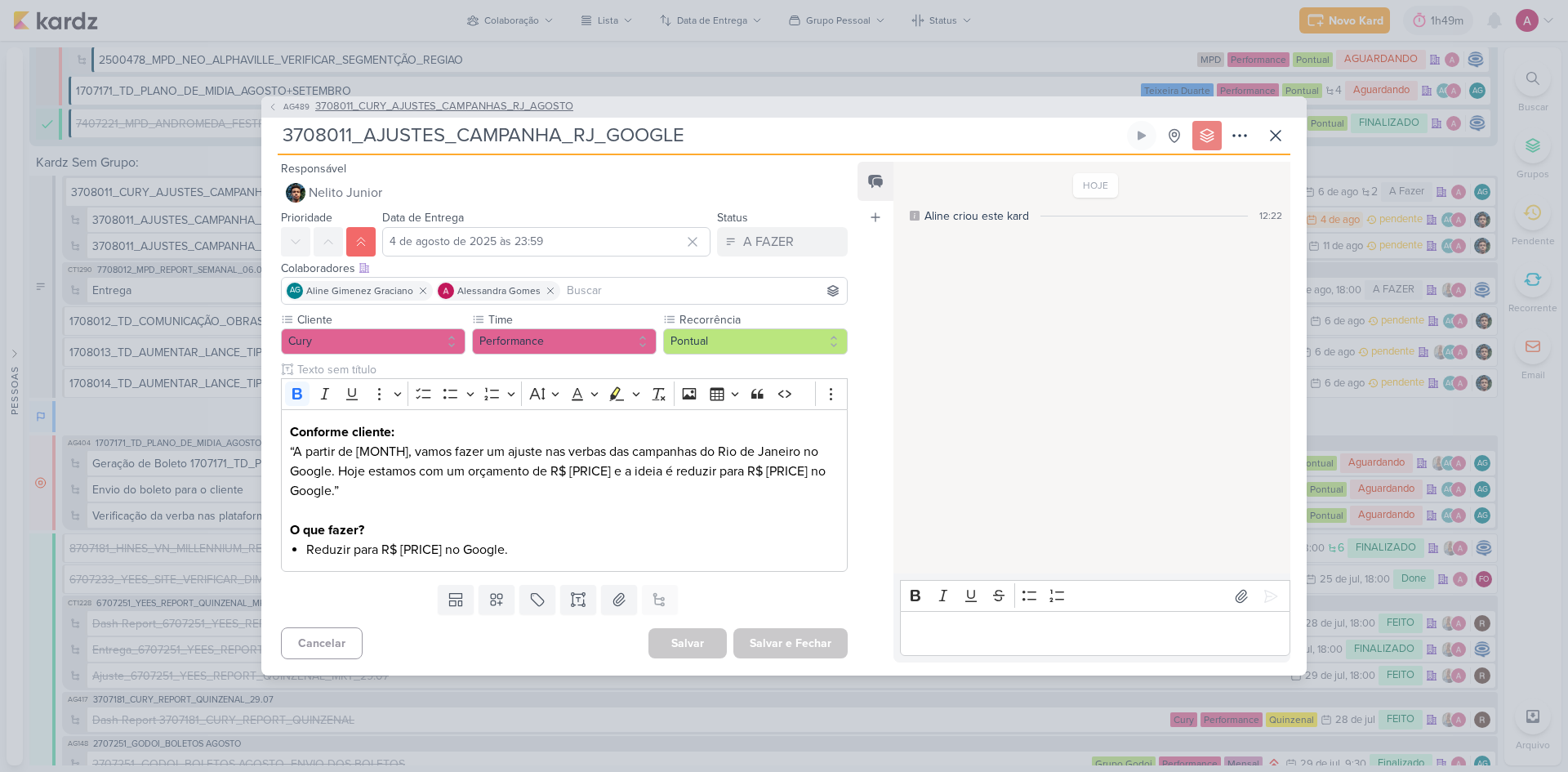 click on "AG489" at bounding box center (296, 106) 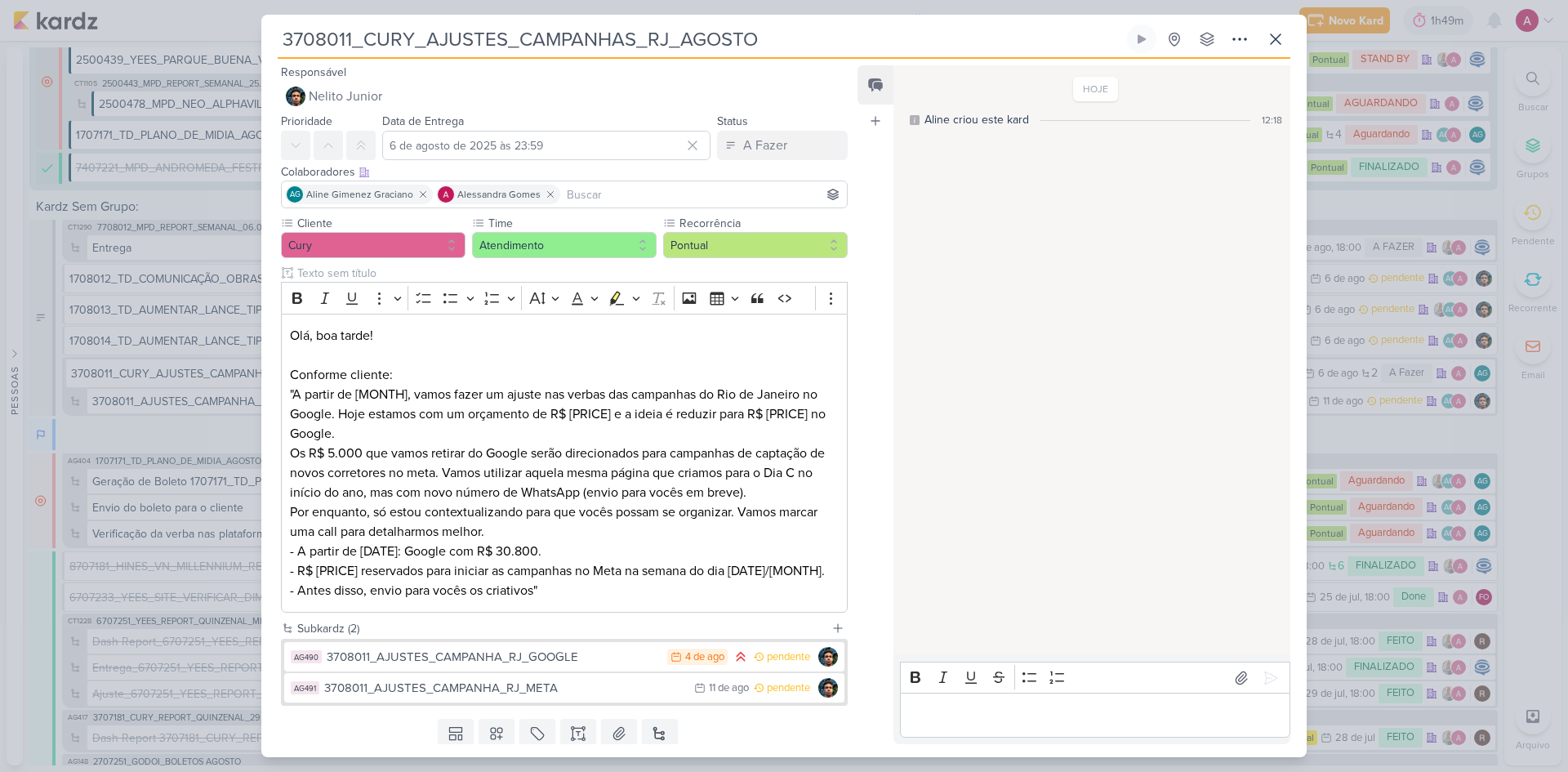 scroll, scrollTop: 4804, scrollLeft: 0, axis: vertical 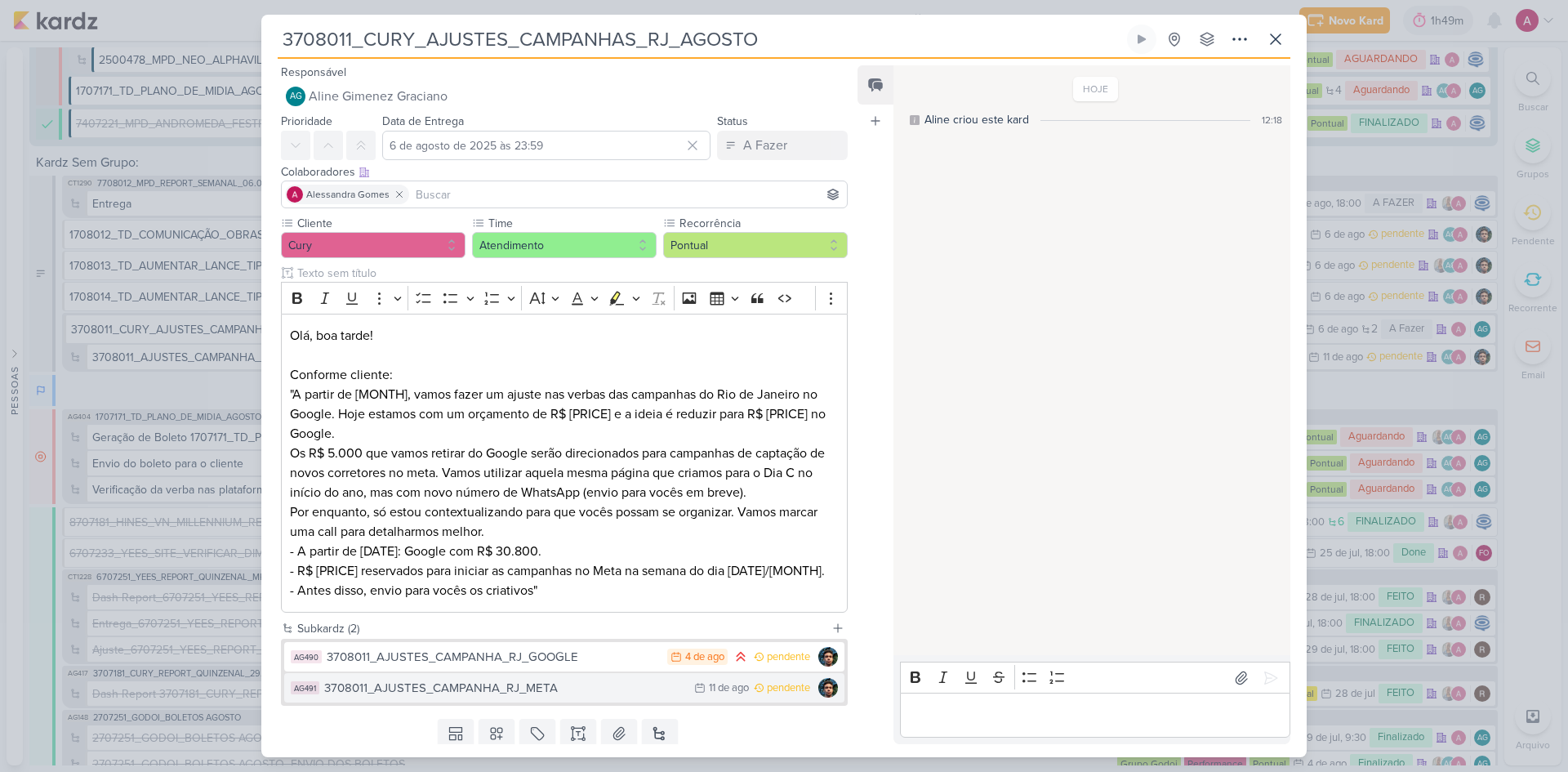 click on "3708011_AJUSTES_CAMPANHA_RJ_META" at bounding box center (505, 688) 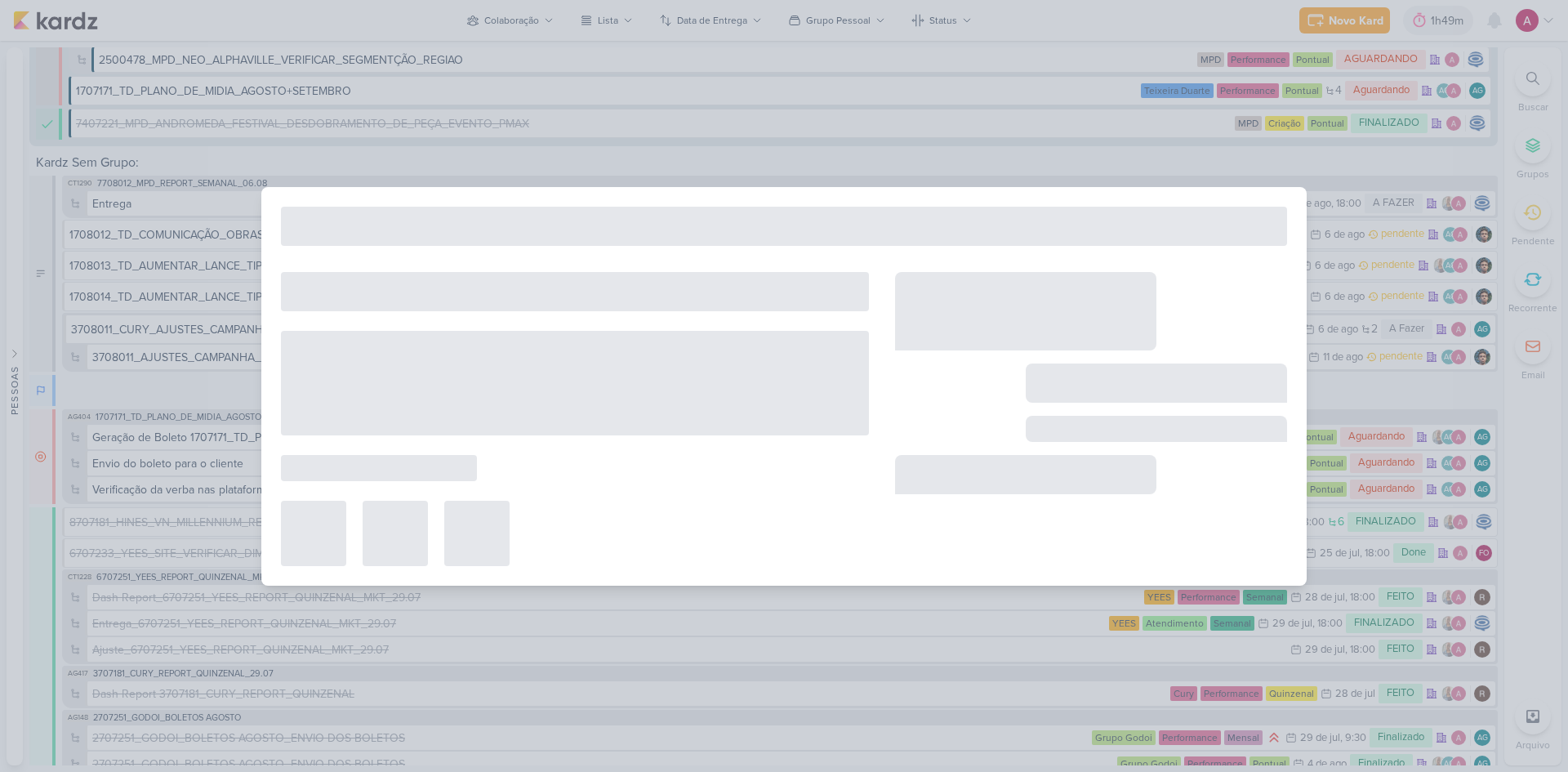 type on "3708011_AJUSTES_CAMPANHA_RJ_META" 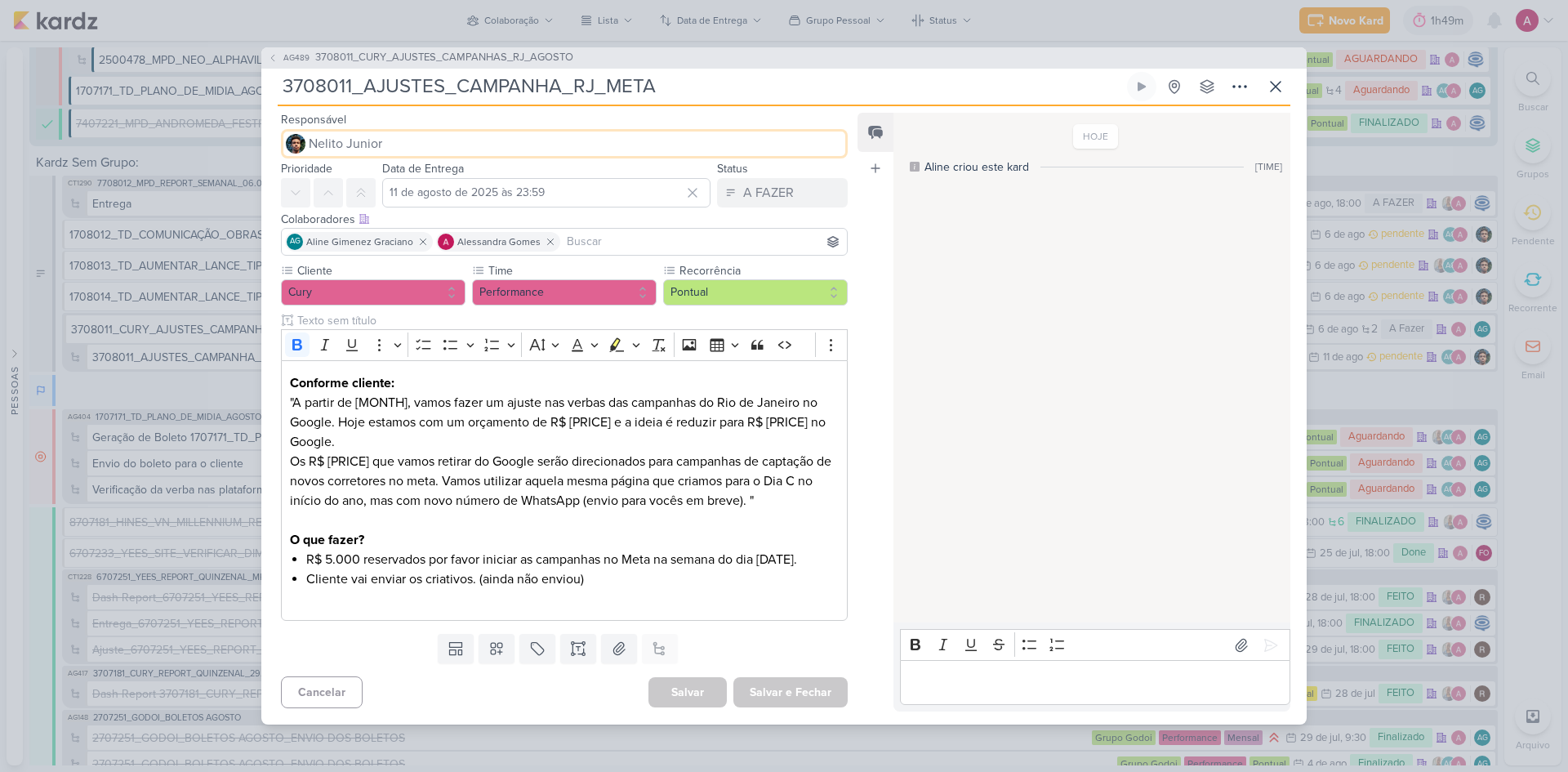 click on "Nelito Junior" at bounding box center [345, 144] 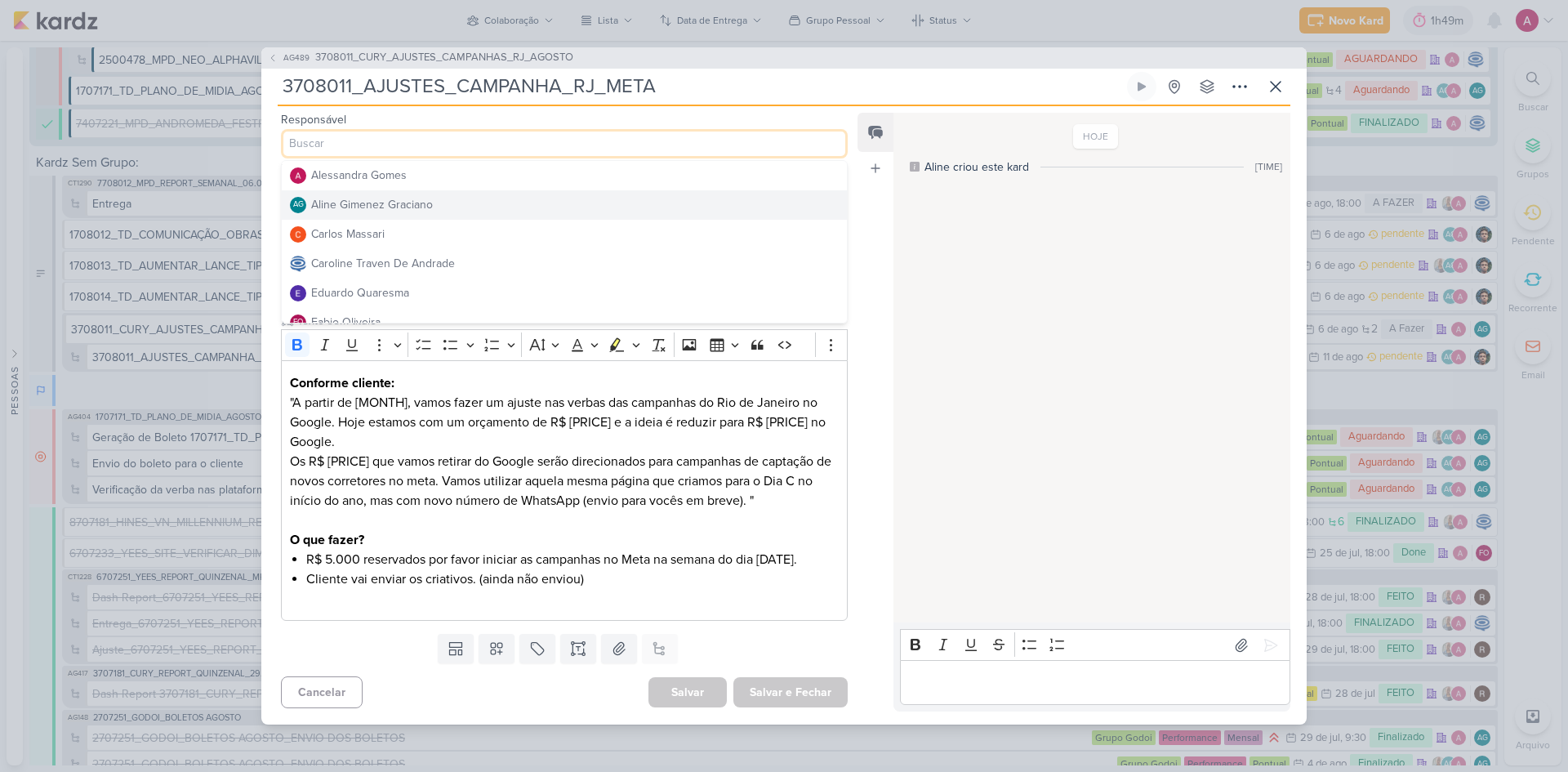 click on "AG
Aline Gimenez Graciano" at bounding box center (564, 205) 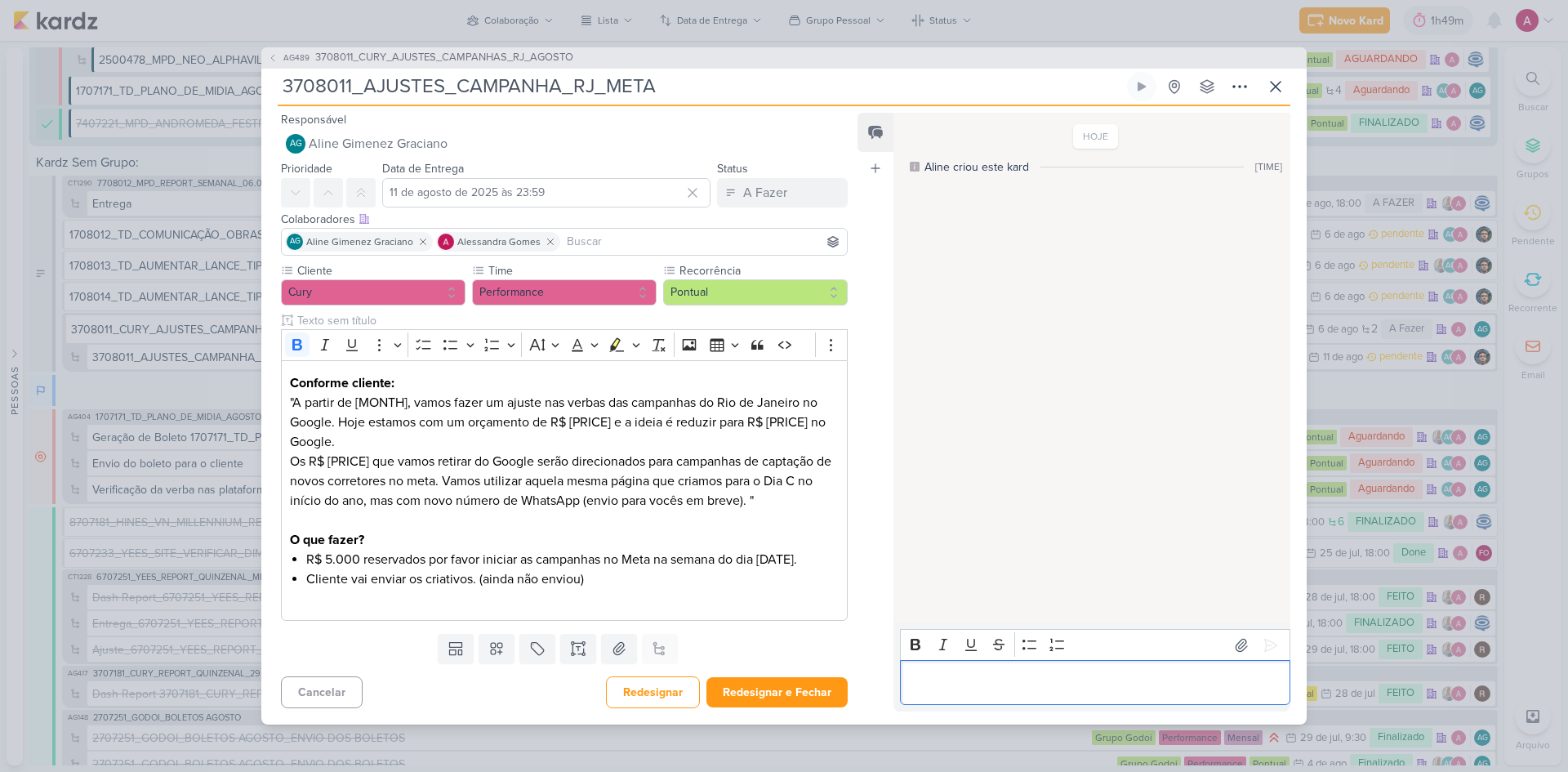 click at bounding box center (1094, 683) 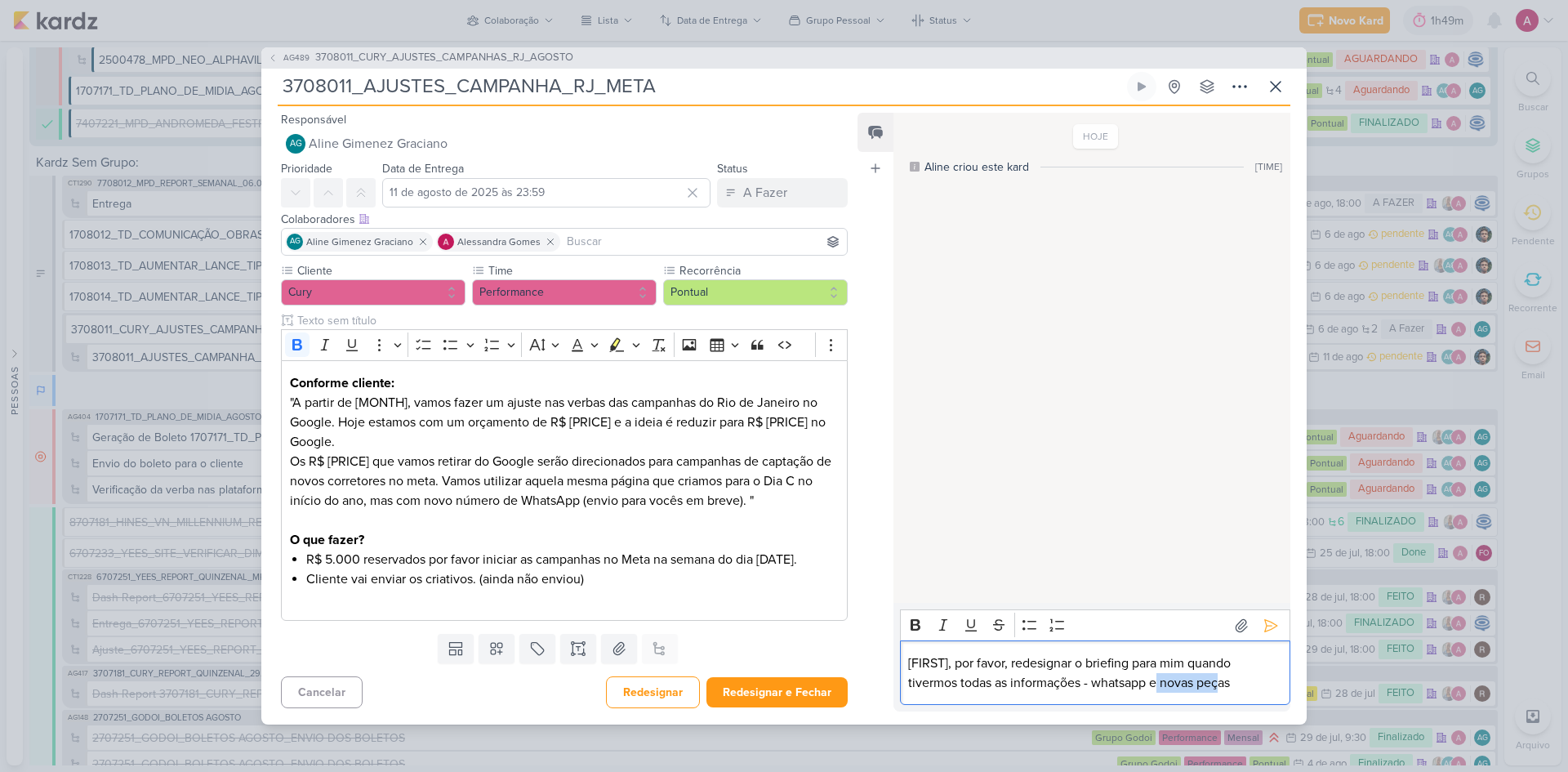 drag, startPoint x: 1167, startPoint y: 682, endPoint x: 1234, endPoint y: 685, distance: 67.0671 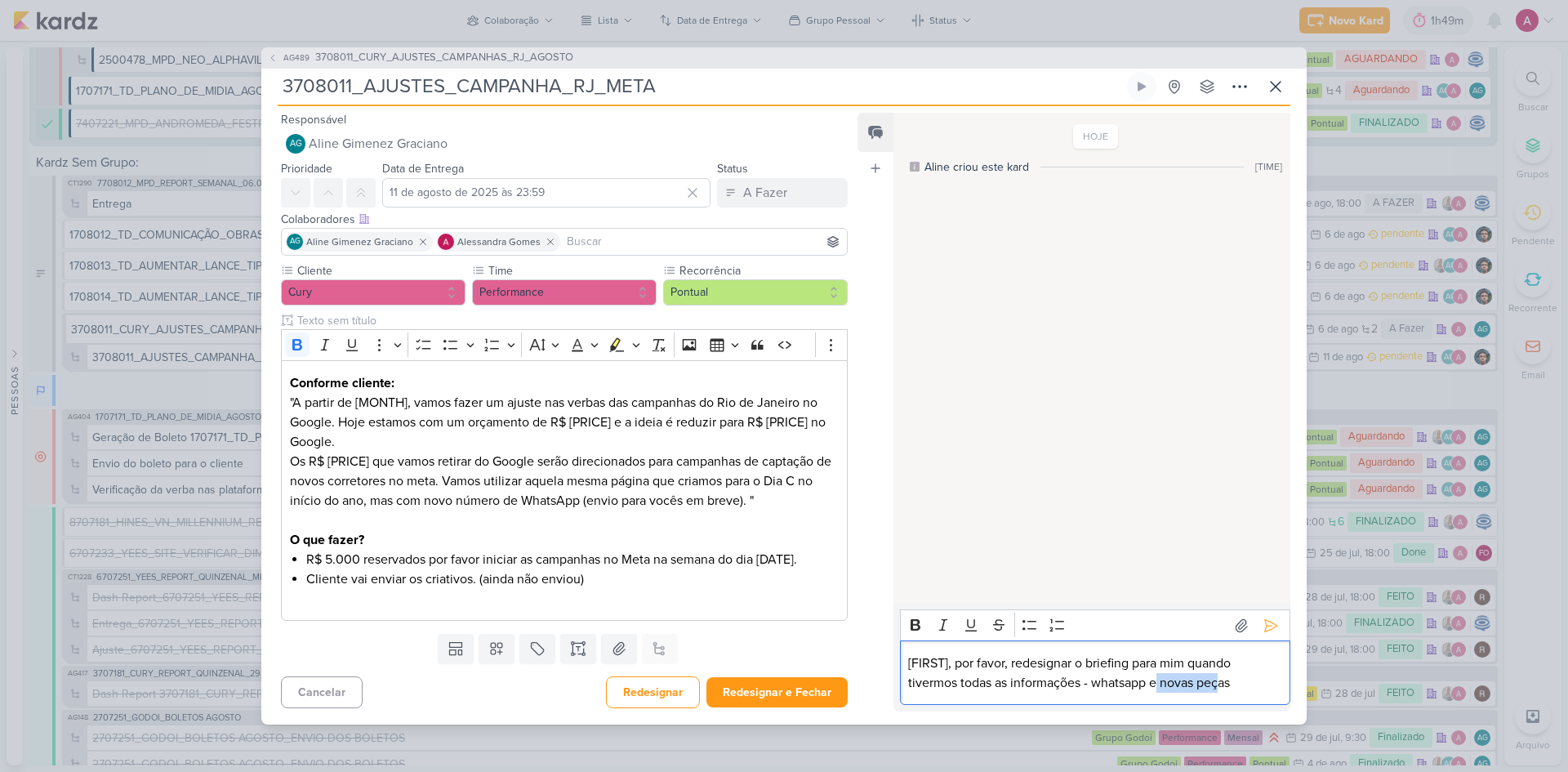 click on "Aline, por favor, redesignar o briefing para mim quando tivermos todas as informações - whatsapp e novas peças" at bounding box center (1094, 673) 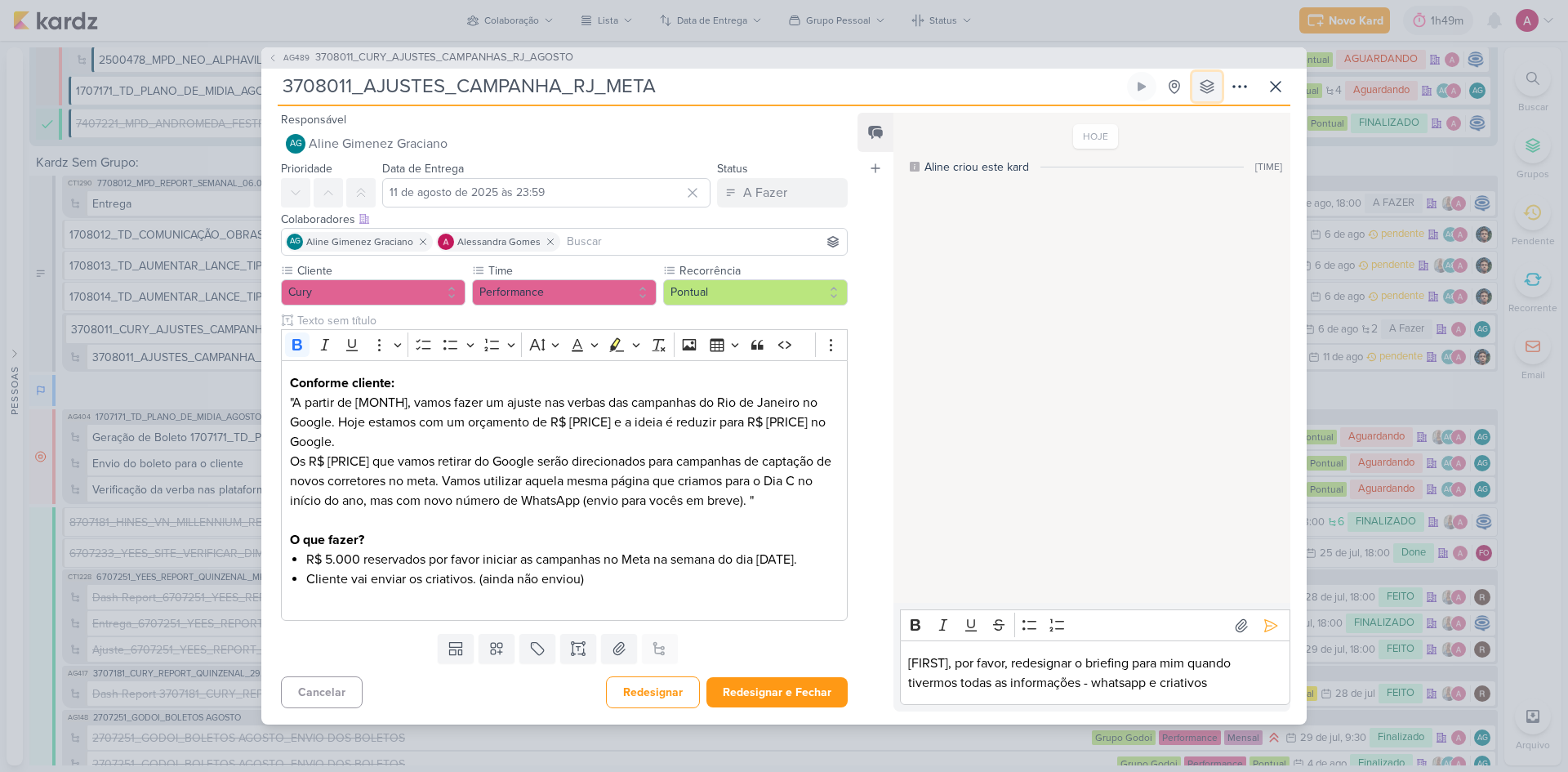 click 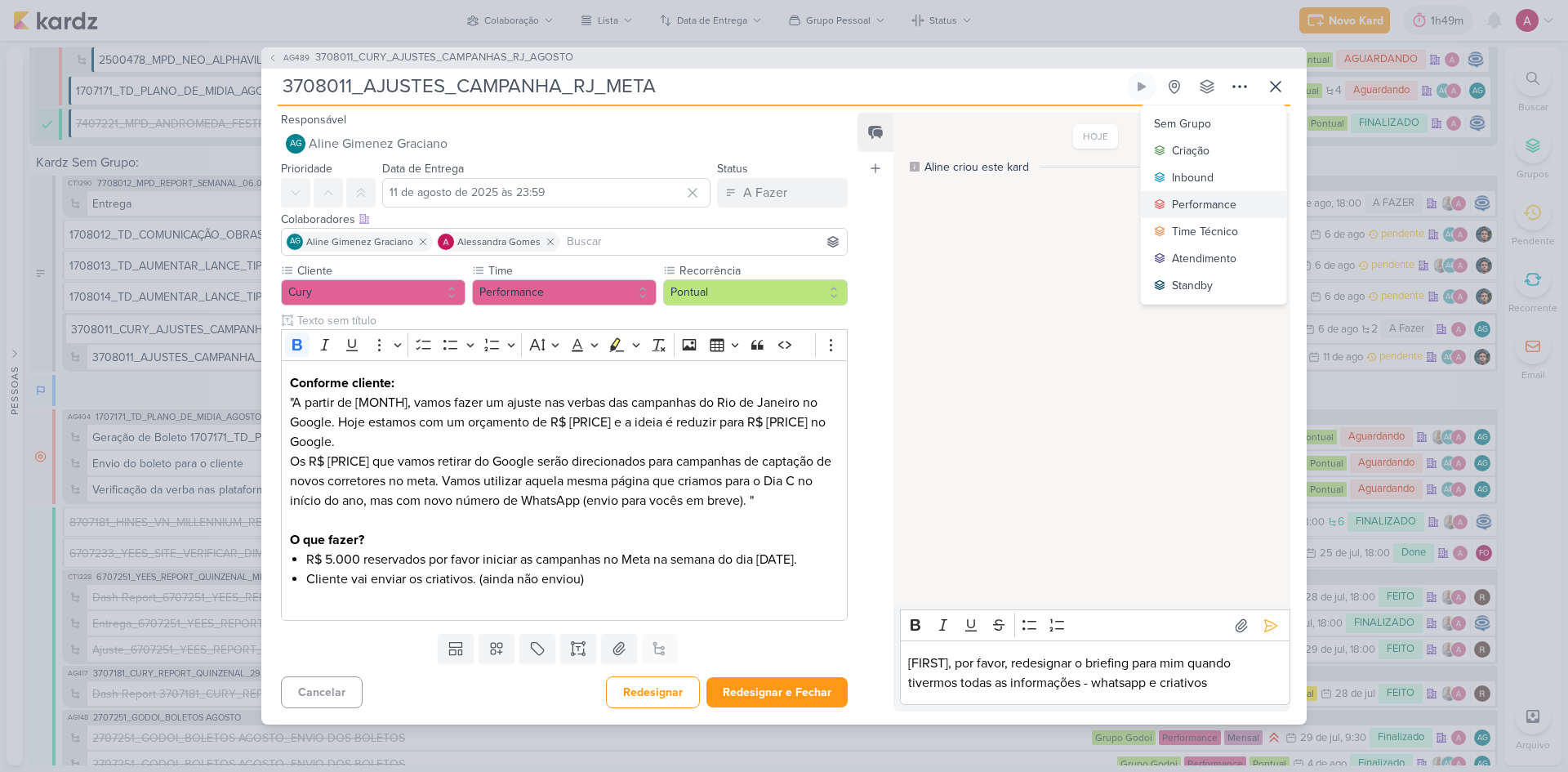 click on "Performance" at bounding box center (1204, 204) 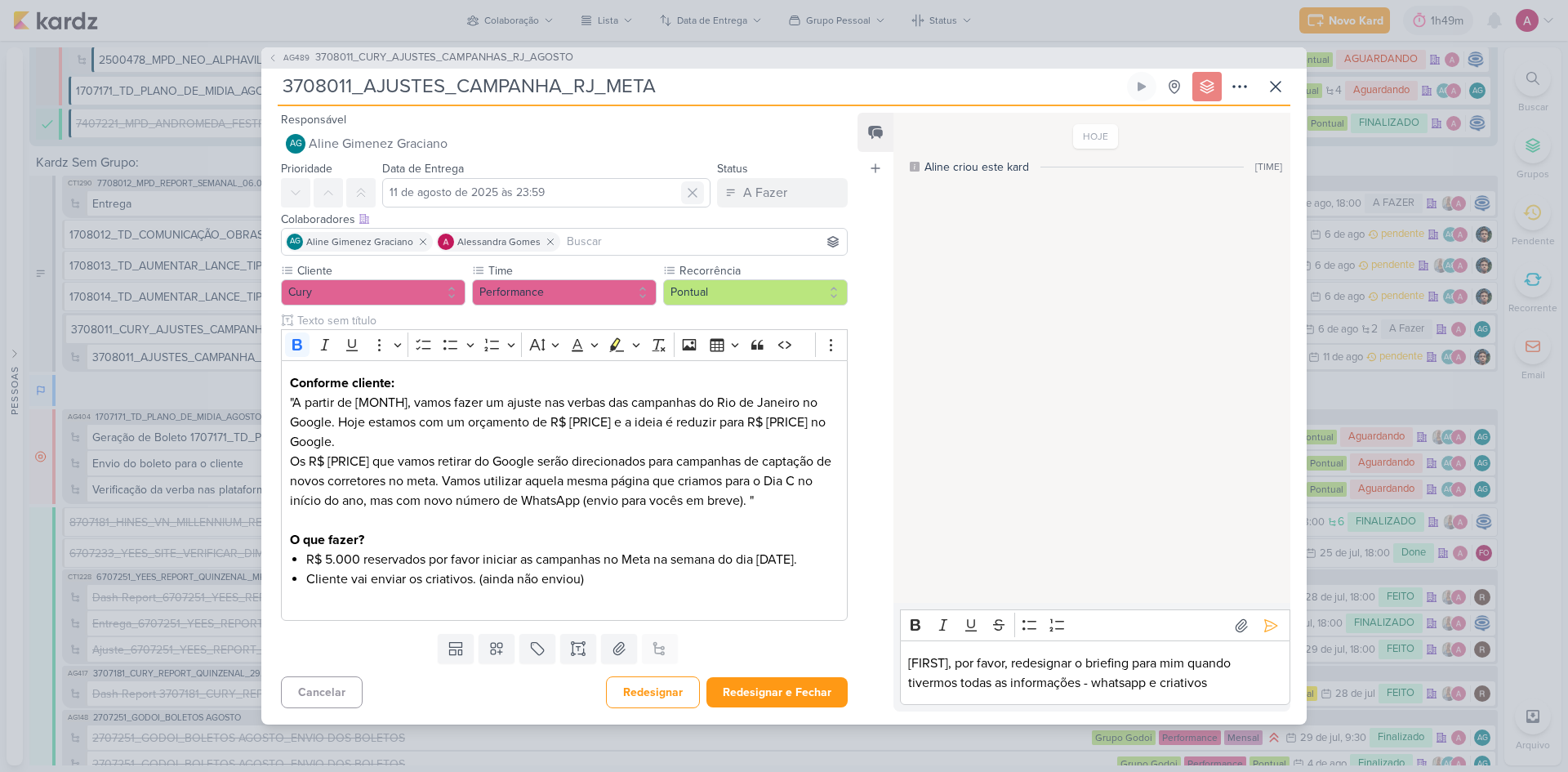 click 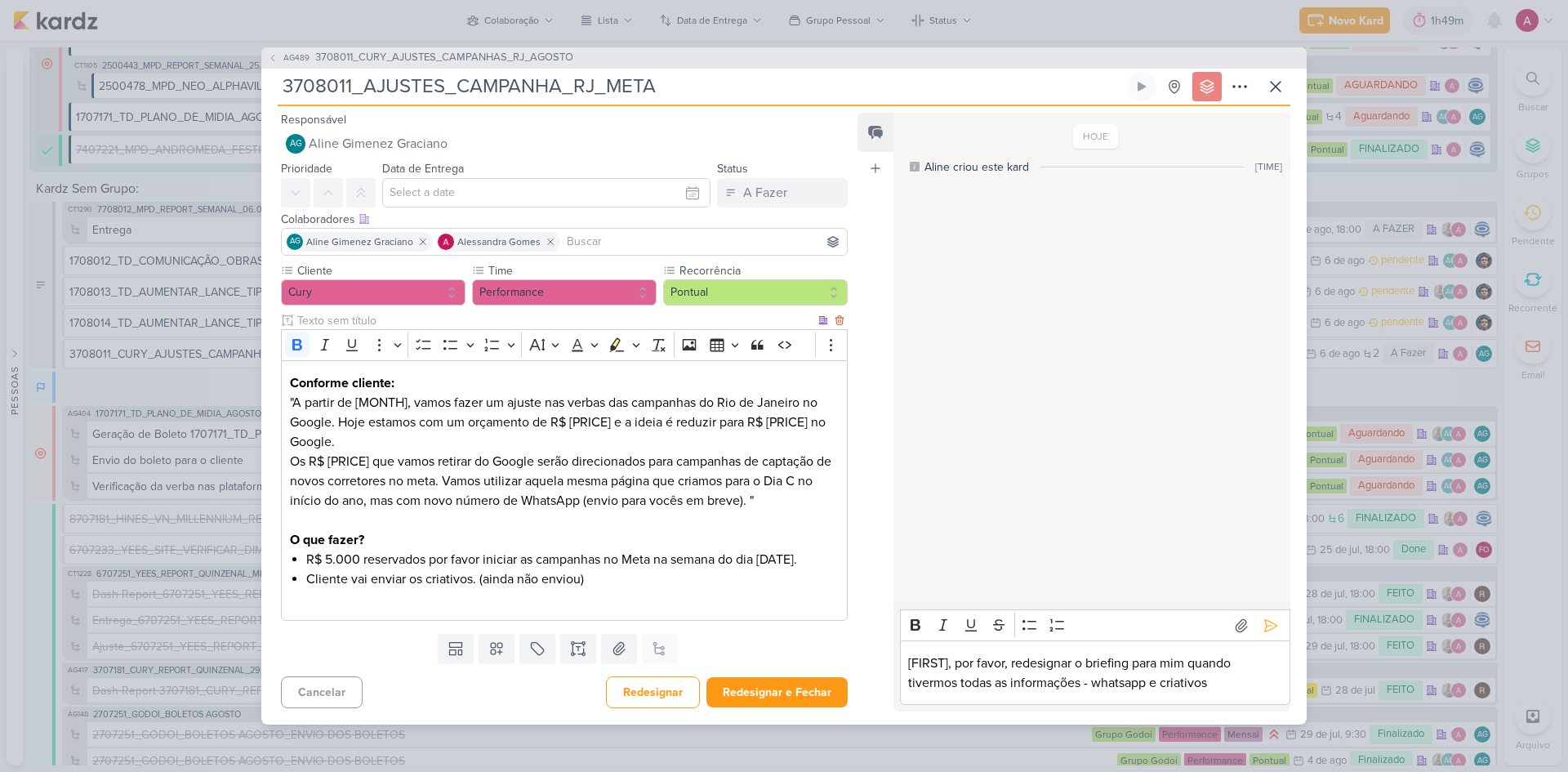 scroll, scrollTop: 4831, scrollLeft: 0, axis: vertical 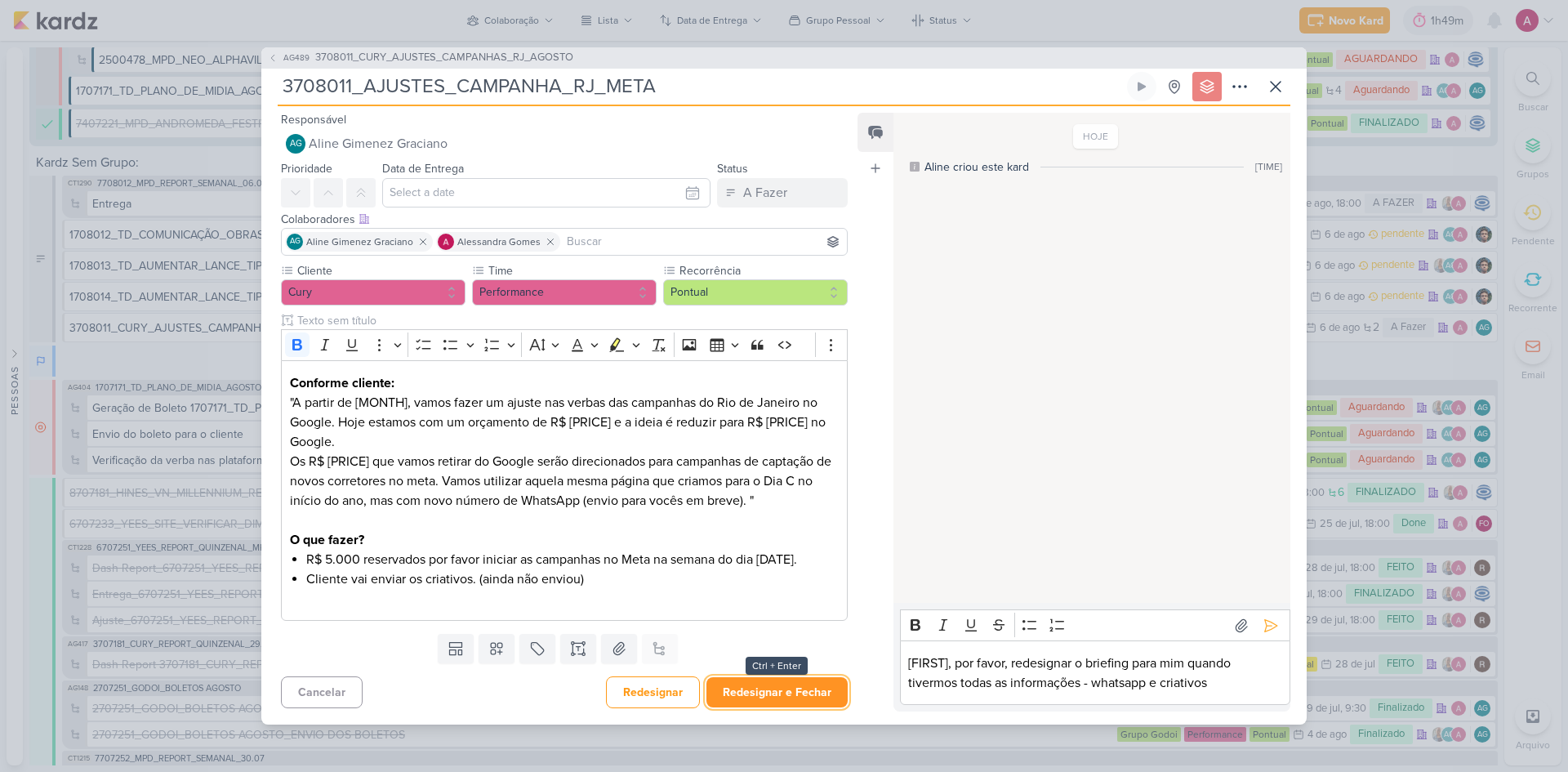 click on "Redesignar e Fechar" at bounding box center [777, 692] 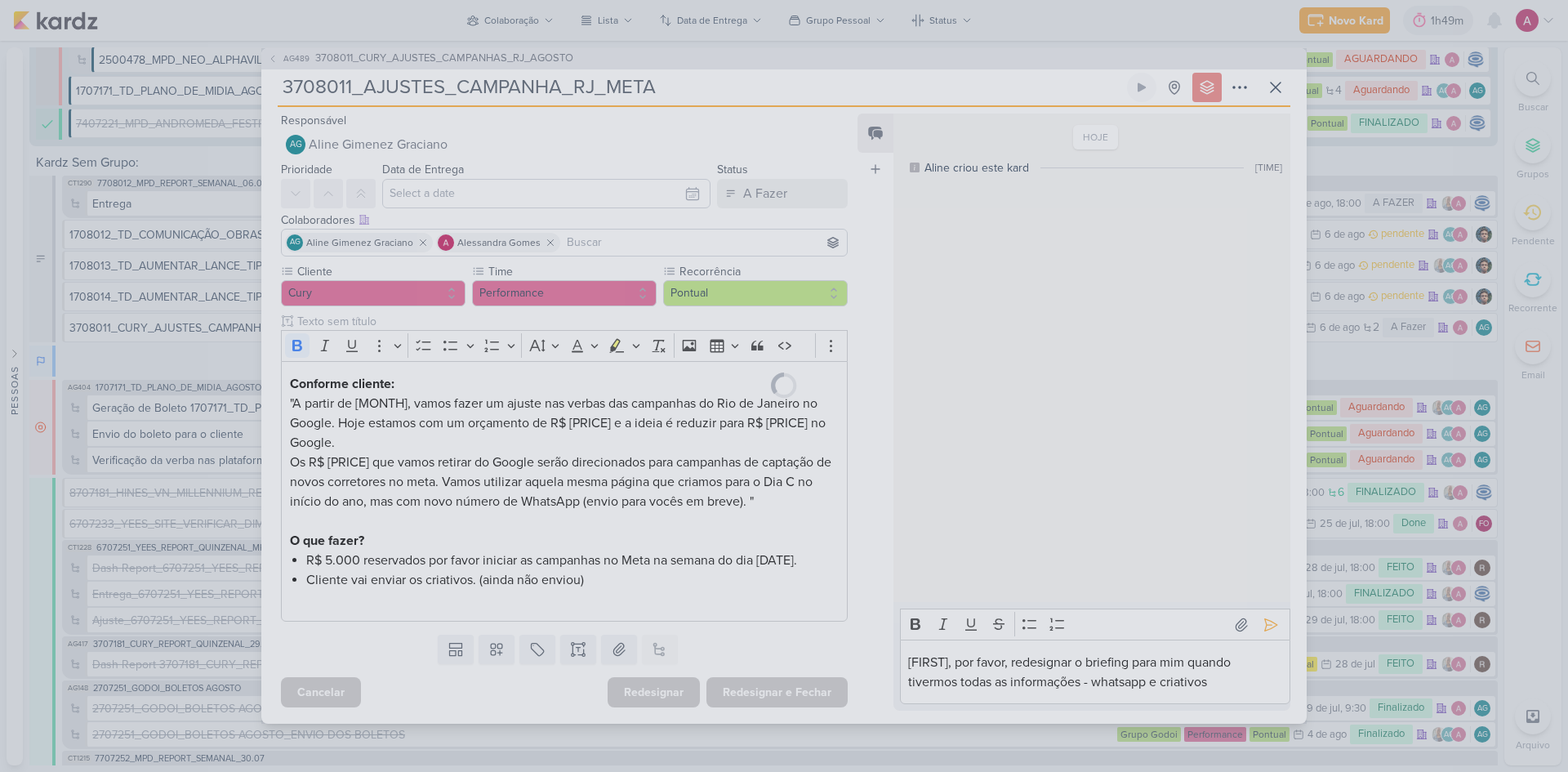 type 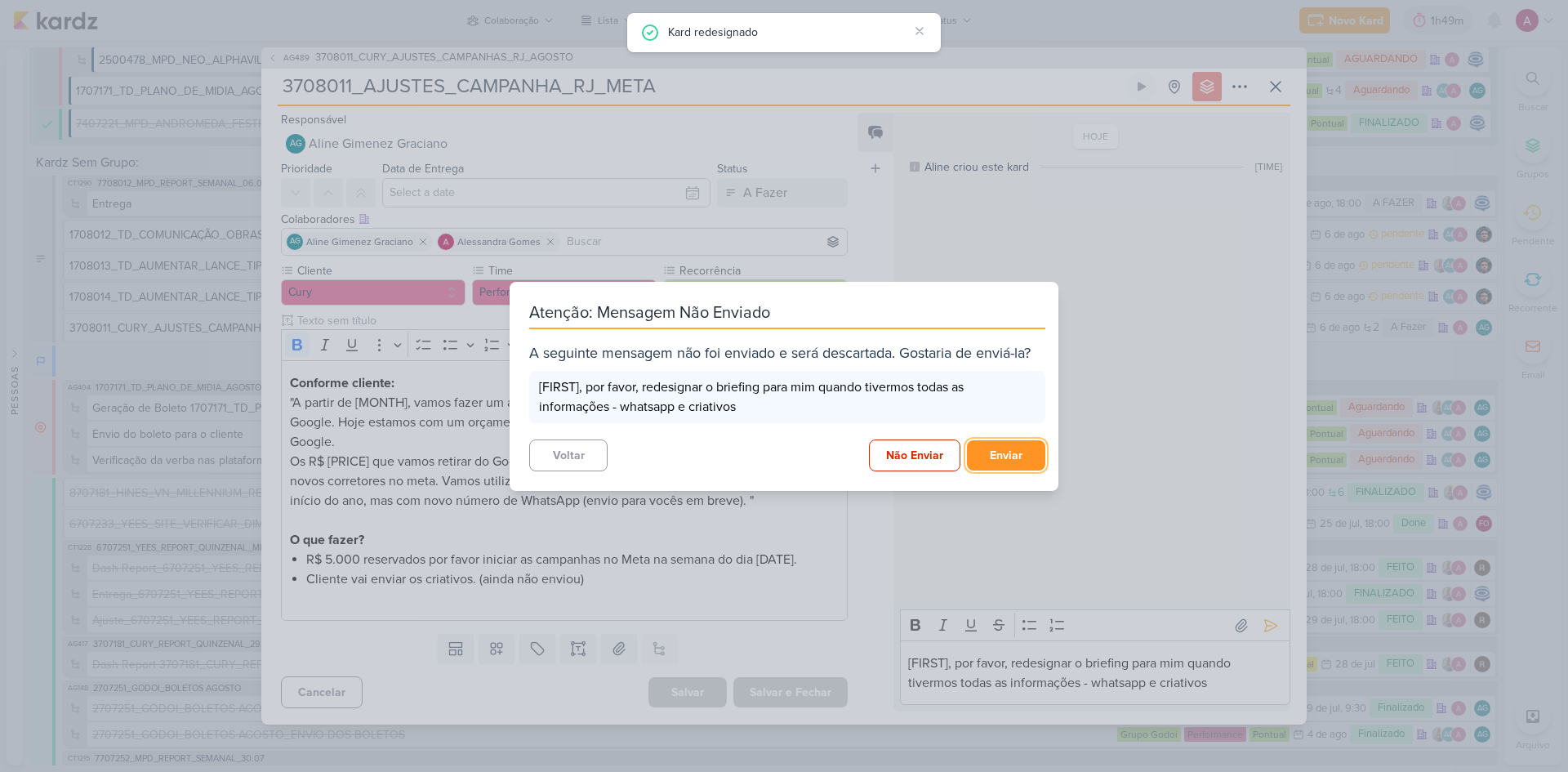 click on "Enviar" at bounding box center [1006, 455] 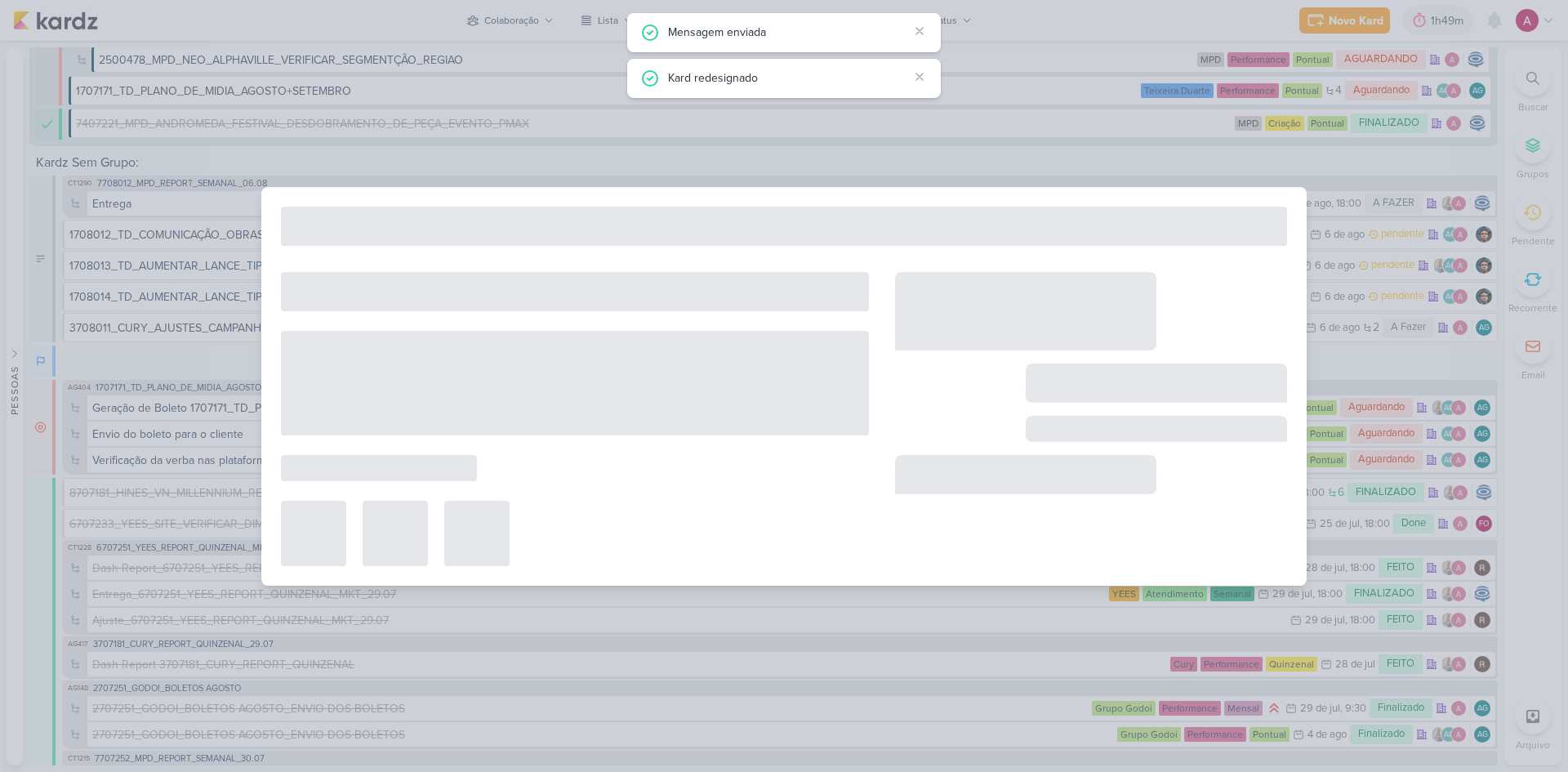 type on "3708011_CURY_AJUSTES_CAMPANHAS_RJ_AGOSTO" 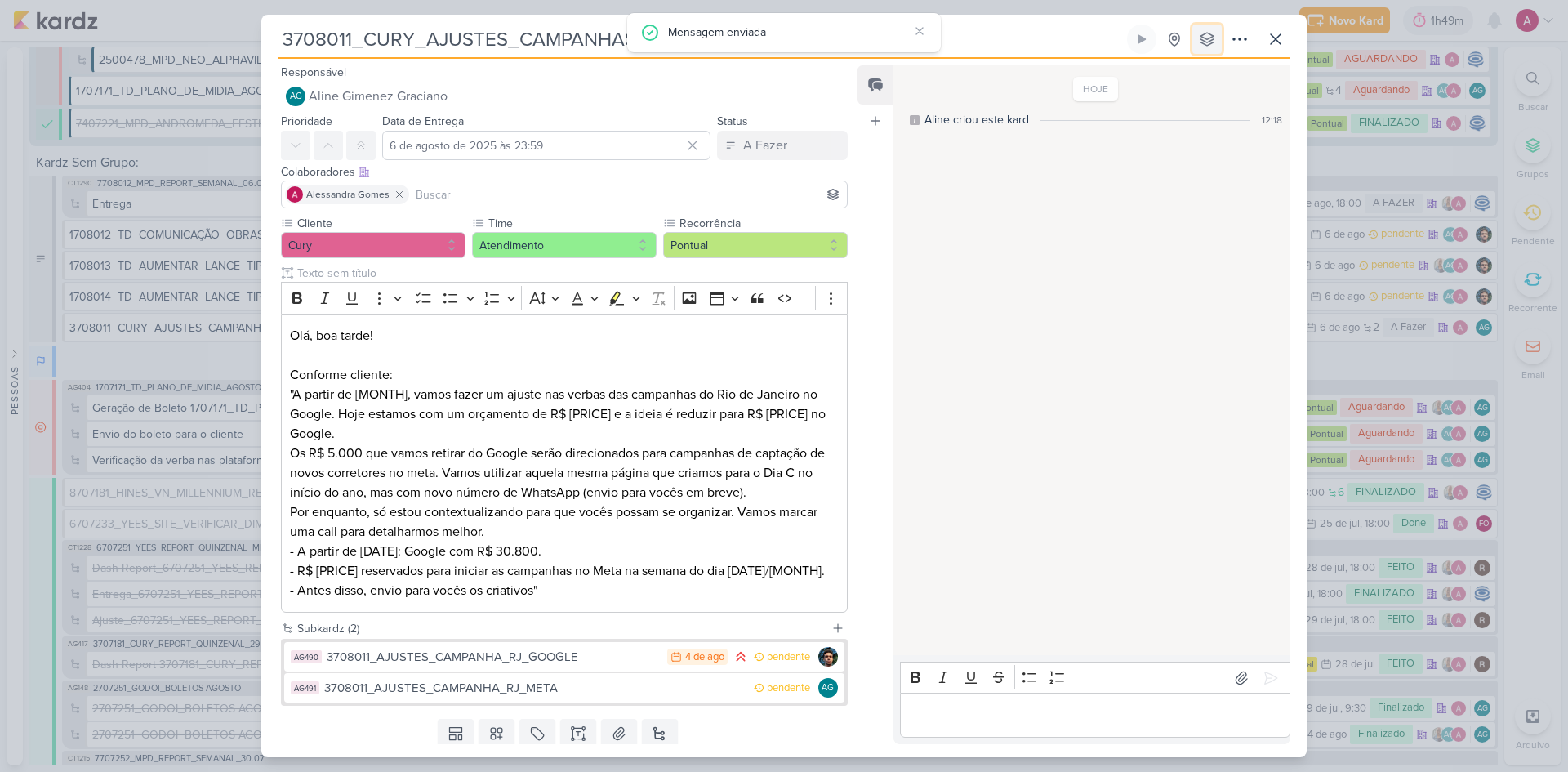 click at bounding box center [1207, 39] 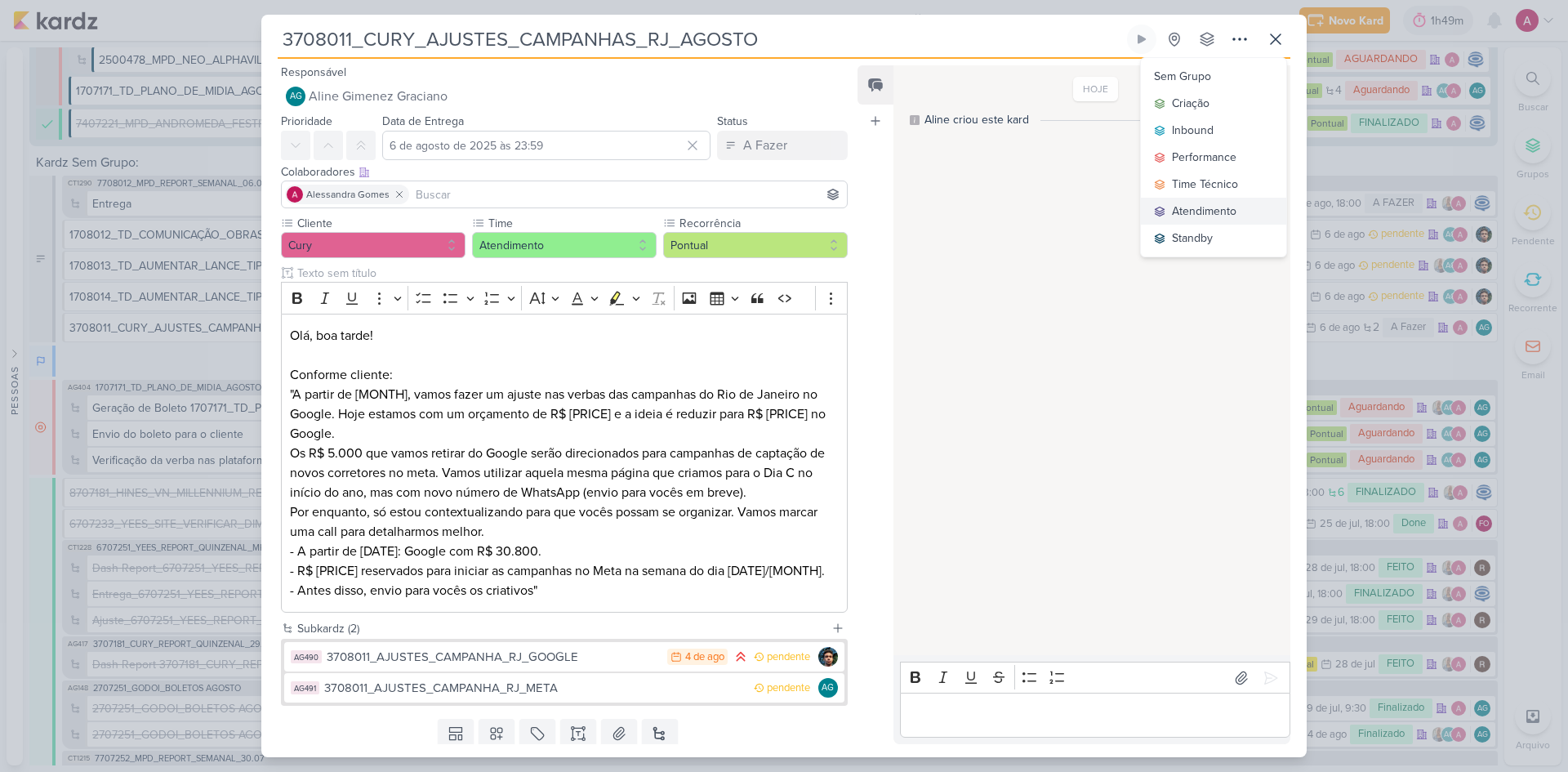 click on "Atendimento" at bounding box center (1204, 211) 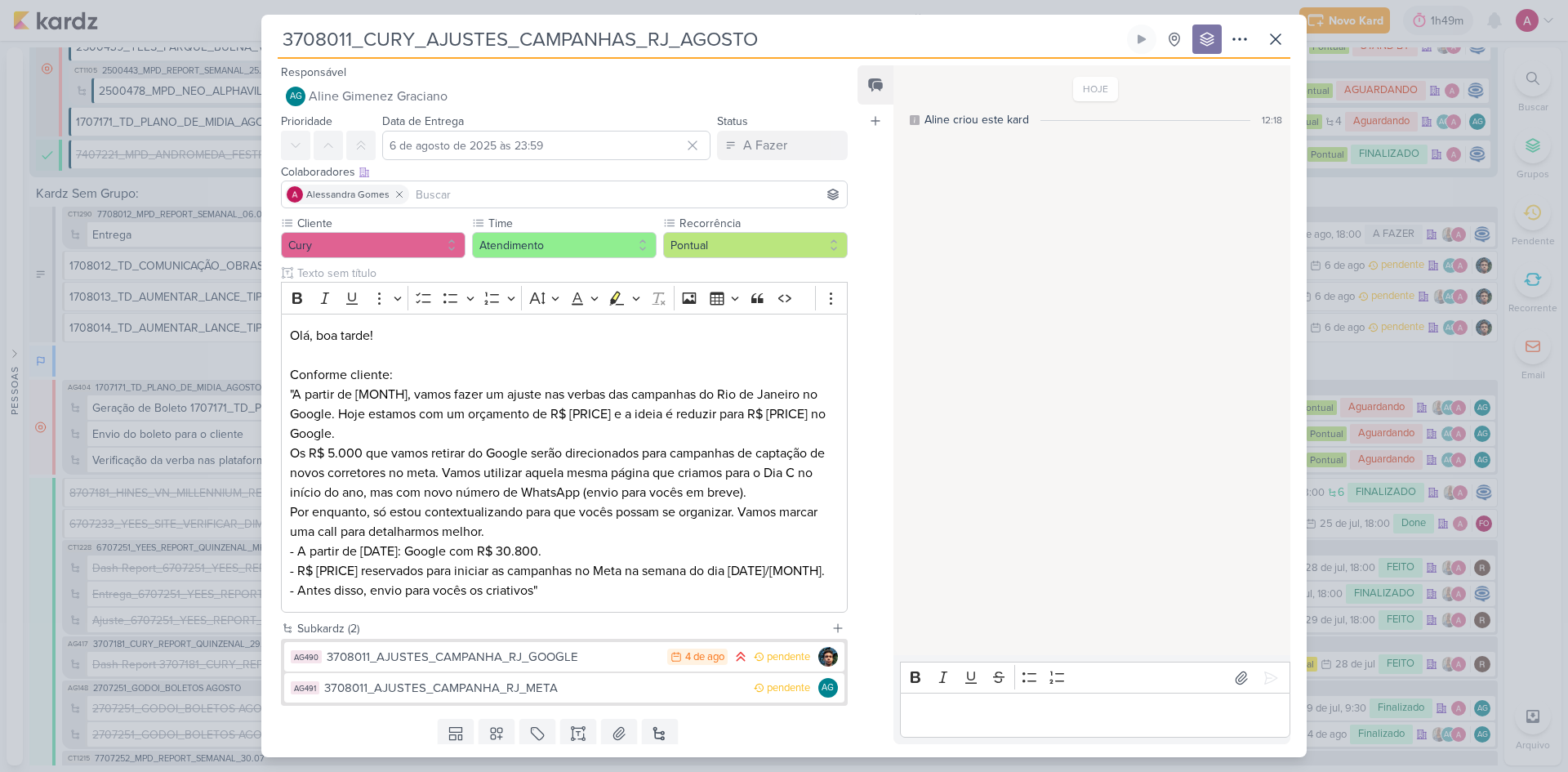 scroll, scrollTop: 4862, scrollLeft: 0, axis: vertical 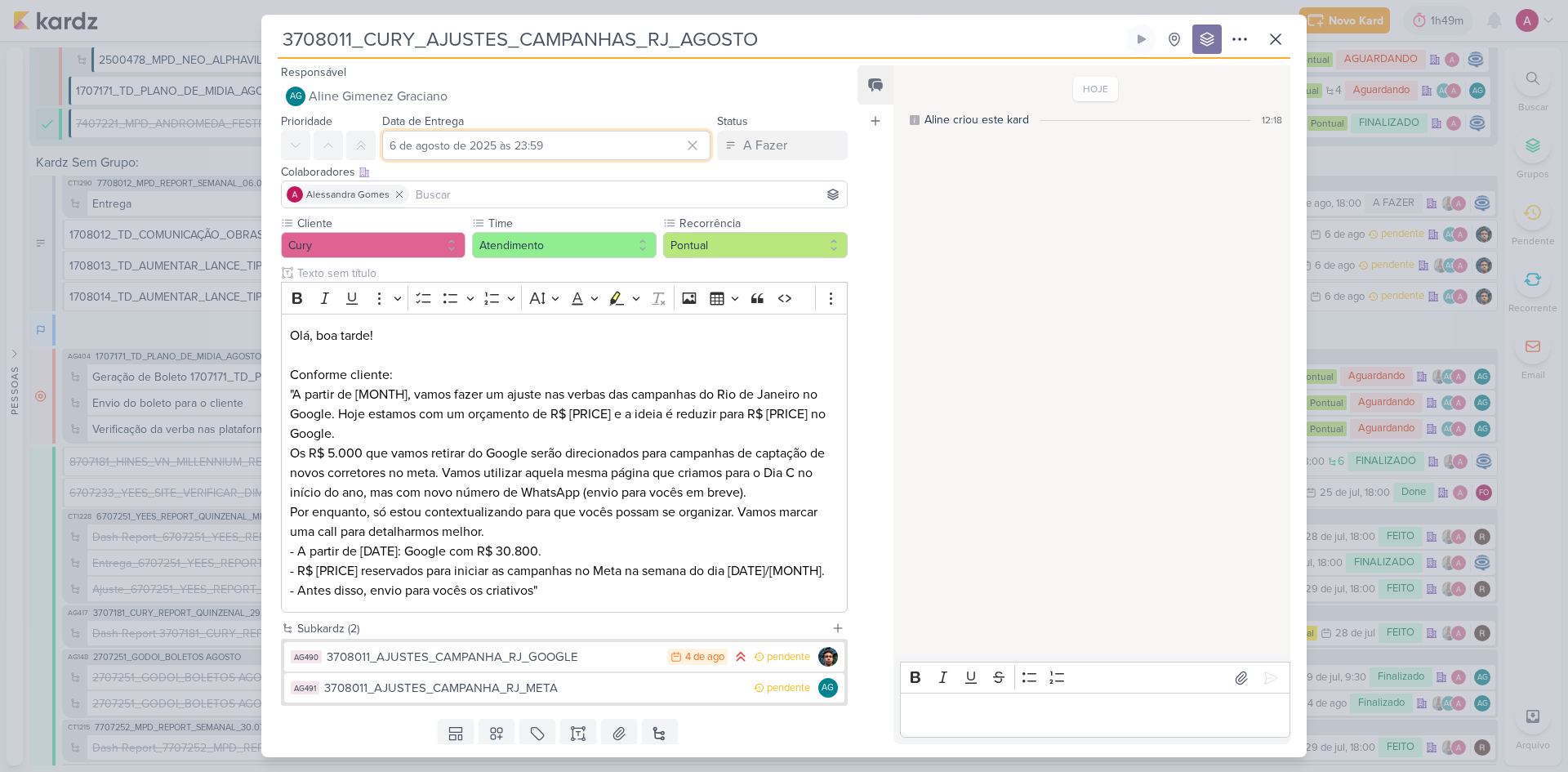 click on "6 de agosto de 2025 às 23:59" at bounding box center [546, 145] 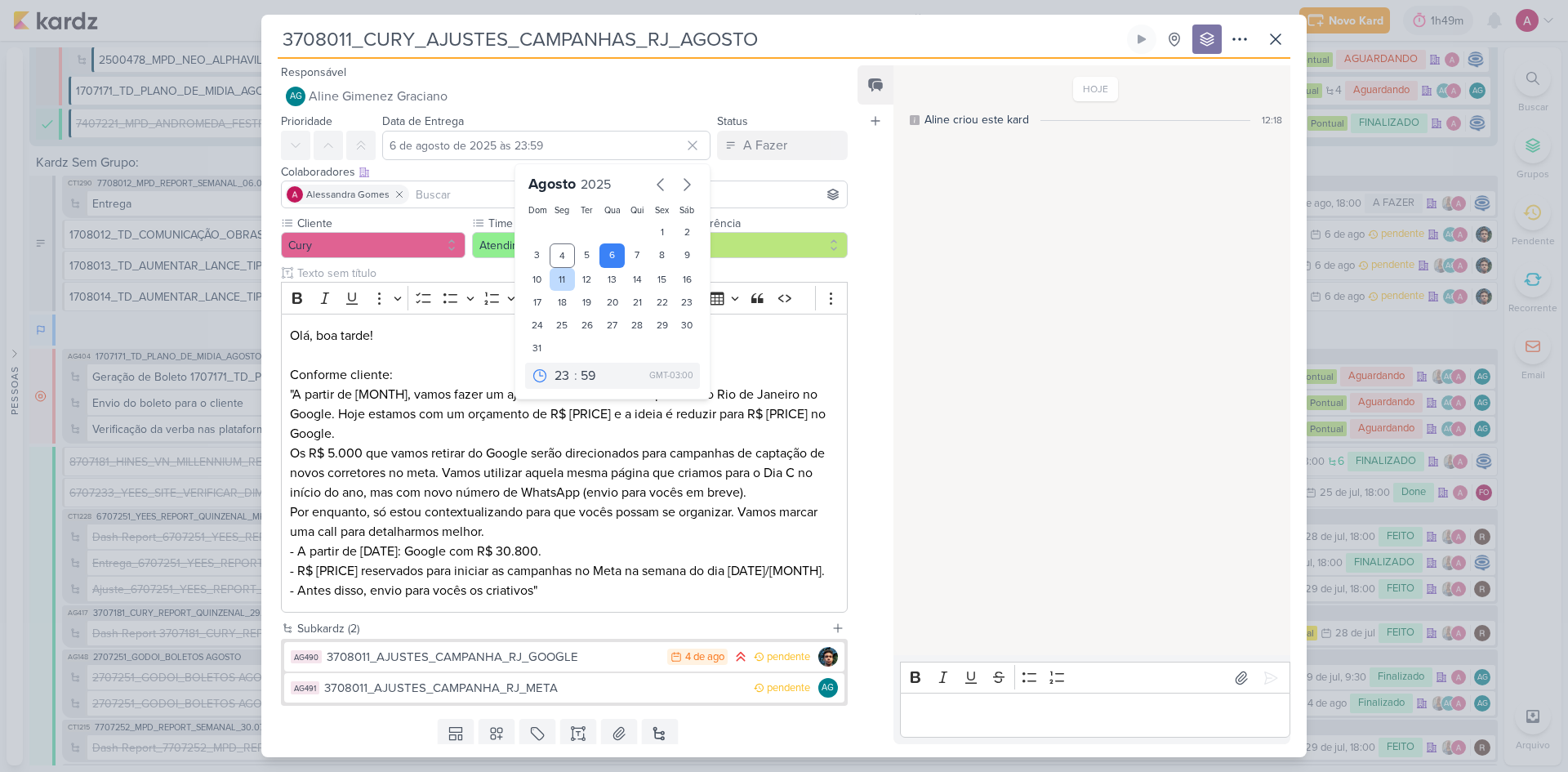click on "11" at bounding box center [562, 279] 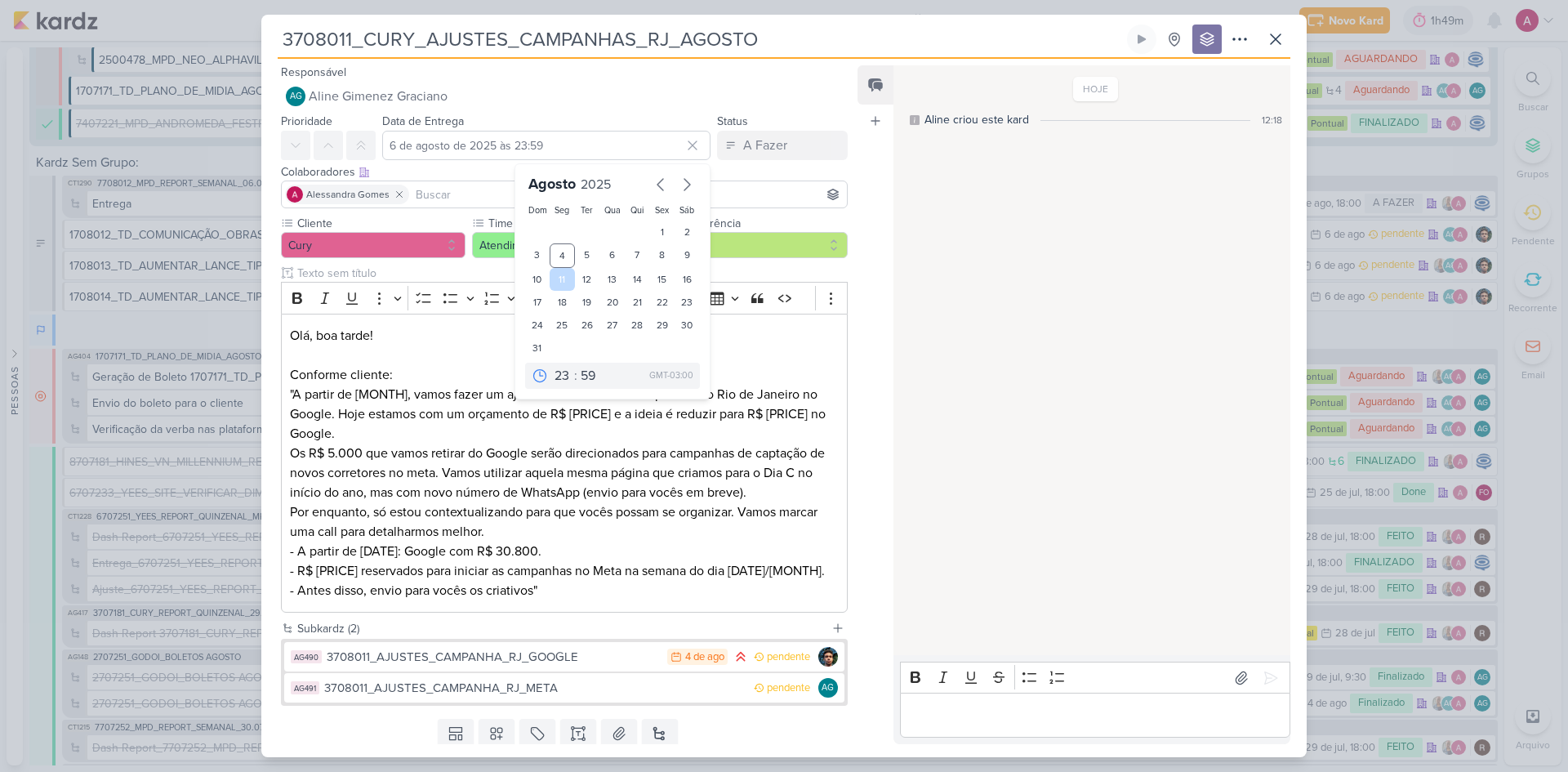 type on "11 de agosto de 2025 às 23:59" 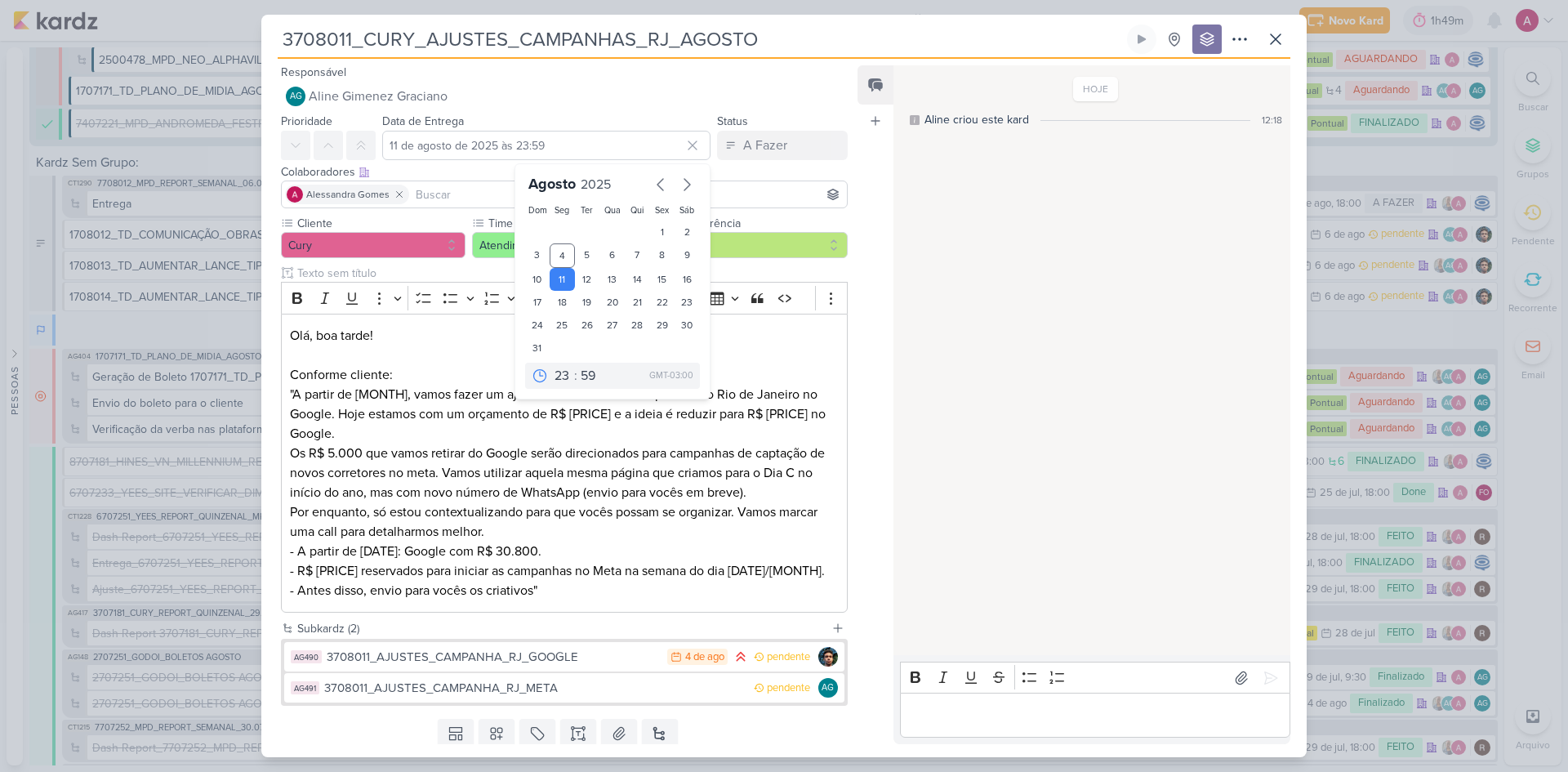 click on "HOJE
Aline criou este kard
12:18" at bounding box center [1091, 361] 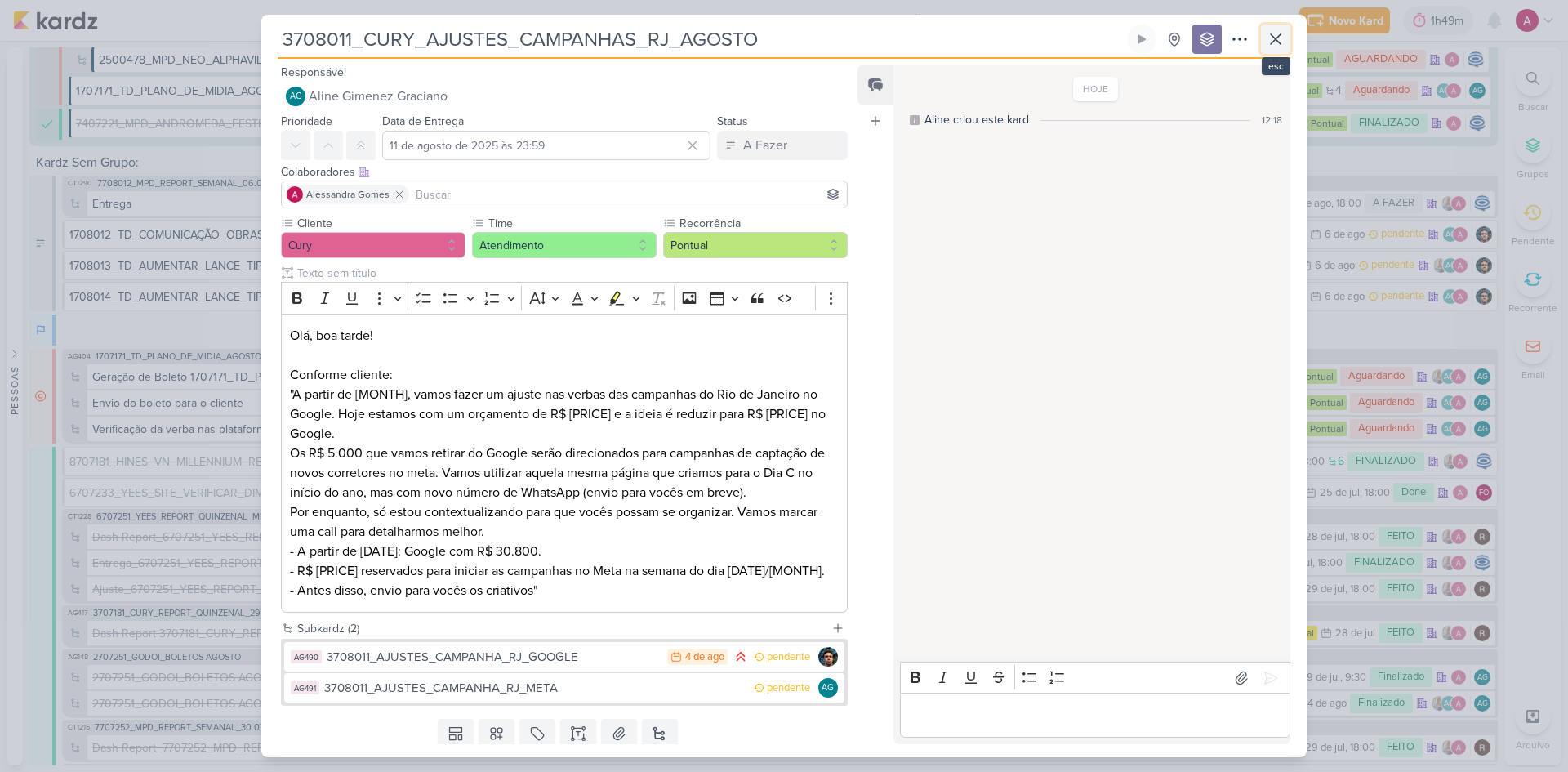 click 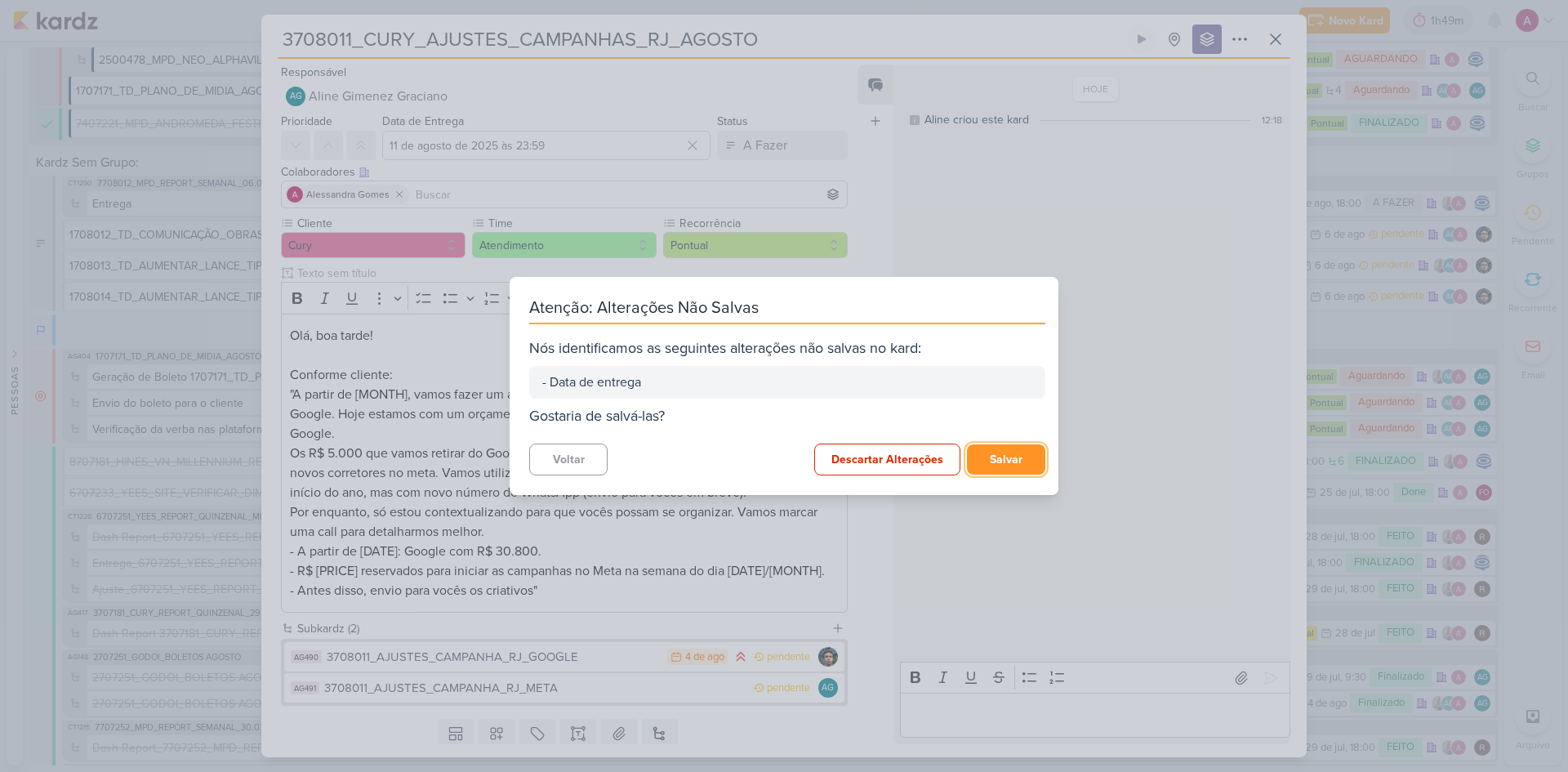 click on "Salvar" at bounding box center (1006, 459) 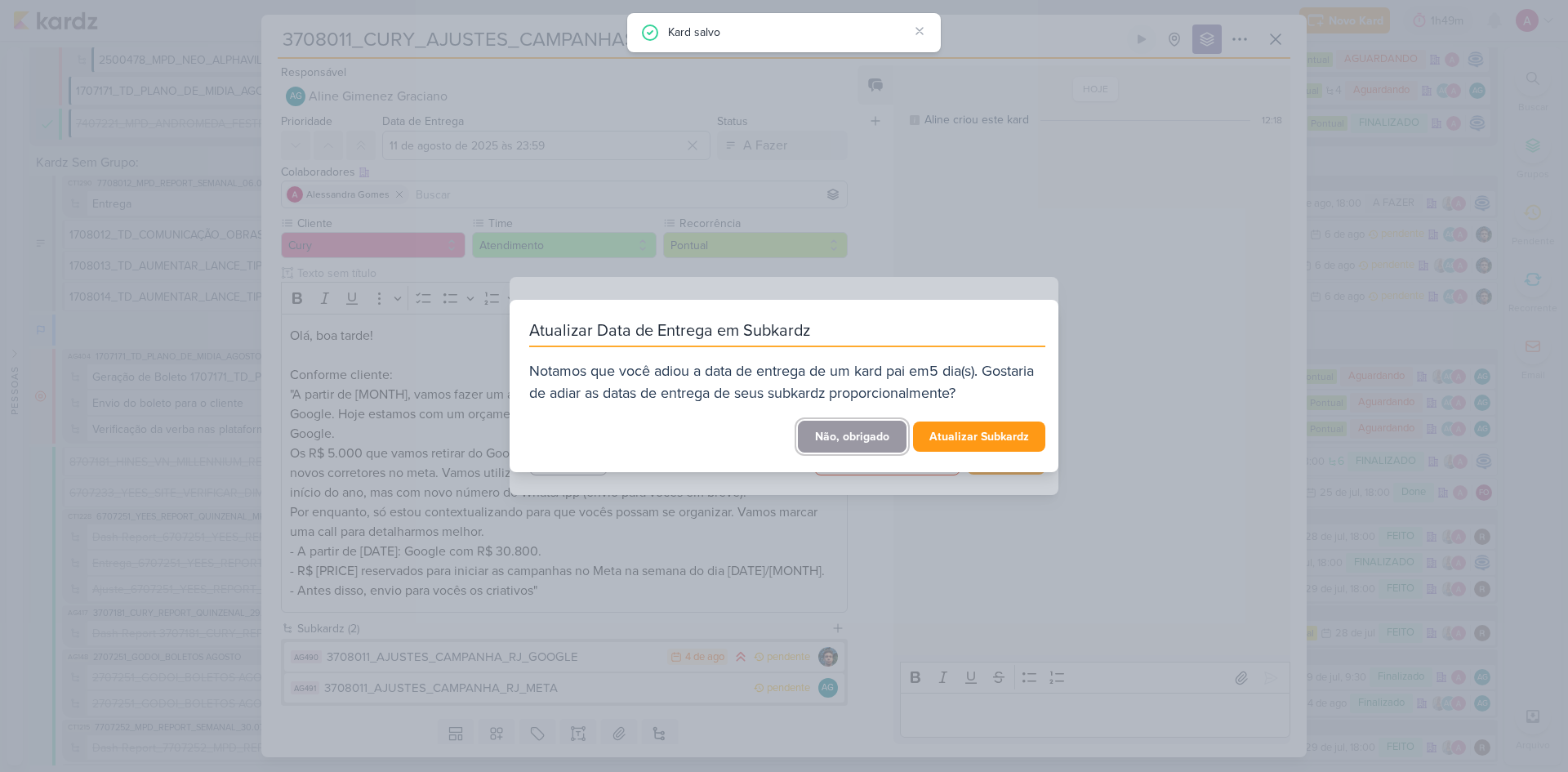 click on "Não, obrigado" at bounding box center (852, 436) 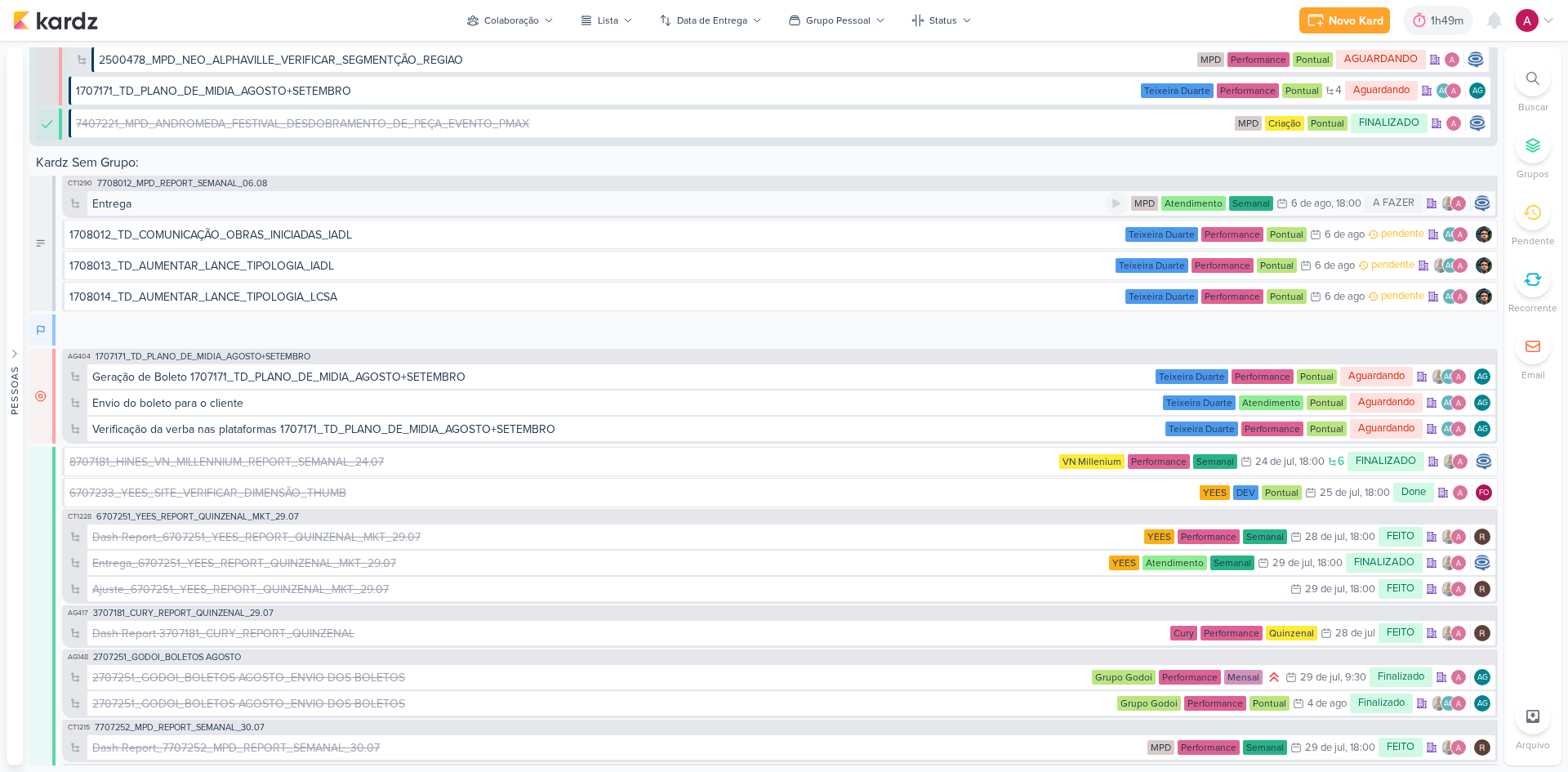 click on "Entrega" at bounding box center (599, 203) 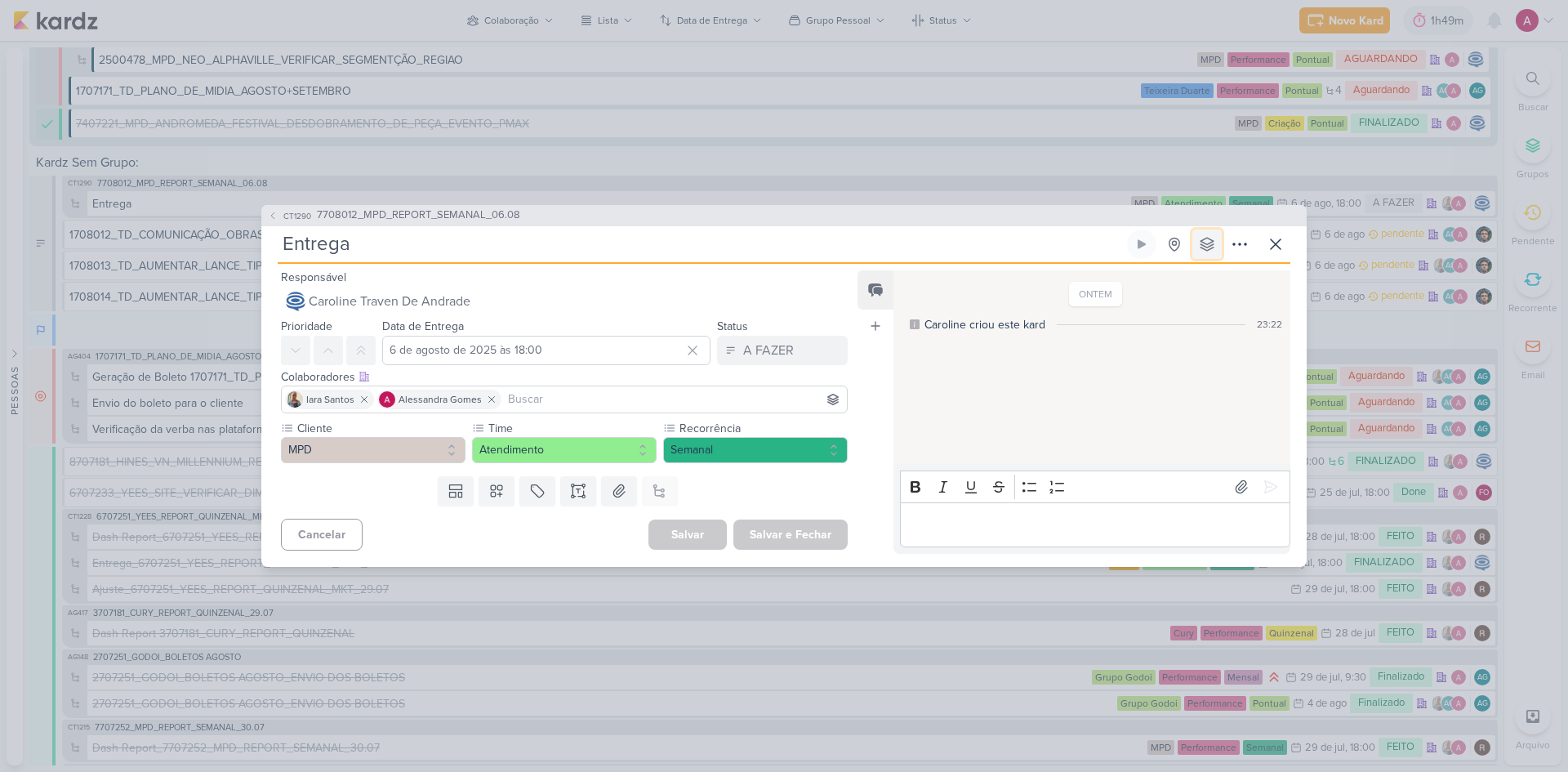 click 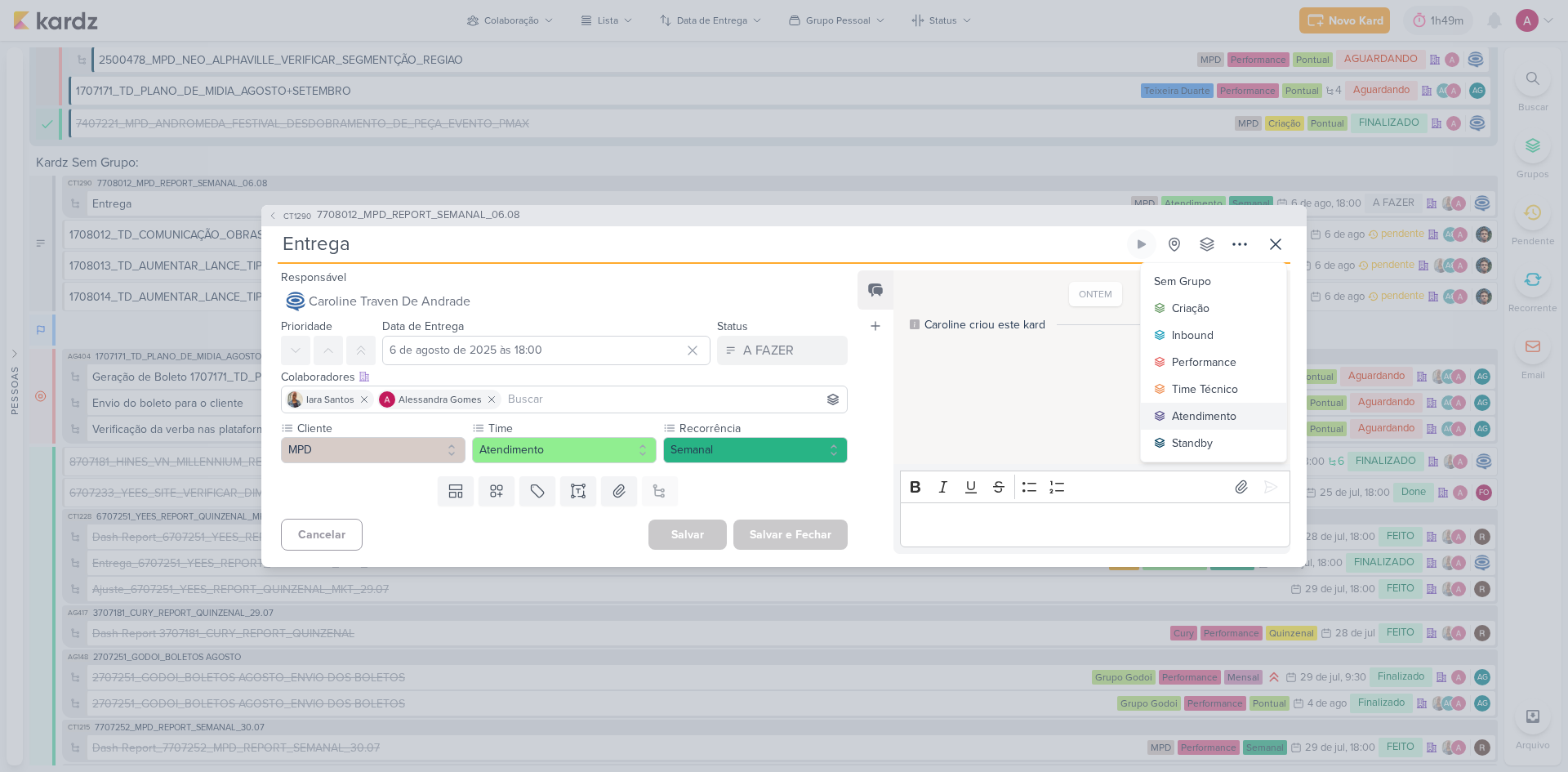 click on "Atendimento" at bounding box center [1204, 416] 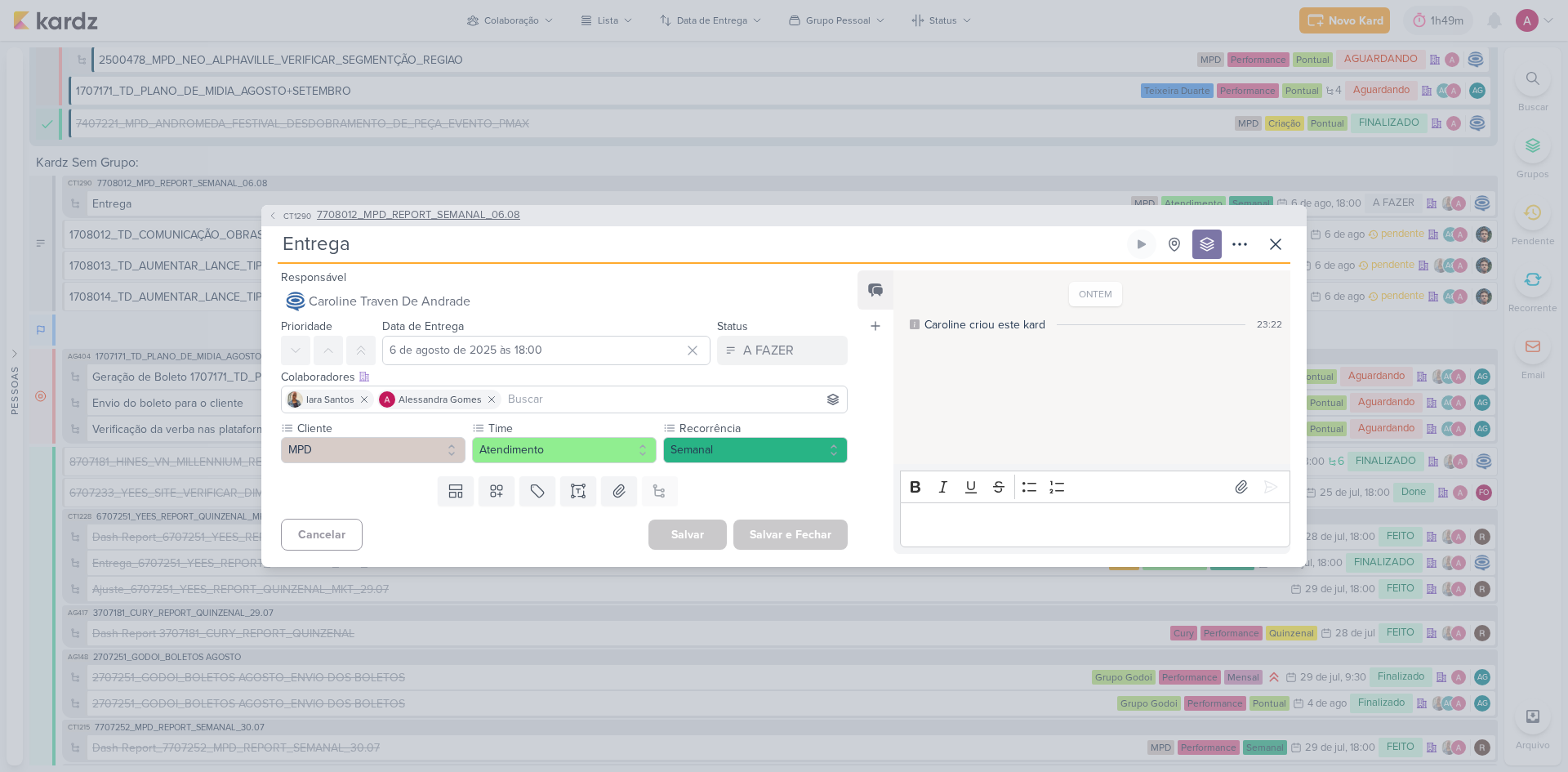 click on "CT1290" at bounding box center (297, 216) 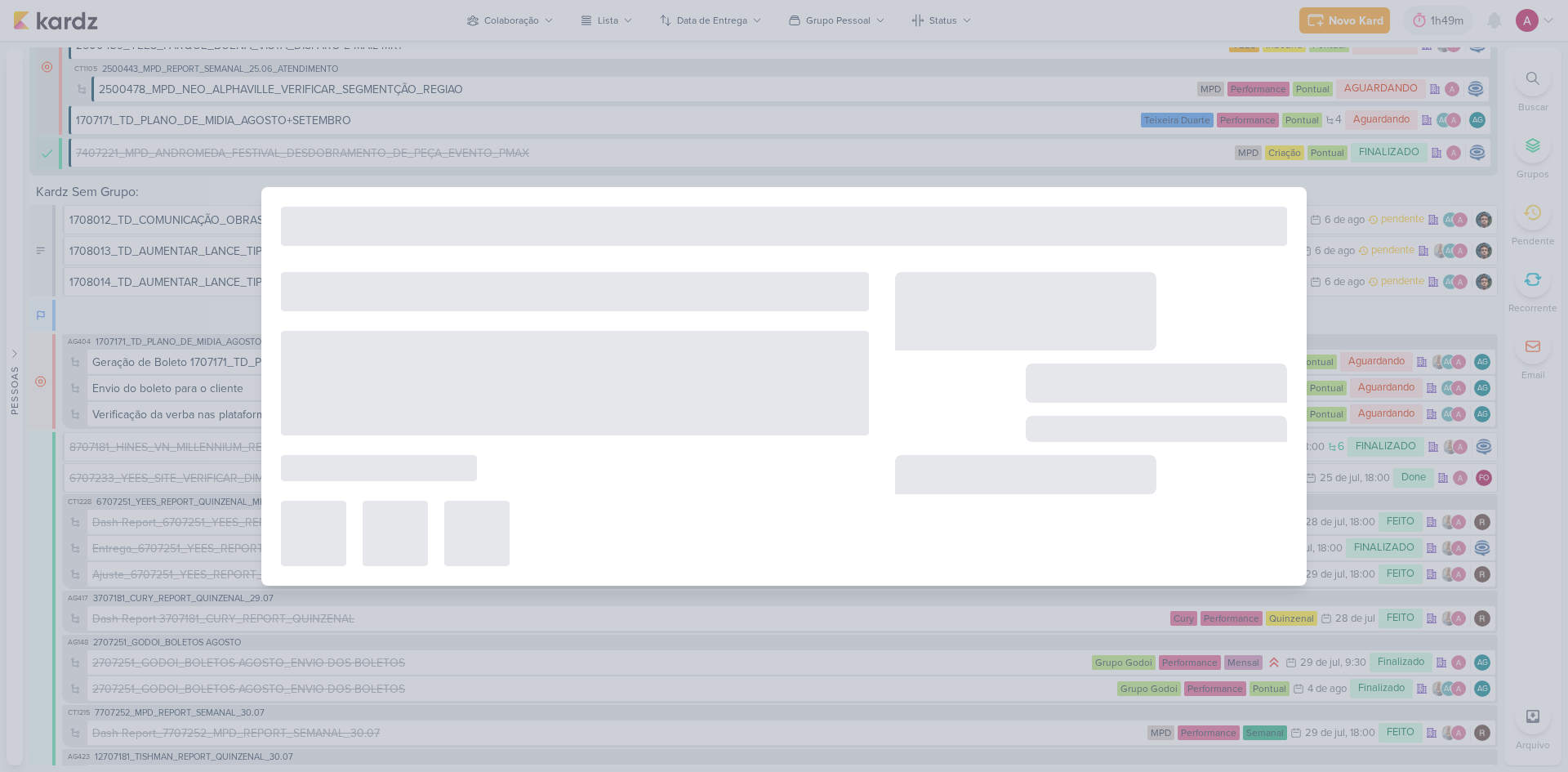 scroll, scrollTop: 4891, scrollLeft: 0, axis: vertical 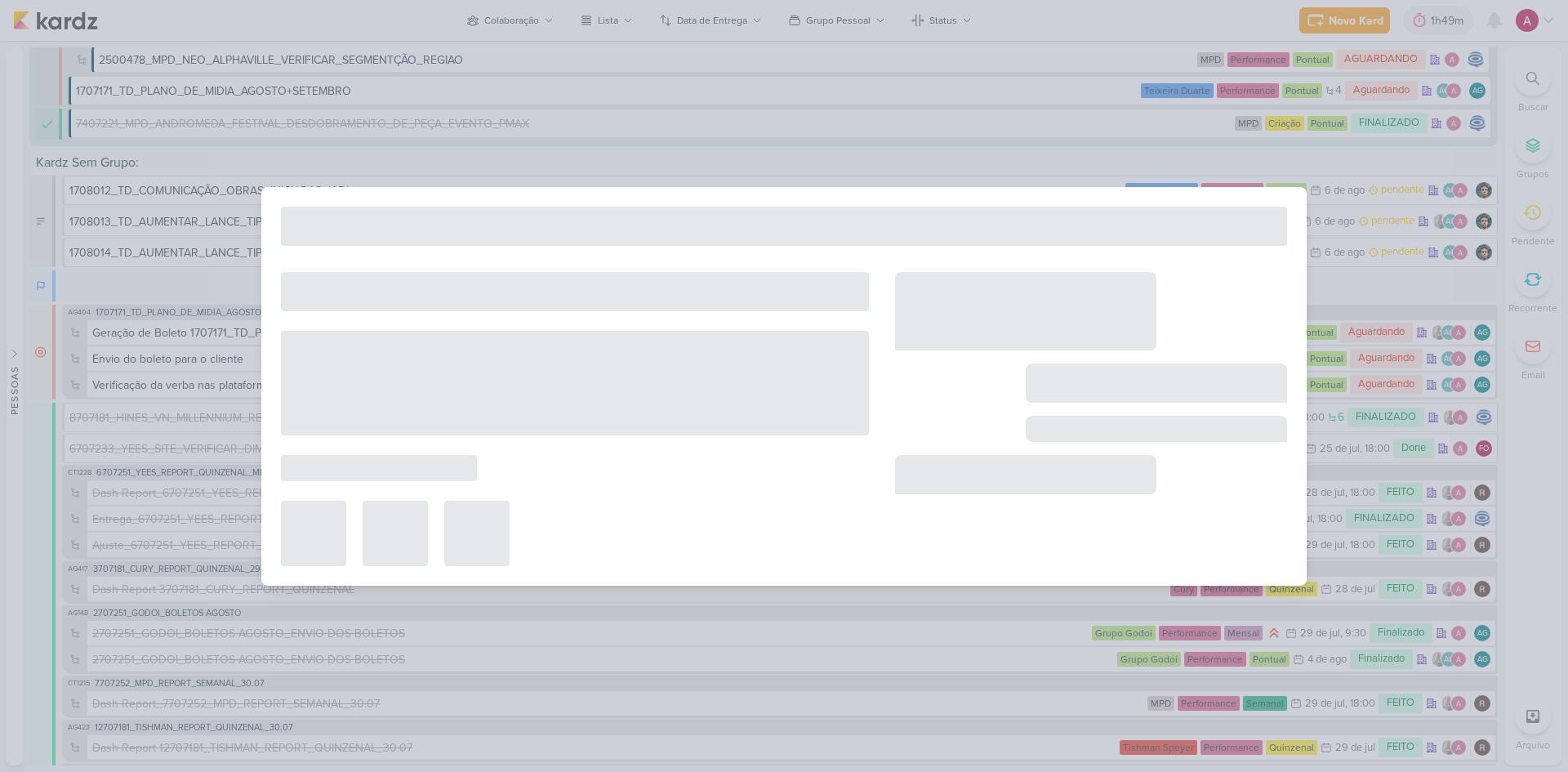 type on "7708012_MPD_REPORT_SEMANAL_06.08" 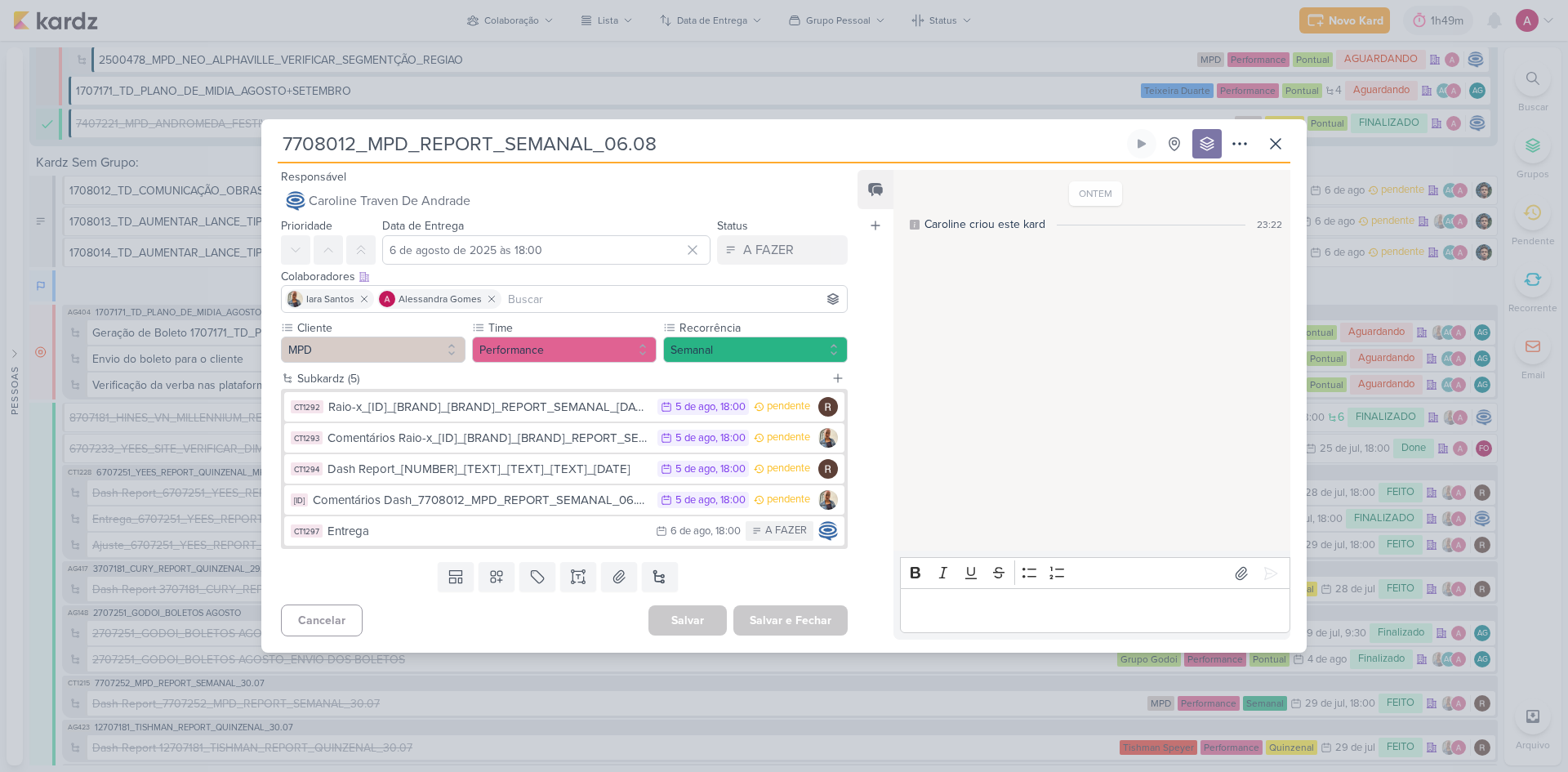 drag, startPoint x: 285, startPoint y: 143, endPoint x: 351, endPoint y: 144, distance: 66.00758 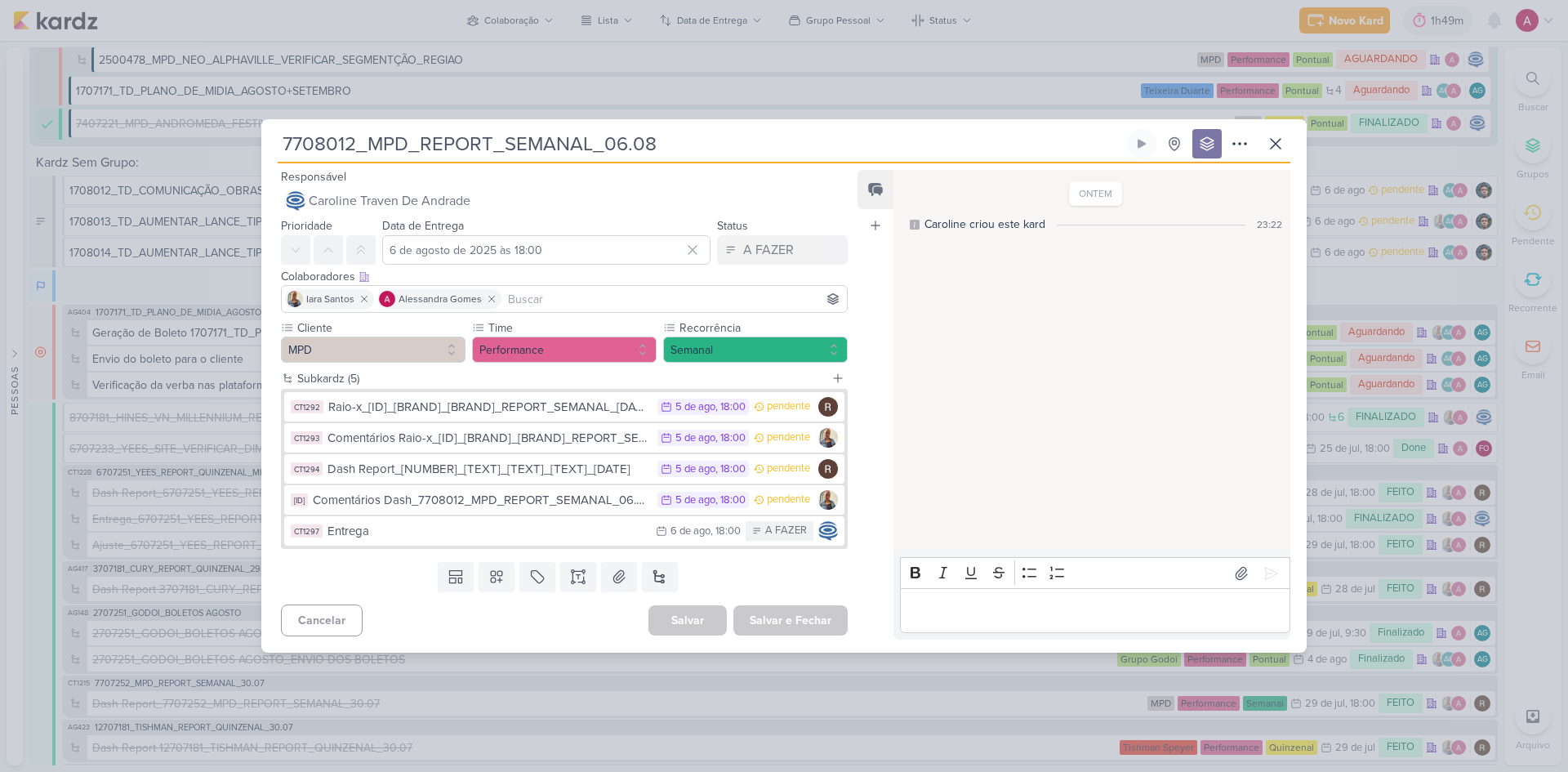 click on "7708012_MPD_REPORT_SEMANAL_06.08" at bounding box center (701, 144) 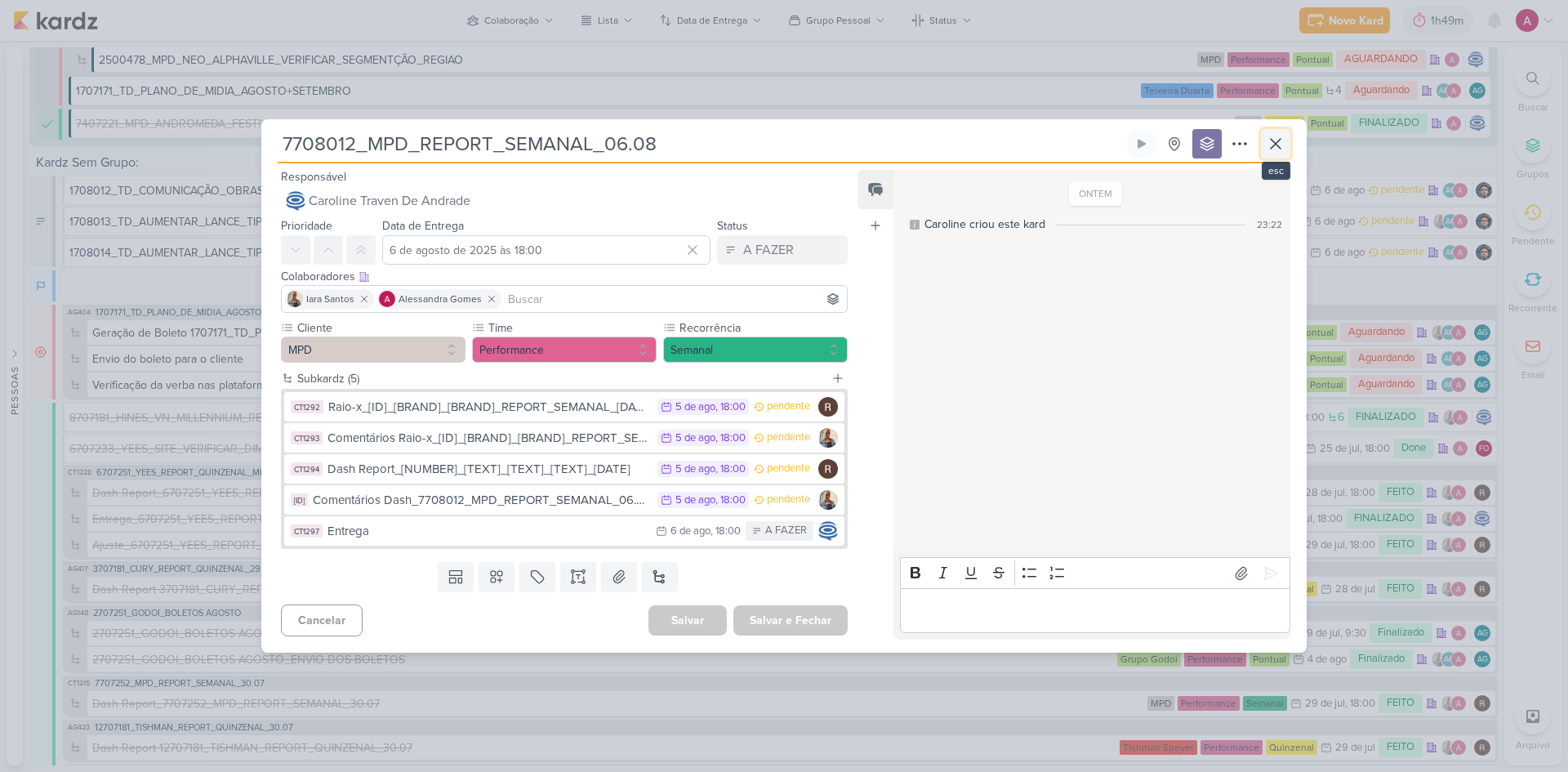 click 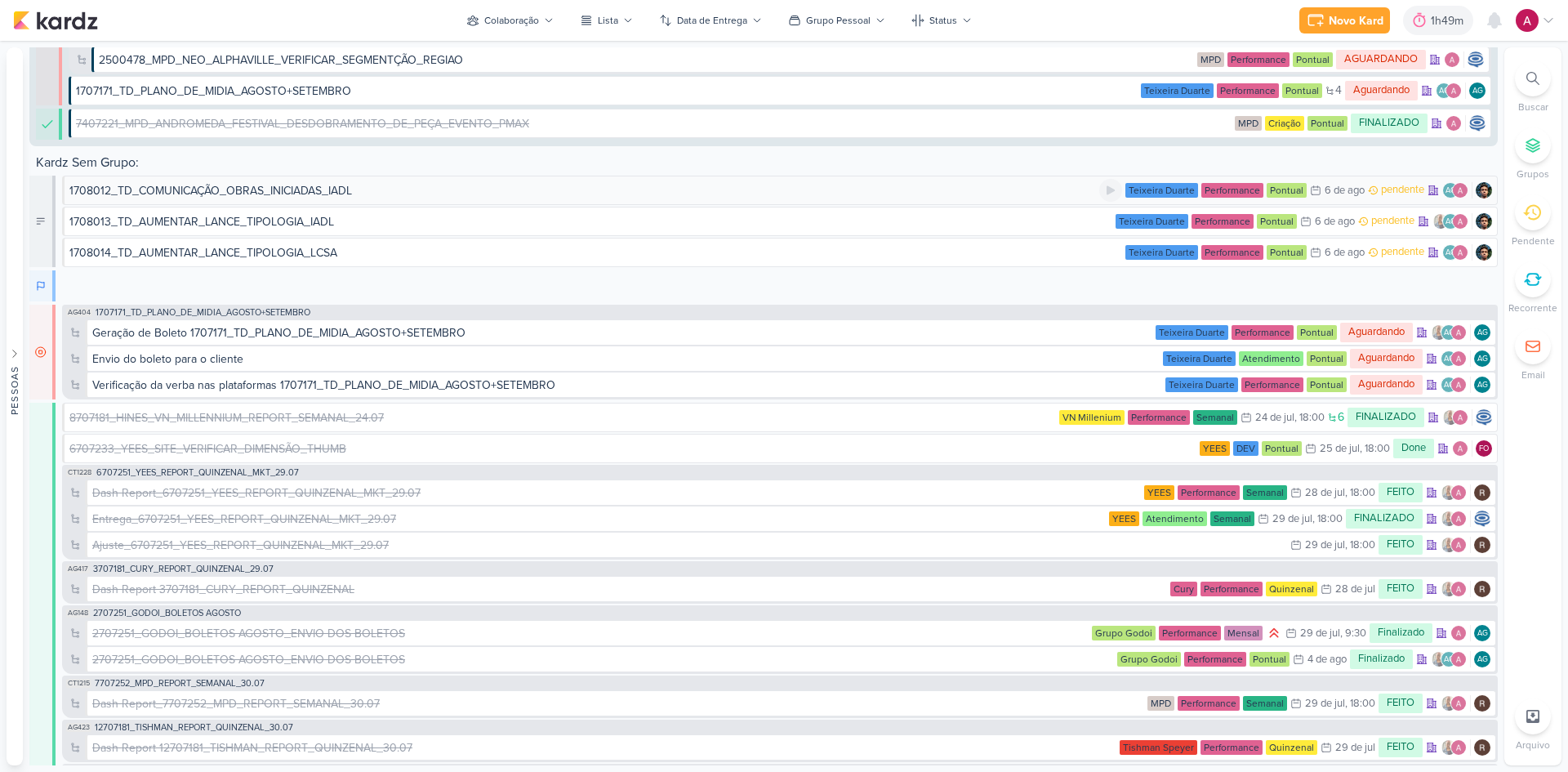 click on "1708012_TD_COMUNICAÇÃO_OBRAS_INICIADAS_IADL" at bounding box center [211, 190] 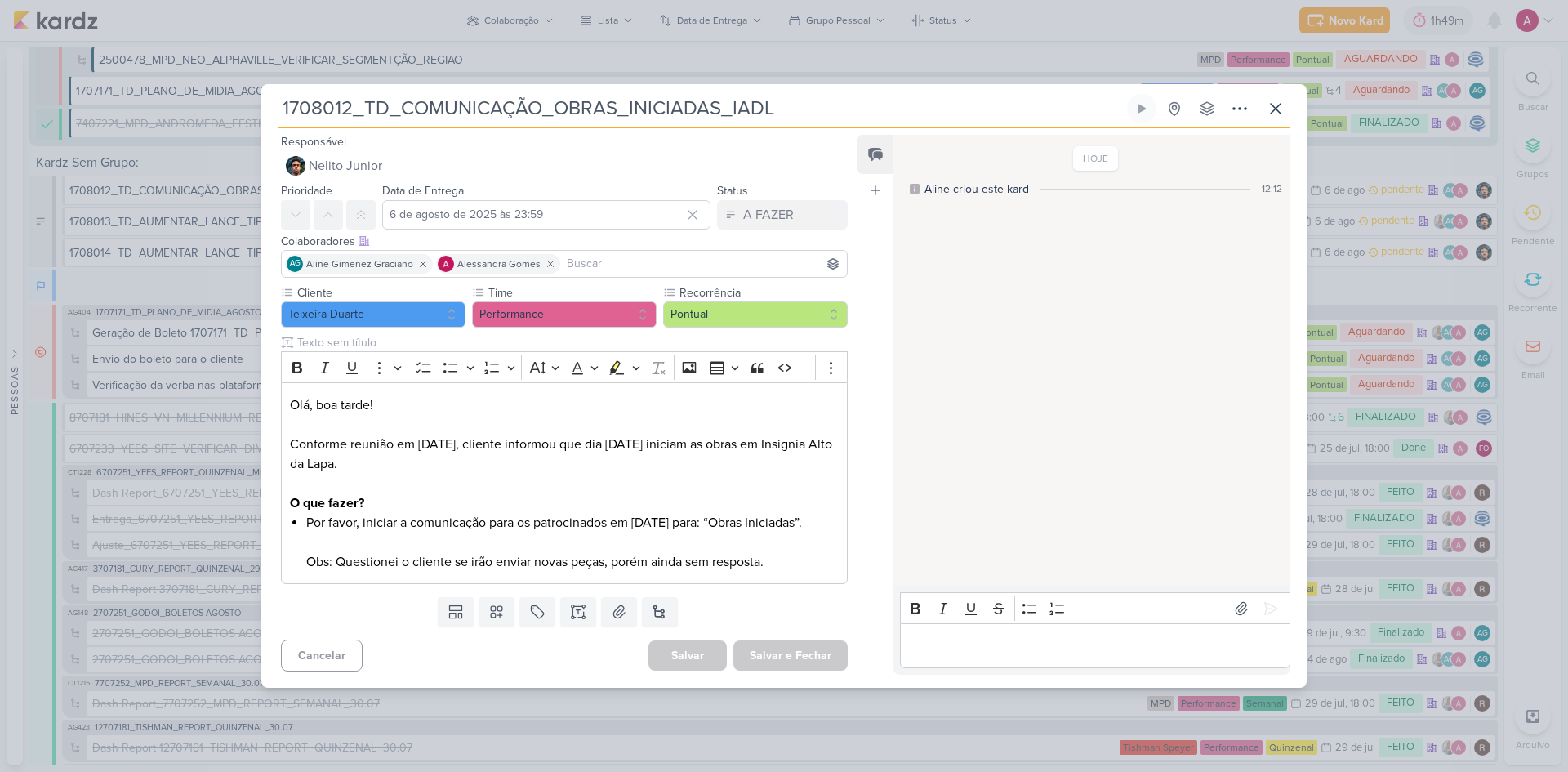 drag, startPoint x: 284, startPoint y: 104, endPoint x: 354, endPoint y: 119, distance: 71.58911 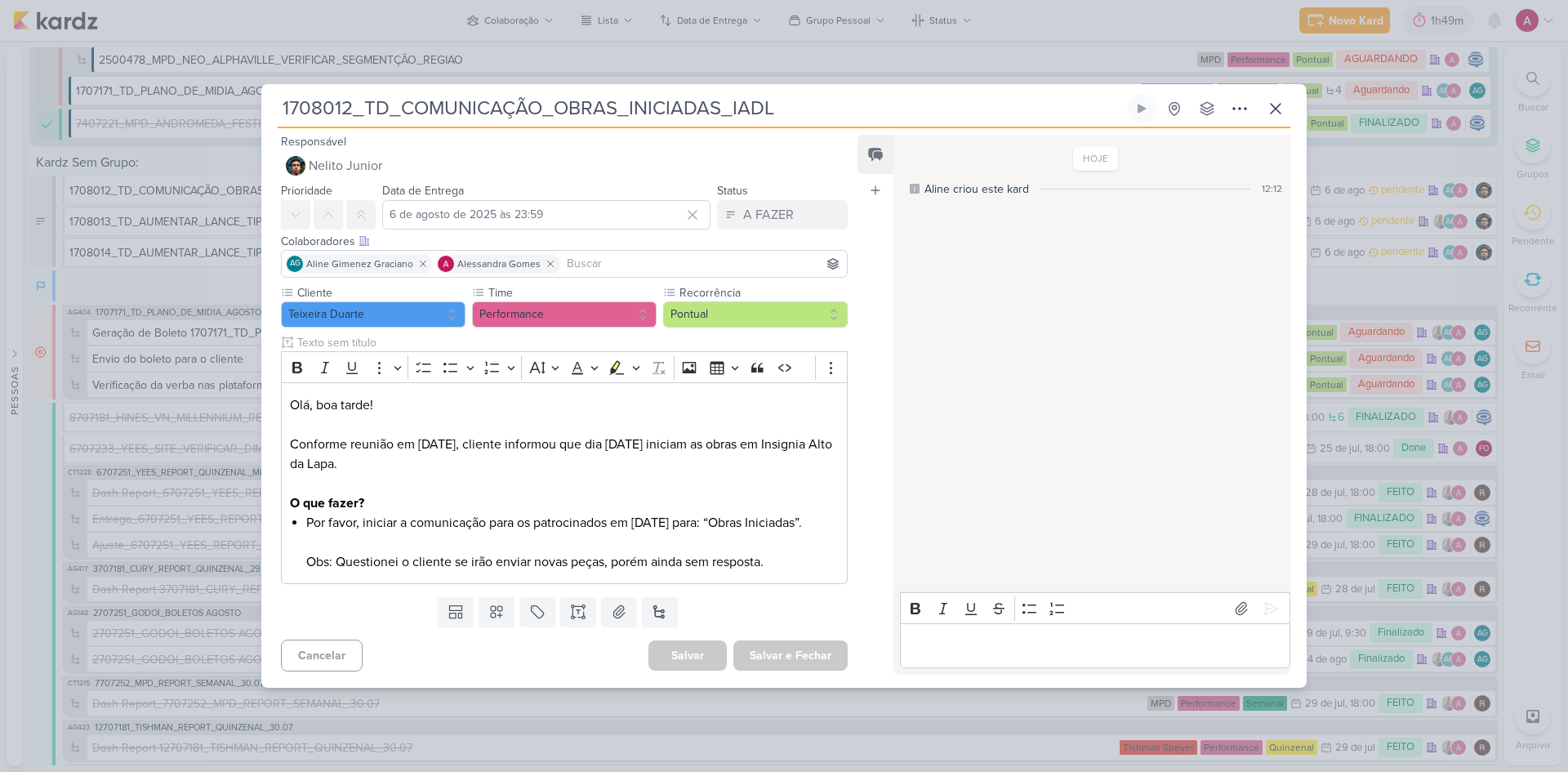 click on "1708012_TD_COMUNICAÇÃO_OBRAS_INICIADAS_IADL" at bounding box center (701, 109) 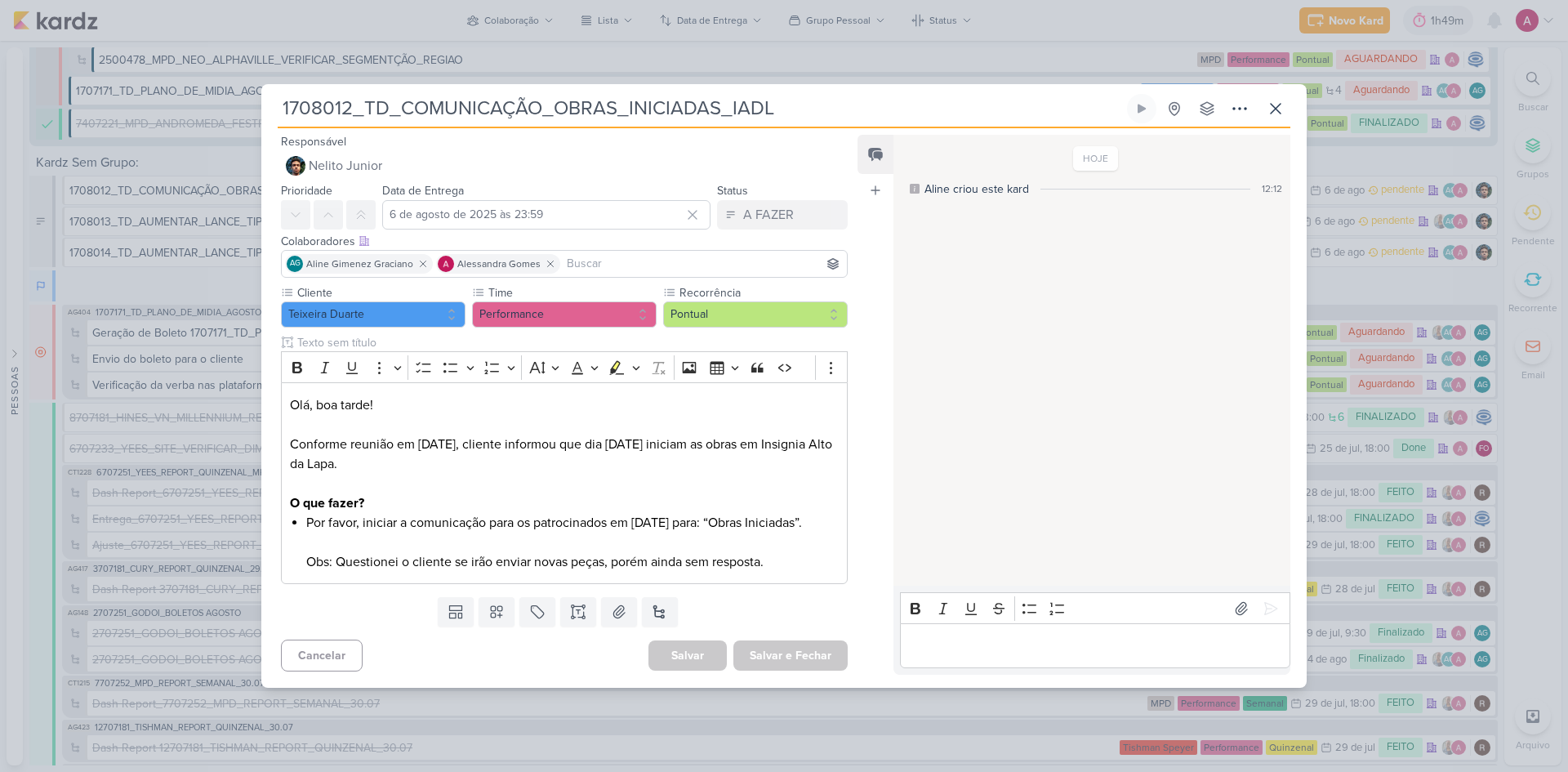 click at bounding box center (703, 264) 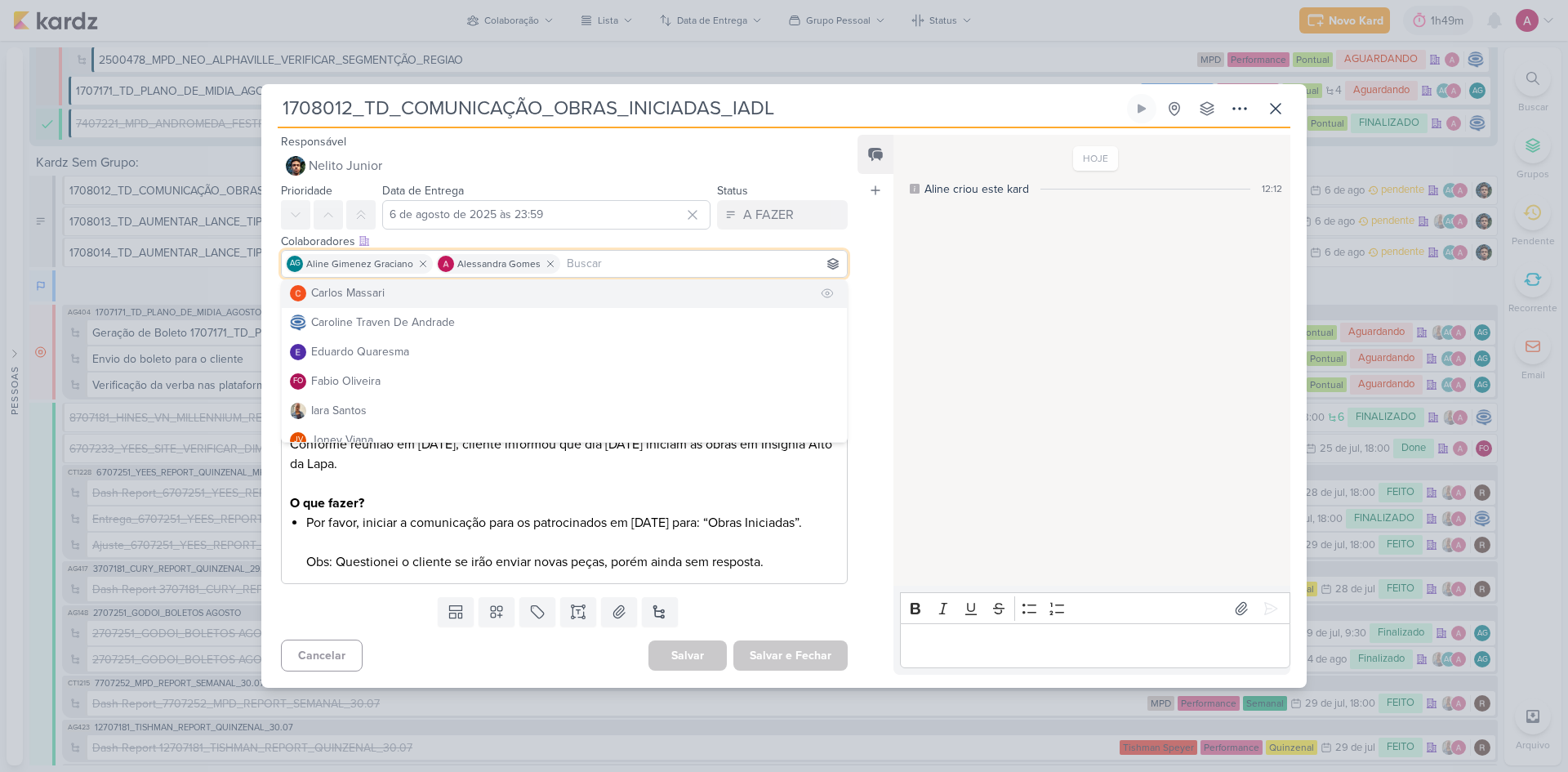 scroll, scrollTop: 82, scrollLeft: 0, axis: vertical 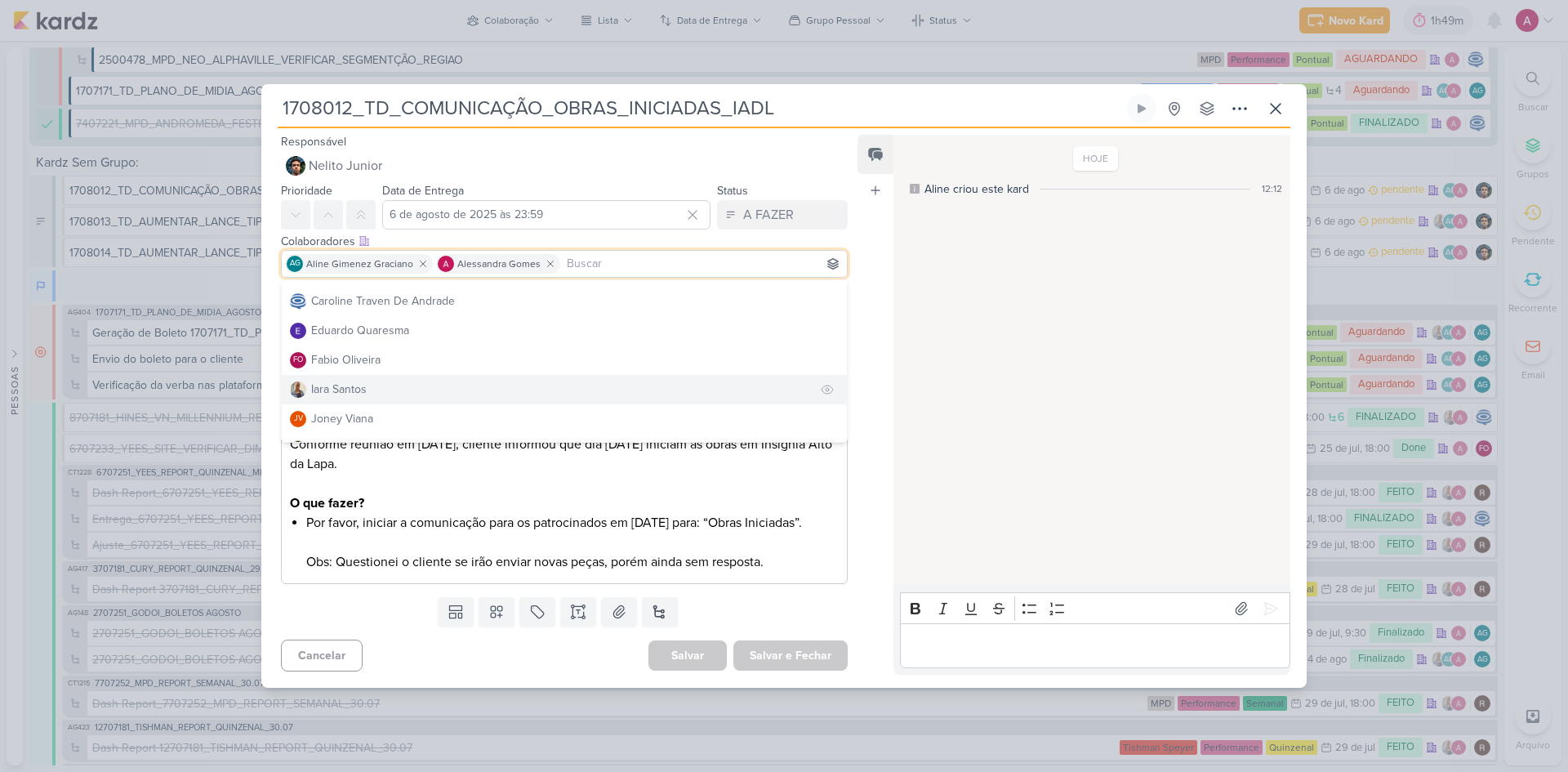 click on "Iara Santos" at bounding box center (339, 389) 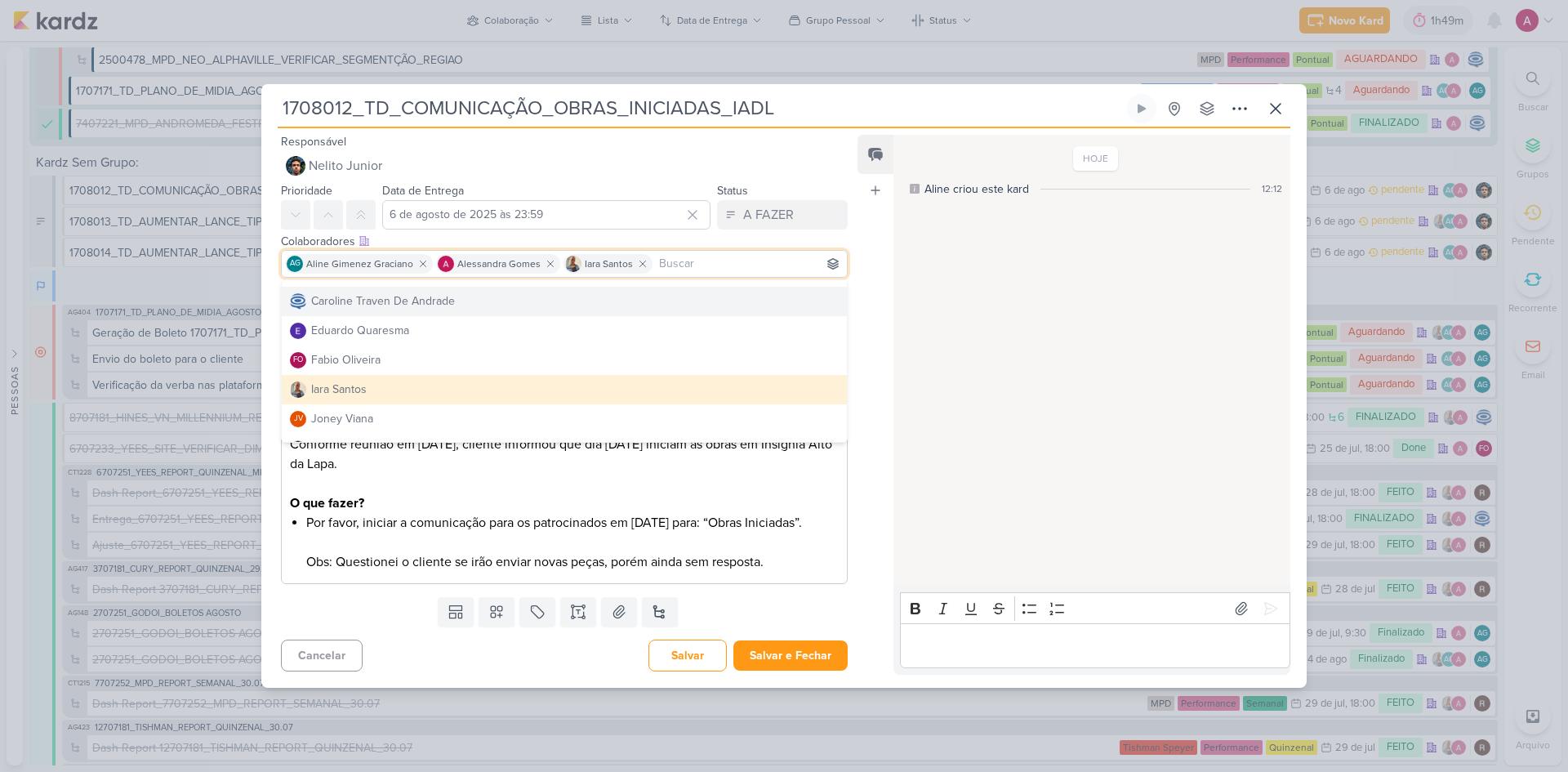 click on "Aline criou este kard
12:12" at bounding box center (1096, 189) 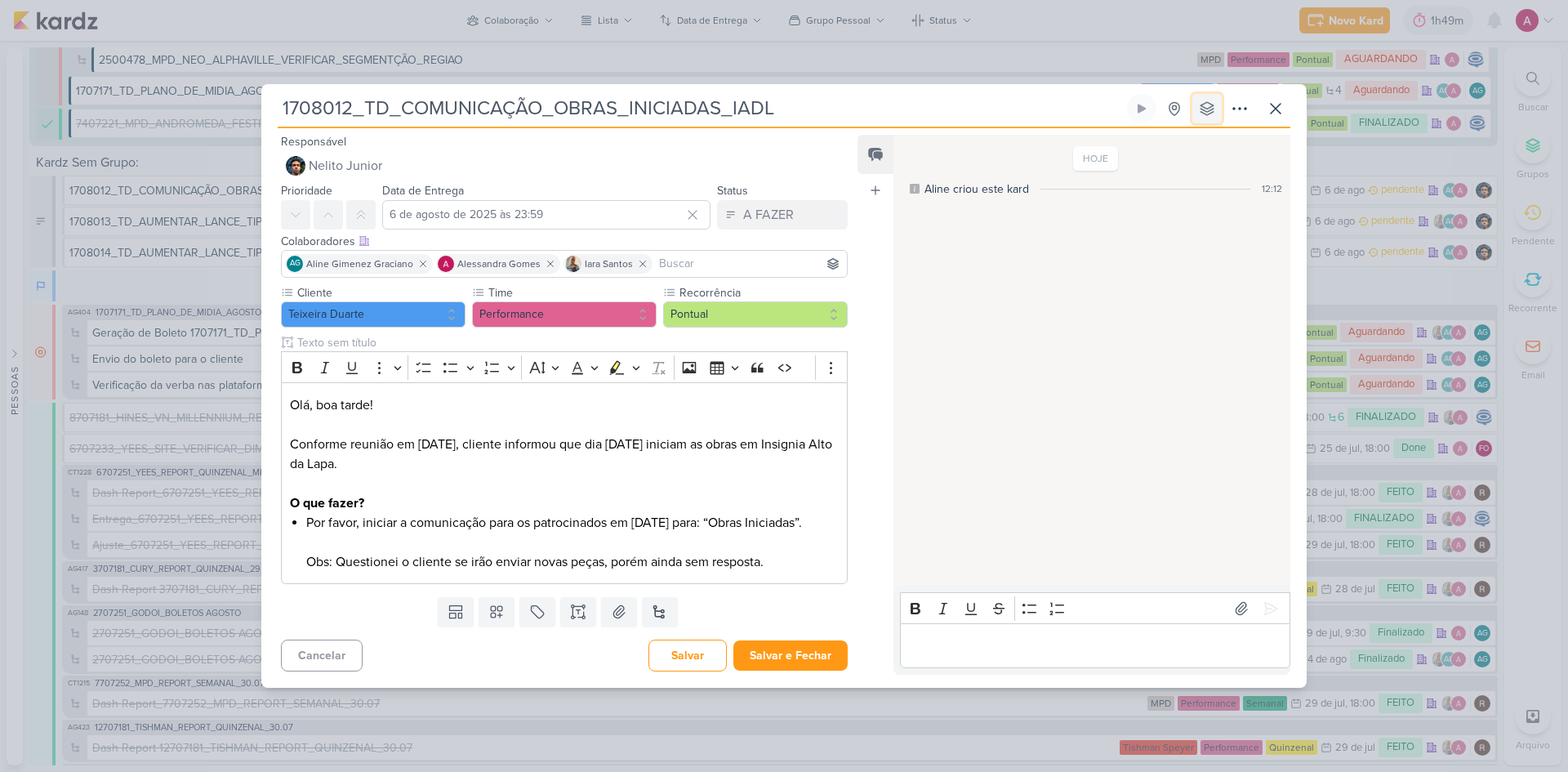 click at bounding box center [1207, 109] 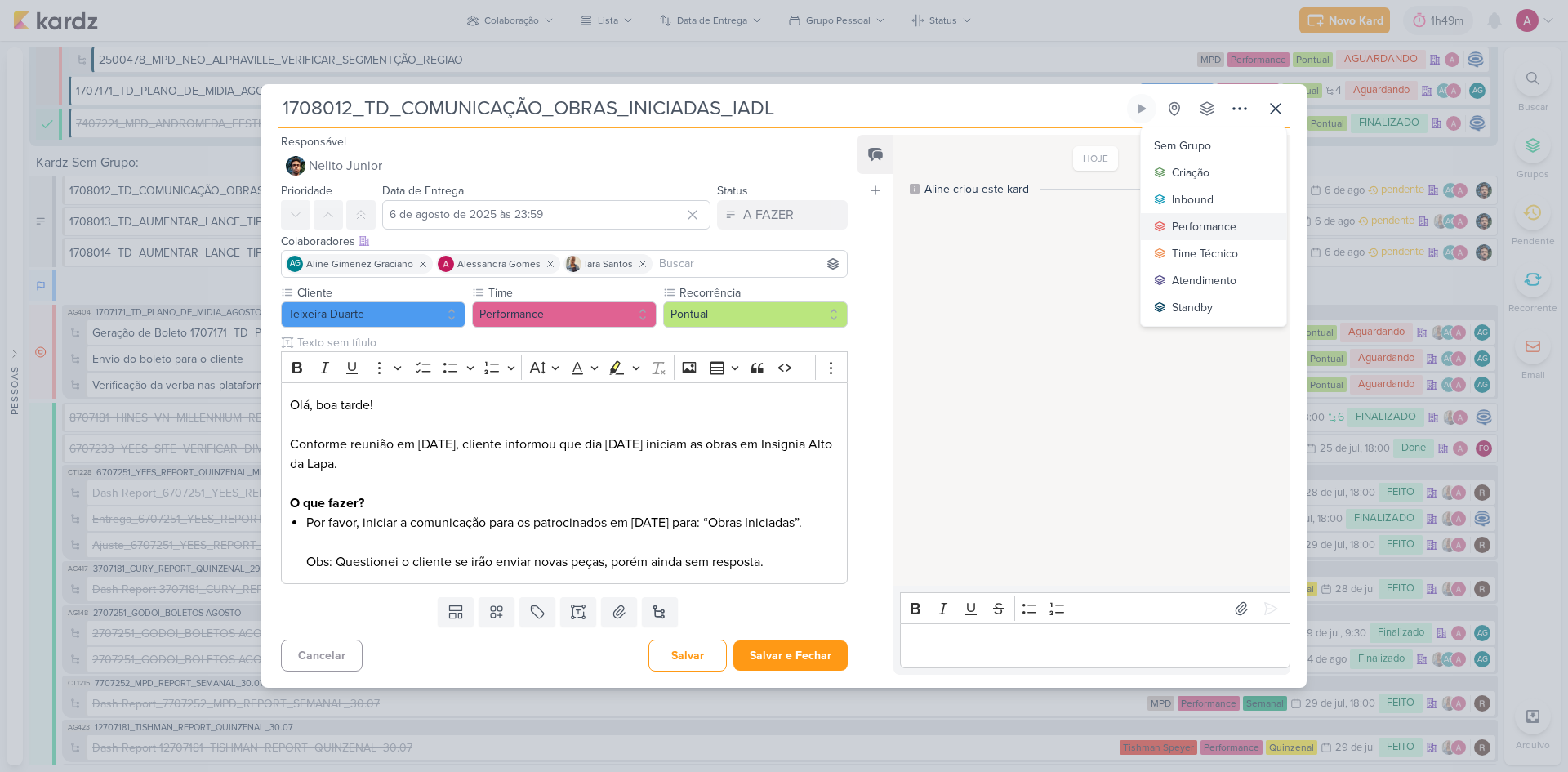 click on "Performance" at bounding box center (1204, 226) 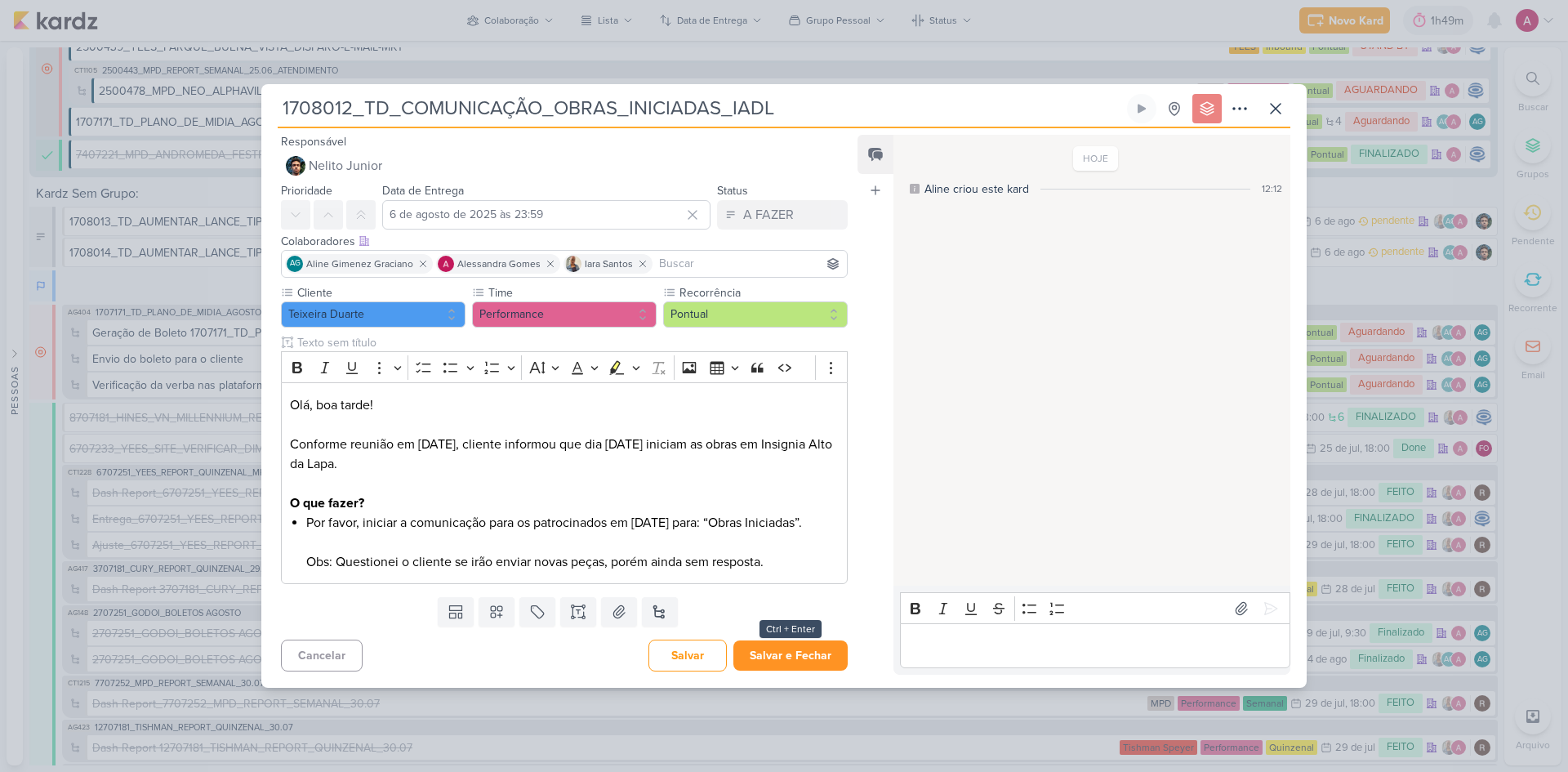 scroll, scrollTop: 4922, scrollLeft: 0, axis: vertical 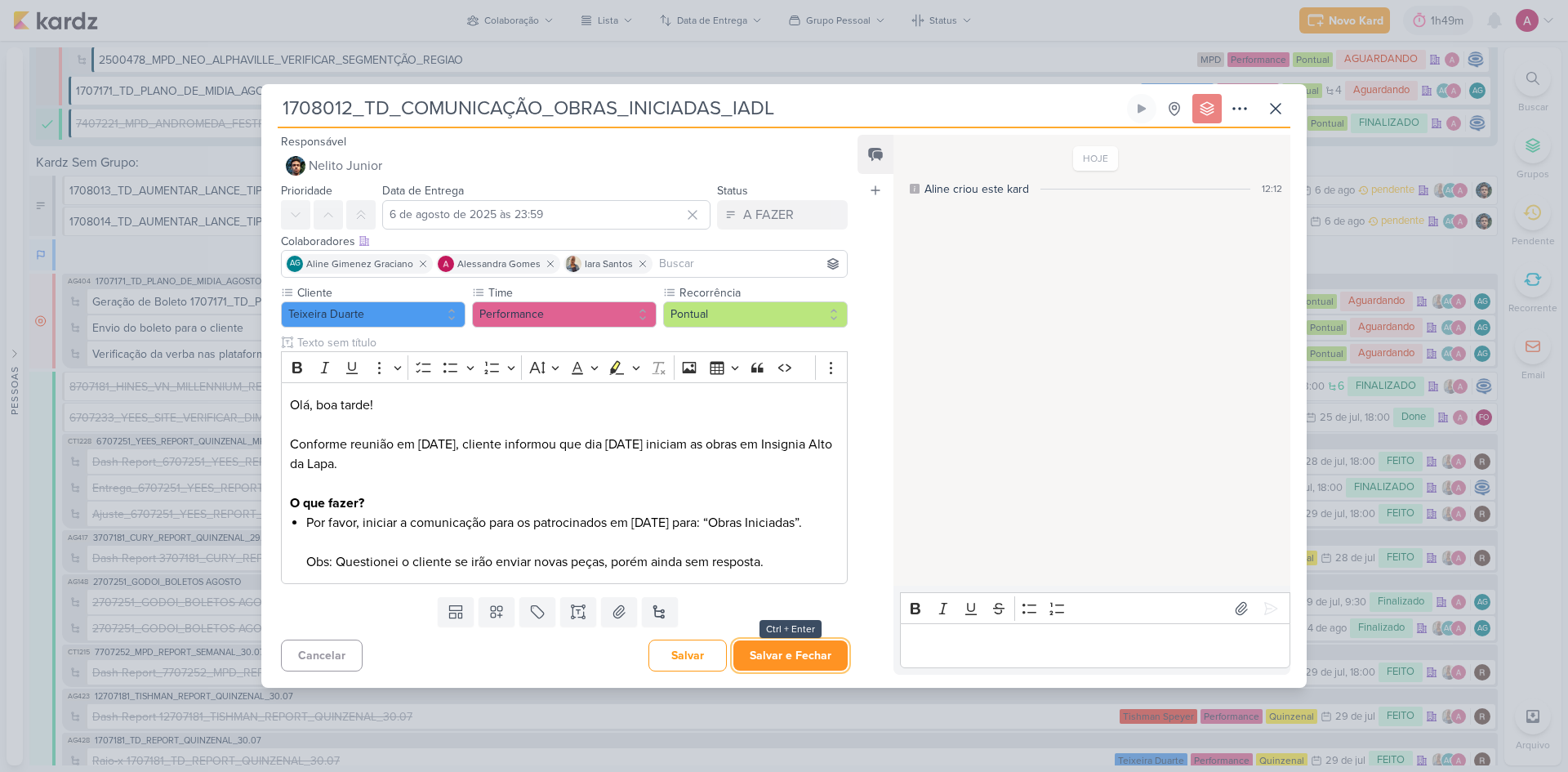 click on "Salvar e Fechar" at bounding box center (791, 655) 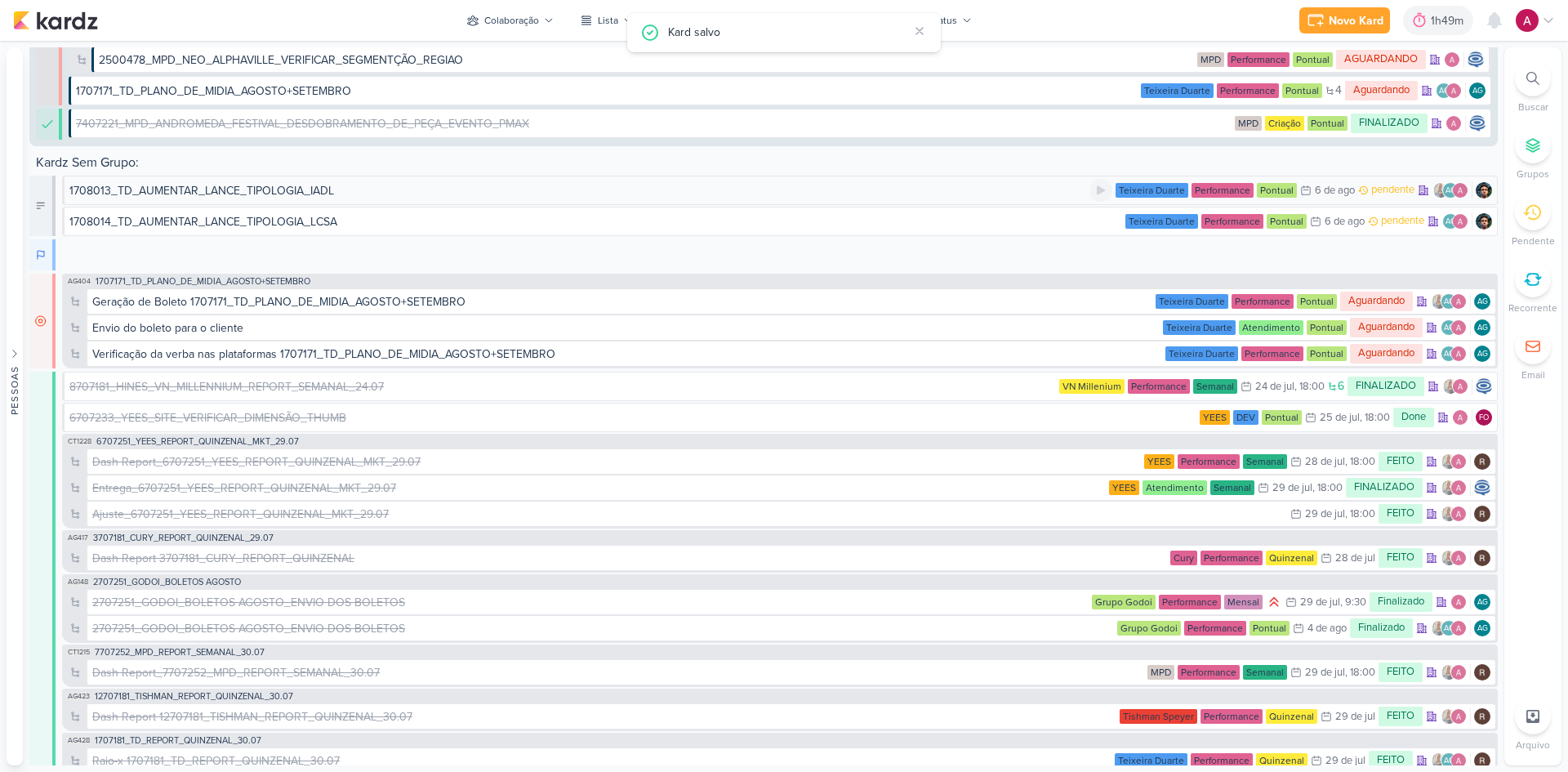 click on "1708013_TD_AUMENTAR_LANCE_TIPOLOGIA_IADL" at bounding box center [202, 190] 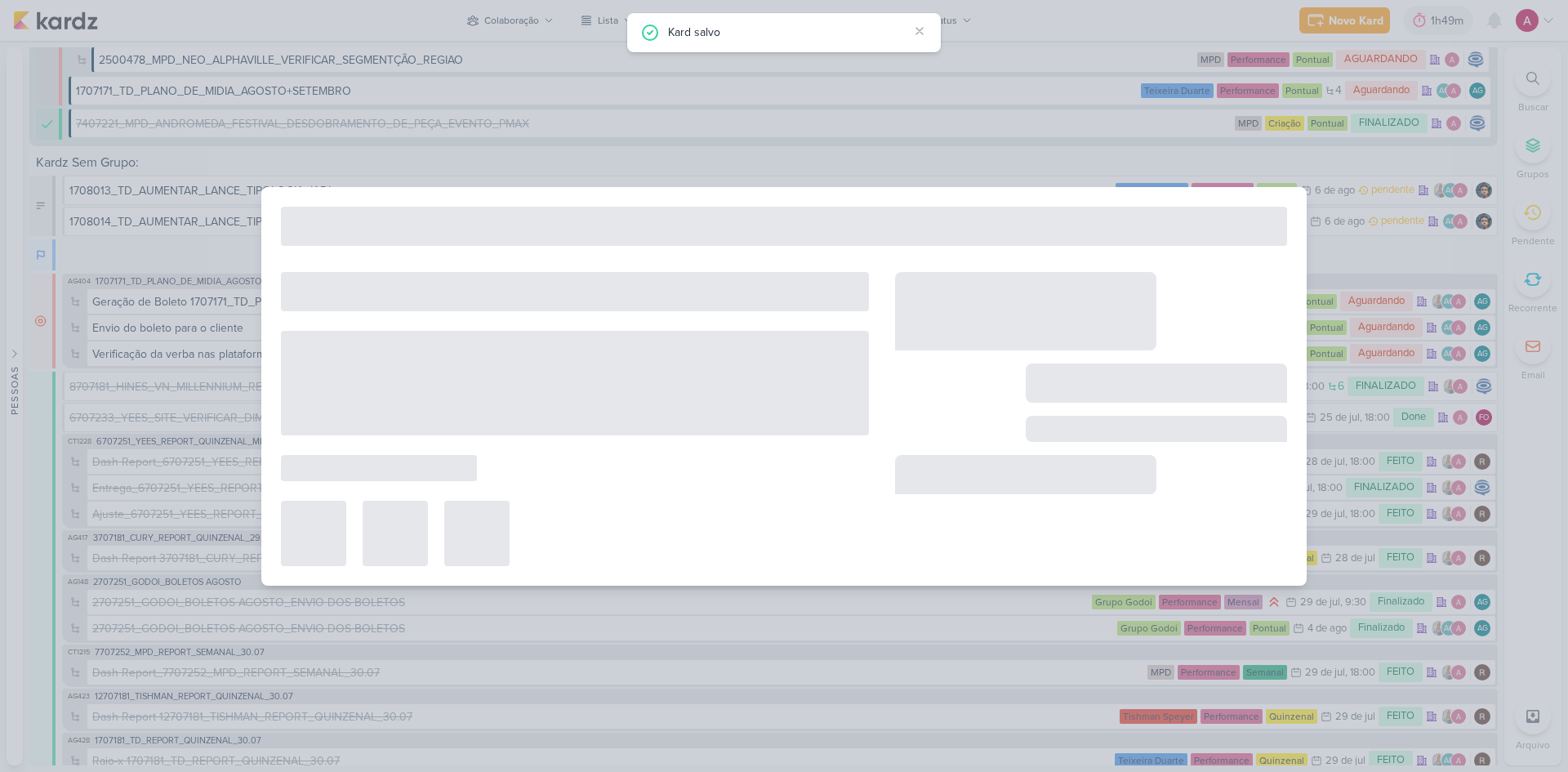 type on "1708013_TD_AUMENTAR_LANCE_TIPOLOGIA_IADL" 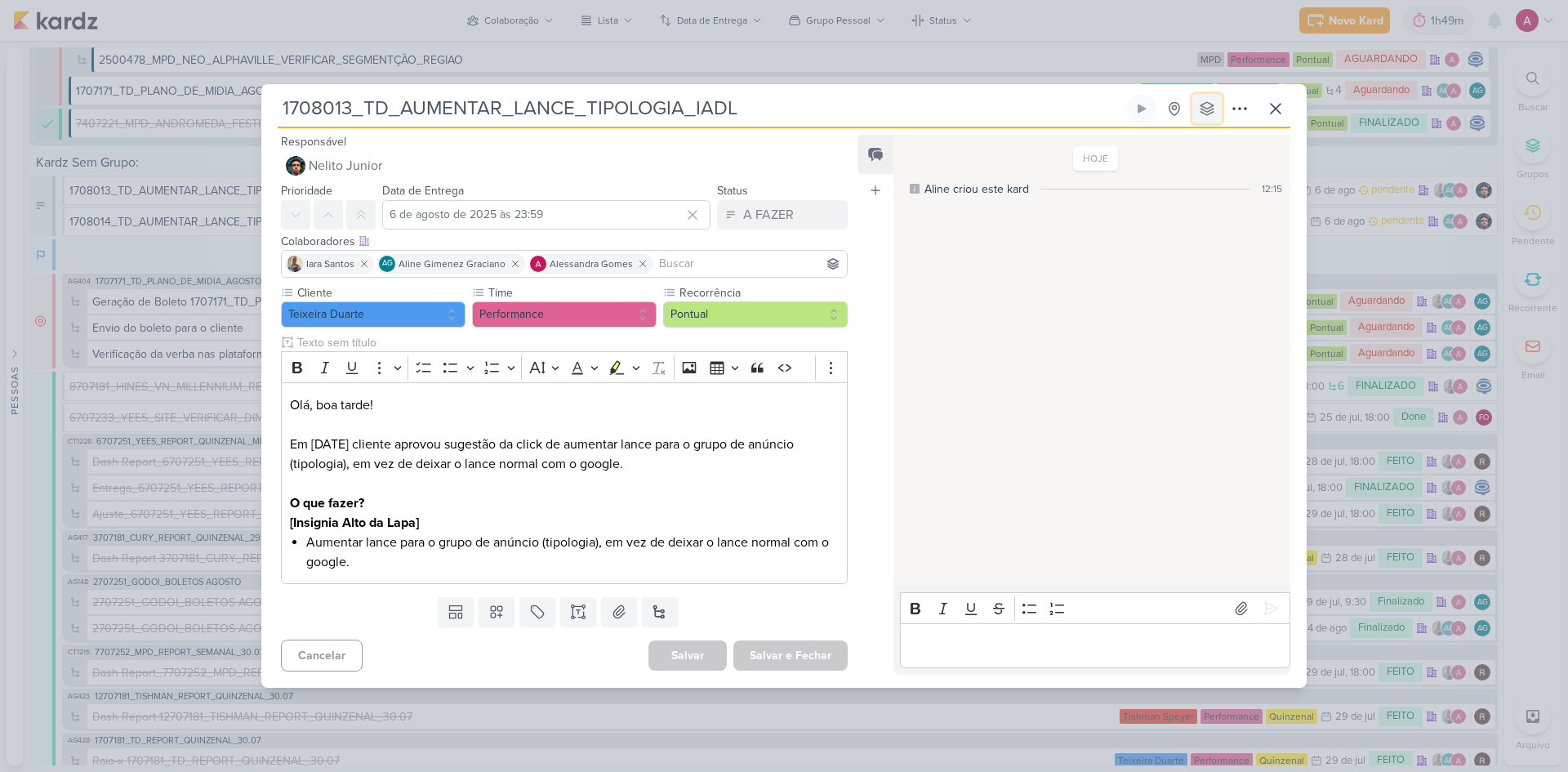 click 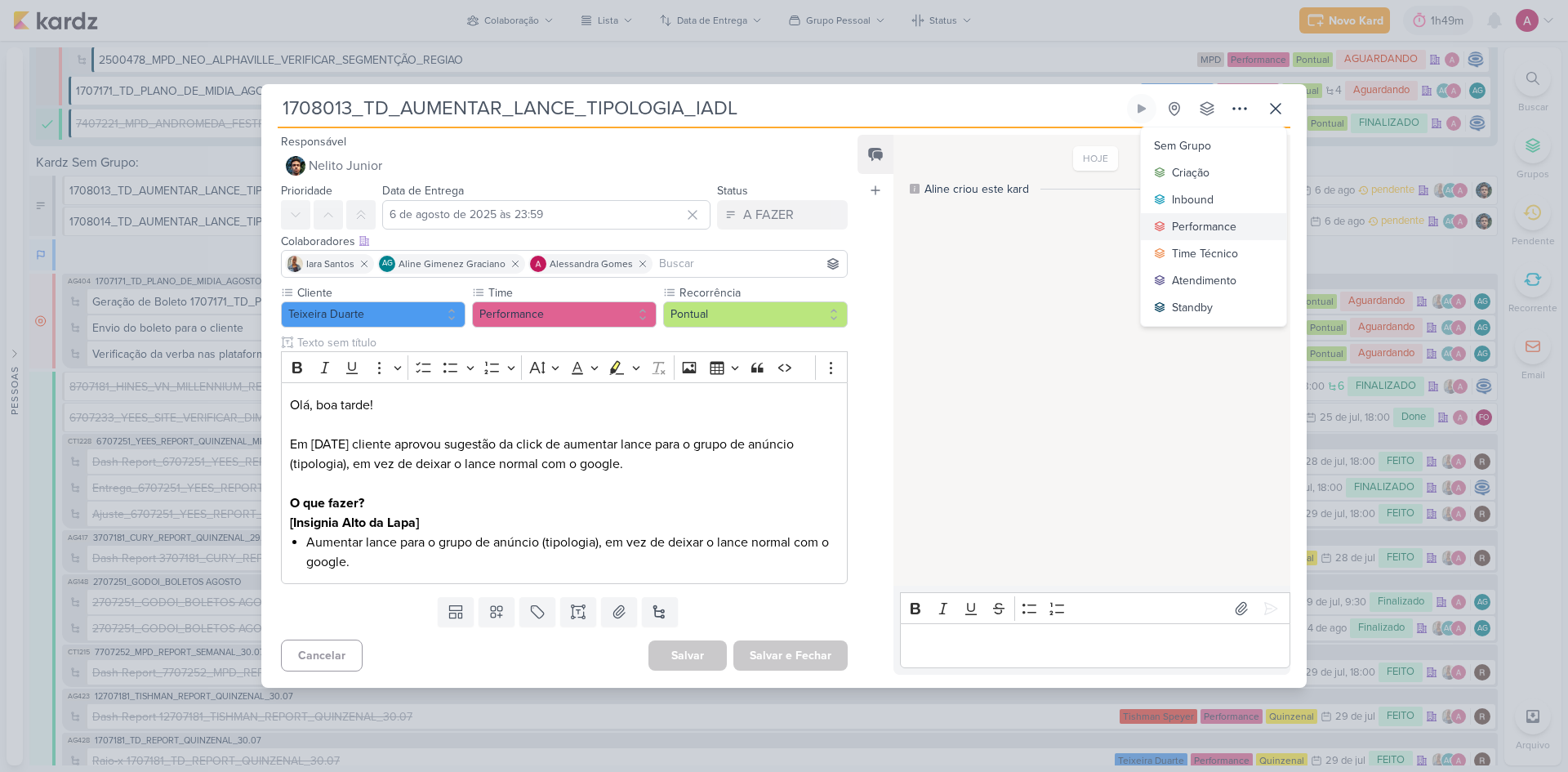 click on "Performance" at bounding box center [1204, 226] 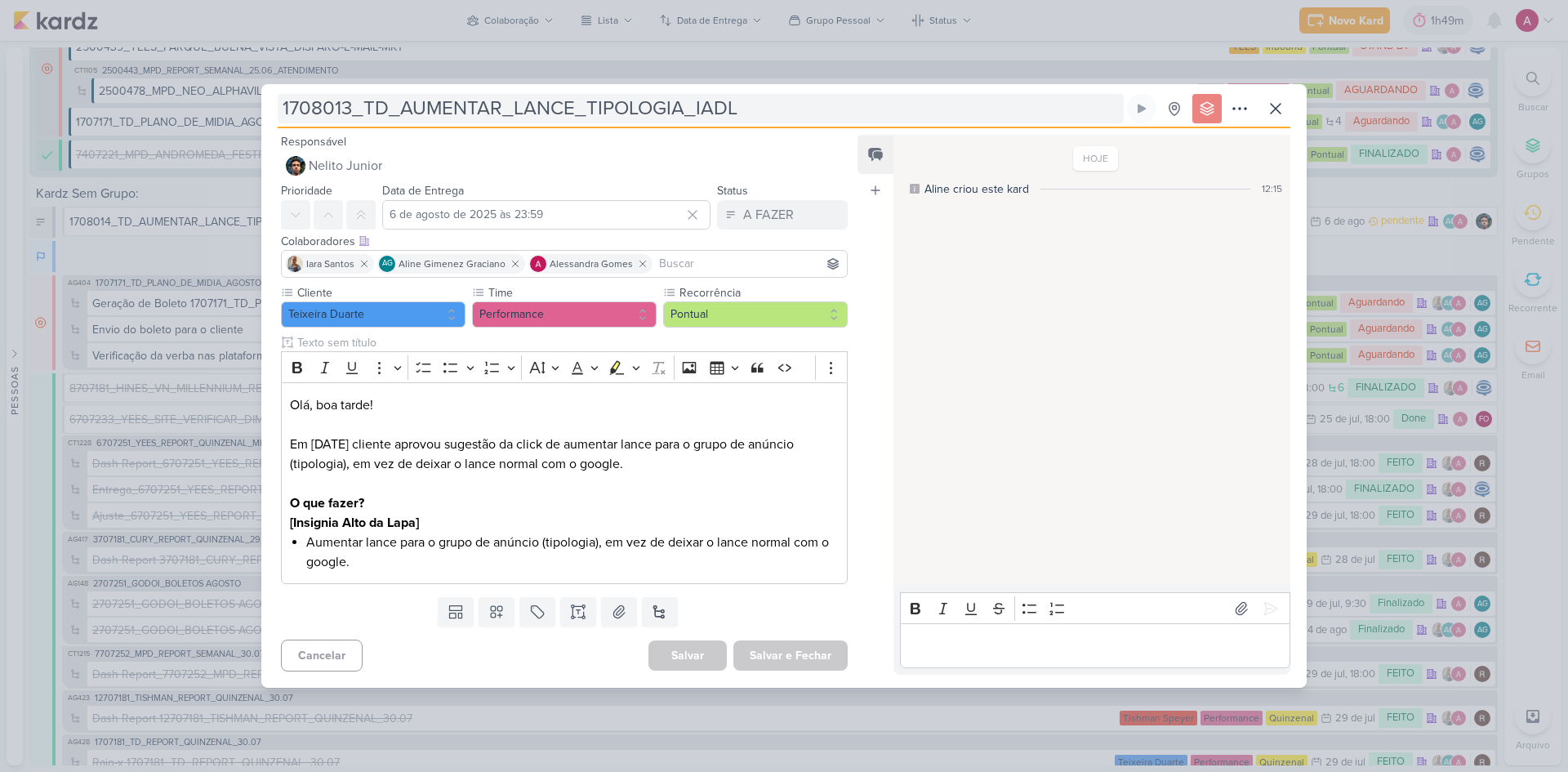 scroll, scrollTop: 4953, scrollLeft: 0, axis: vertical 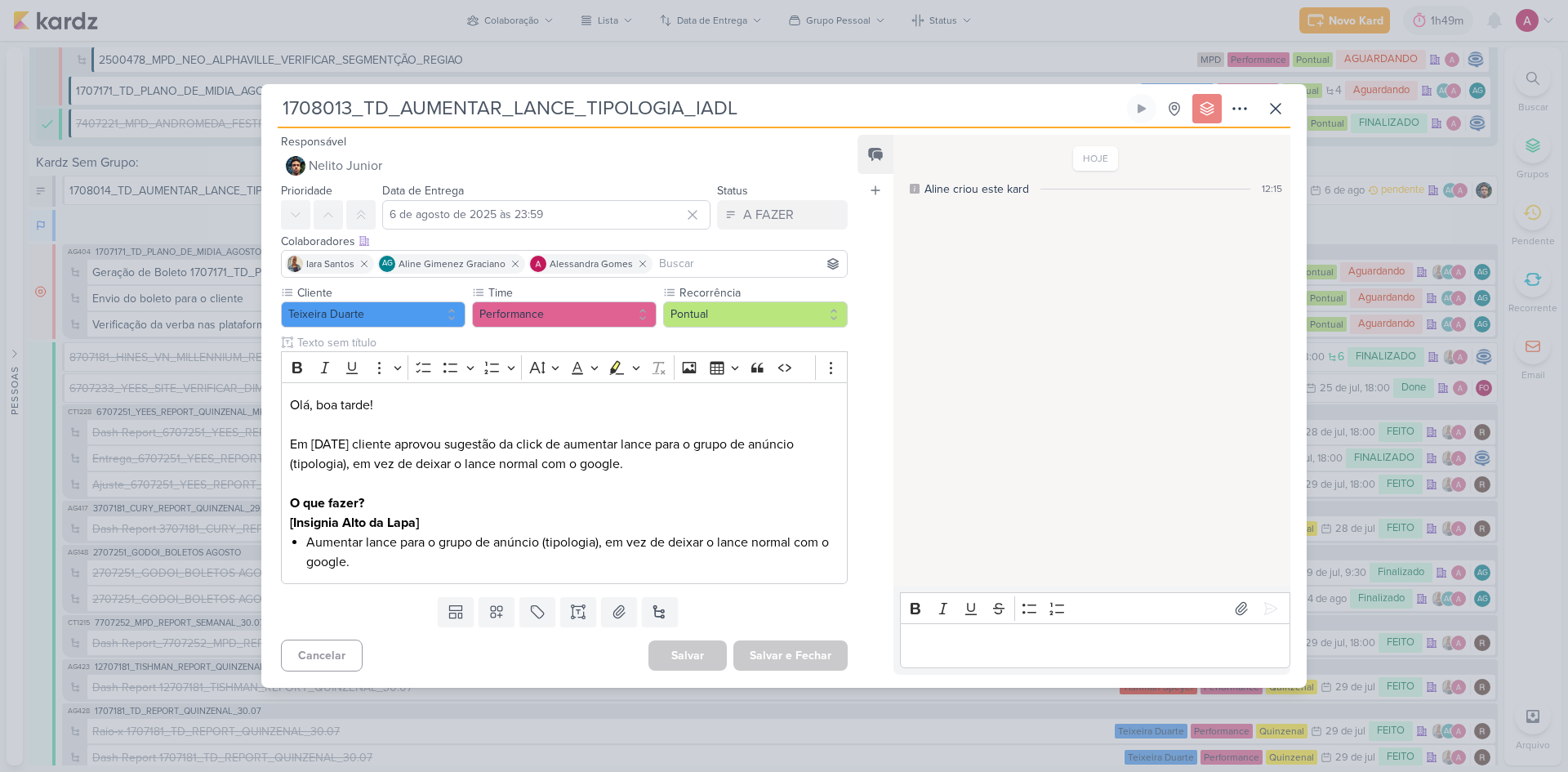 drag, startPoint x: 350, startPoint y: 107, endPoint x: 280, endPoint y: 118, distance: 70.85901 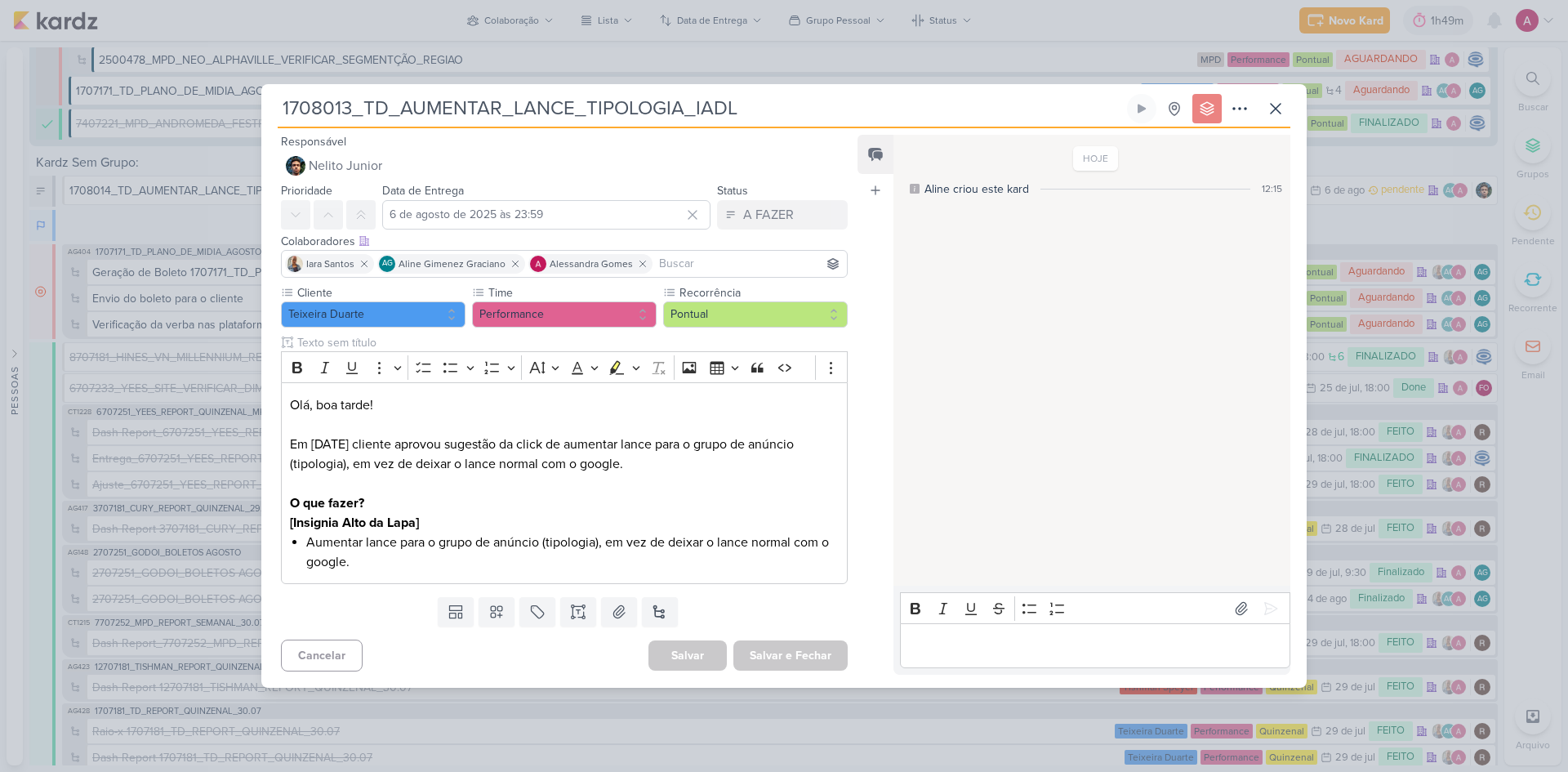 click on "1708013_TD_AUMENTAR_LANCE_TIPOLOGIA_IADL" at bounding box center [701, 109] 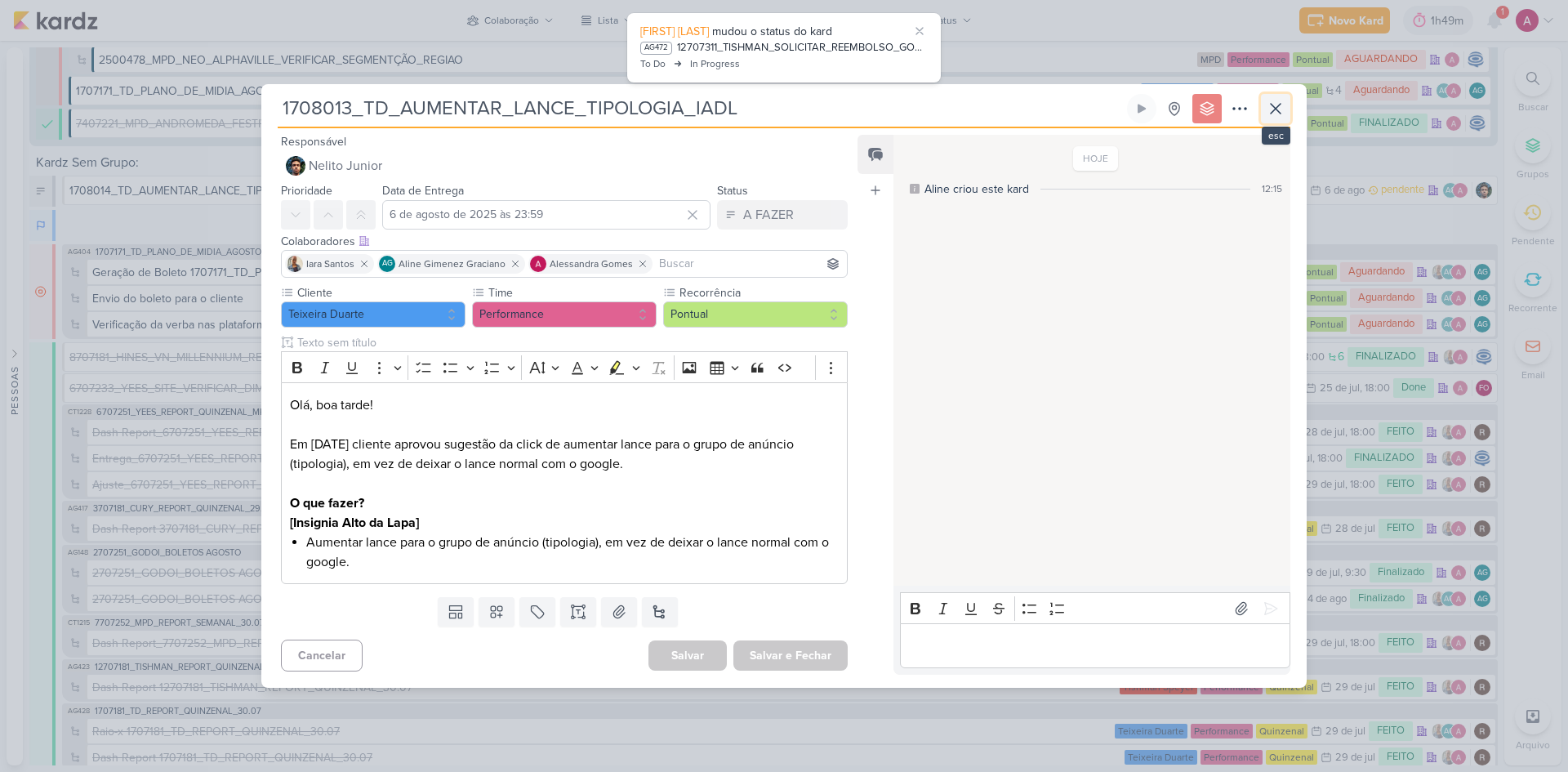 click at bounding box center [1276, 109] 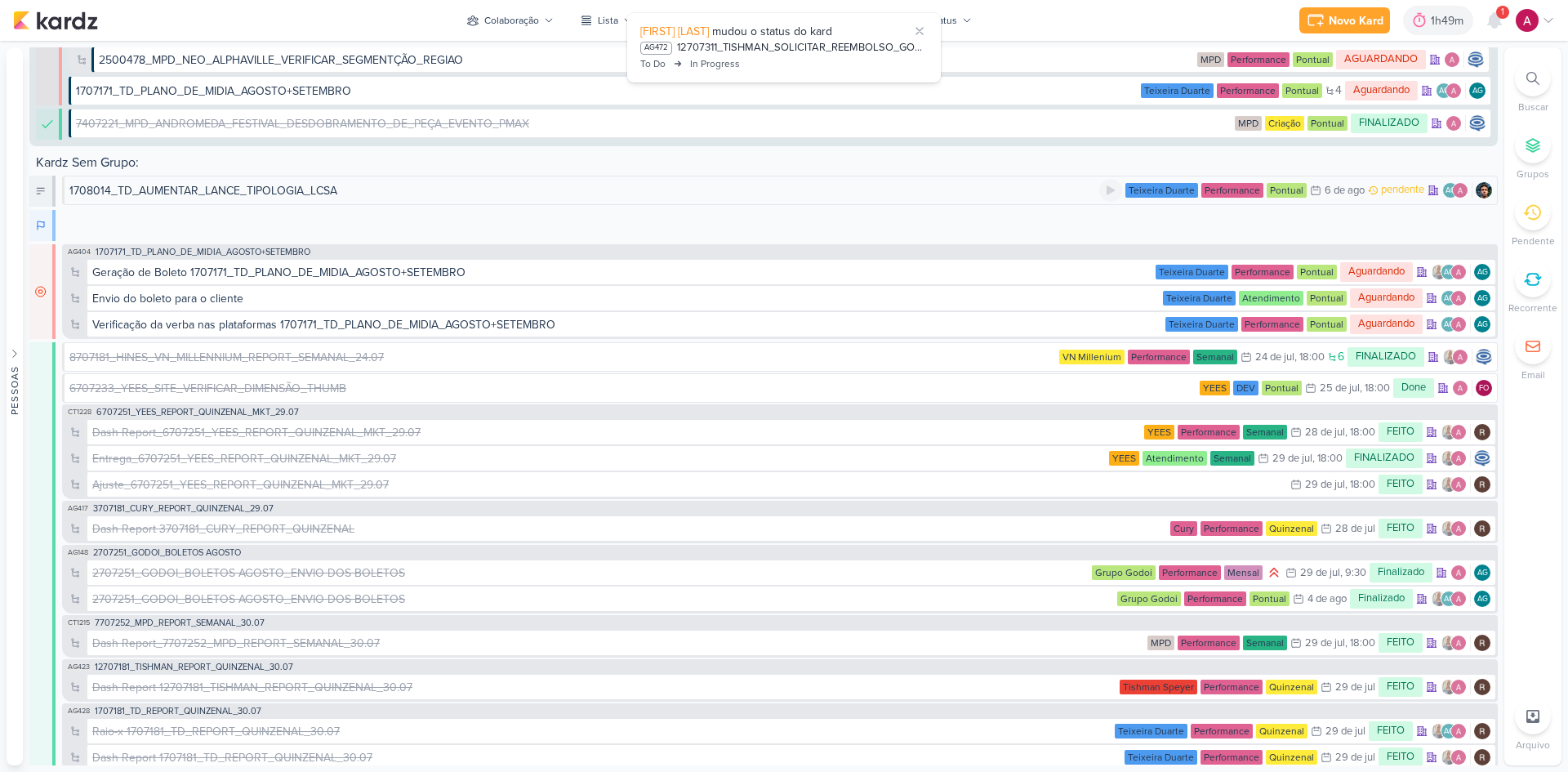 click on "1708014_TD_AUMENTAR_LANCE_TIPOLOGIA_LCSA" at bounding box center (203, 190) 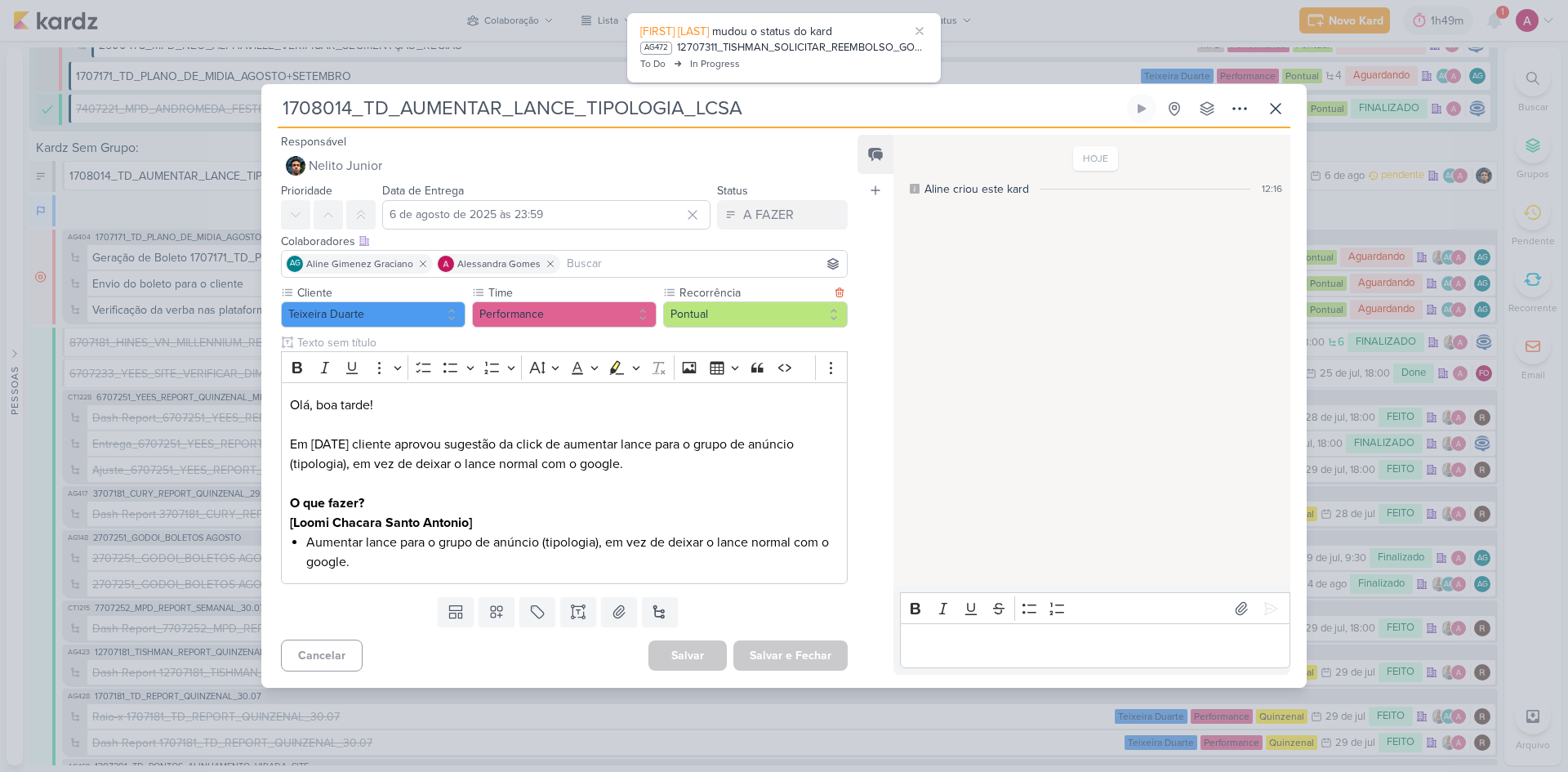 scroll, scrollTop: 4938, scrollLeft: 0, axis: vertical 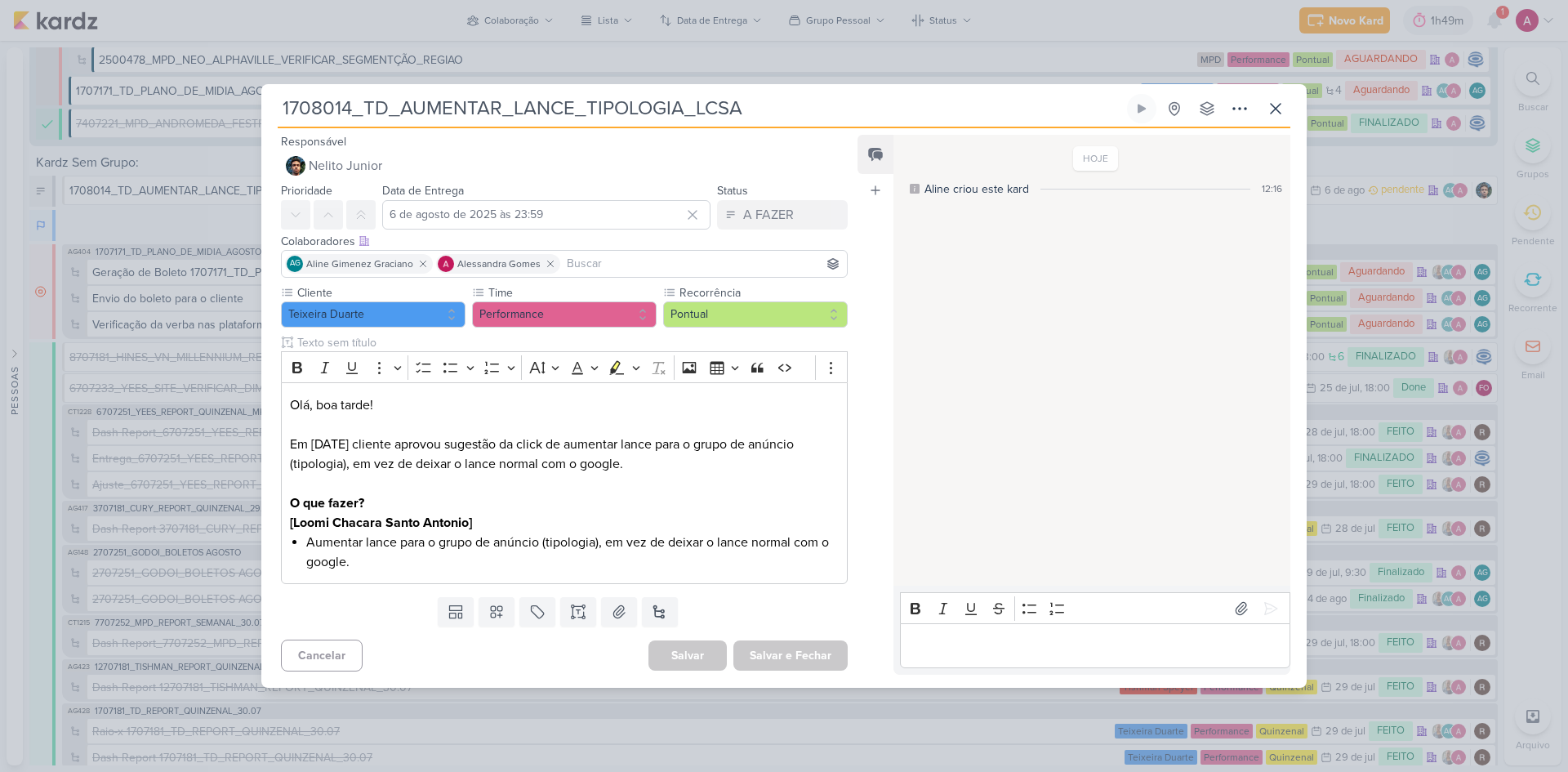 drag, startPoint x: 354, startPoint y: 106, endPoint x: 265, endPoint y: 114, distance: 89.358827 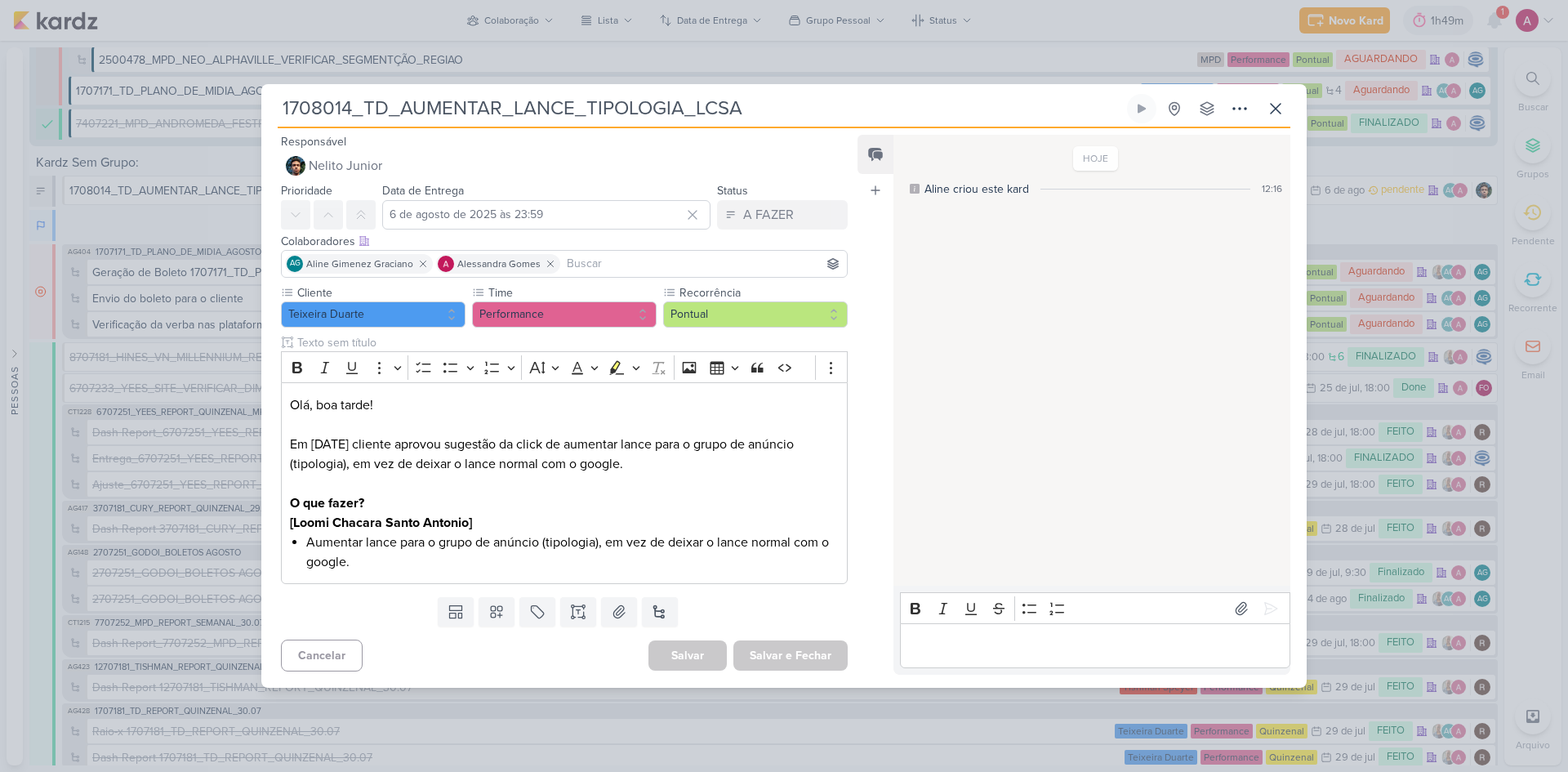 click on "1708014_TD_AUMENTAR_LANCE_TIPOLOGIA_LCSA
Criado por Aline
Sem Grupo
Criação
Inbound" at bounding box center (784, 390) 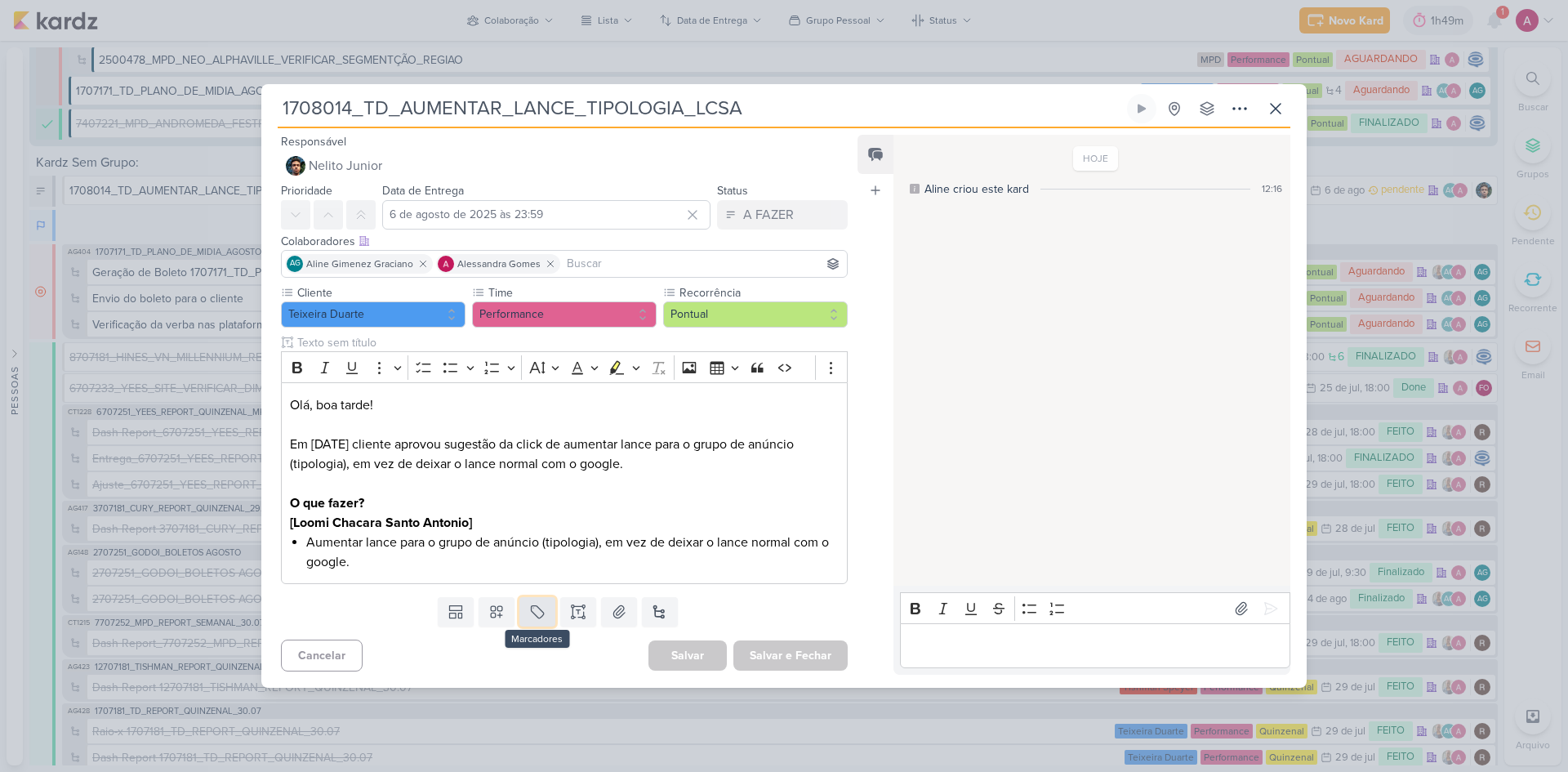 click 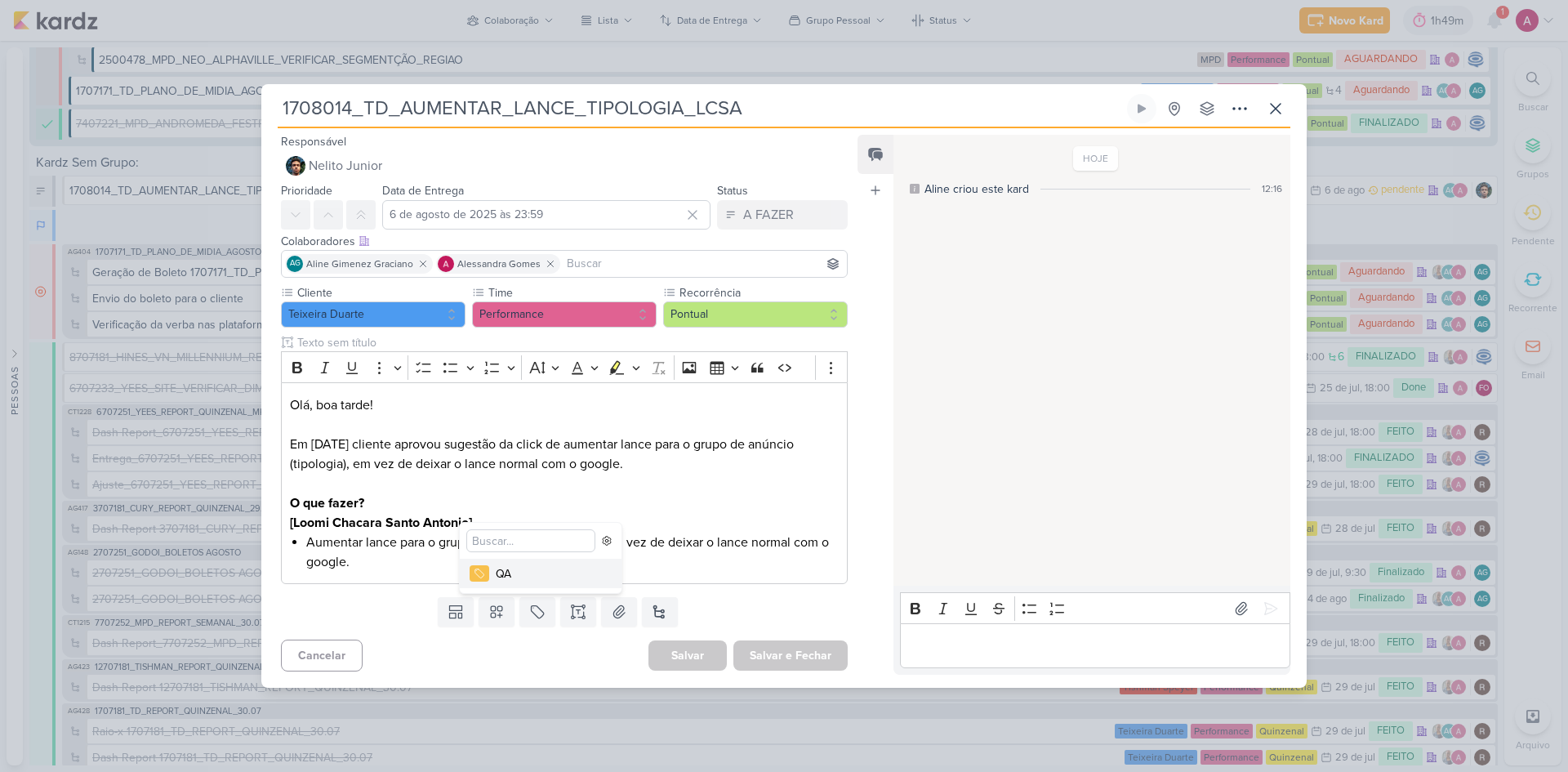 click on "QA" at bounding box center [549, 573] 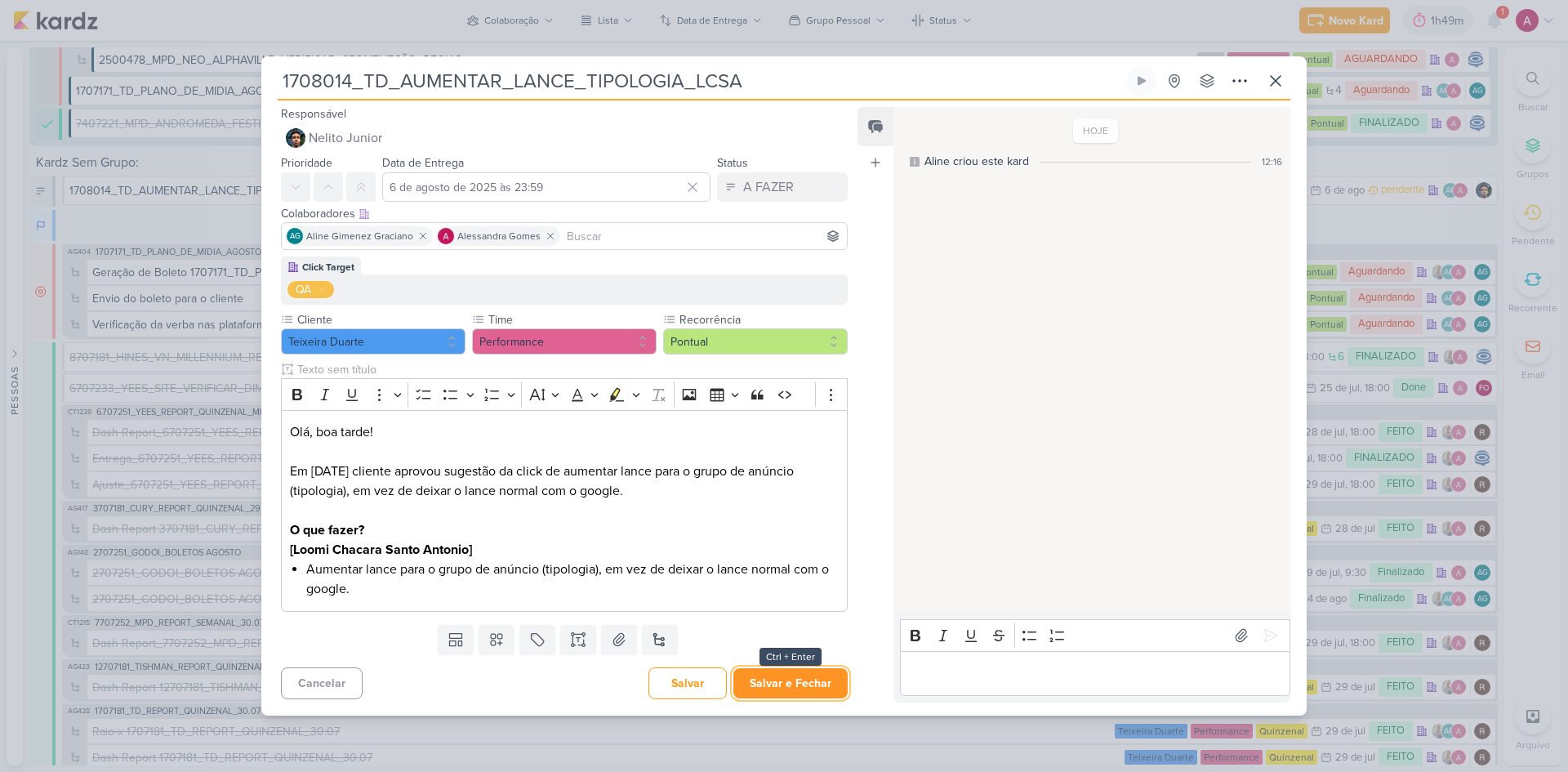 click on "Salvar e Fechar" at bounding box center [791, 683] 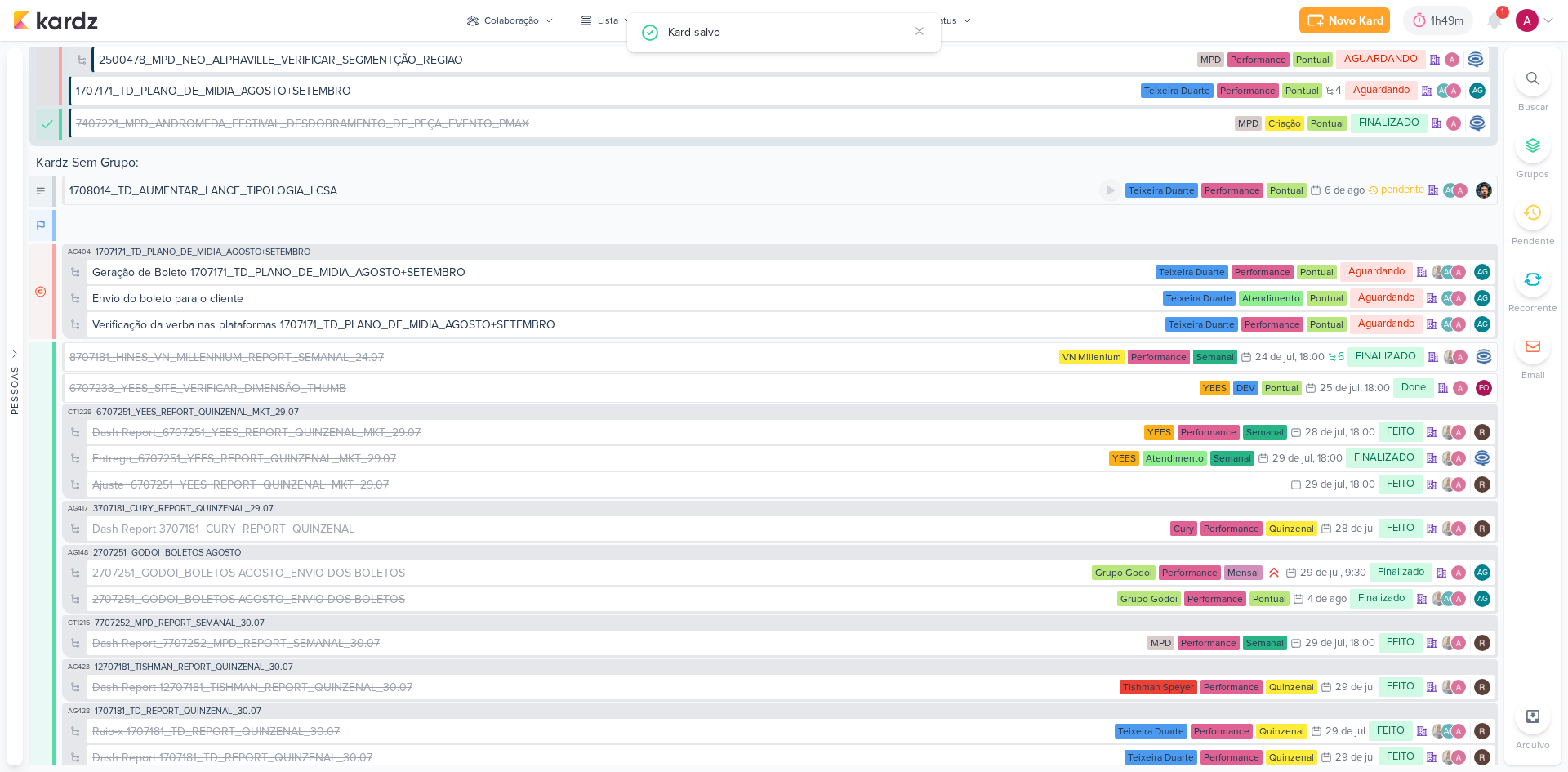 click on "1708014_TD_AUMENTAR_LANCE_TIPOLOGIA_LCSA" at bounding box center [584, 190] 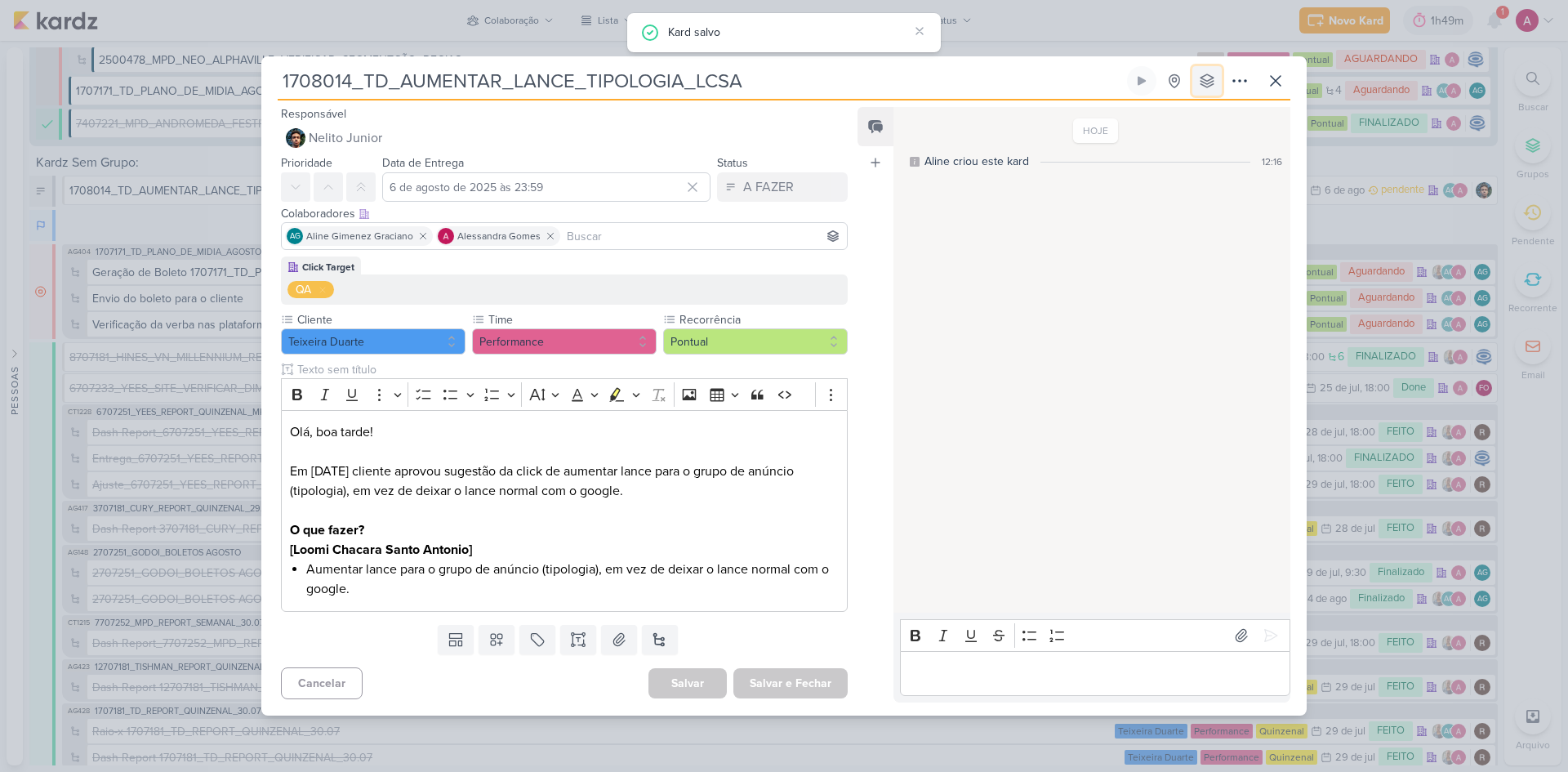 click 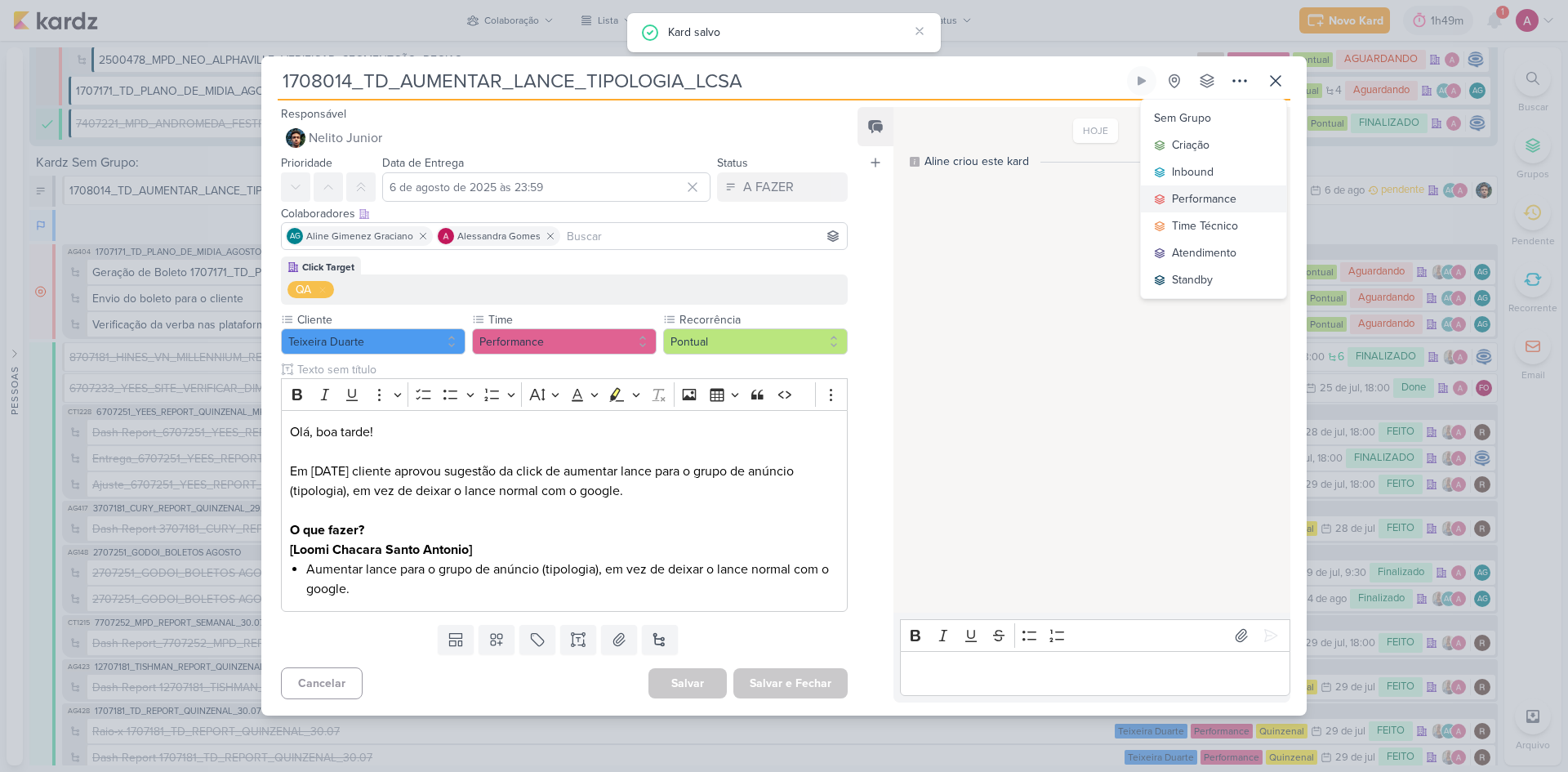 click on "Performance" at bounding box center [1204, 199] 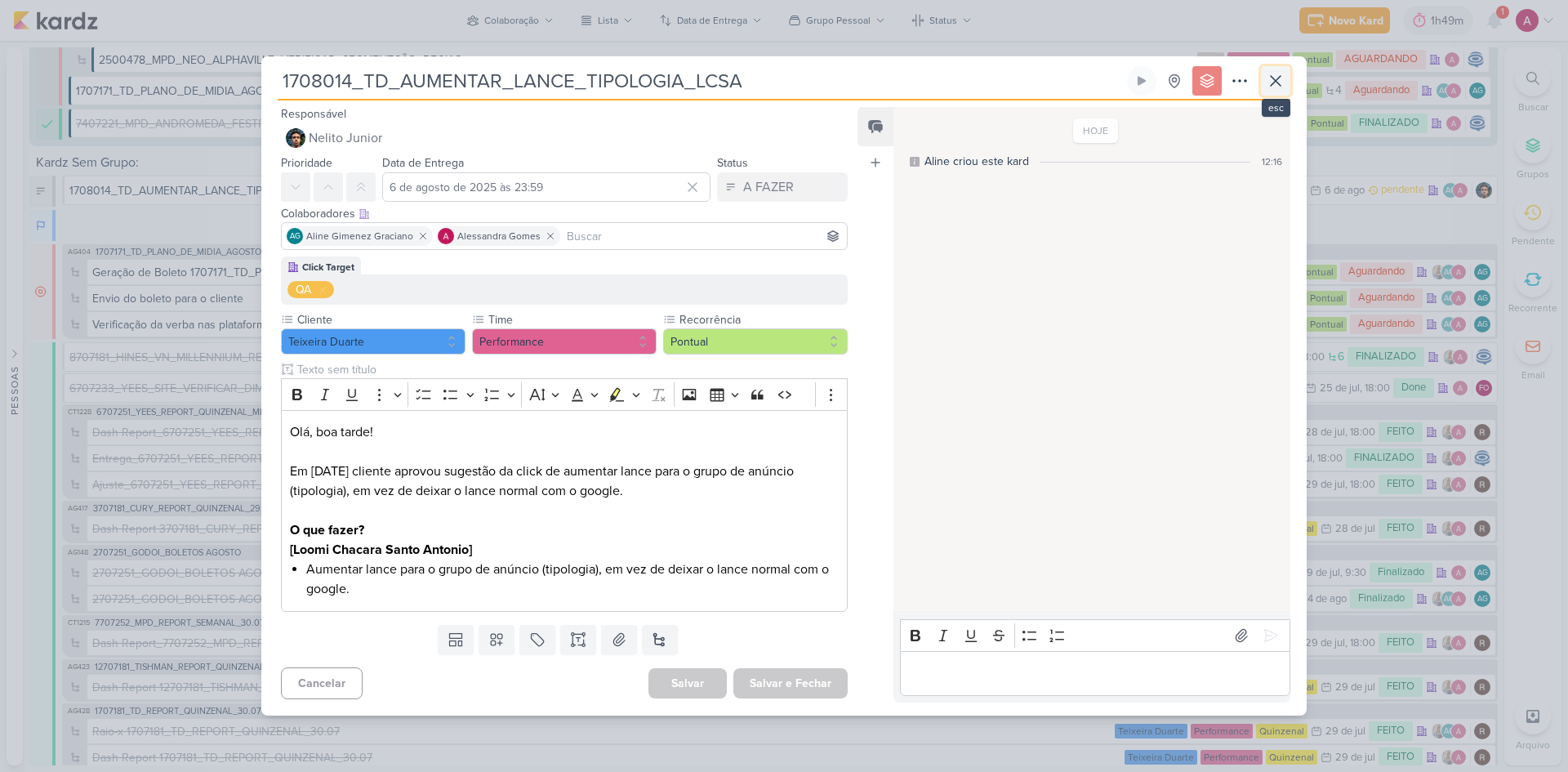 click at bounding box center [1276, 81] 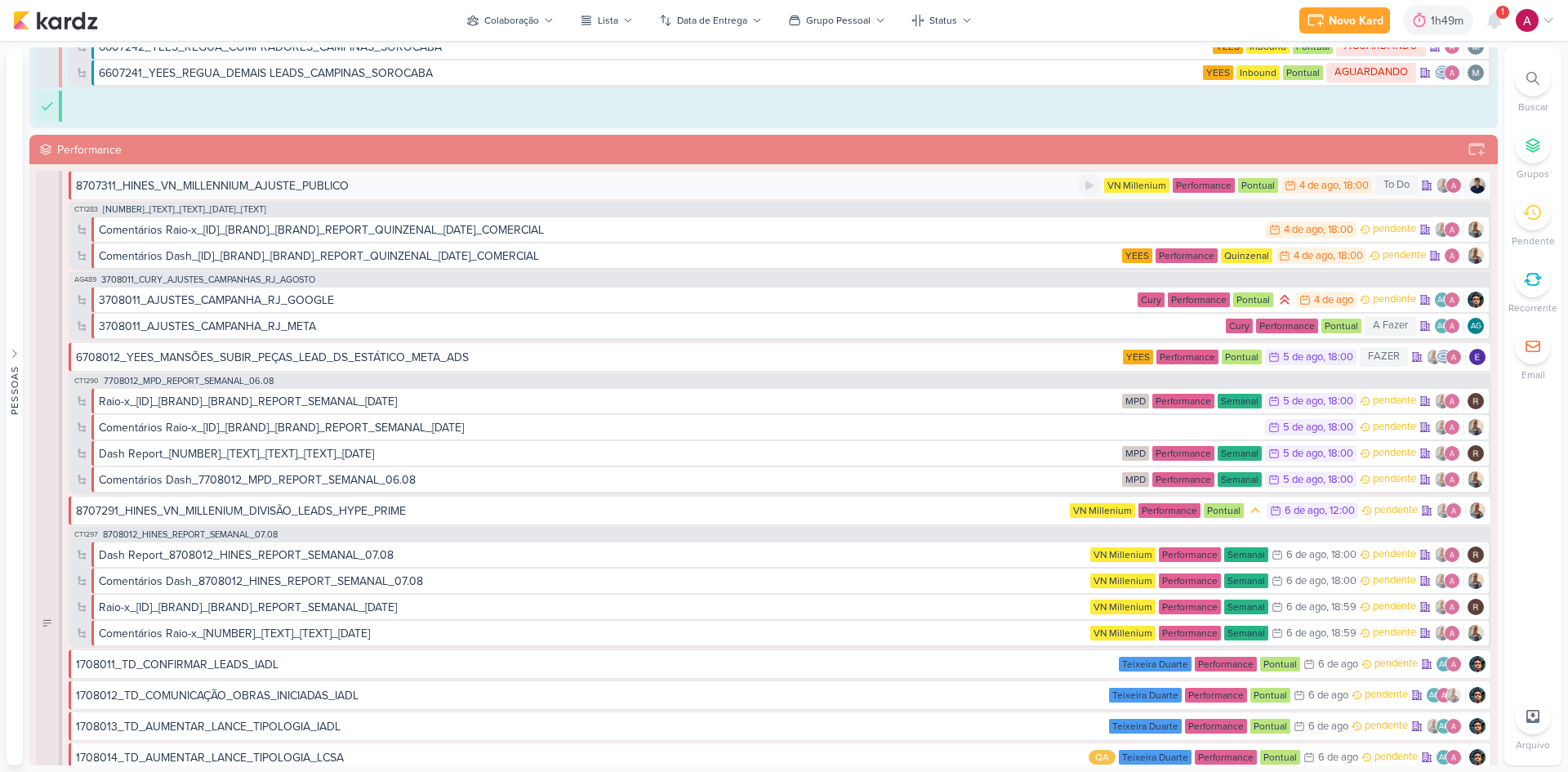 scroll, scrollTop: 735, scrollLeft: 0, axis: vertical 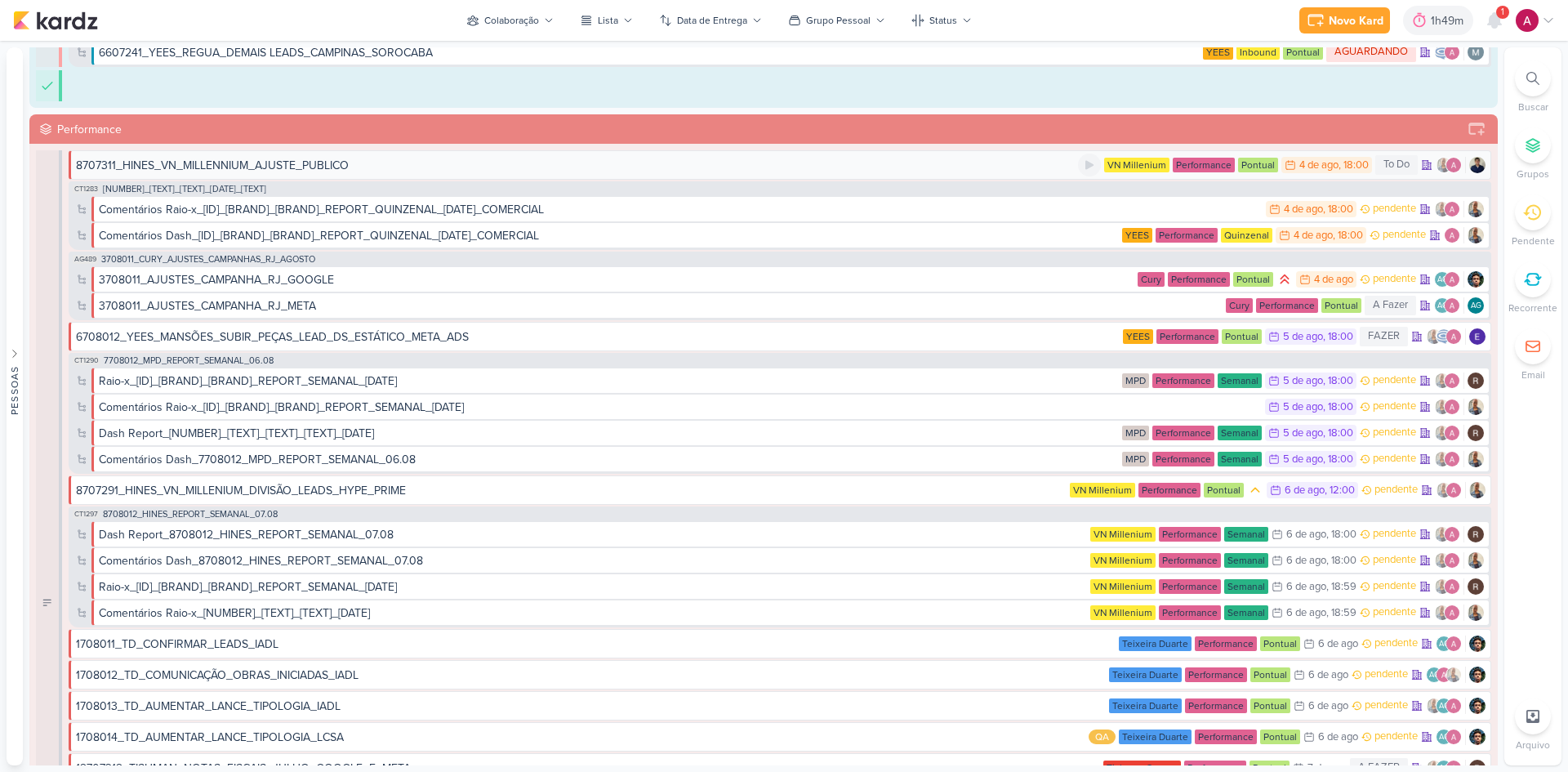 click on "8707311_HINES_VN_MILLENNIUM_AJUSTE_PUBLICO" at bounding box center (212, 165) 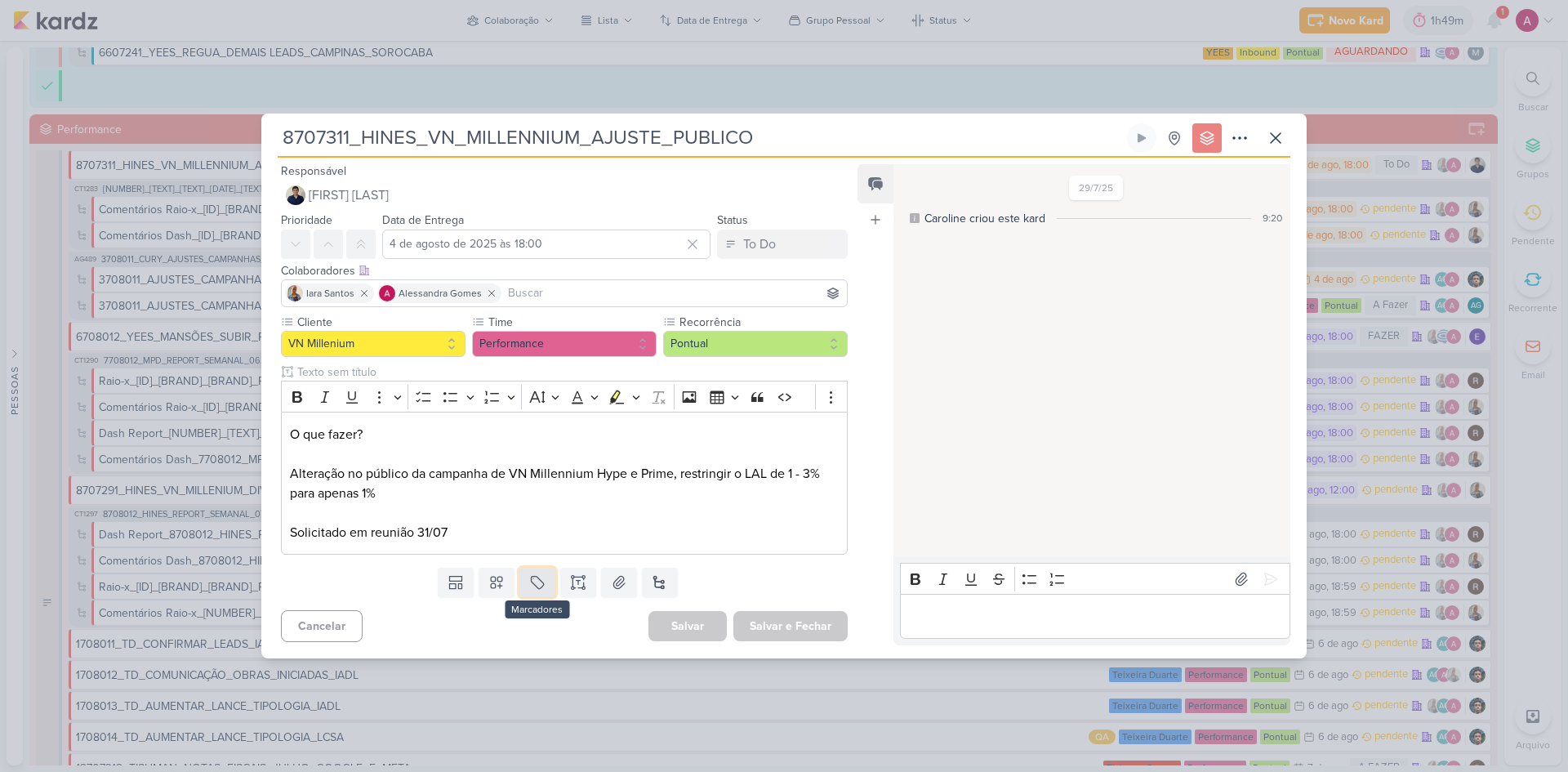click 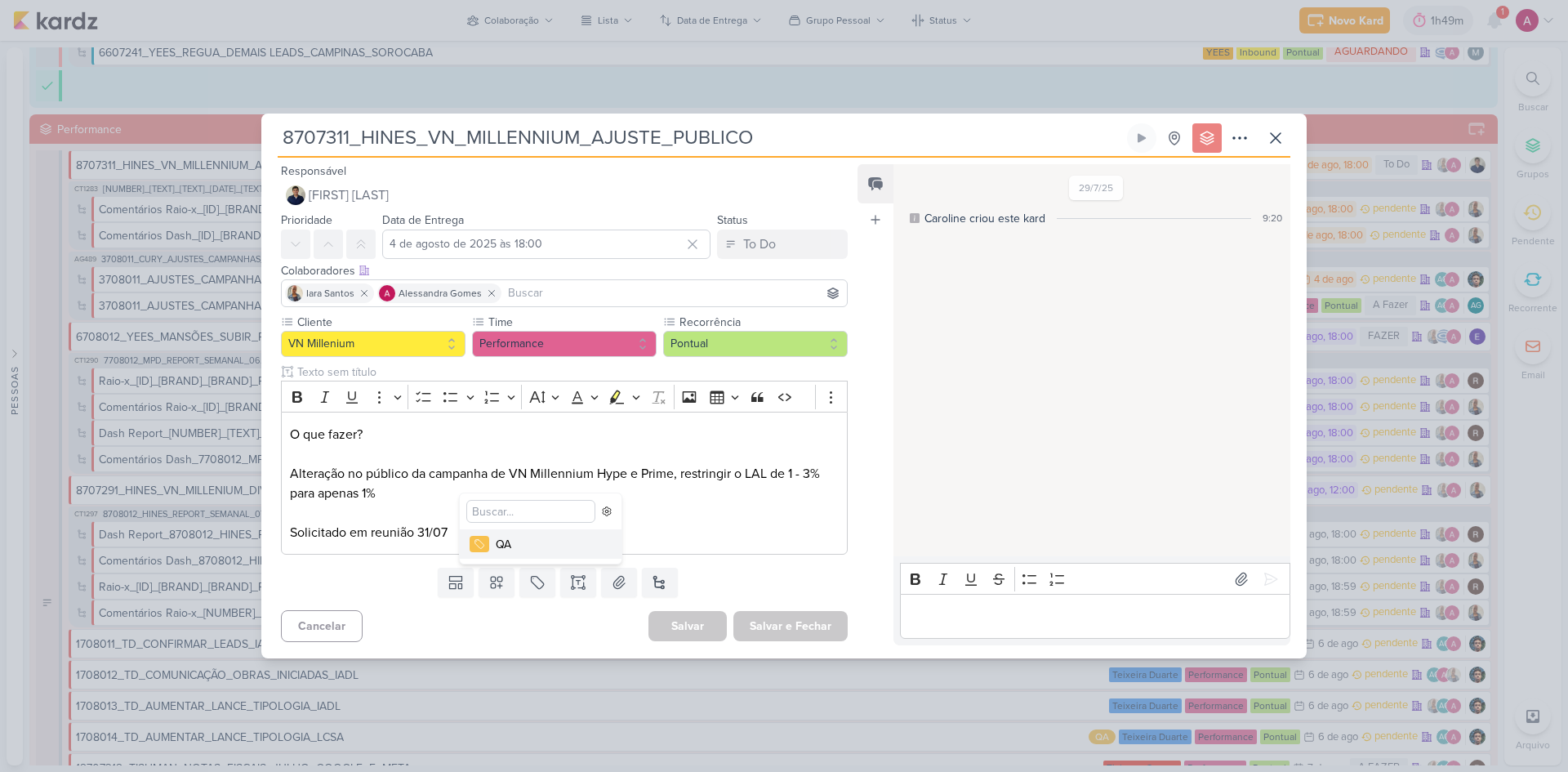 click on "QA" at bounding box center (549, 544) 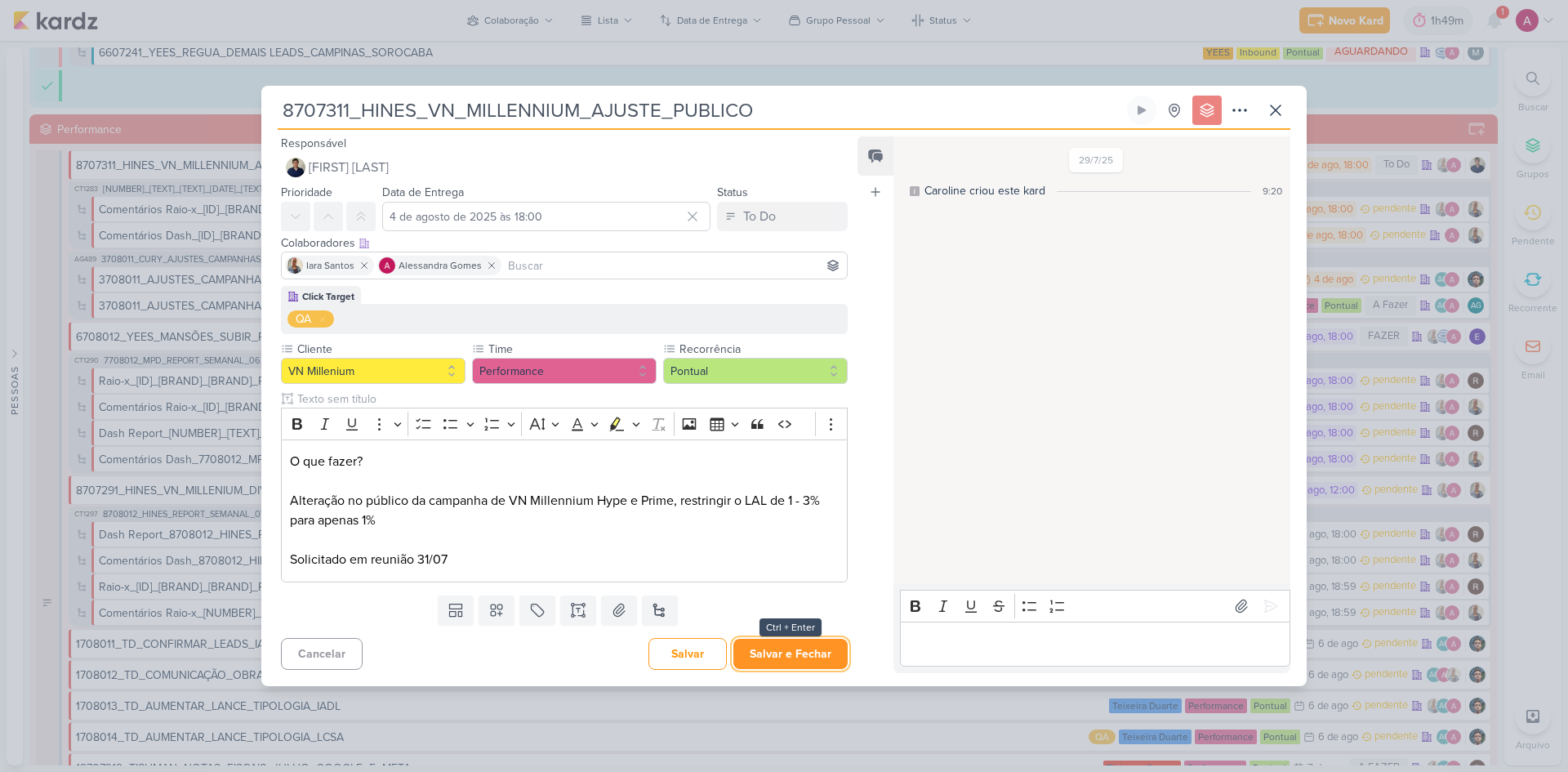 click on "Salvar e Fechar" at bounding box center [791, 654] 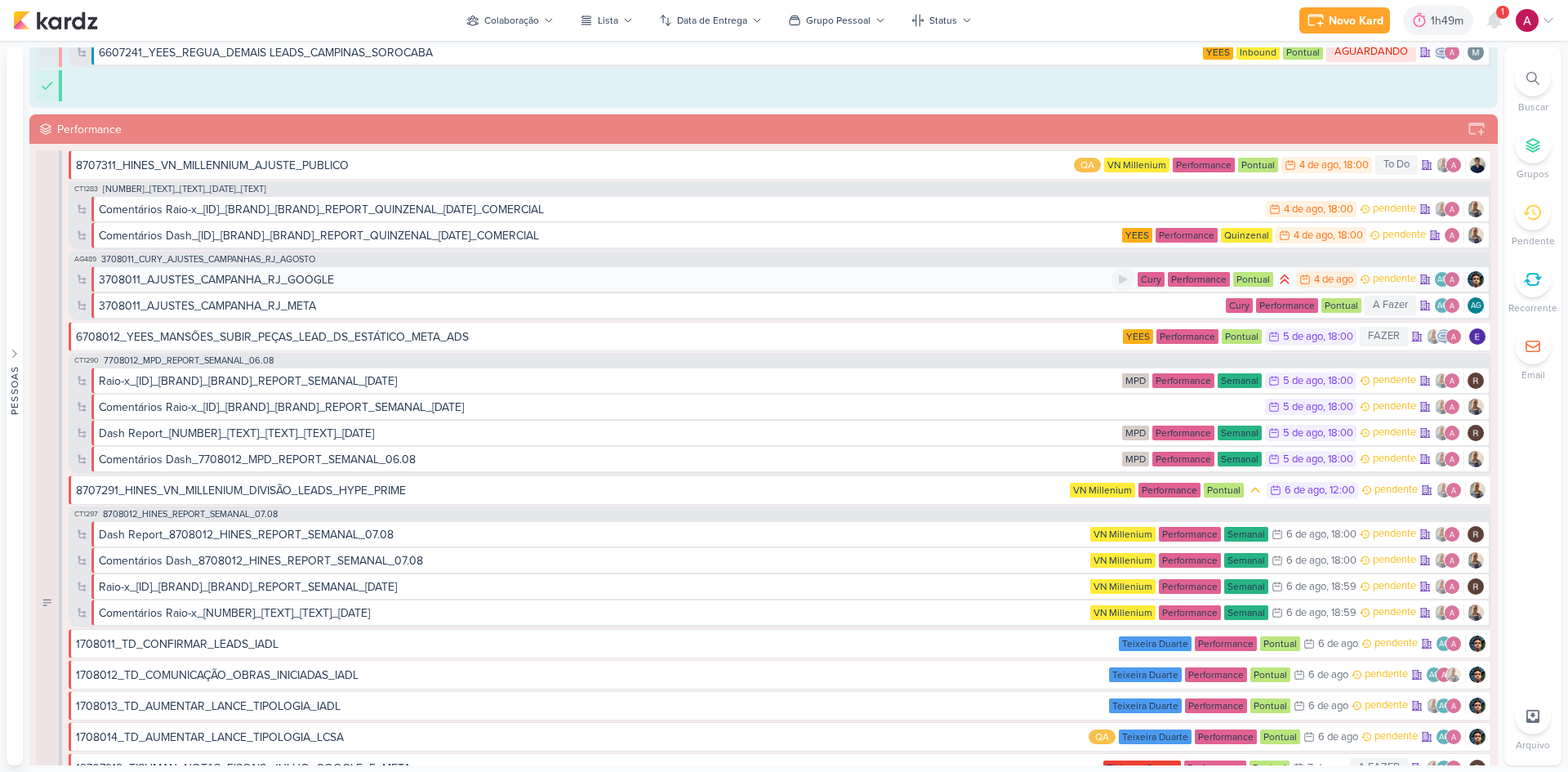 click on "3708011_AJUSTES_CAMPANHA_RJ_GOOGLE" at bounding box center (216, 279) 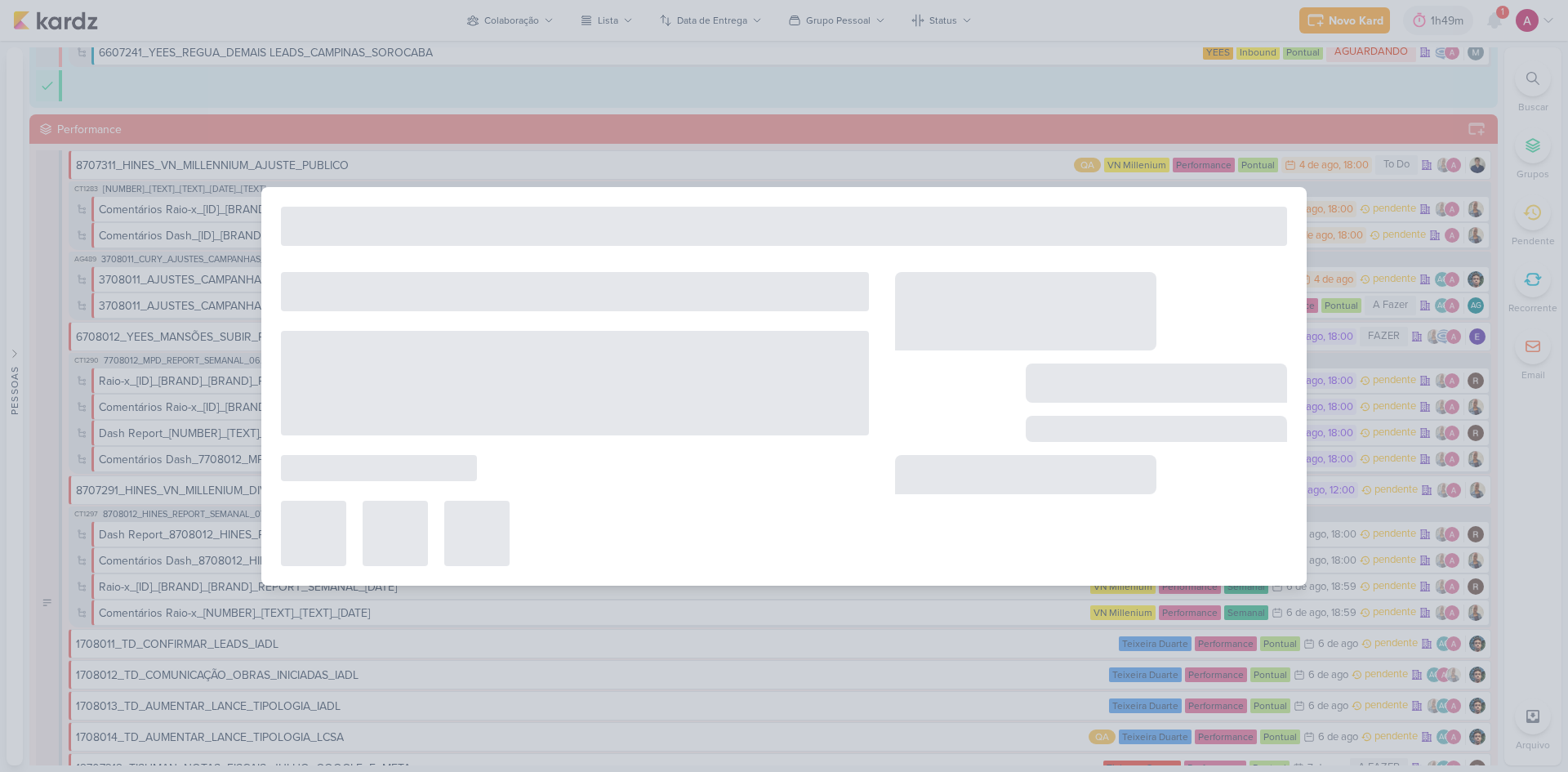 type on "3708011_AJUSTES_CAMPANHA_RJ_GOOGLE" 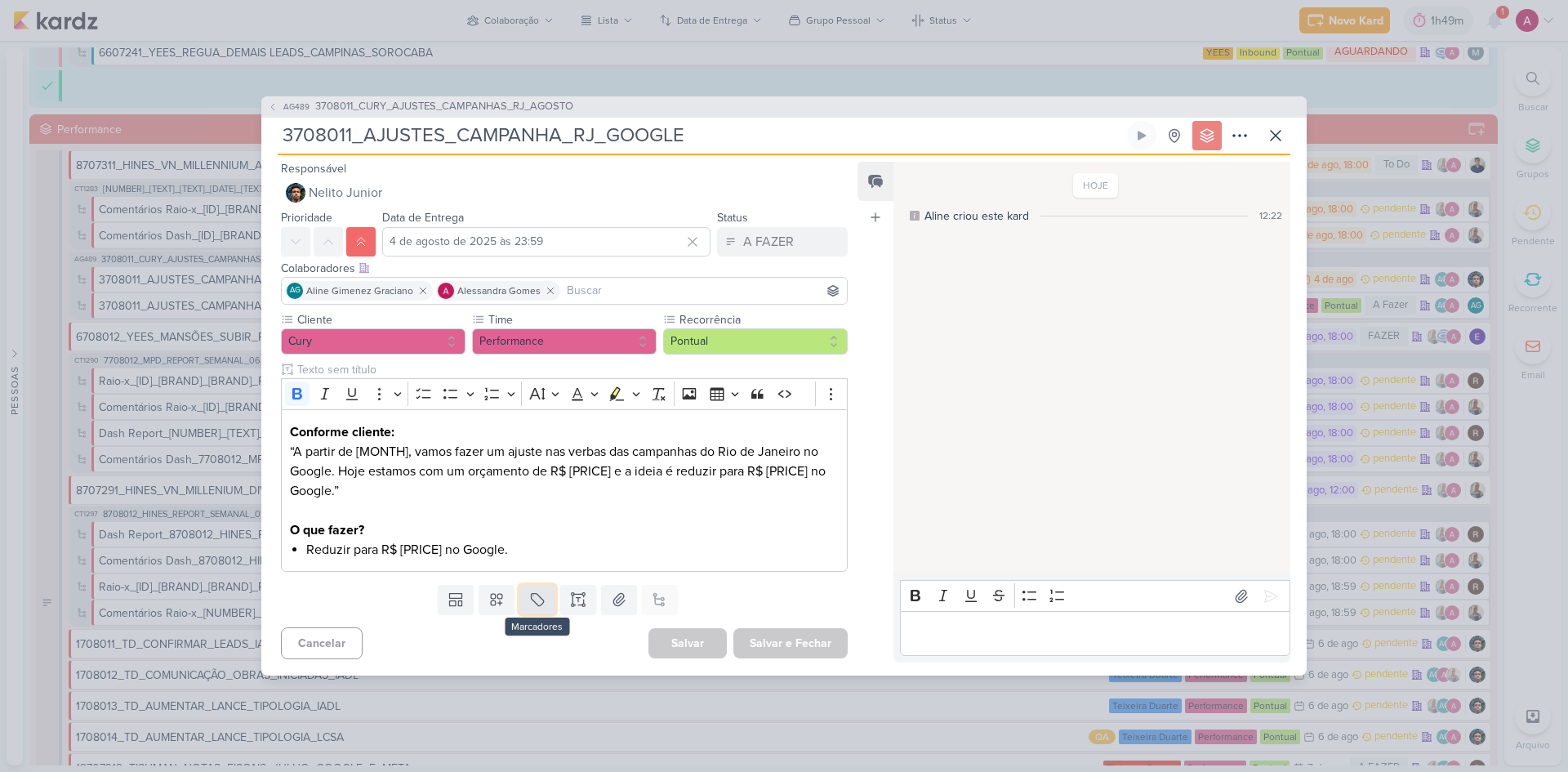 click 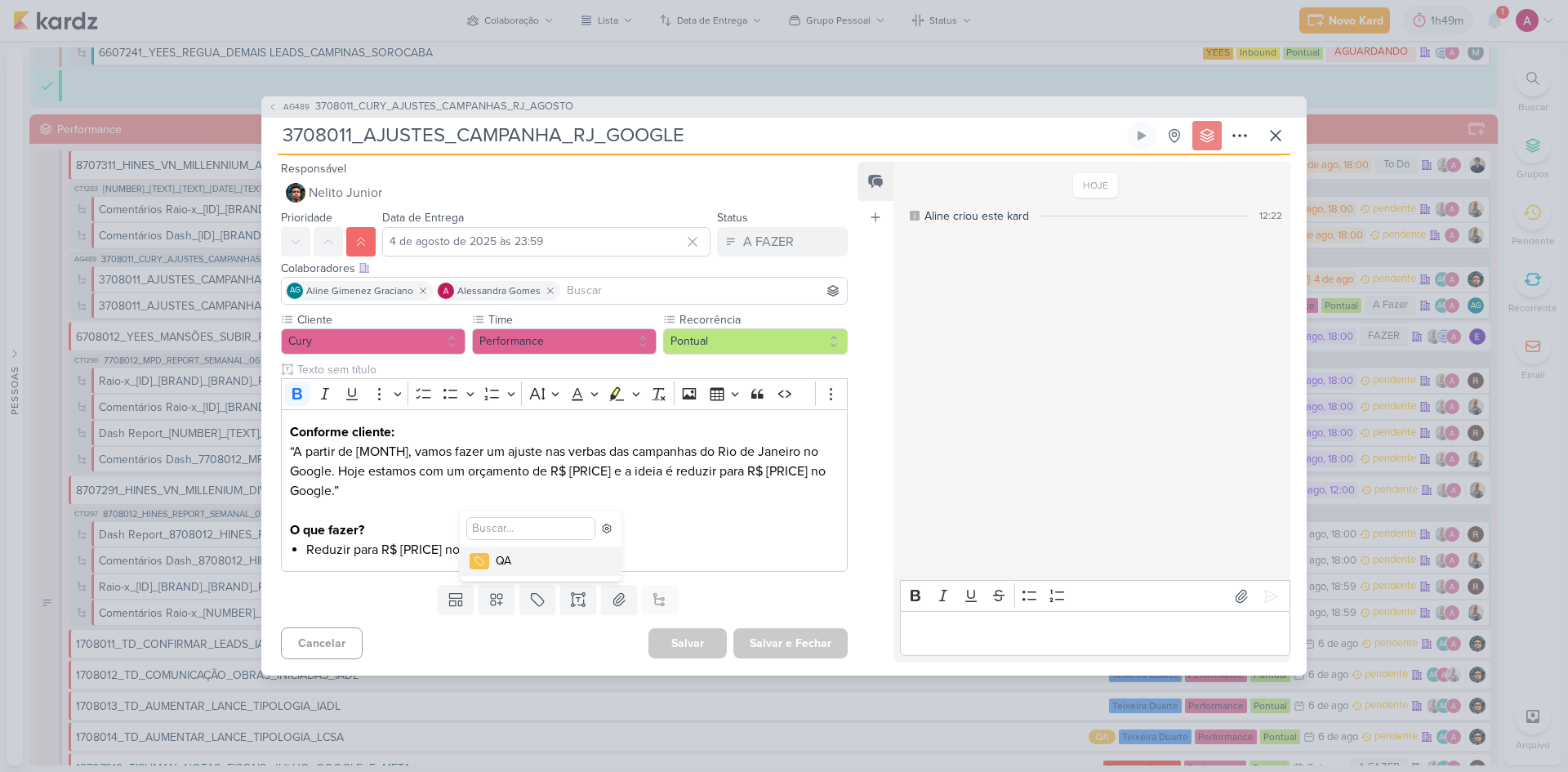 drag, startPoint x: 517, startPoint y: 564, endPoint x: 549, endPoint y: 574, distance: 33.526109 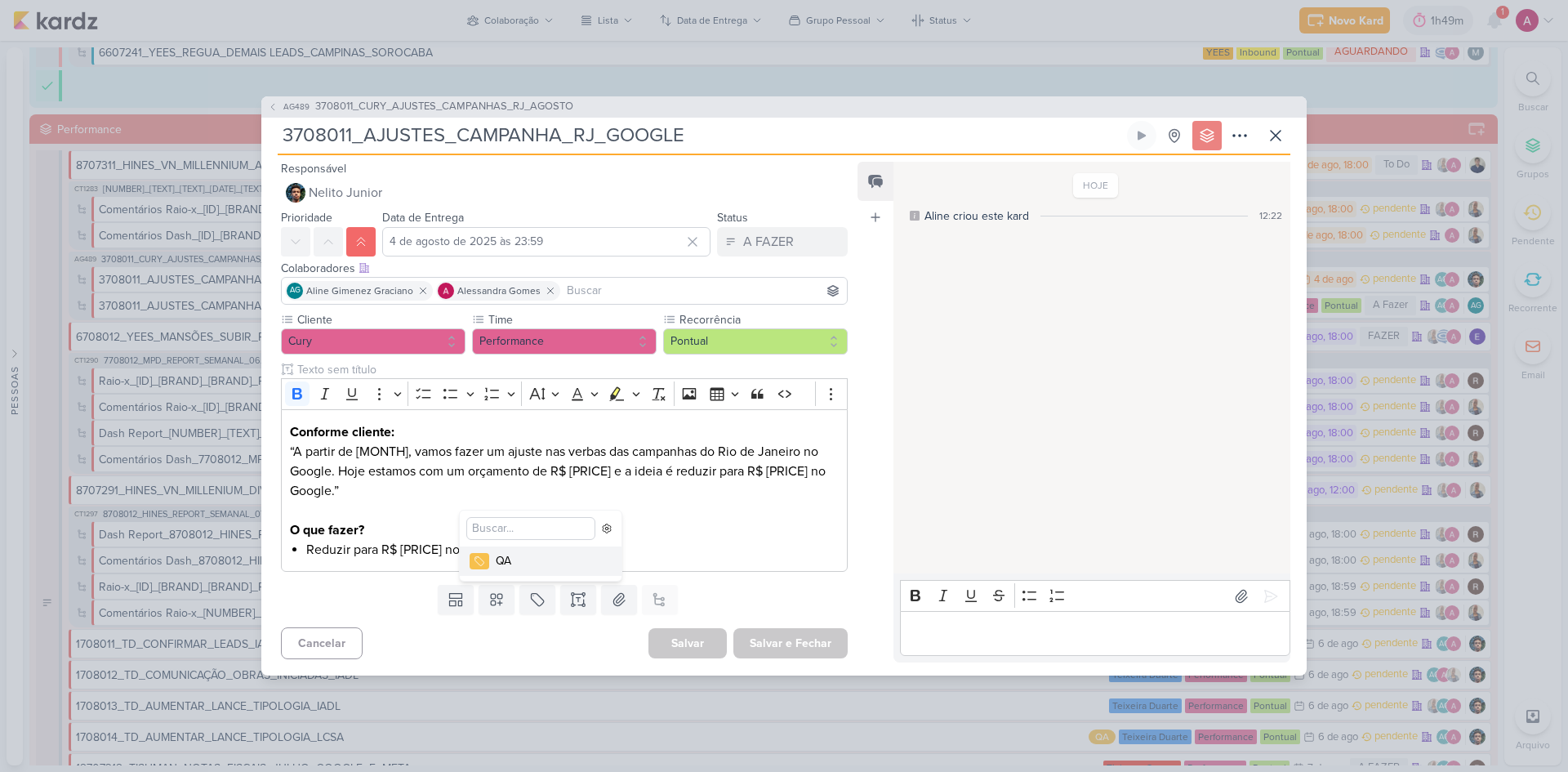 click on "QA" at bounding box center [549, 560] 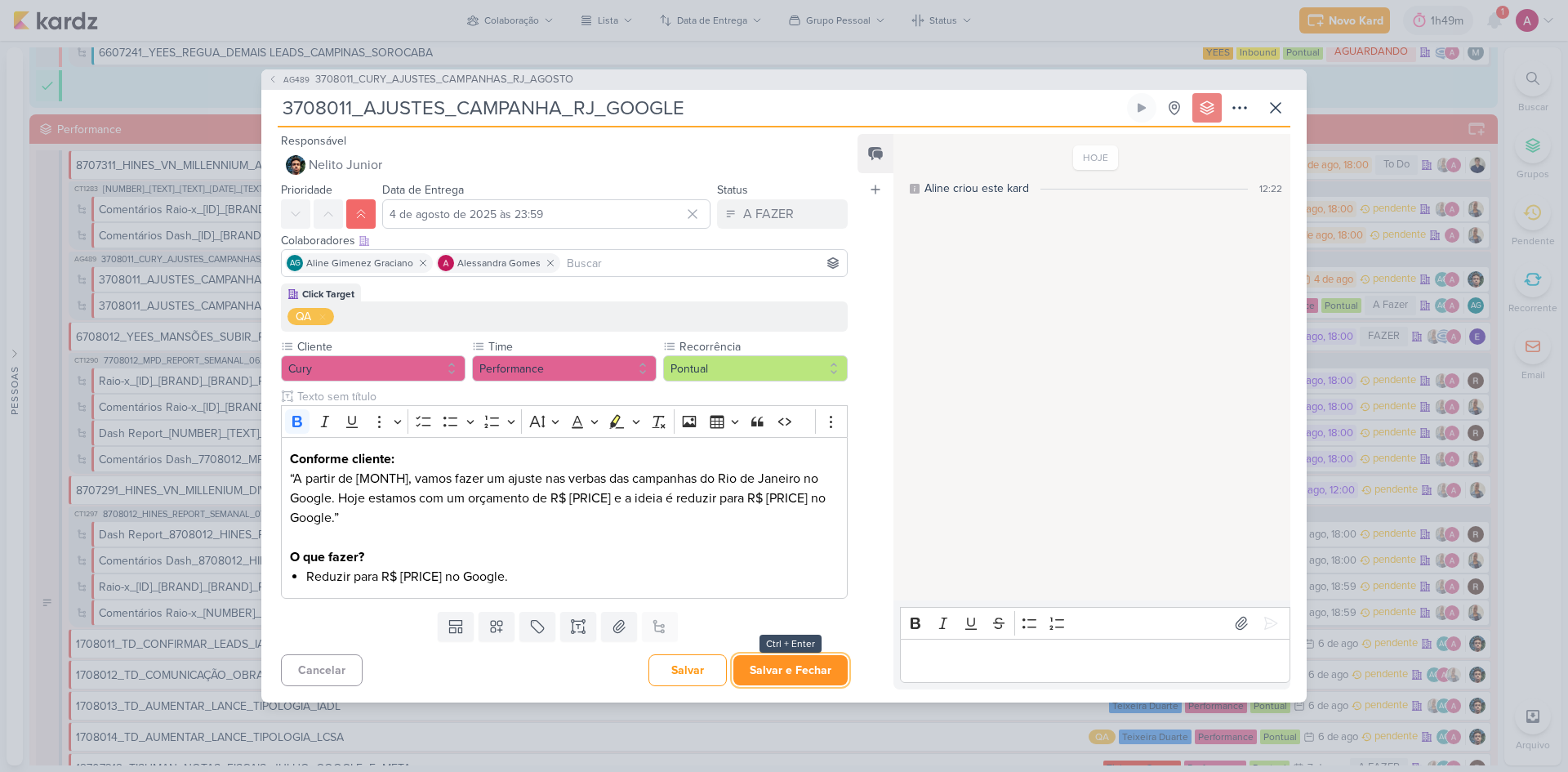 click on "Salvar e Fechar" at bounding box center [791, 670] 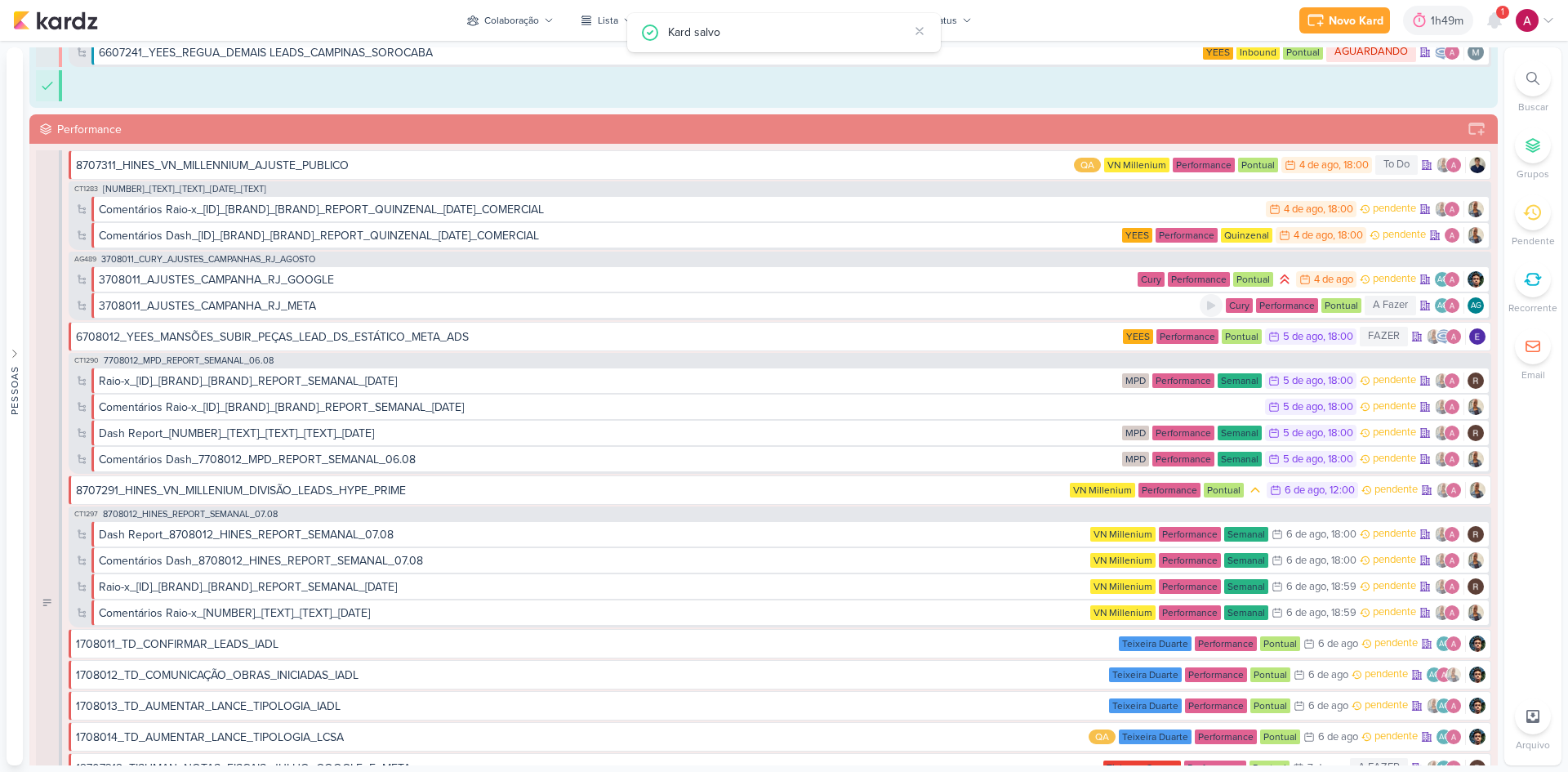 click on "3708011_AJUSTES_CAMPANHA_RJ_META" at bounding box center (207, 306) 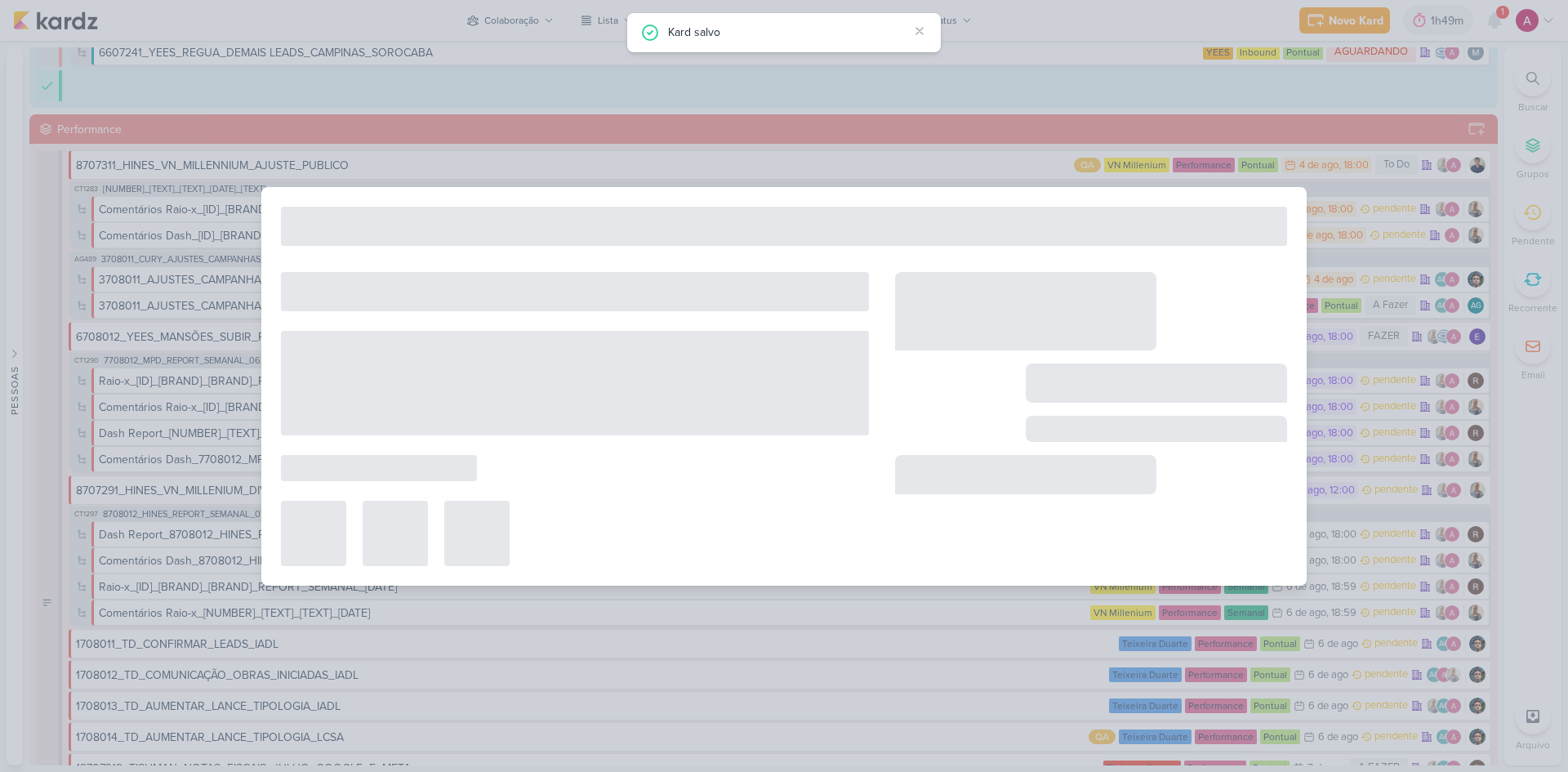 type on "3708011_AJUSTES_CAMPANHA_RJ_META" 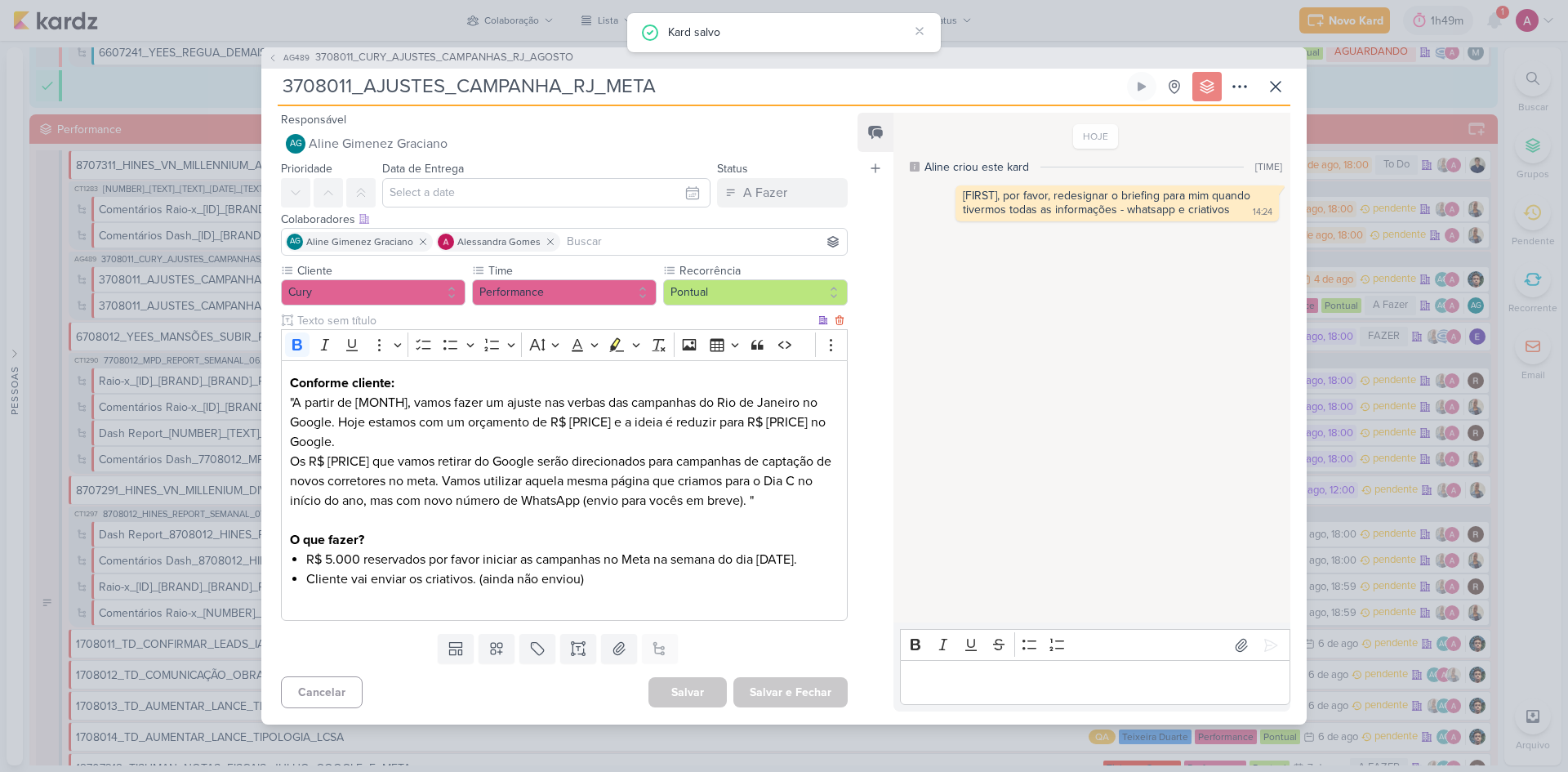 type 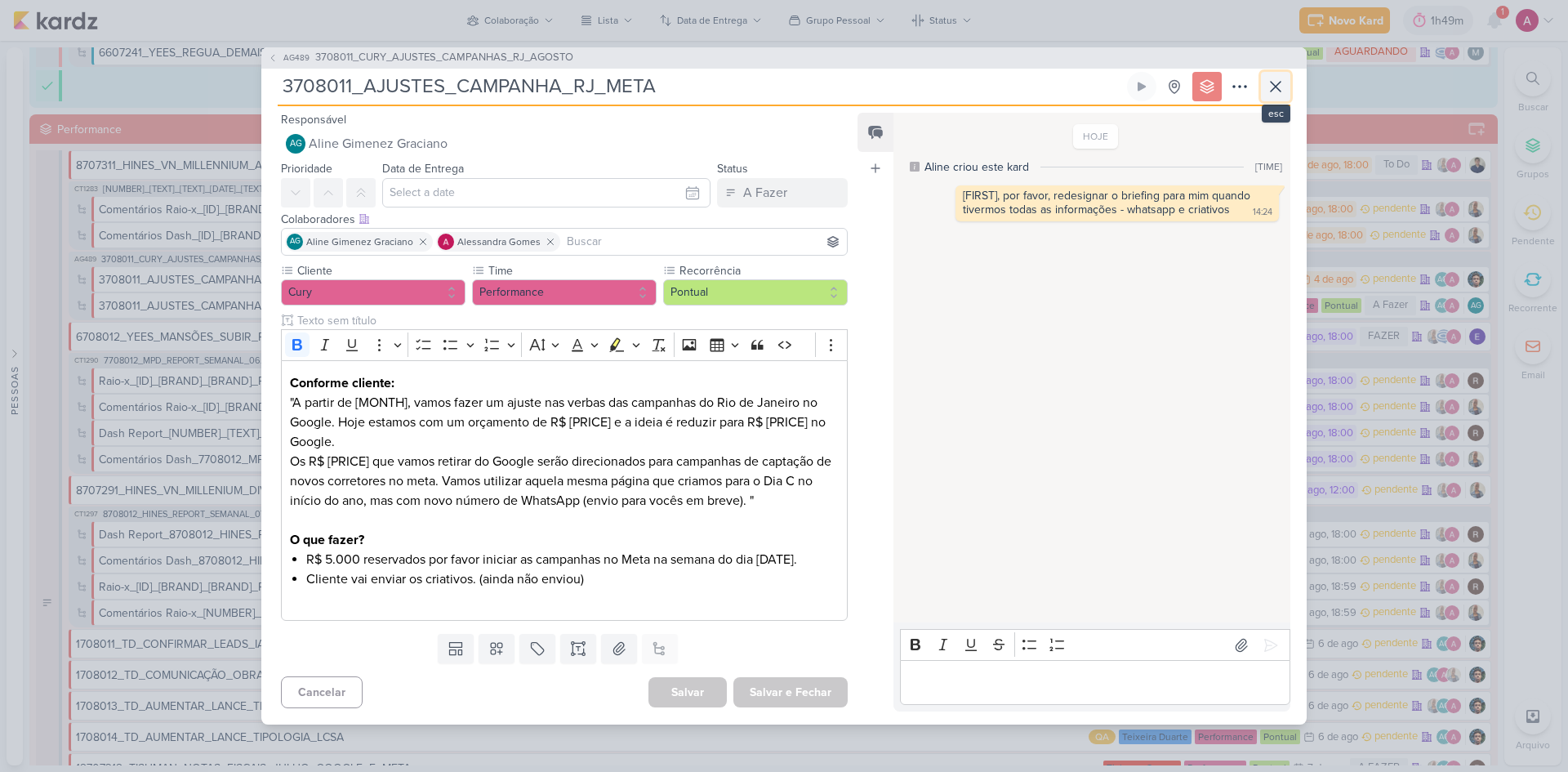 click 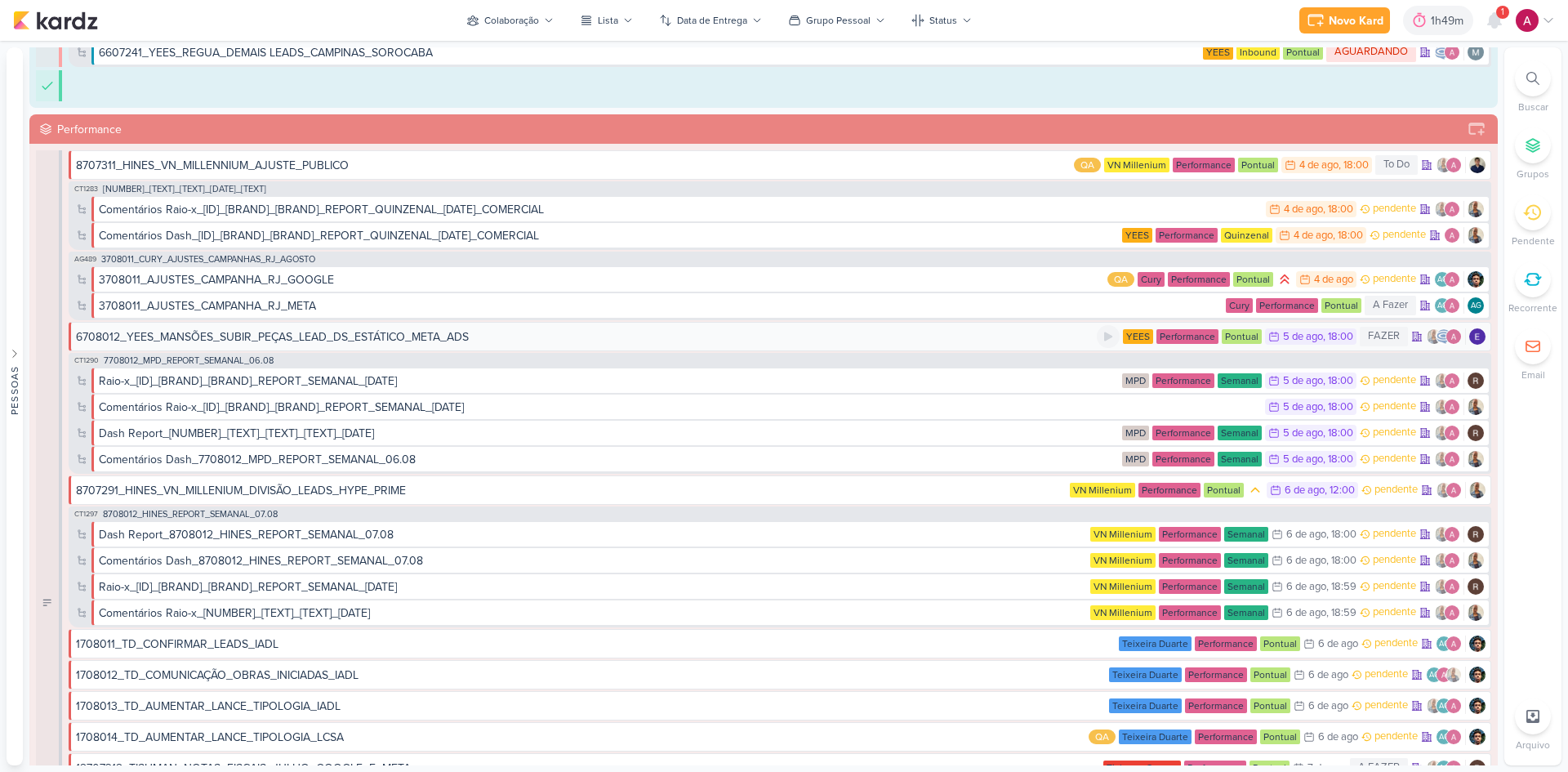 click on "6708012_YEES_MANSÕES_SUBIR_PEÇAS_LEAD_DS_ESTÁTICO_META_ADS" at bounding box center (272, 337) 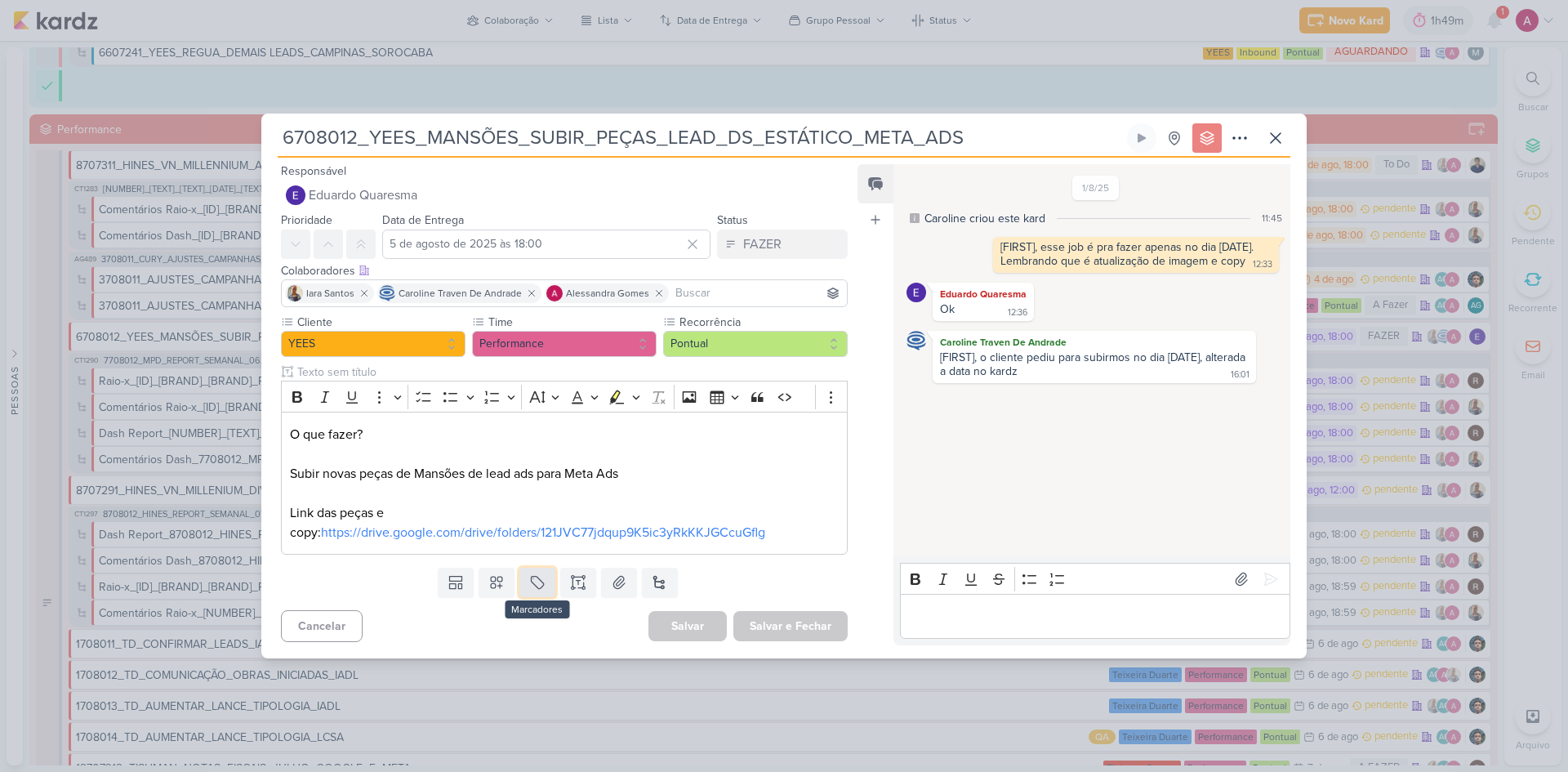 click 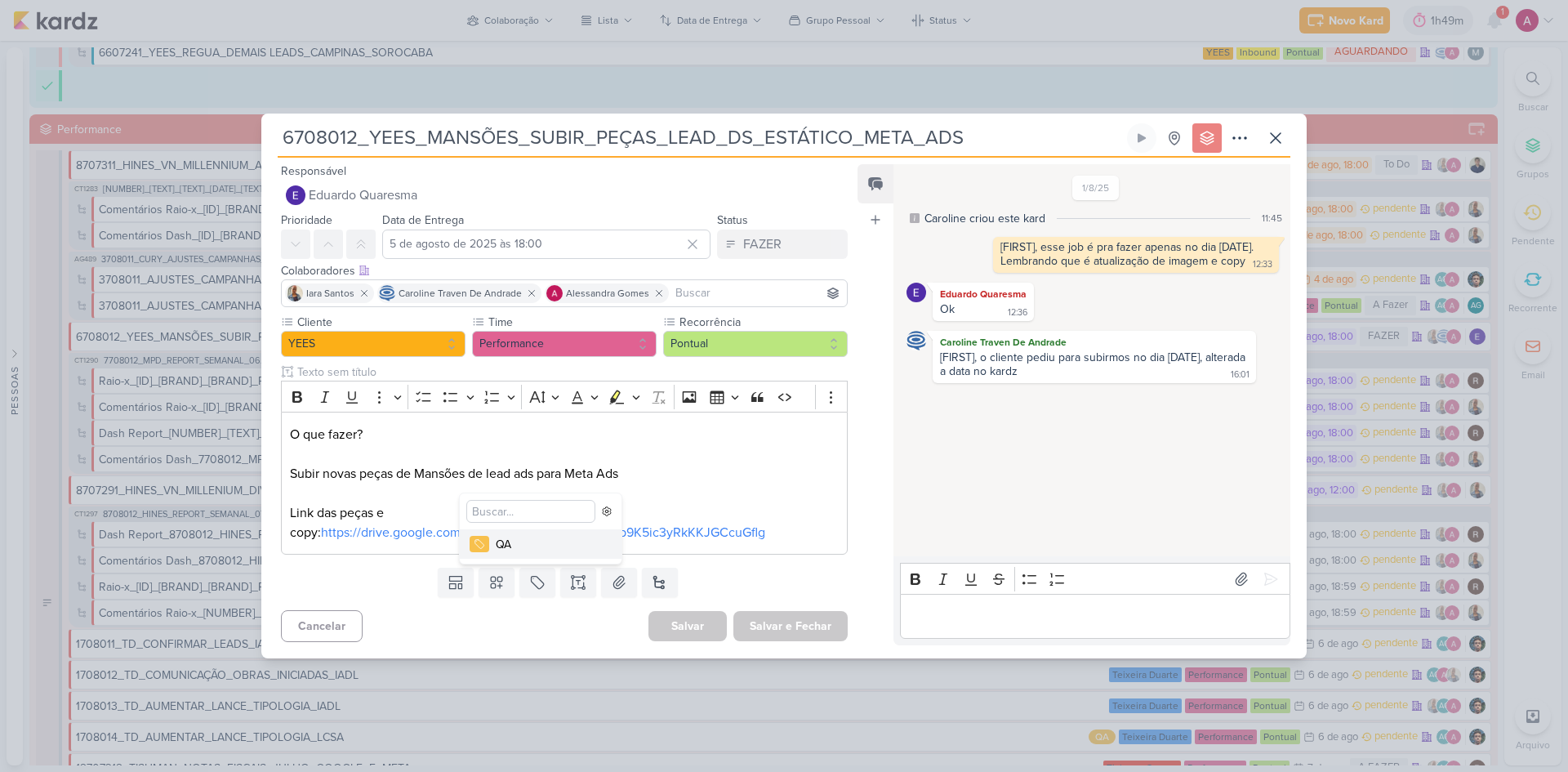click on "QA" at bounding box center [541, 544] 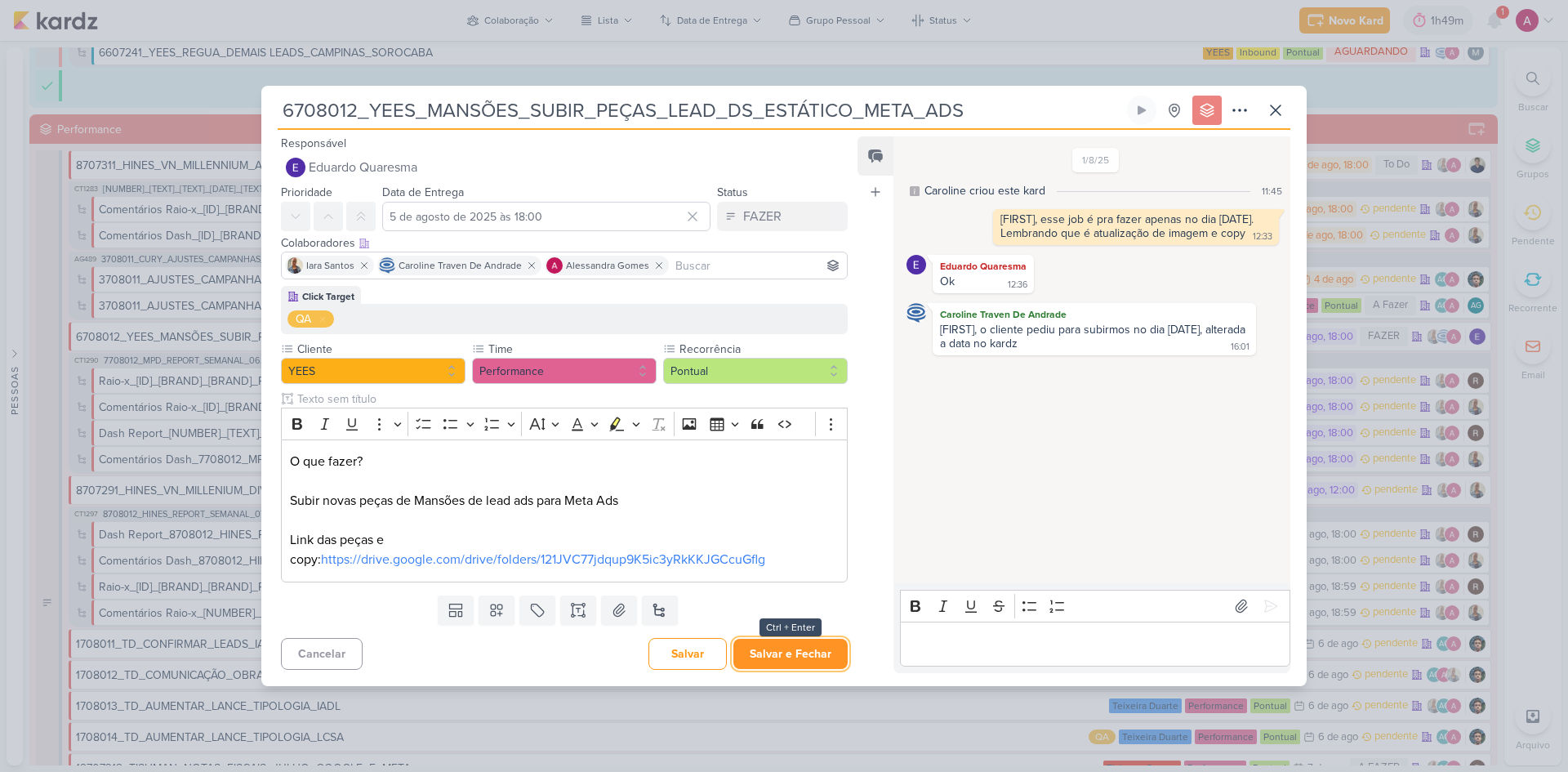 click on "Salvar e Fechar" at bounding box center [791, 654] 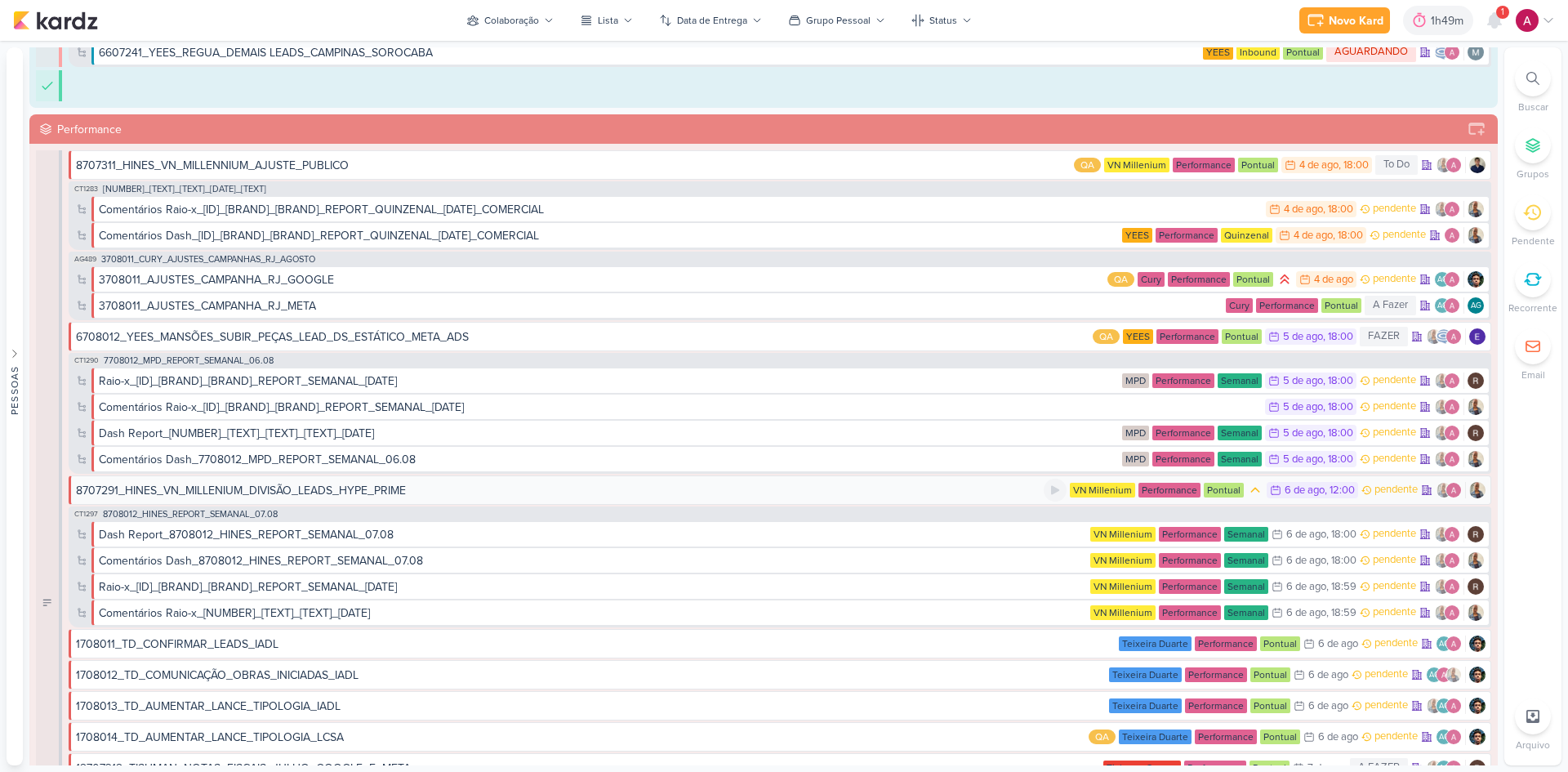 click on "8707291_HINES_VN_MILLENIUM_DIVISÃO_LEADS_HYPE_PRIME" at bounding box center [241, 490] 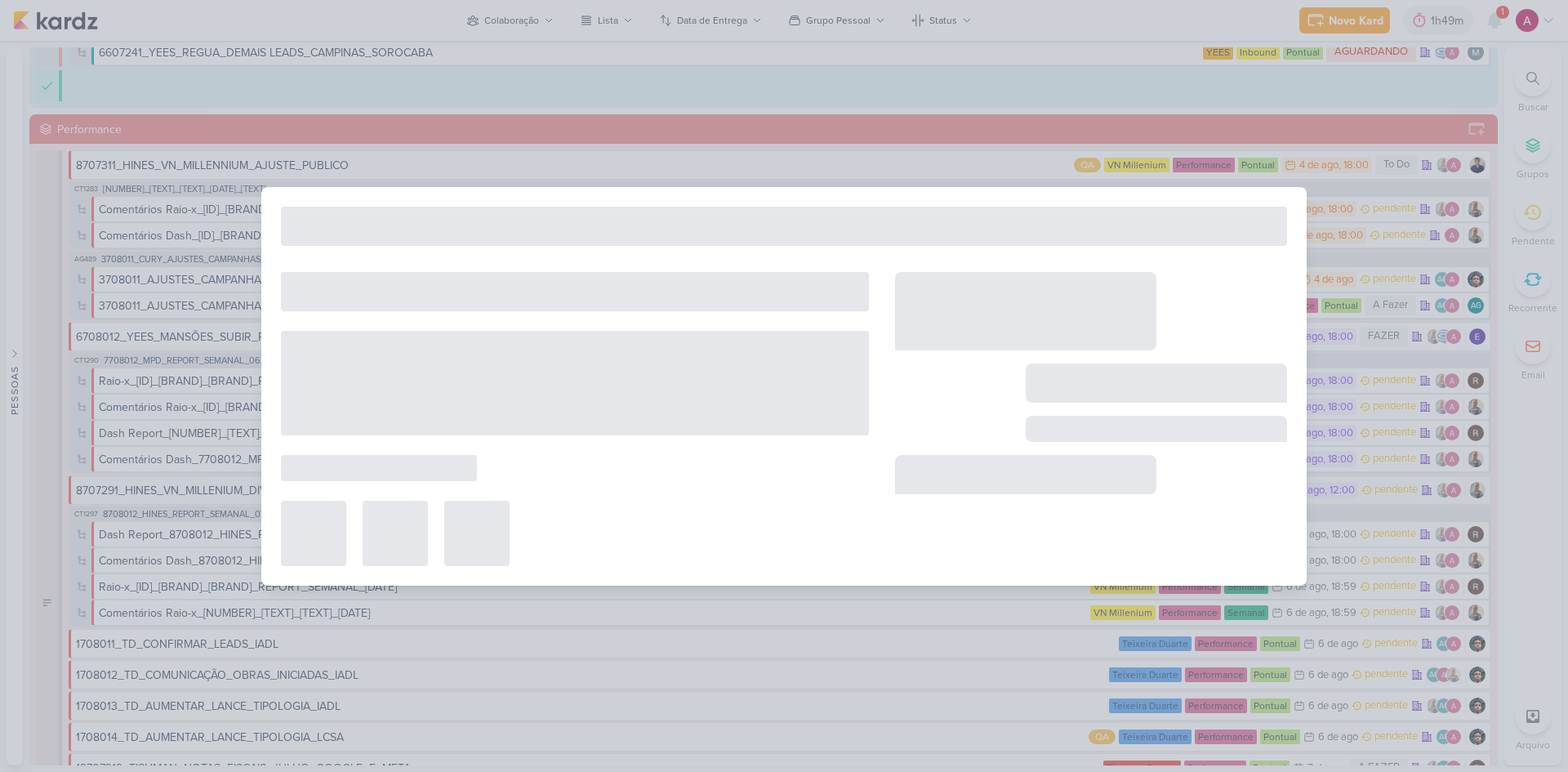 type on "8707291_HINES_VN_MILLENIUM_DIVISÃO_LEADS_HYPE_PRIME" 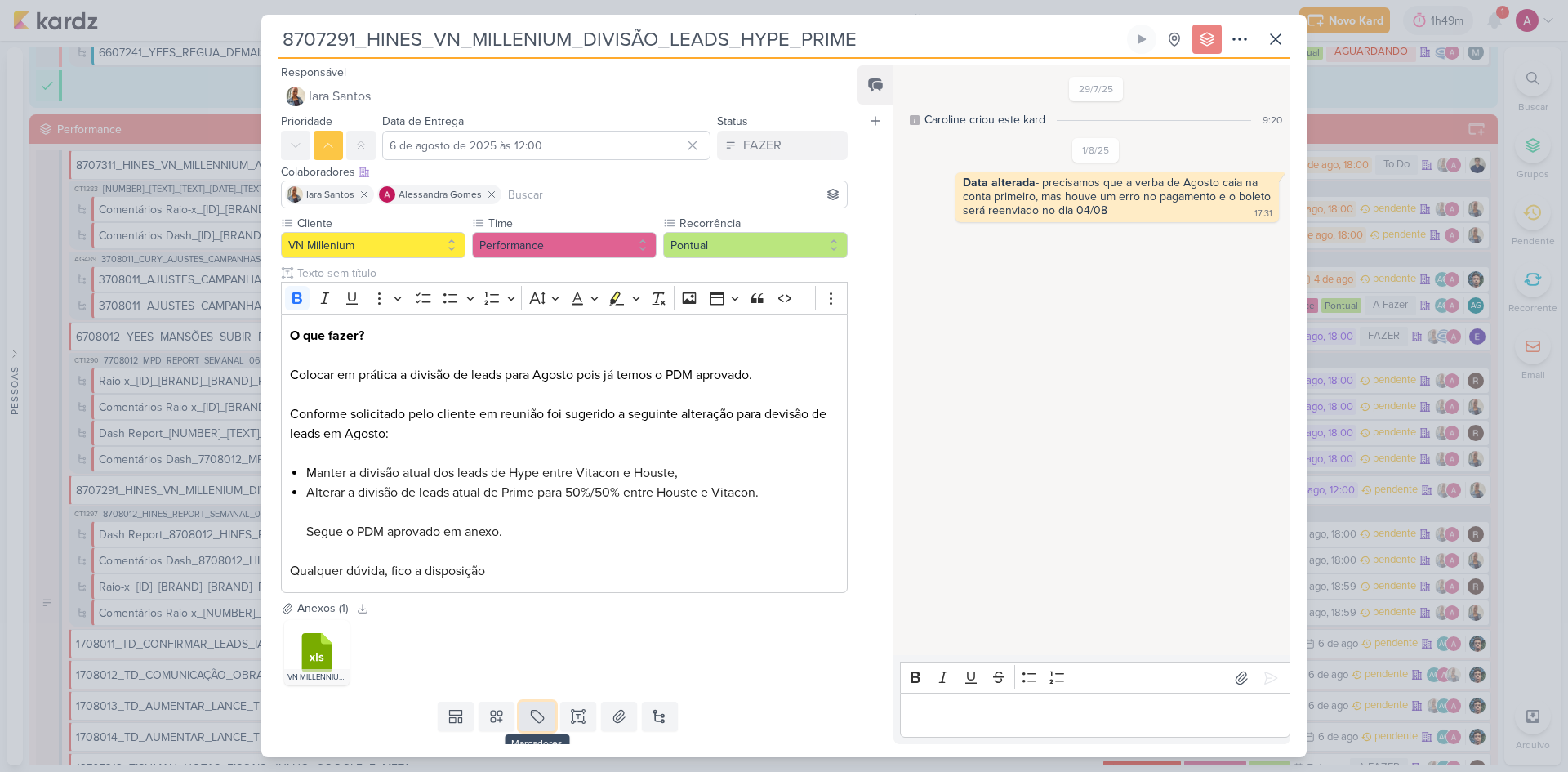 click 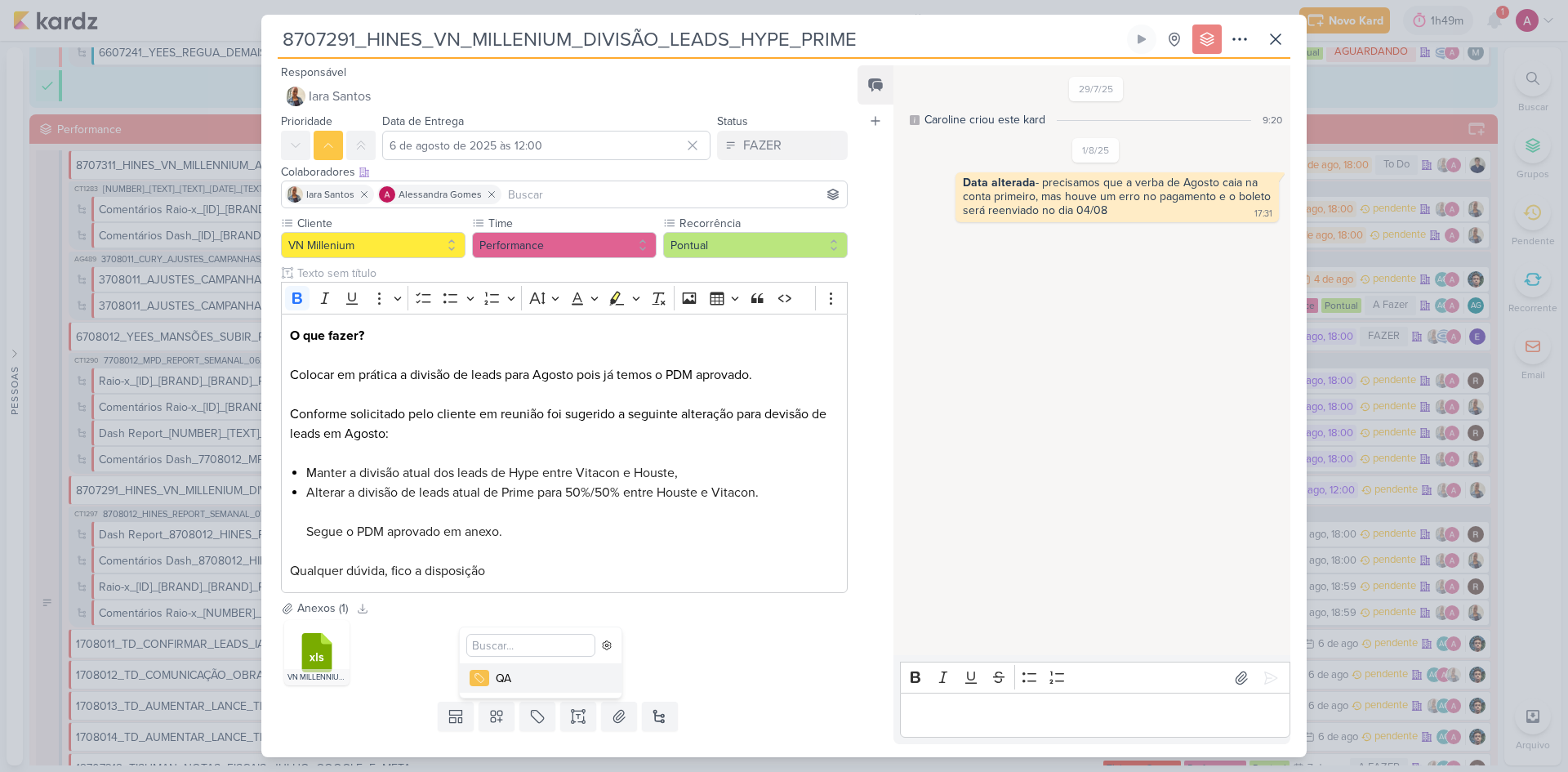 click on "QA" at bounding box center (549, 678) 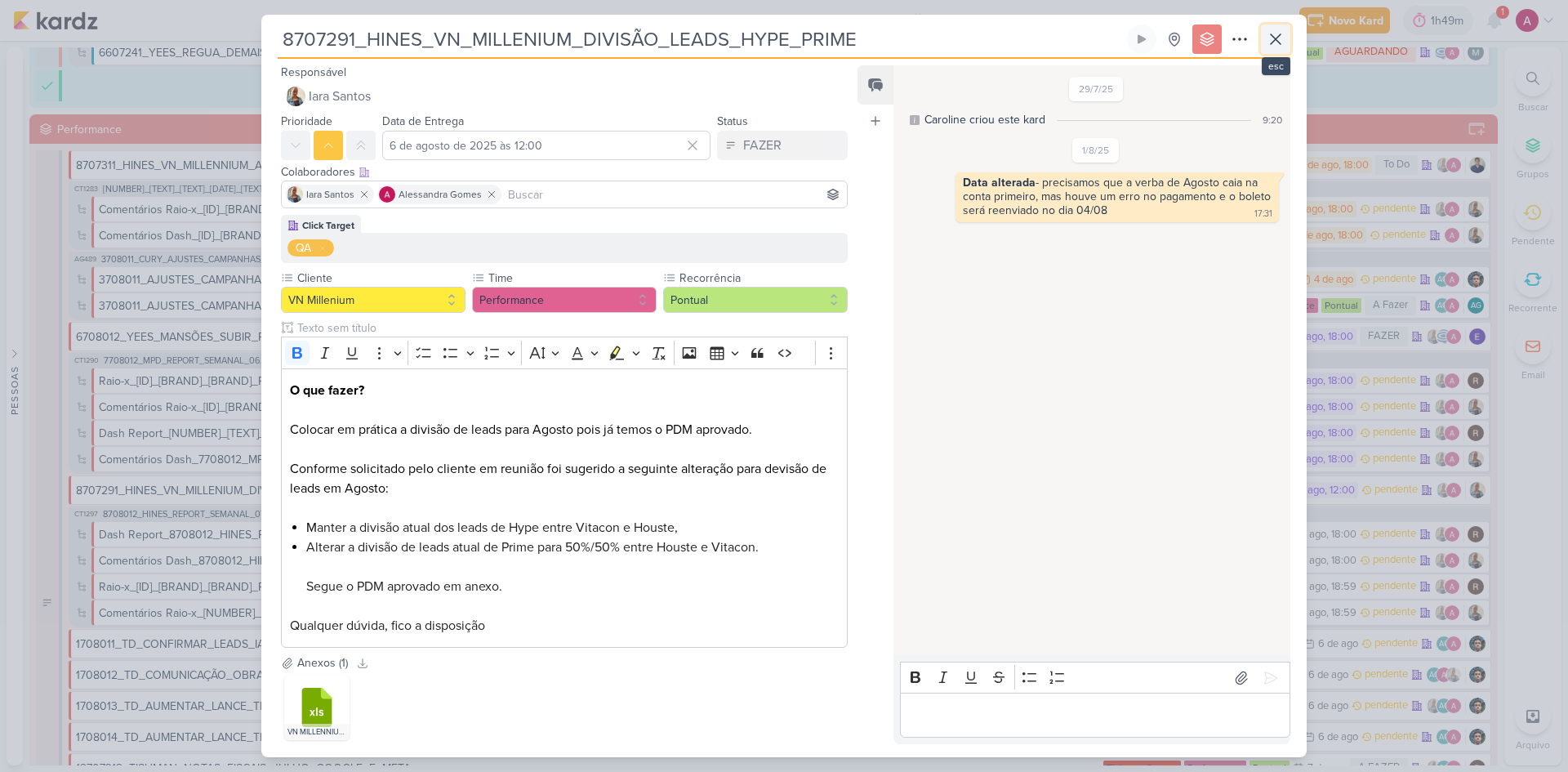 click at bounding box center (1276, 39) 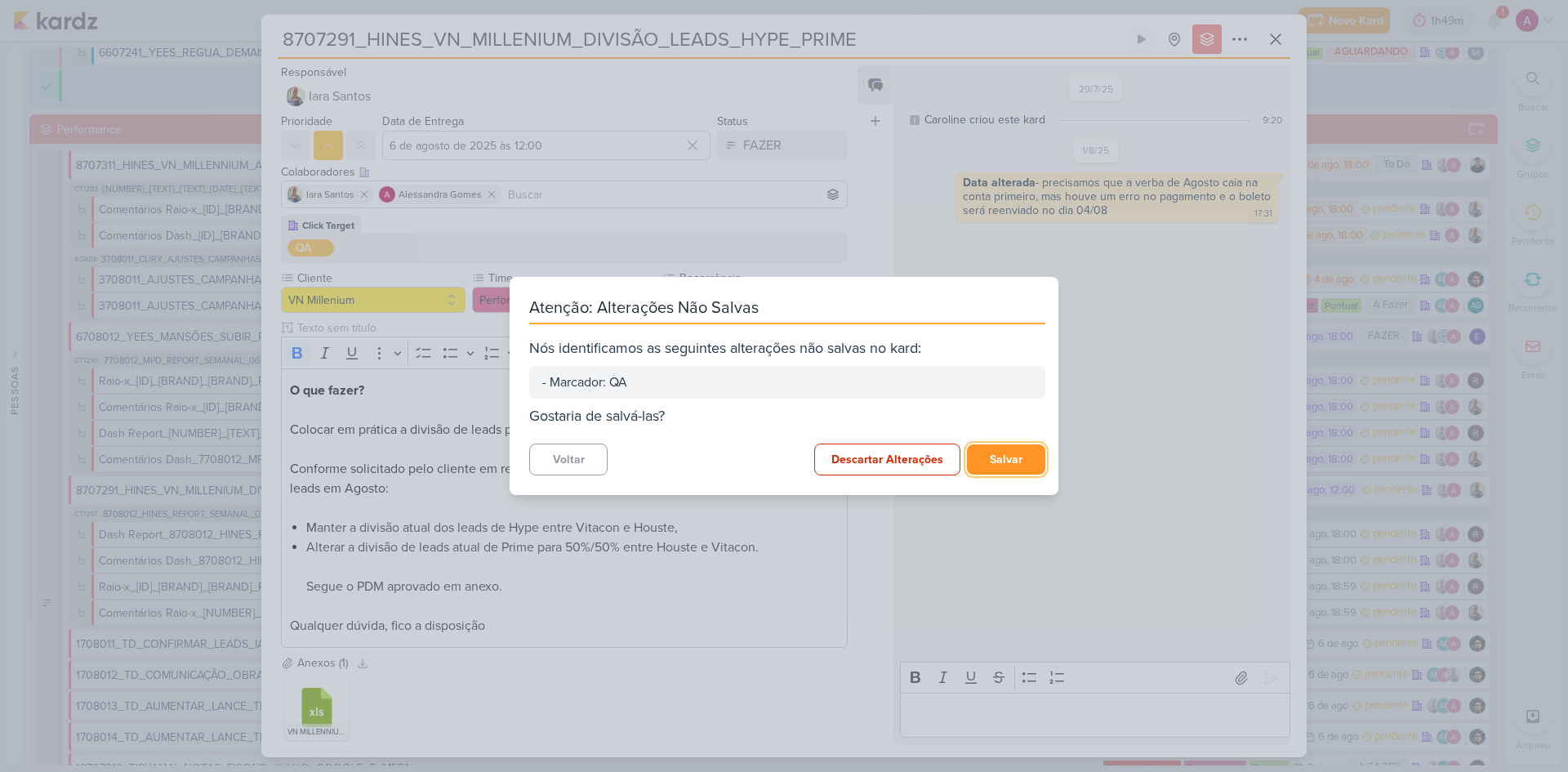click on "Salvar" at bounding box center (1006, 459) 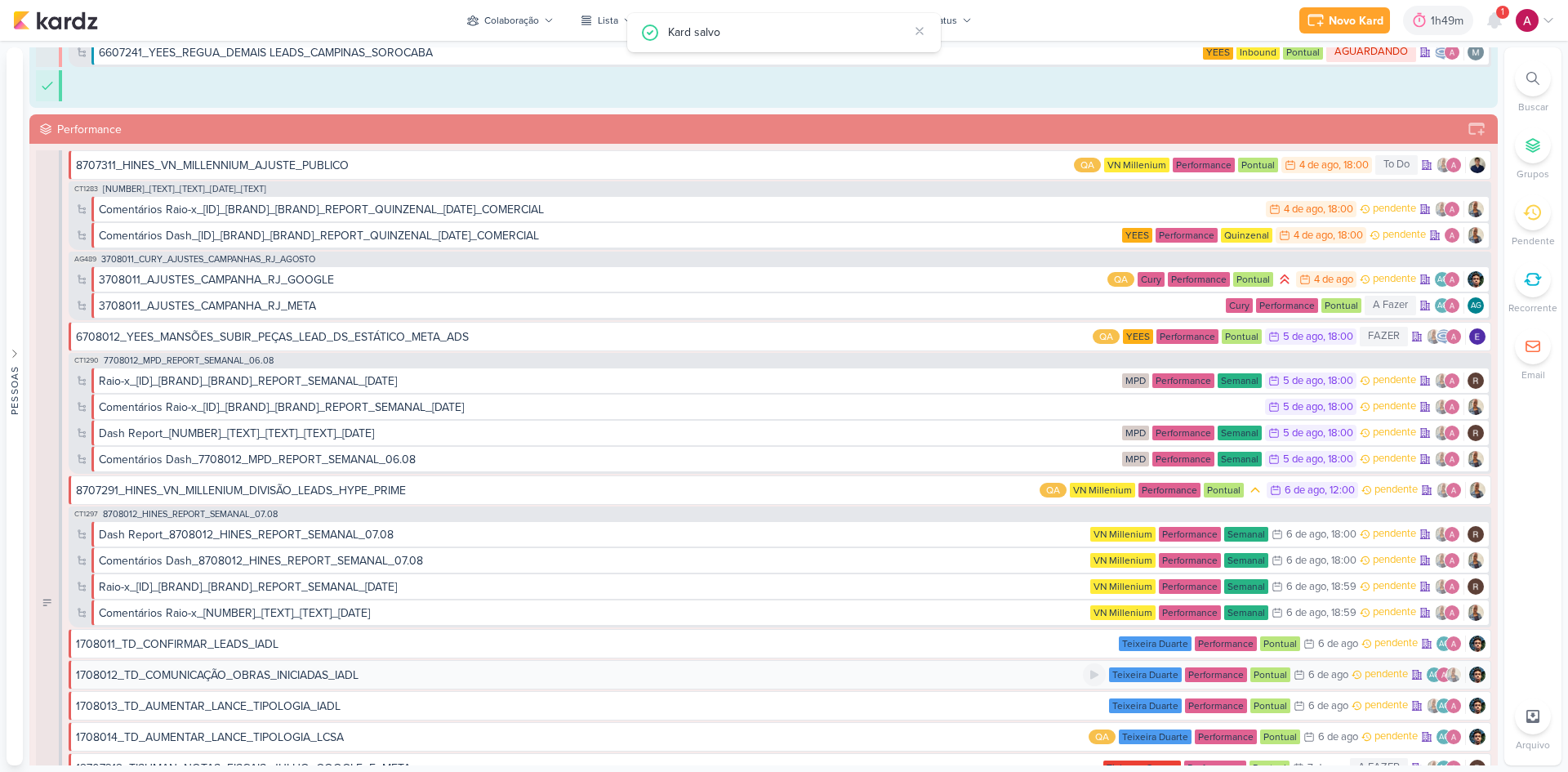 click on "1708012_TD_COMUNICAÇÃO_OBRAS_INICIADAS_IADL" at bounding box center (579, 675) 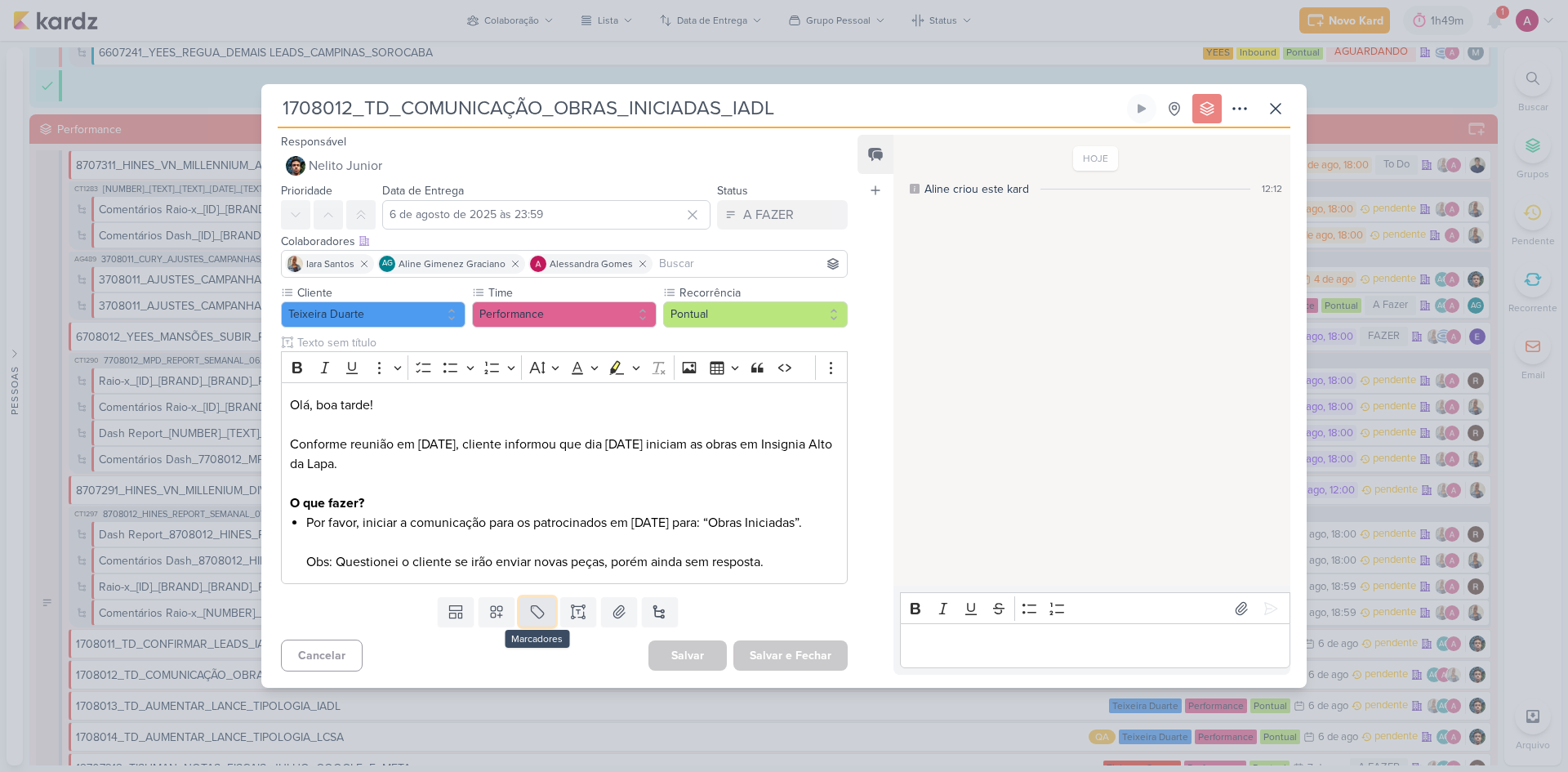 click 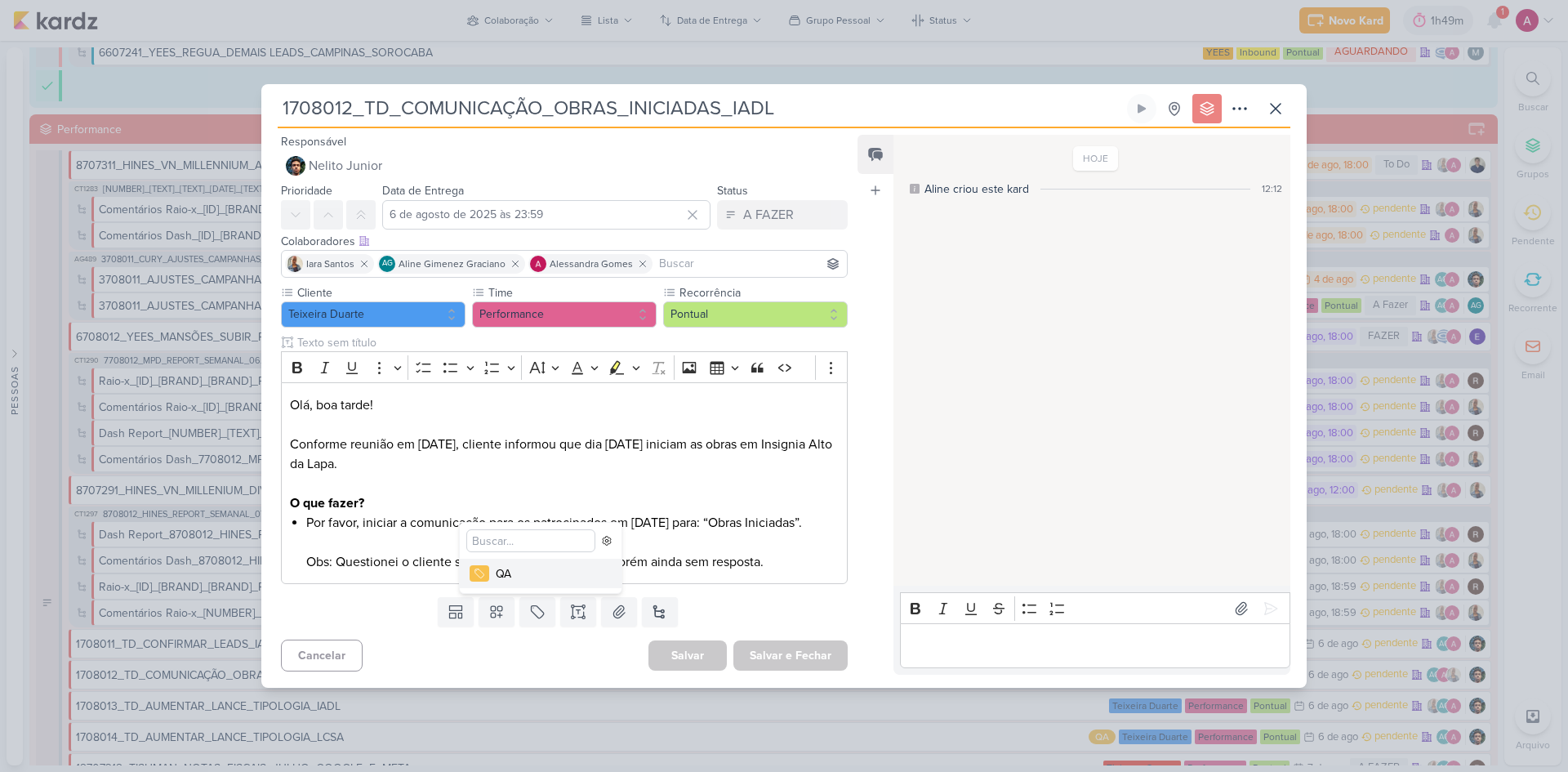 click on "QA" at bounding box center (549, 573) 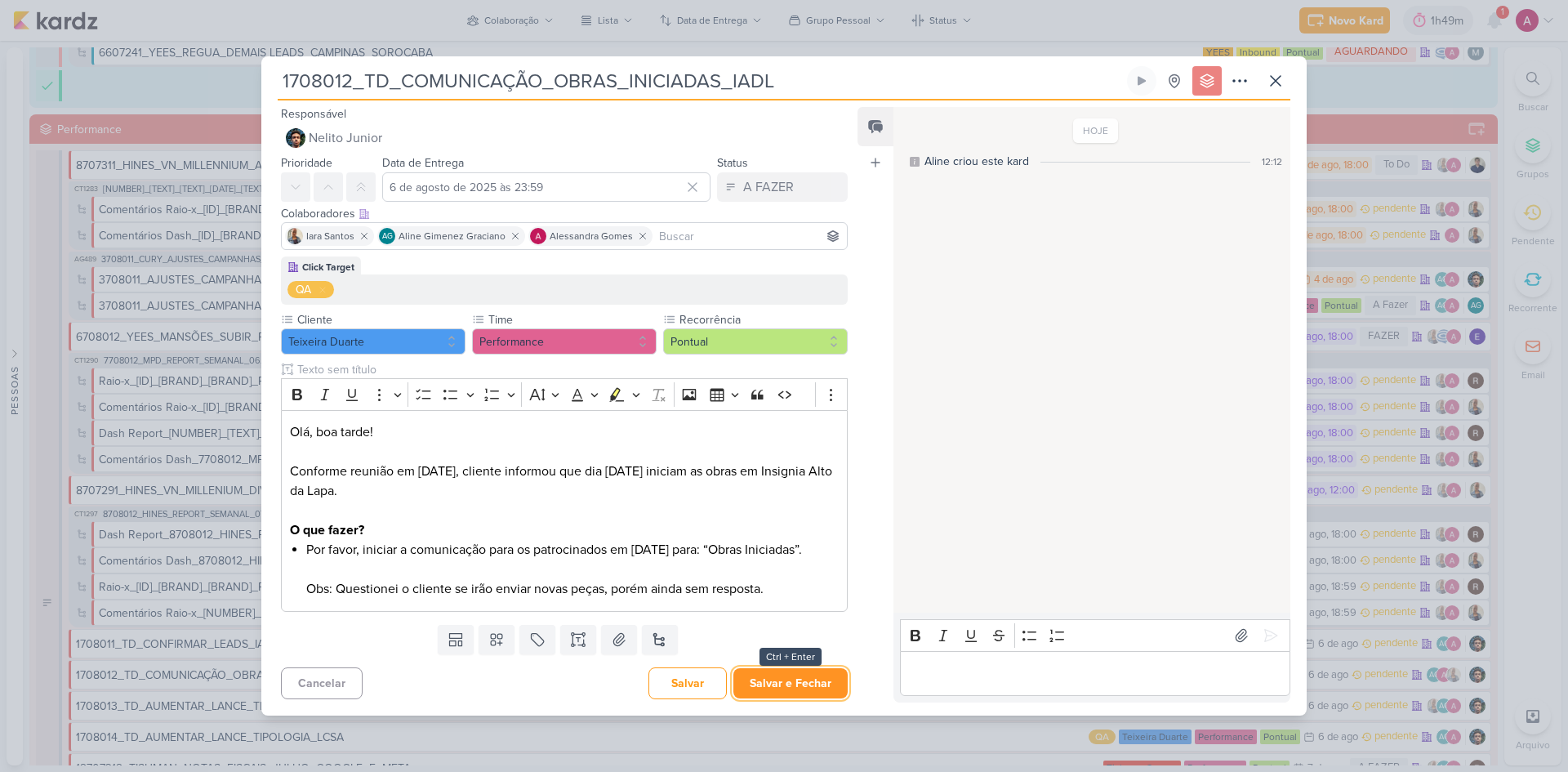 click on "Salvar e Fechar" at bounding box center [791, 683] 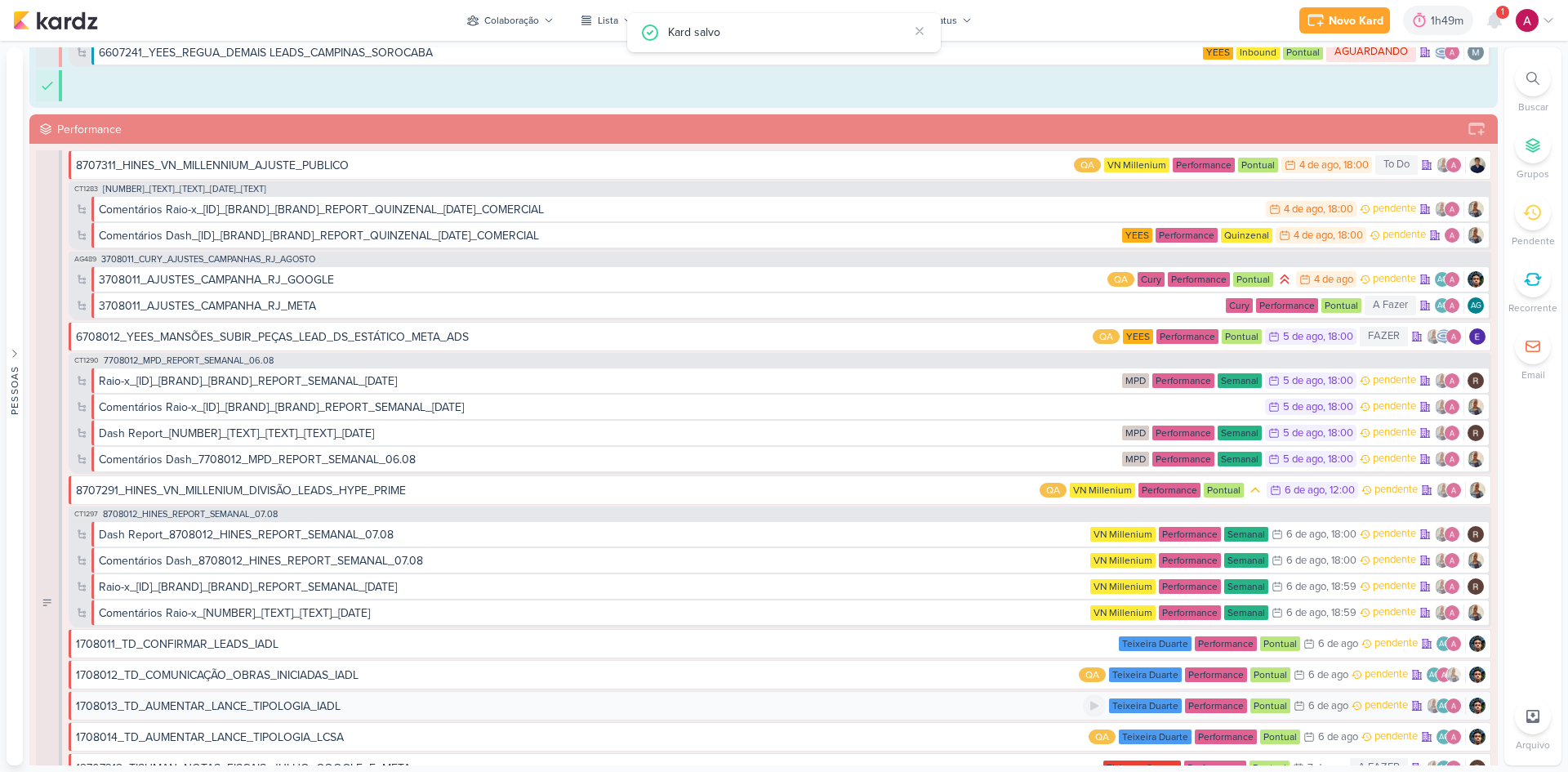 click on "1708013_TD_AUMENTAR_LANCE_TIPOLOGIA_IADL" at bounding box center [579, 706] 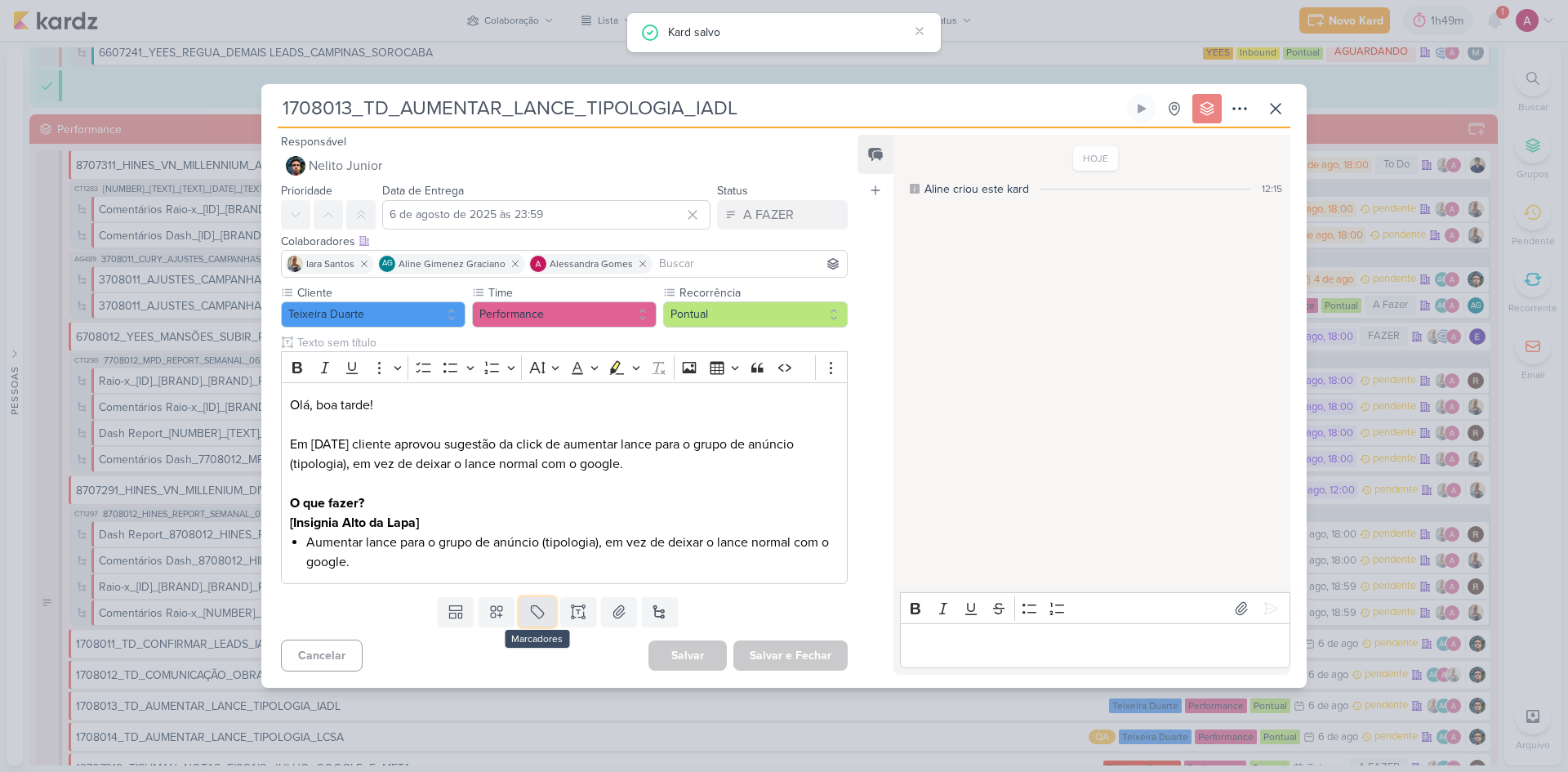 click 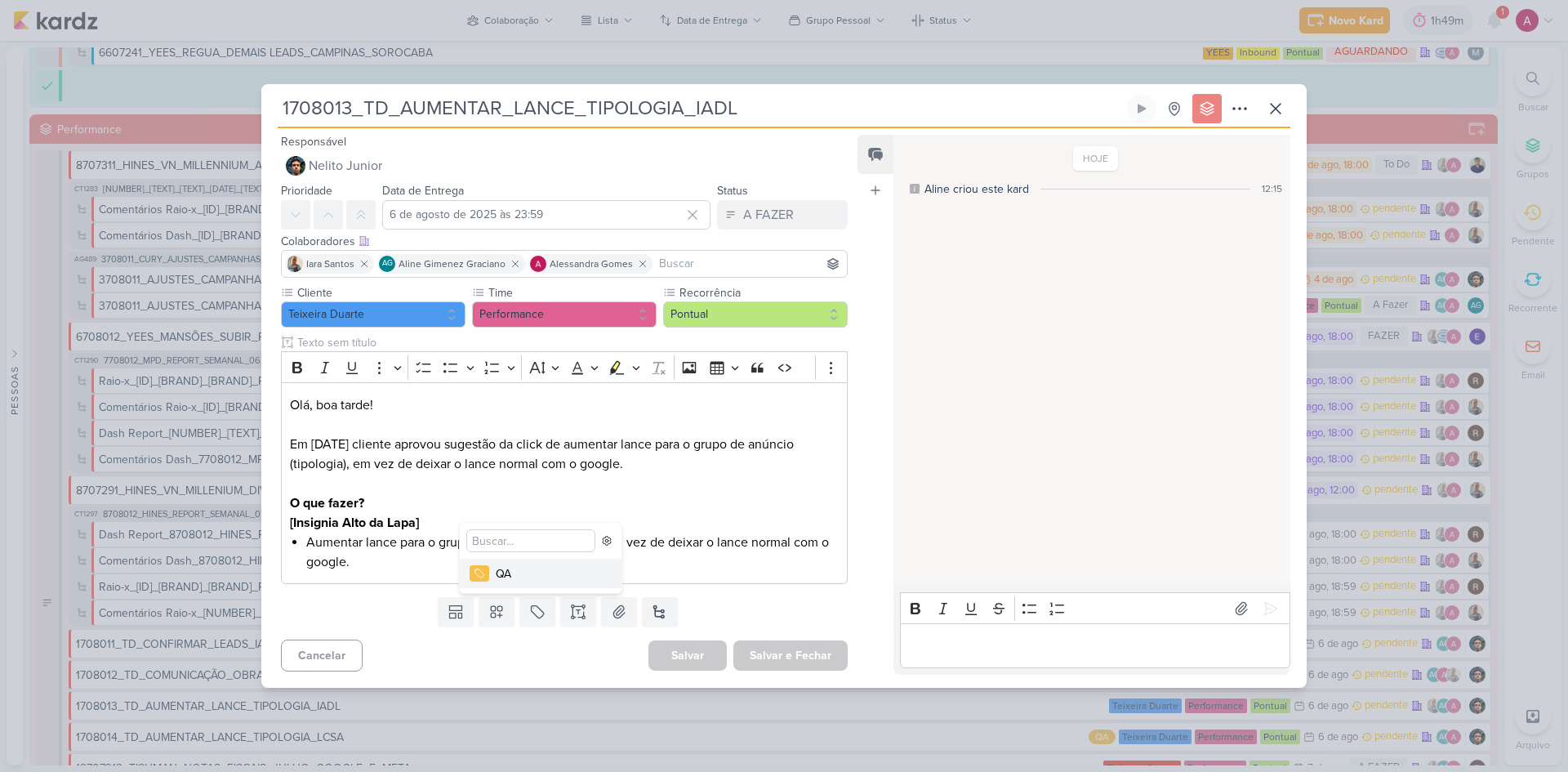 click on "QA" at bounding box center (549, 573) 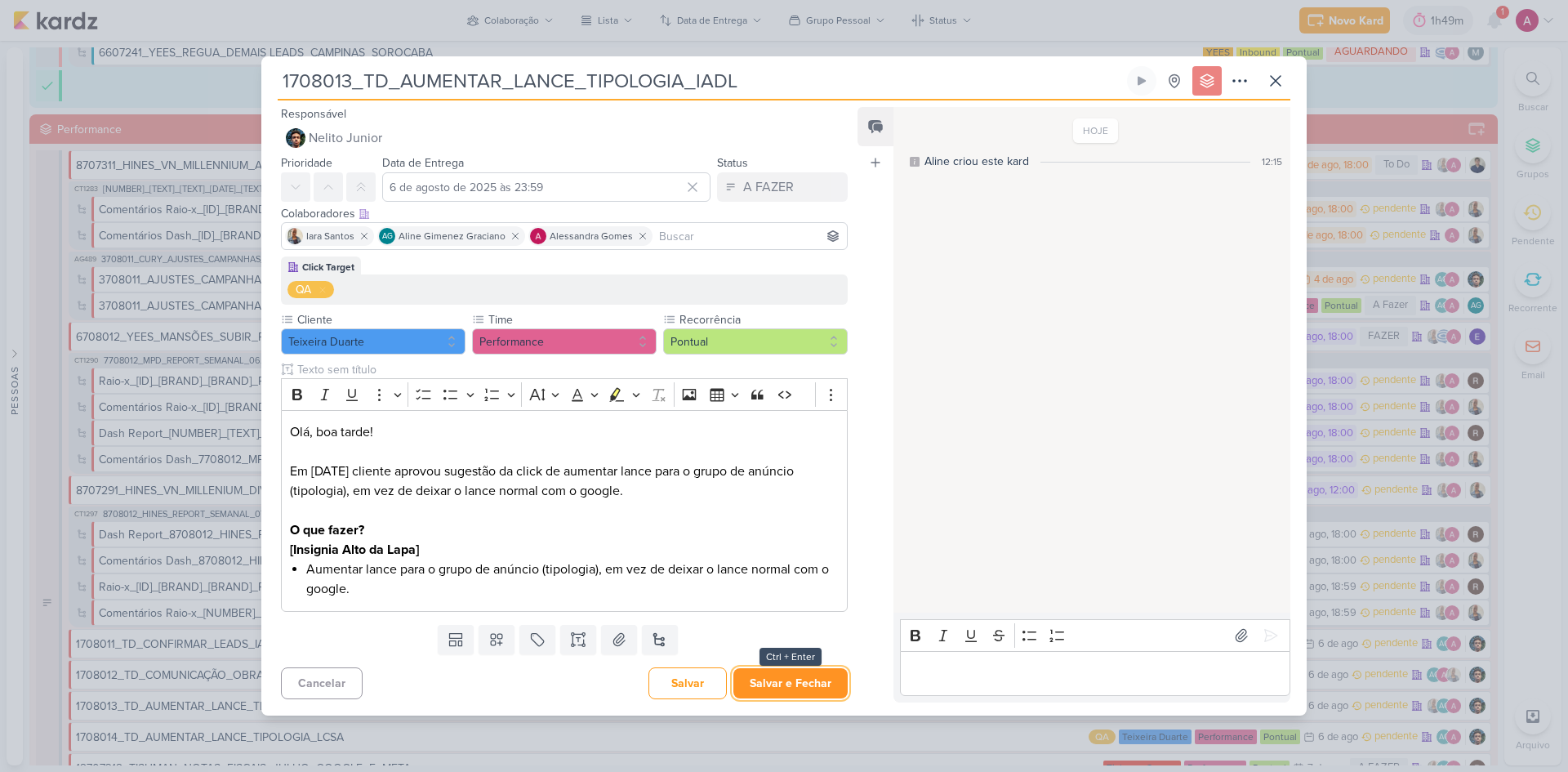 click on "Salvar e Fechar" at bounding box center [791, 683] 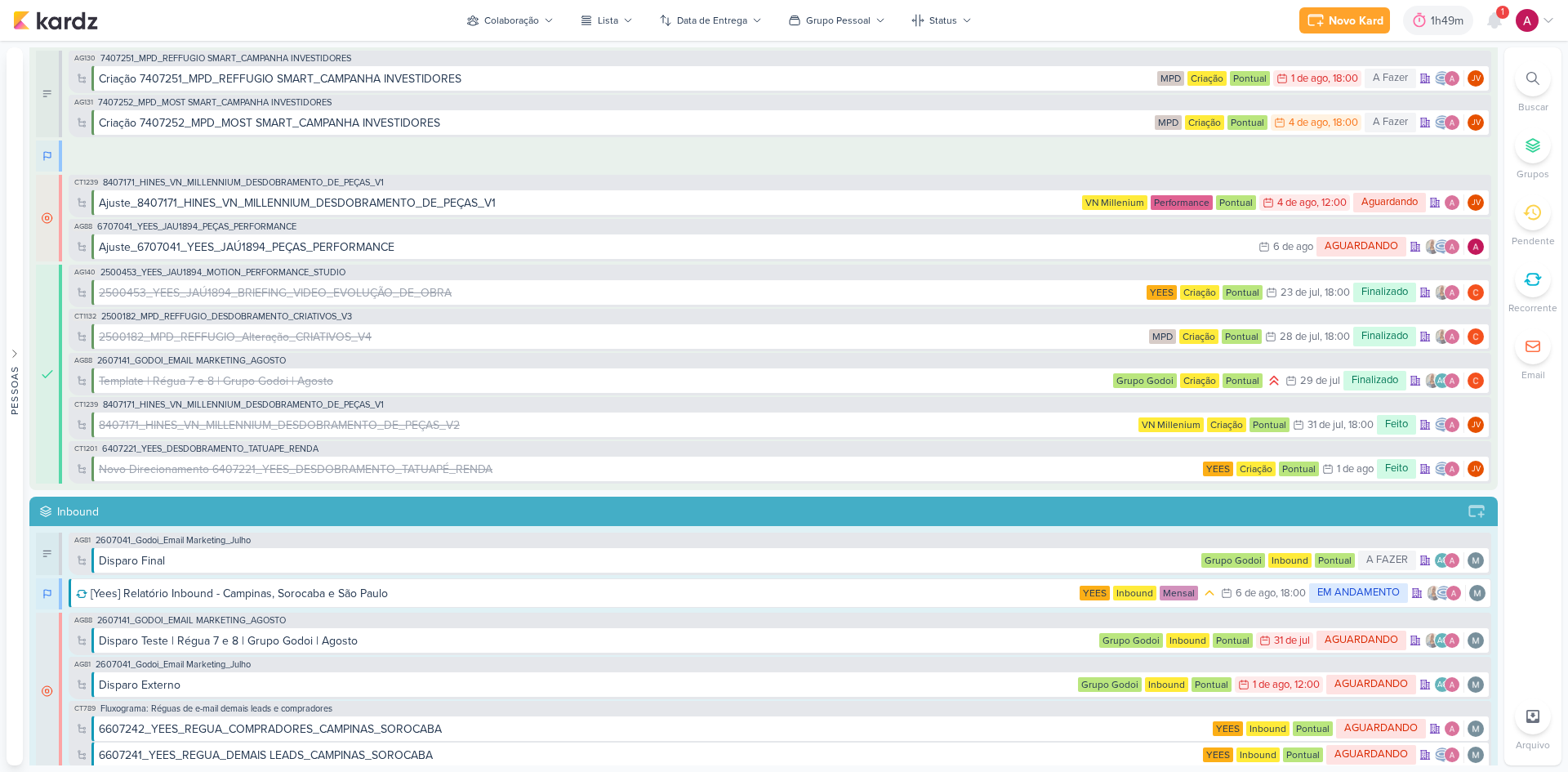 scroll, scrollTop: 0, scrollLeft: 0, axis: both 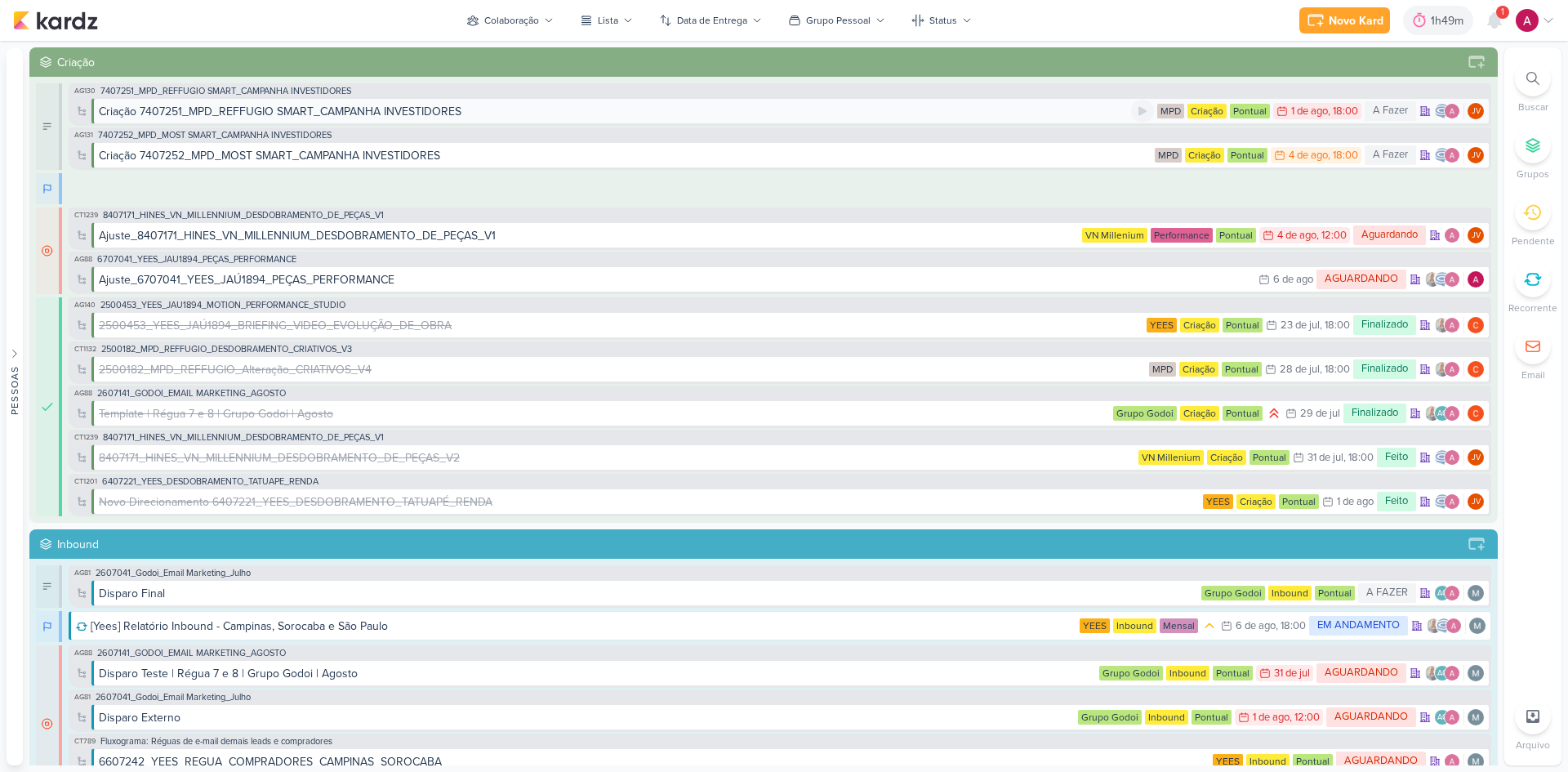 click on "Criação 7407251_MPD_REFFUGIO SMART_CAMPANHA INVESTIDORES" at bounding box center (280, 111) 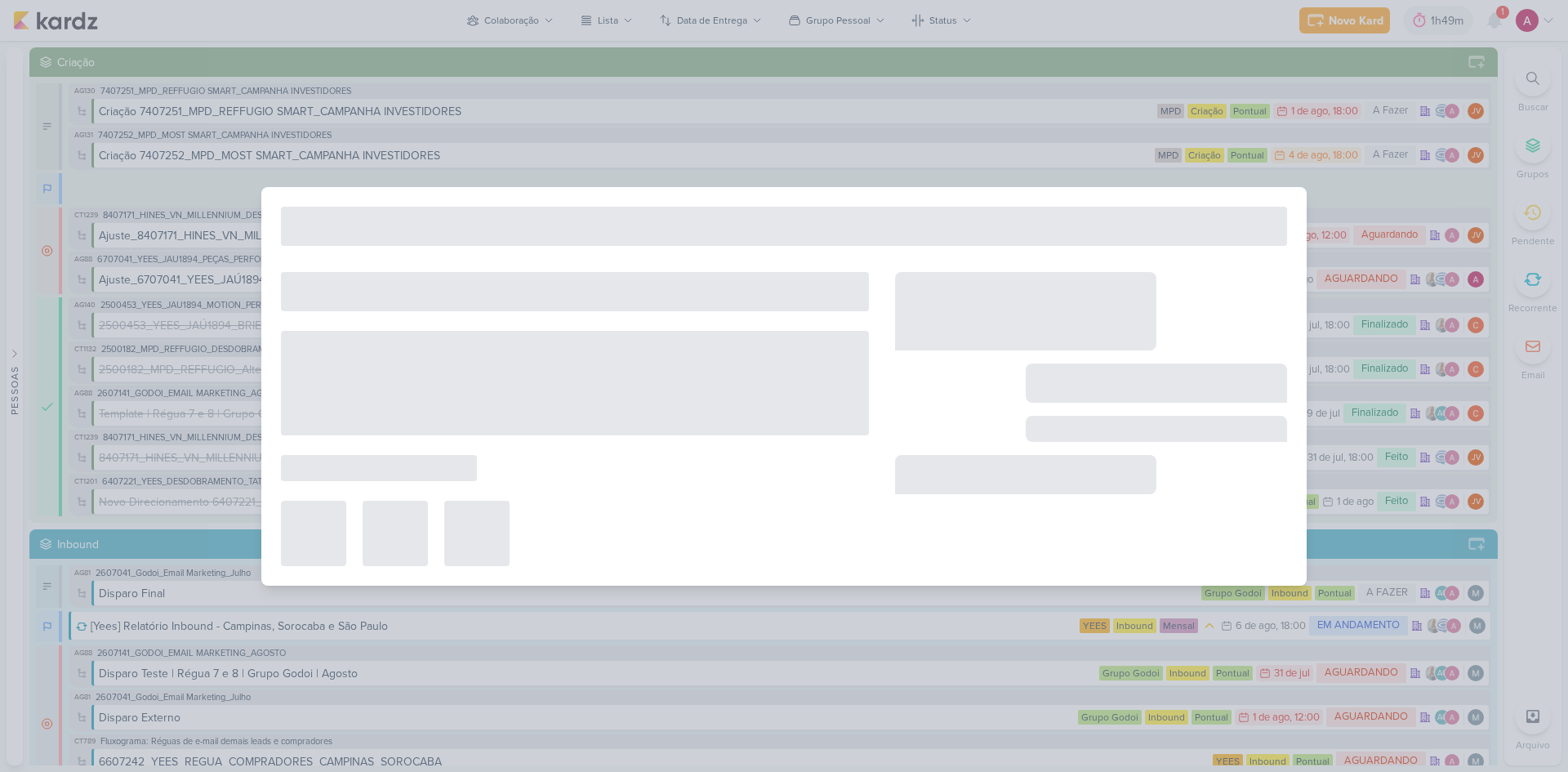 type on "Criação 7407251_MPD_REFFUGIO SMART_CAMPANHA INVESTIDORES" 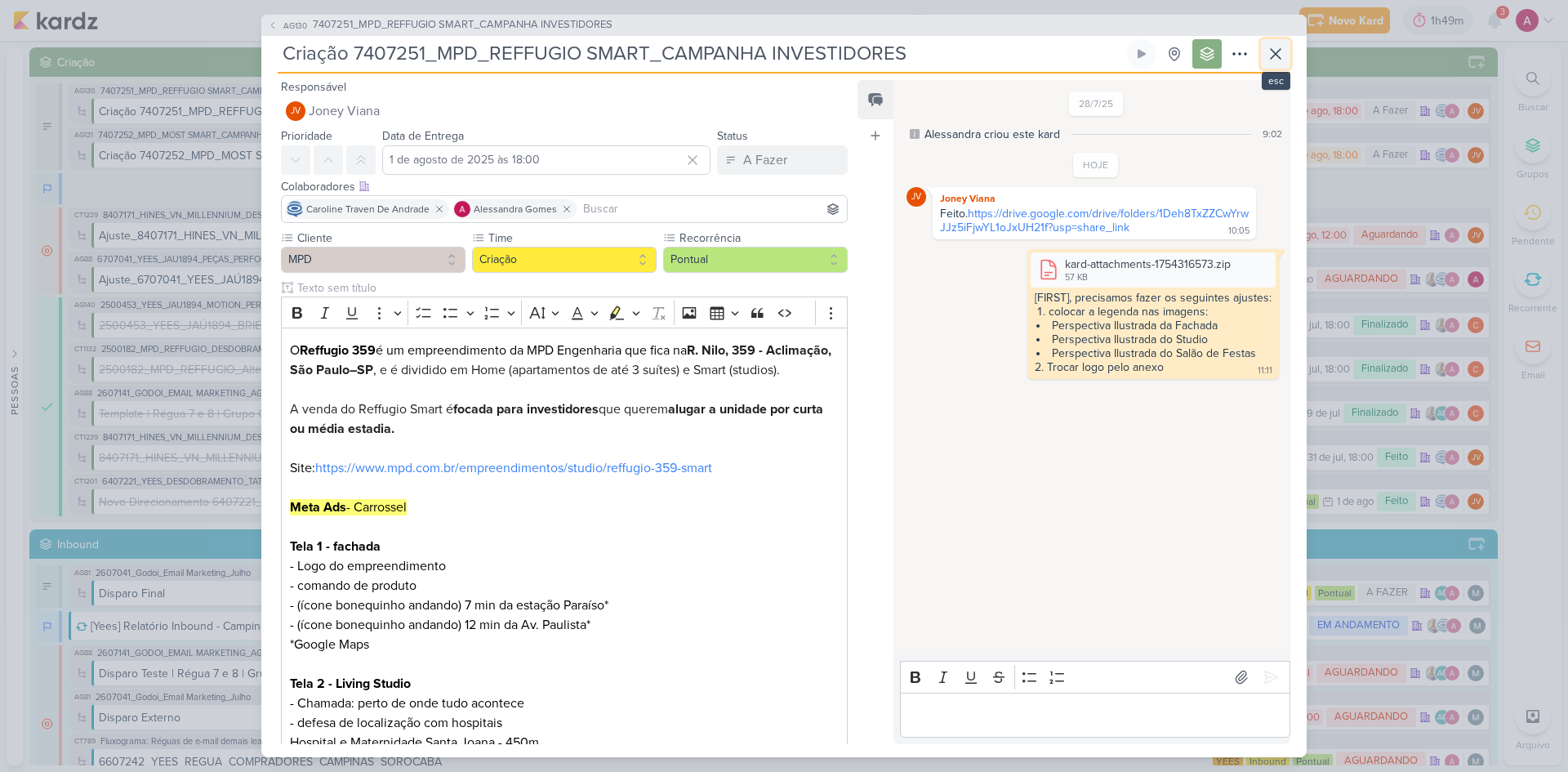 click 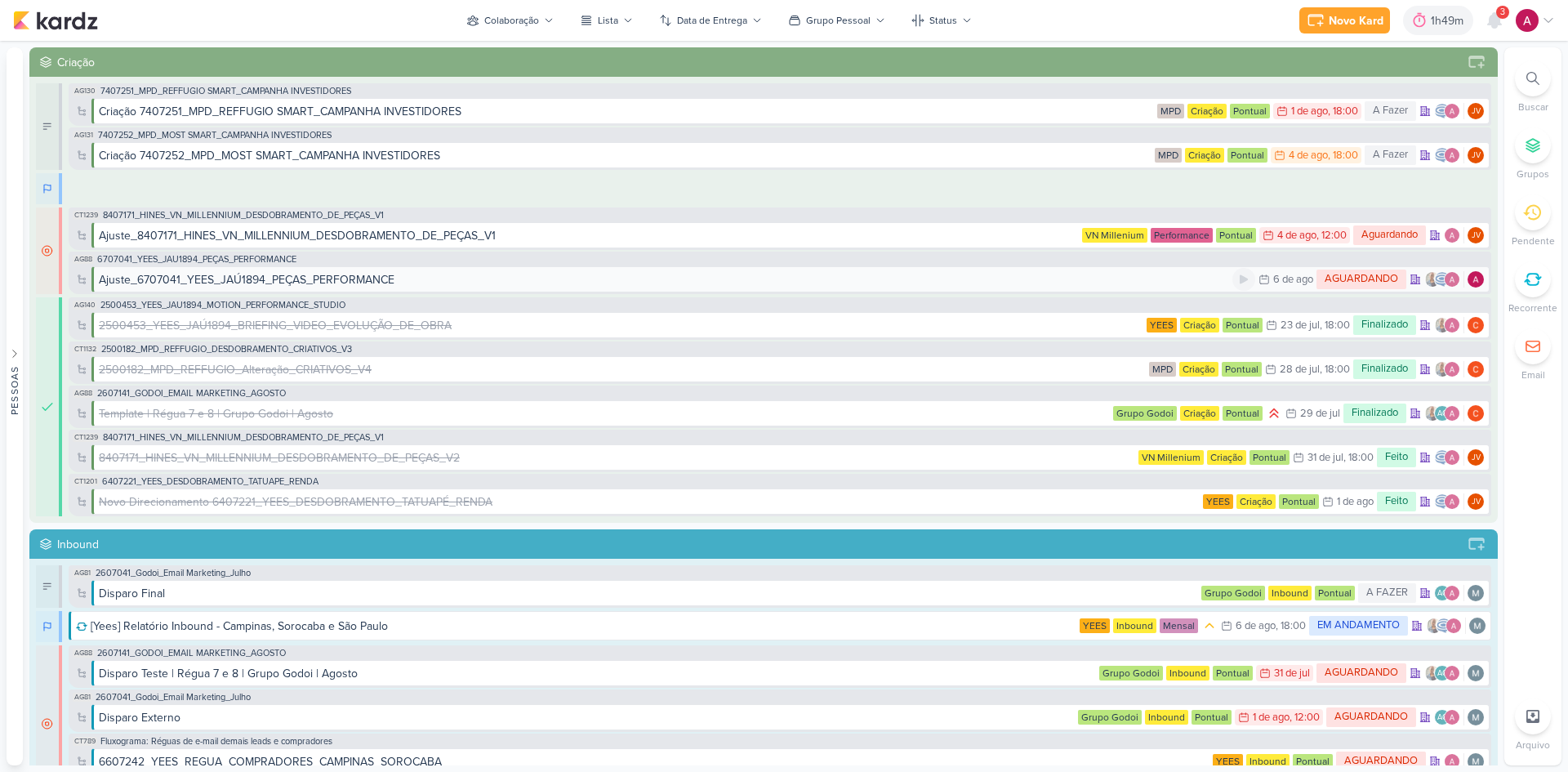 click on "Ajuste_6707041_YEES_JAÚ1894_PEÇAS_PERFORMANCE" at bounding box center [666, 279] 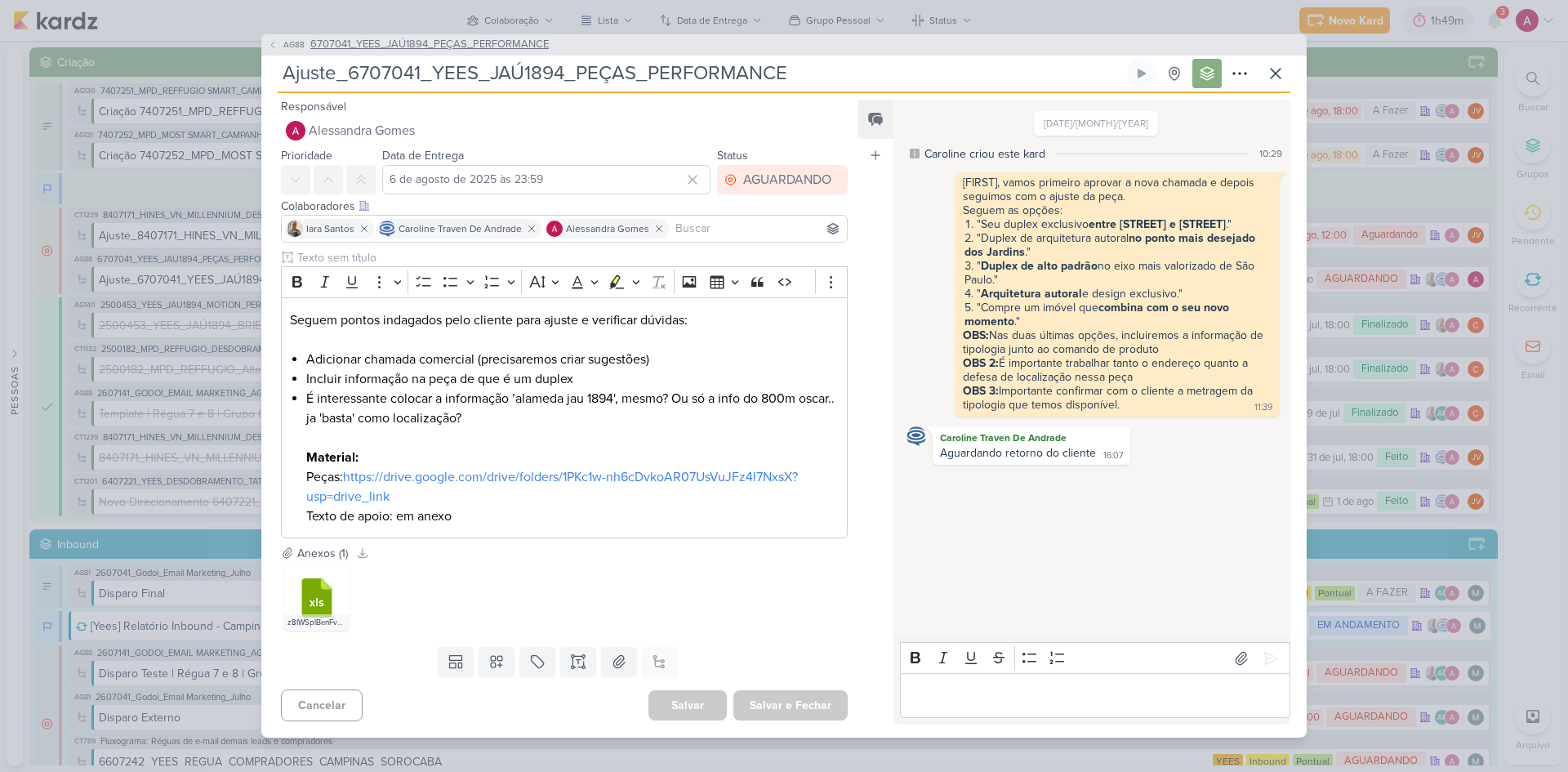 click on "AG88" at bounding box center [294, 44] 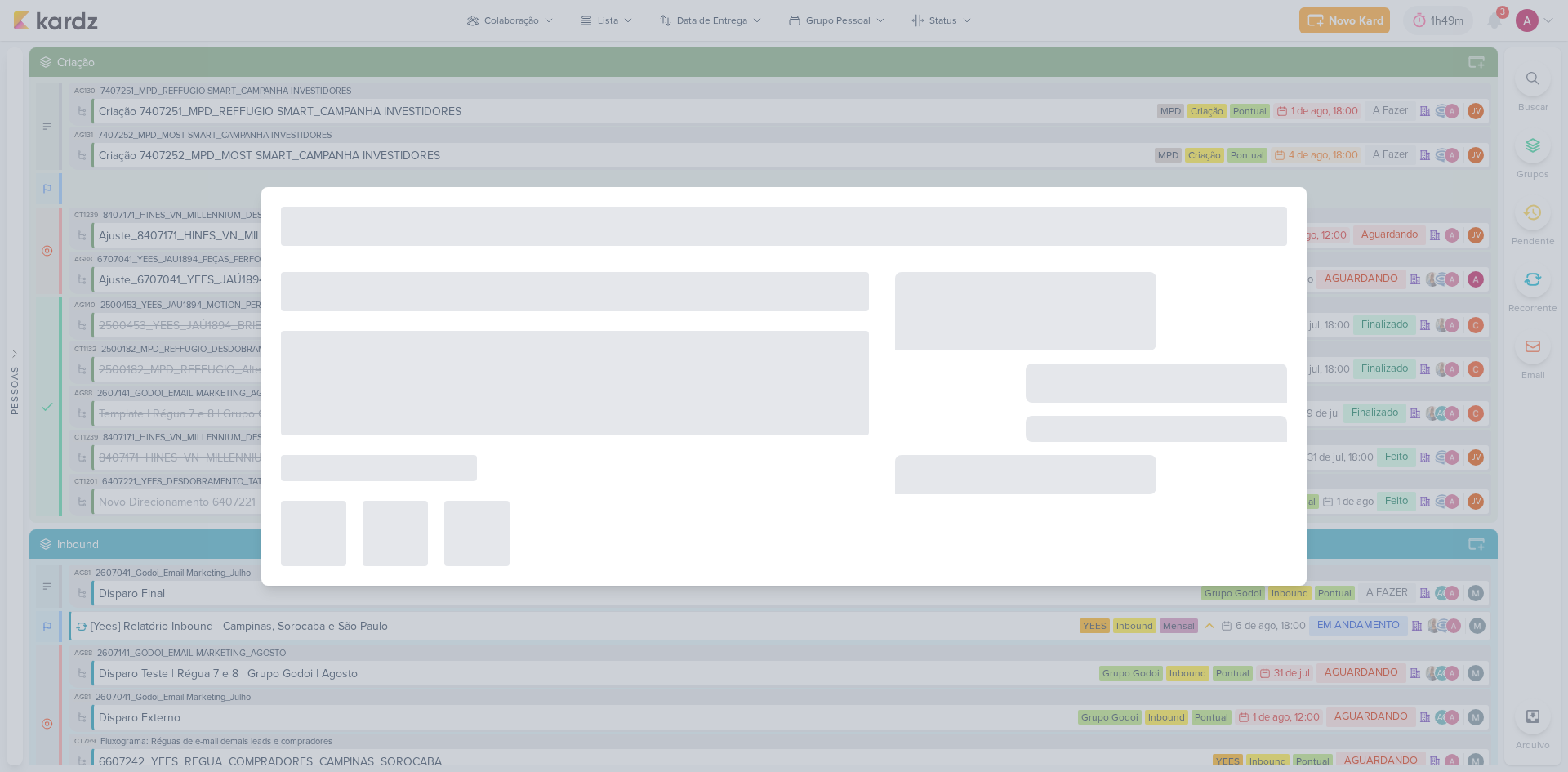 type on "6707041_YEES_JAÚ1894_PEÇAS_PERFORMANCE" 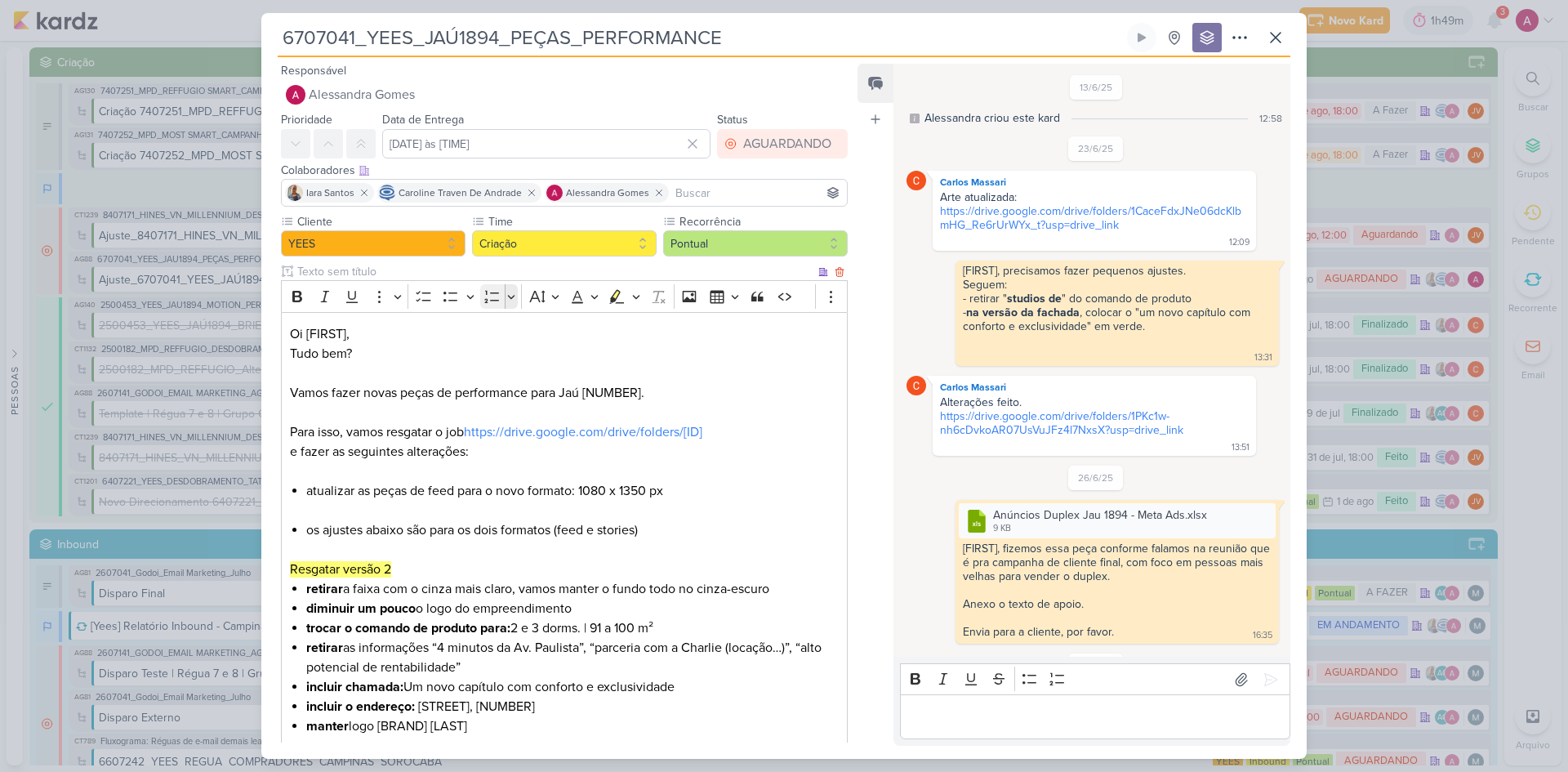 scroll, scrollTop: 285, scrollLeft: 0, axis: vertical 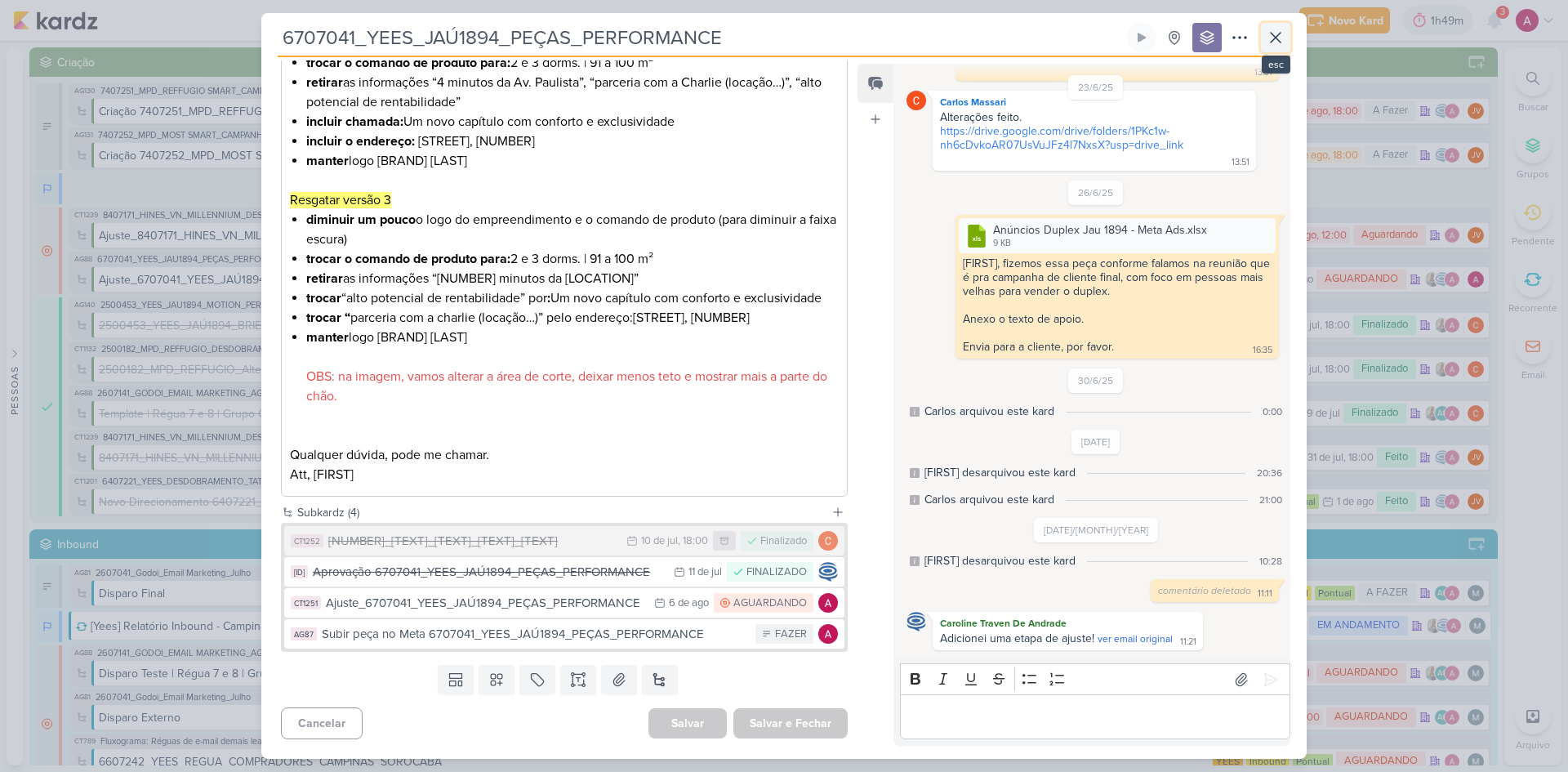 click at bounding box center [1276, 38] 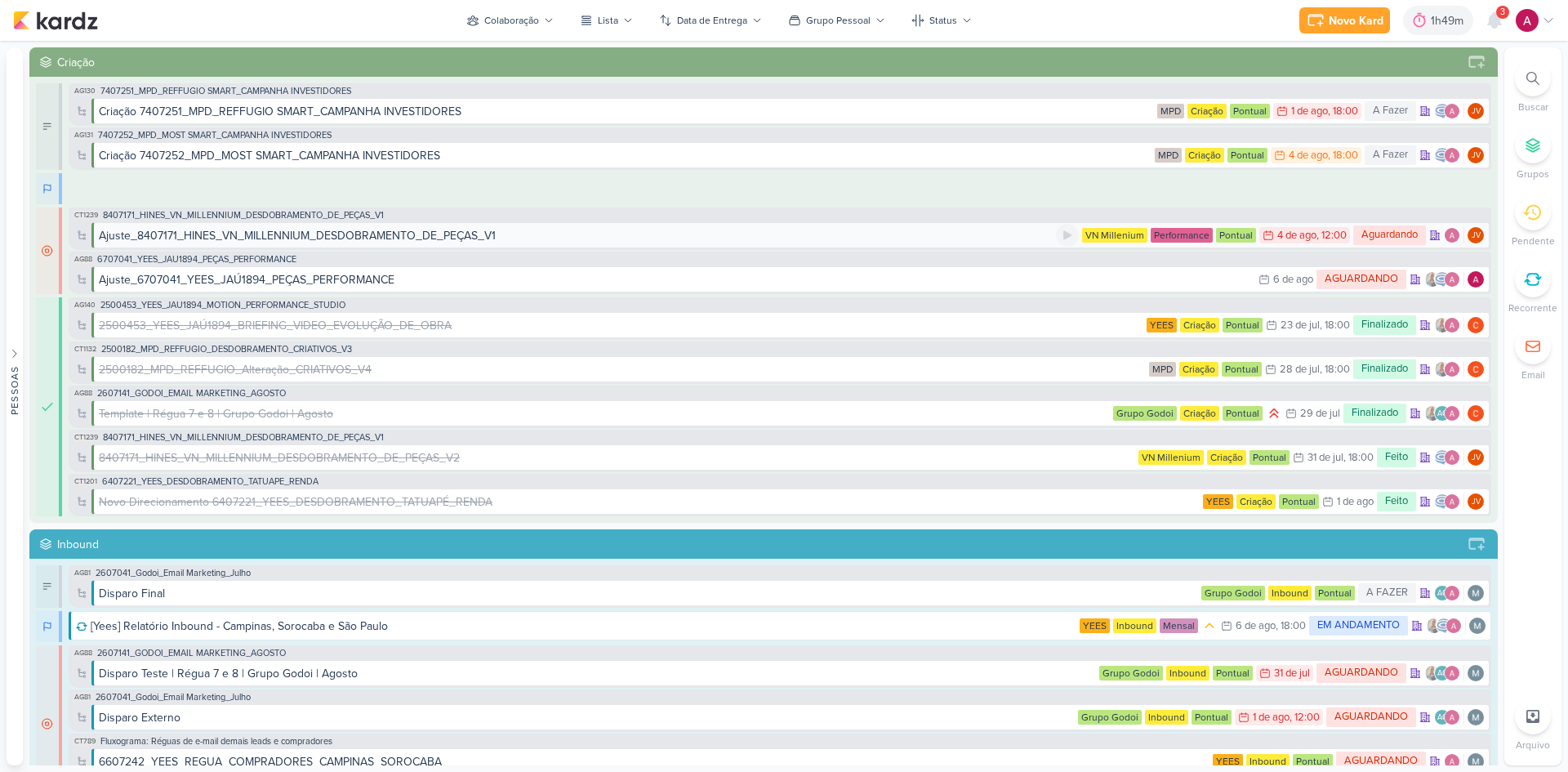 click on "Ajuste_8407171_HINES_VN_MILLENNIUM_DESDOBRAMENTO_DE_PEÇAS_V1" at bounding box center [297, 235] 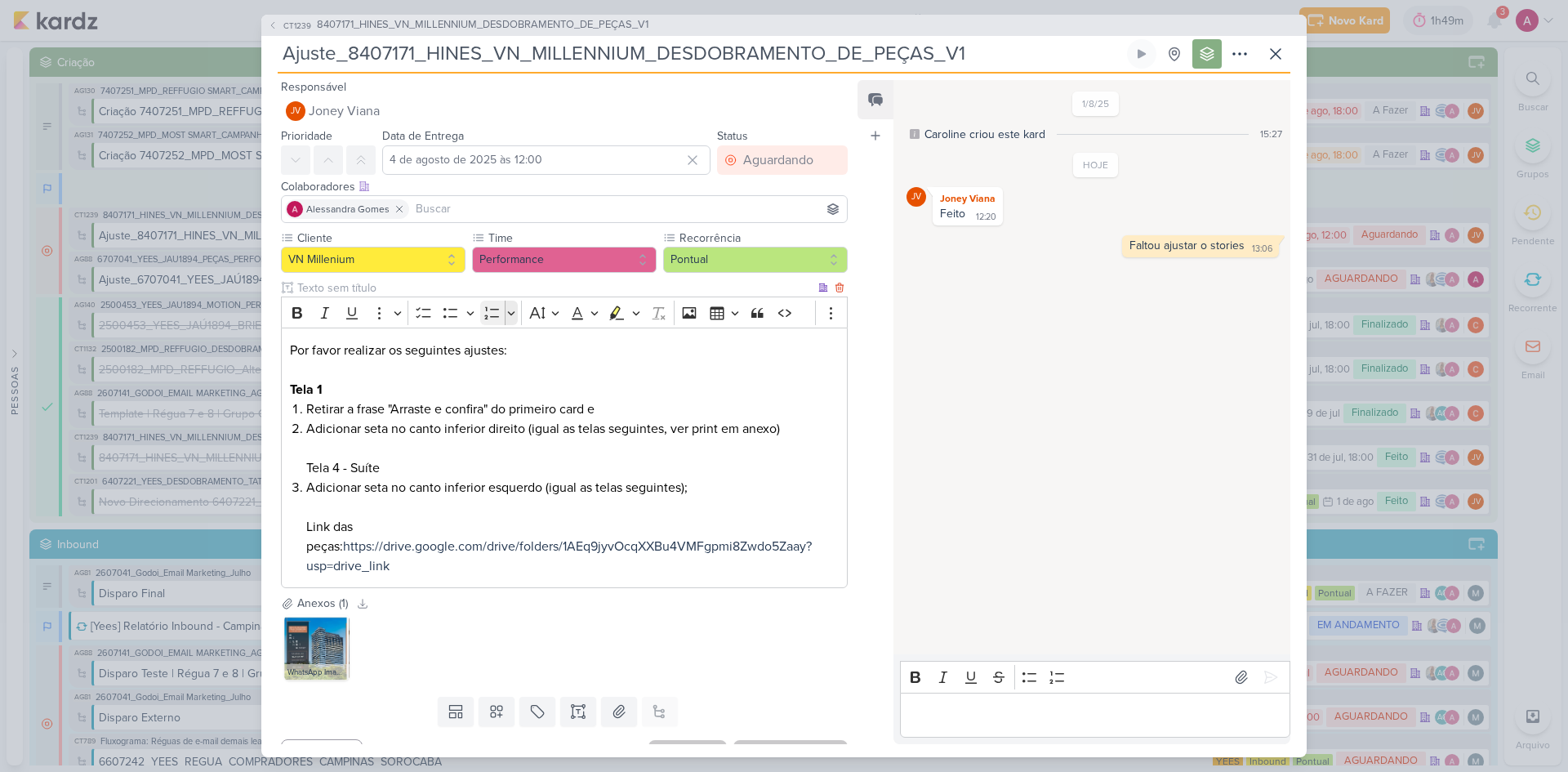 scroll, scrollTop: 30, scrollLeft: 0, axis: vertical 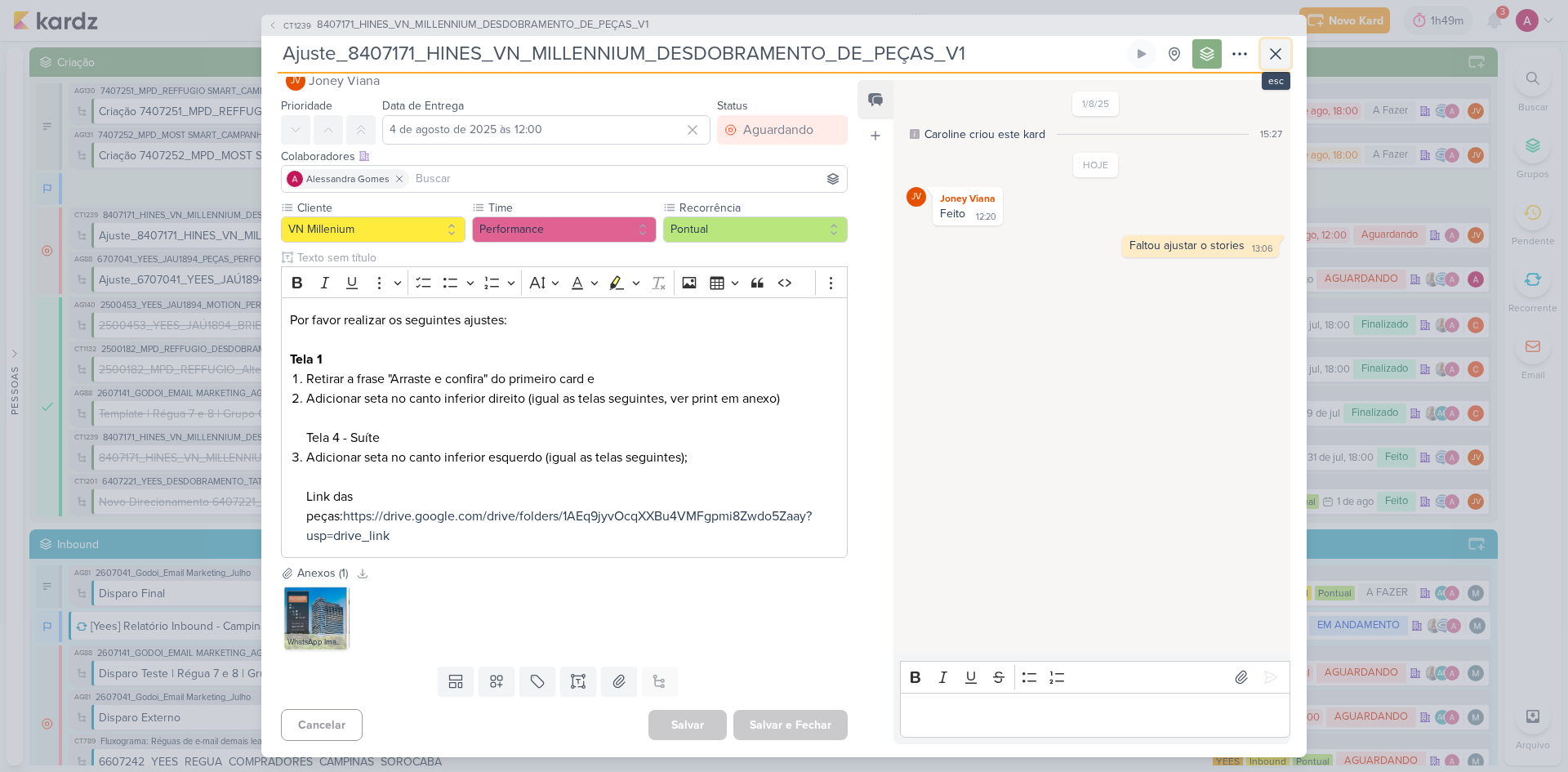 click 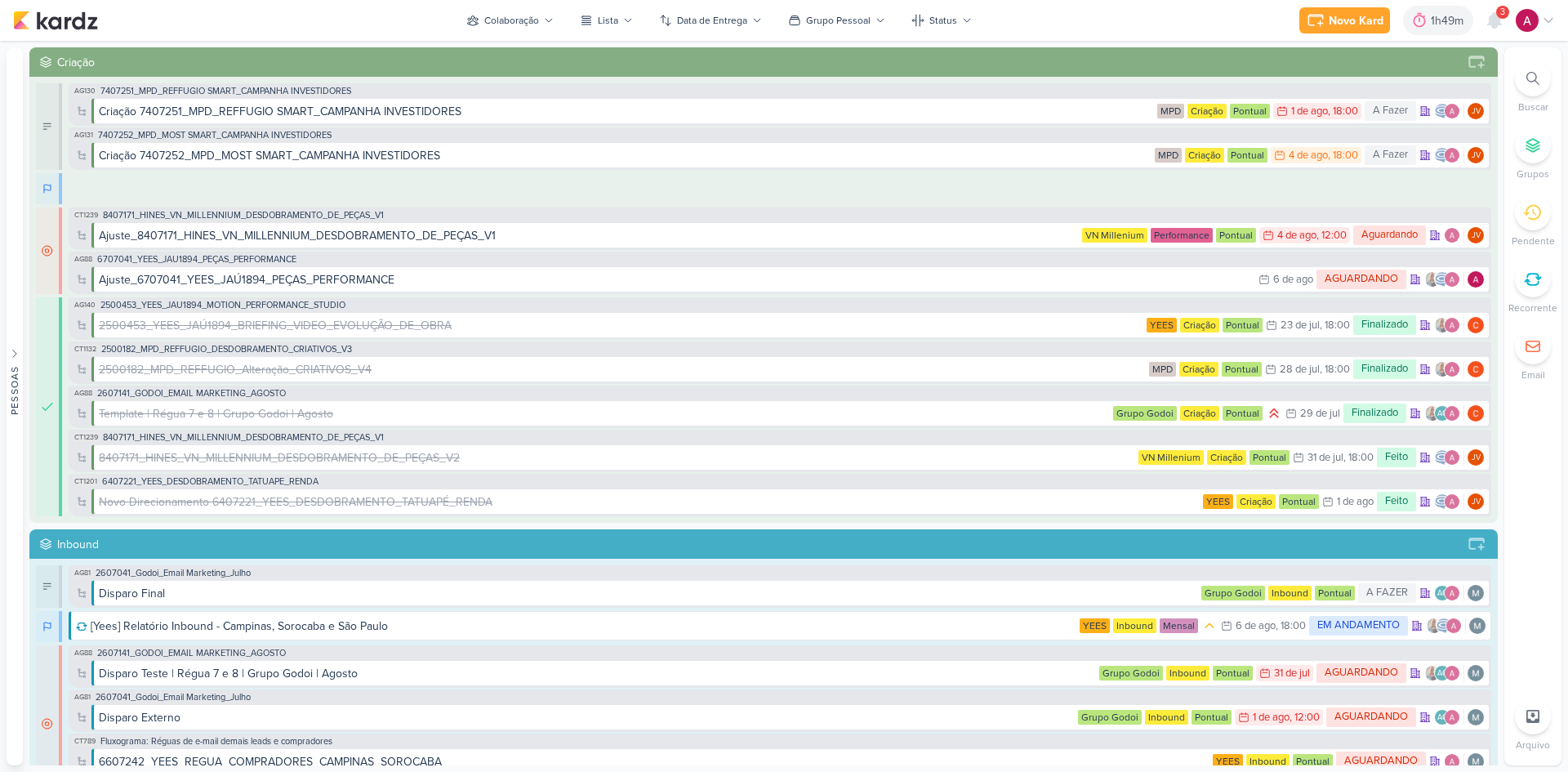 click 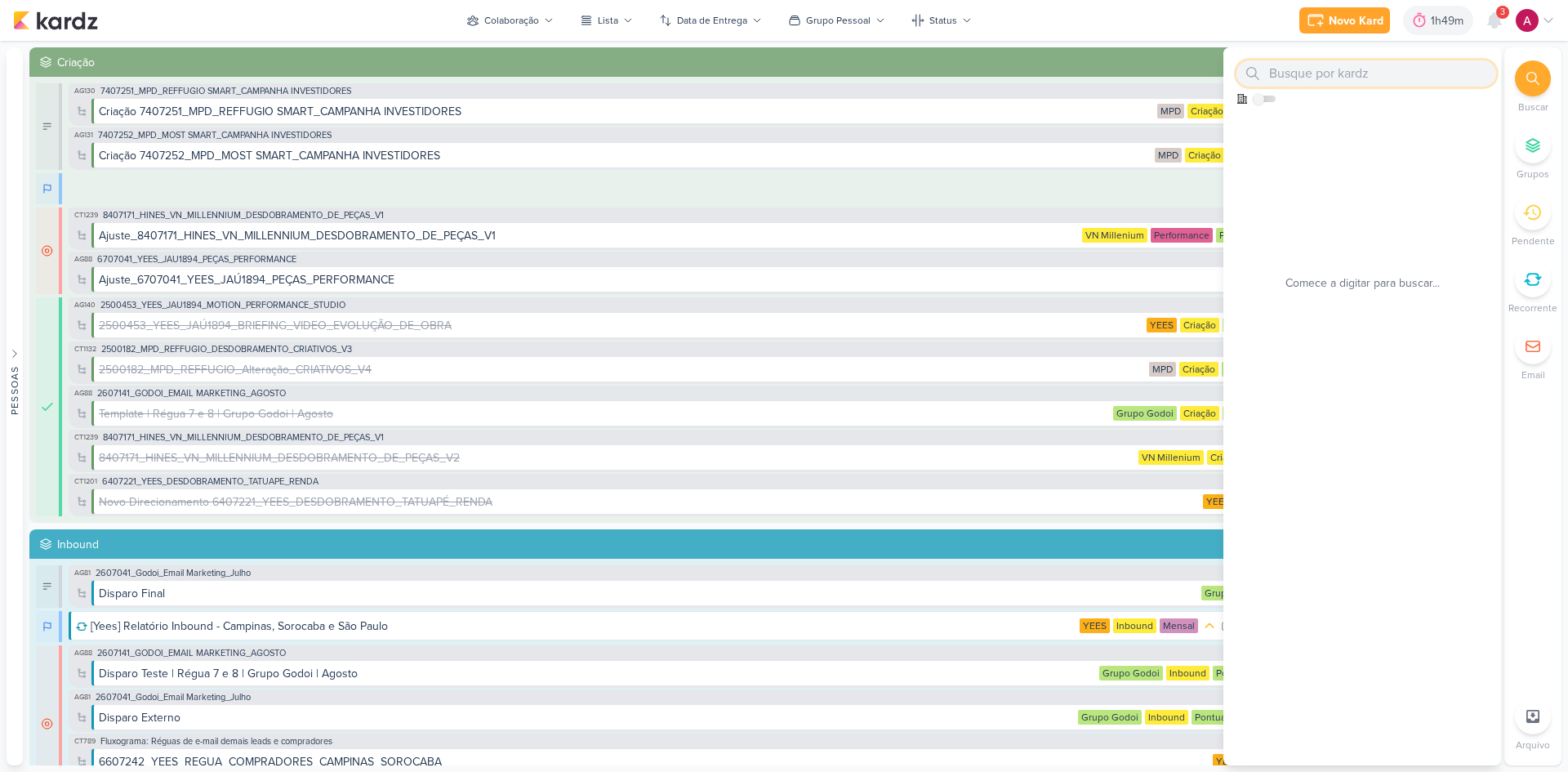 paste on "6707233" 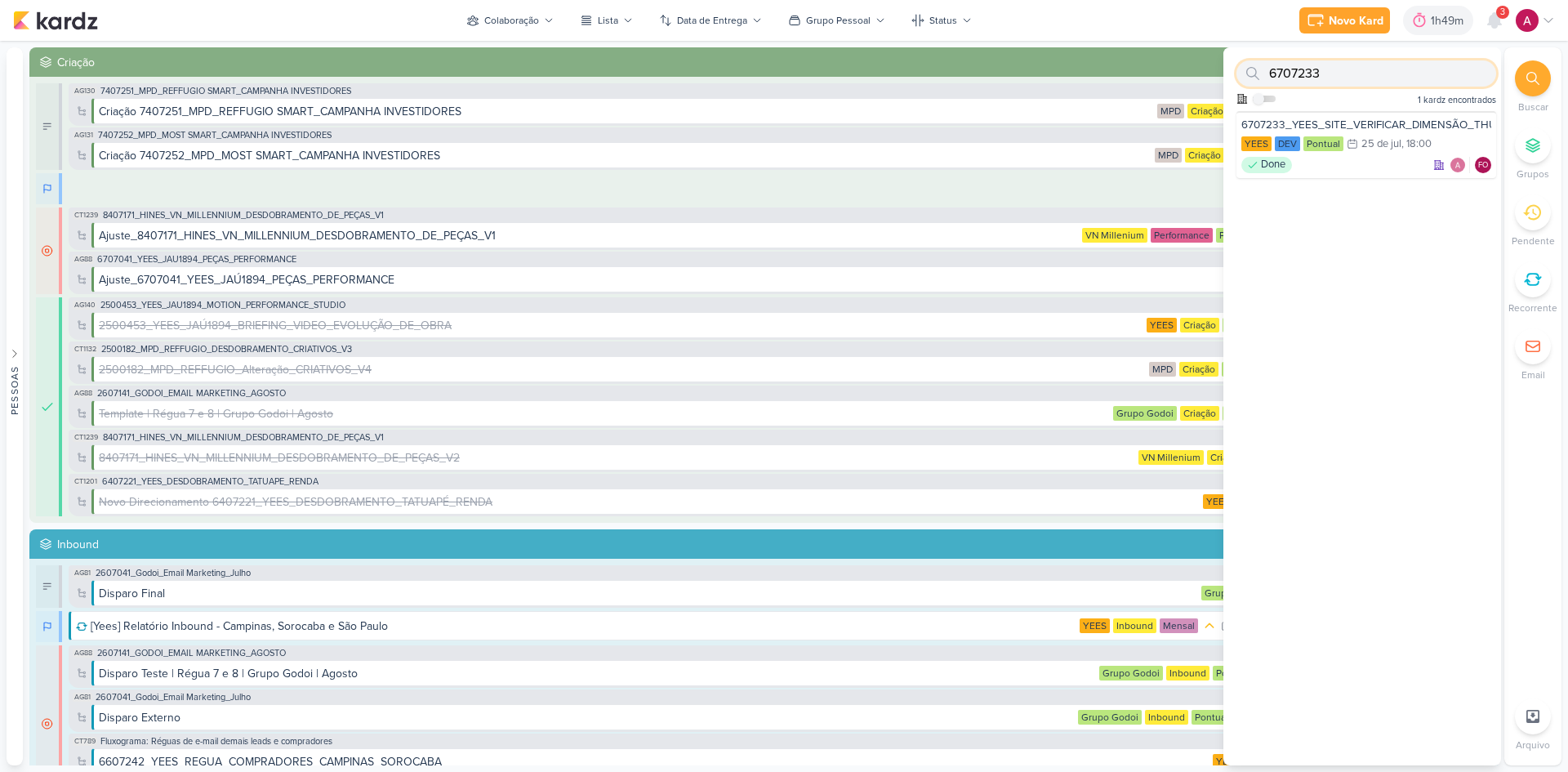 drag, startPoint x: 1344, startPoint y: 69, endPoint x: 1245, endPoint y: 89, distance: 101 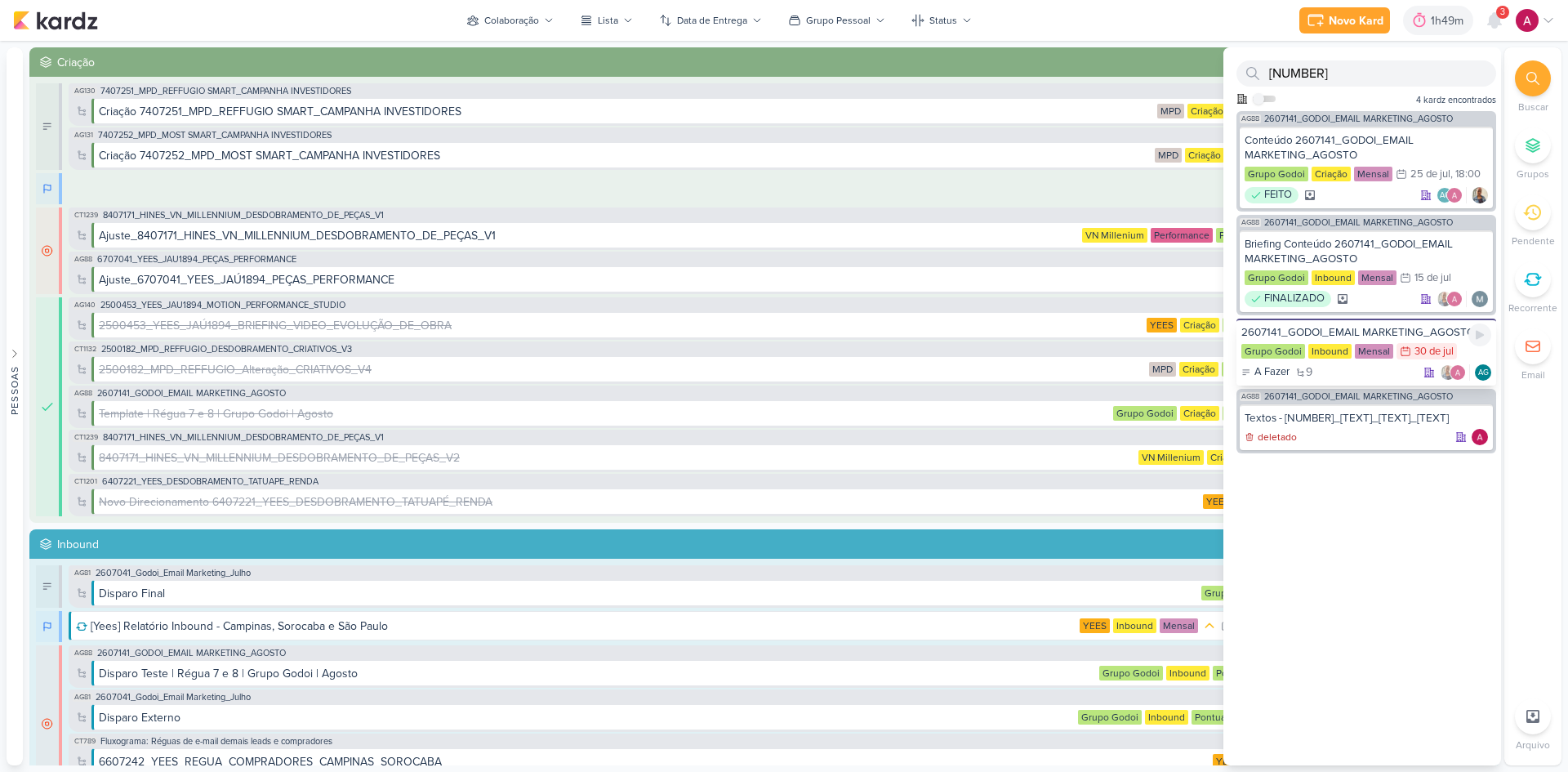 click on "A Fazer
9
AG" at bounding box center [1366, 373] 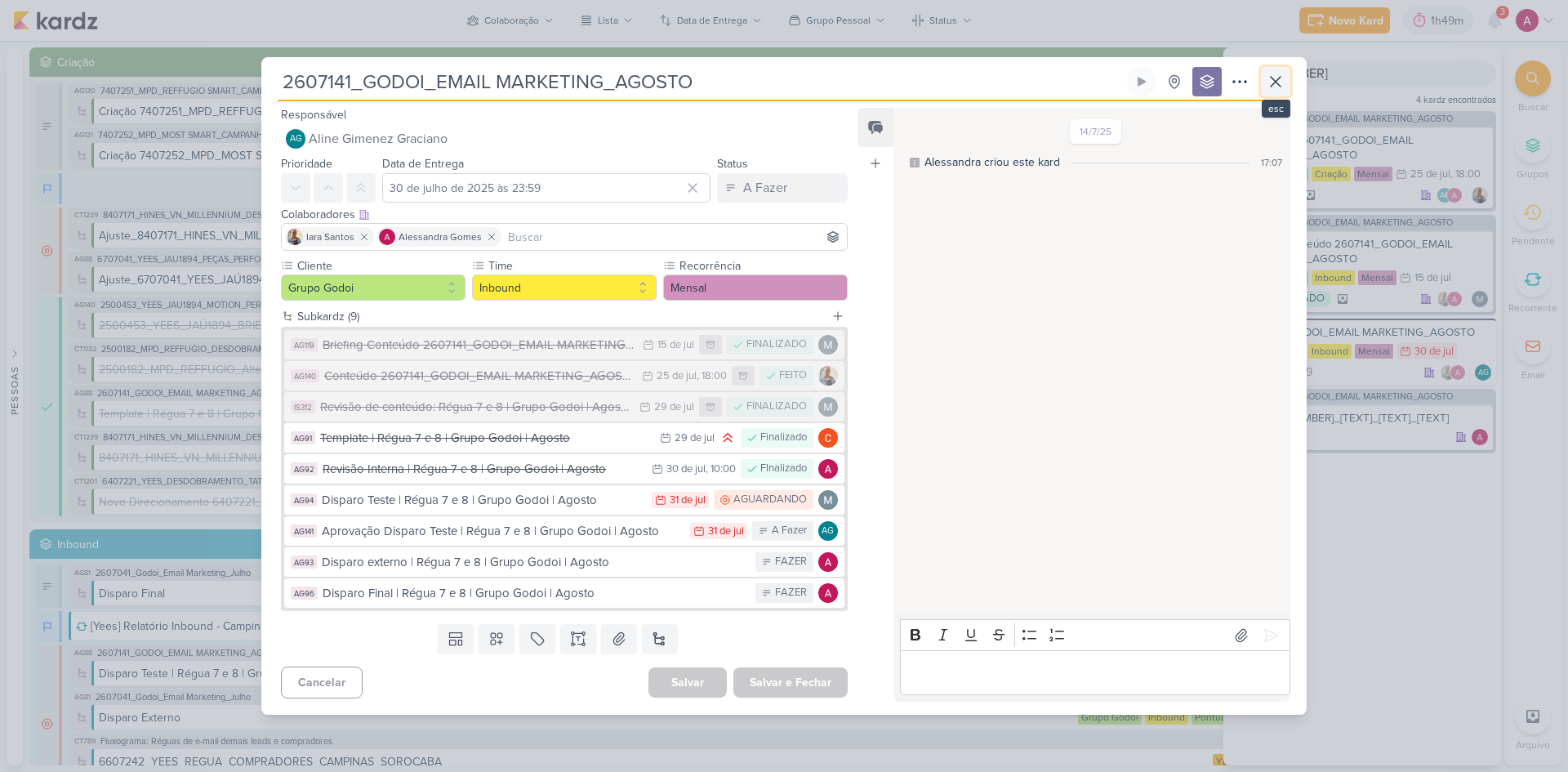 click 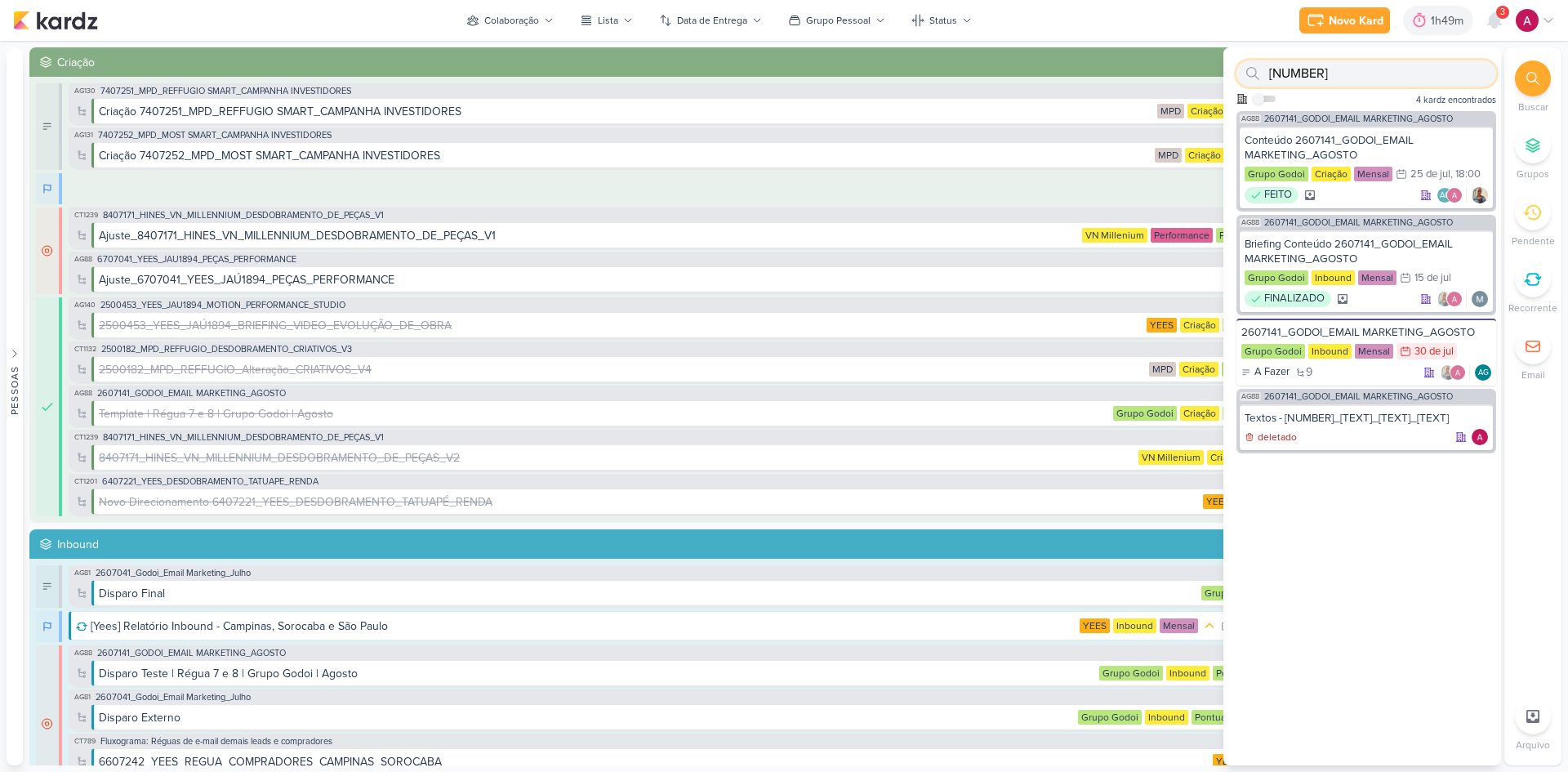 drag, startPoint x: 1330, startPoint y: 68, endPoint x: 1254, endPoint y: 94, distance: 80.32434 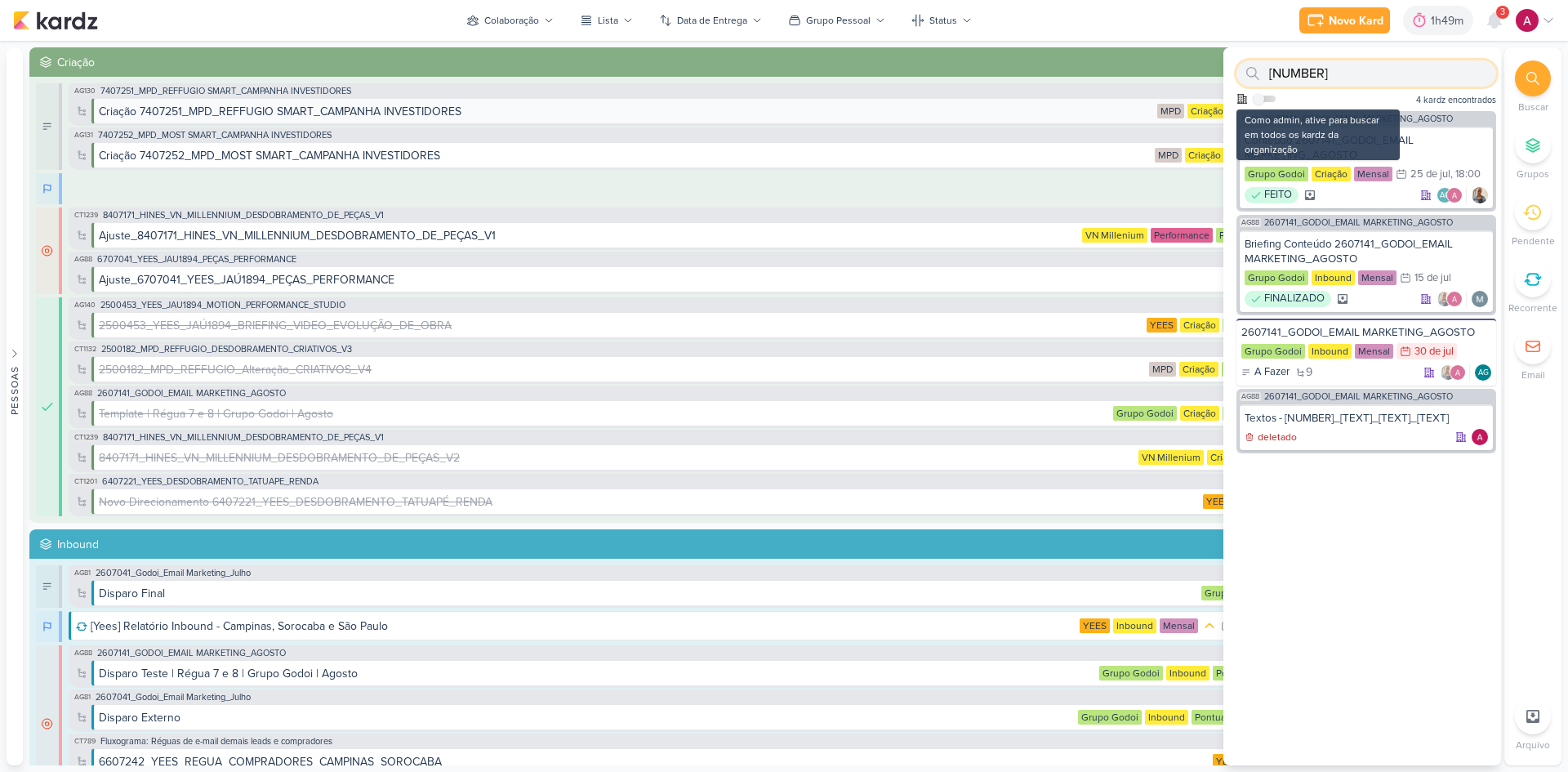 paste on "70718" 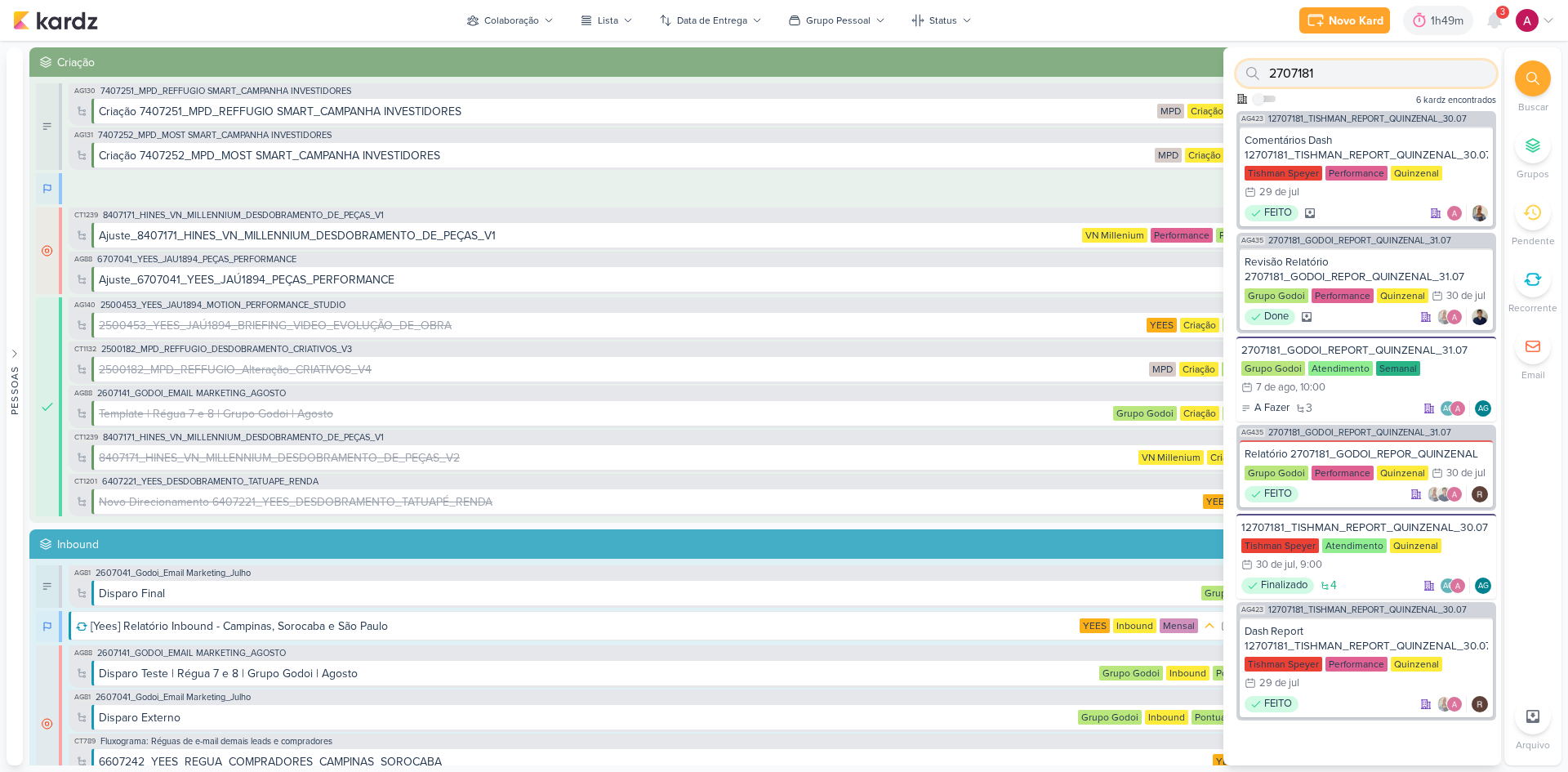 drag, startPoint x: 1331, startPoint y: 70, endPoint x: 1209, endPoint y: 78, distance: 122.26201 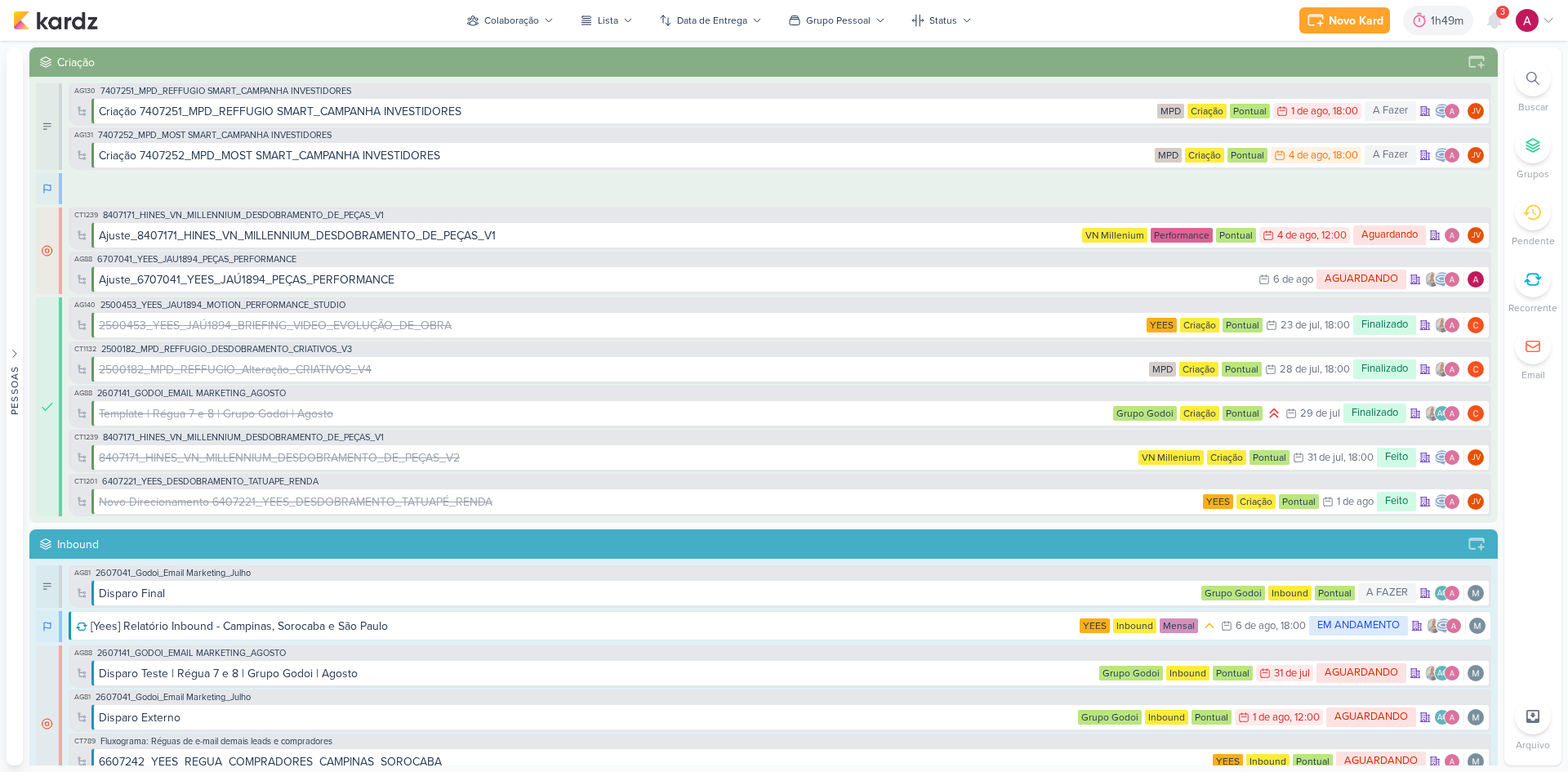 click 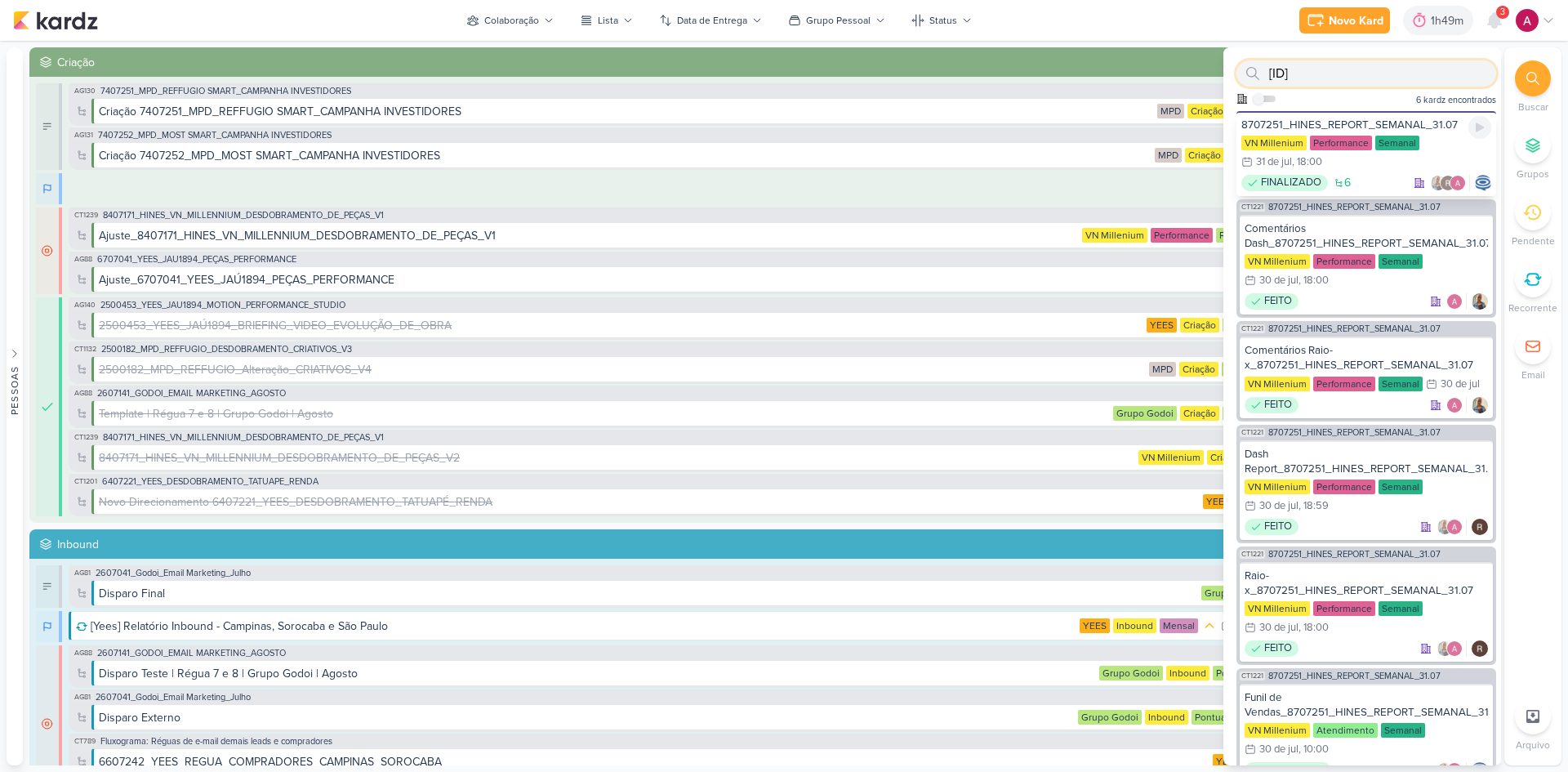 scroll, scrollTop: 28, scrollLeft: 0, axis: vertical 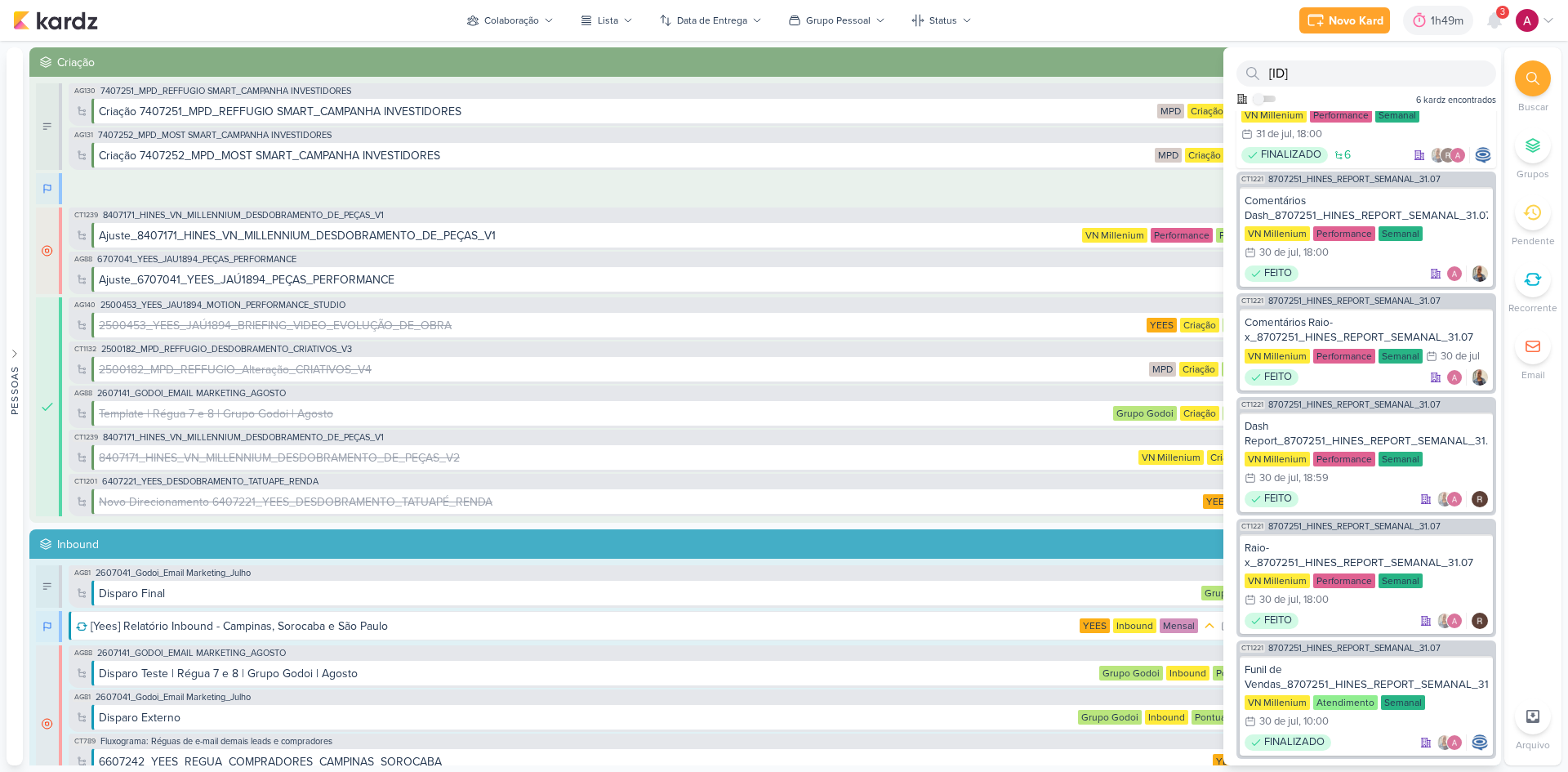 click on "8707251
Como admin, ative para buscar em todos os kardz da organização
6 kardz encontrados" at bounding box center [1362, 79] 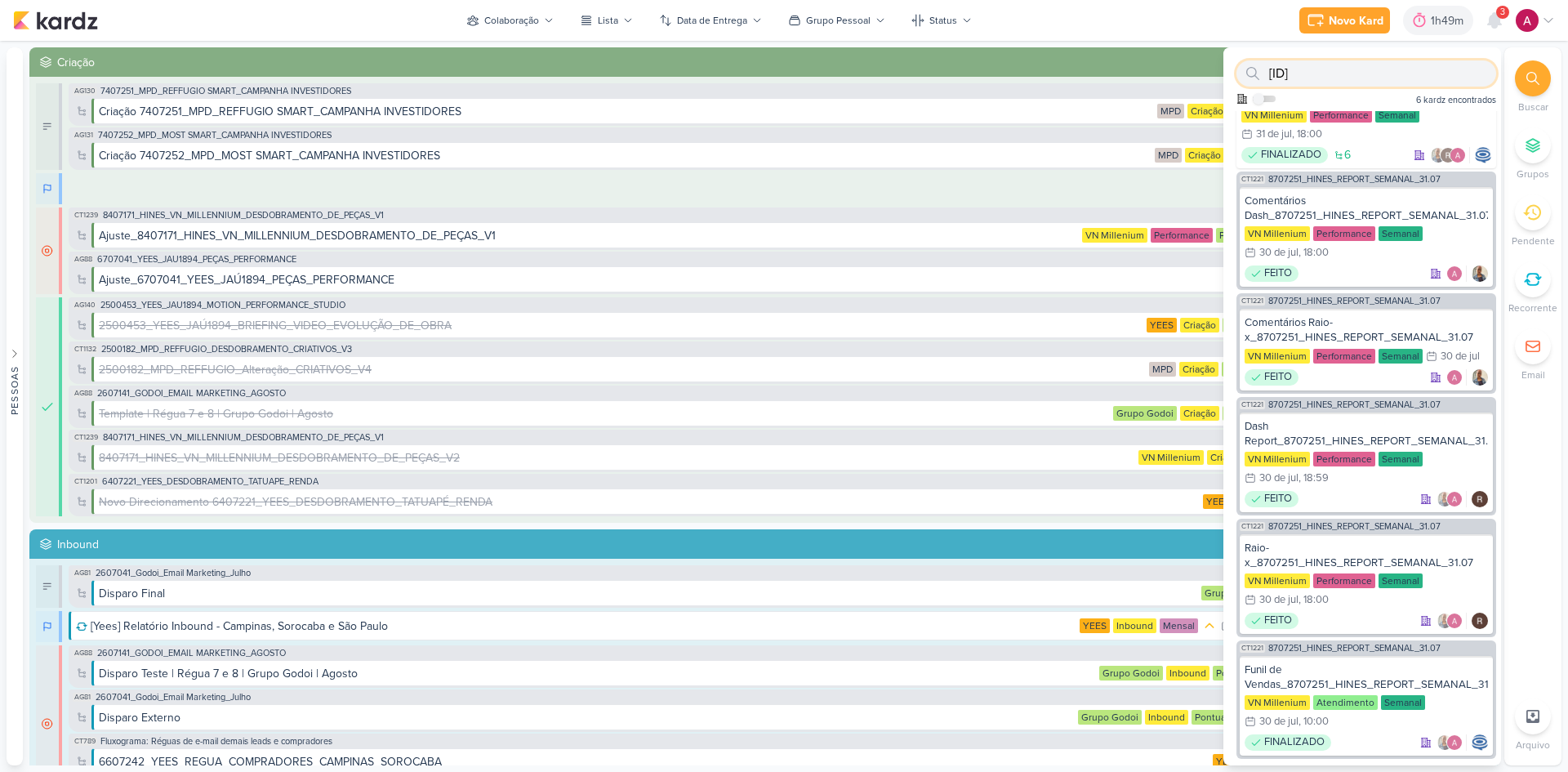 drag, startPoint x: 1332, startPoint y: 69, endPoint x: 1270, endPoint y: 90, distance: 65.45991 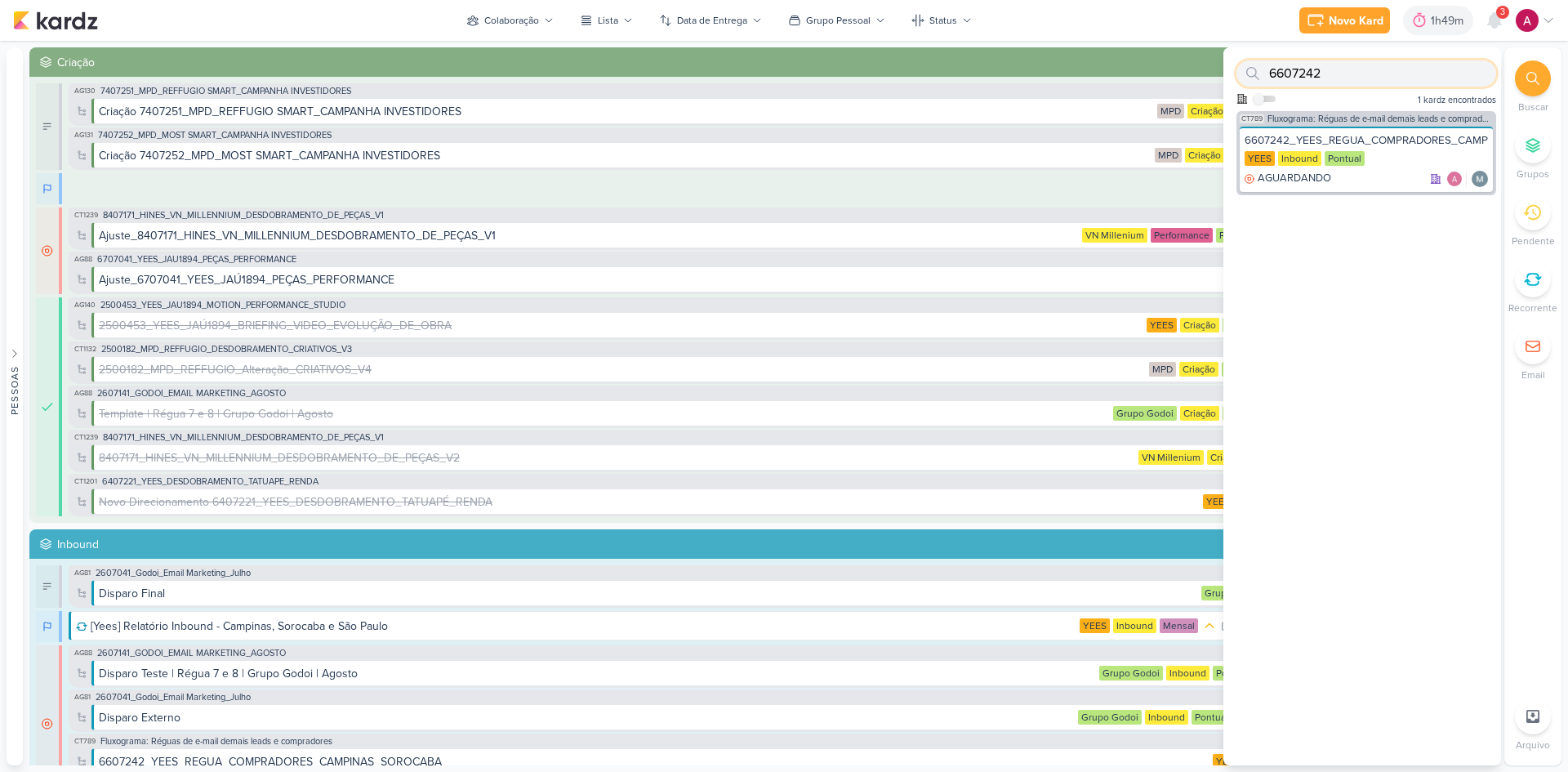 scroll, scrollTop: 0, scrollLeft: 0, axis: both 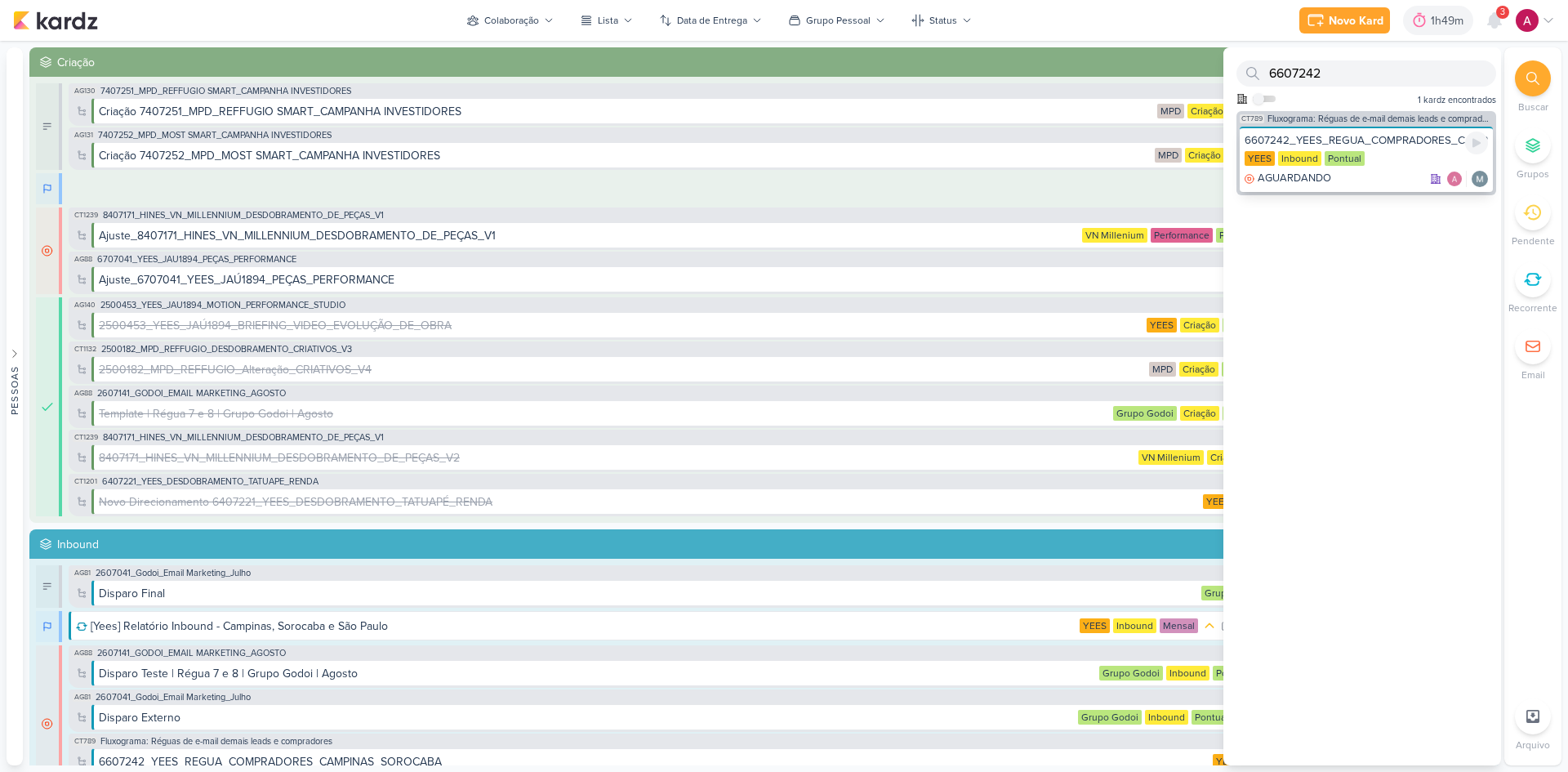 click on "YEES
Inbound
Pontual" at bounding box center [1366, 159] 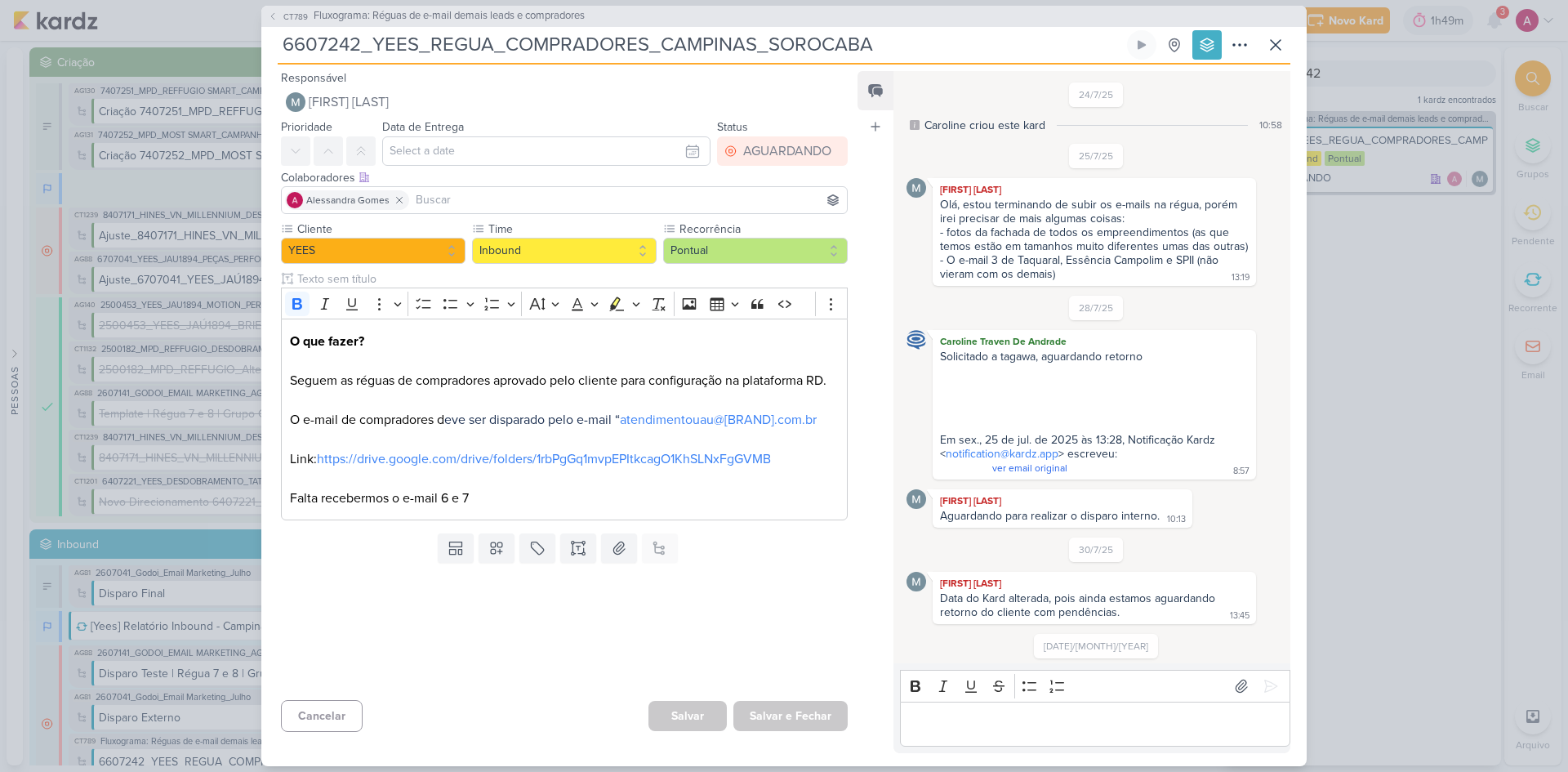 scroll, scrollTop: 256, scrollLeft: 0, axis: vertical 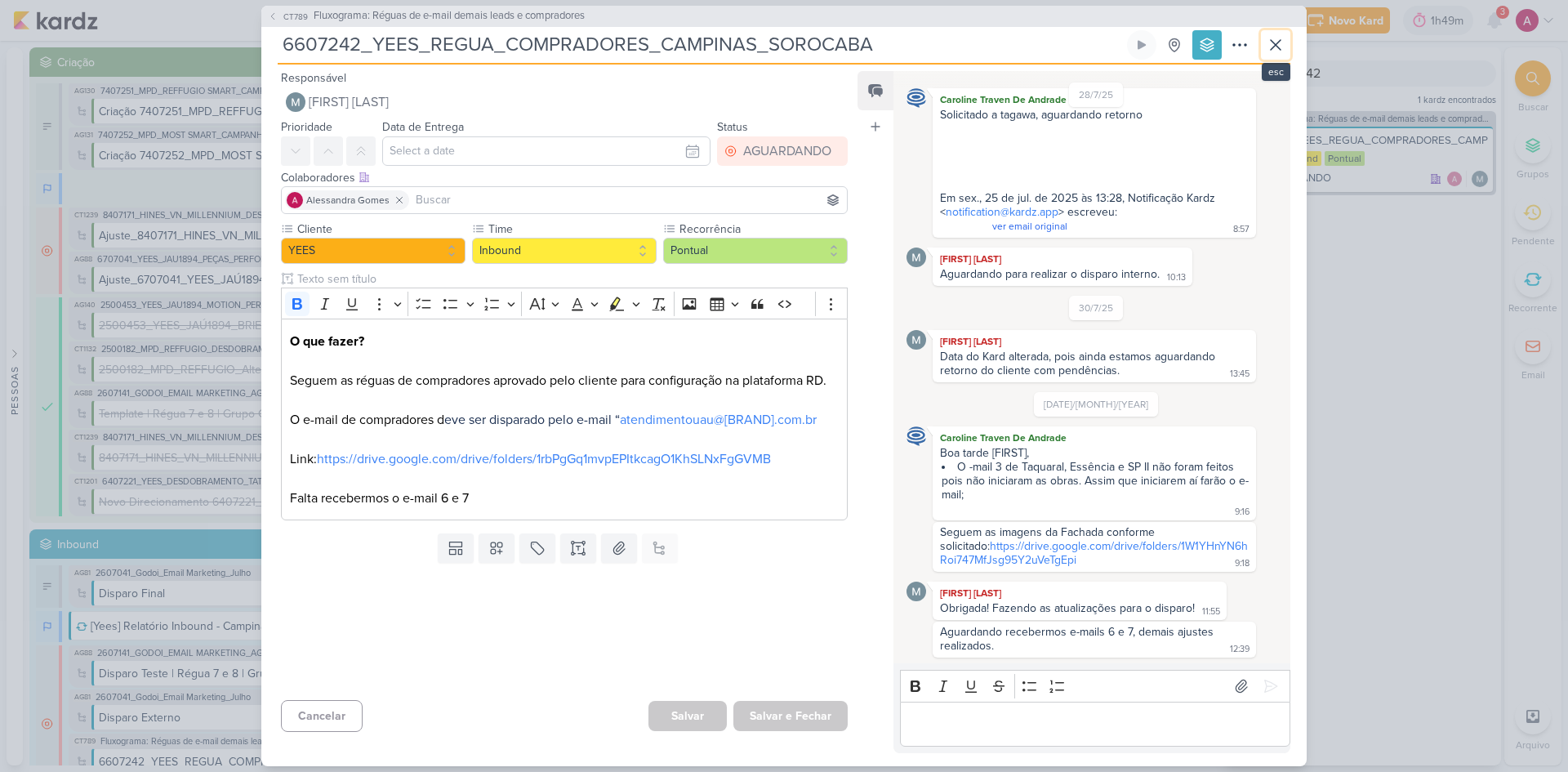 drag, startPoint x: 1275, startPoint y: 44, endPoint x: 1321, endPoint y: 61, distance: 49.0408 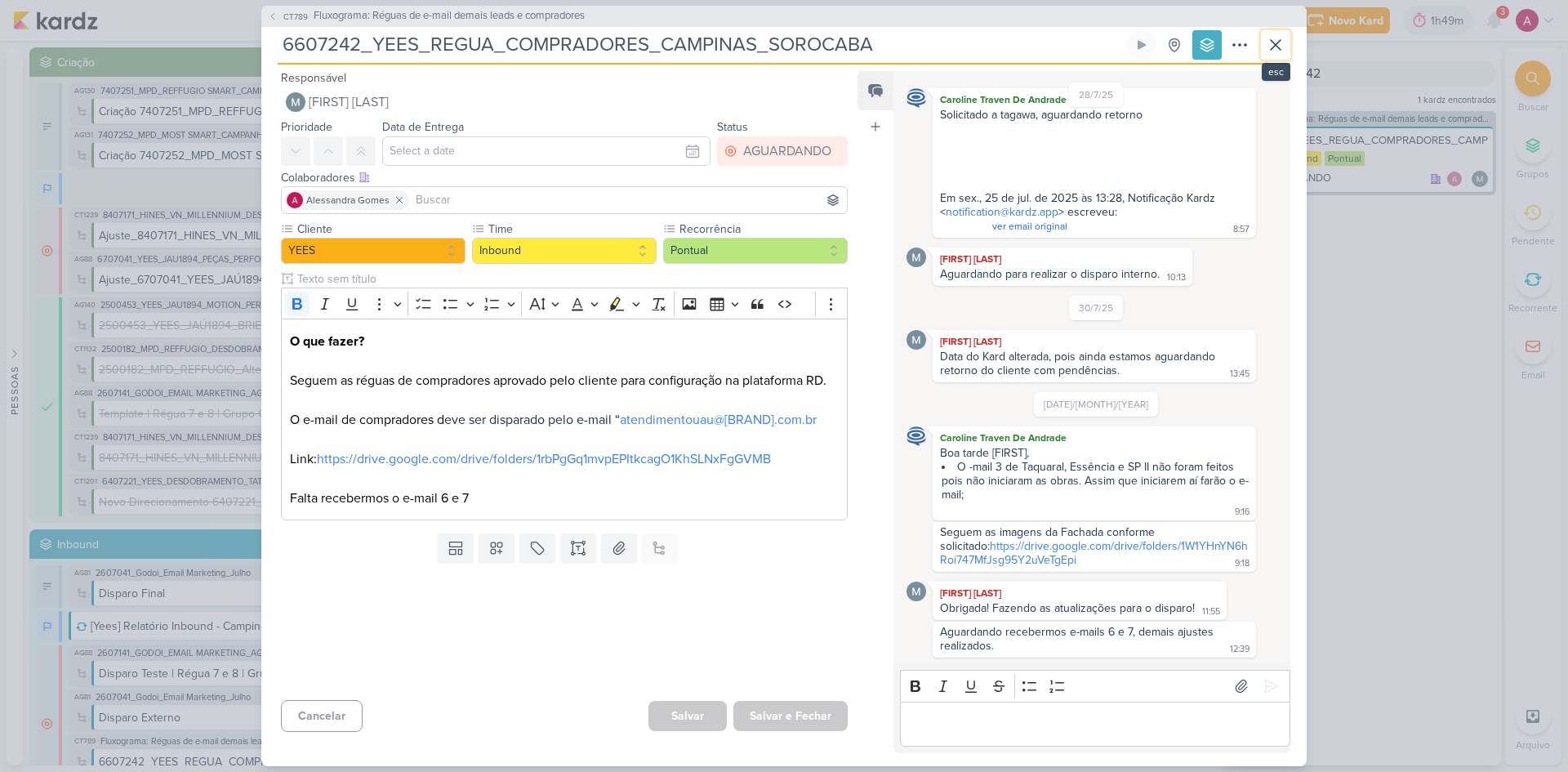 click 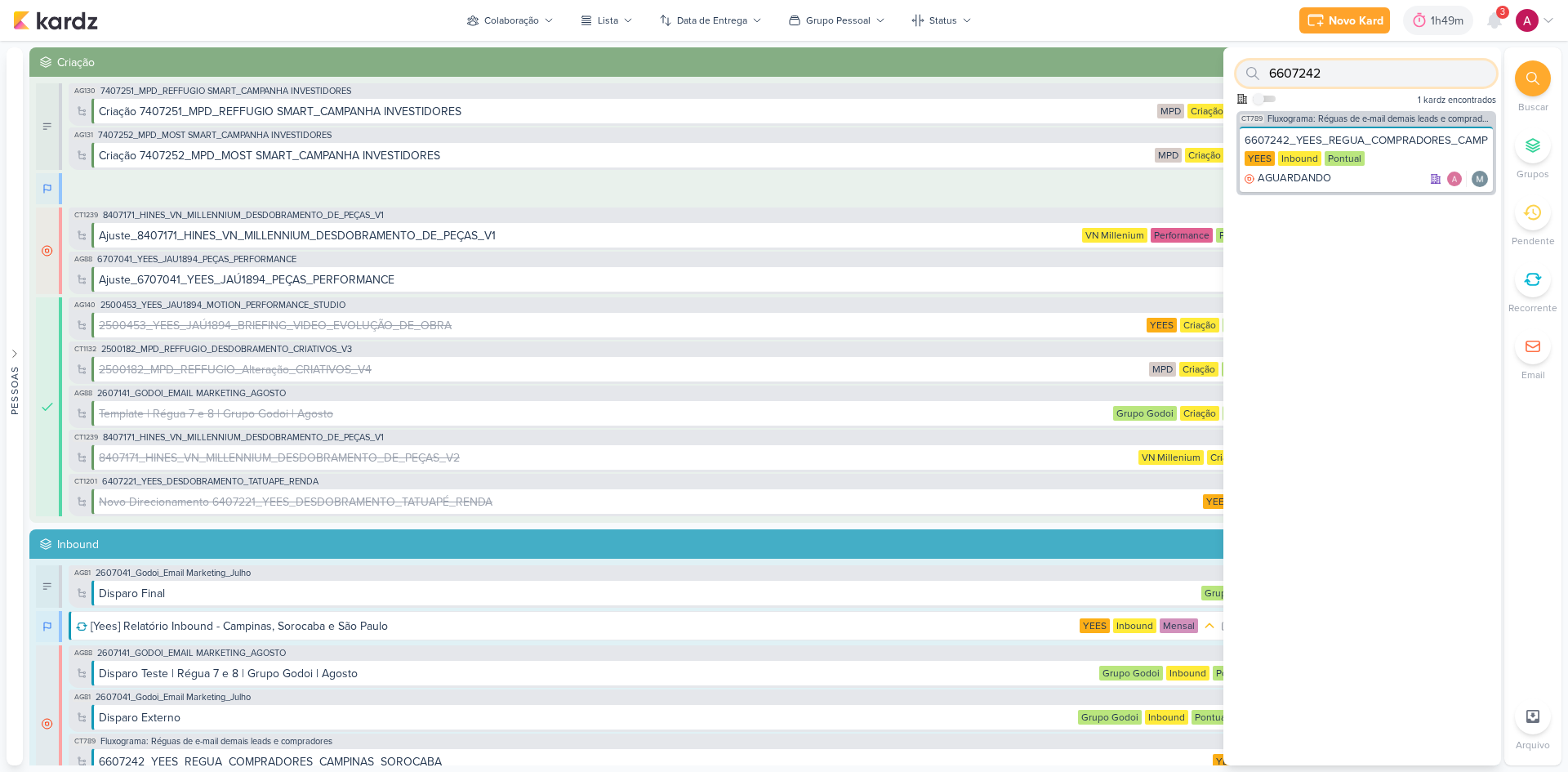 drag, startPoint x: 1340, startPoint y: 69, endPoint x: 1258, endPoint y: 90, distance: 84.646323 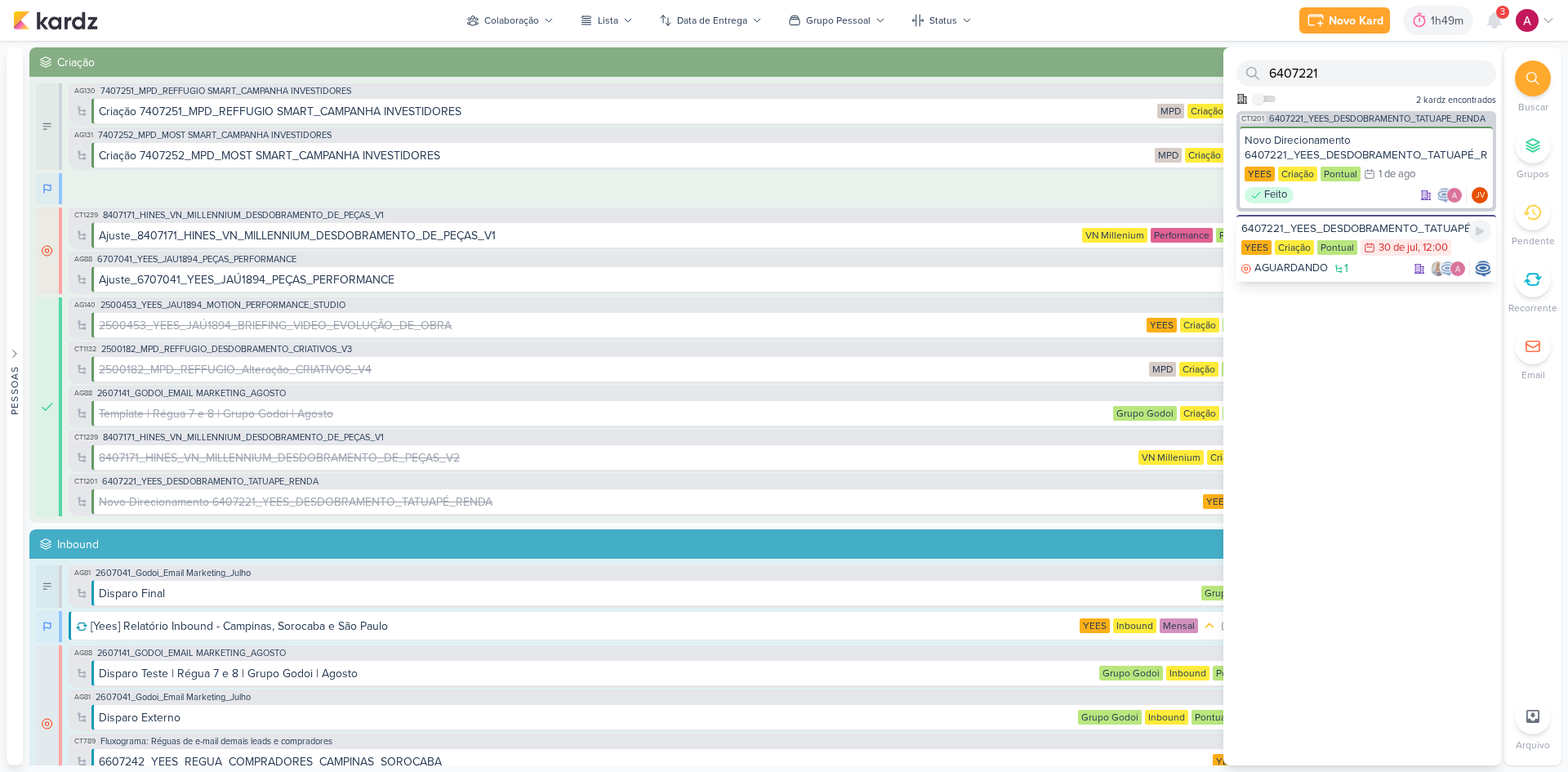 click on "AGUARDANDO
1" at bounding box center [1366, 269] 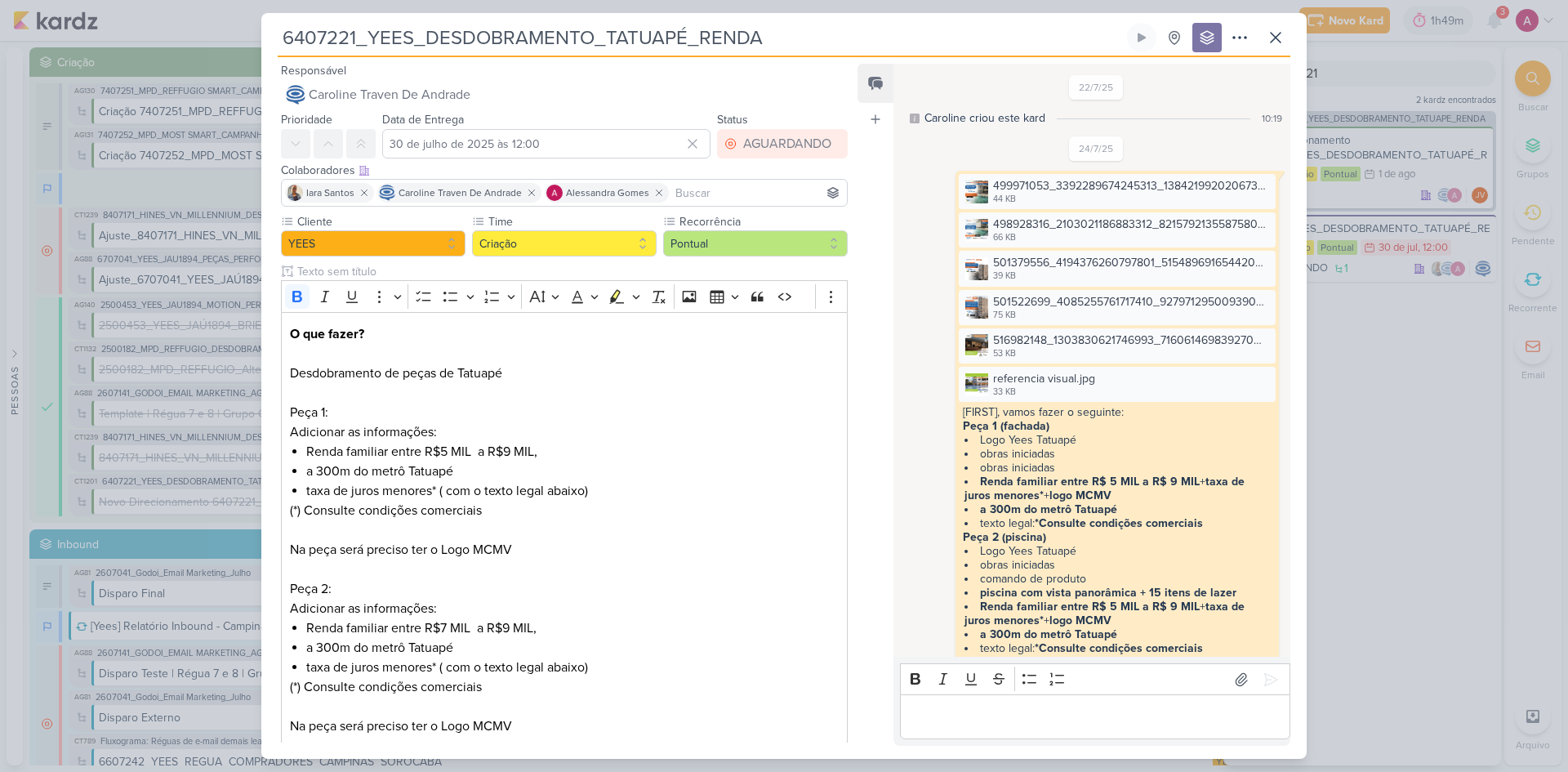 scroll, scrollTop: 1042, scrollLeft: 0, axis: vertical 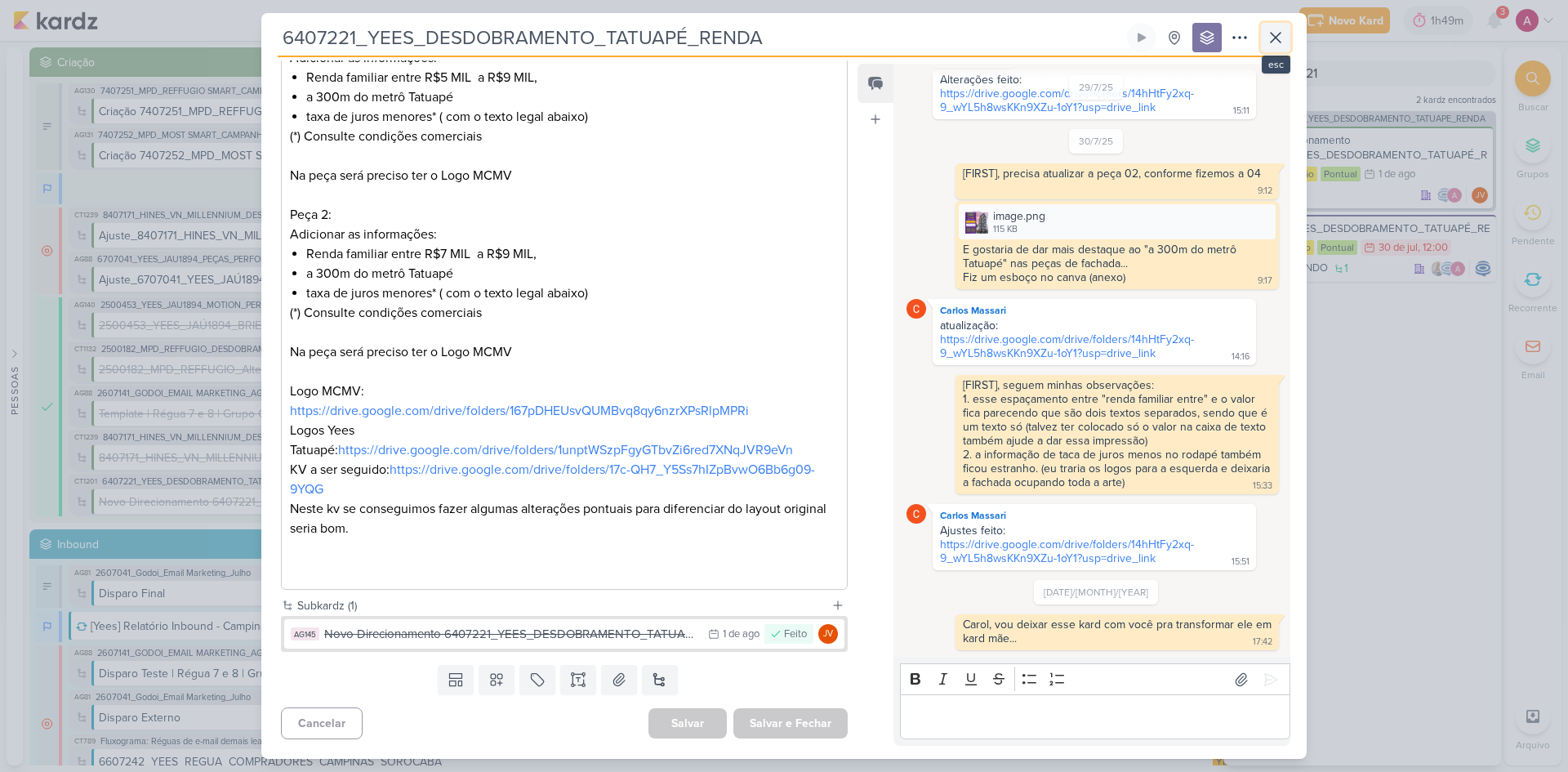 click 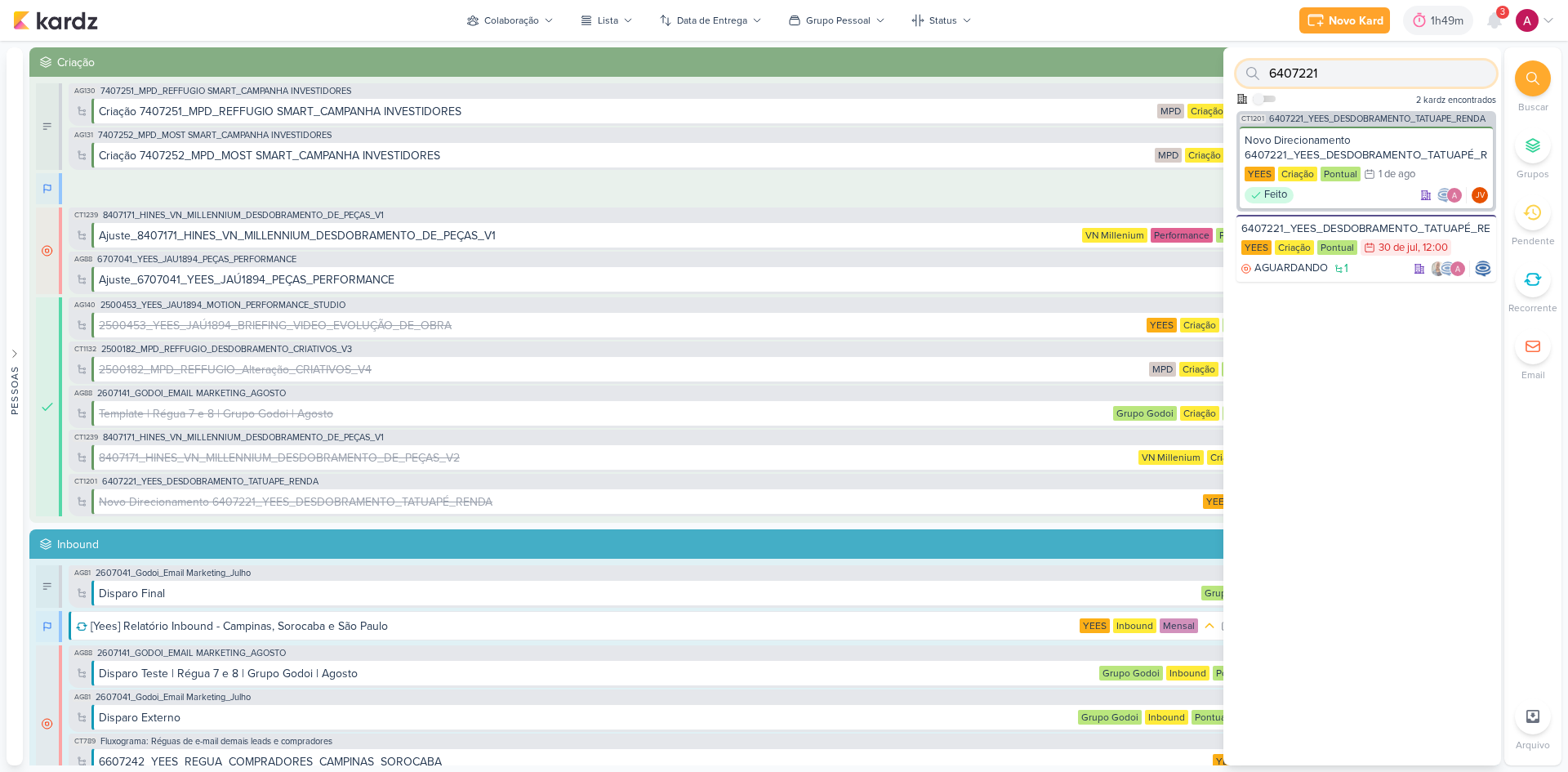 drag, startPoint x: 1336, startPoint y: 71, endPoint x: 1269, endPoint y: 85, distance: 68.44706 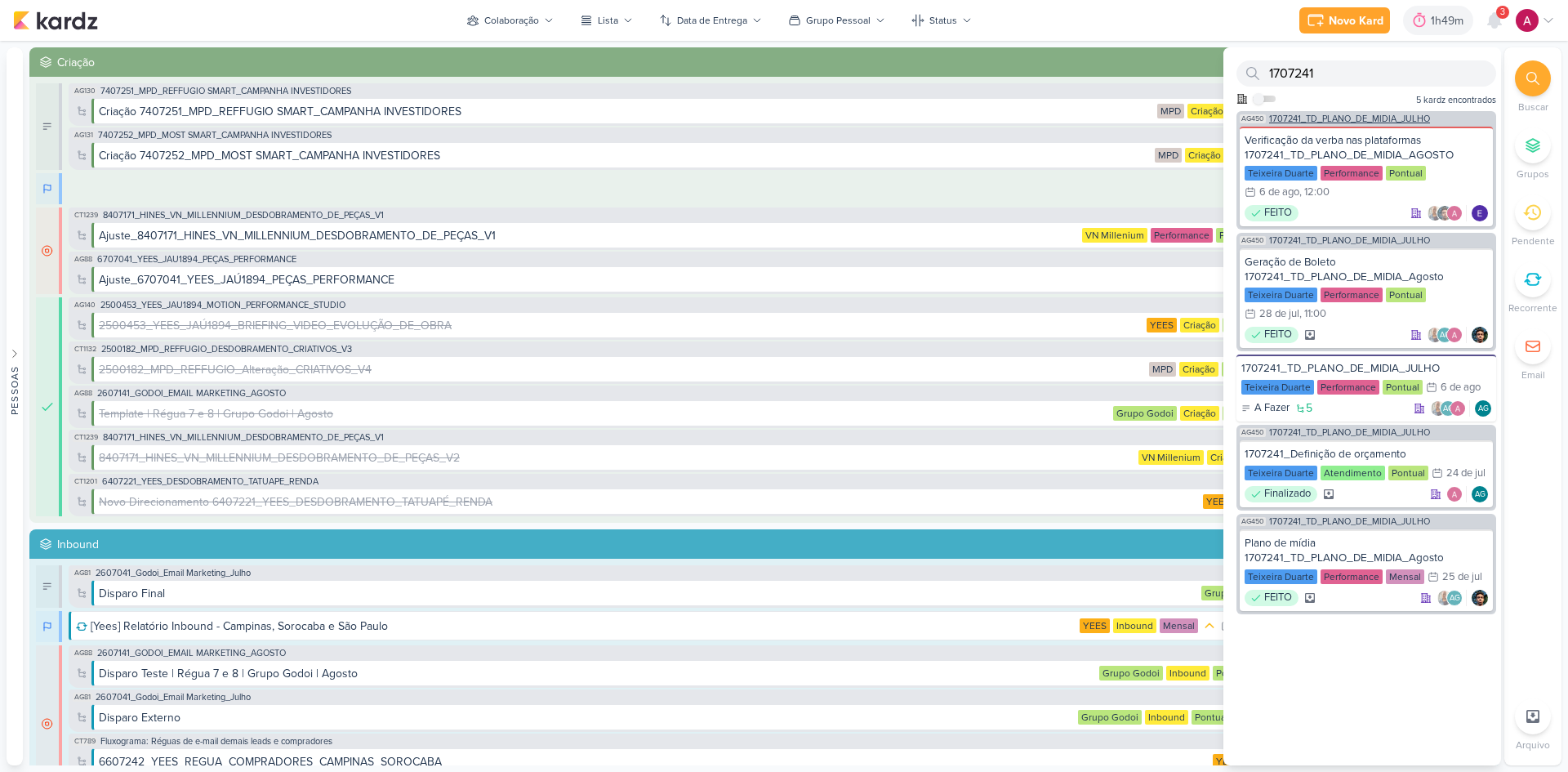 click on "1707241_TD_PLANO_DE_MIDIA_JULHO" at bounding box center (1349, 118) 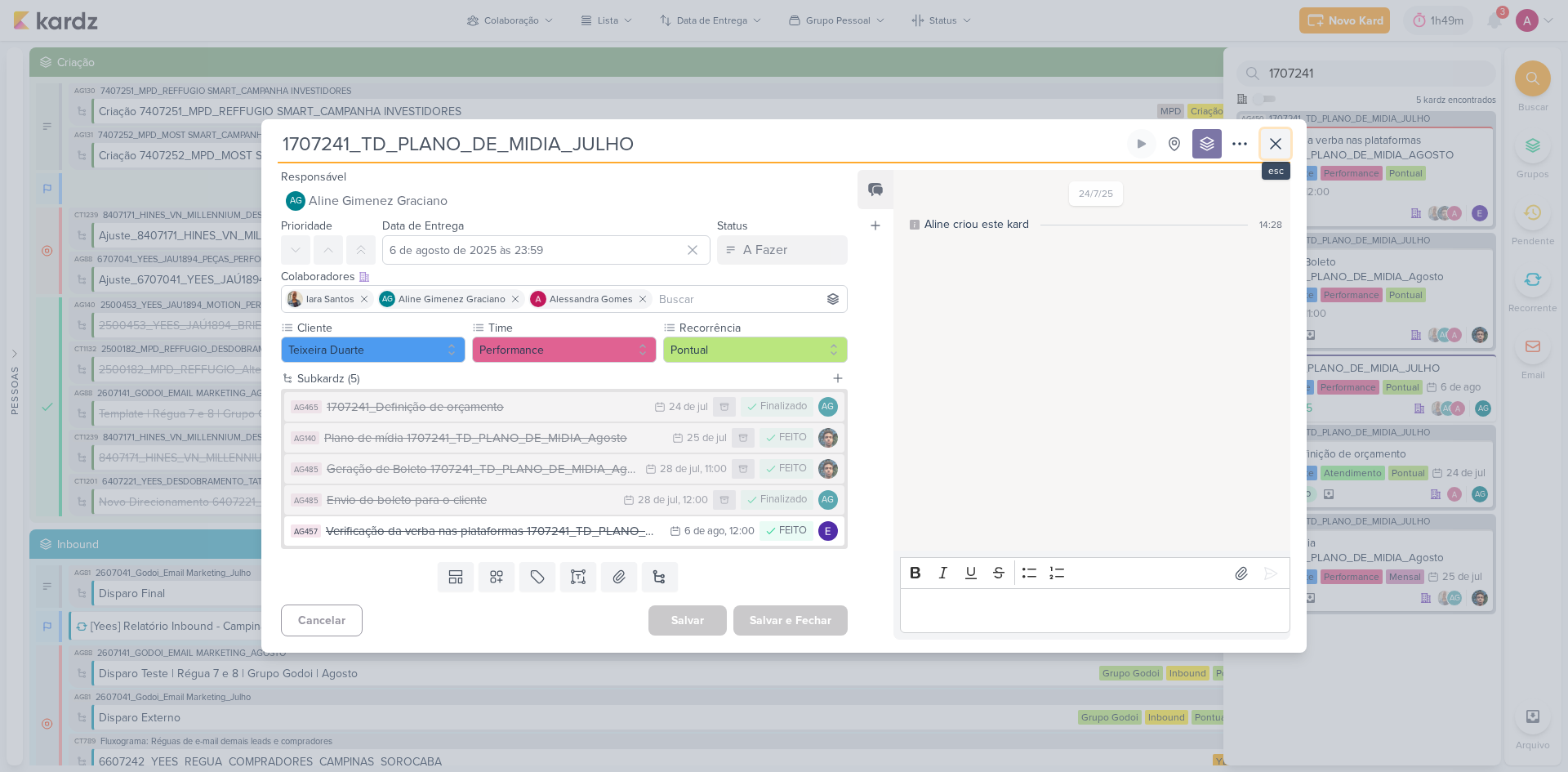 click 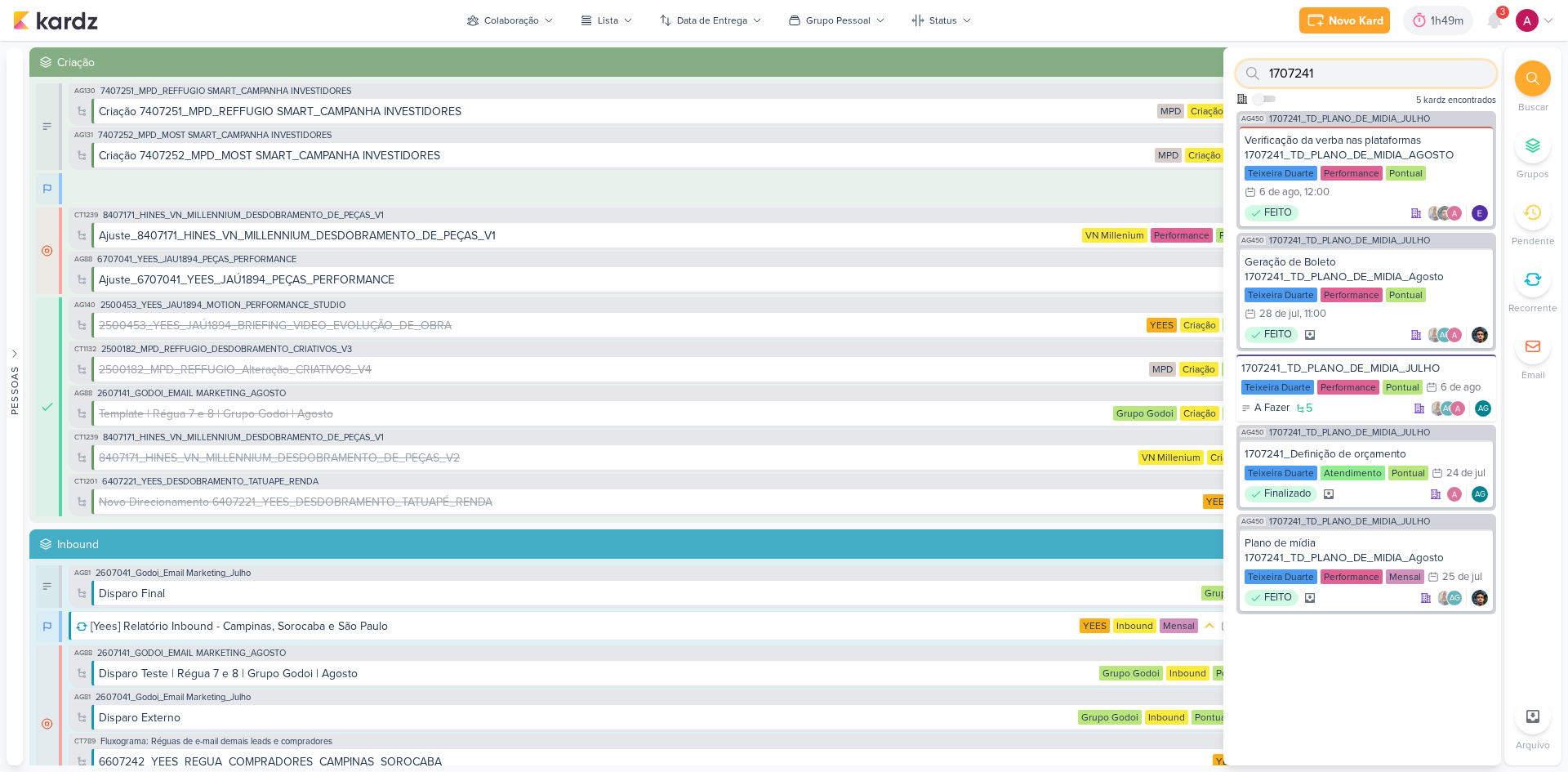 drag, startPoint x: 1352, startPoint y: 69, endPoint x: 1254, endPoint y: 91, distance: 100.43904 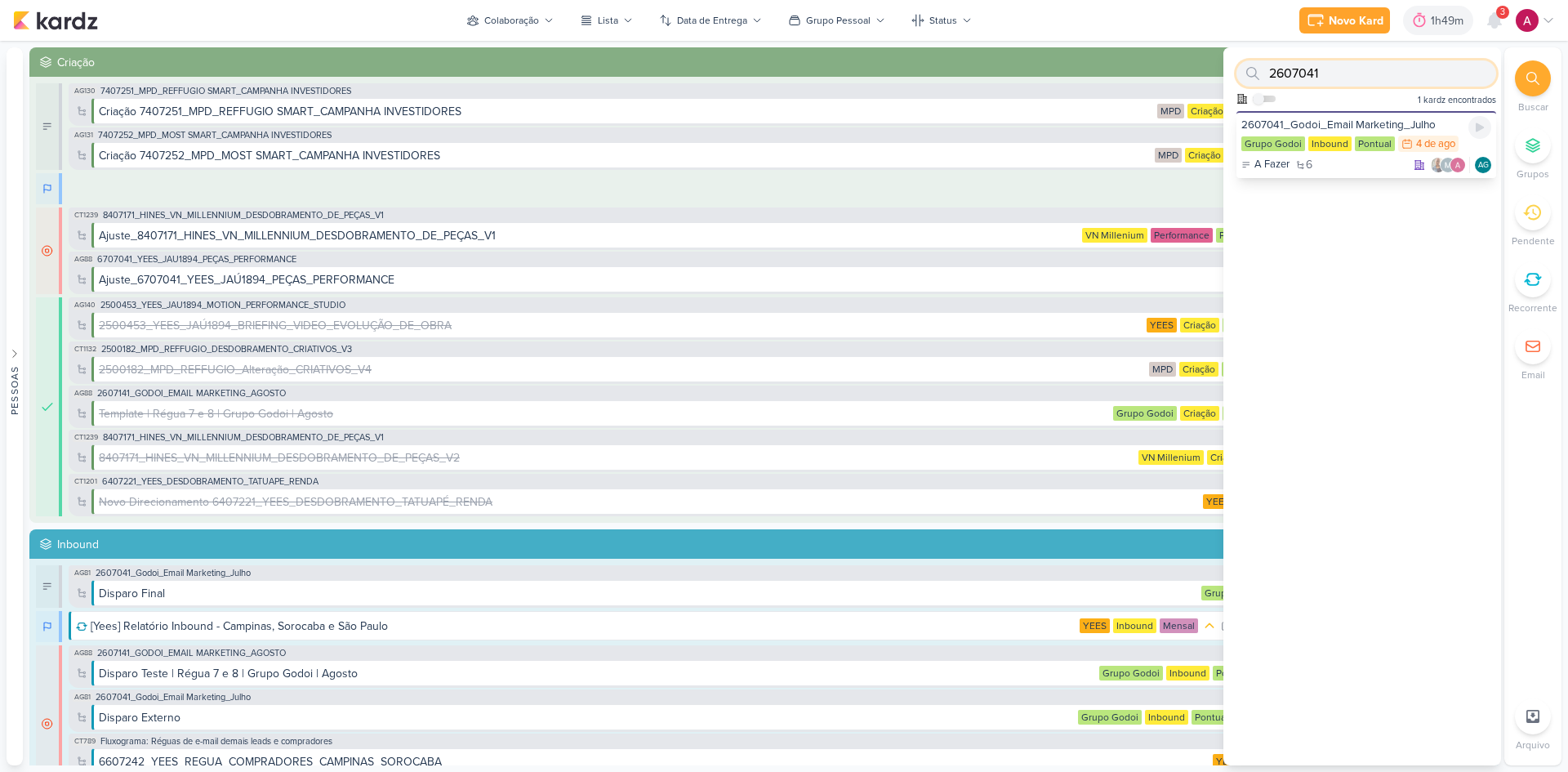 type on "2607041" 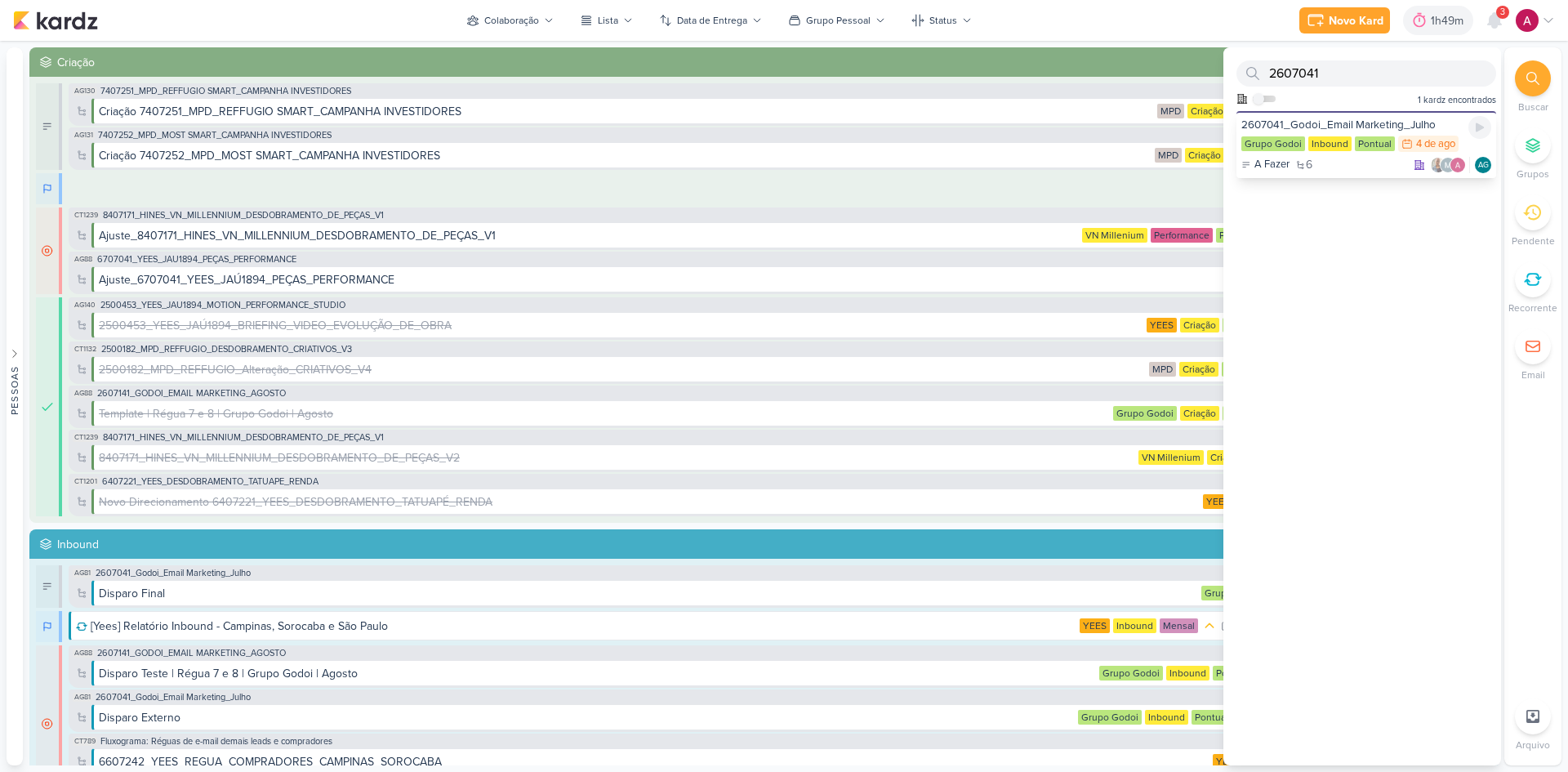 click on "A Fazer
6
AG" at bounding box center (1366, 165) 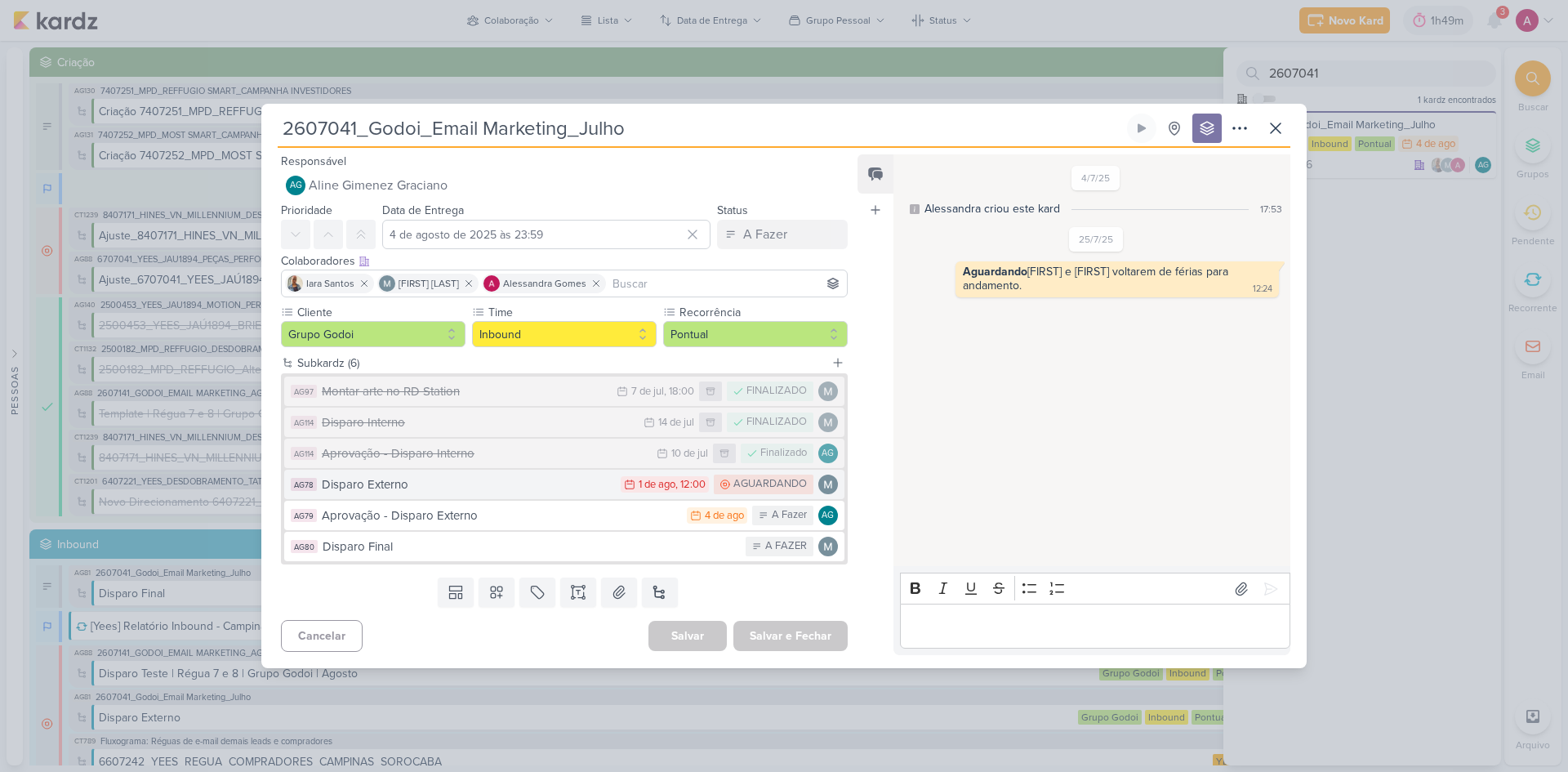 click on "Disparo Externo" at bounding box center [467, 484] 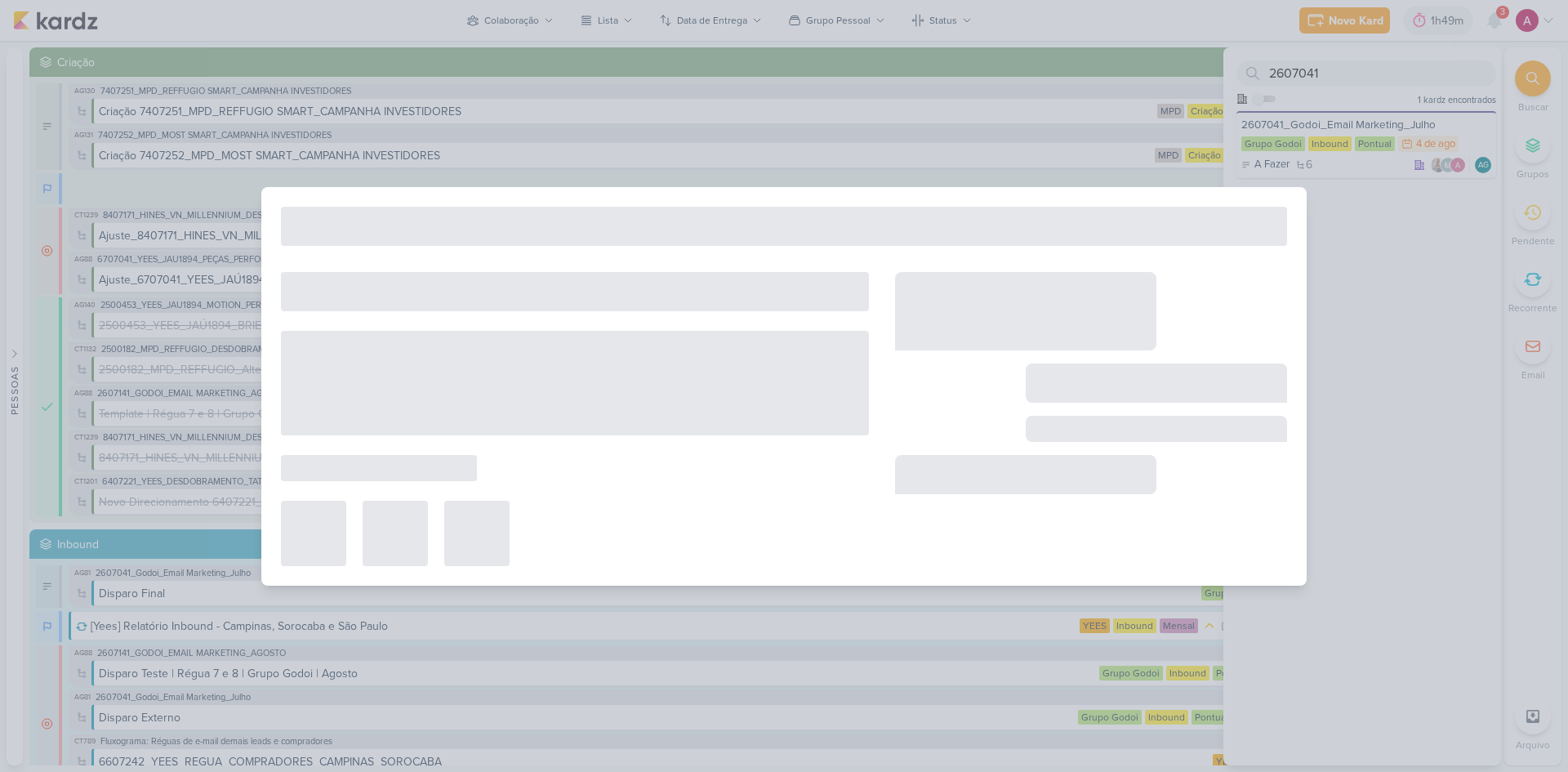 click at bounding box center [575, 419] 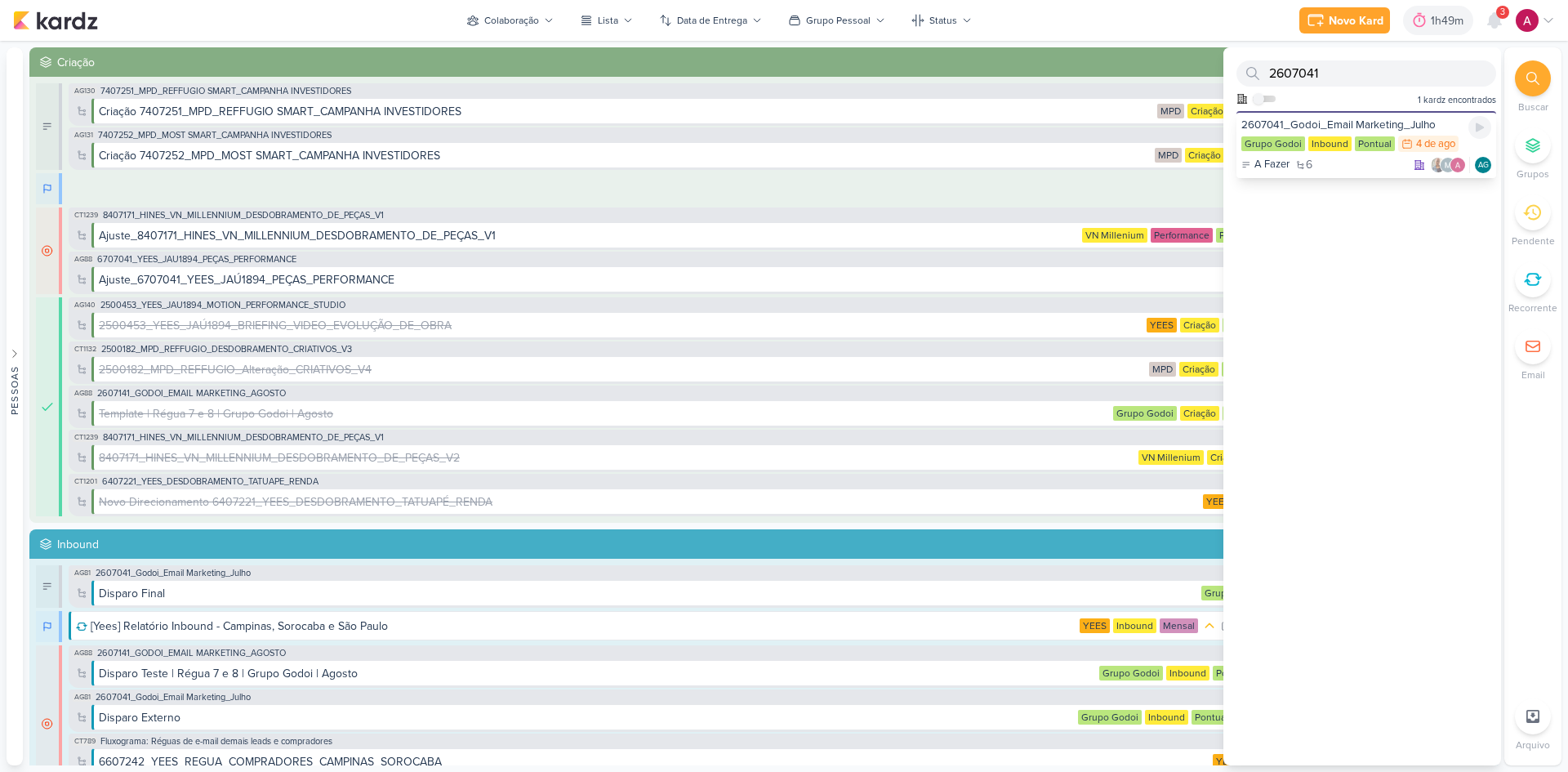 click on "A Fazer
6
AG" at bounding box center [1366, 165] 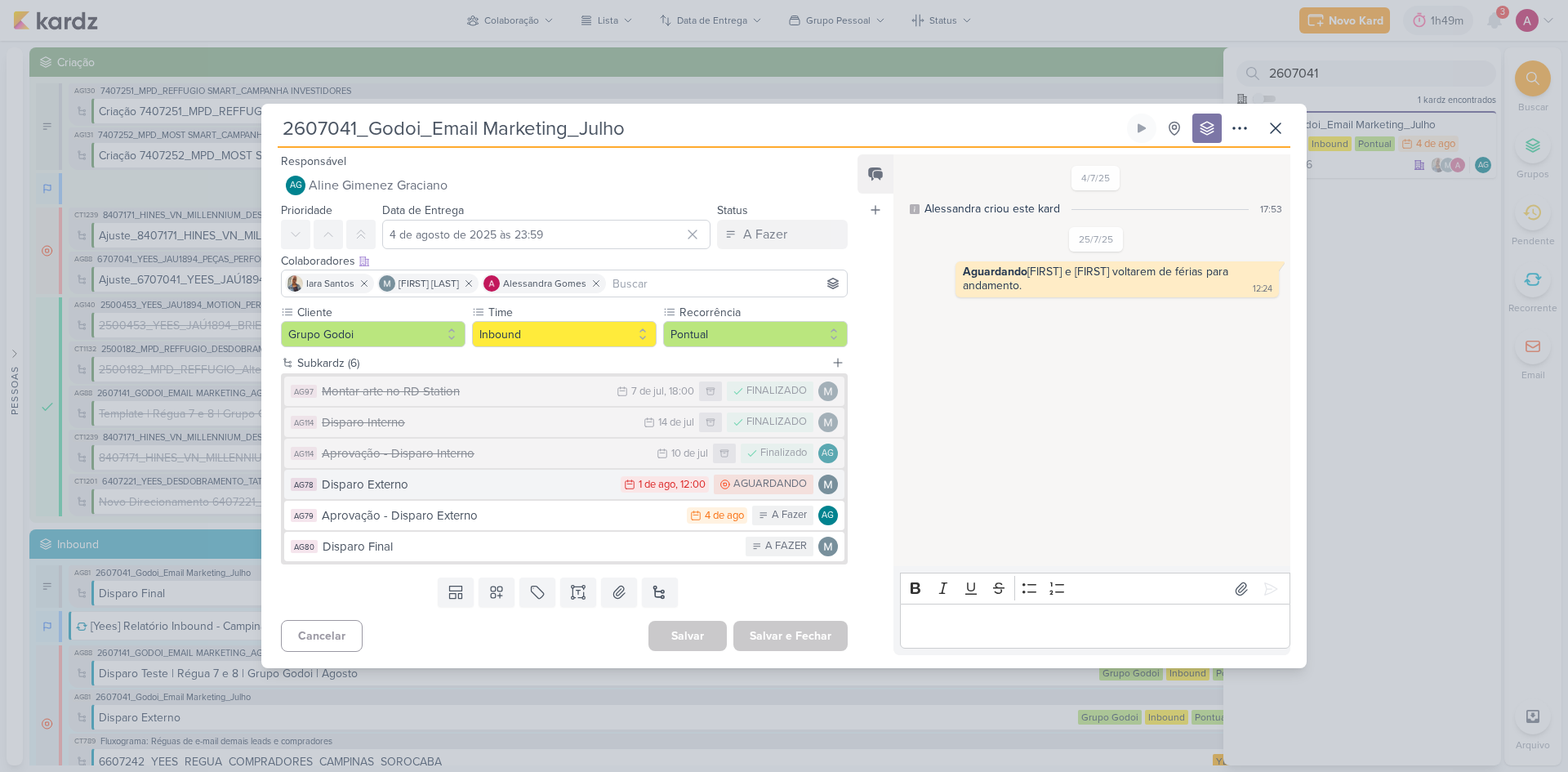 click on "Disparo Externo" at bounding box center (467, 484) 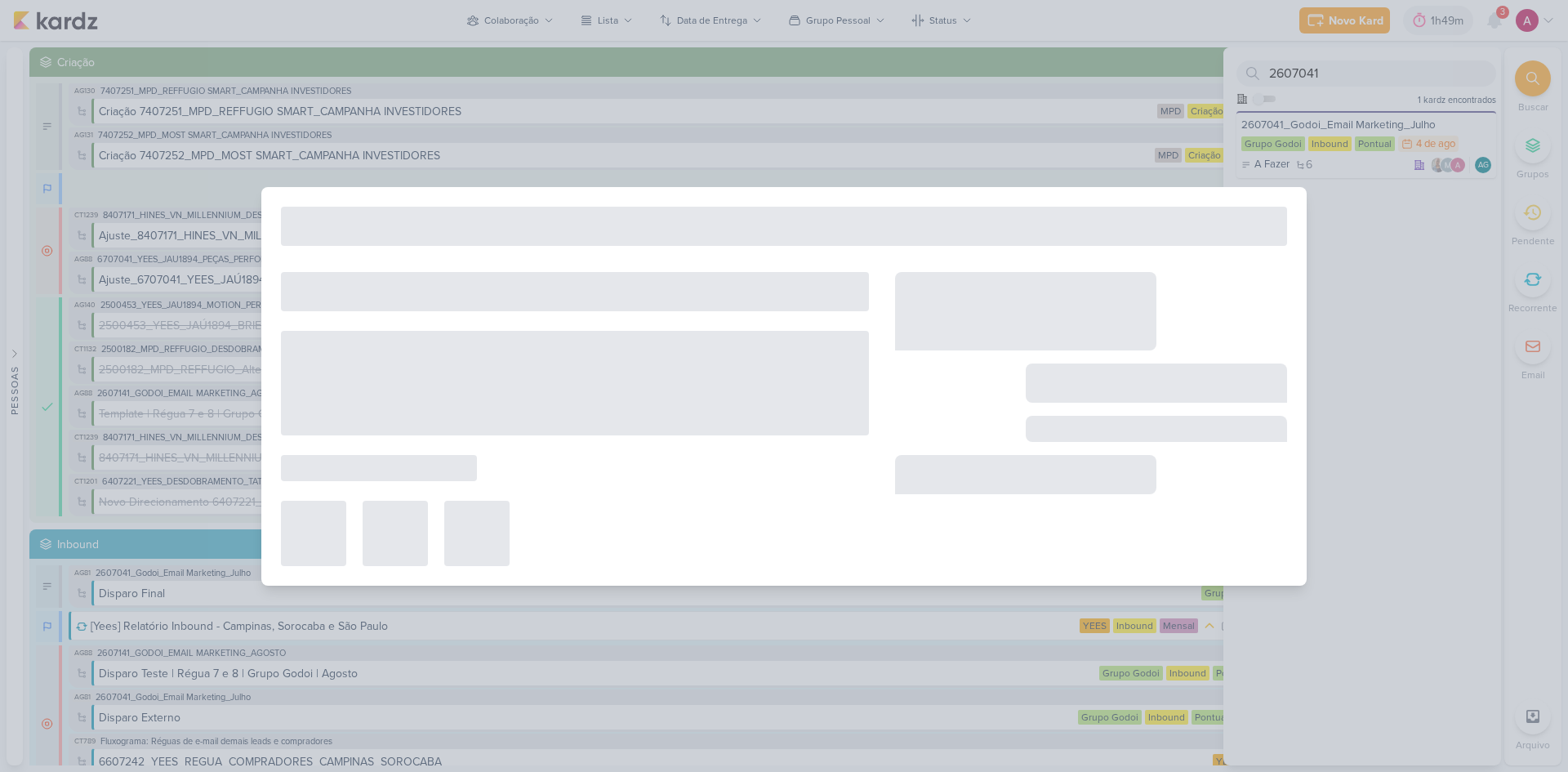 type on "Disparo Externo" 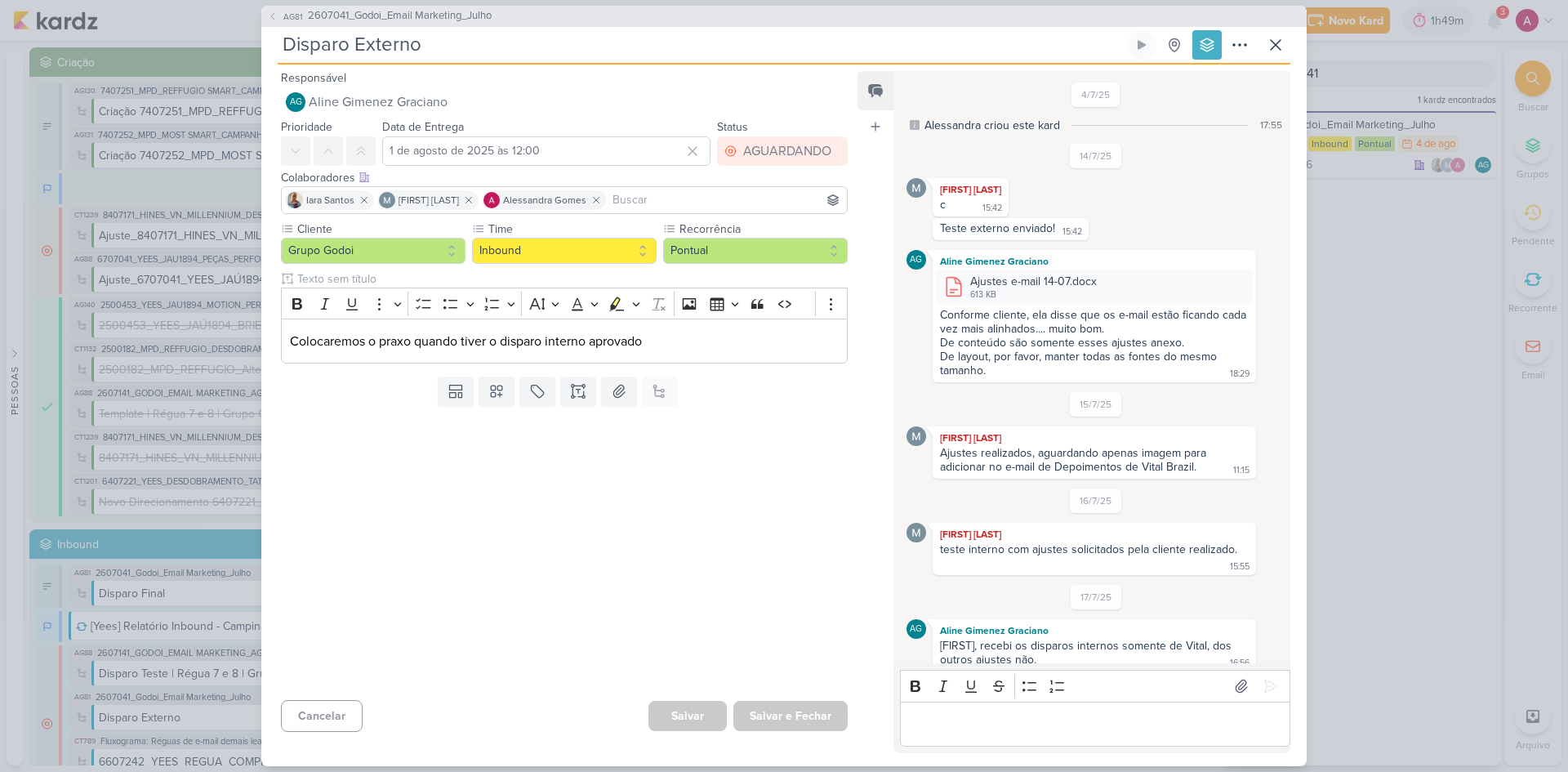 scroll, scrollTop: 448, scrollLeft: 0, axis: vertical 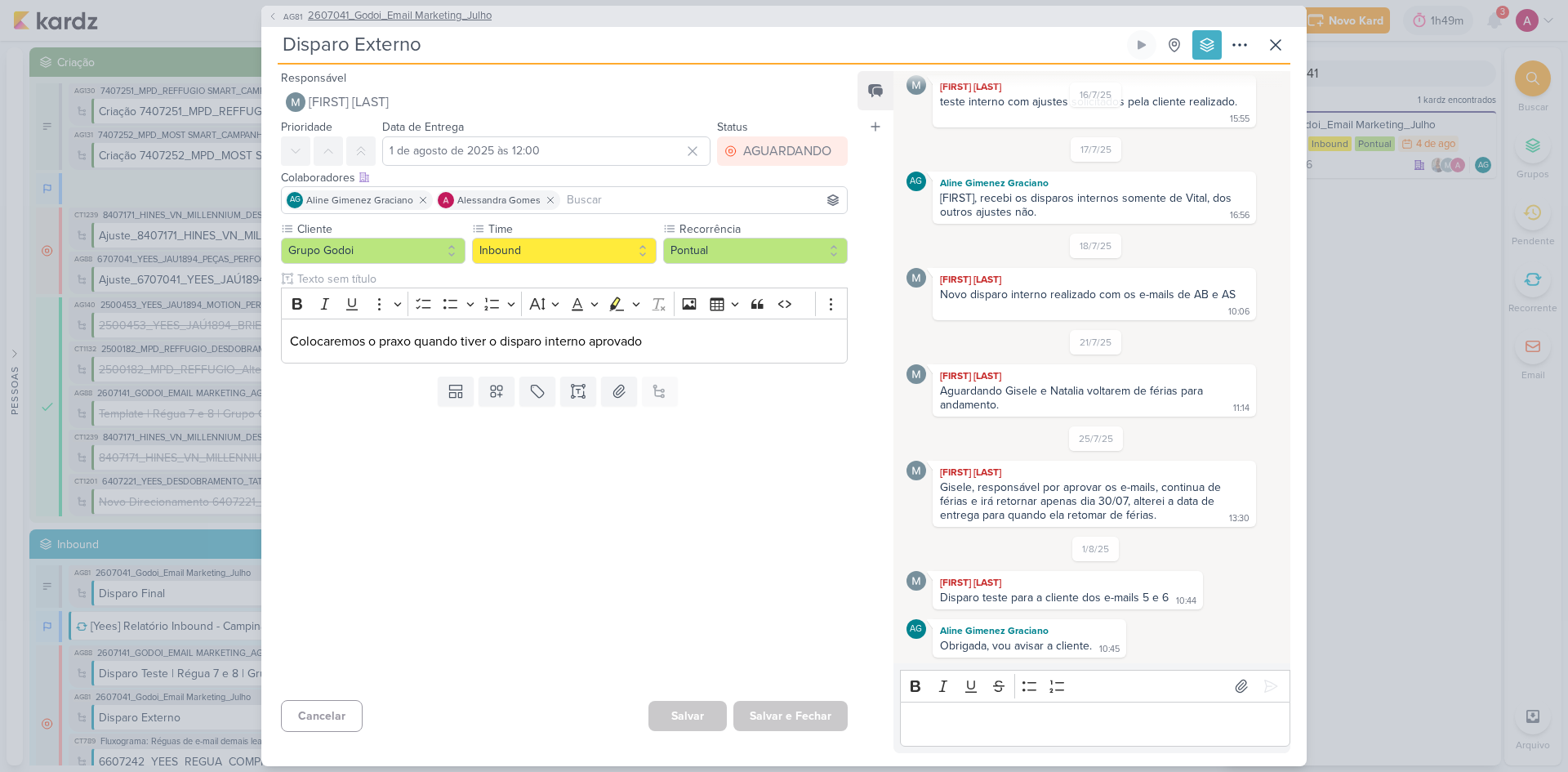 click on "AG81
2607041_Godoi_Email Marketing_Julho" at bounding box center (380, 16) 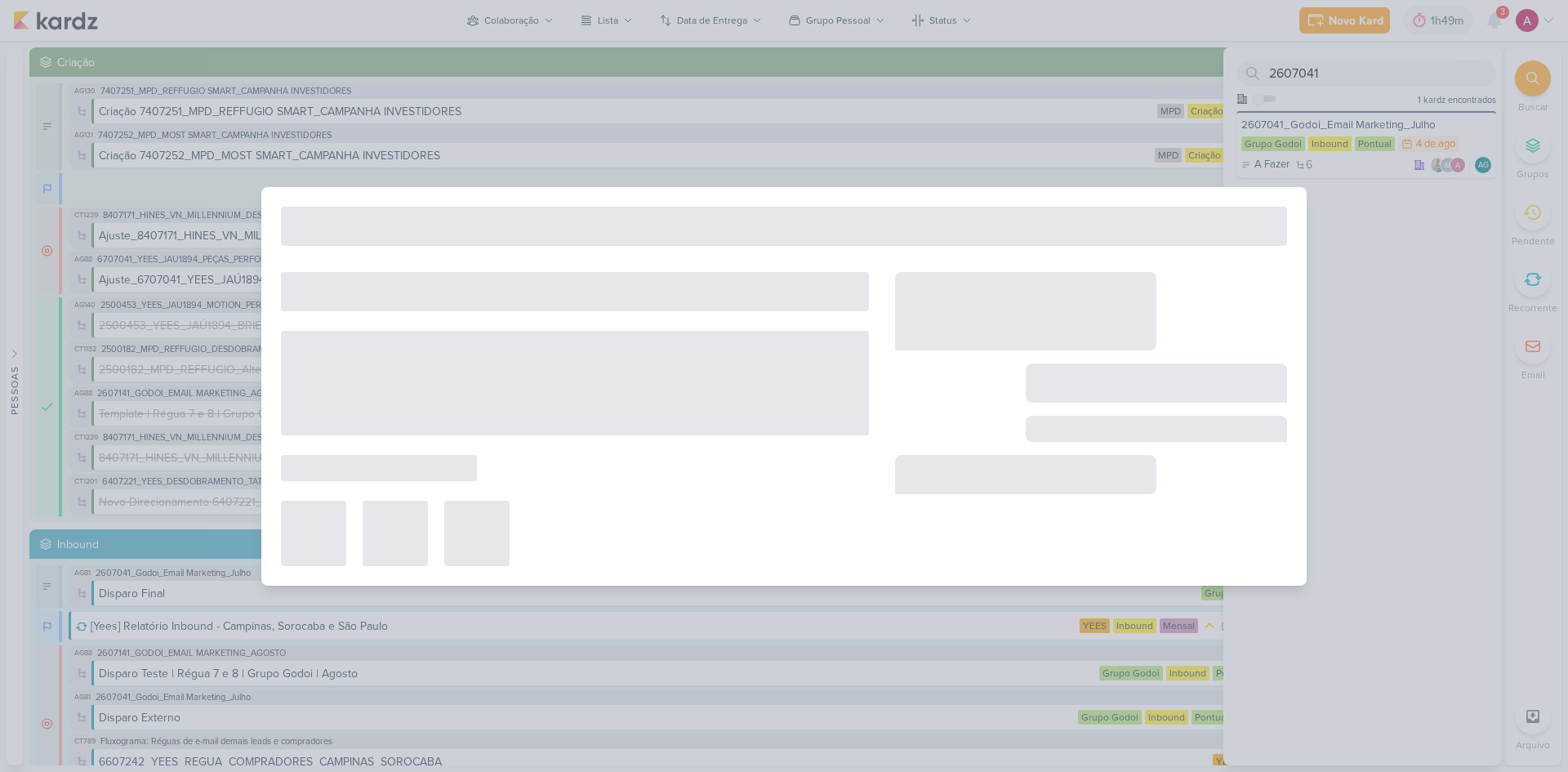 type on "2607041_Godoi_Email Marketing_Julho" 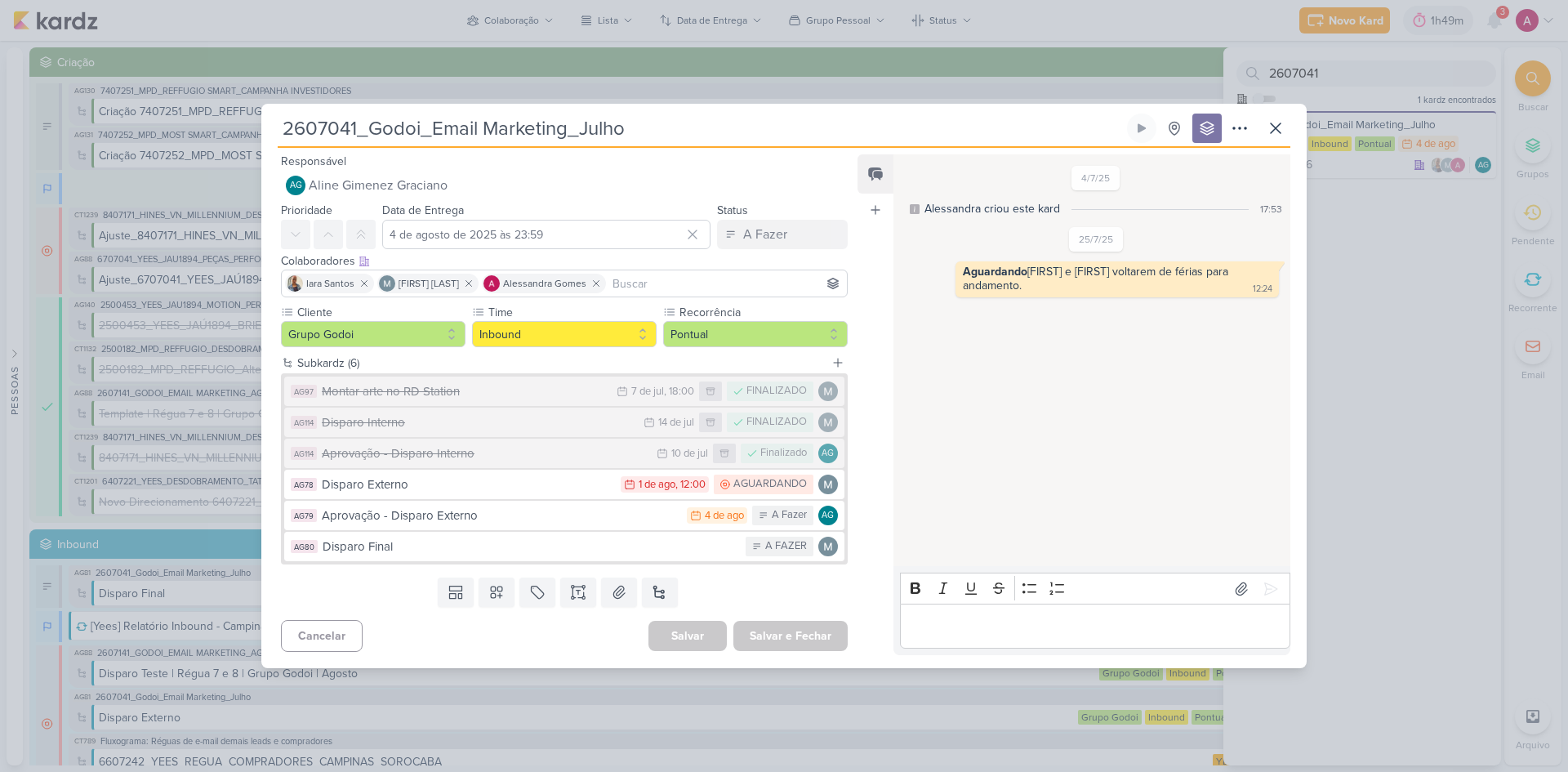 click on "2607041_Godoi_Email Marketing_Julho
Criado por mim" at bounding box center (784, 386) 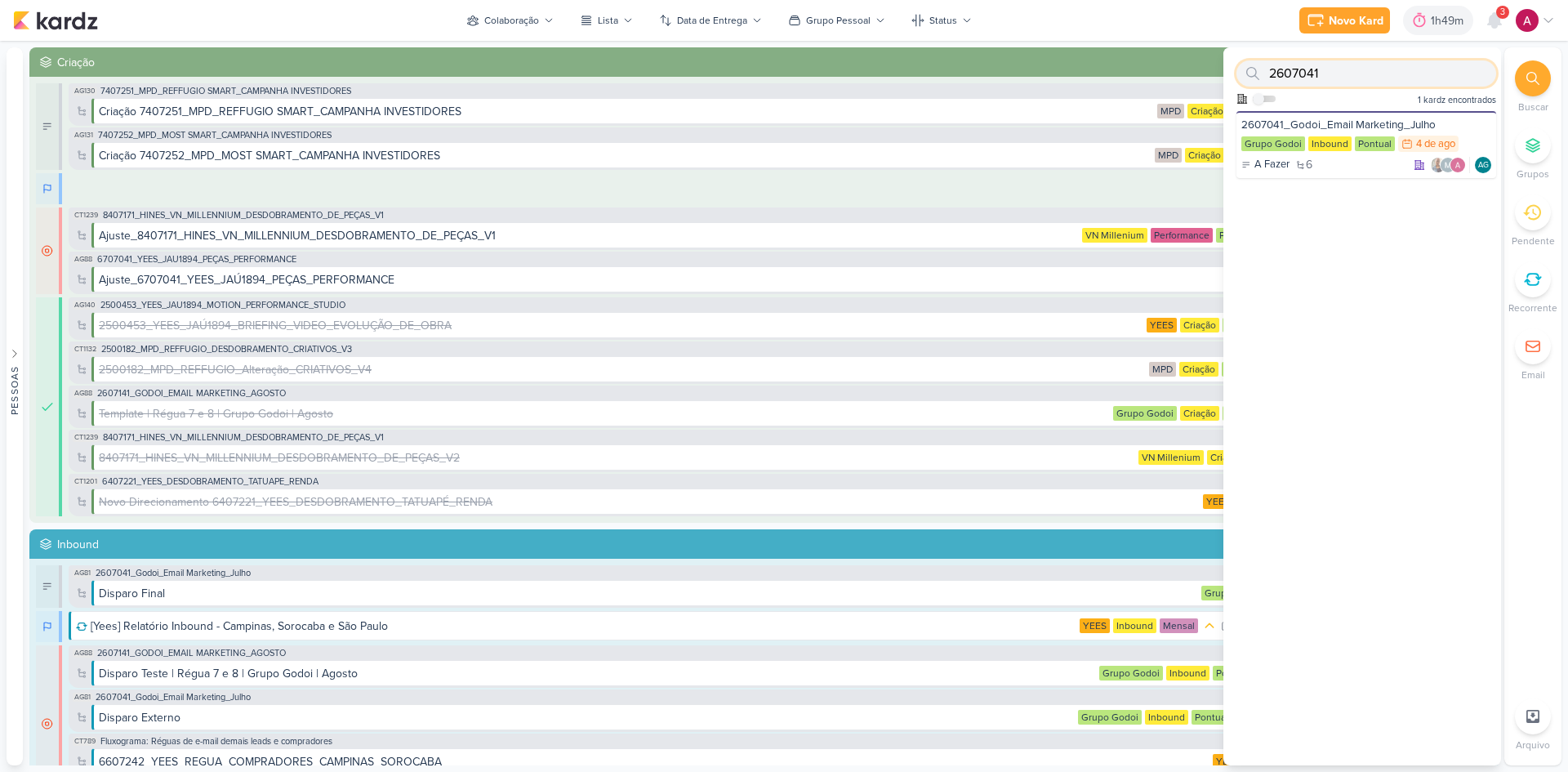 click on "2607041" at bounding box center [1366, 74] 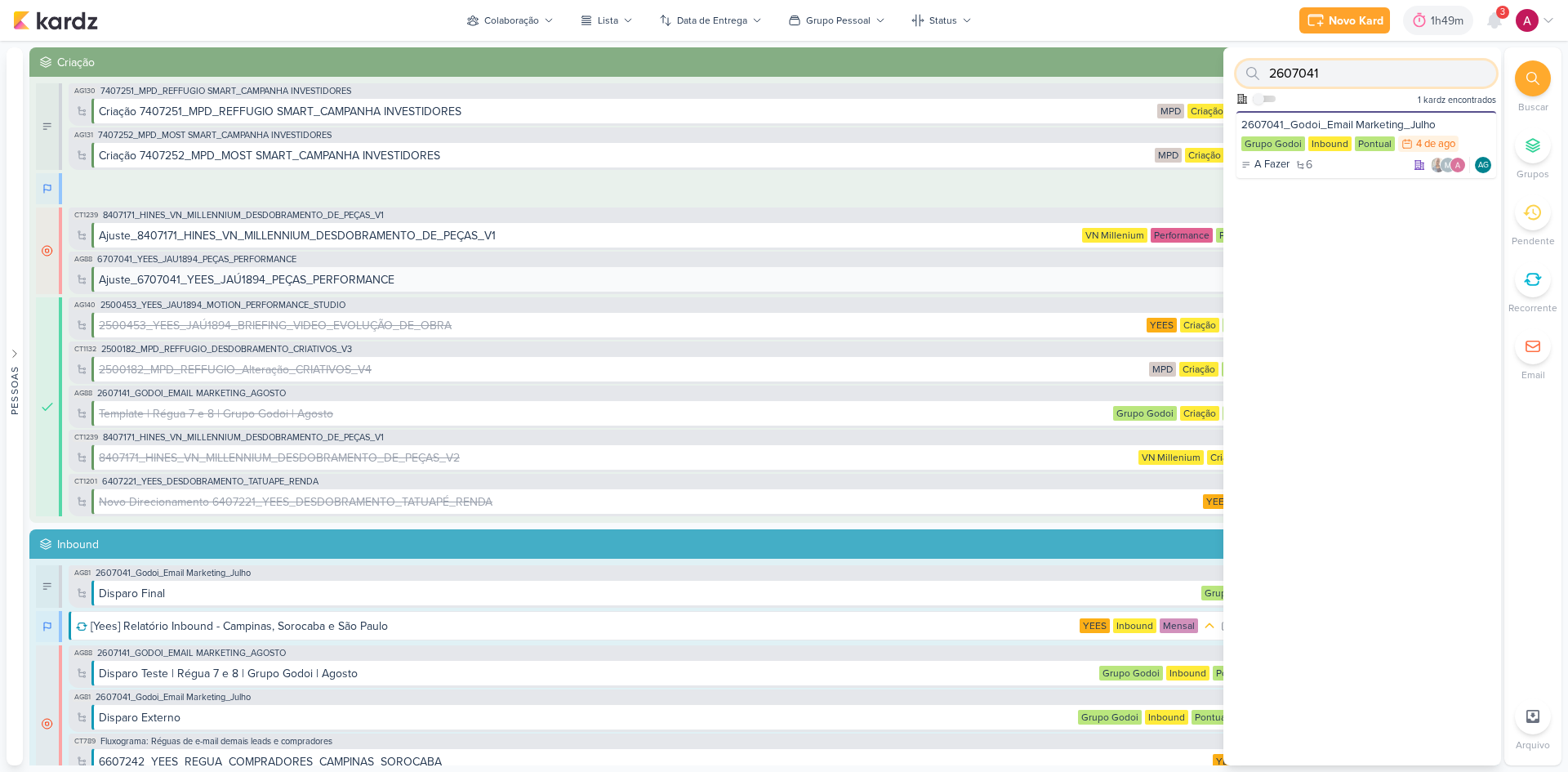 paste on "6308" 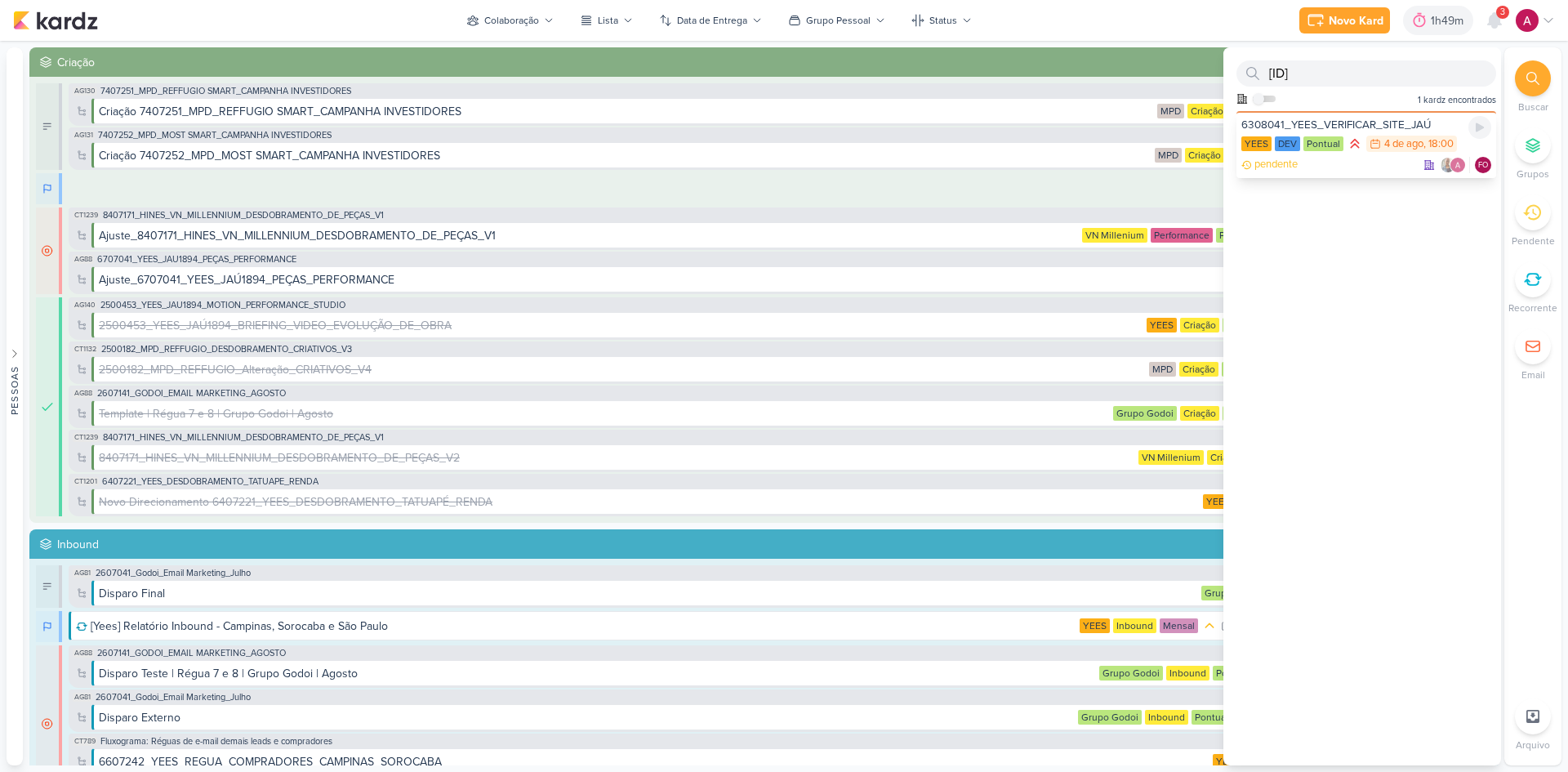click on "pendente
FO" at bounding box center [1366, 165] 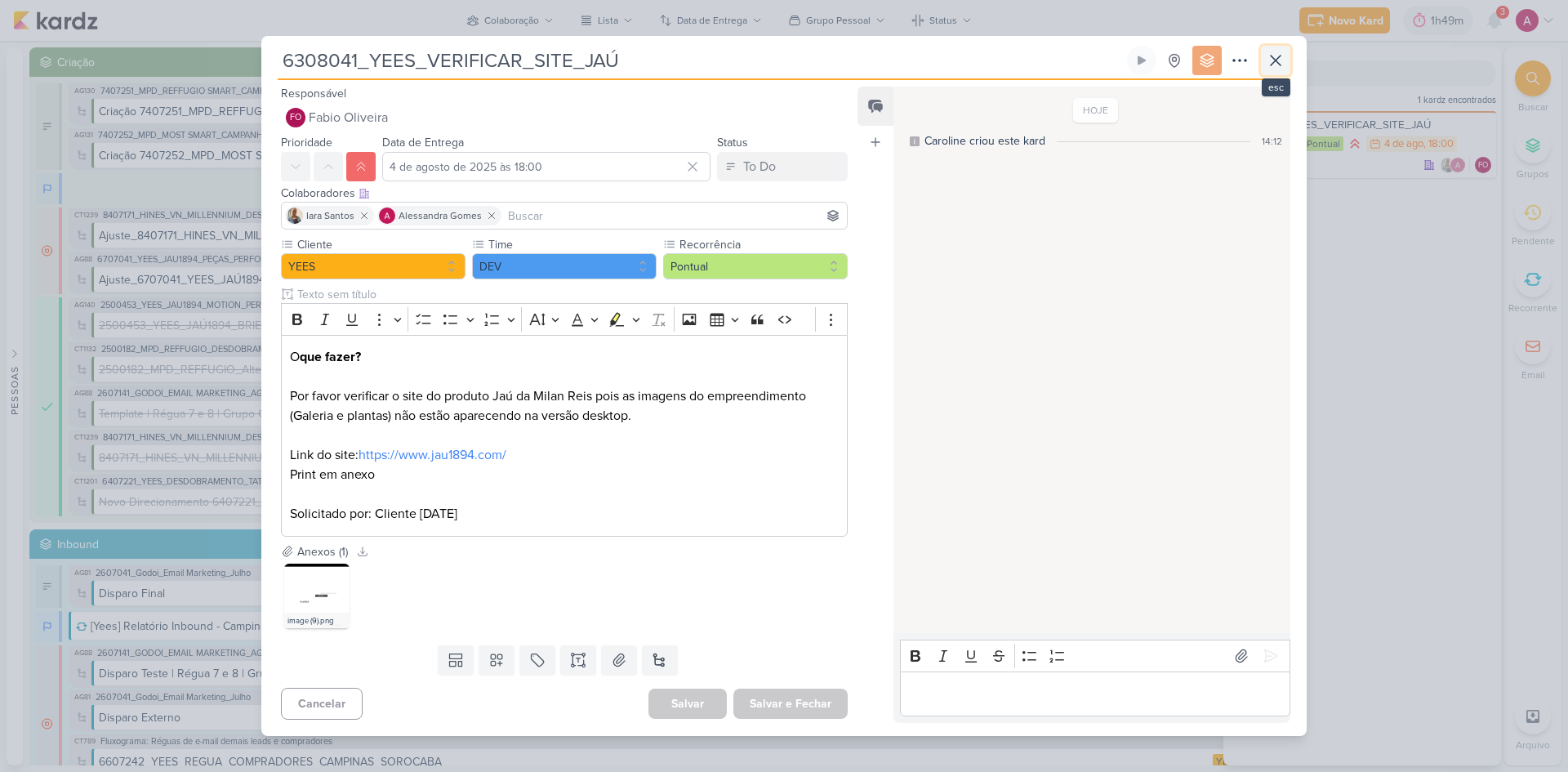 click 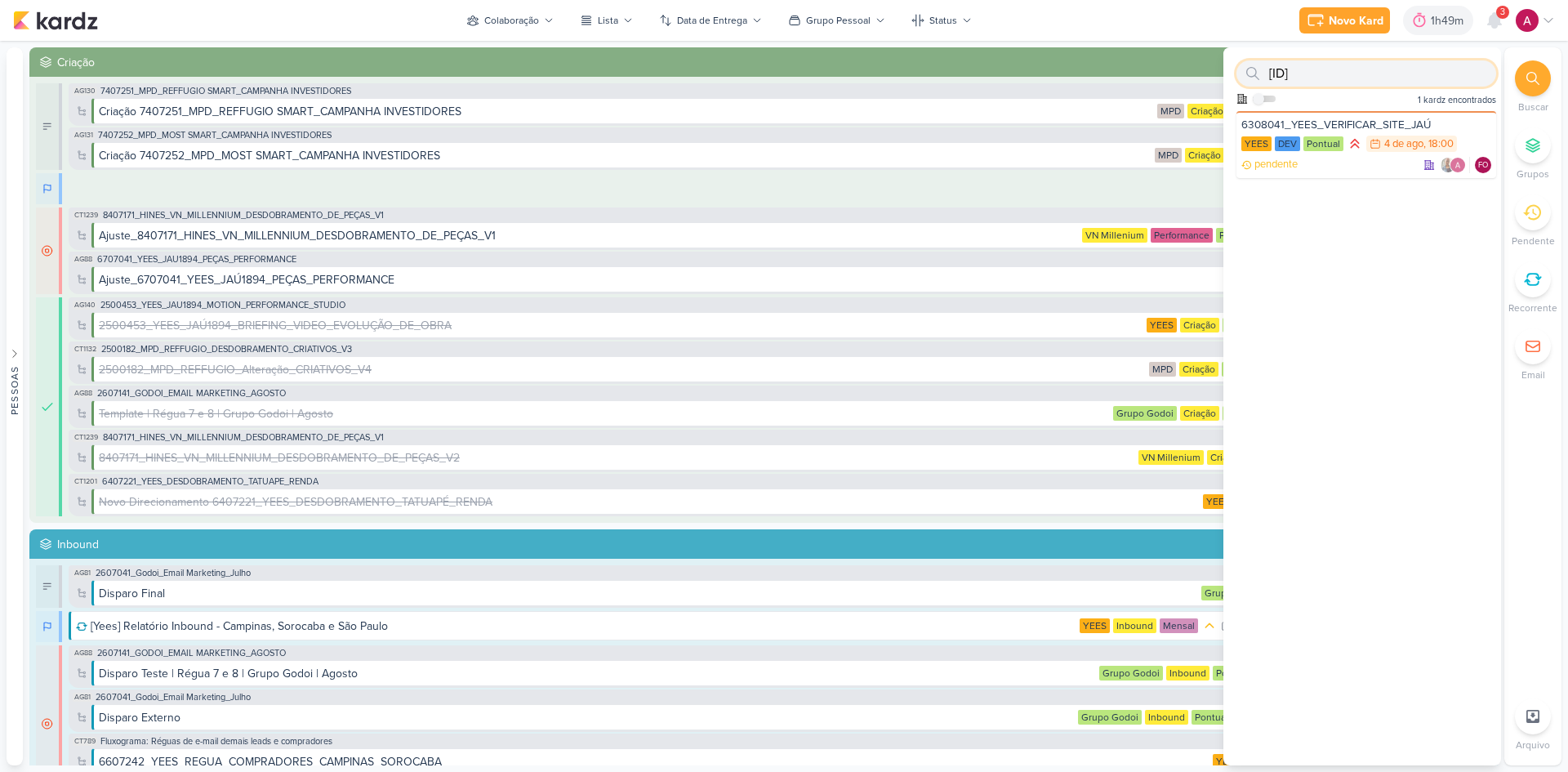 drag, startPoint x: 1357, startPoint y: 70, endPoint x: 1223, endPoint y: 87, distance: 135.07405 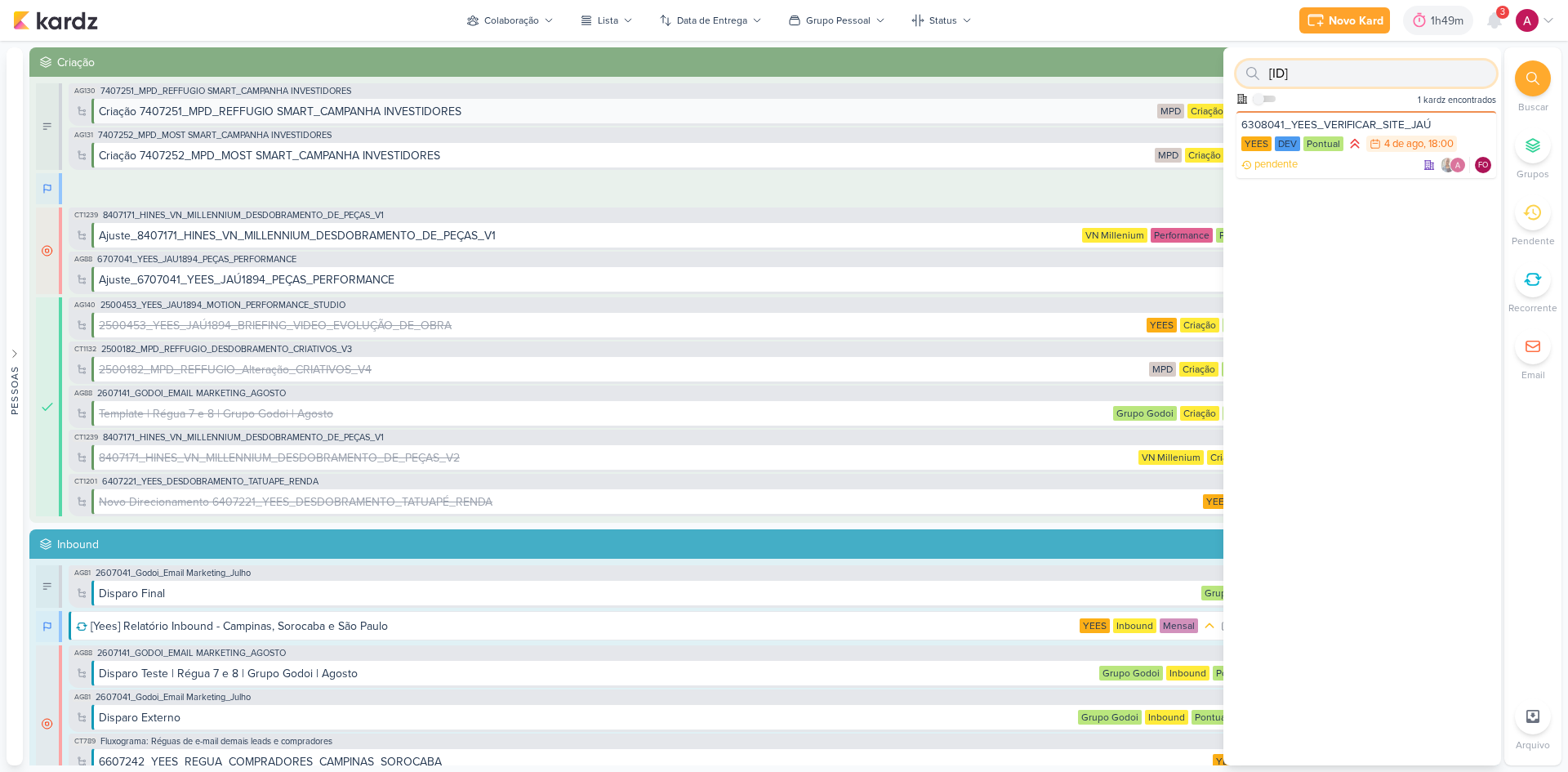 paste on "7407252" 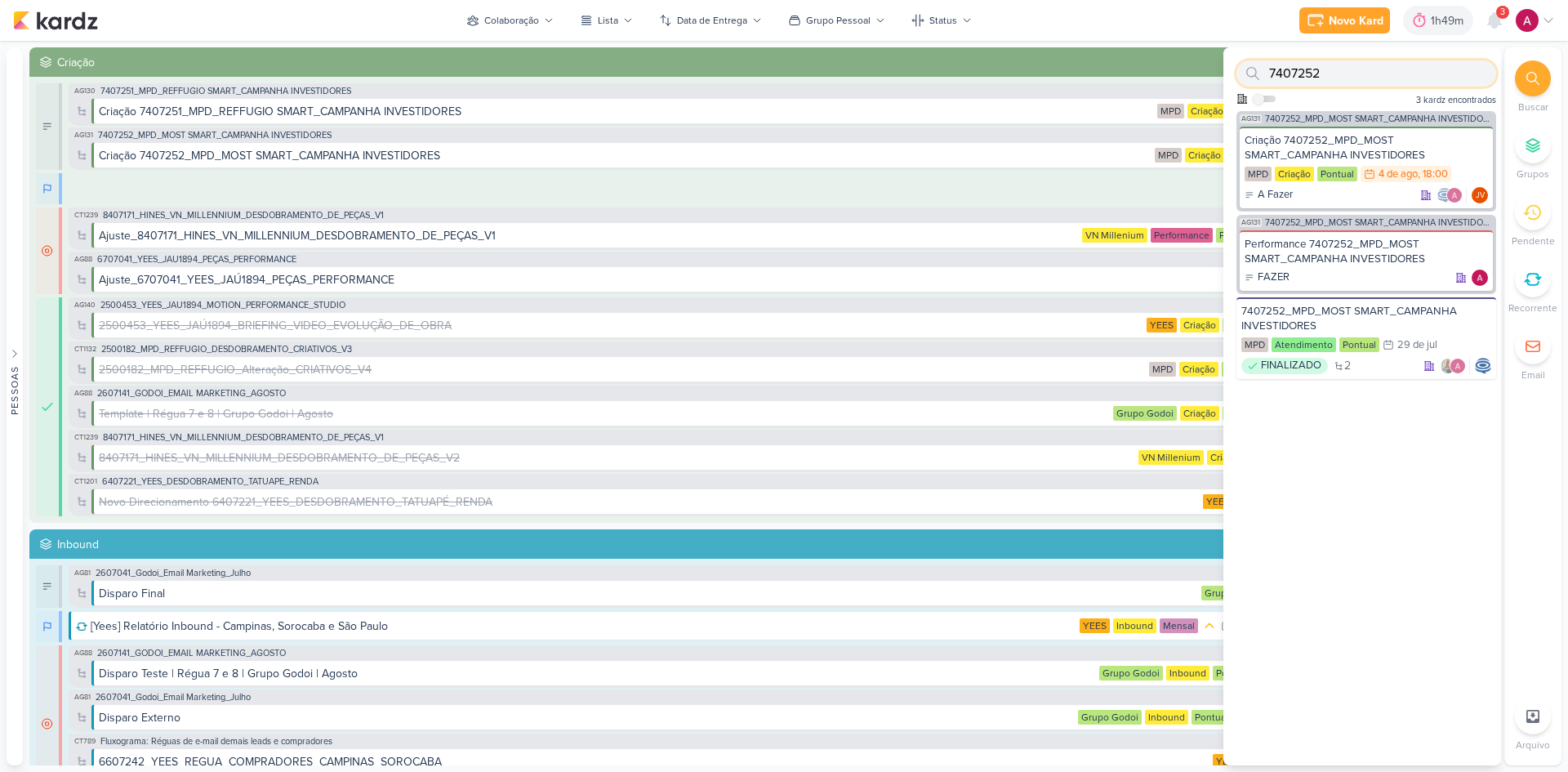 drag, startPoint x: 1364, startPoint y: 73, endPoint x: 1230, endPoint y: 79, distance: 134.134 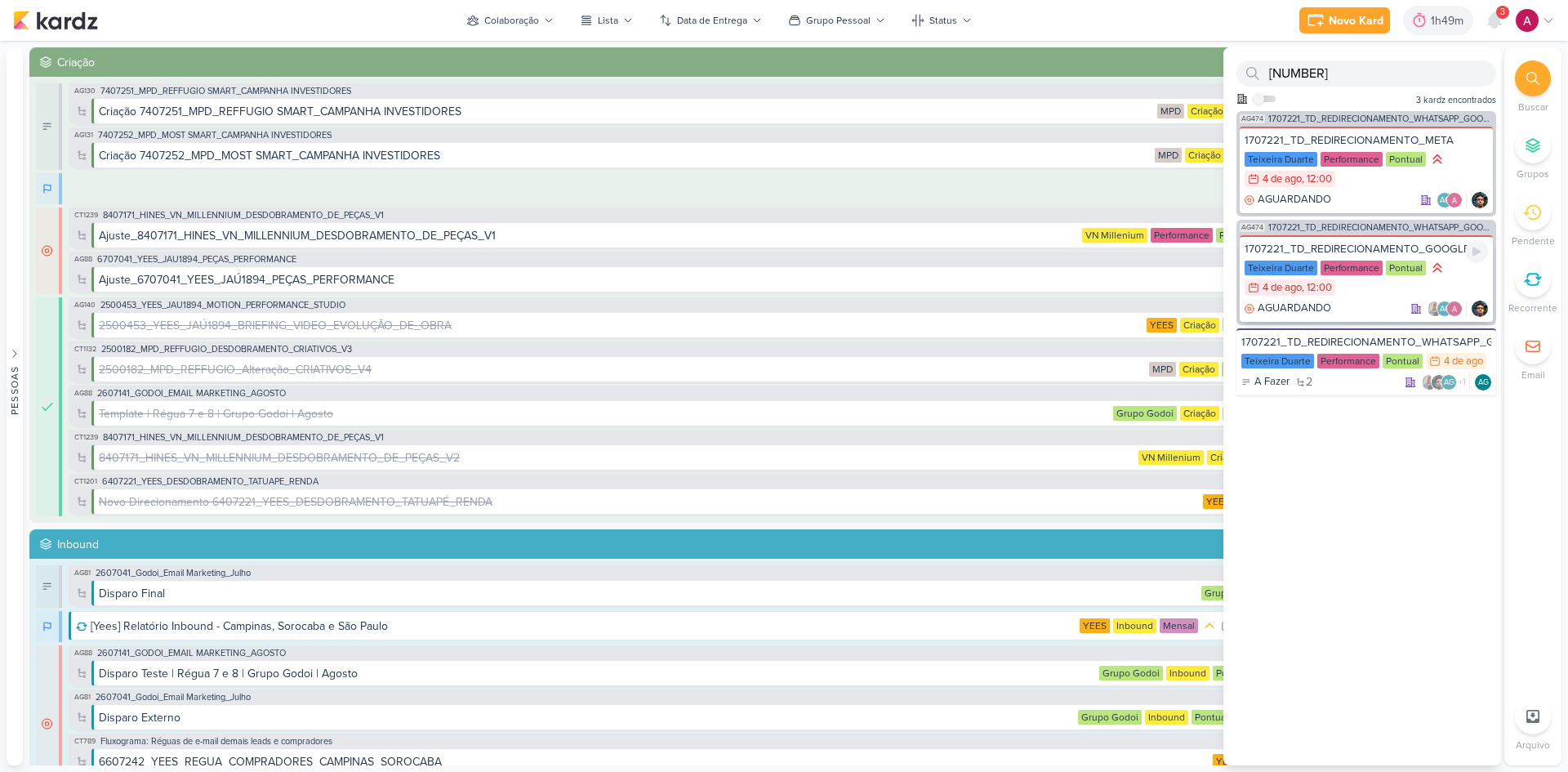 click on "Teixeira Duarte
Performance
Pontual
4/8
4 de ago
, 12:00" at bounding box center [1366, 279] 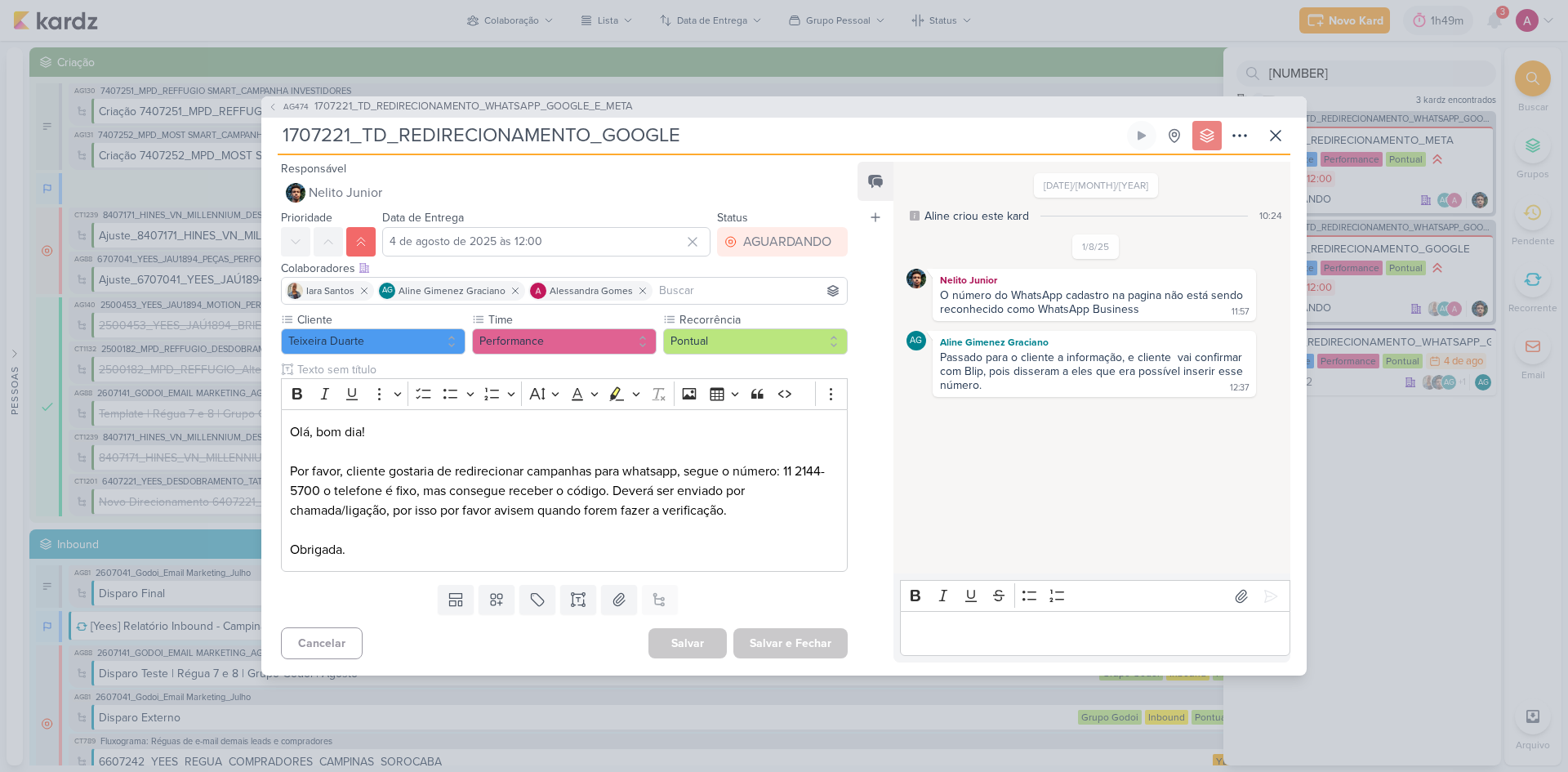 click on "AG474
1707221_TD_REDIRECIONAMENTO_WHATSAPP_GOOGLE_E_META
1707221_TD_REDIRECIONAMENTO_GOOGLE" at bounding box center [784, 386] 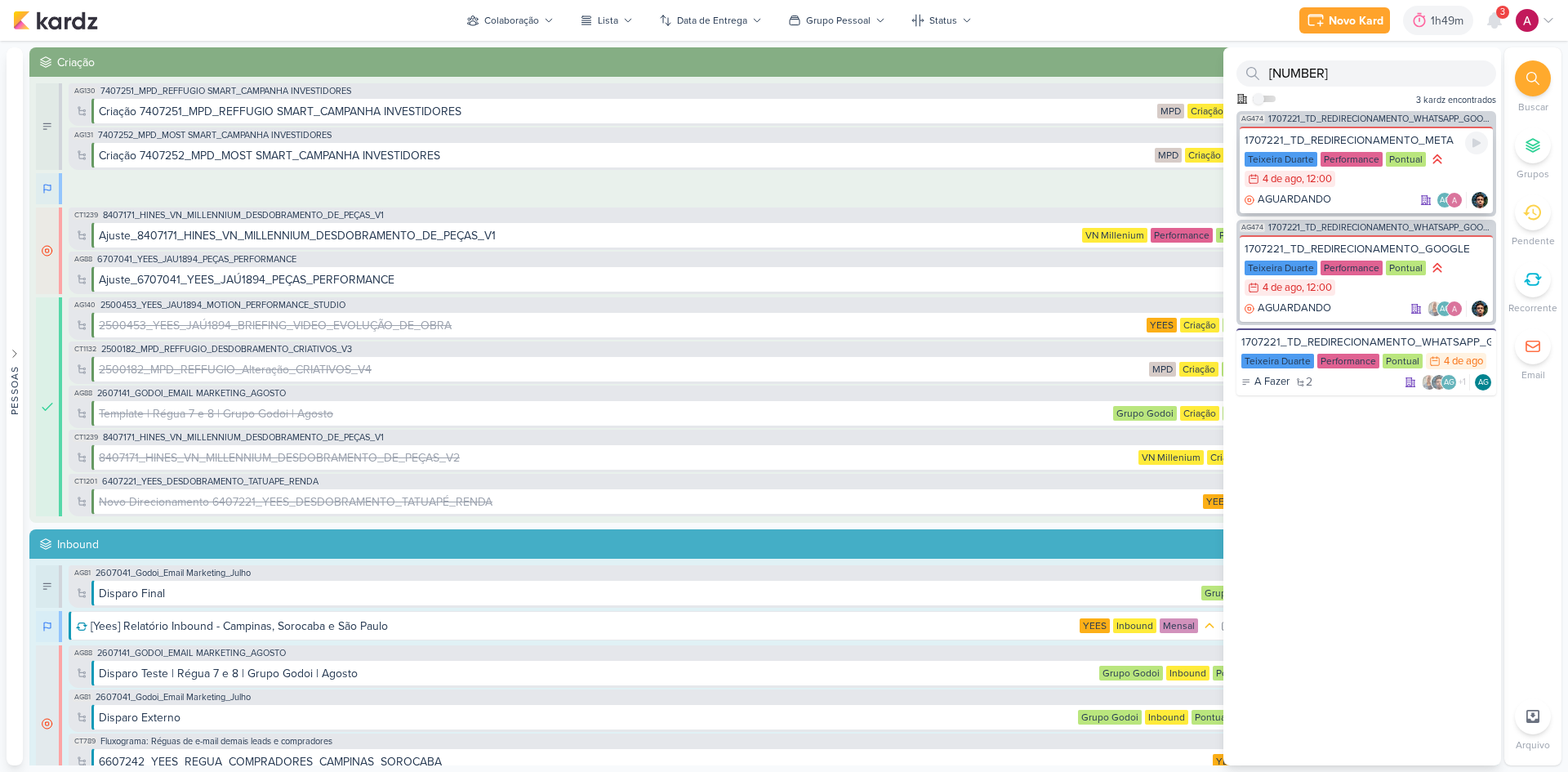 click on "AGUARDANDO
AG" at bounding box center [1366, 200] 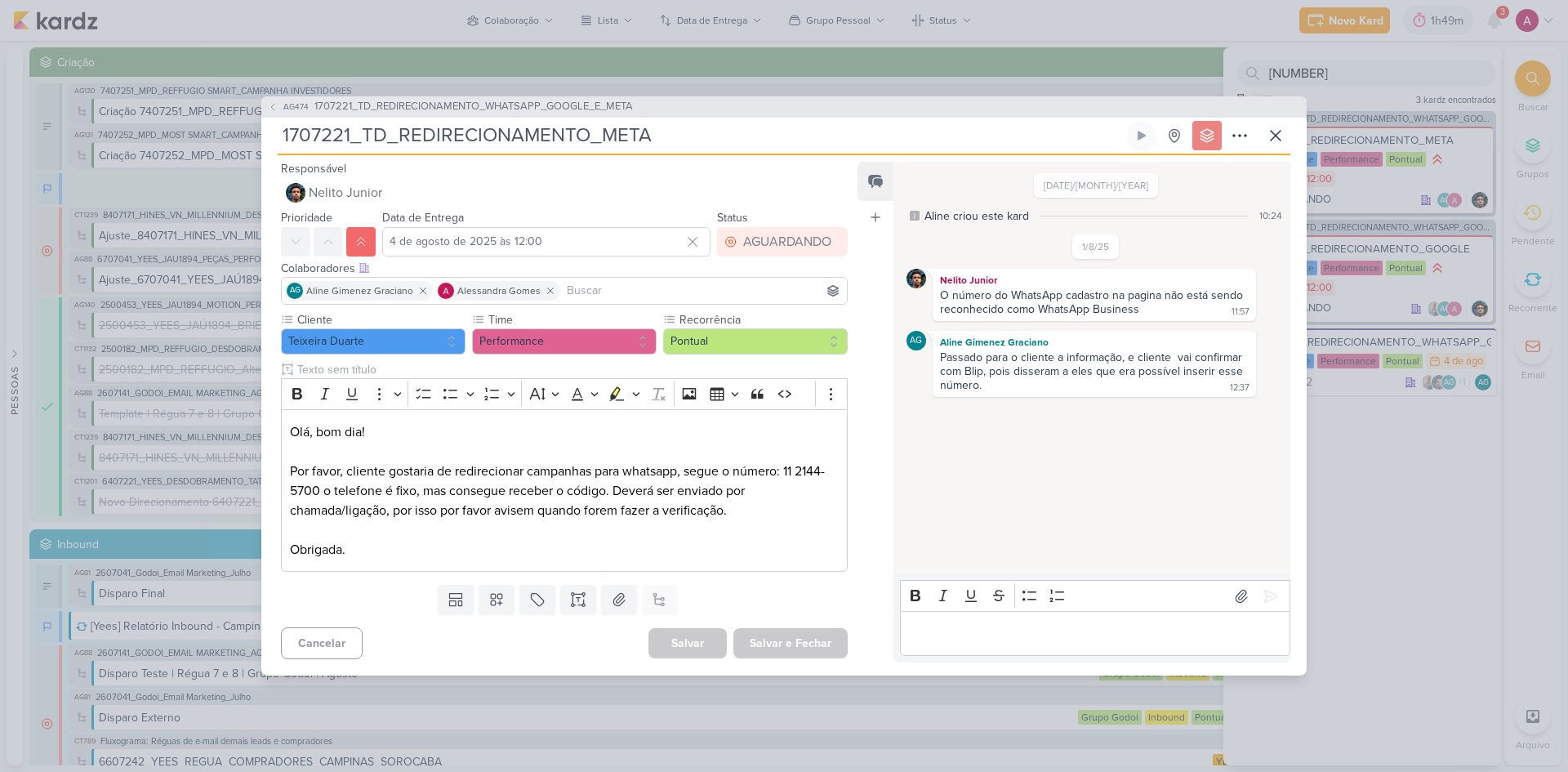 click on "AG474
1707221_TD_REDIRECIONAMENTO_WHATSAPP_GOOGLE_E_META
1707221_TD_REDIRECIONAMENTO_META" at bounding box center [784, 386] 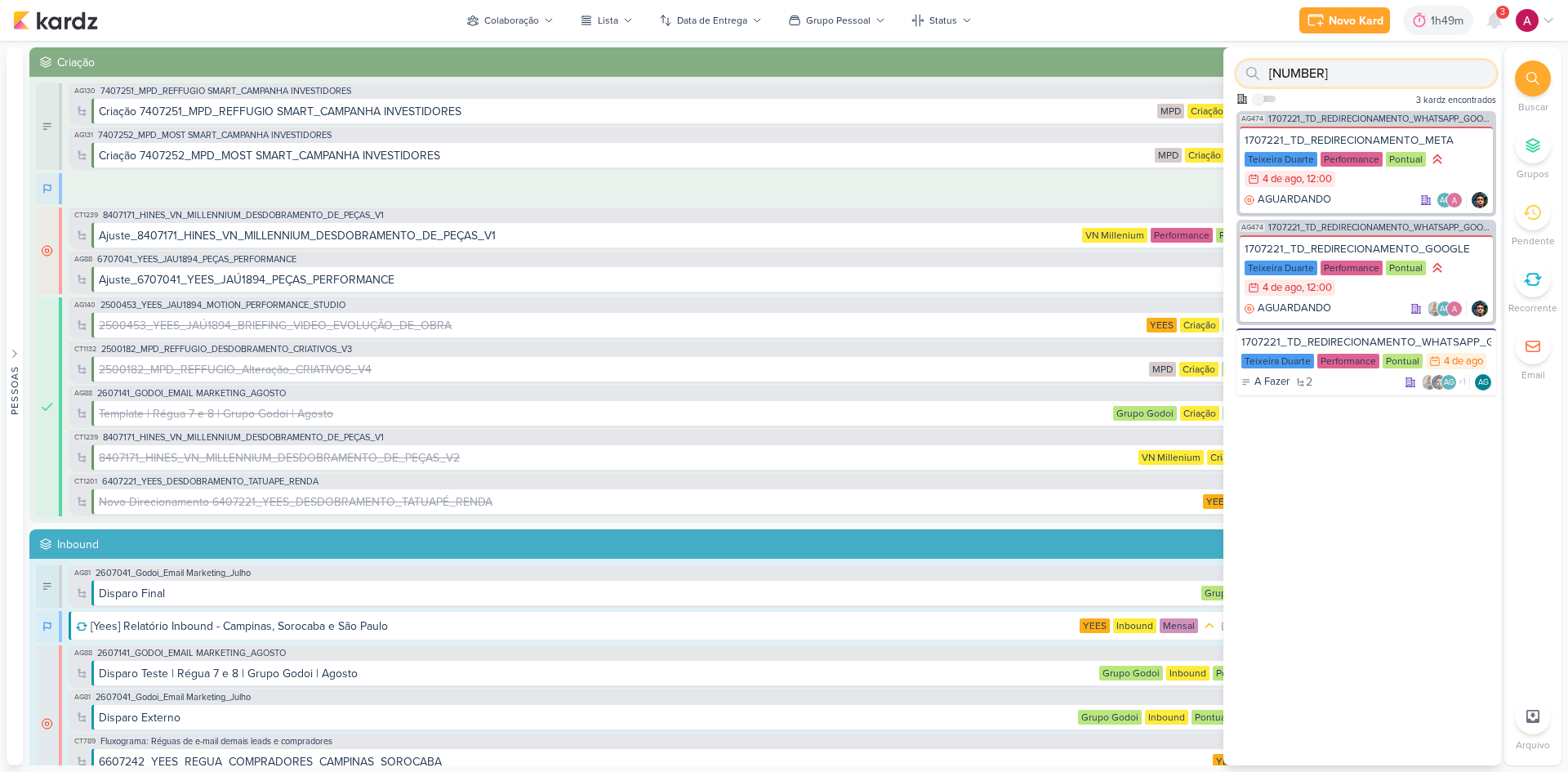 drag, startPoint x: 1330, startPoint y: 73, endPoint x: 1266, endPoint y: 69, distance: 64.124878 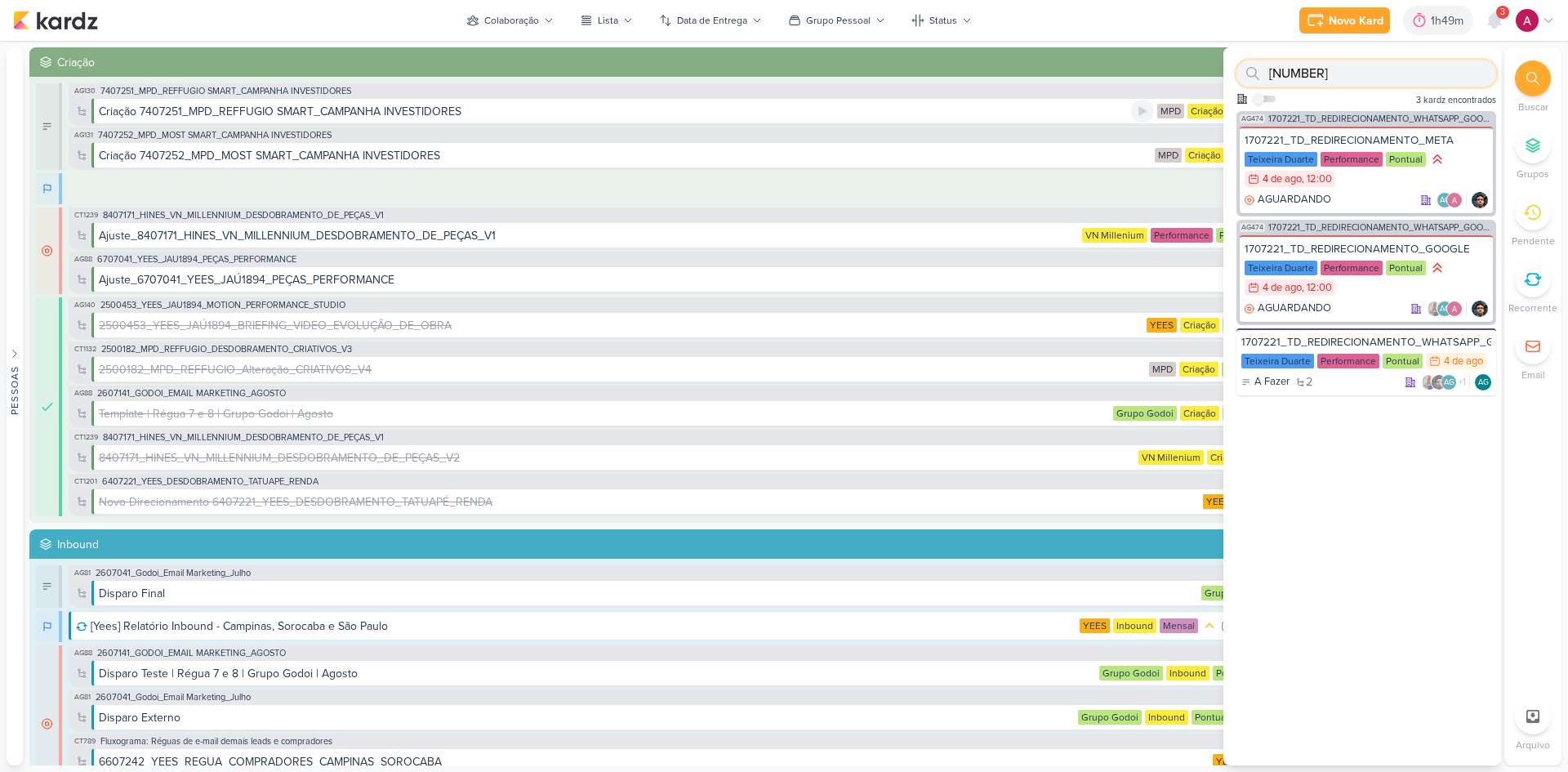 paste on "370801" 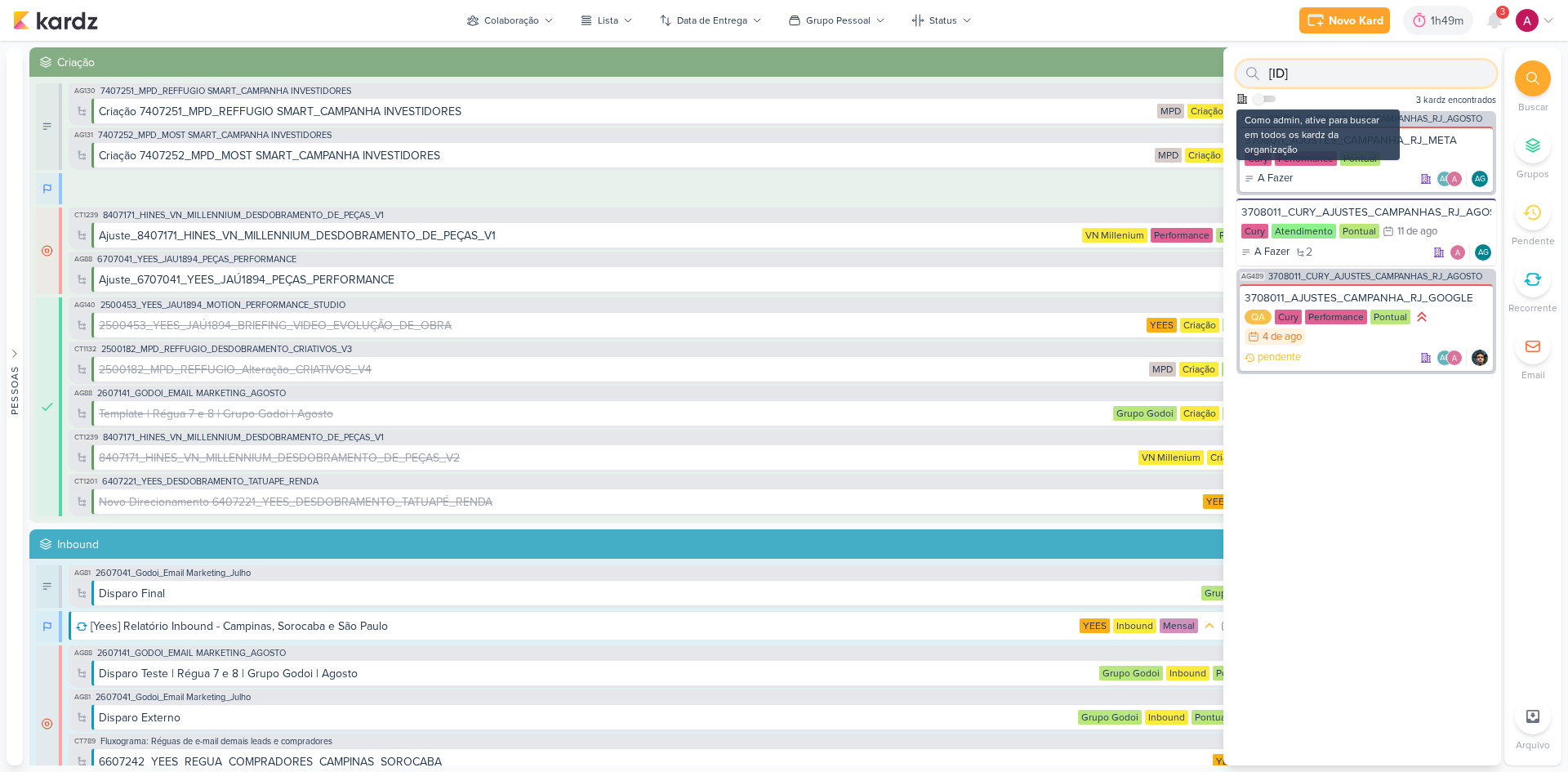 drag, startPoint x: 1334, startPoint y: 69, endPoint x: 1265, endPoint y: 94, distance: 73.38937 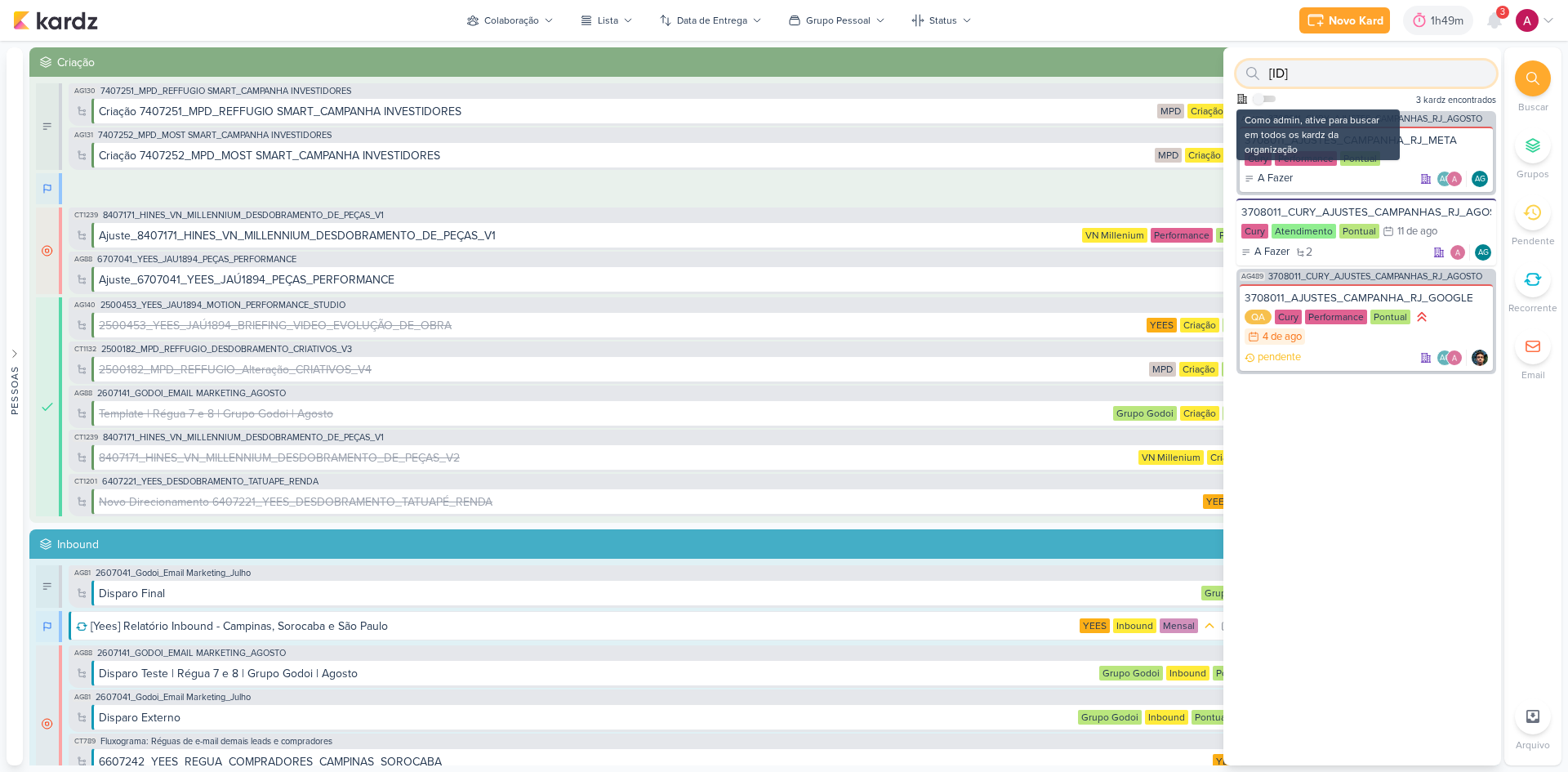 click on "3708011
Como admin, ative para buscar em todos os kardz da organização
3 kardz encontrados" at bounding box center (1362, 79) 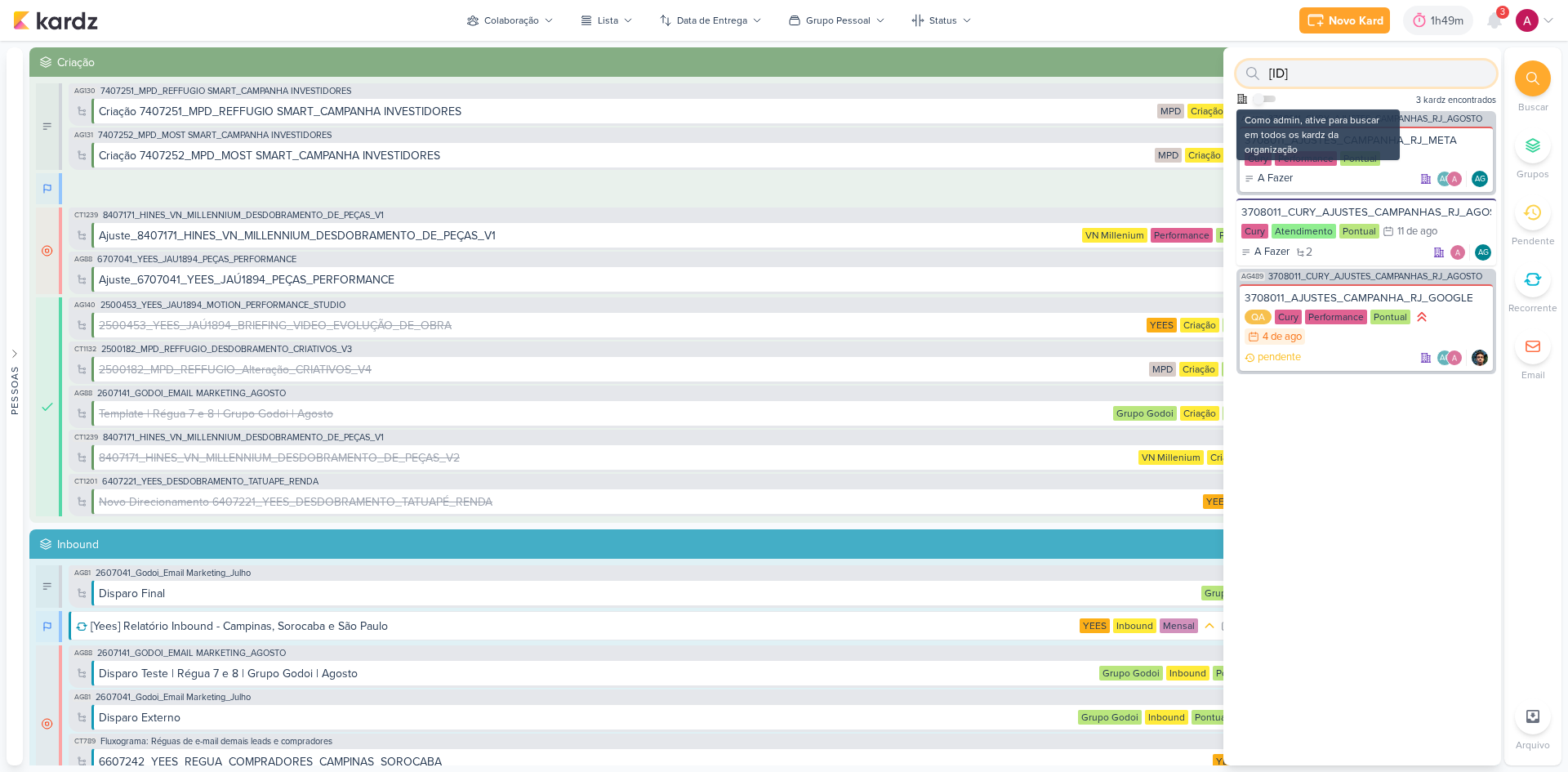 paste on "270725" 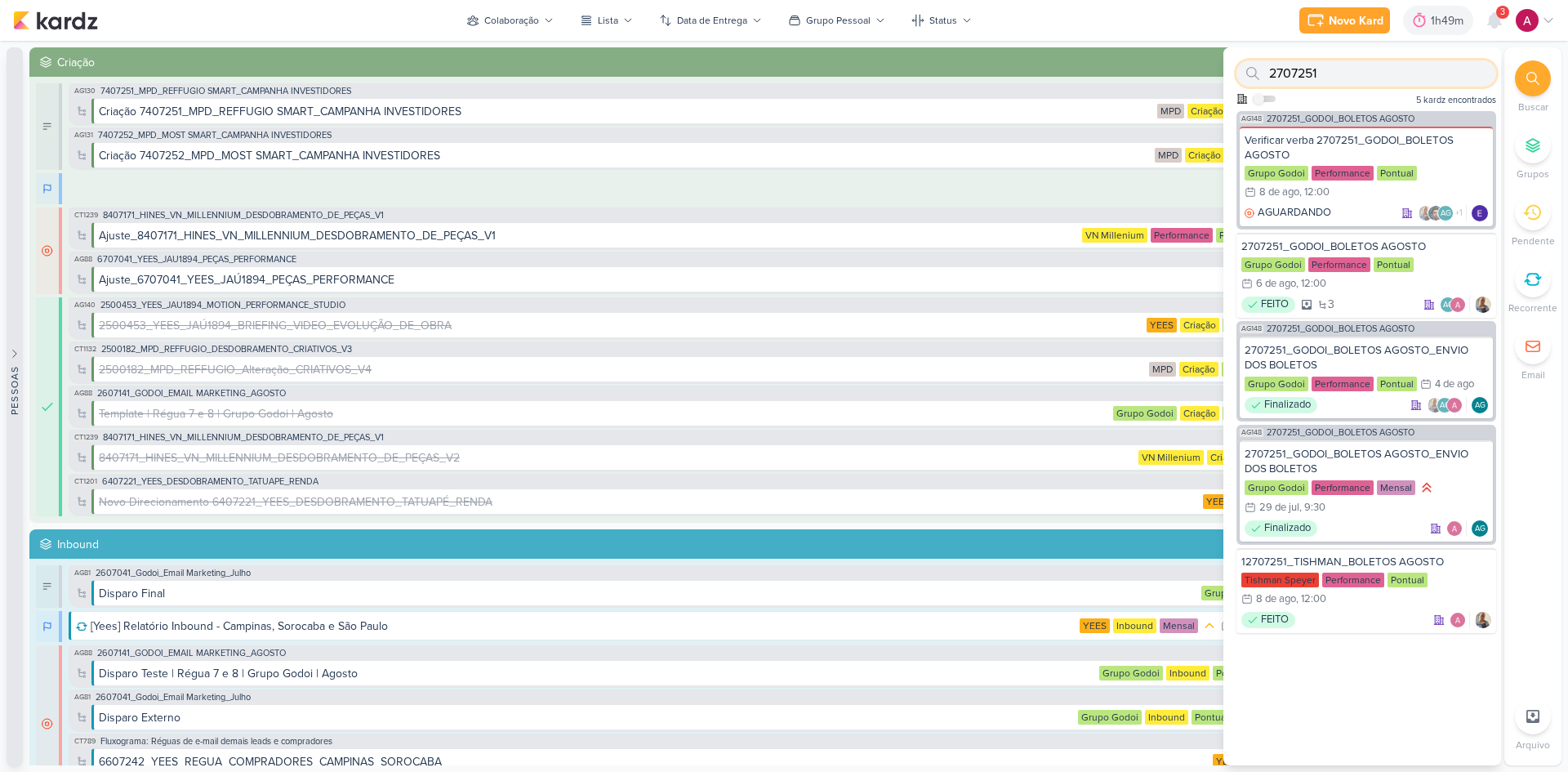 type on "2707251" 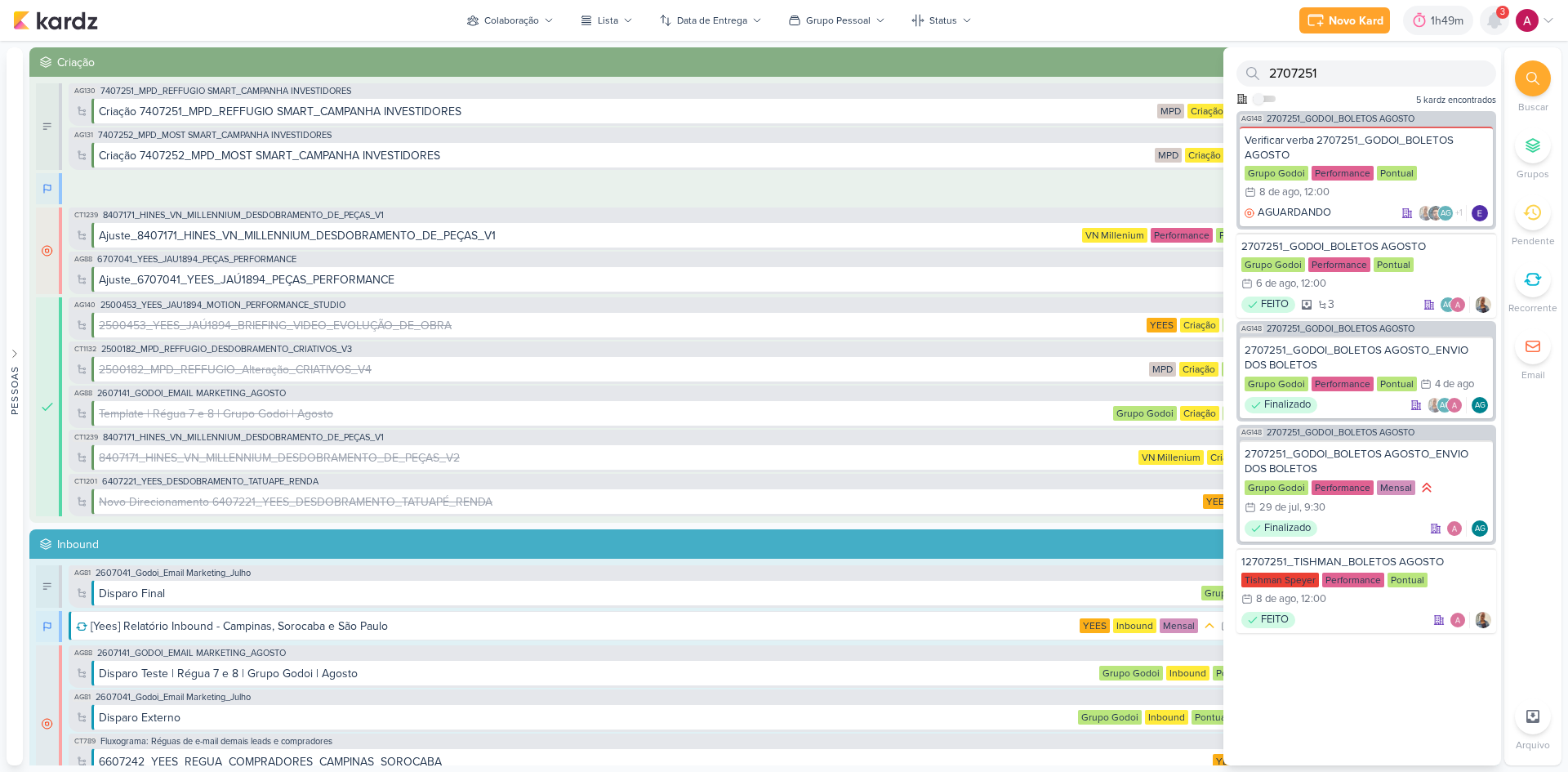 click 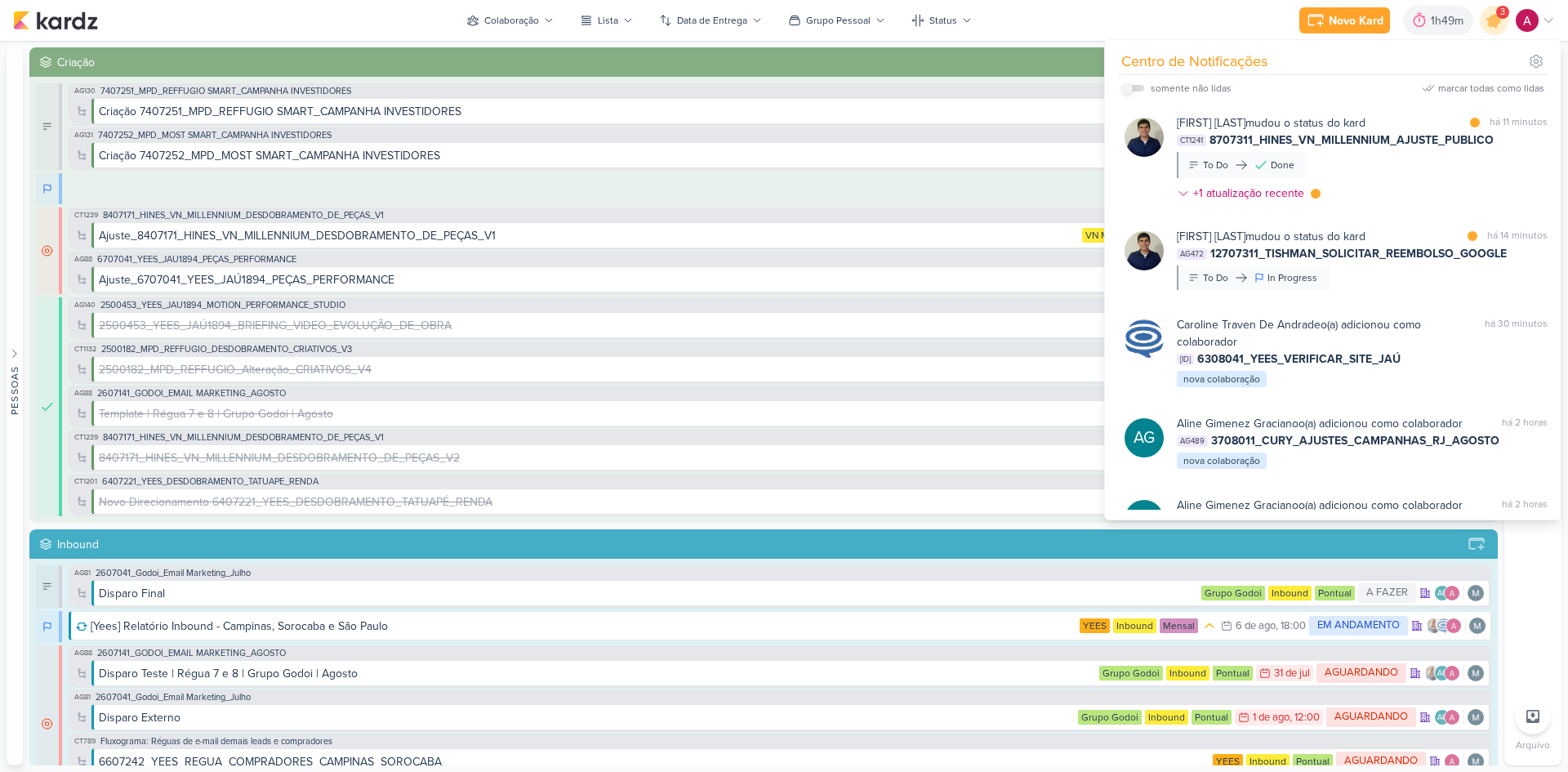 click at bounding box center (1127, 88) 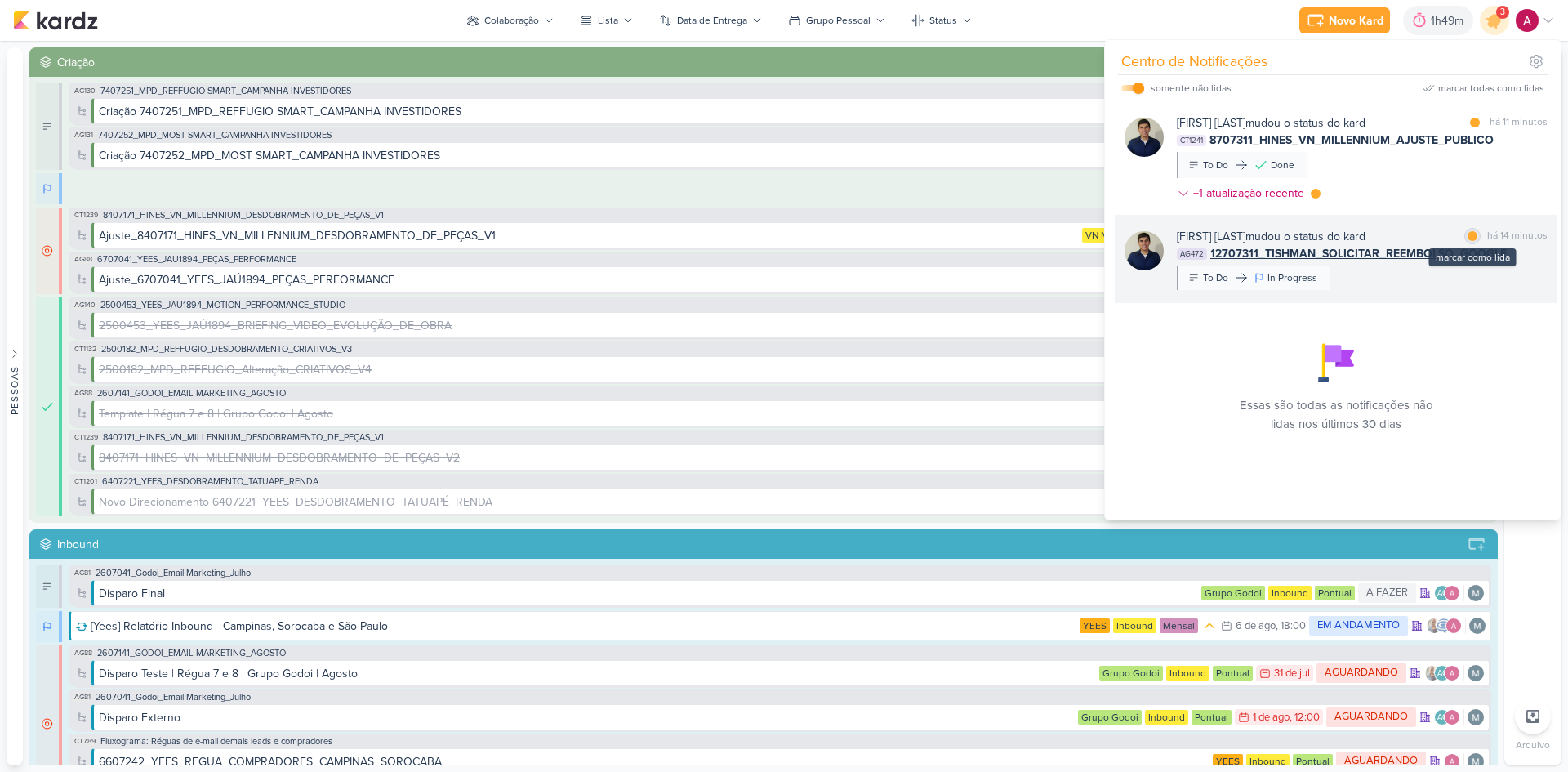 click at bounding box center [1472, 236] 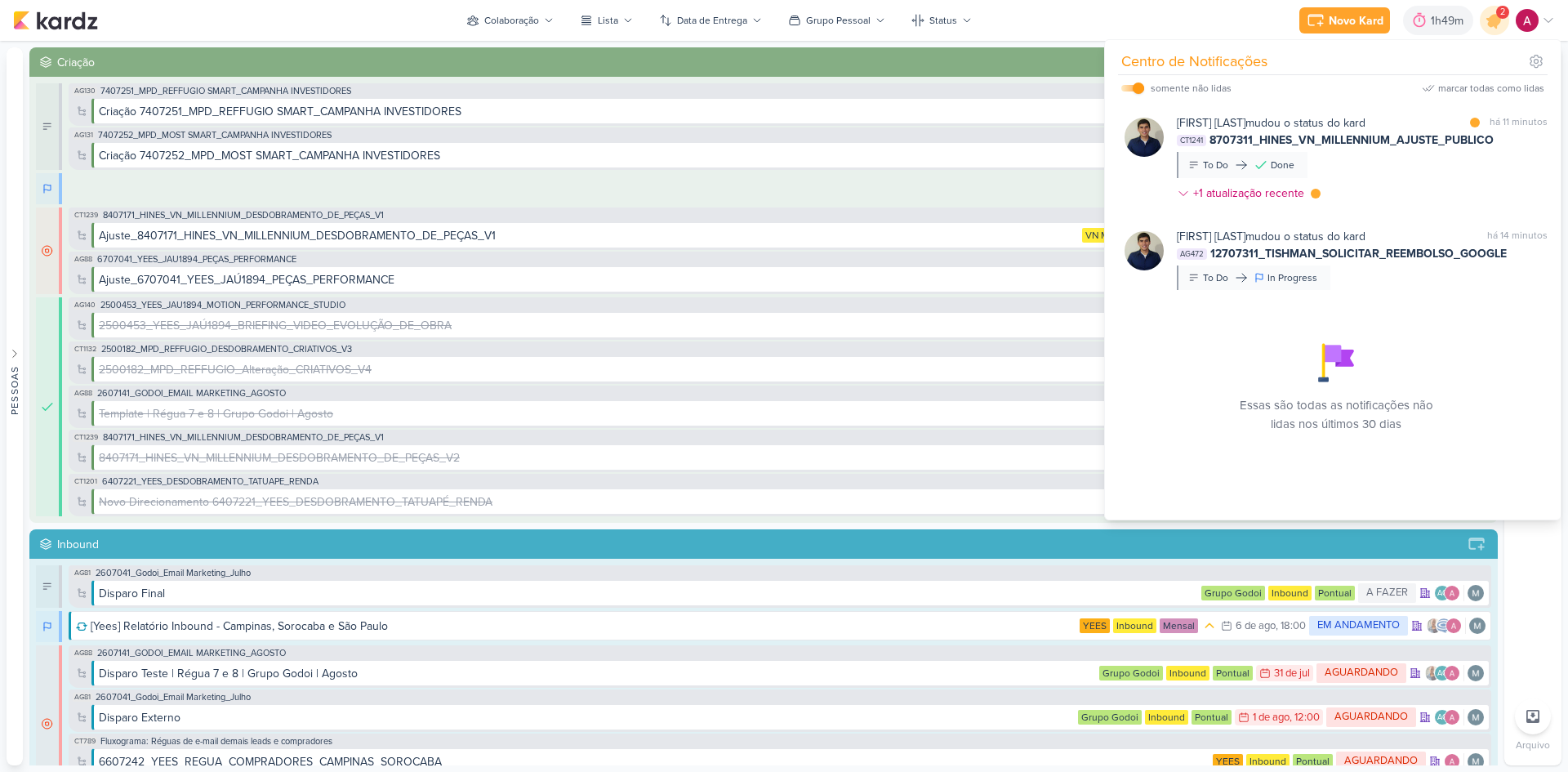 click on "Levy Pessoa  mudou o status do kard
marcar como lida
há 11 minutos
CT1241
8707311_HINES_VN_MILLENNIUM_AJUSTE_PUBLICO
To Do
Done" at bounding box center [1362, 161] 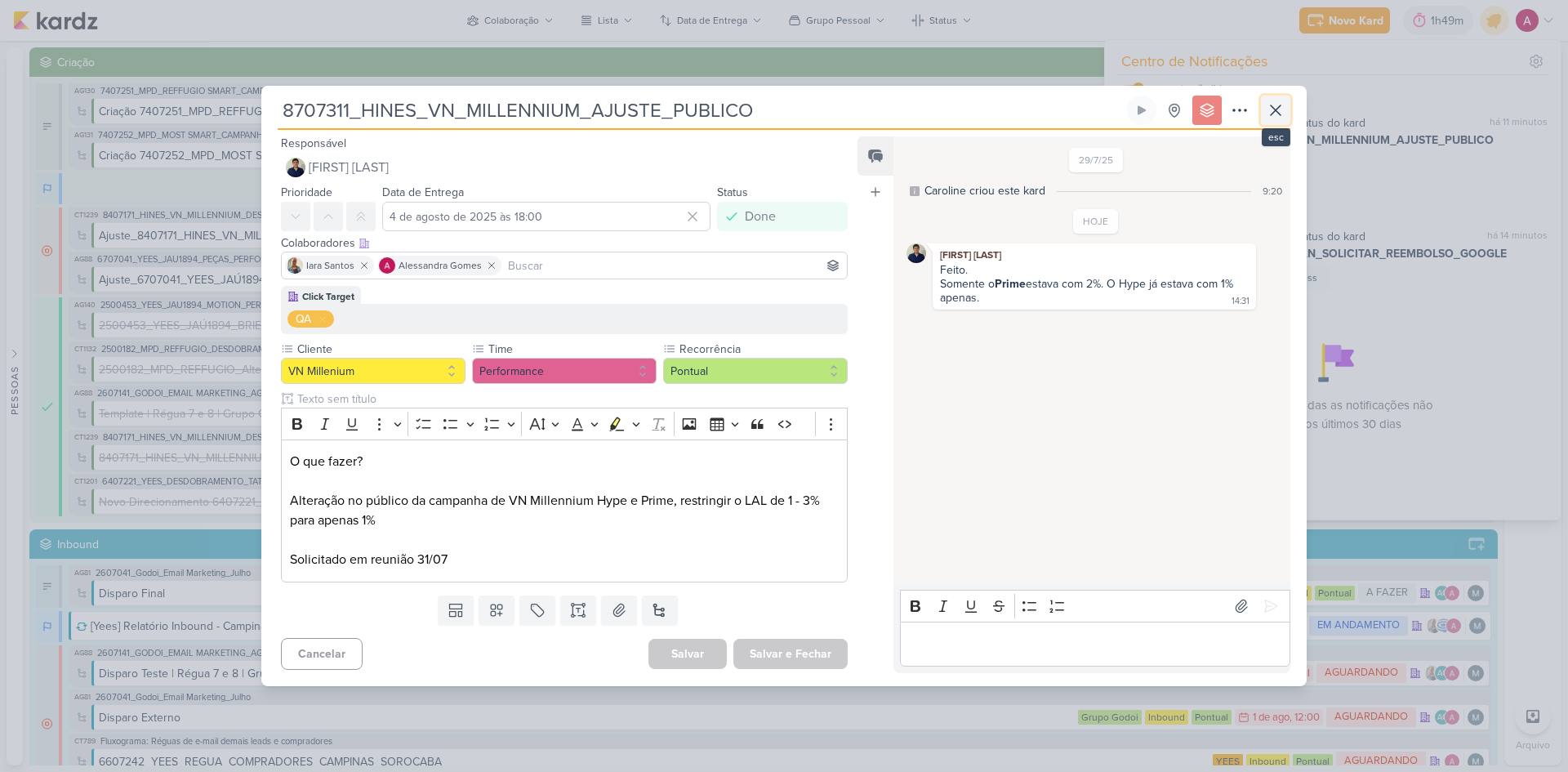 click 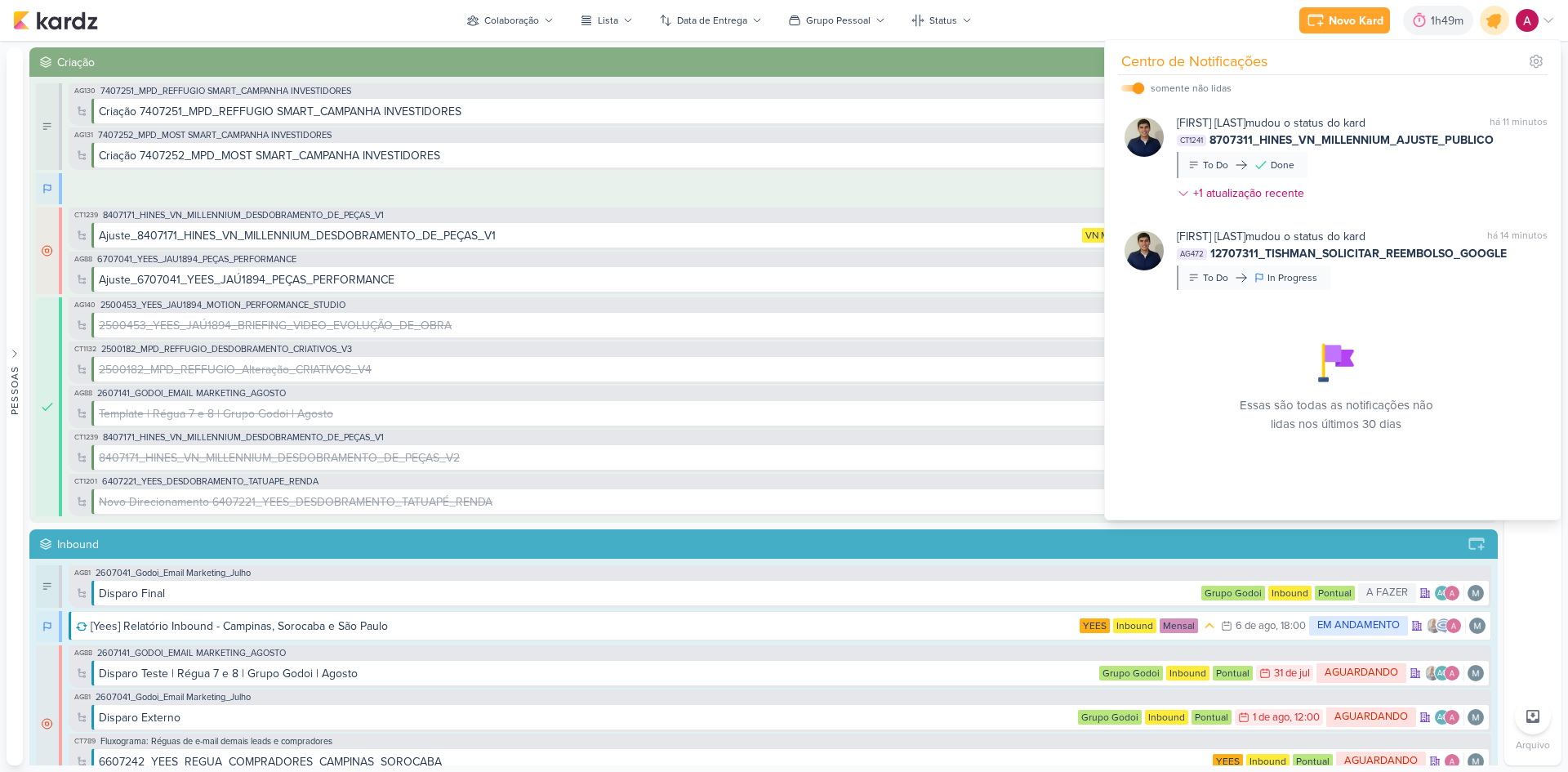click 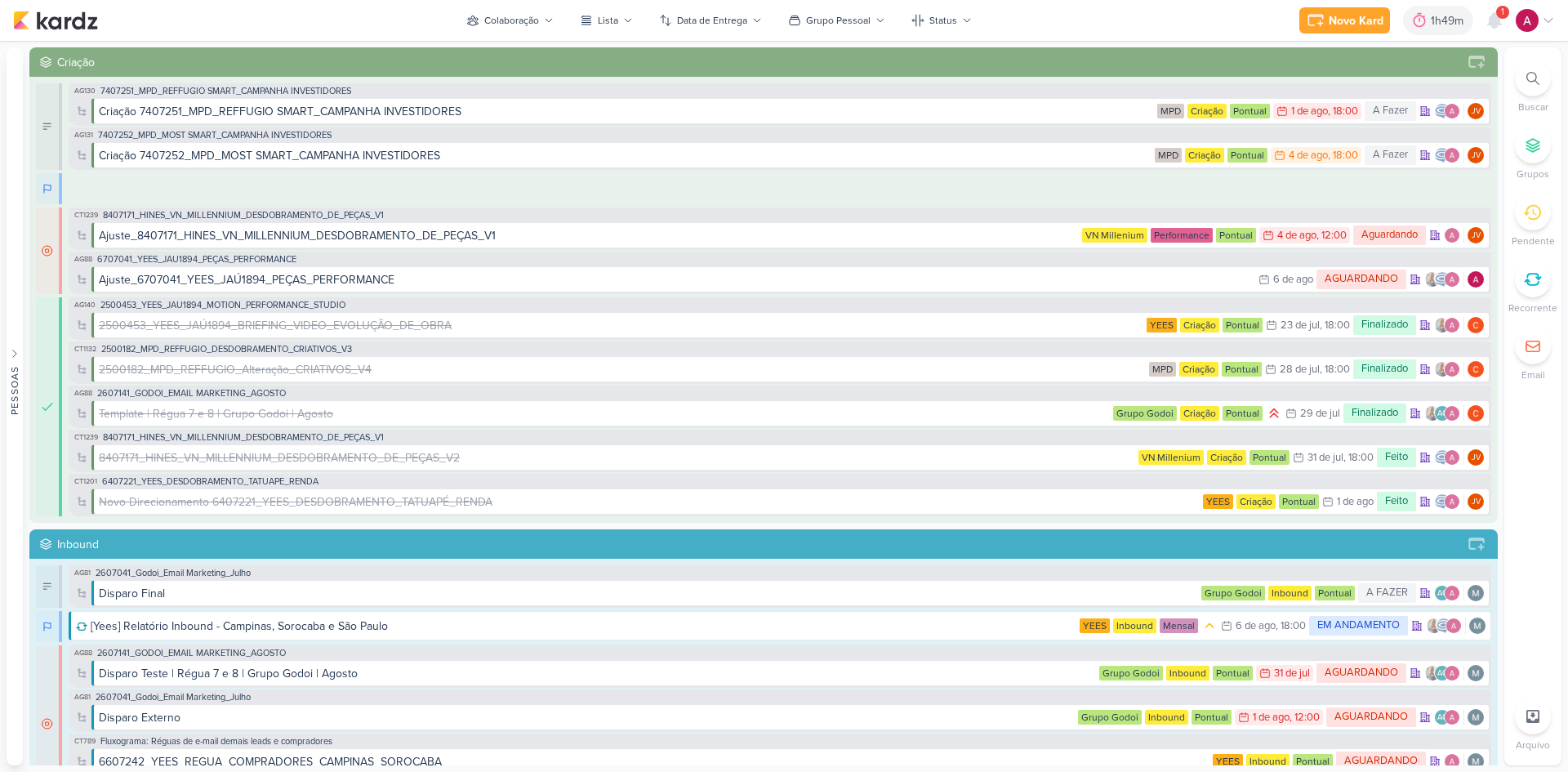 click 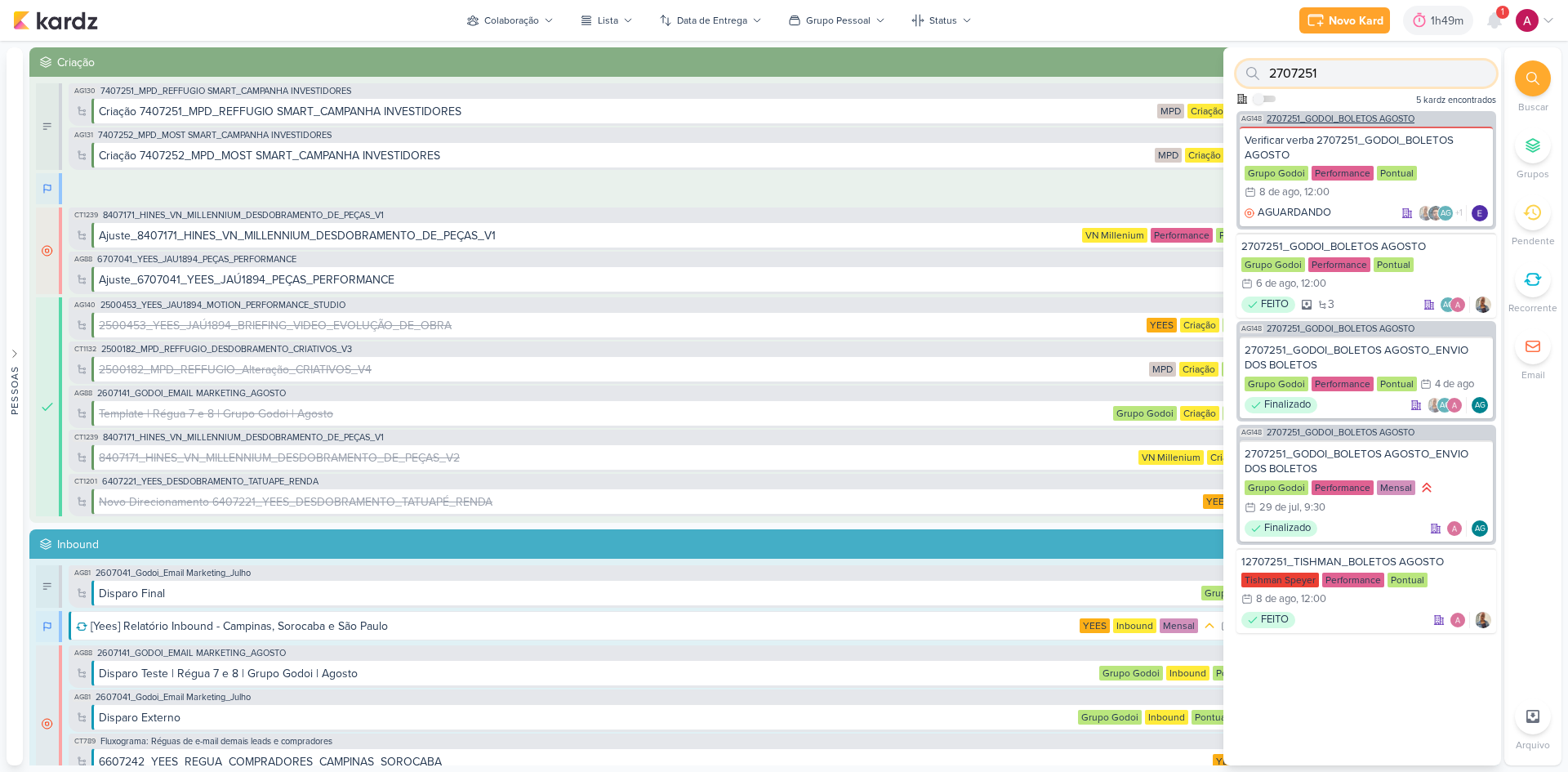 paste on "500182" 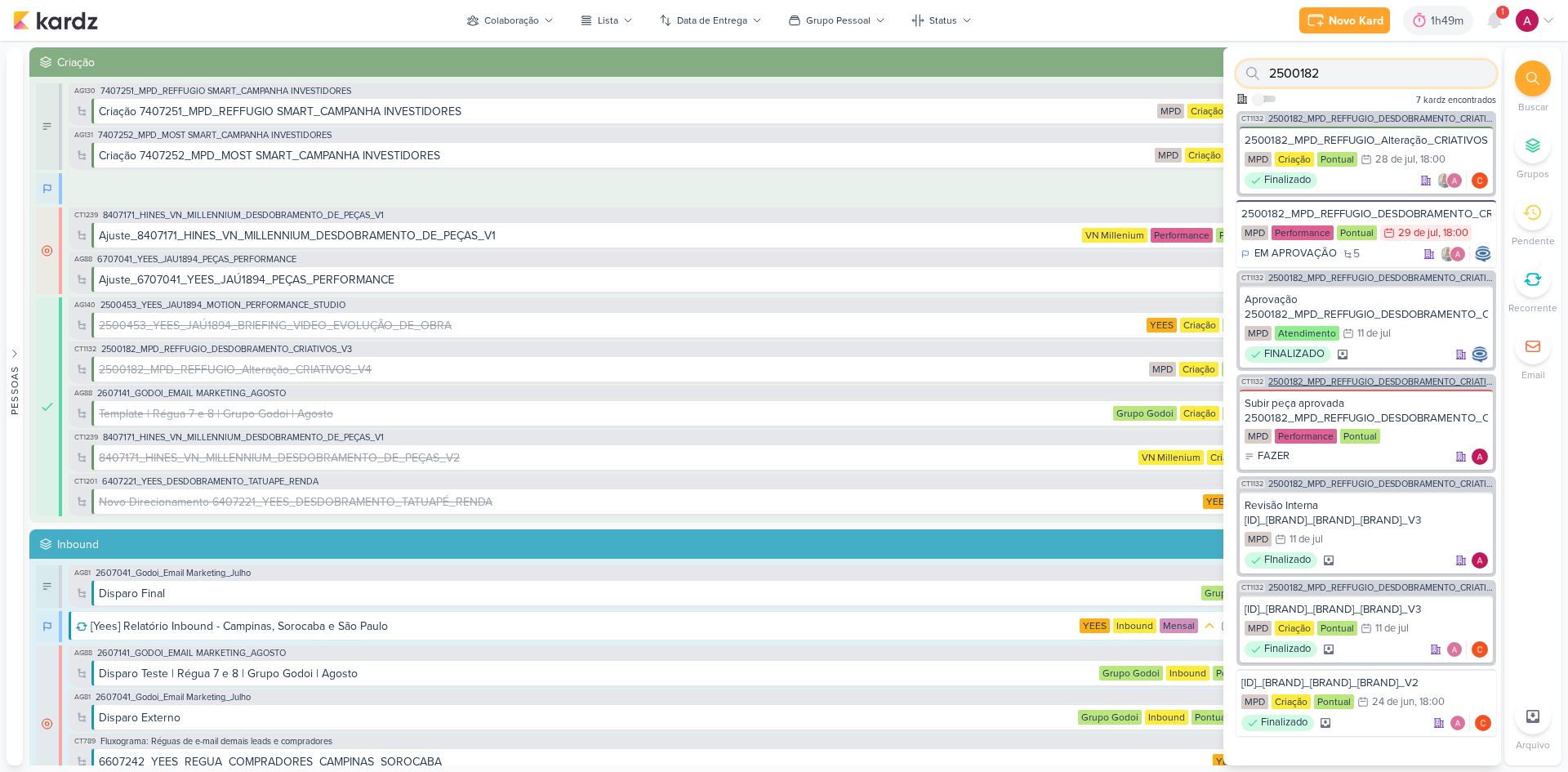 type on "2500182" 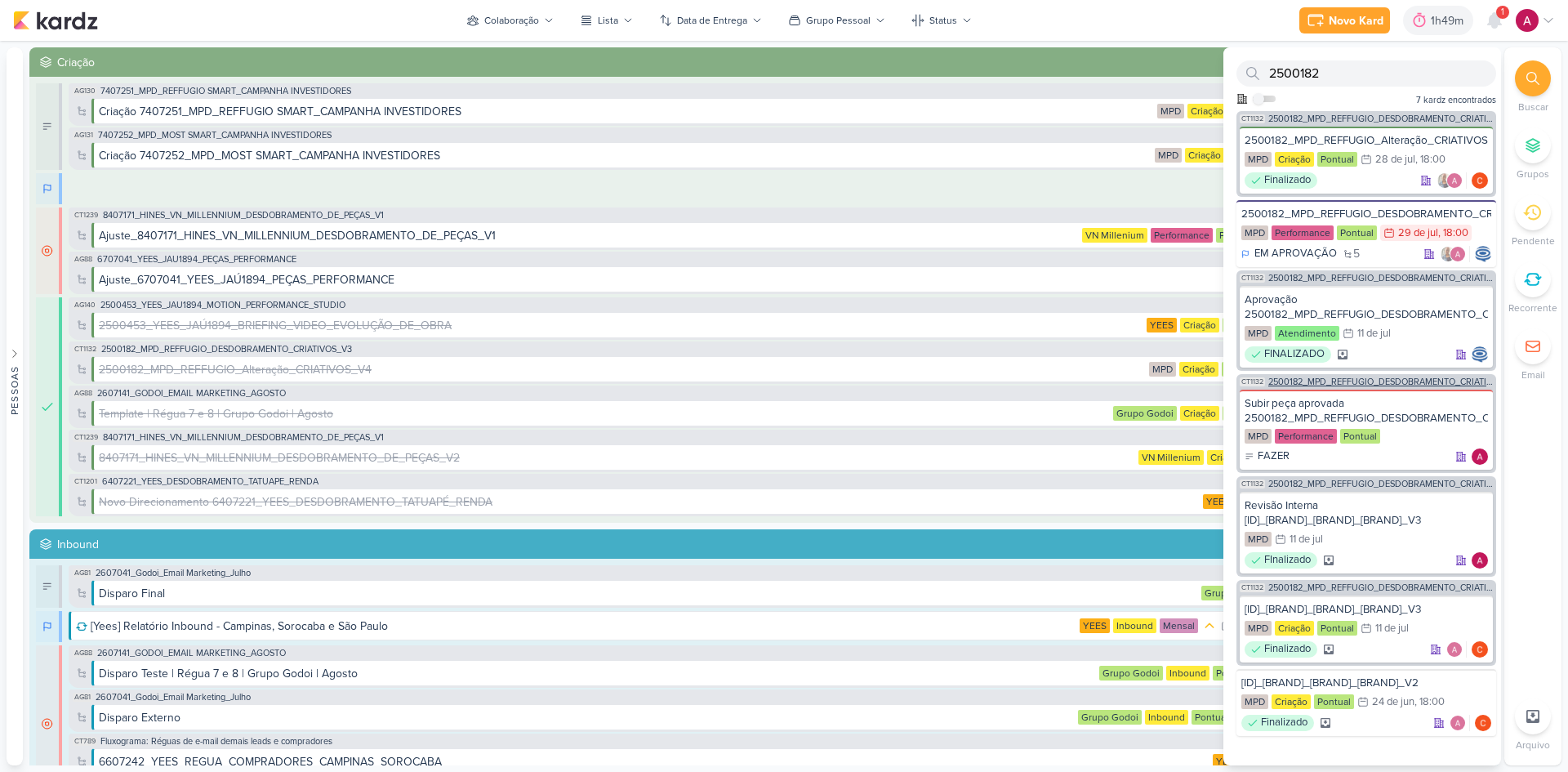 click on "2500182_MPD_REFFUGIO_DESDOBRAMENTO_CRIATIVOS_V3" at bounding box center [1380, 382] 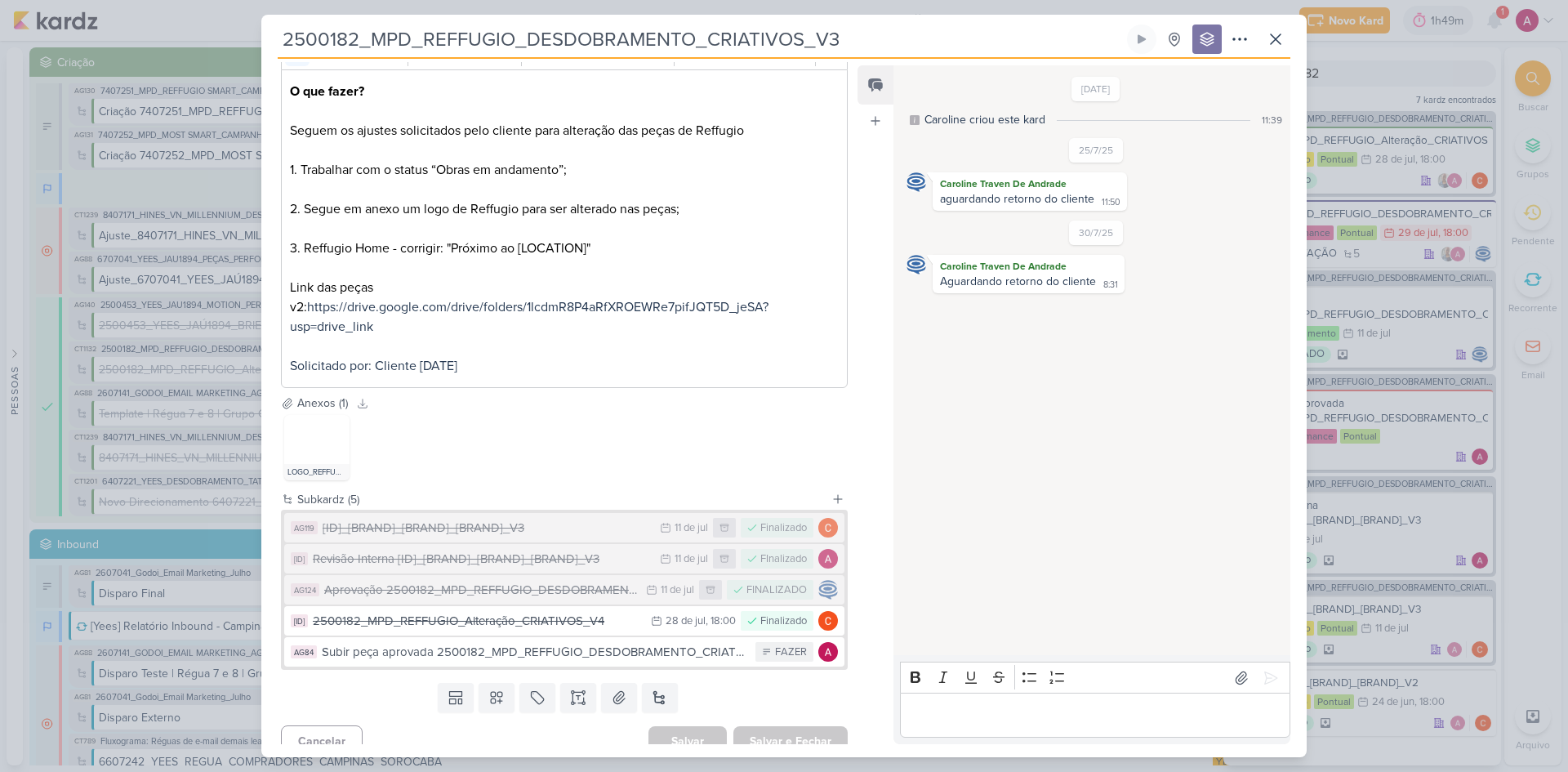scroll, scrollTop: 261, scrollLeft: 0, axis: vertical 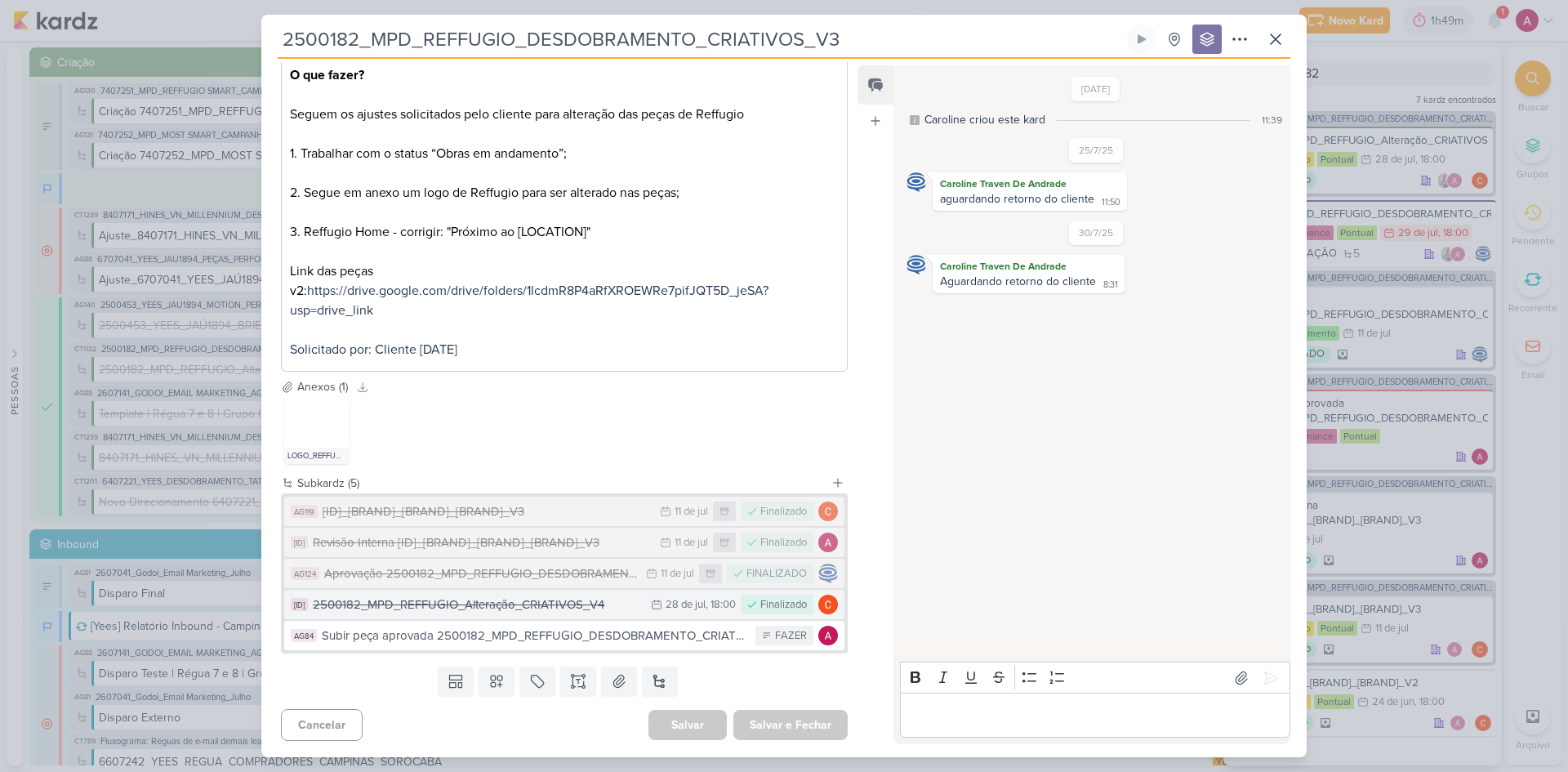 click on "2500182_MPD_REFFUGIO_Alteração_CRIATIVOS_V4" at bounding box center (478, 605) 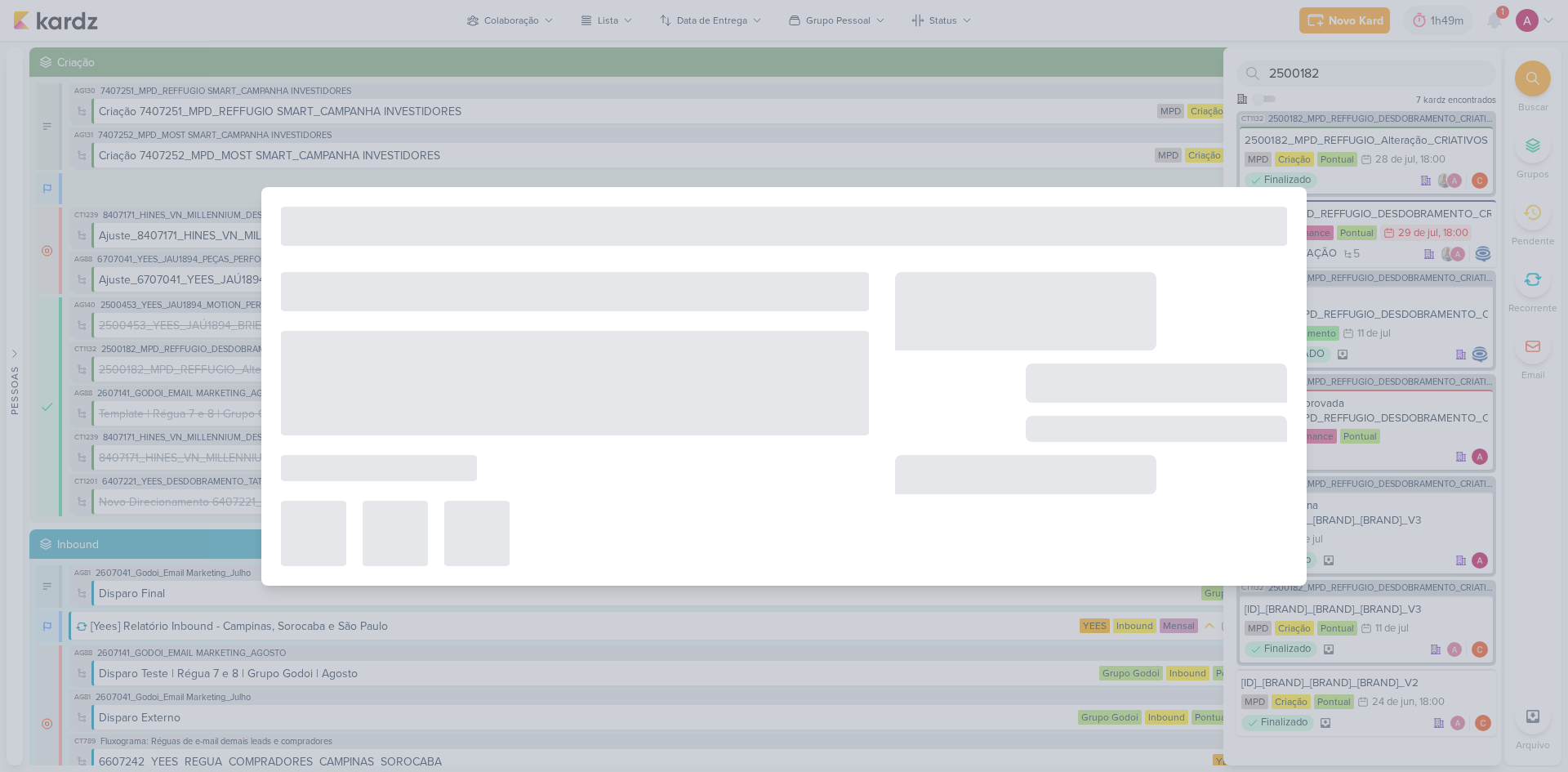 type on "2500182_MPD_REFFUGIO_Alteração_CRIATIVOS_V4" 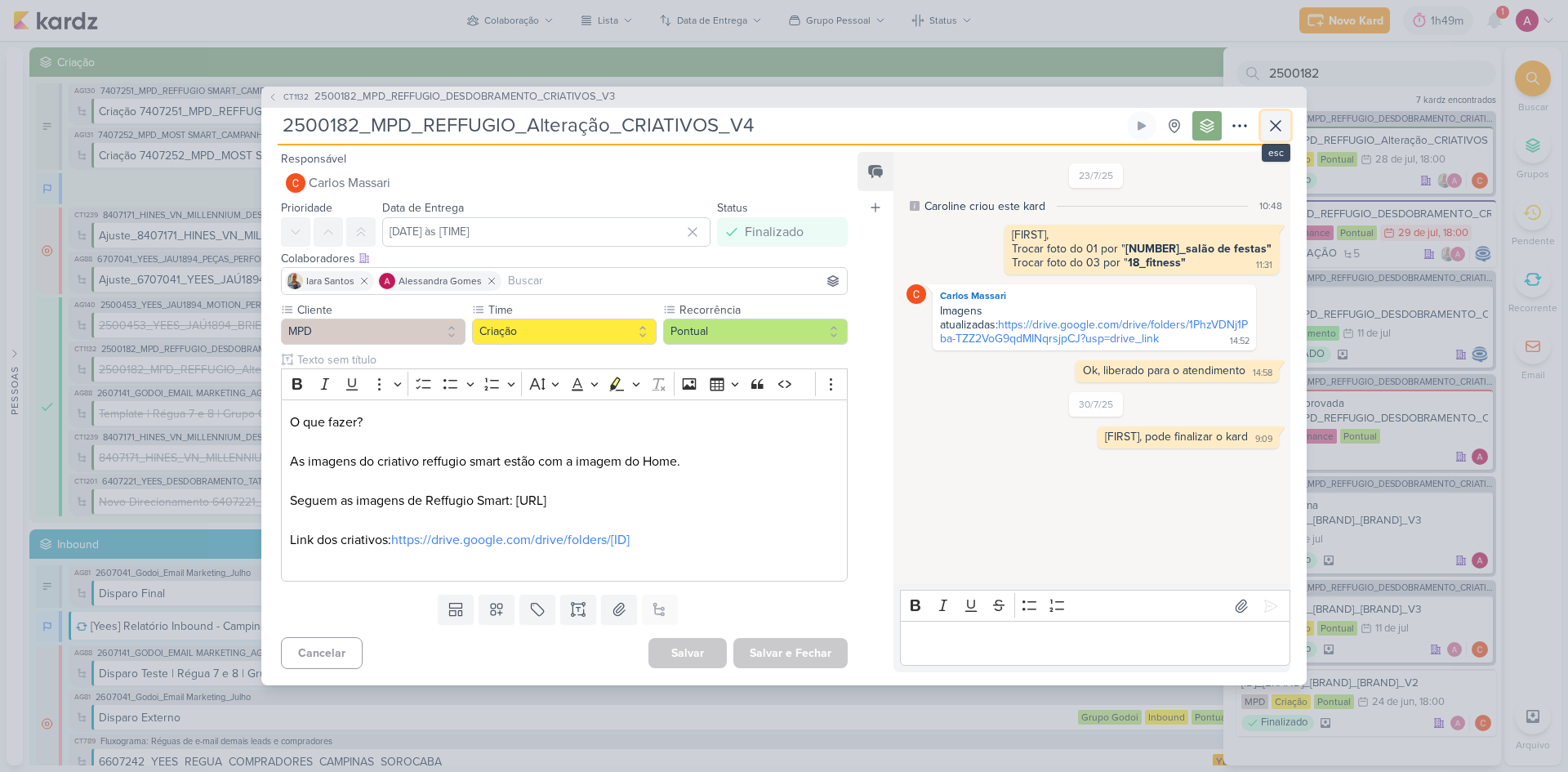 click 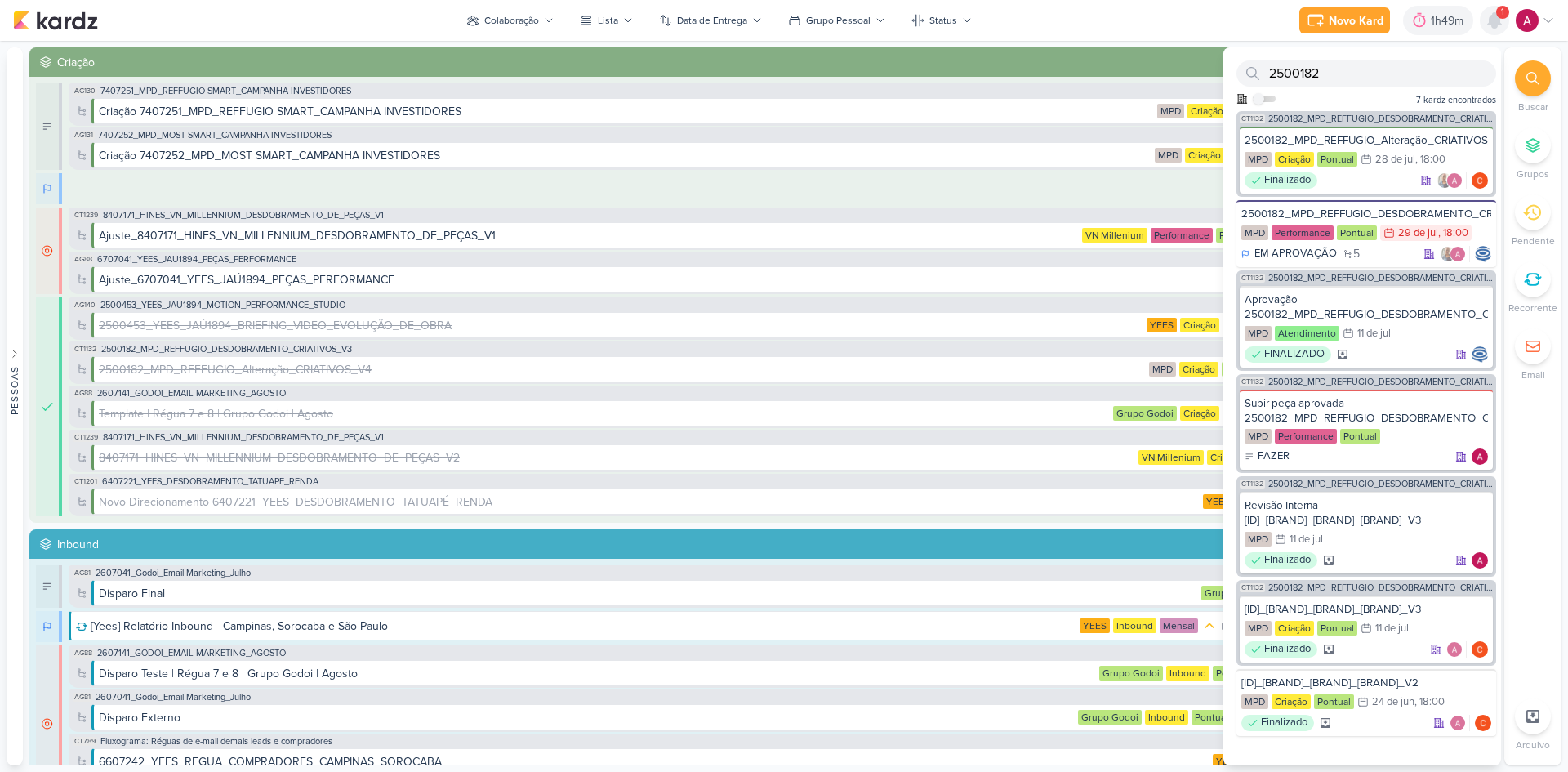 click 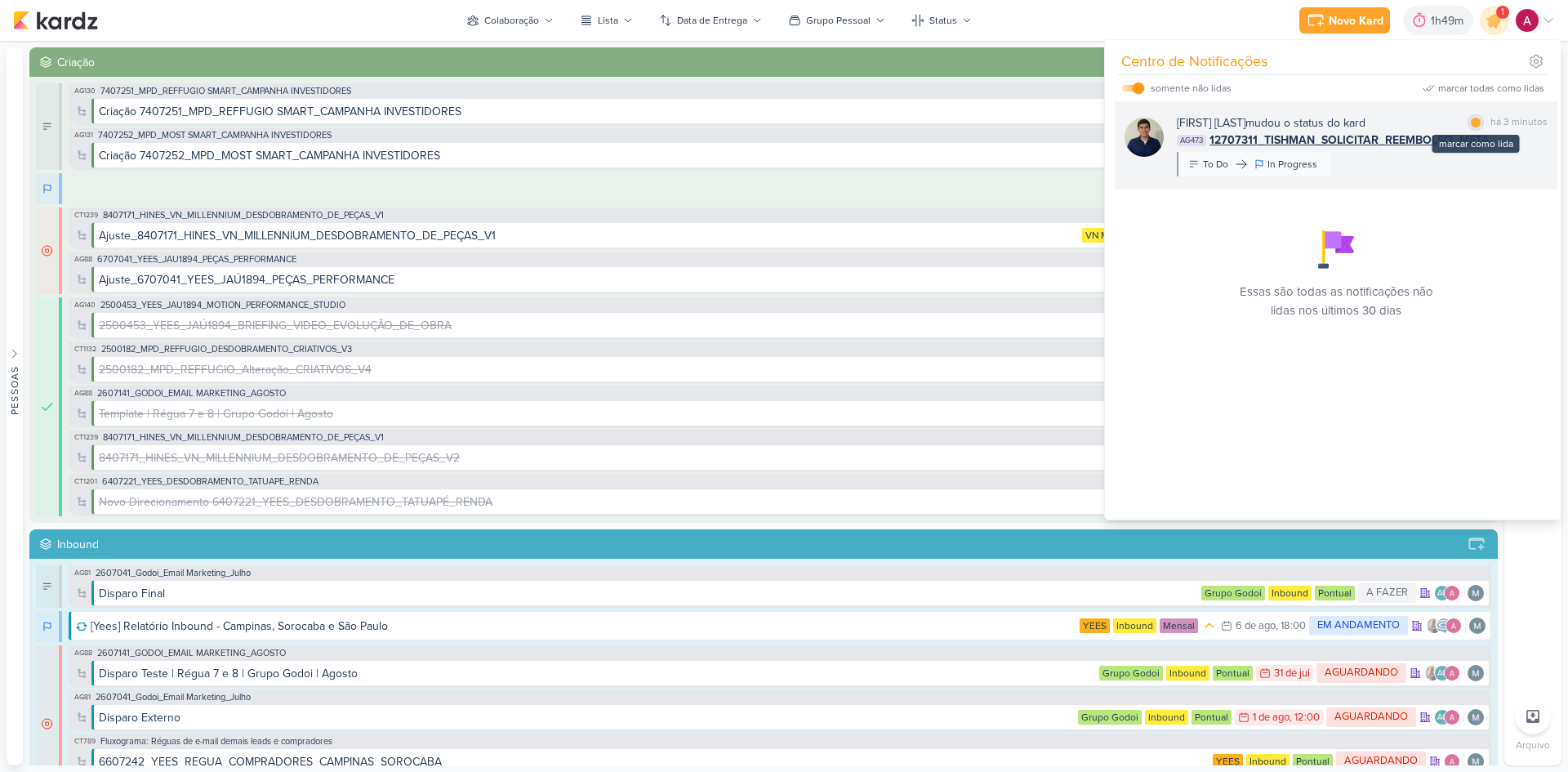 click at bounding box center (1476, 123) 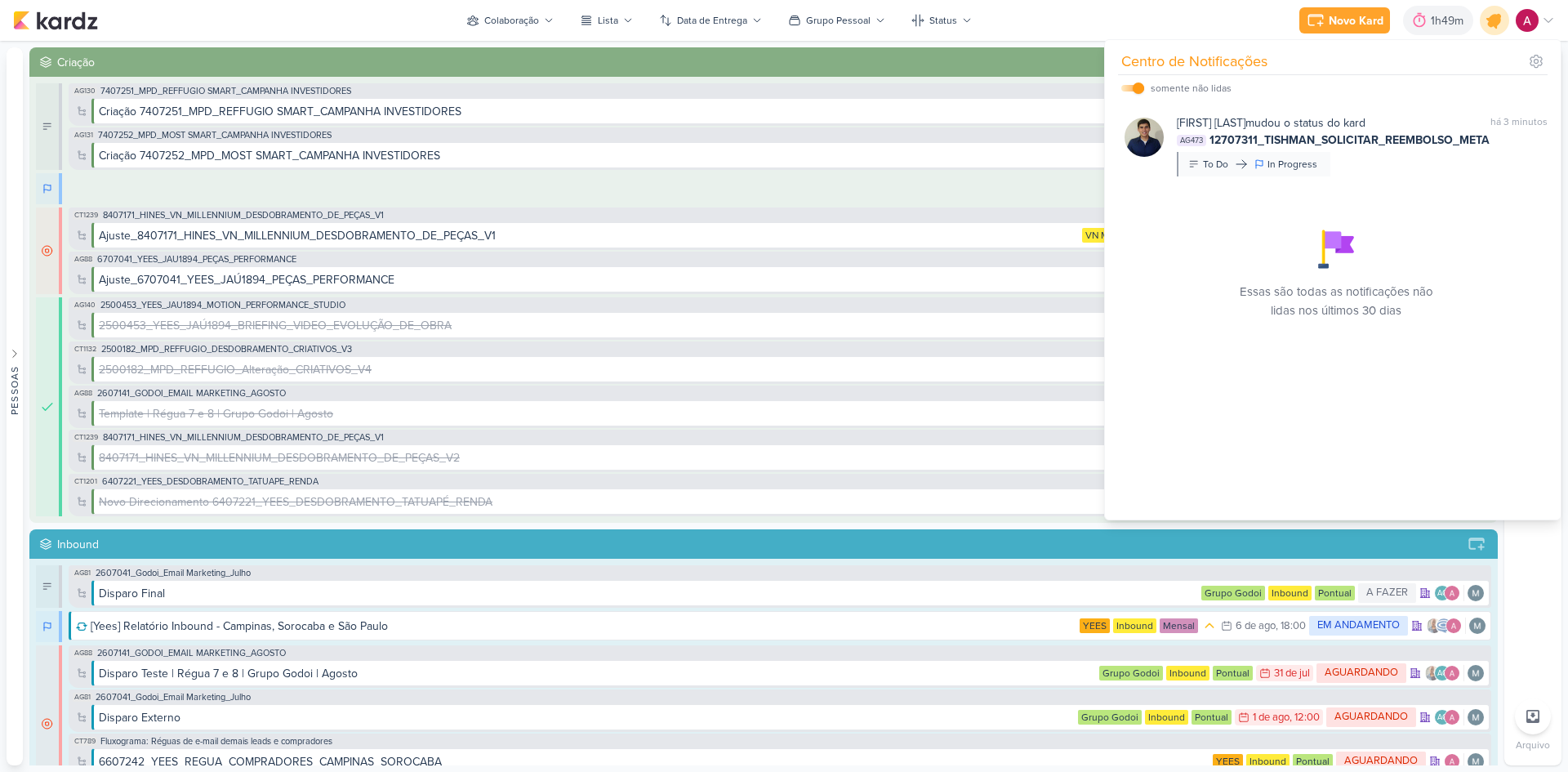 click 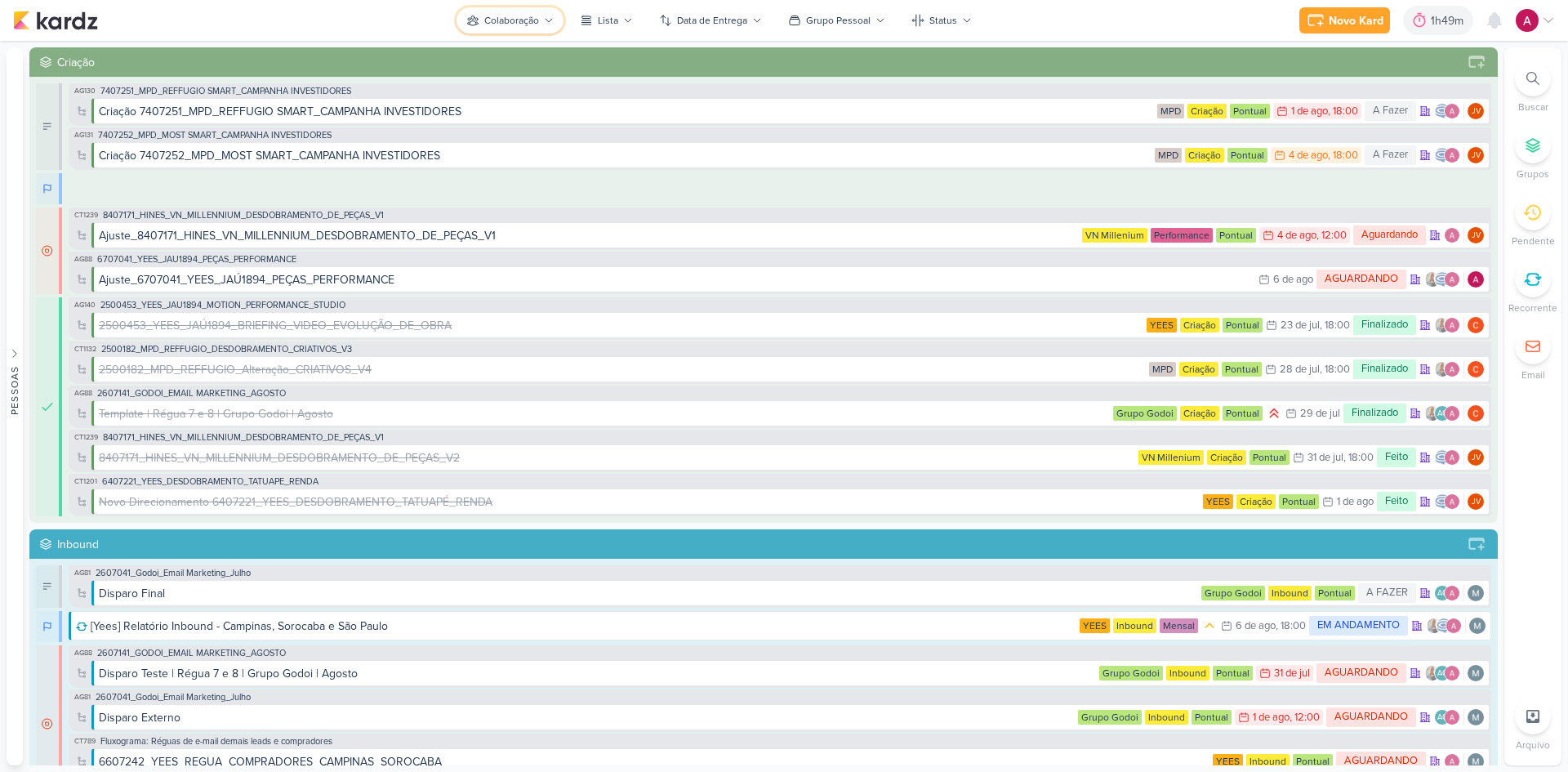 click on "Colaboração" at bounding box center (511, 20) 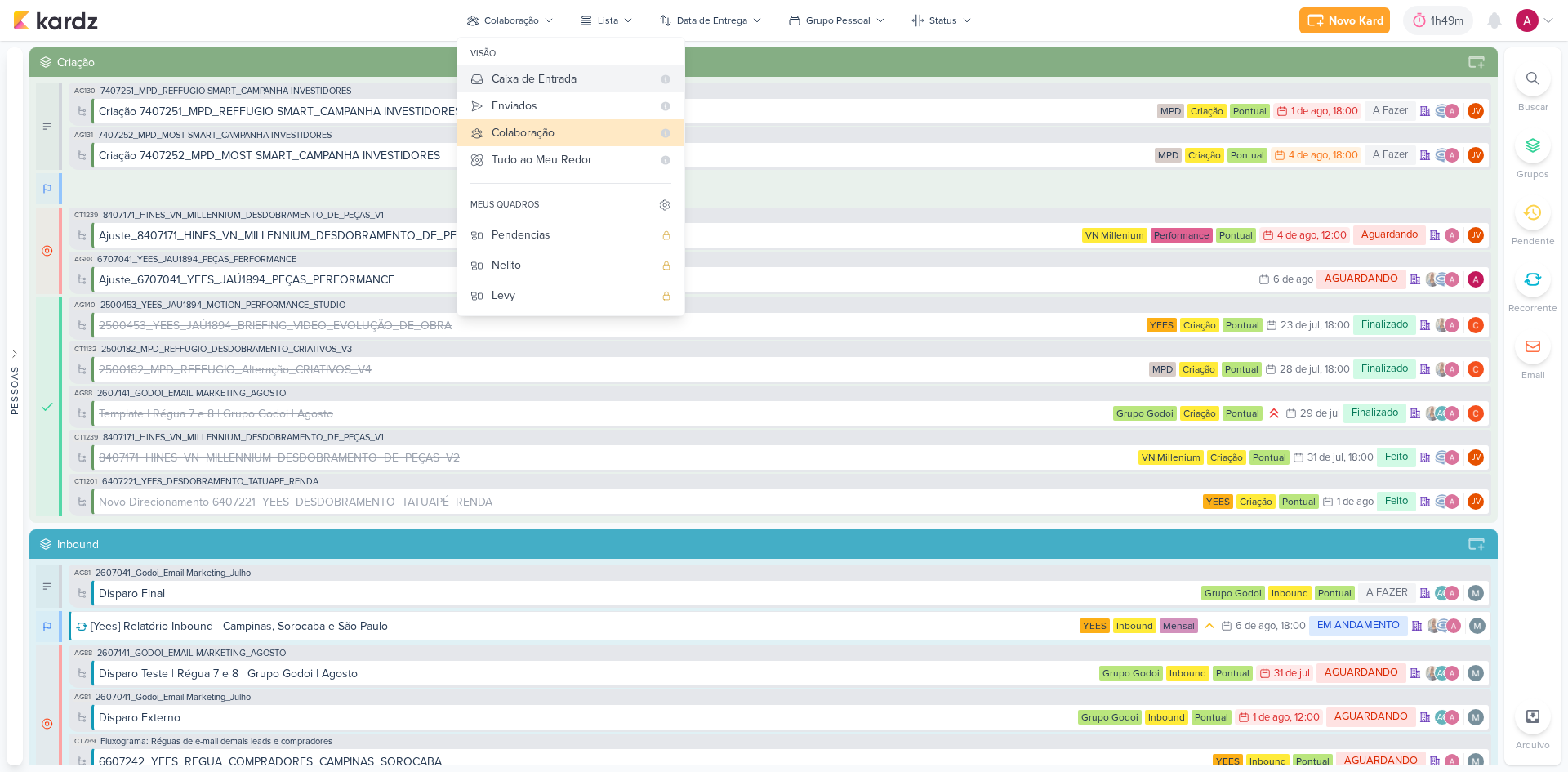 click on "Caixa de Entrada" at bounding box center [572, 78] 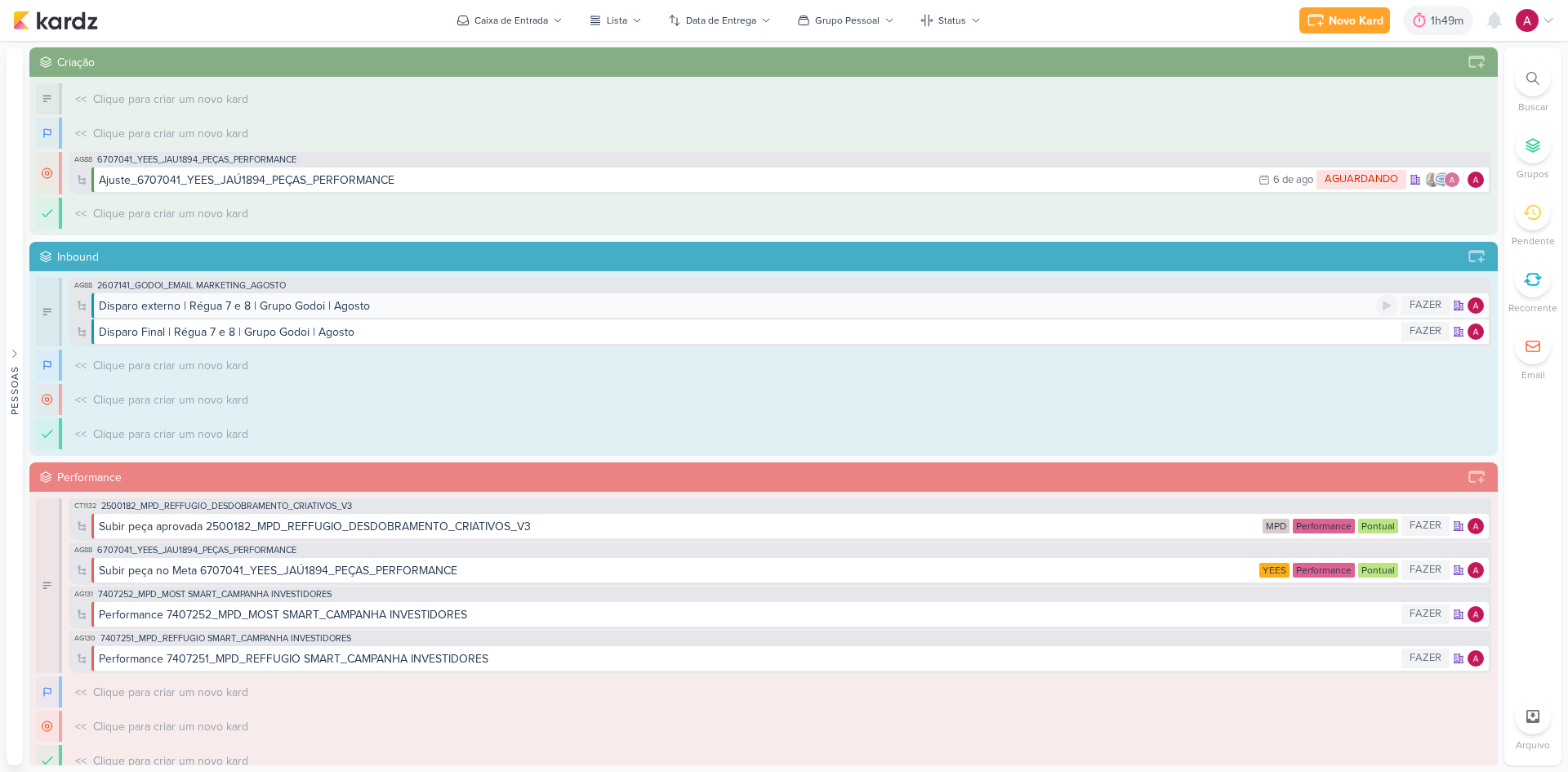 scroll, scrollTop: 0, scrollLeft: 0, axis: both 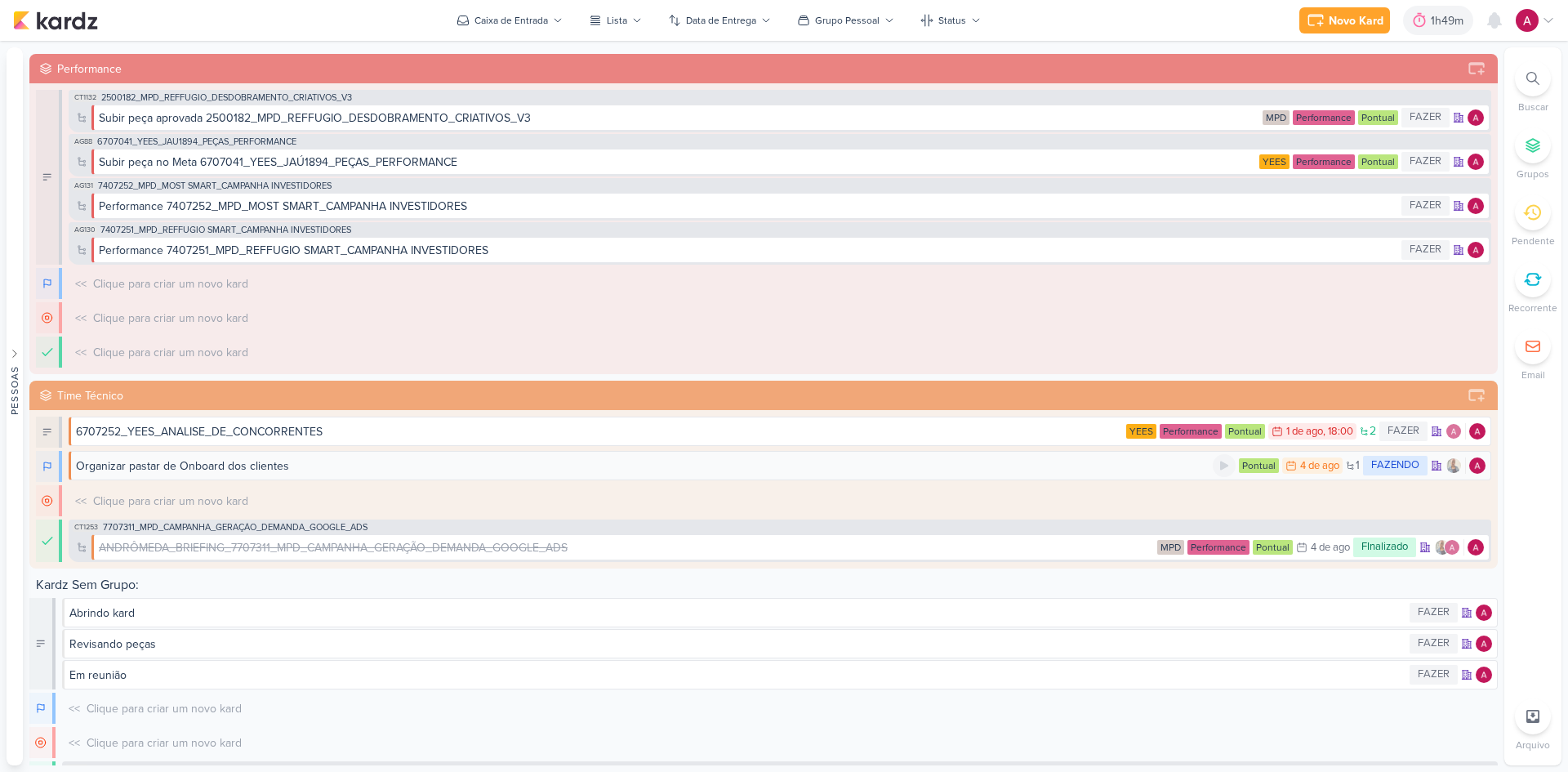 click on "Organizar pastar de Onboard dos clientes" at bounding box center [182, 466] 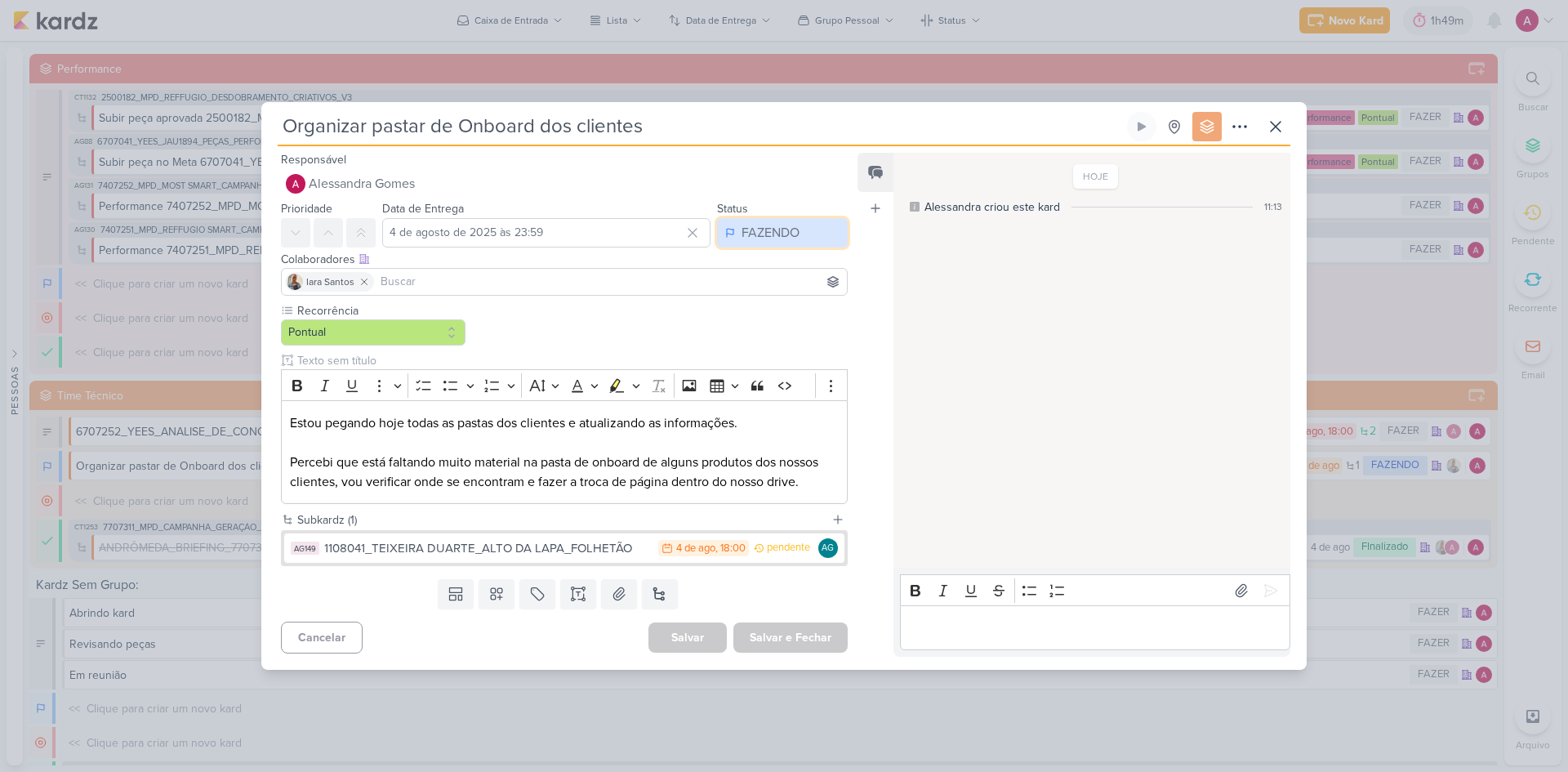 click on "FAZENDO" at bounding box center (770, 233) 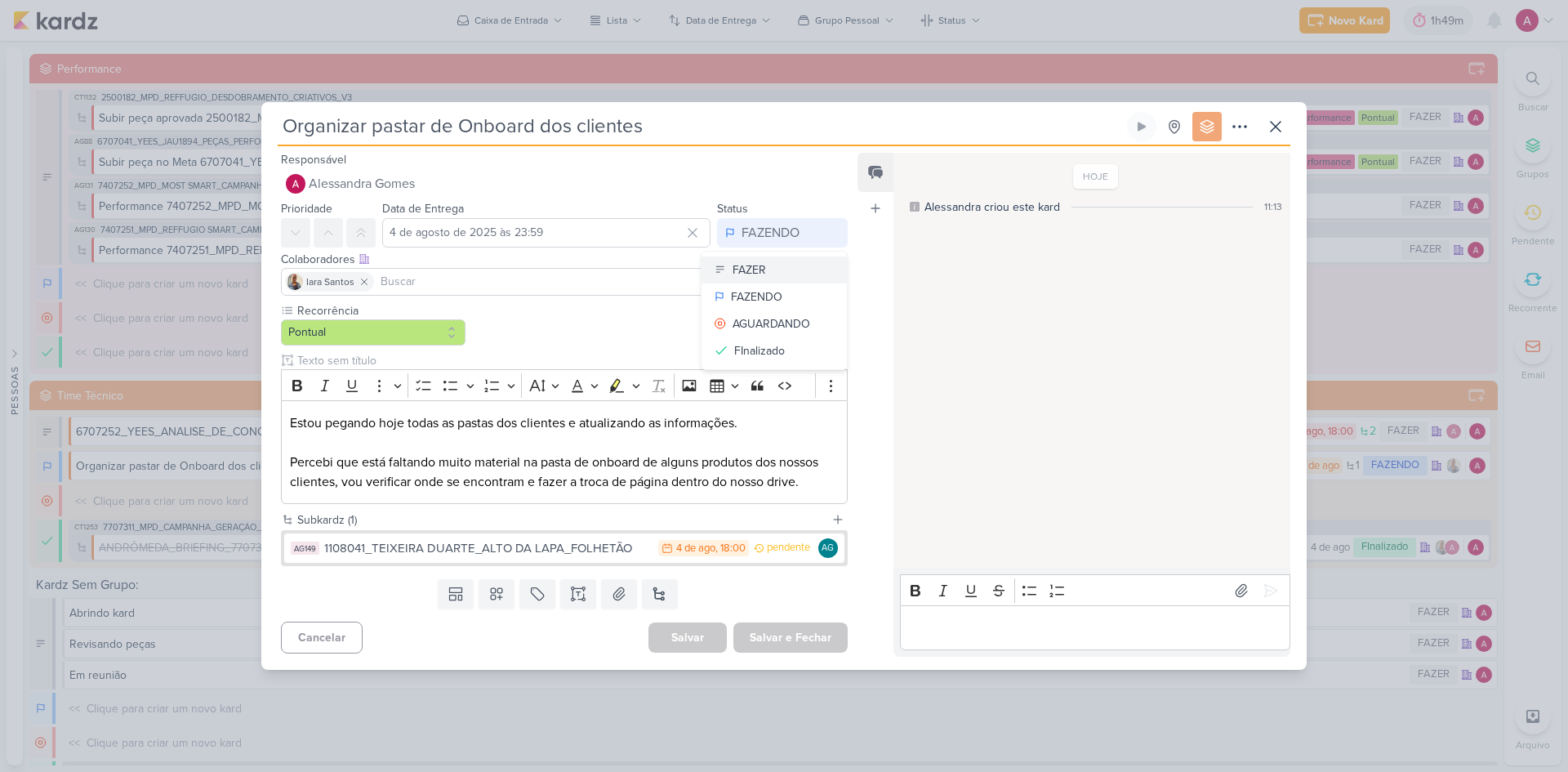 click on "FAZER" at bounding box center [749, 270] 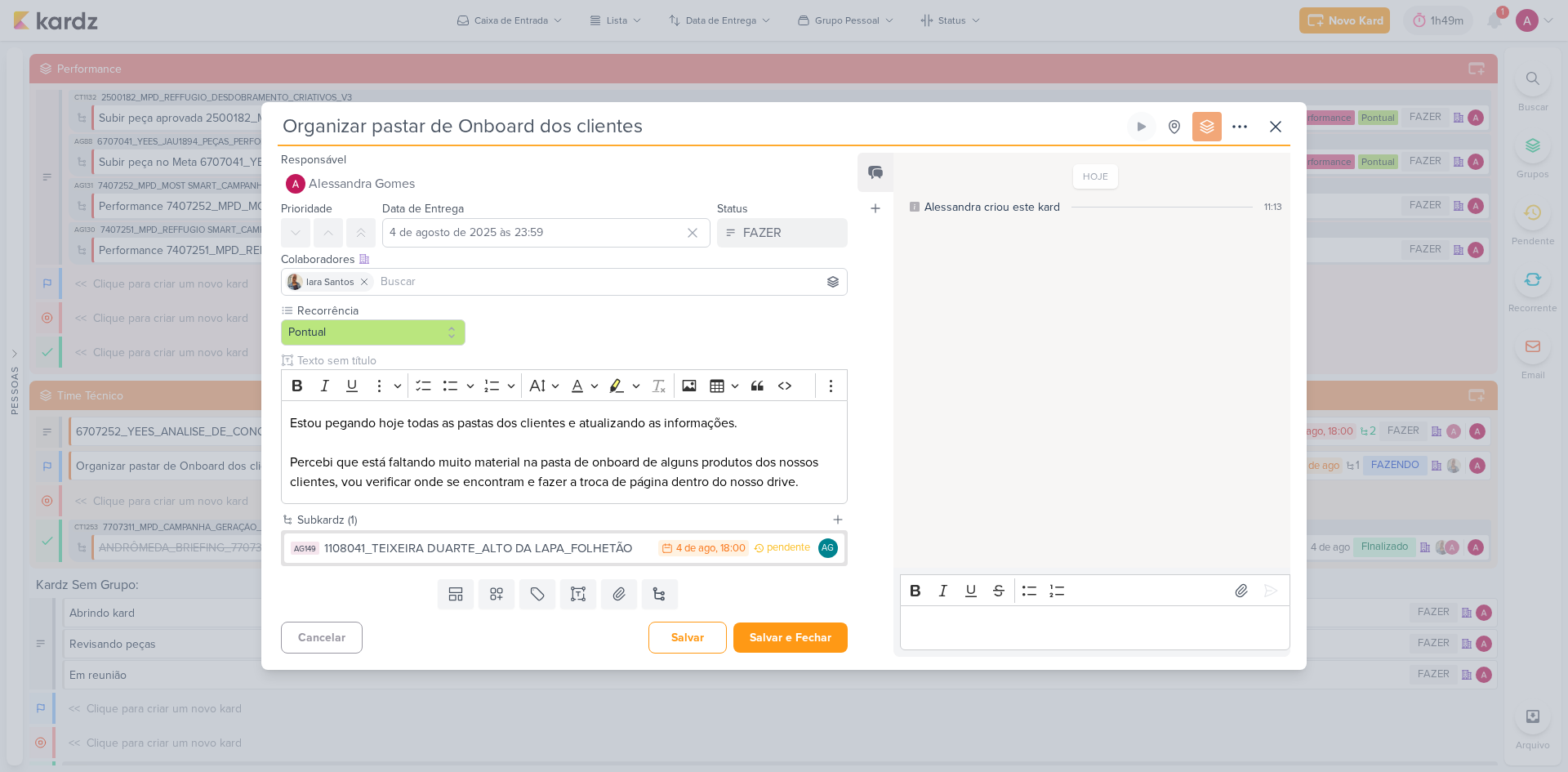 click on "Organizar pastar de Onboard dos clientes
Criado por mim" at bounding box center [784, 386] 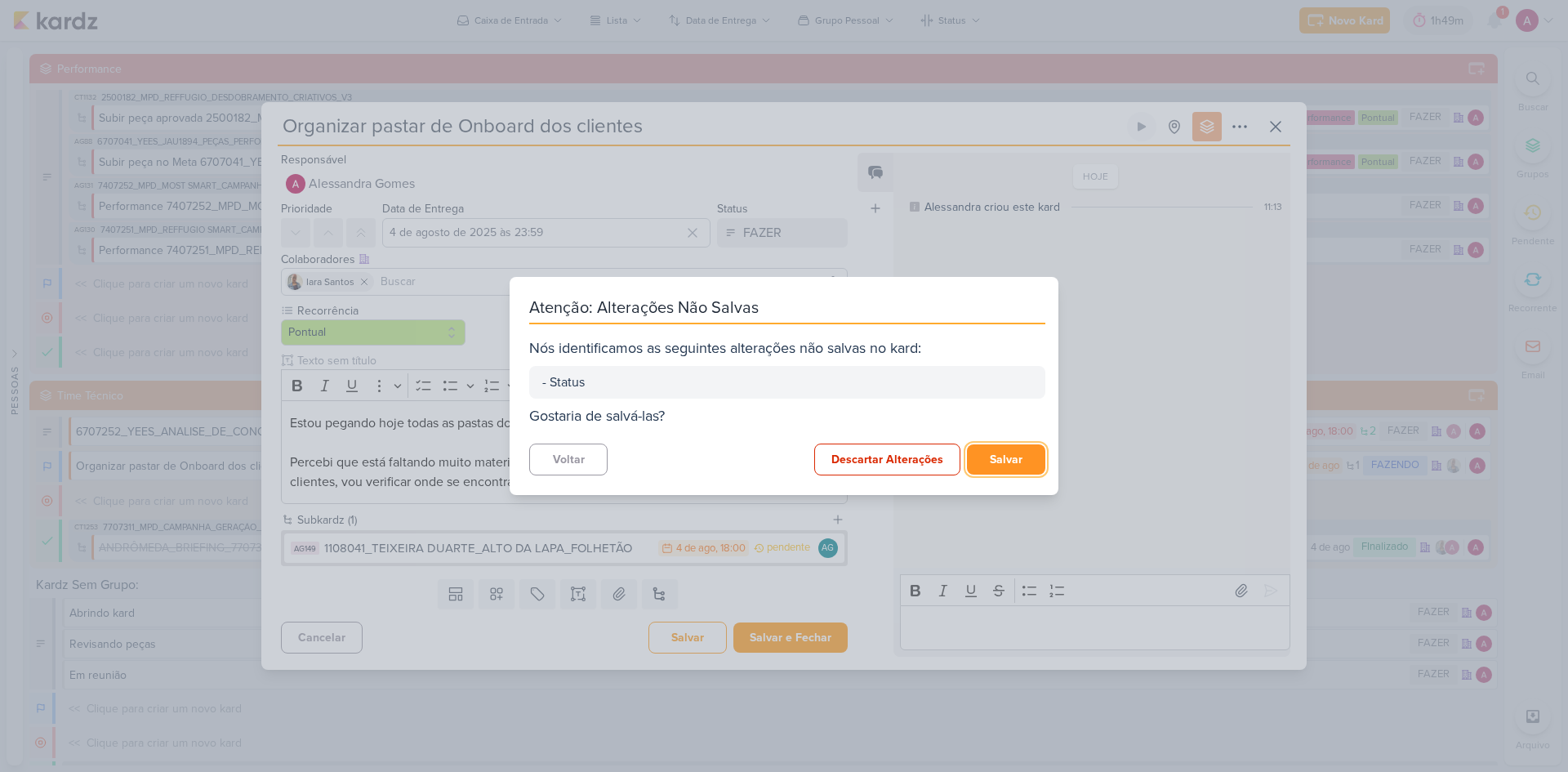 click on "Salvar" at bounding box center (1006, 459) 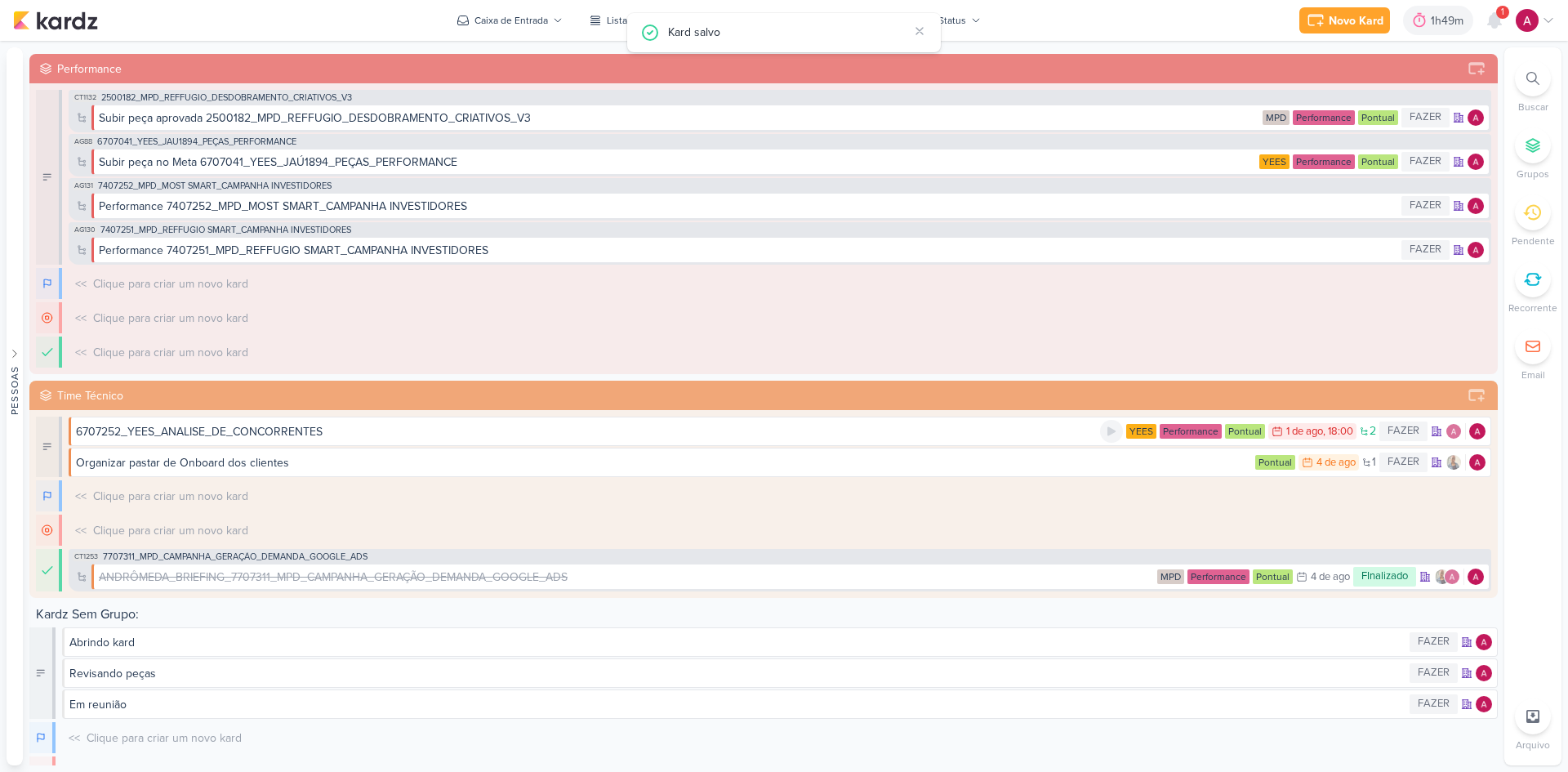 click on "6707252_YEES_ANALISE_DE_CONCORRENTES" at bounding box center [199, 431] 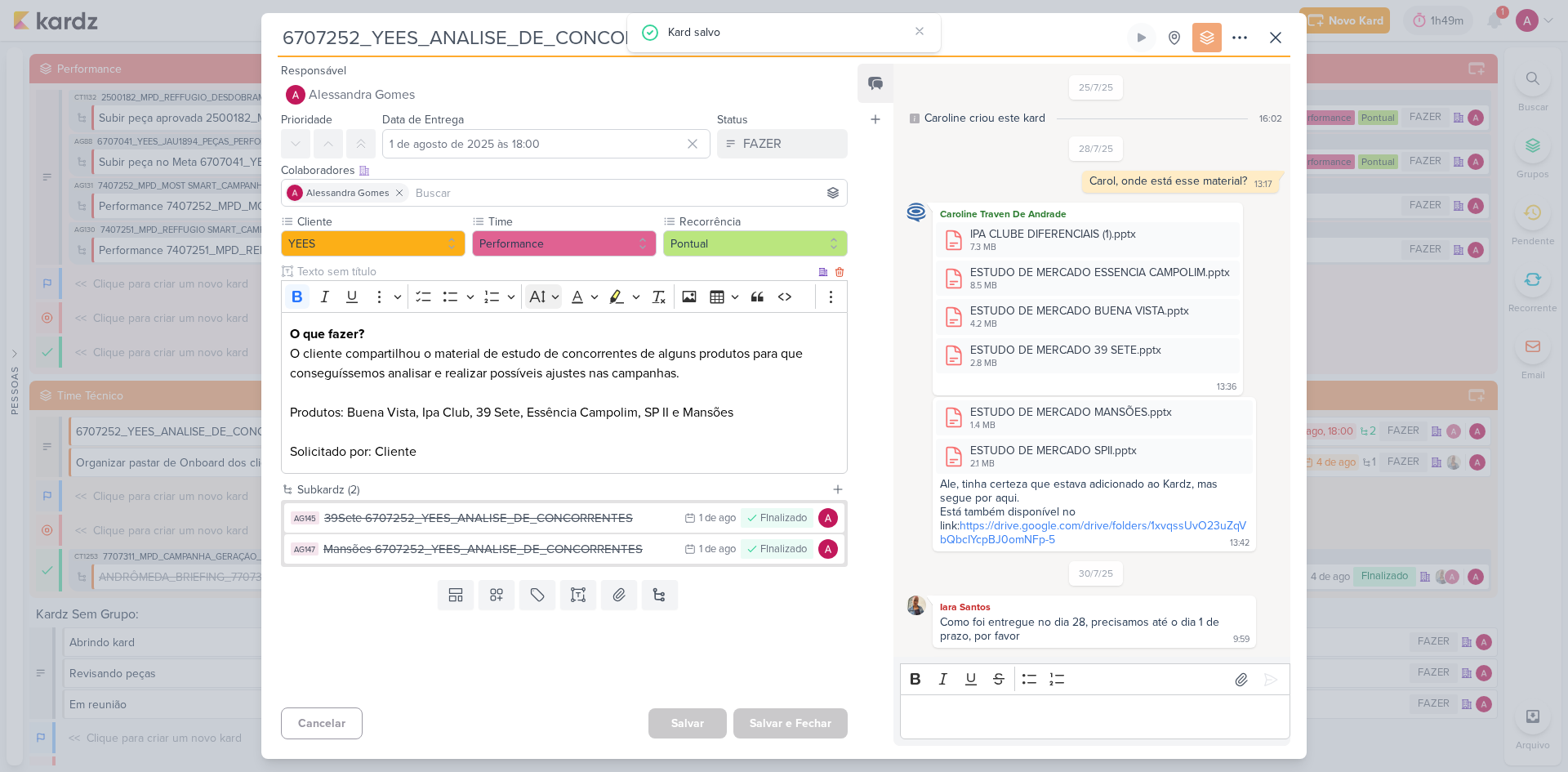 scroll, scrollTop: 167, scrollLeft: 0, axis: vertical 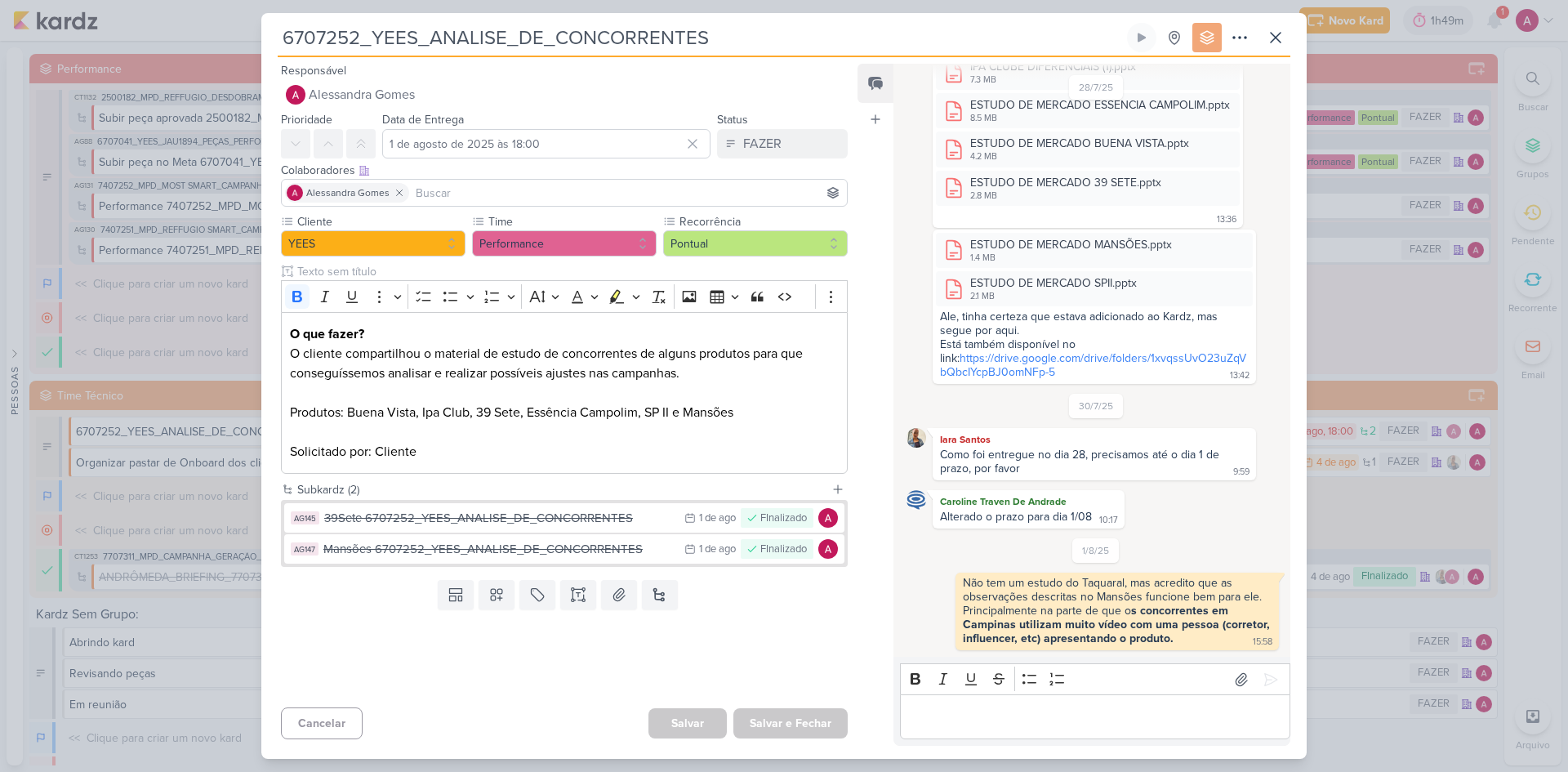 drag, startPoint x: 283, startPoint y: 39, endPoint x: 736, endPoint y: 44, distance: 453.0276 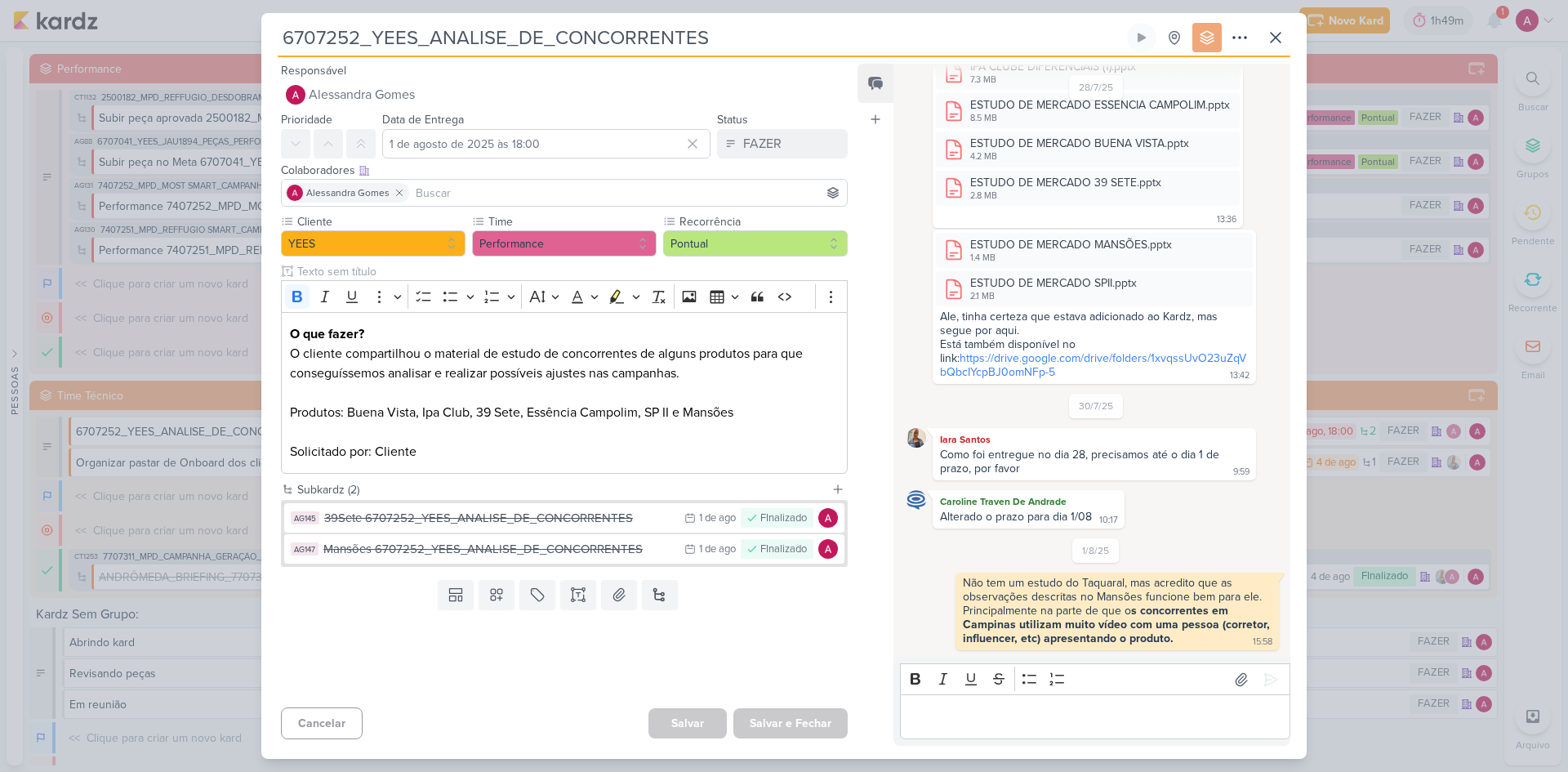 click on "6707252_YEES_ANALISE_DE_CONCORRENTES" at bounding box center (701, 38) 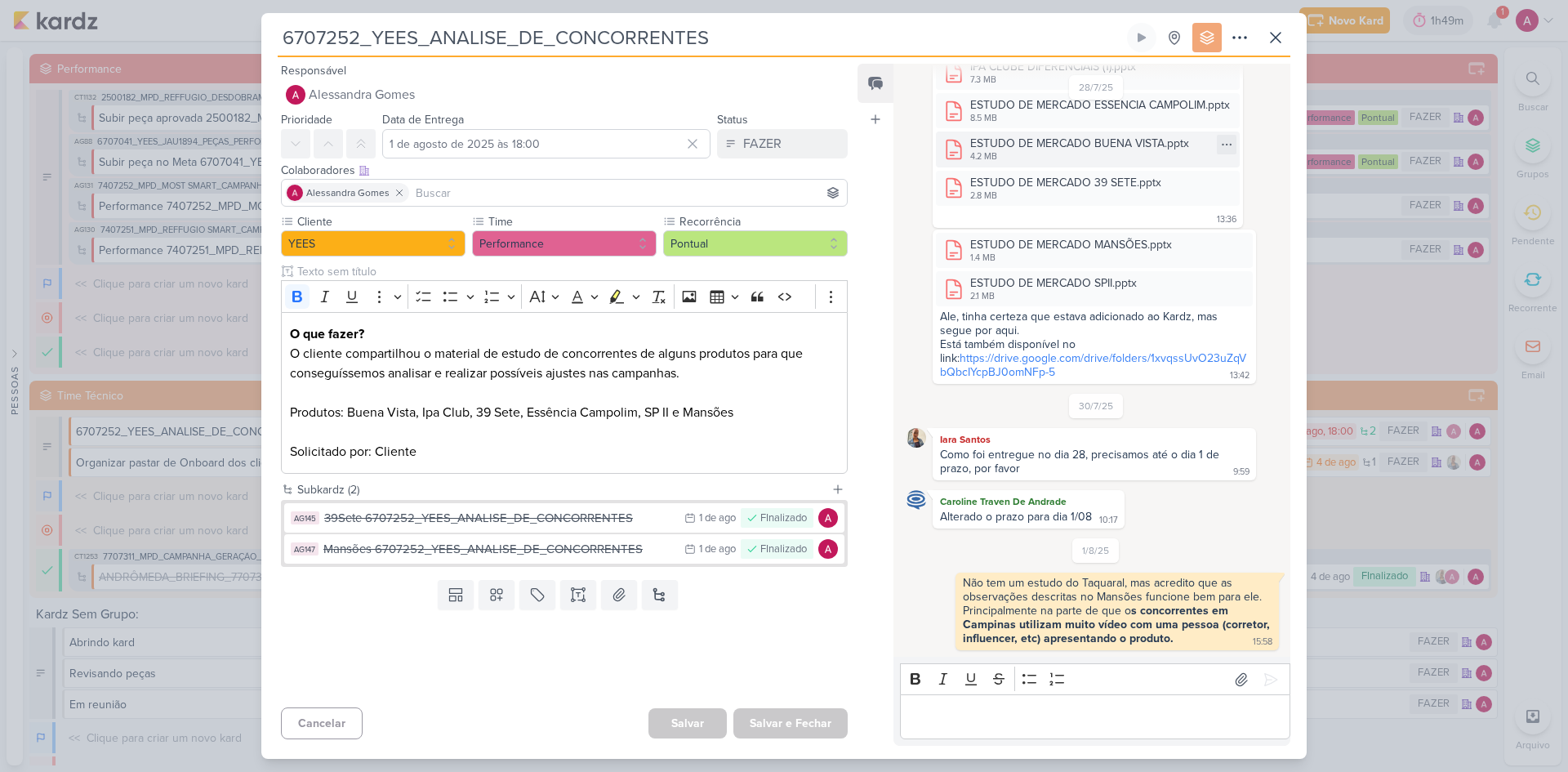 click on "ESTUDO DE MERCADO BUENA VISTA.pptx" at bounding box center [1080, 143] 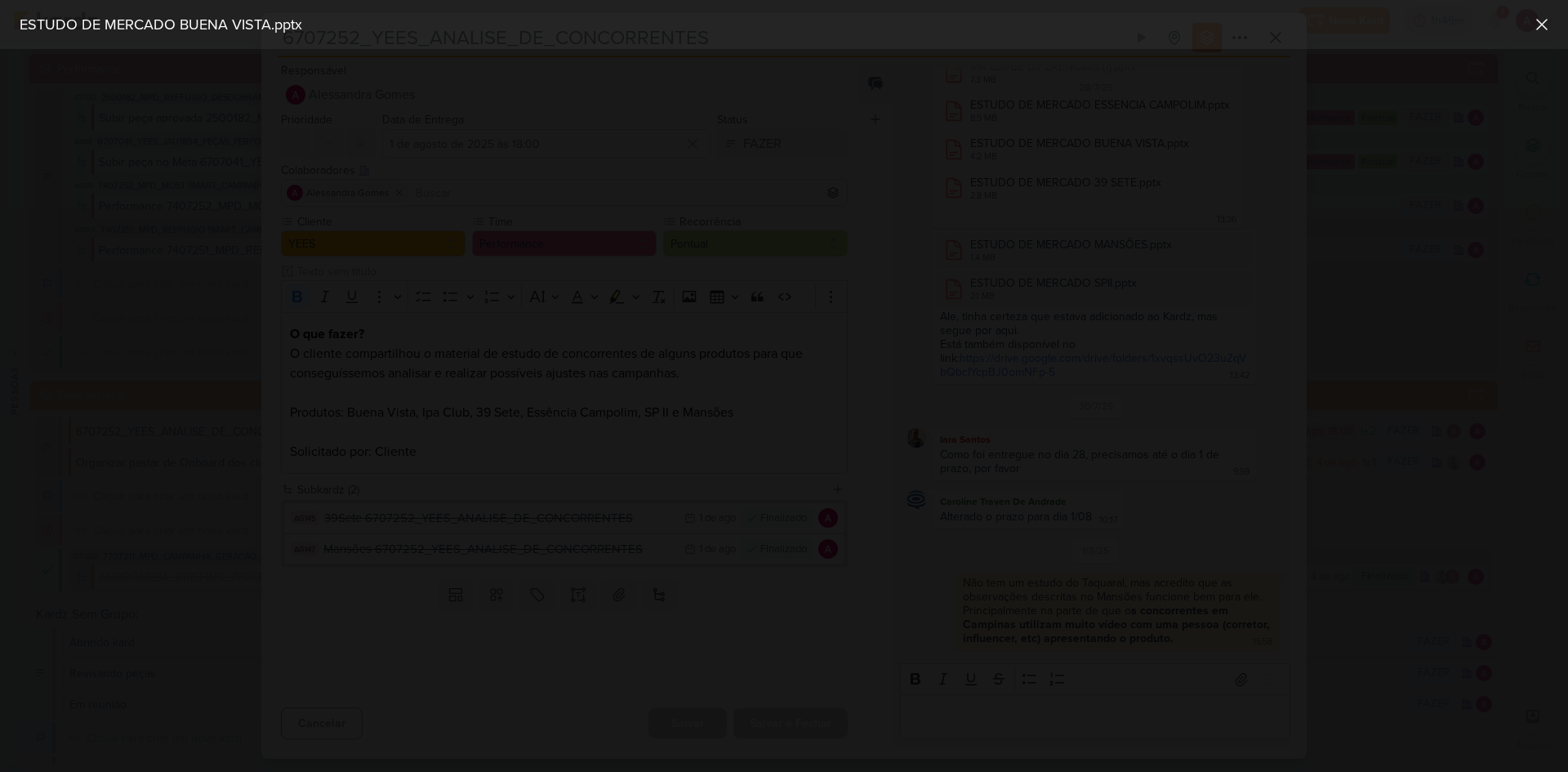 click at bounding box center (784, 410) 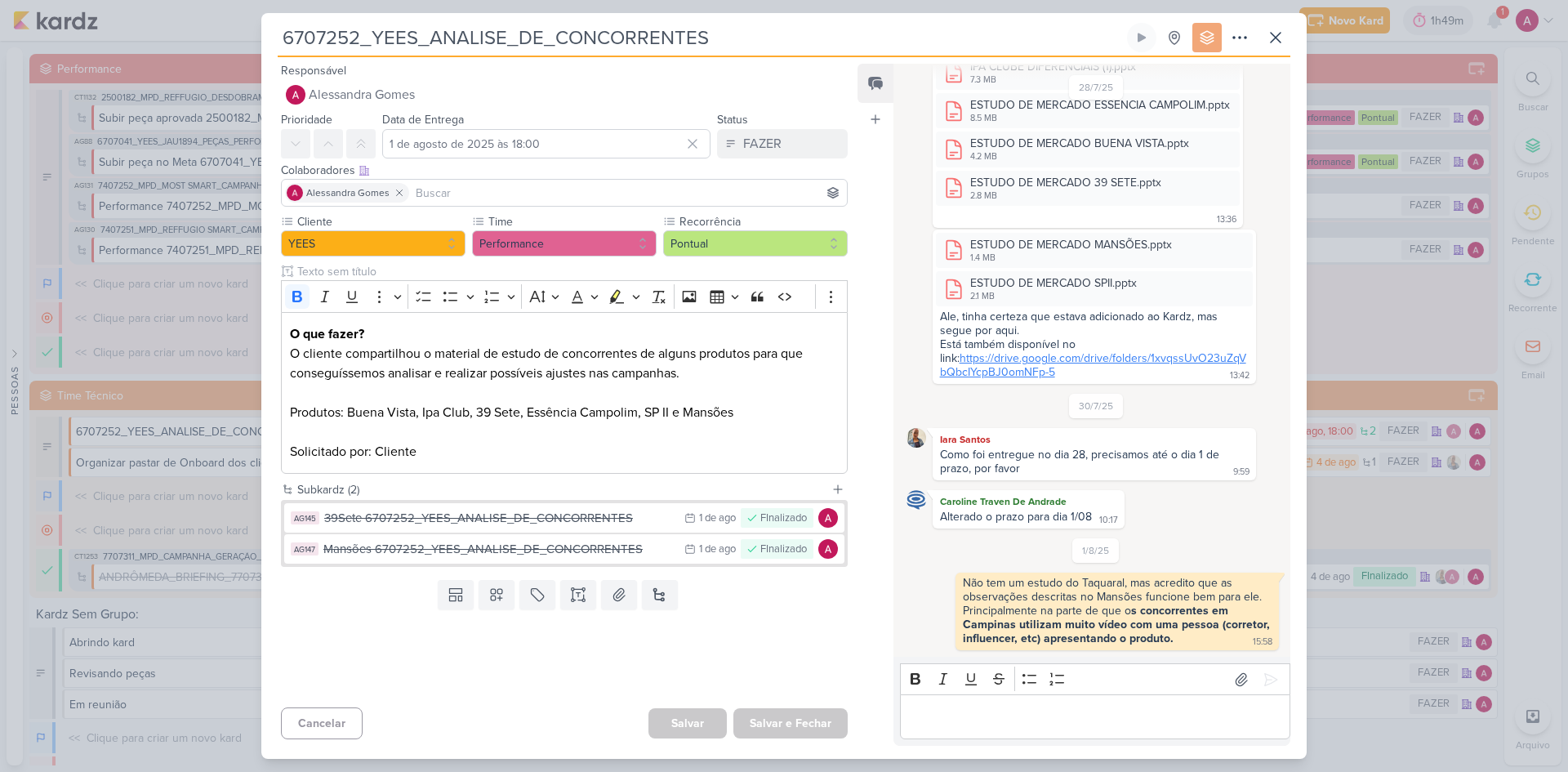 click on "https://drive.google.com/drive/folders/1xvqssUvO23uZqVbQbcIYcpBJ0omNFp-5" at bounding box center (1093, 365) 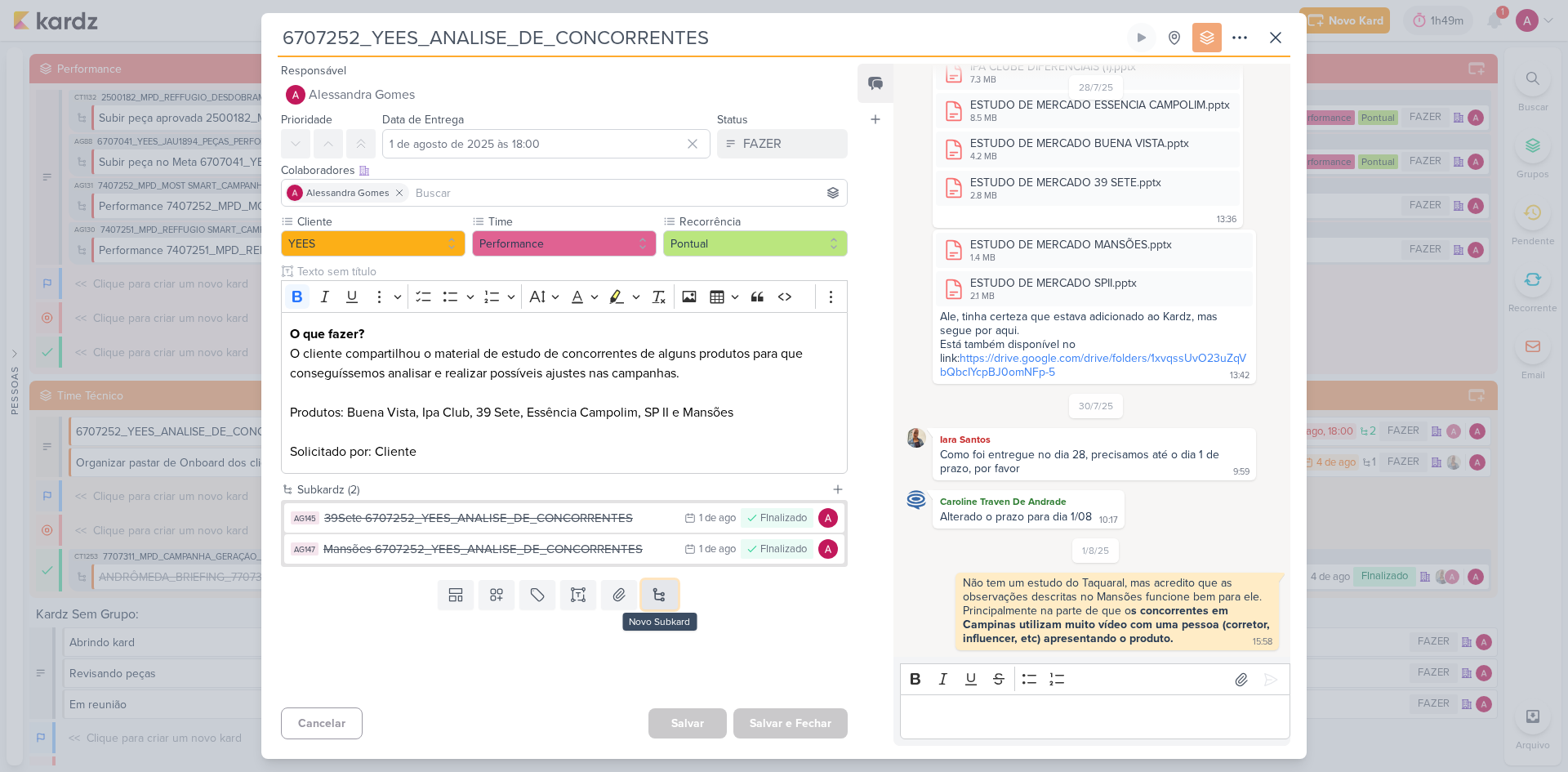 click at bounding box center [660, 595] 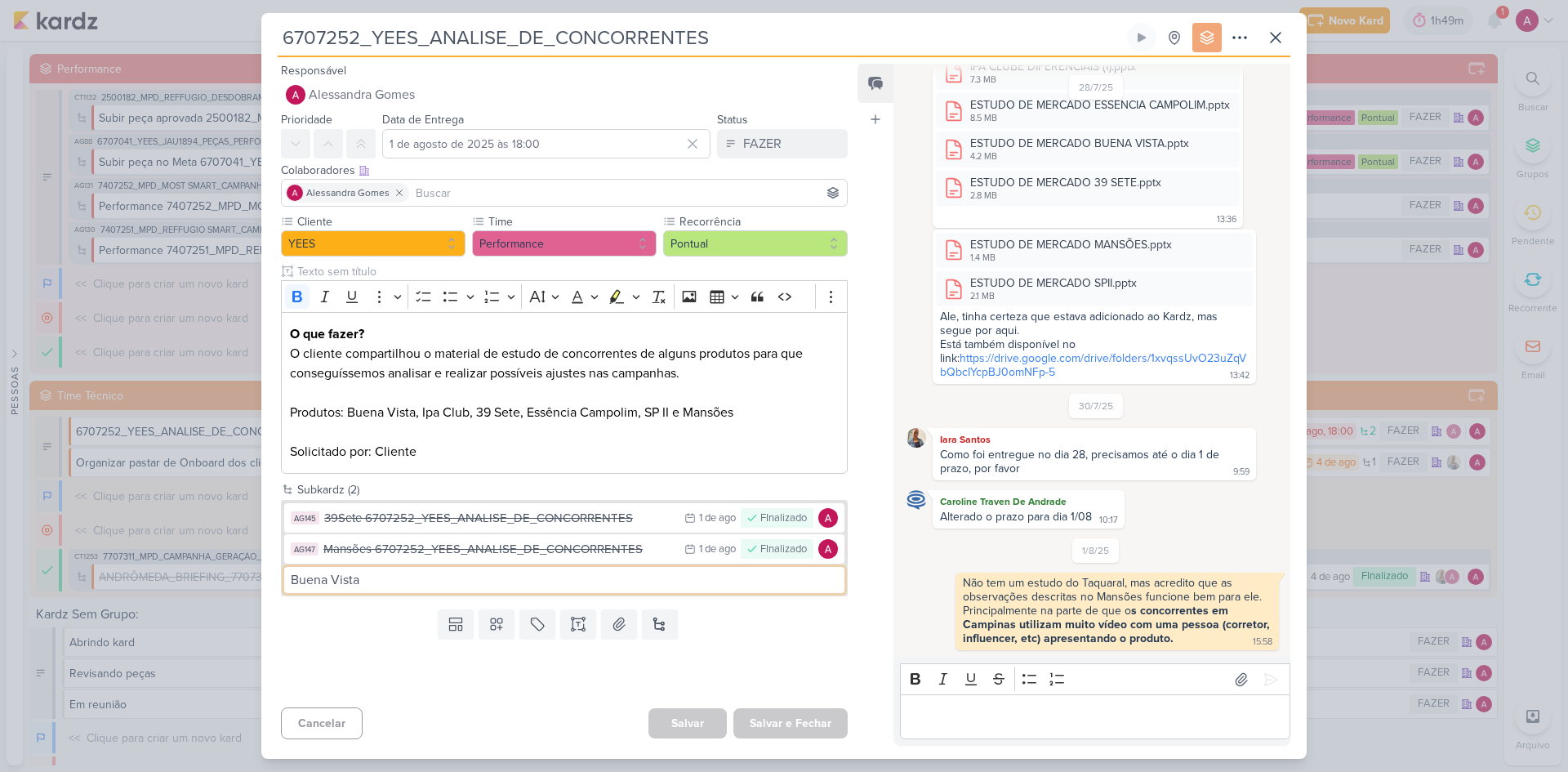 paste on "6707252_YEES_ANALISE_DE_CONCORRENTES" 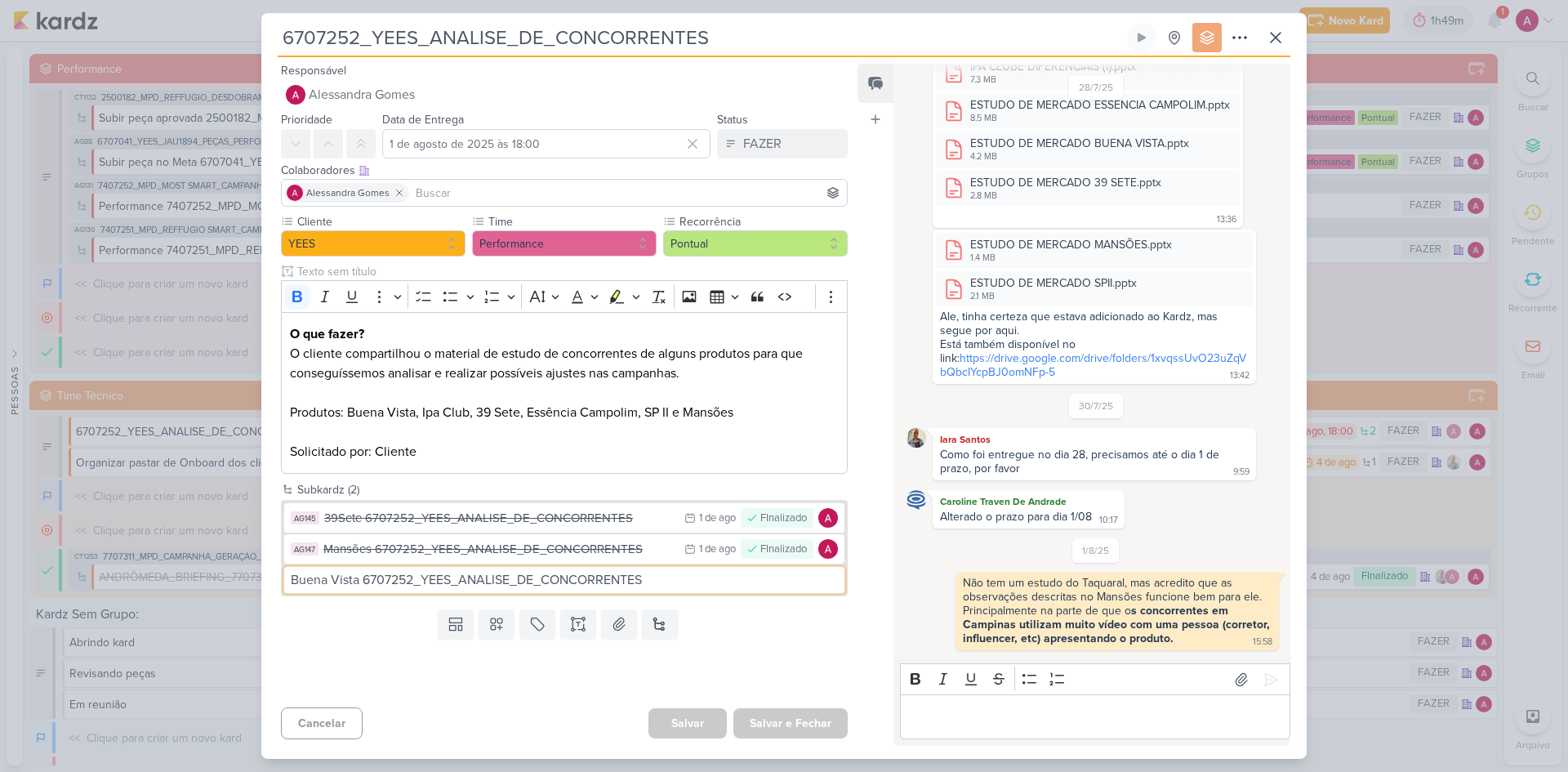 type on "Buena Vista 6707252_YEES_ANALISE_DE_CONCORRENTES" 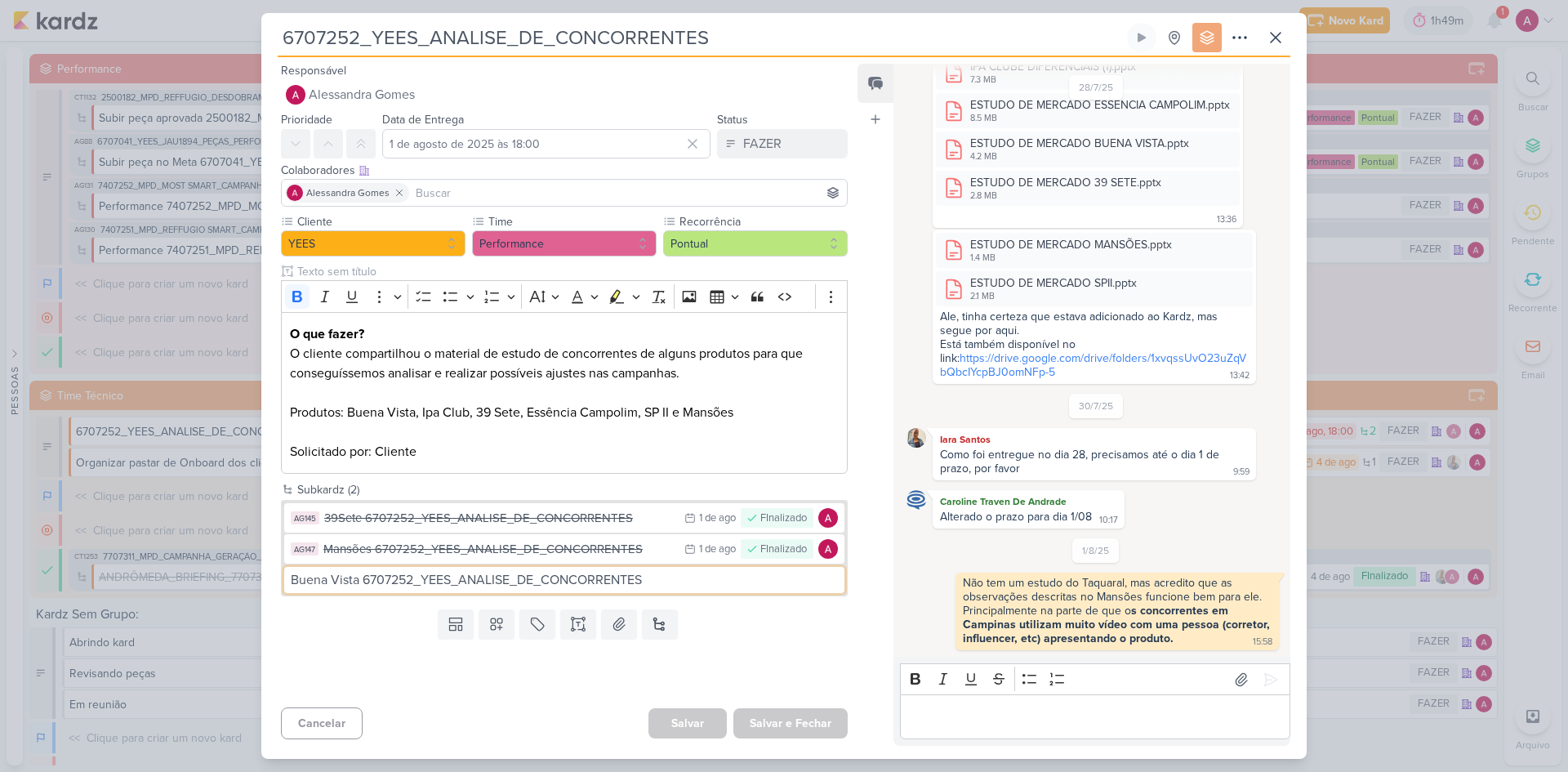 type 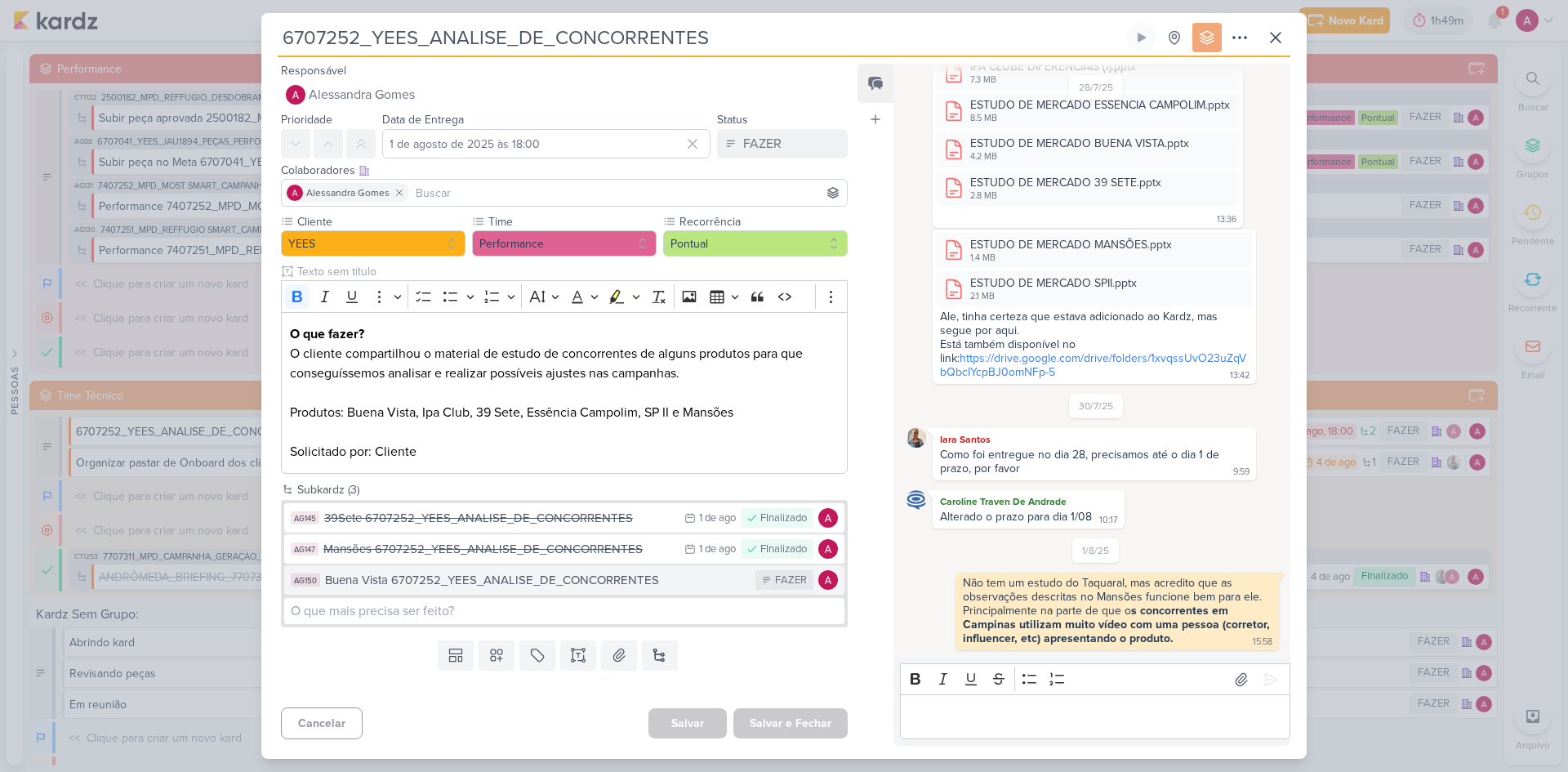 click on "Buena Vista 6707252_YEES_ANALISE_DE_CONCORRENTES" at bounding box center (536, 580) 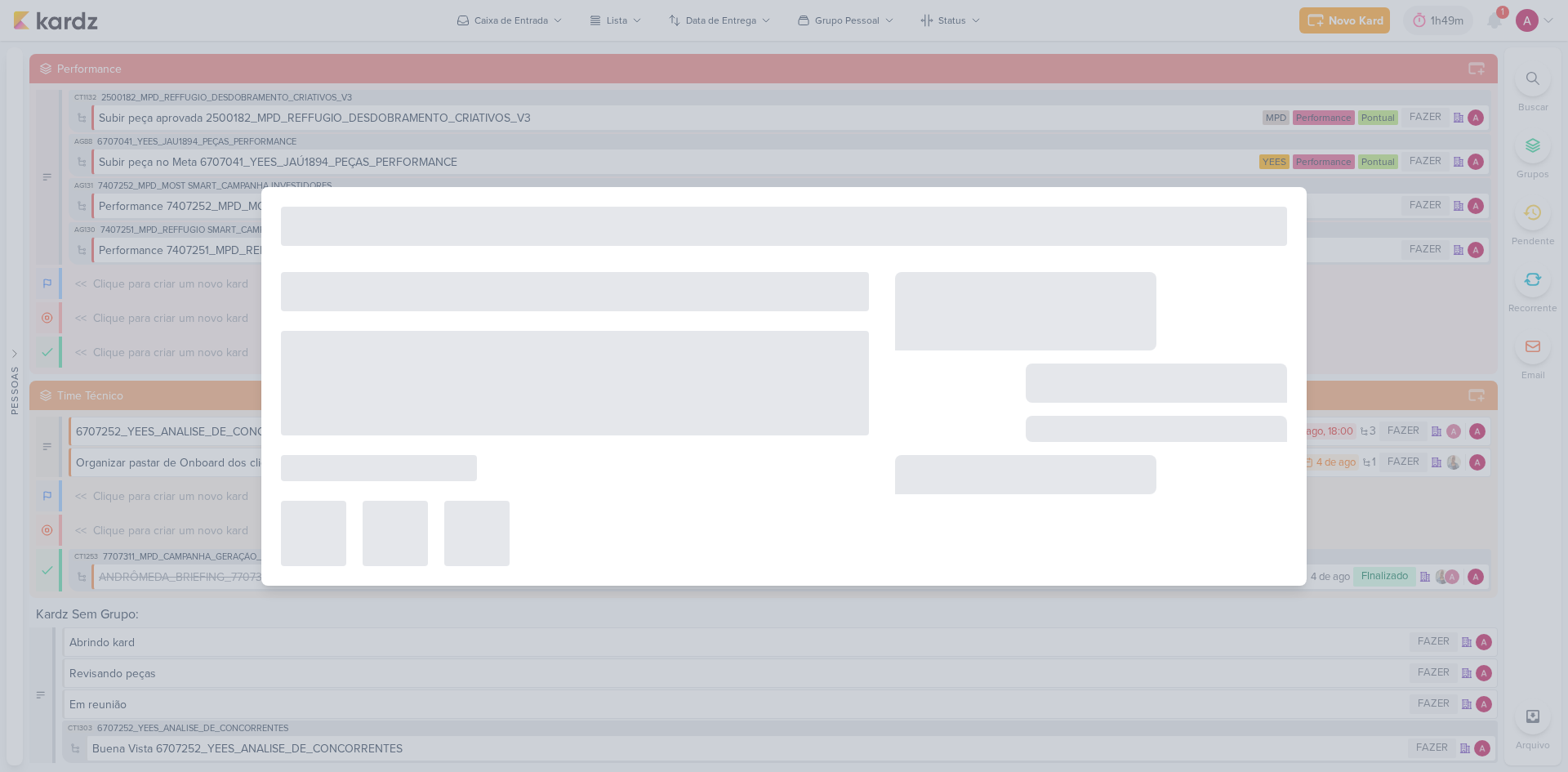 type on "Buena Vista 6707252_YEES_ANALISE_DE_CONCORRENTES" 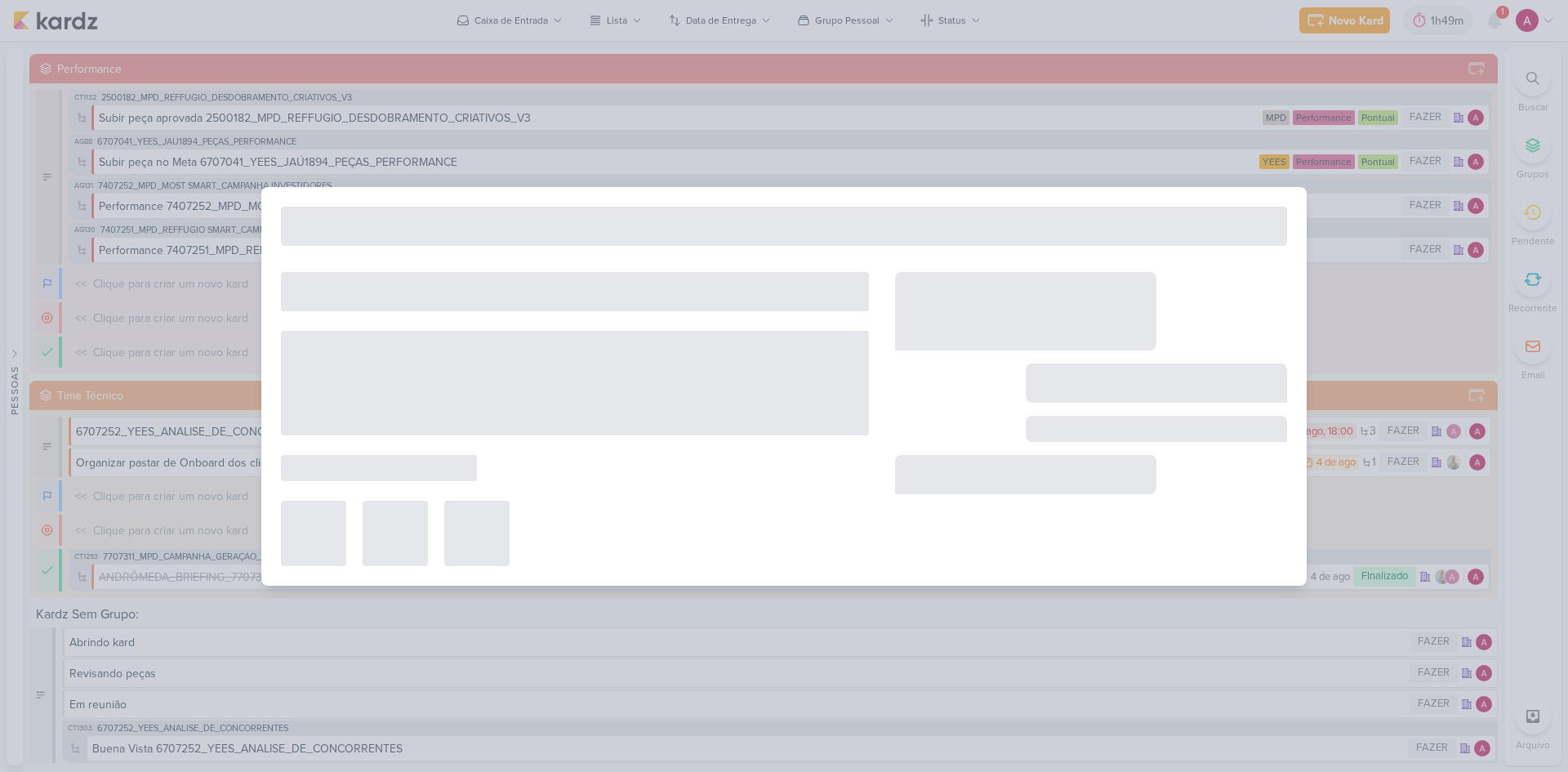 type 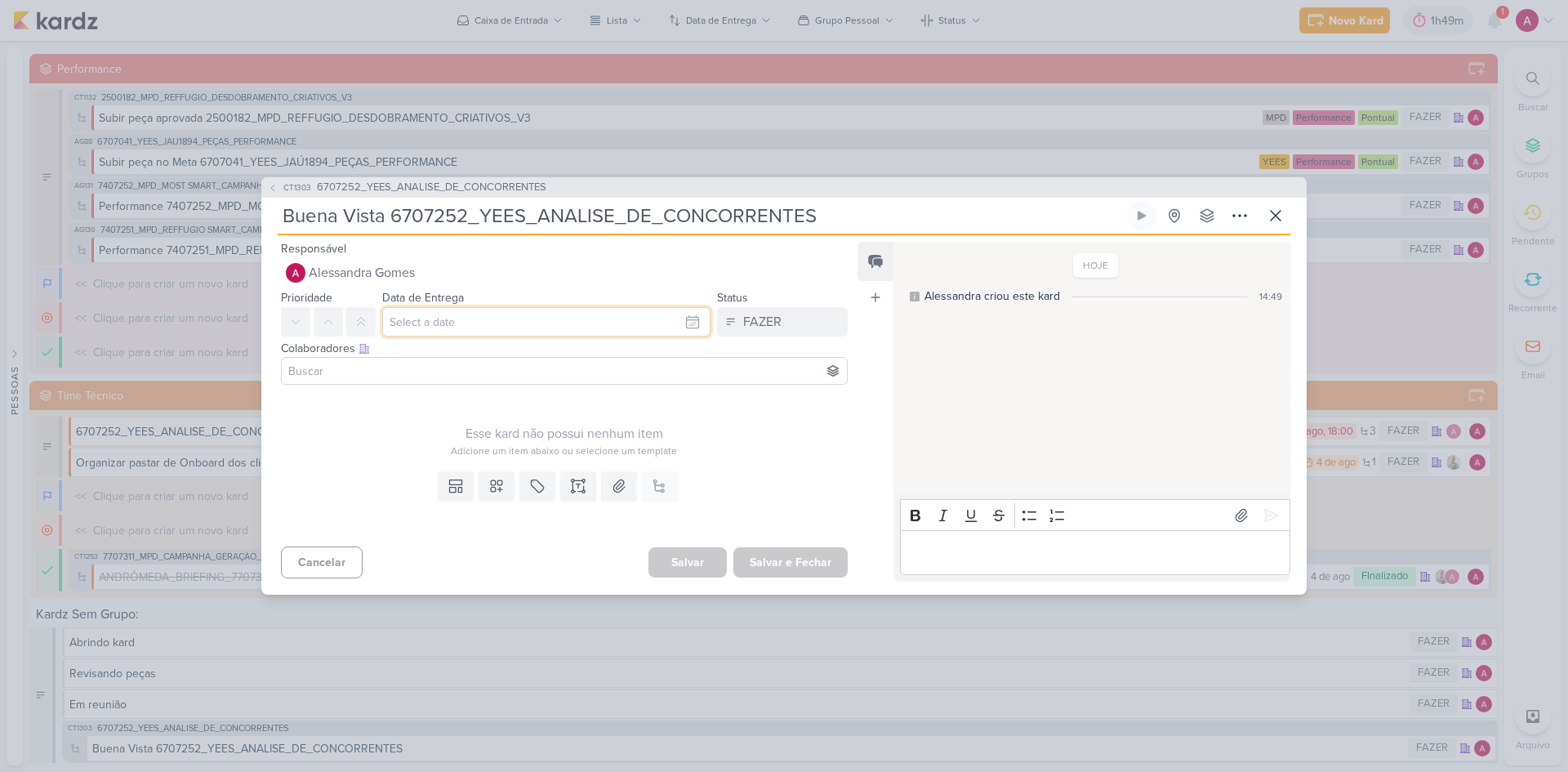click at bounding box center [546, 322] 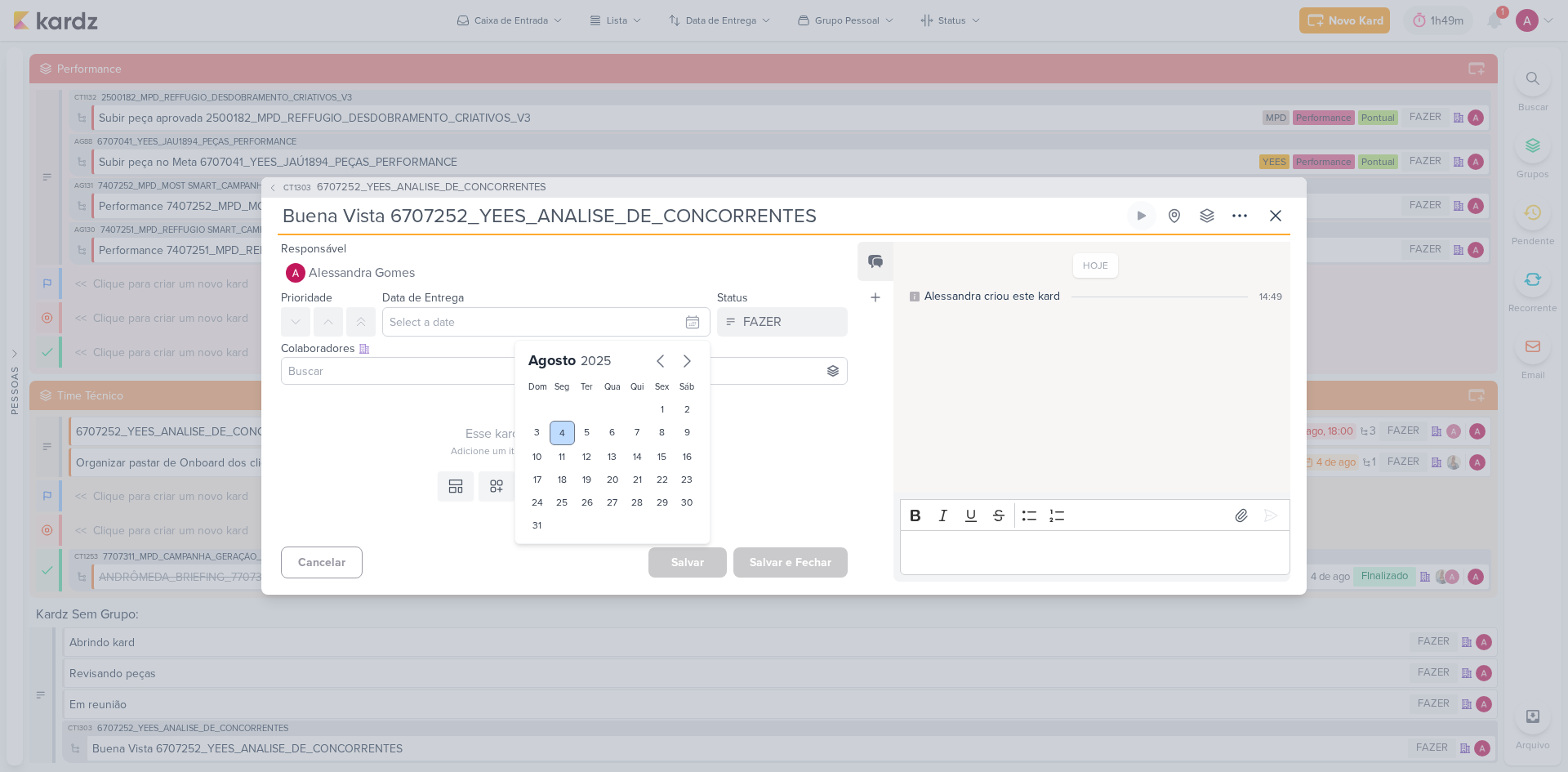 click on "4" at bounding box center (562, 433) 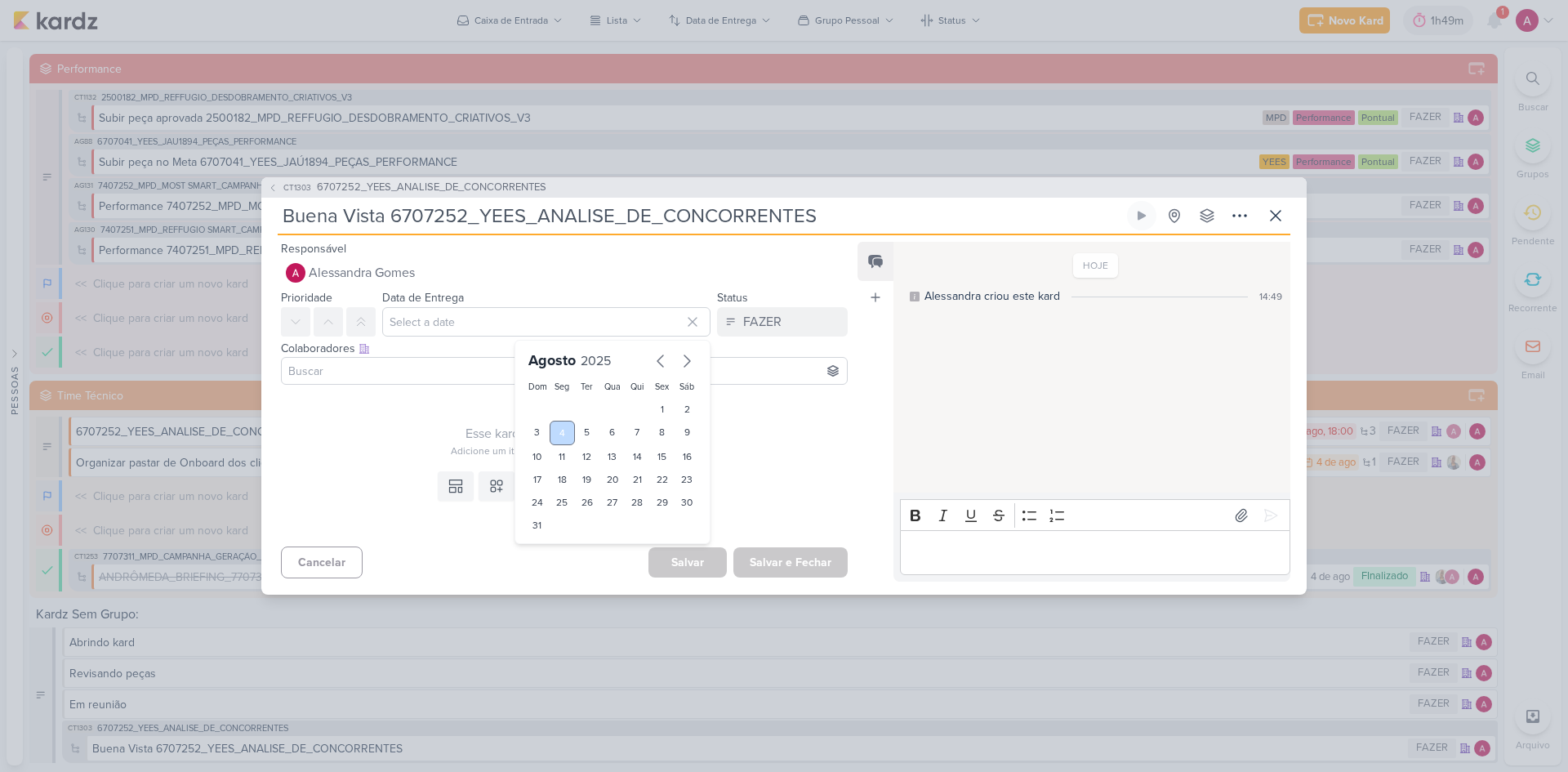 type on "4 de agosto de 2025 às 23:59" 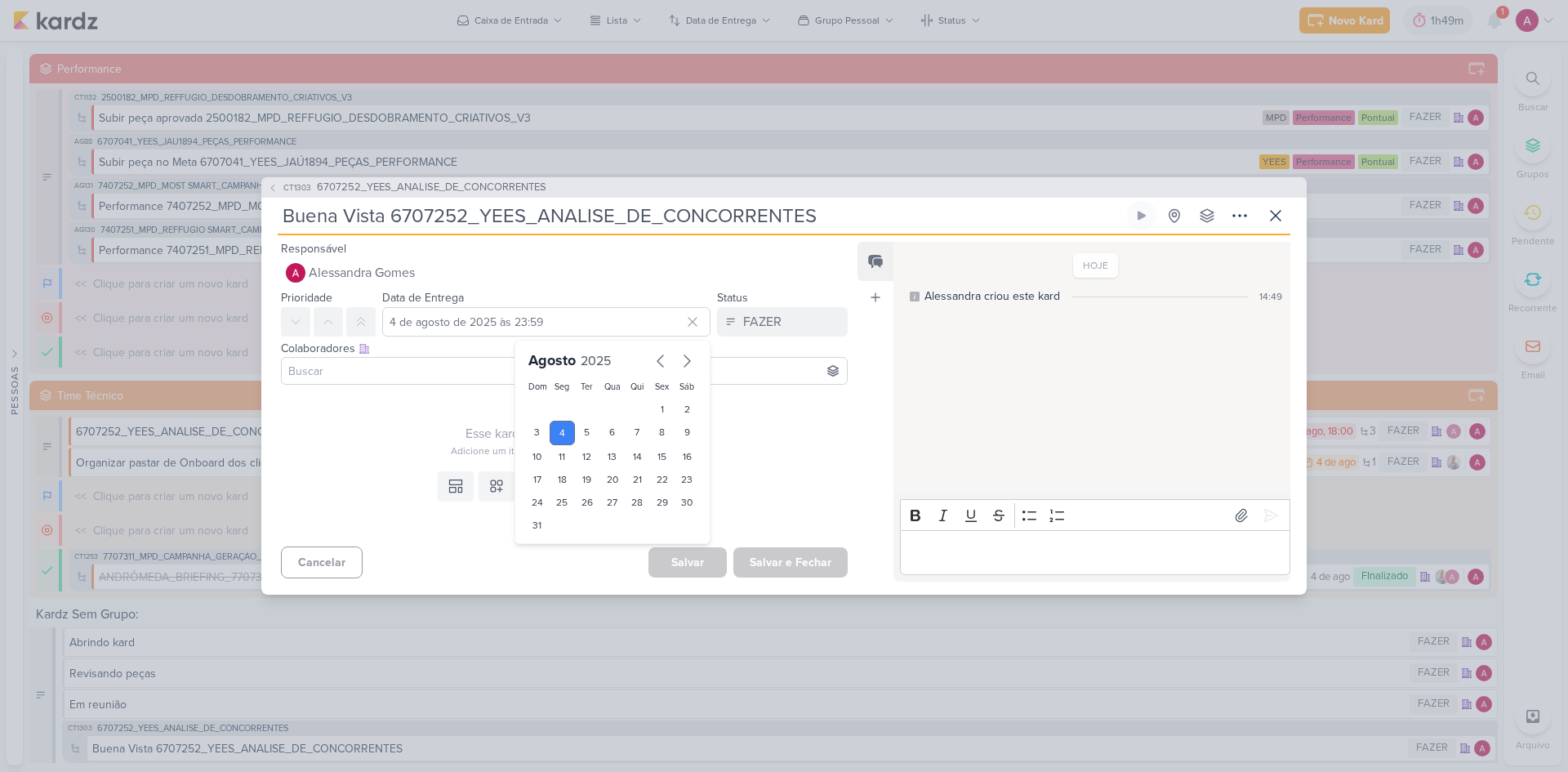 click at bounding box center [564, 371] 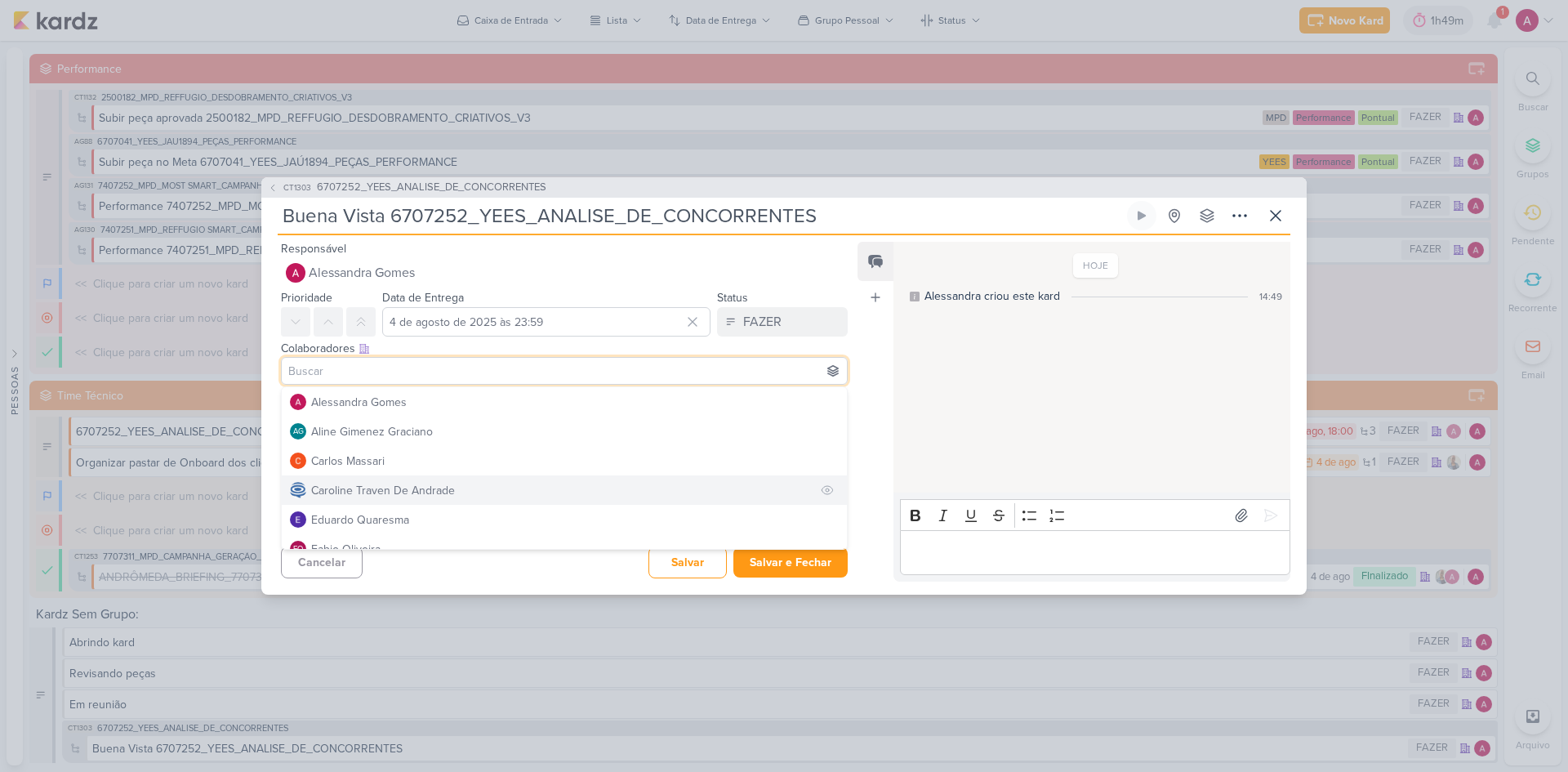 click on "Caroline Traven De Andrade" at bounding box center [383, 490] 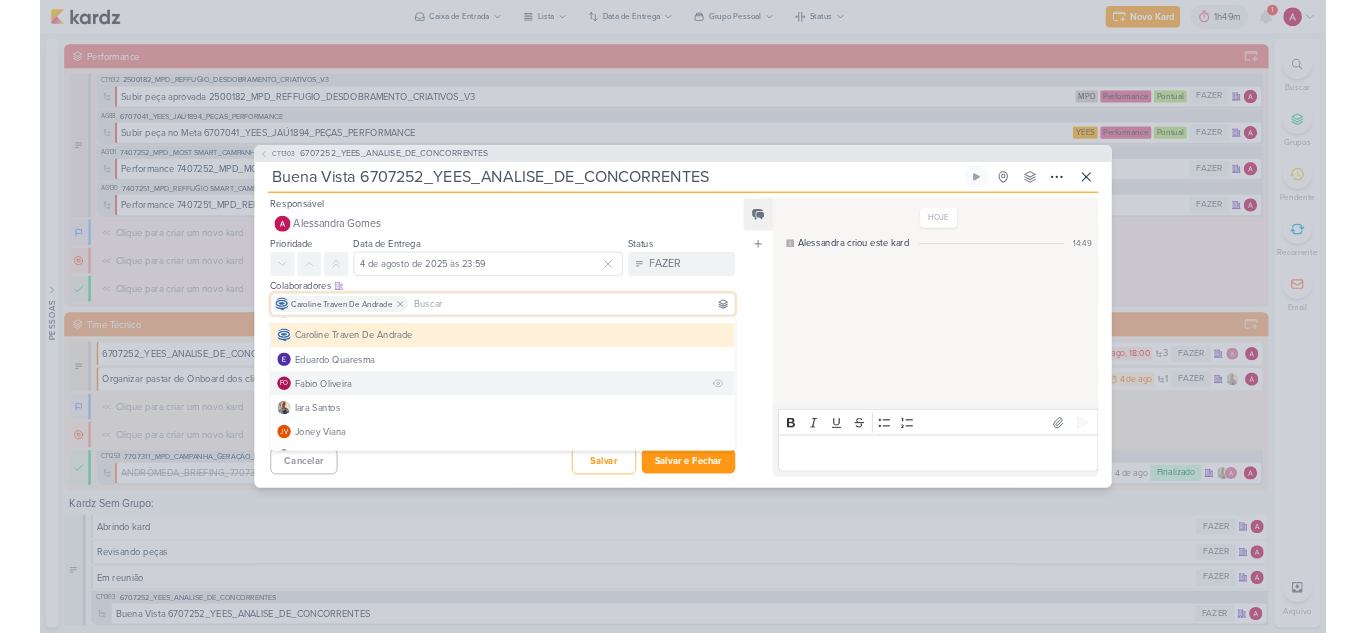 scroll, scrollTop: 200, scrollLeft: 0, axis: vertical 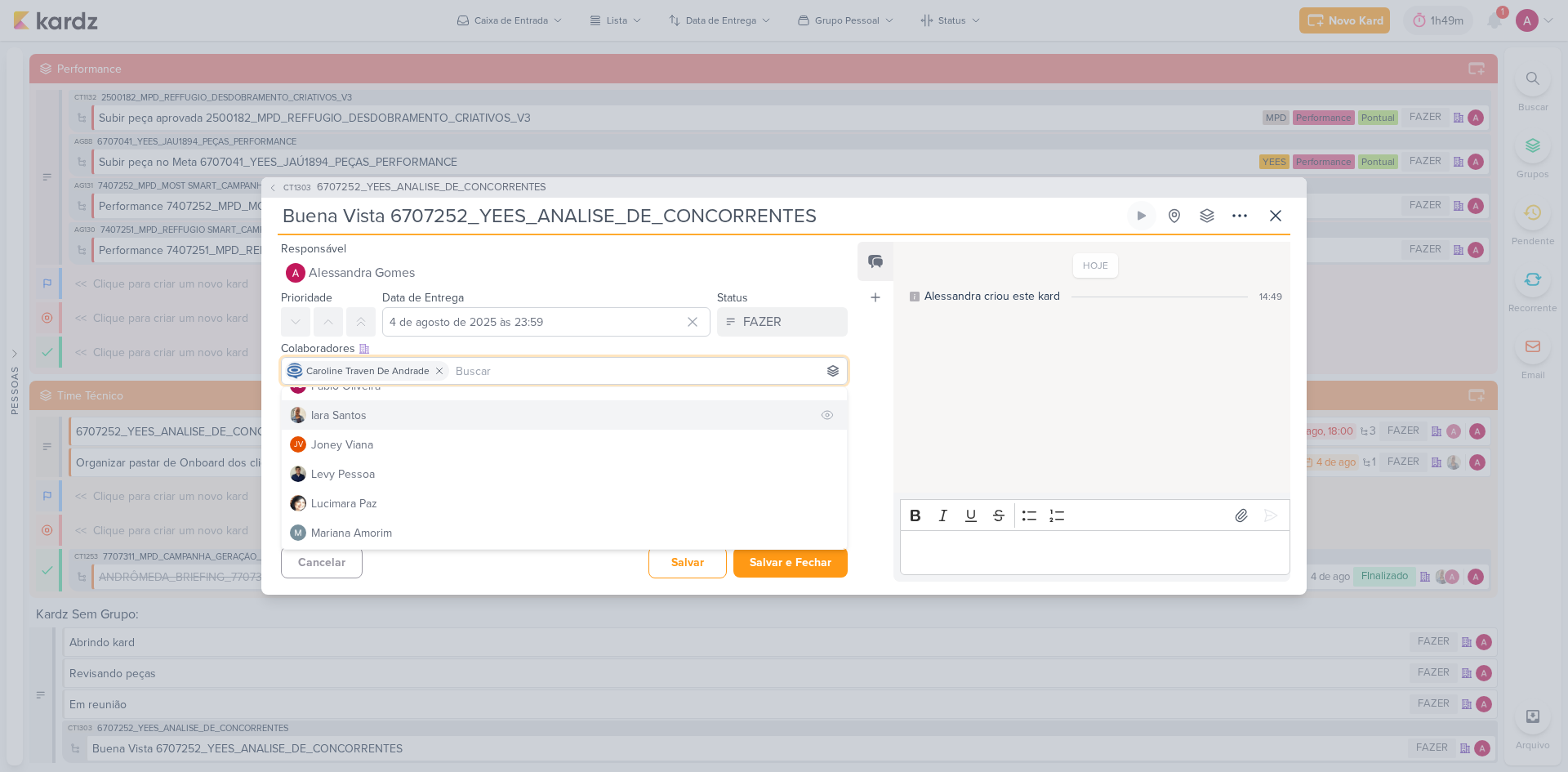 click on "Iara Santos" at bounding box center (339, 415) 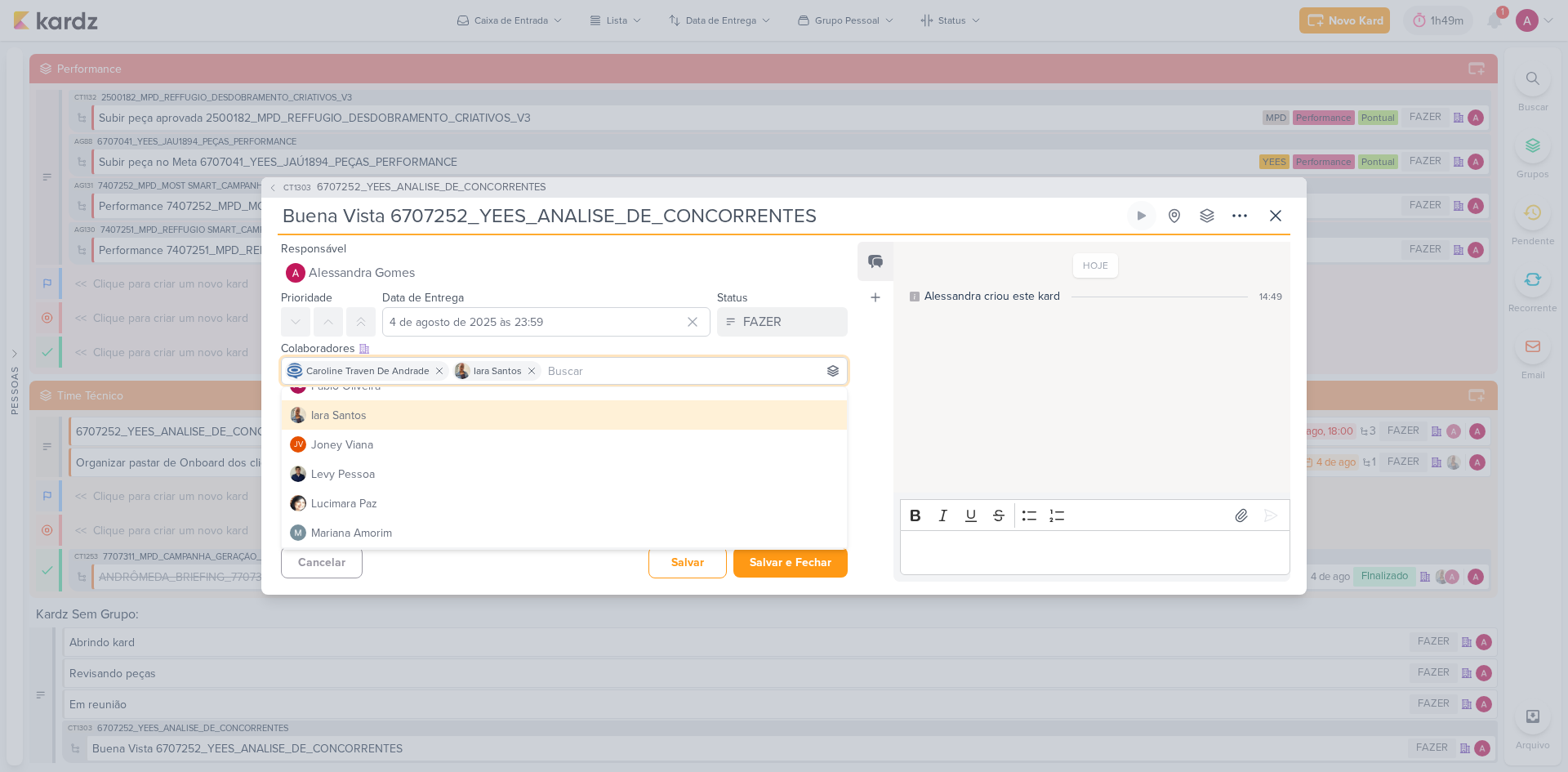 click on "Cancelar
Salvar
Salvar e Fechar
Ctrl + Enter" at bounding box center [558, 560] 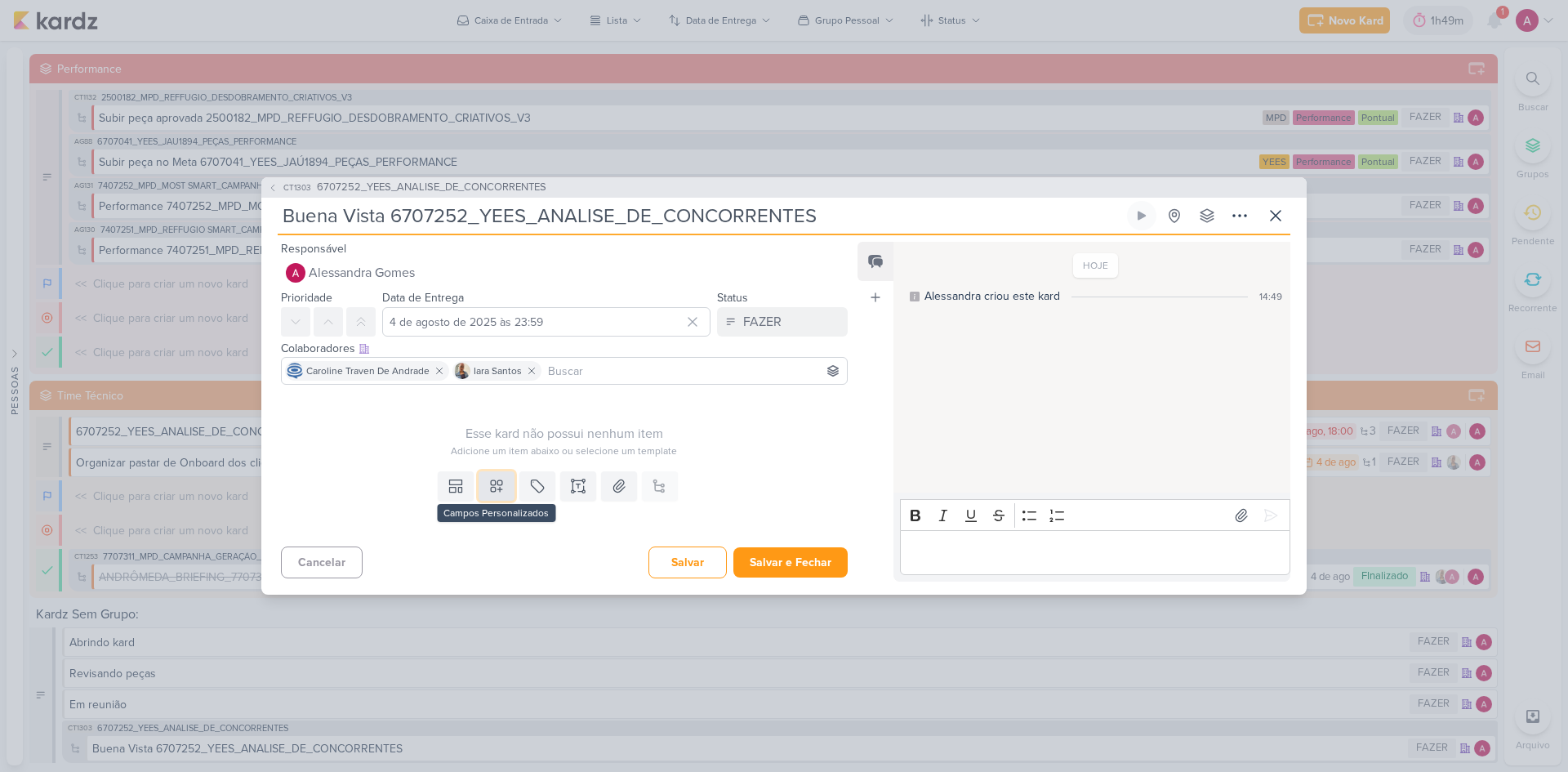click 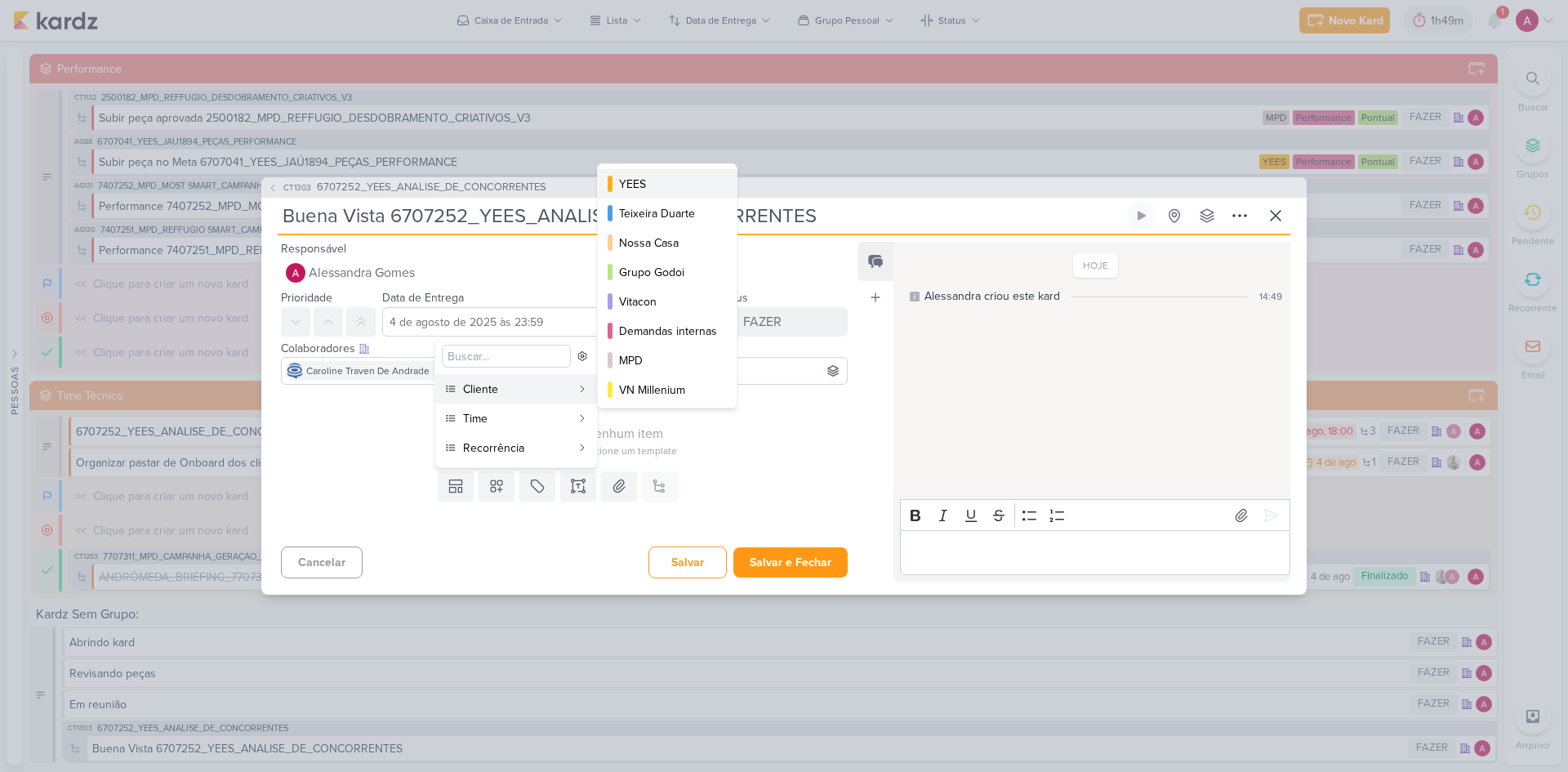 click on "YEES" at bounding box center [668, 184] 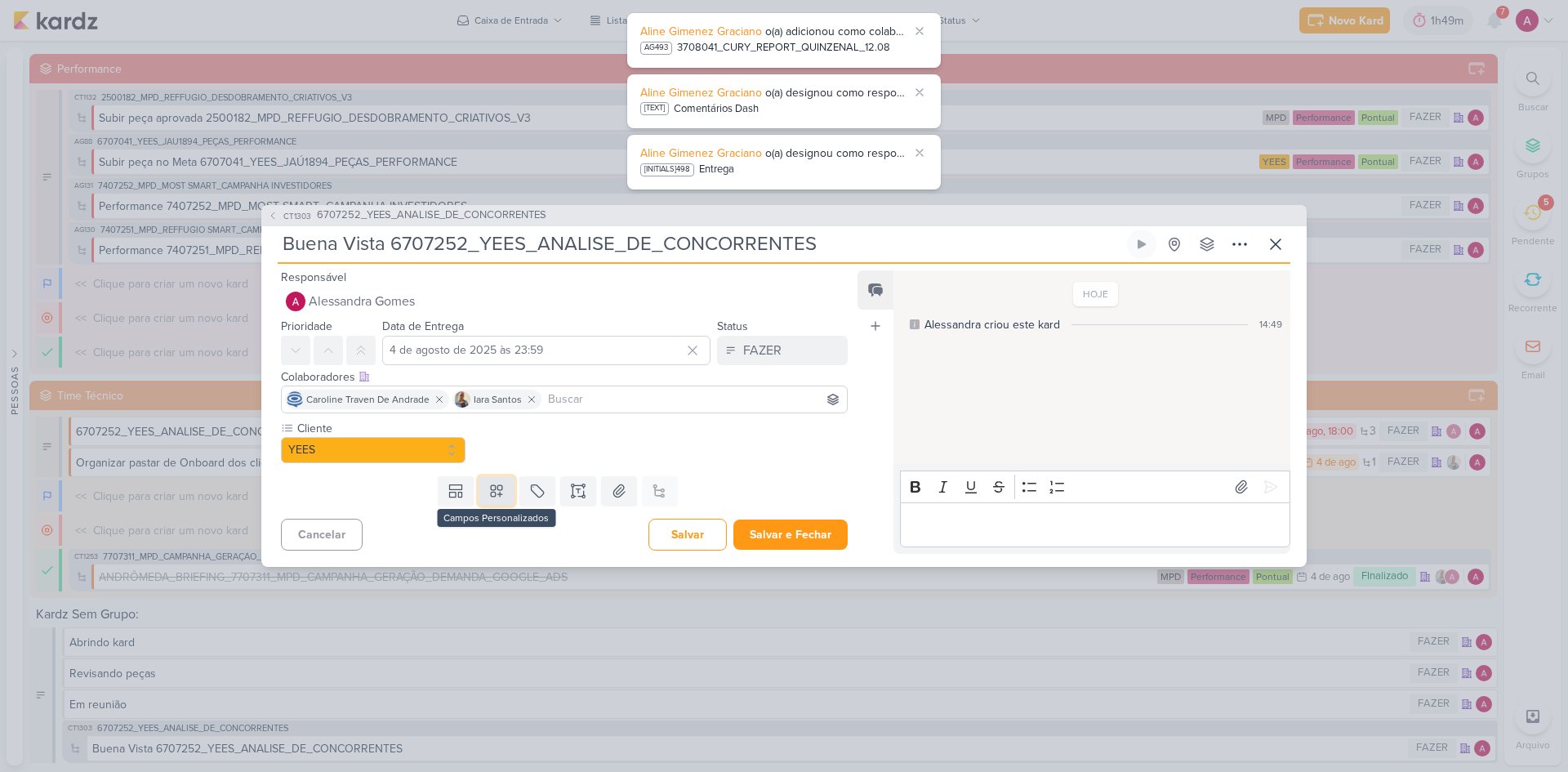 click 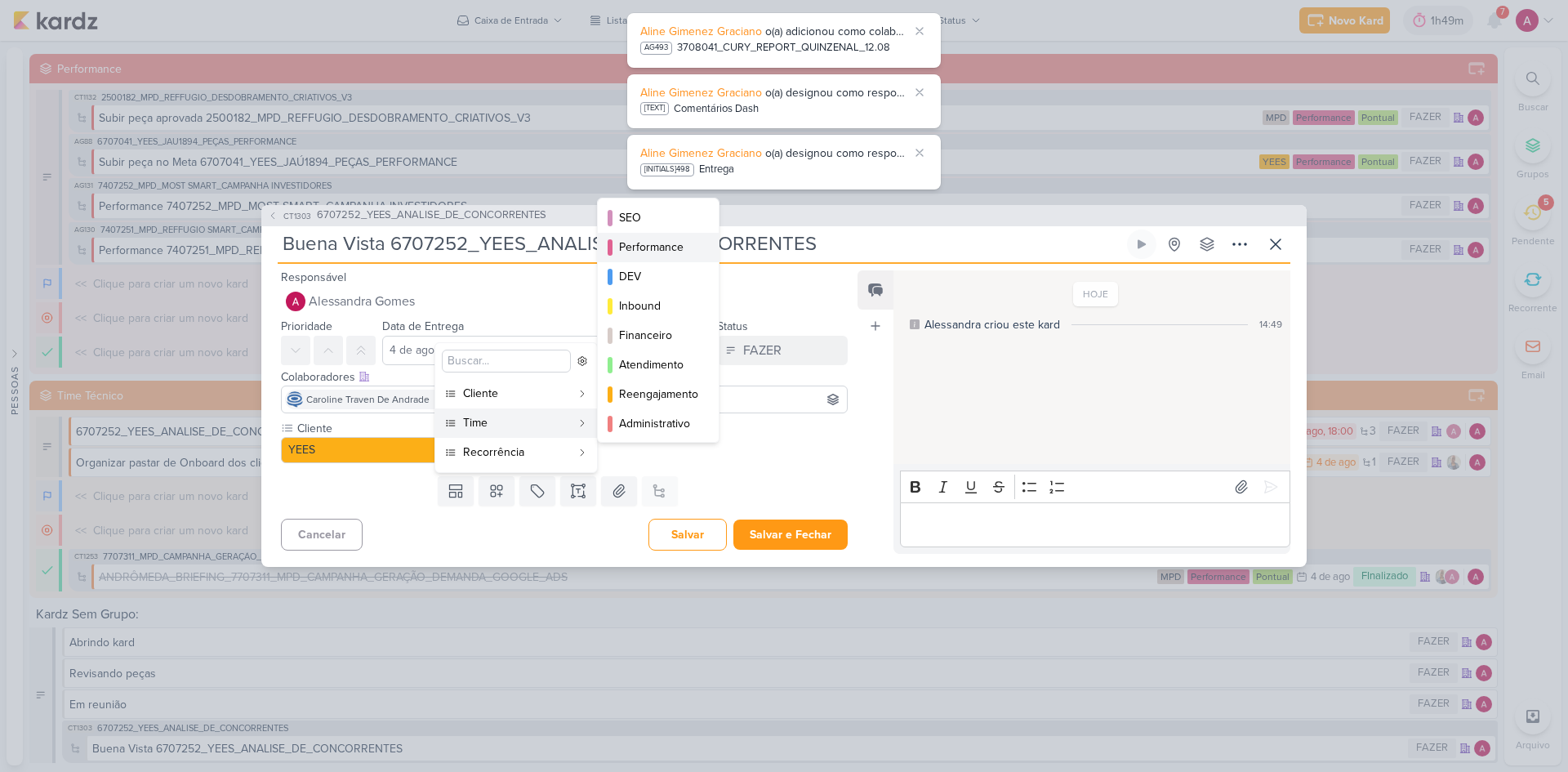 click on "Performance" at bounding box center (659, 247) 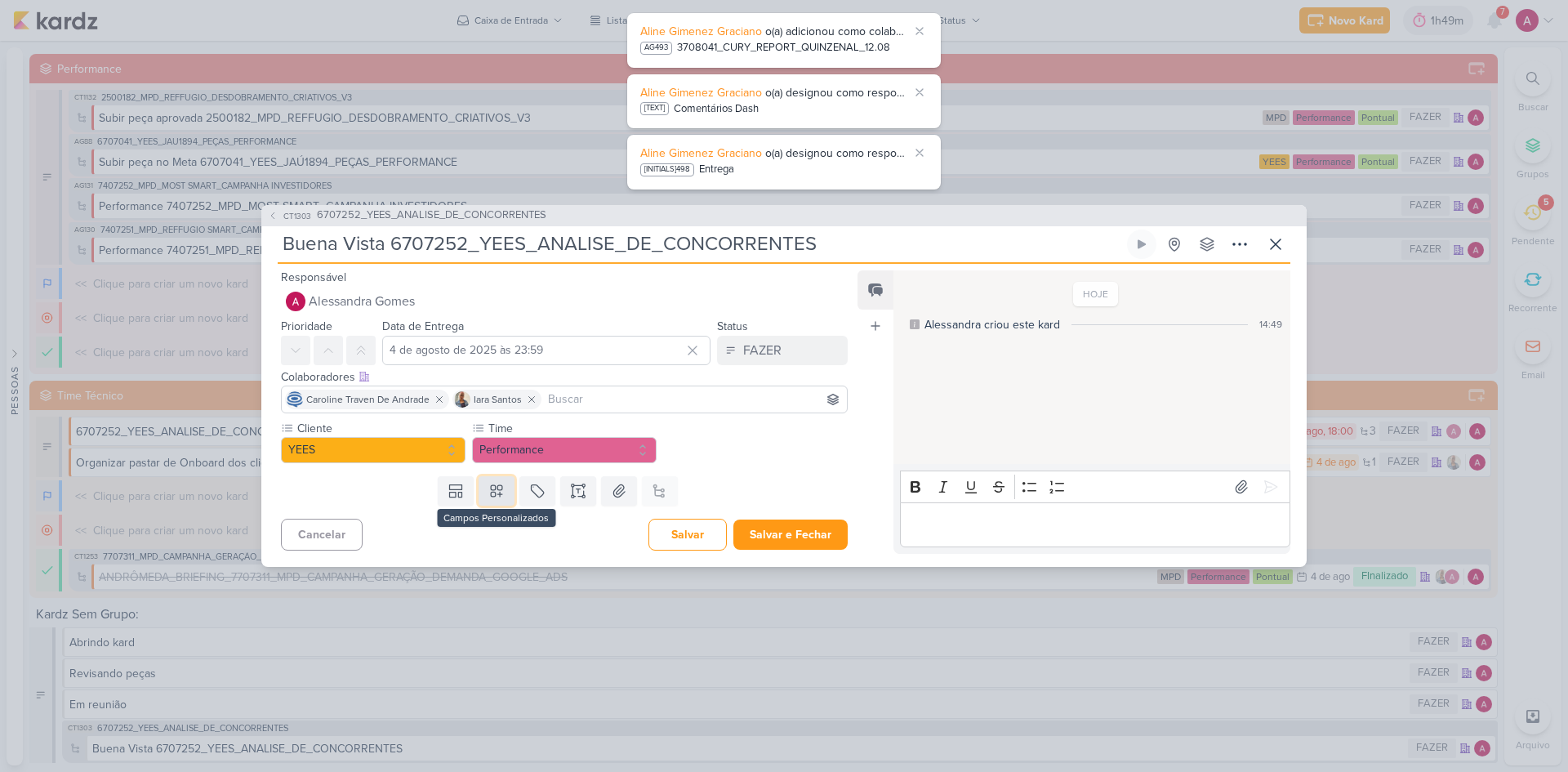 click 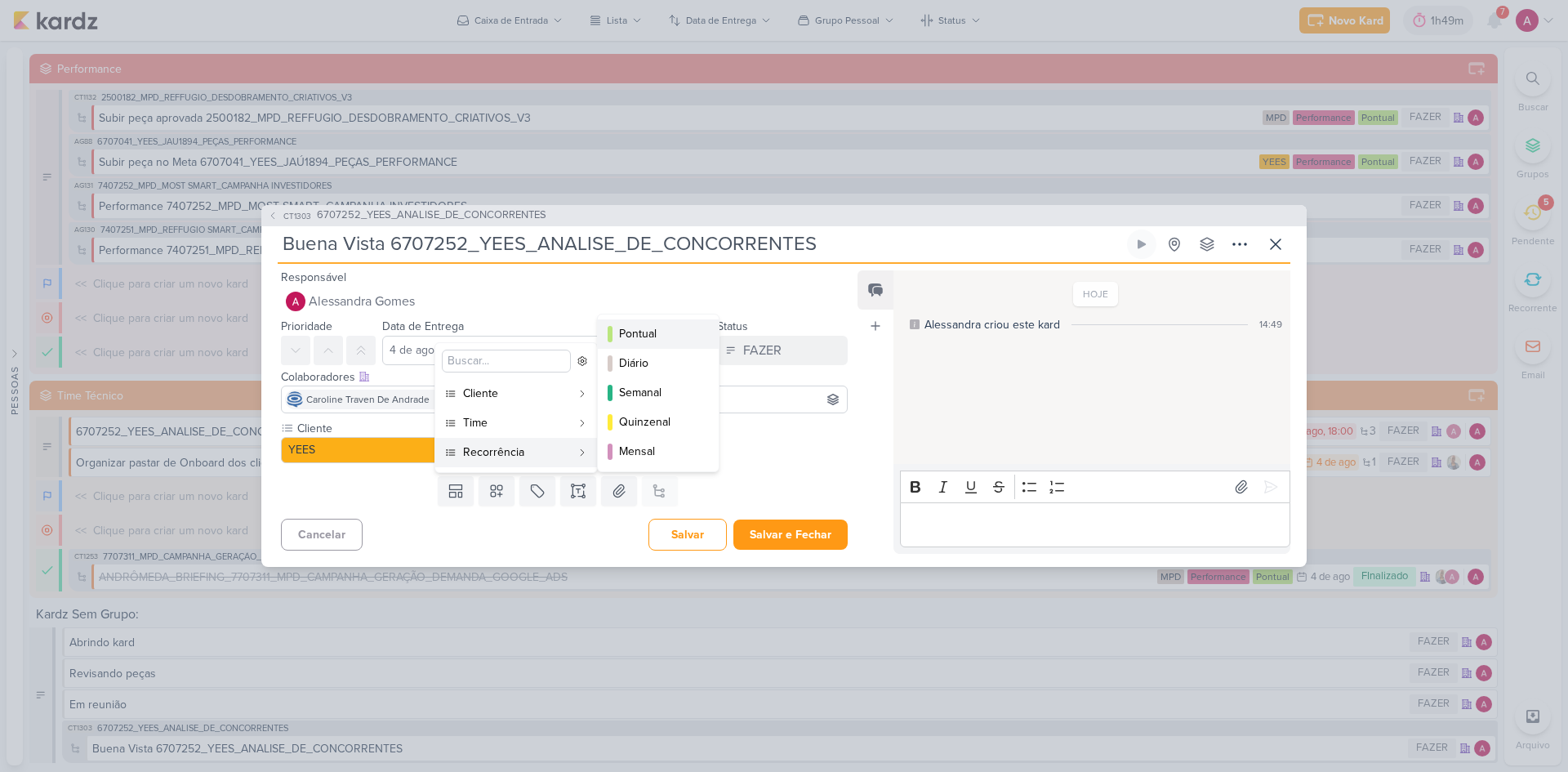 click on "Pontual" at bounding box center (659, 333) 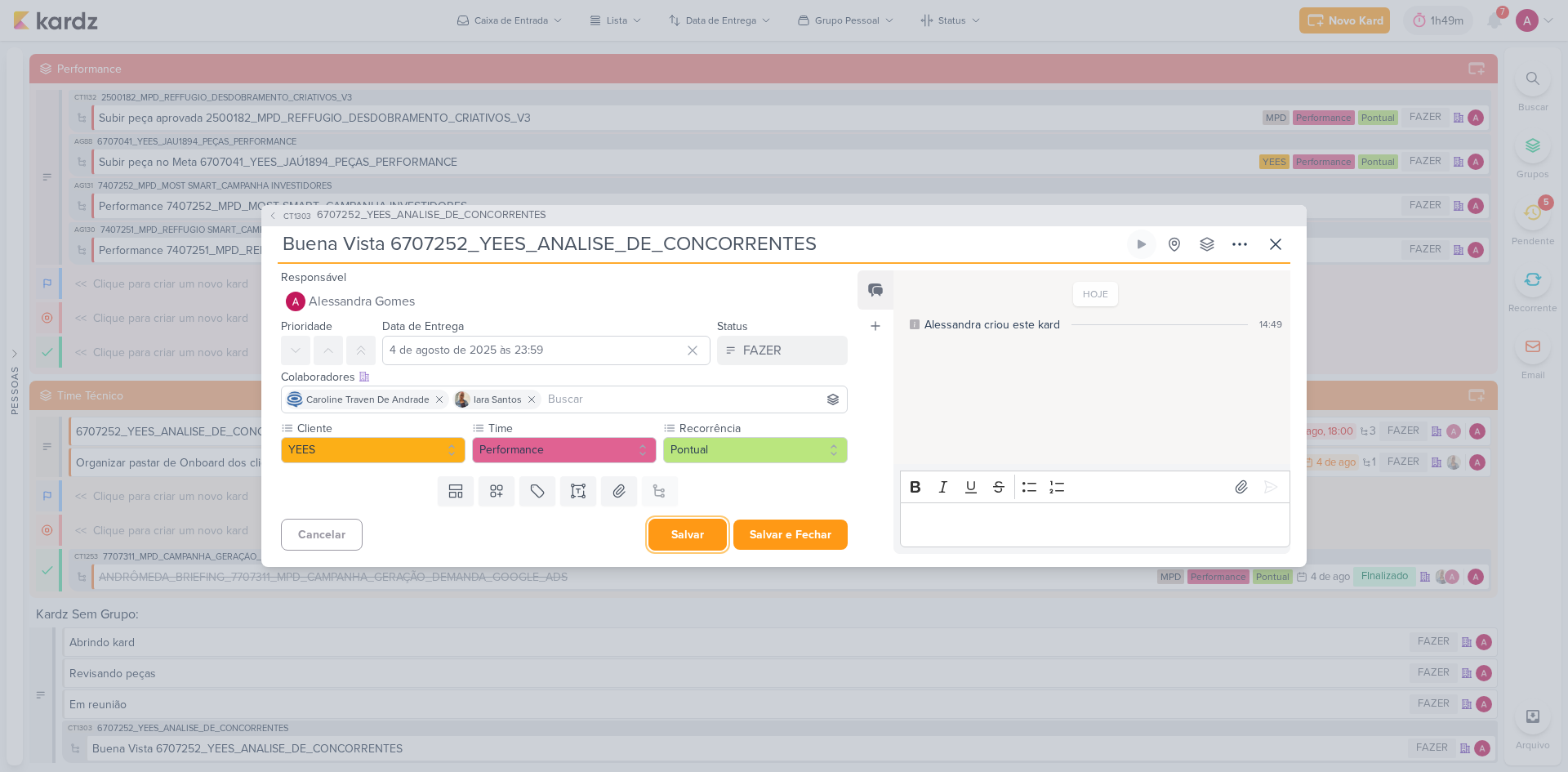 click on "Salvar" at bounding box center (688, 534) 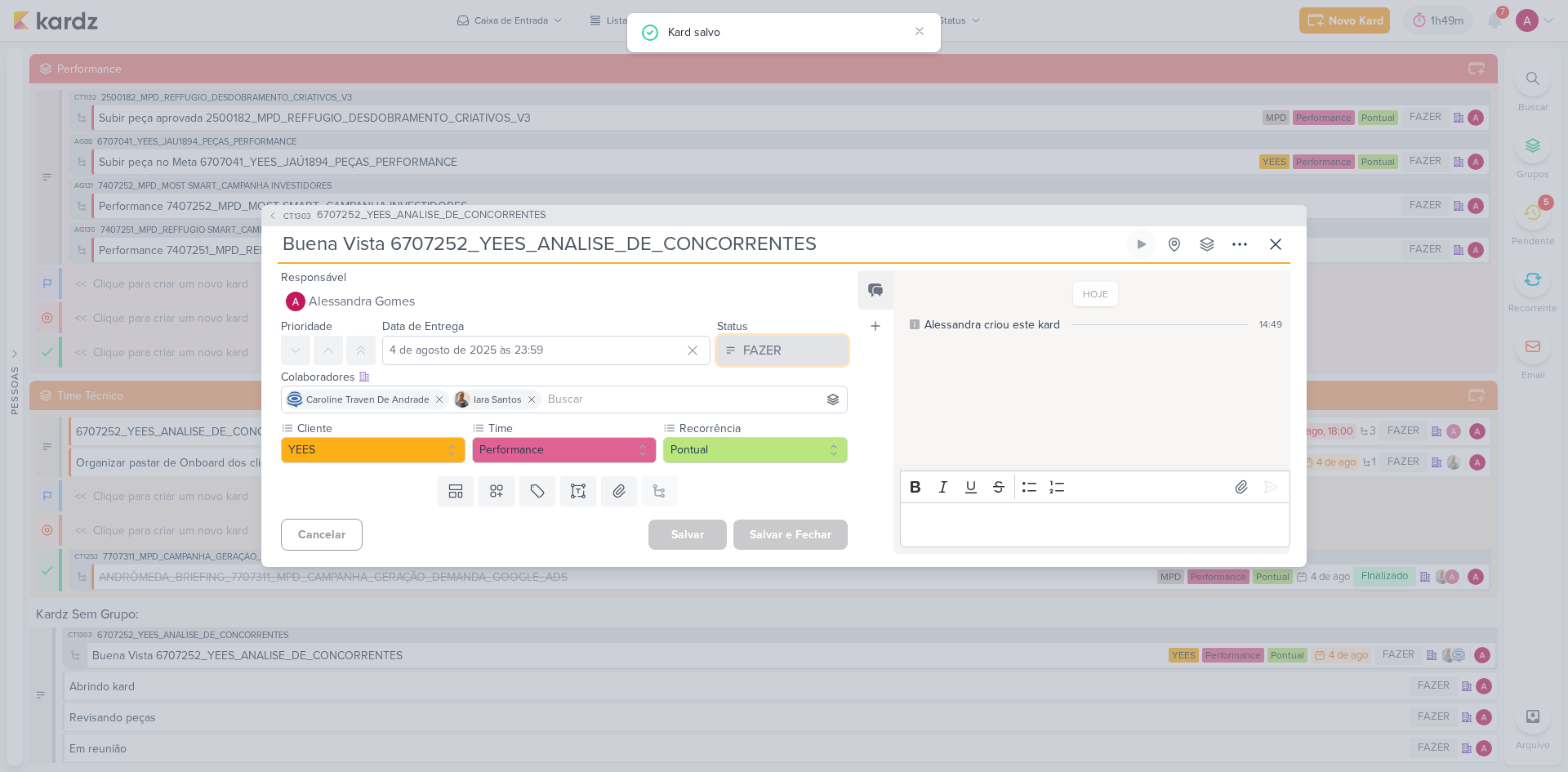 click on "FAZER" at bounding box center (782, 350) 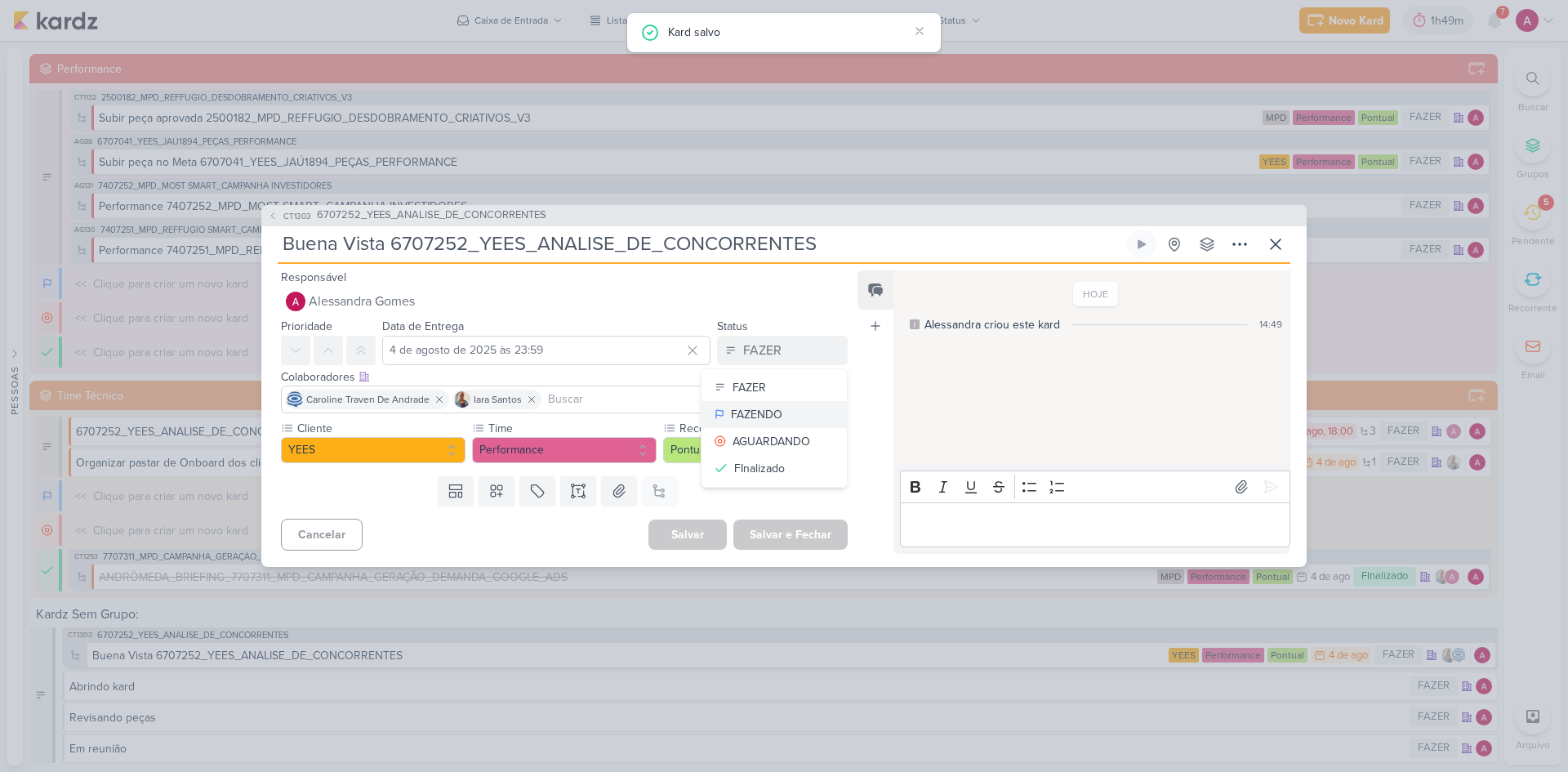 click on "FAZENDO" at bounding box center [756, 414] 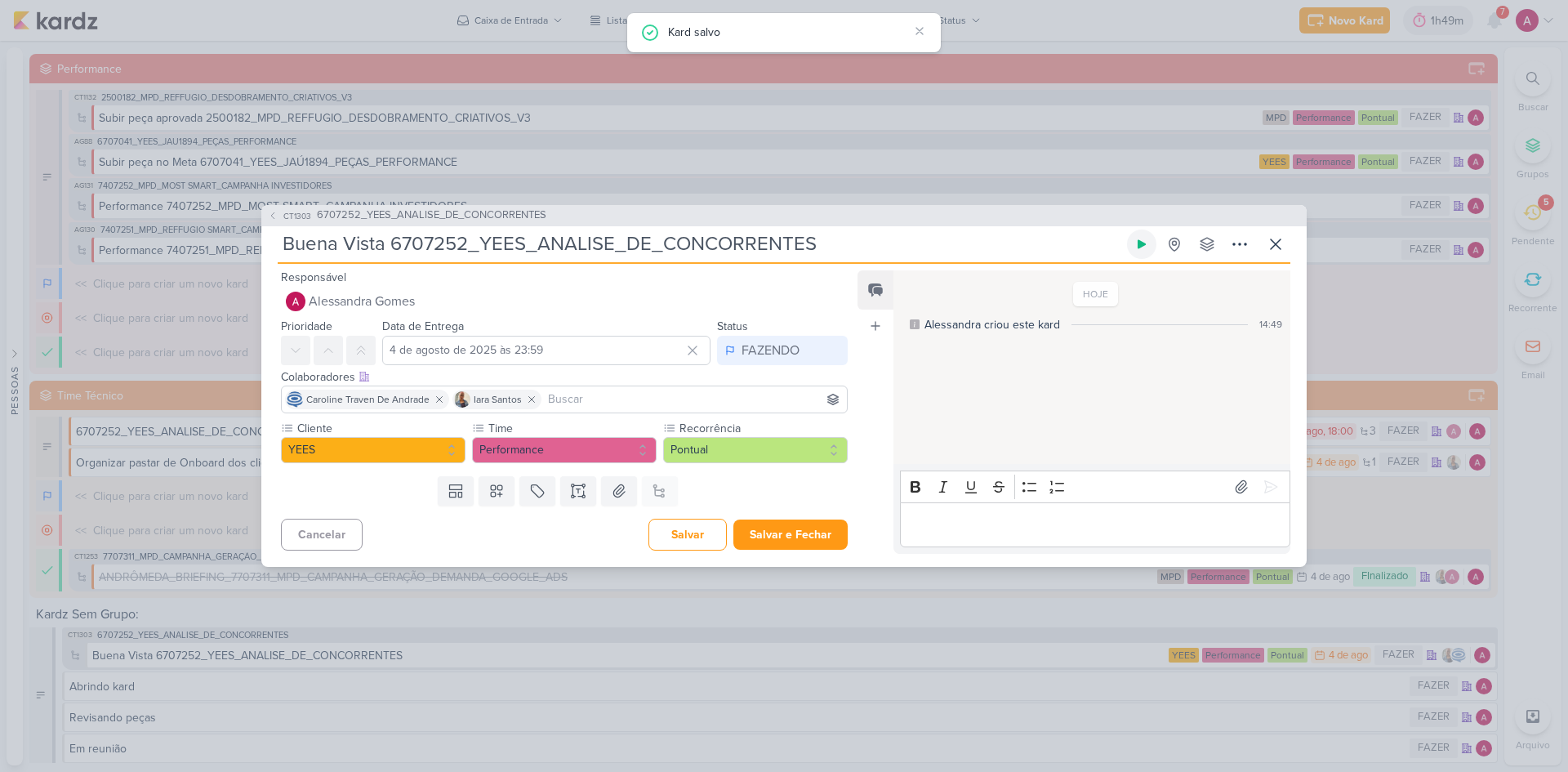 click 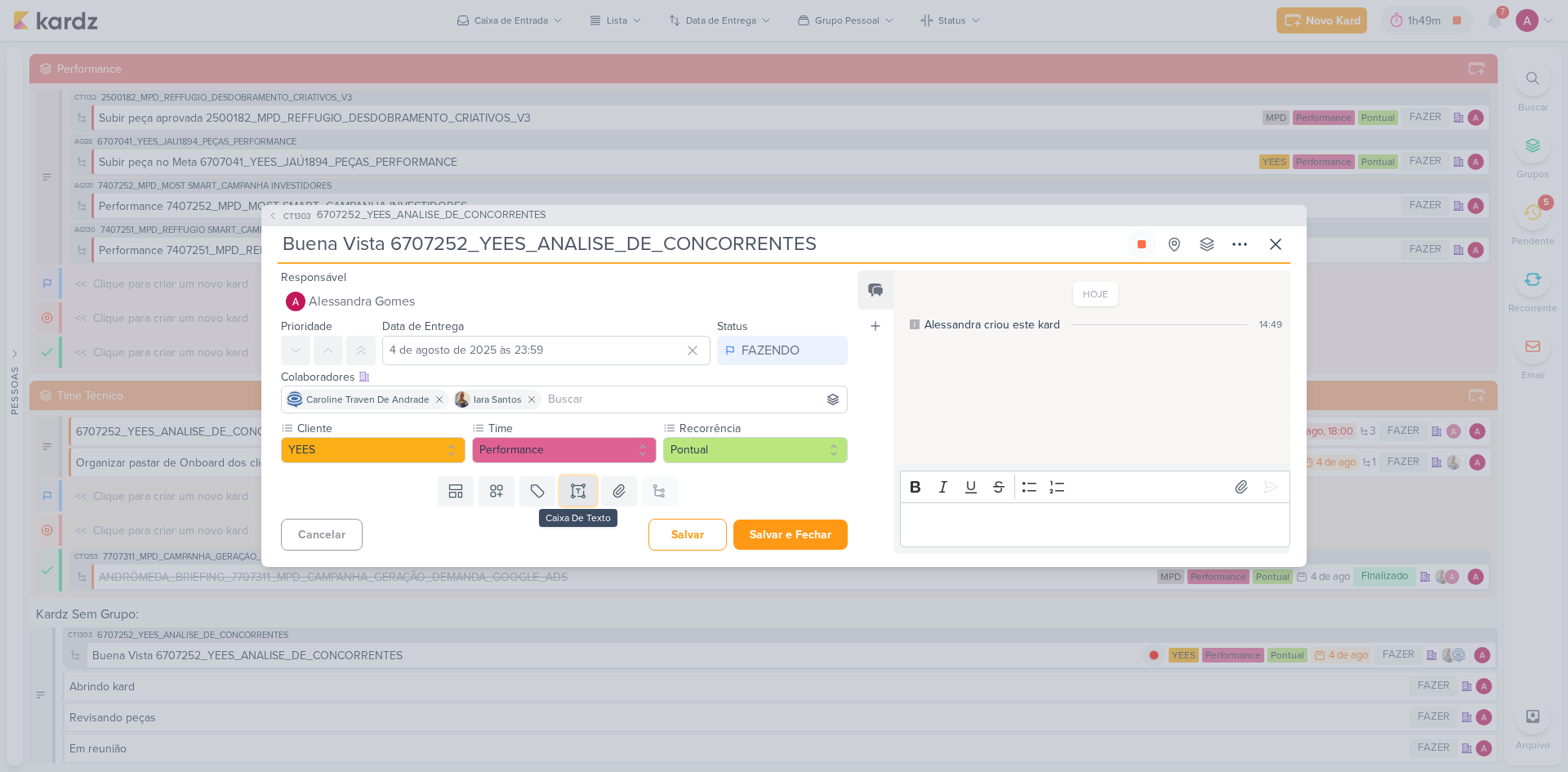 click 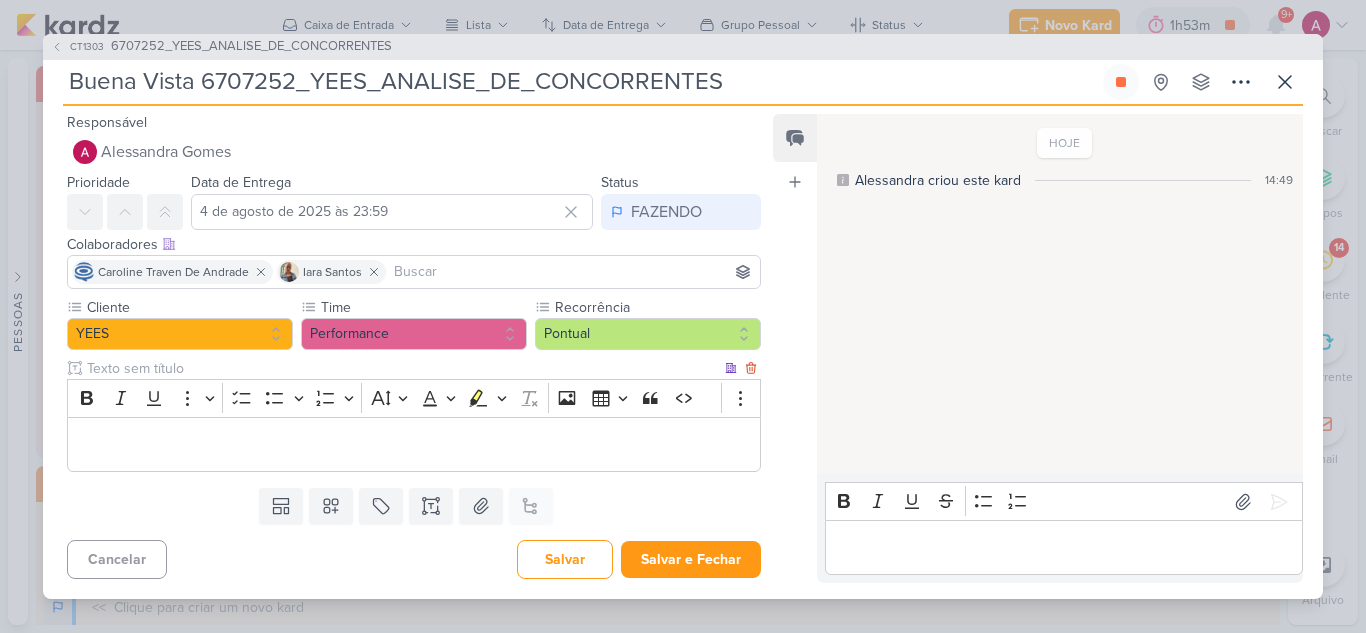 click at bounding box center [414, 445] 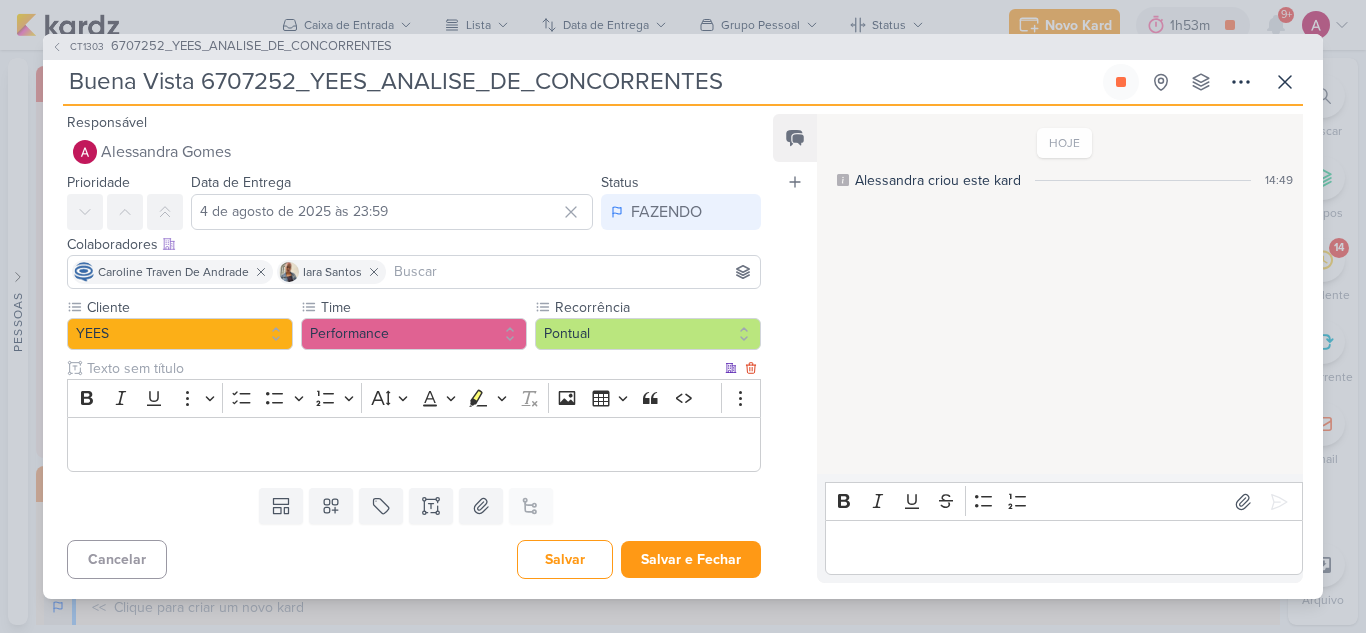 click at bounding box center [414, 445] 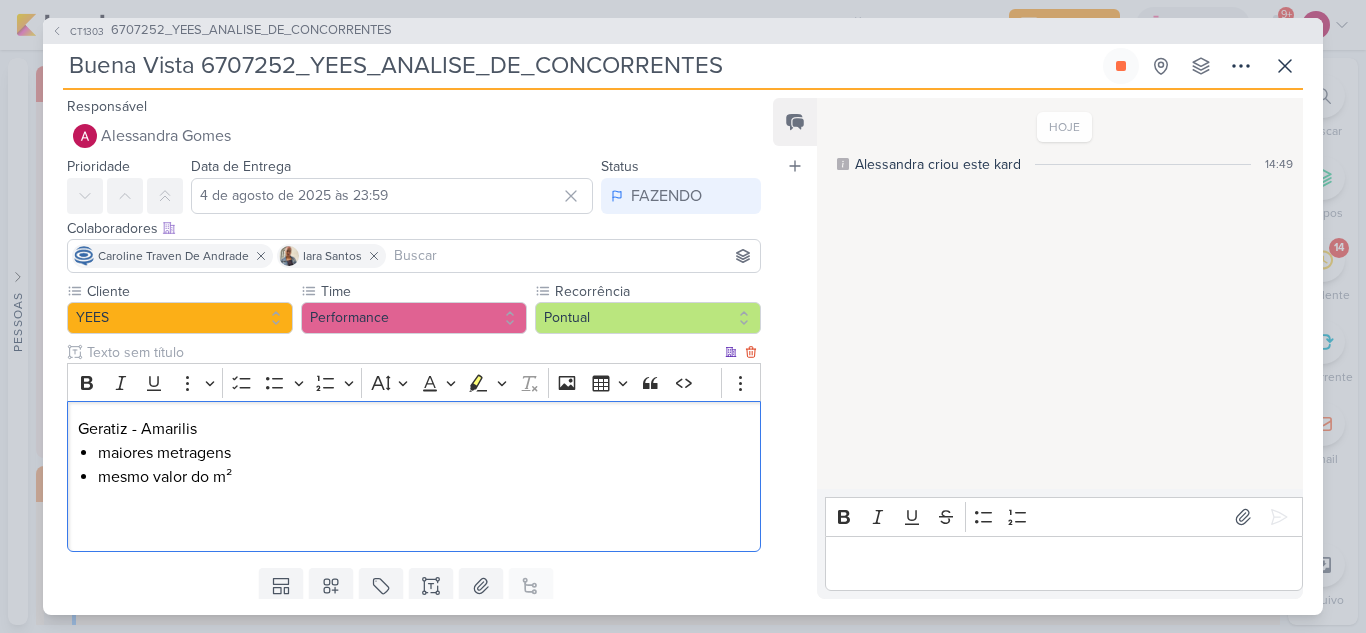 click at bounding box center (414, 525) 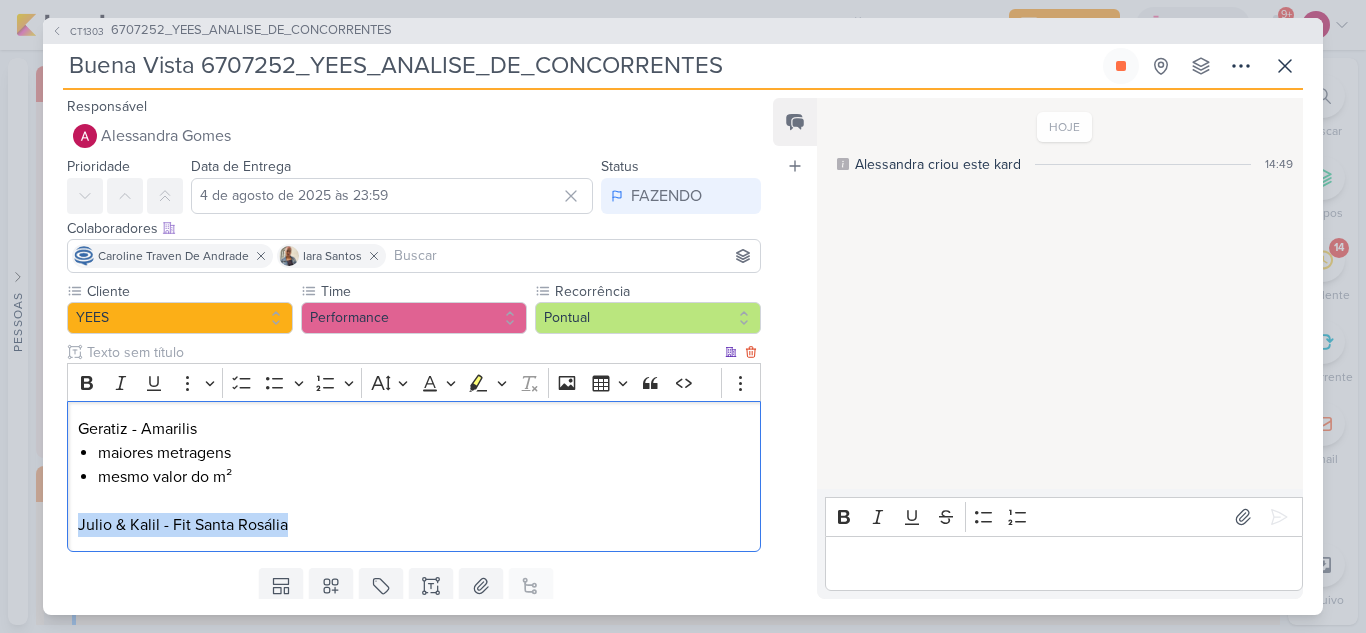 drag, startPoint x: 302, startPoint y: 525, endPoint x: 74, endPoint y: 536, distance: 228.2652 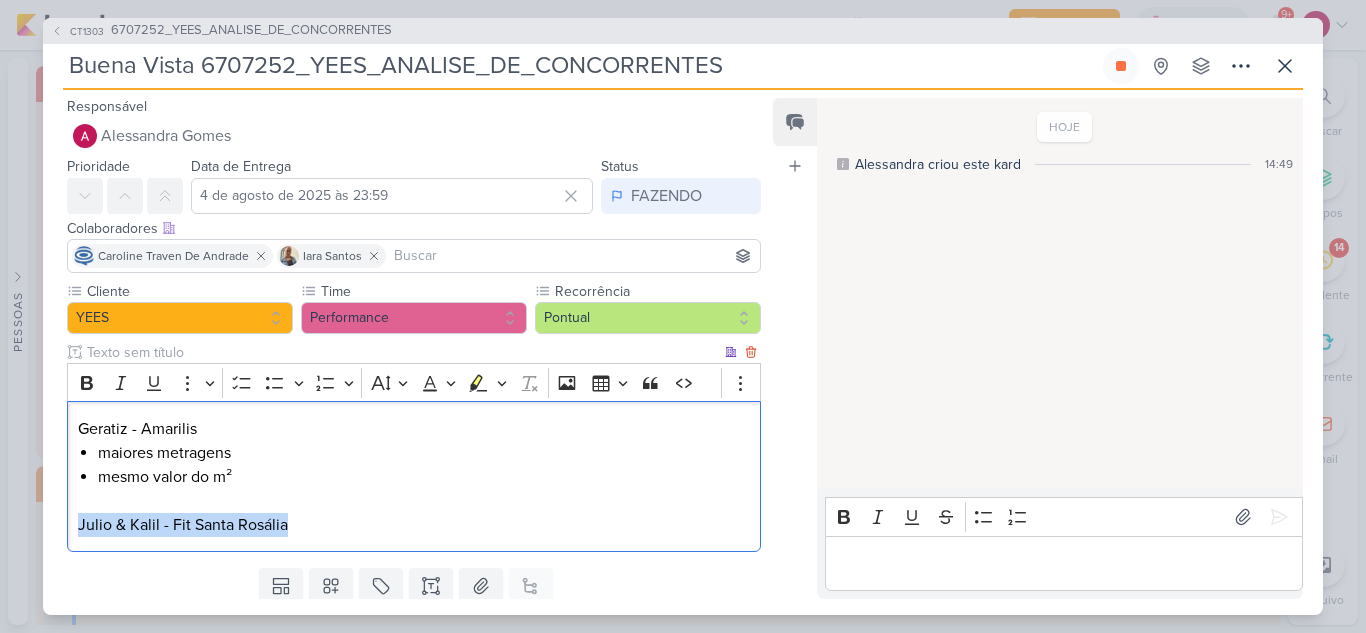 click on "Geratiz - Amarilis maiores metragens mesmo valor do m² Julio & Kalil - Fit Santa Rosália" at bounding box center (414, 476) 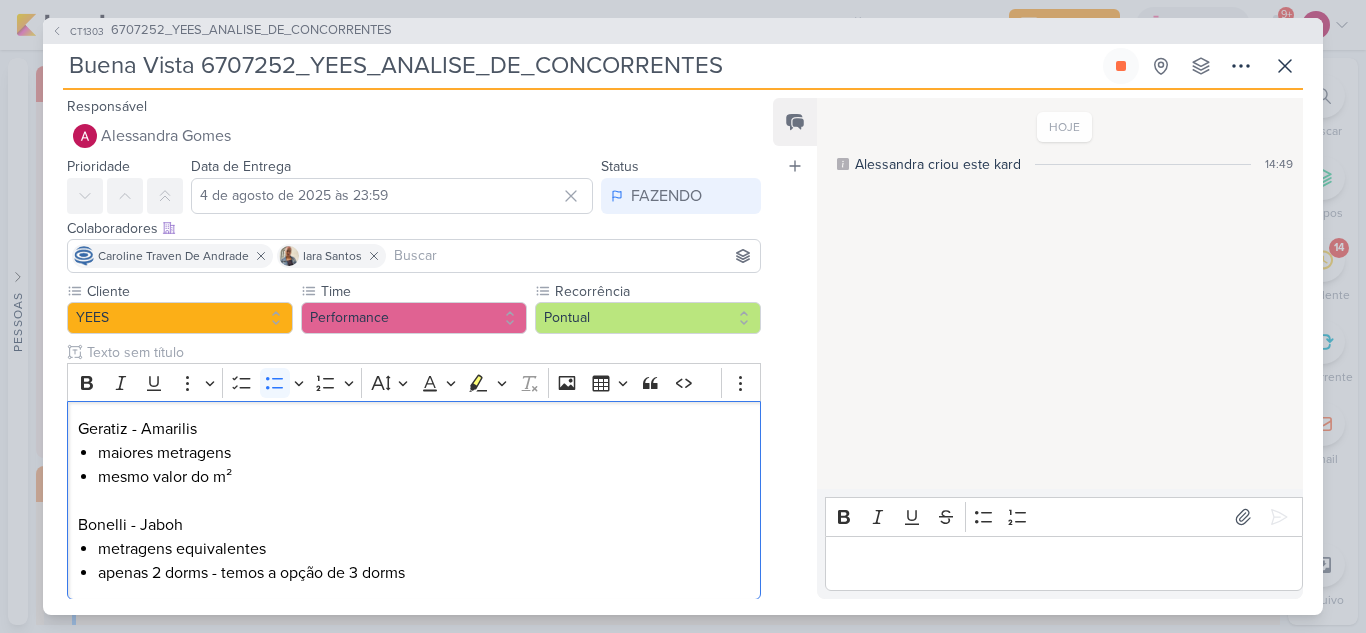scroll, scrollTop: 10, scrollLeft: 0, axis: vertical 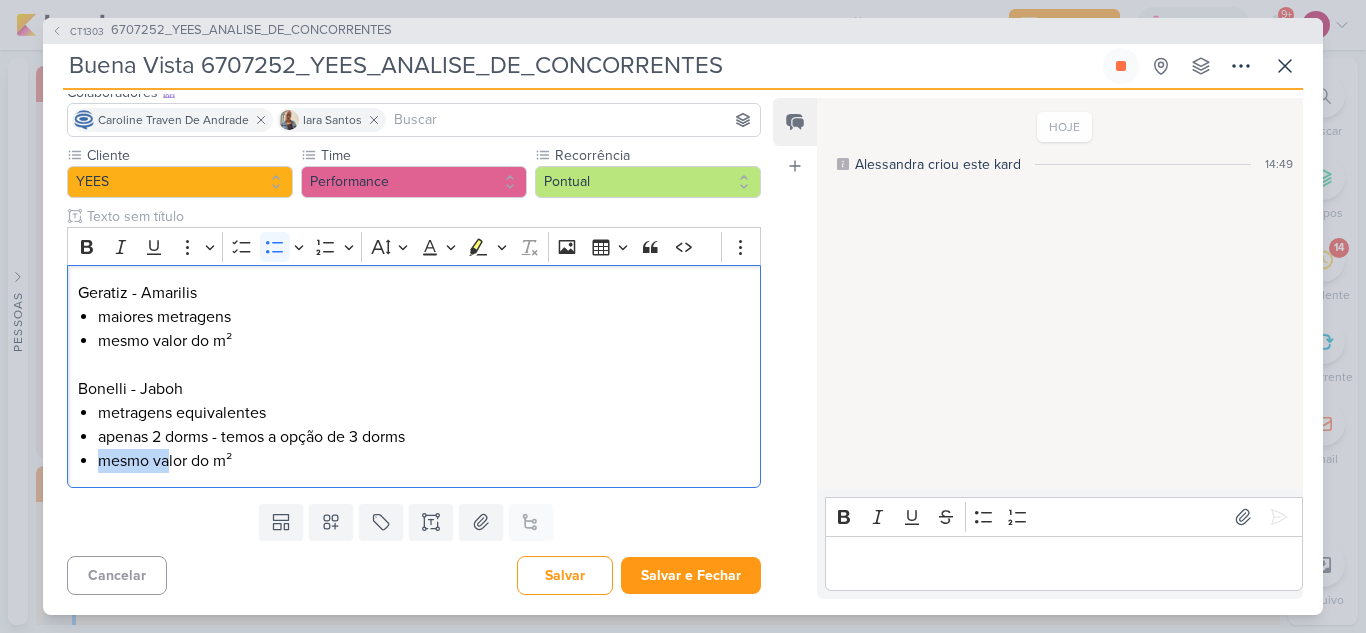 drag, startPoint x: 102, startPoint y: 590, endPoint x: 167, endPoint y: 531, distance: 87.78383 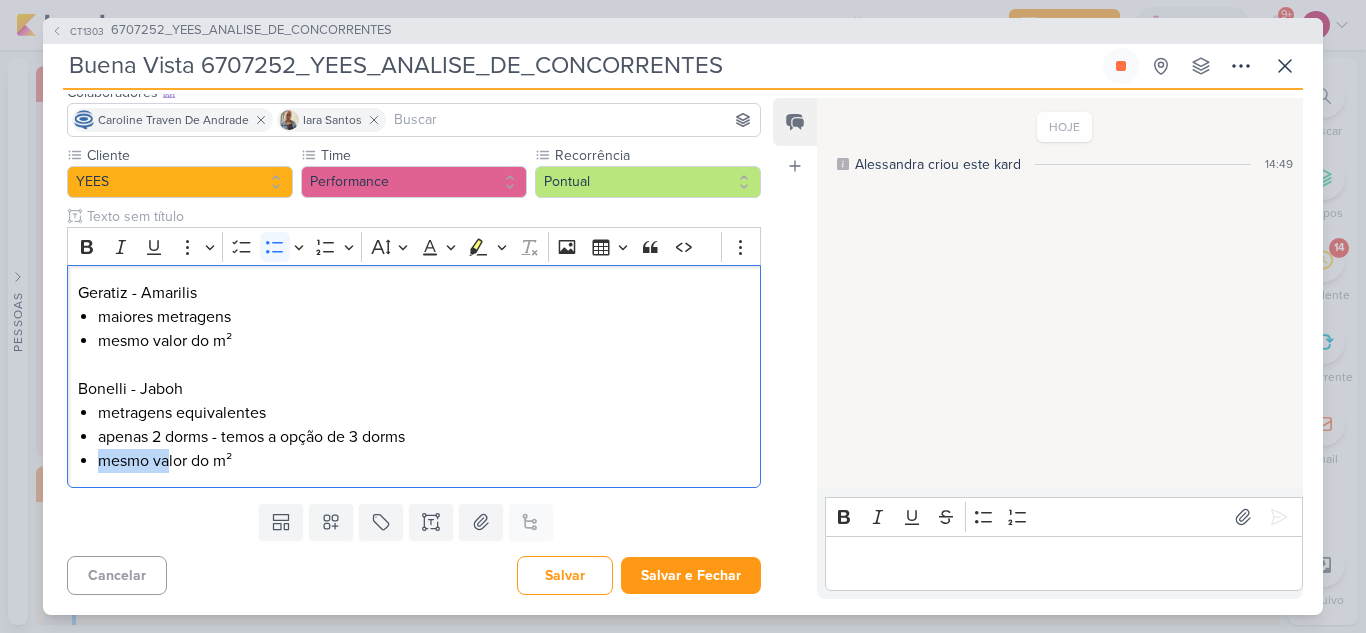 click on "Responsável
Alessandra Gomes
Nenhum contato encontrado
create new contact
Novo Contato
Digite um endereço de email para criar um contato. Não se preocupe, tomaremos conta de todas as suas interações com esse contato através do email para que você possa colaborar com qualquer pessoa sem sair do Kardz
Email" at bounding box center [406, 346] 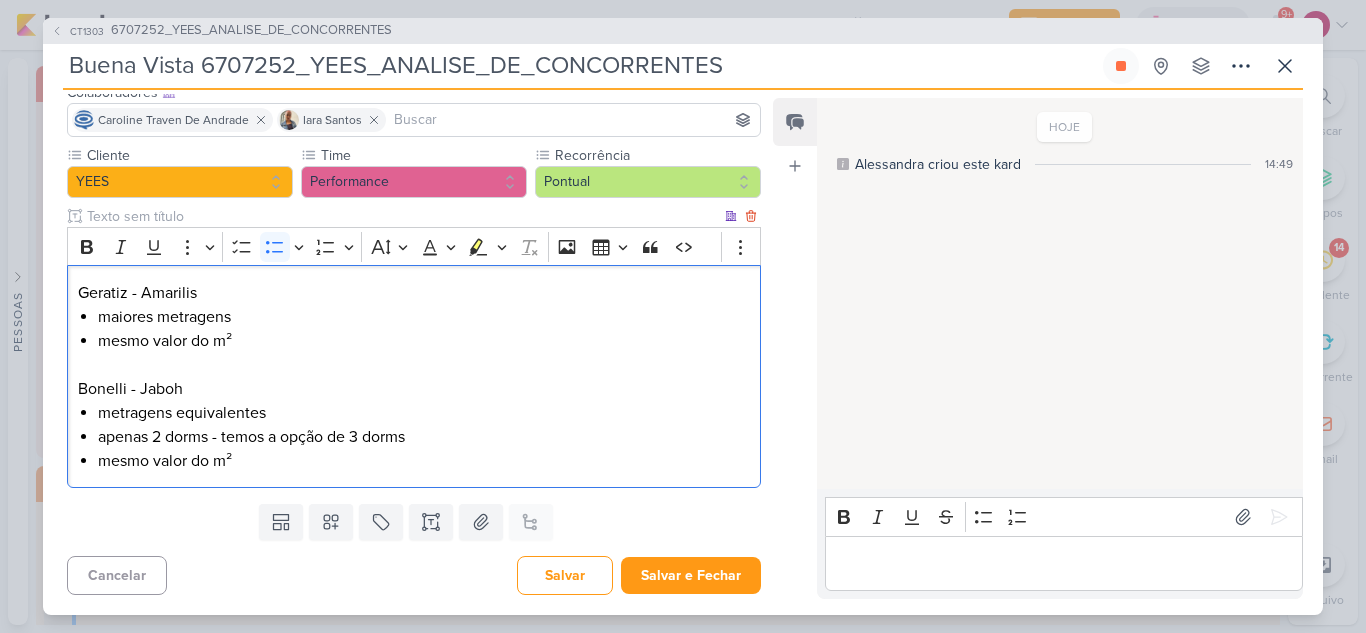 click on "mesmo valor do m²" at bounding box center [424, 461] 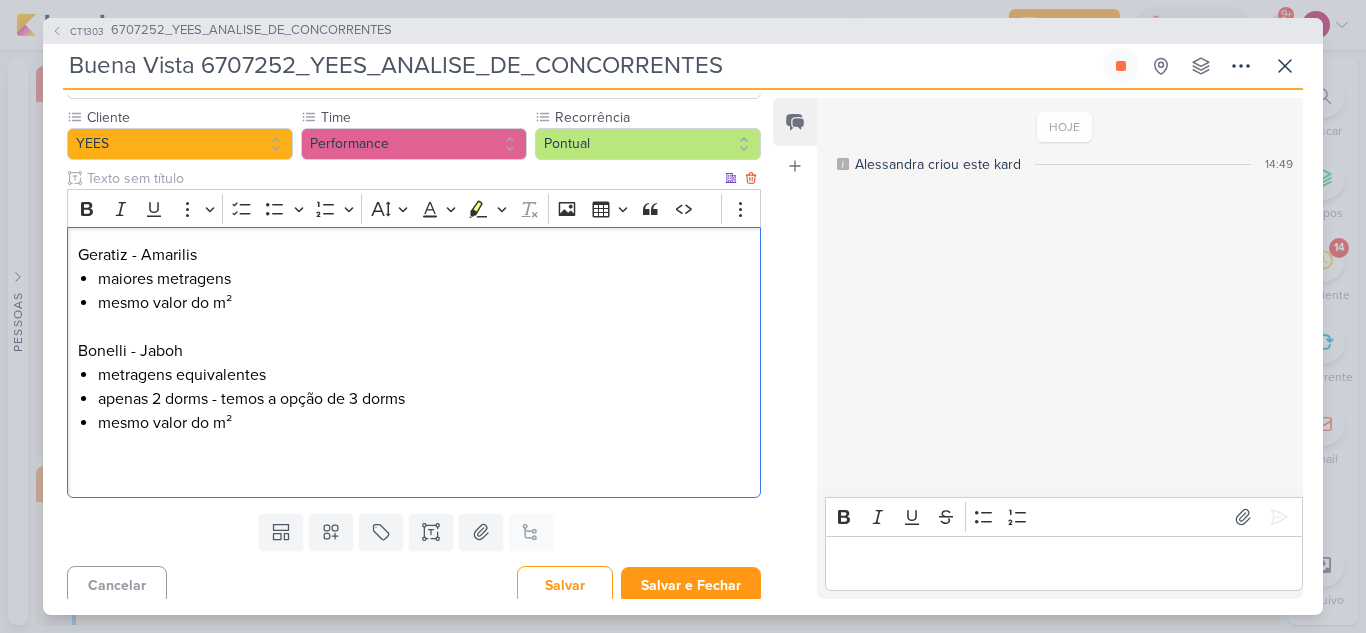scroll, scrollTop: 184, scrollLeft: 0, axis: vertical 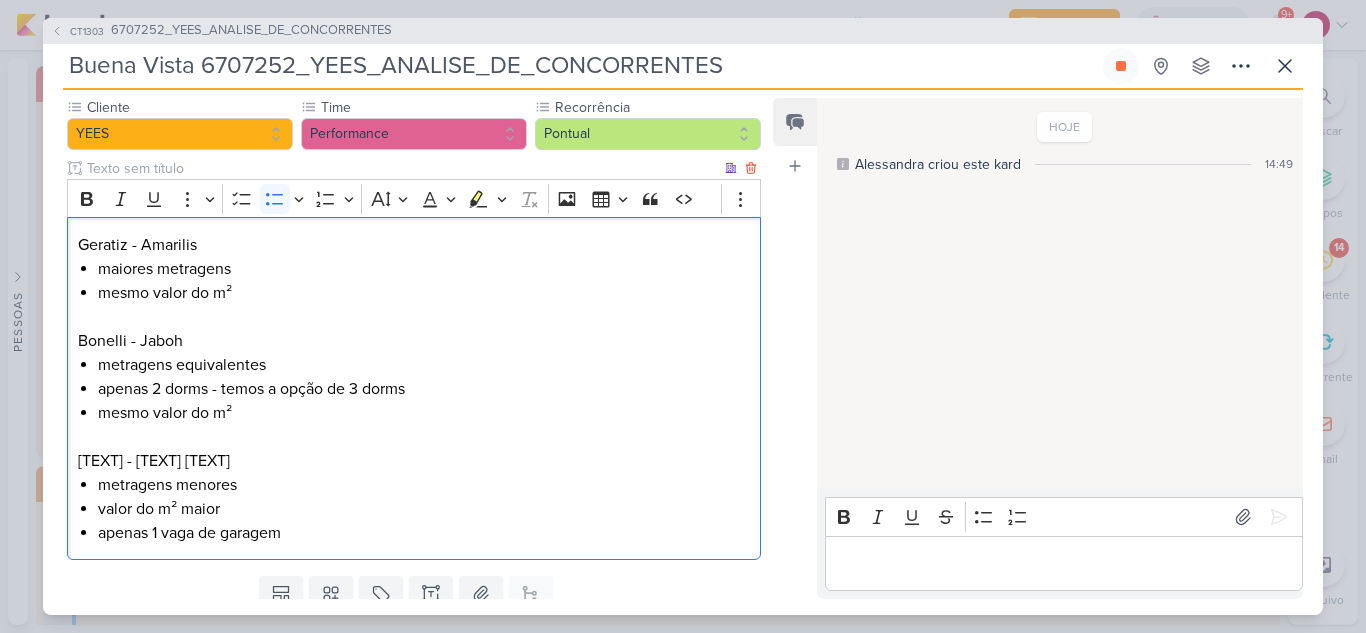 click on "mesmo valor do m²" at bounding box center [424, 413] 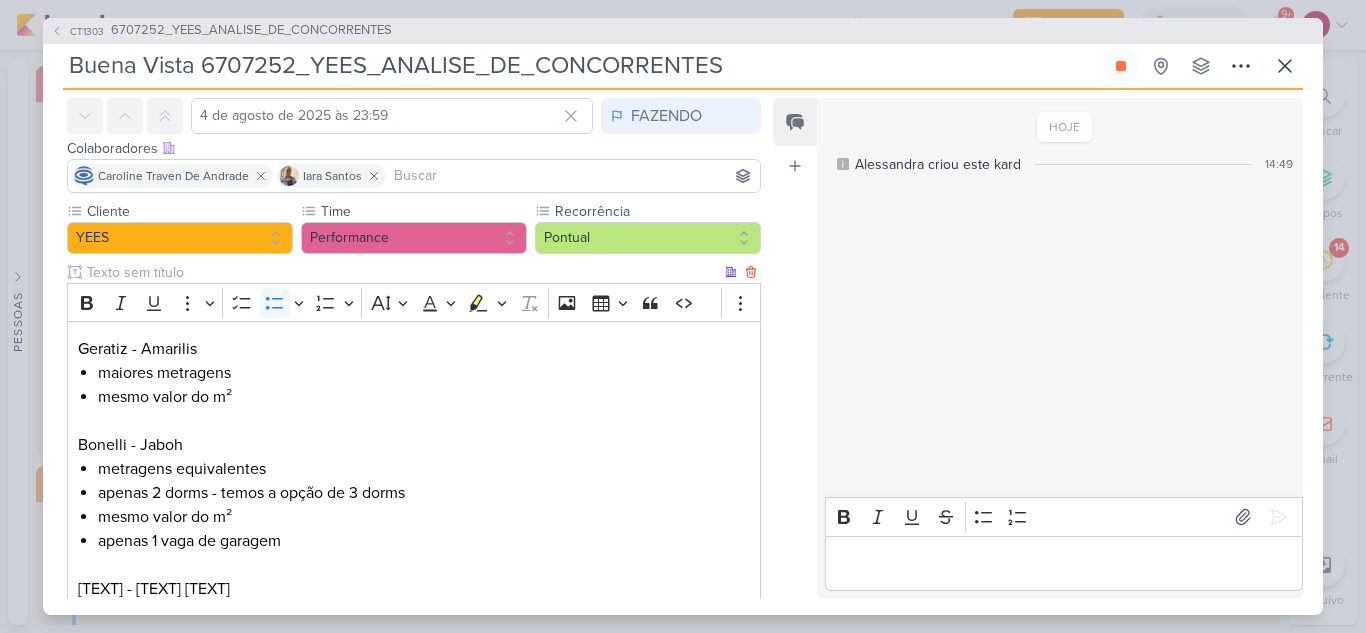 scroll, scrollTop: 280, scrollLeft: 0, axis: vertical 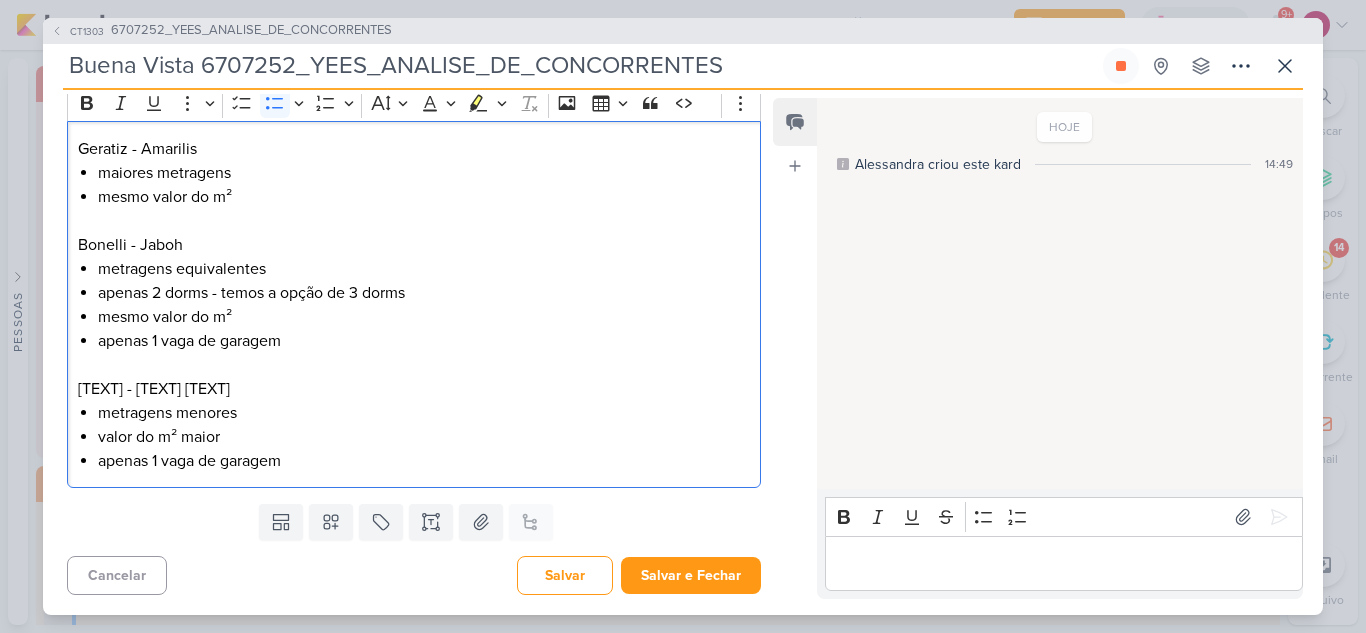 click on "apenas 1 vaga de garagem" at bounding box center (424, 461) 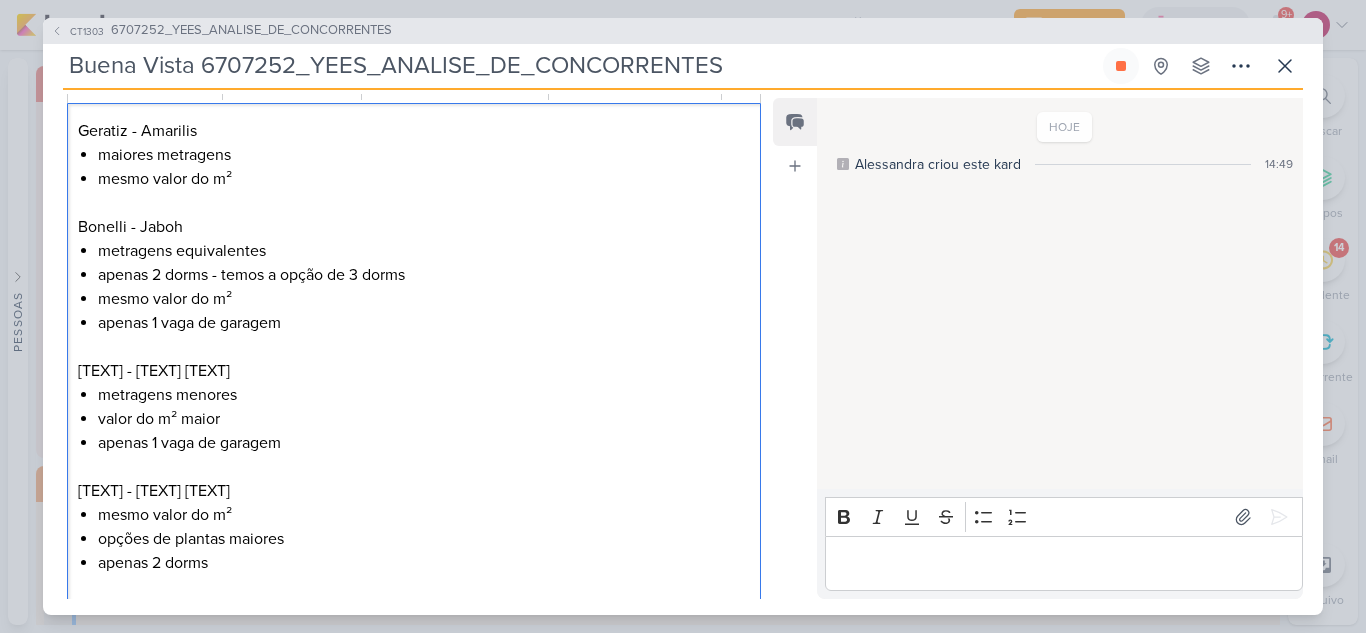 scroll, scrollTop: 322, scrollLeft: 0, axis: vertical 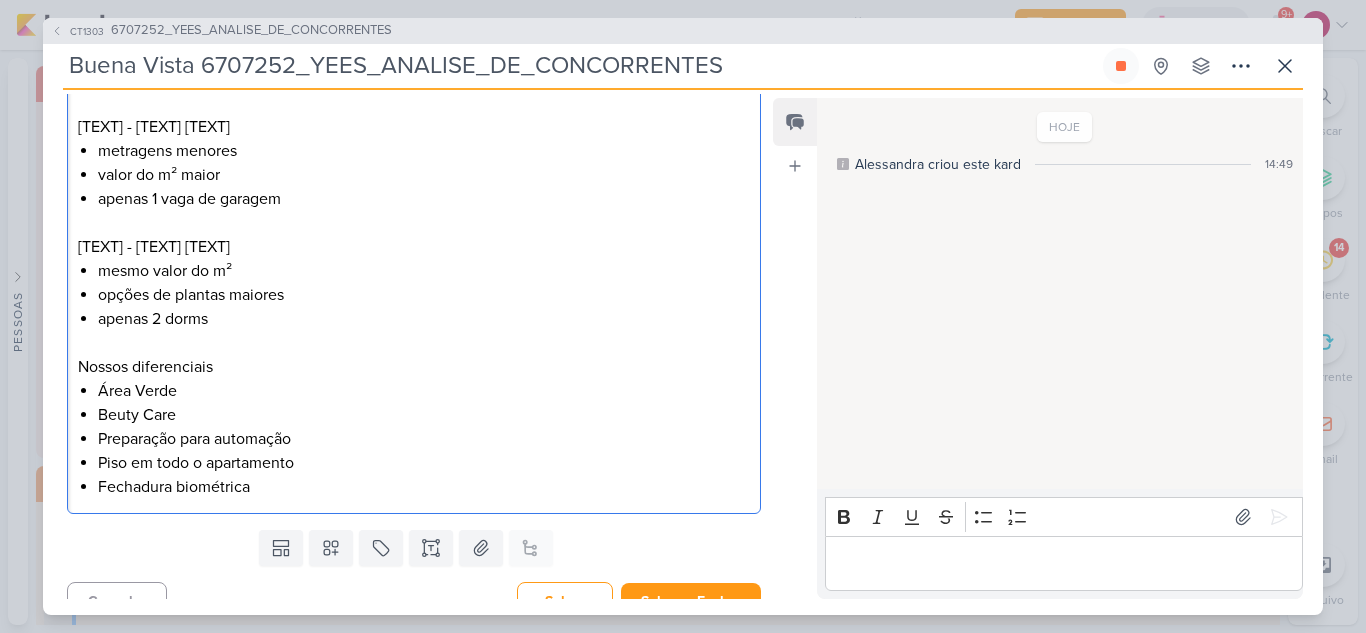 drag, startPoint x: 116, startPoint y: 413, endPoint x: 166, endPoint y: 436, distance: 55.03635 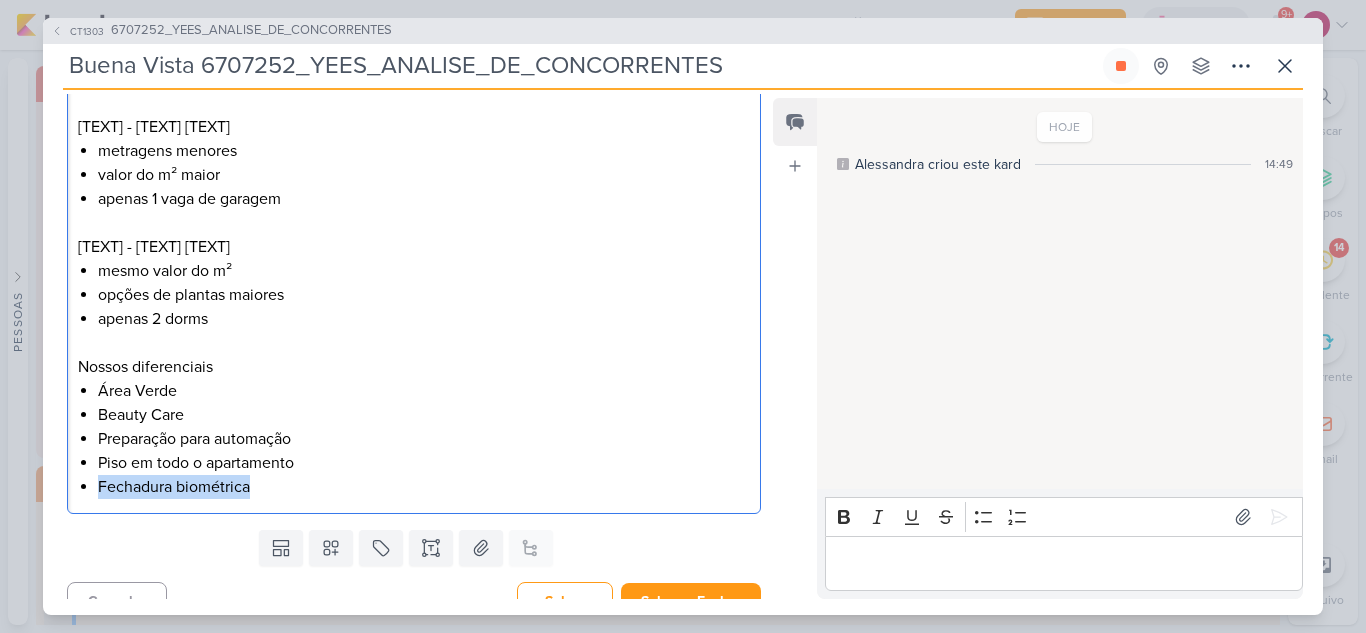 drag, startPoint x: 279, startPoint y: 490, endPoint x: 85, endPoint y: 499, distance: 194.20865 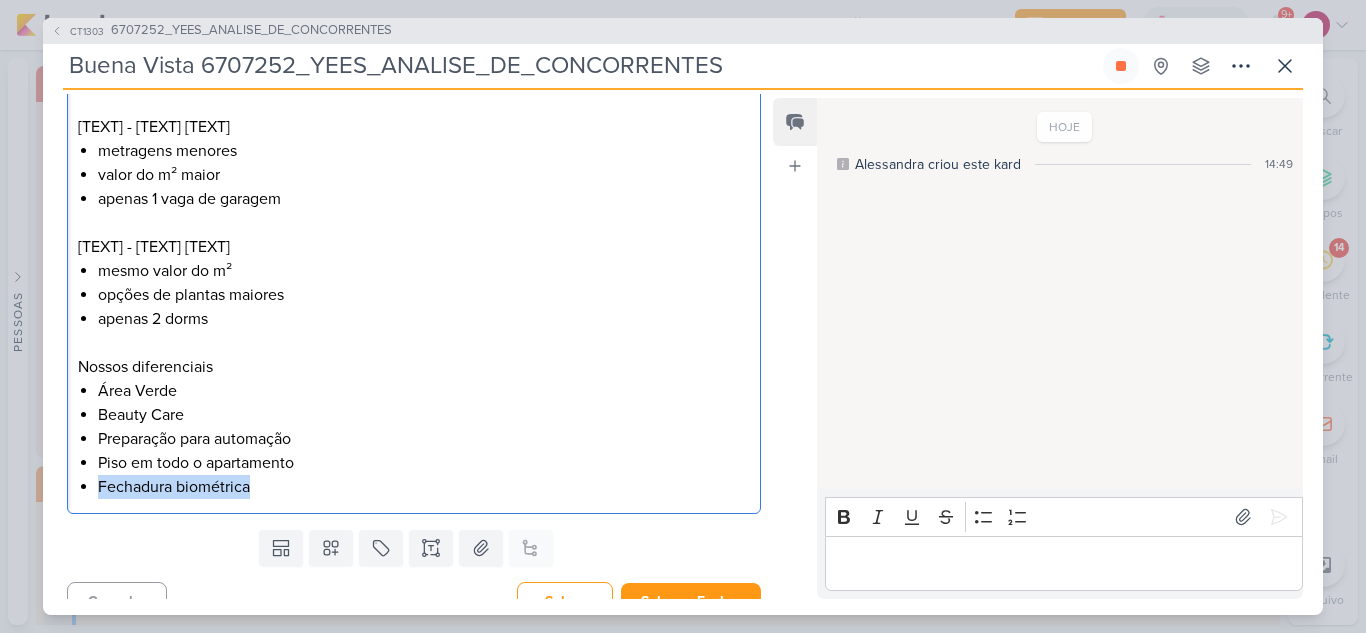 click on "Cliente
YEES
Time" at bounding box center [406, 130] 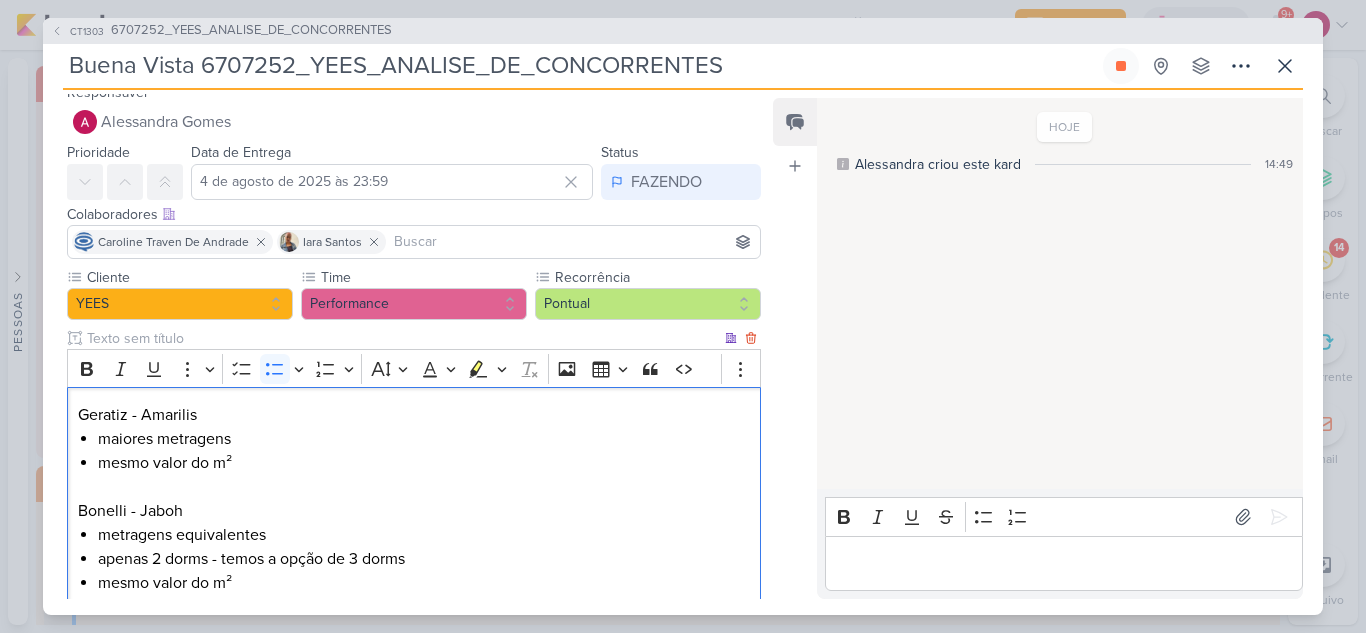 scroll, scrollTop: 0, scrollLeft: 0, axis: both 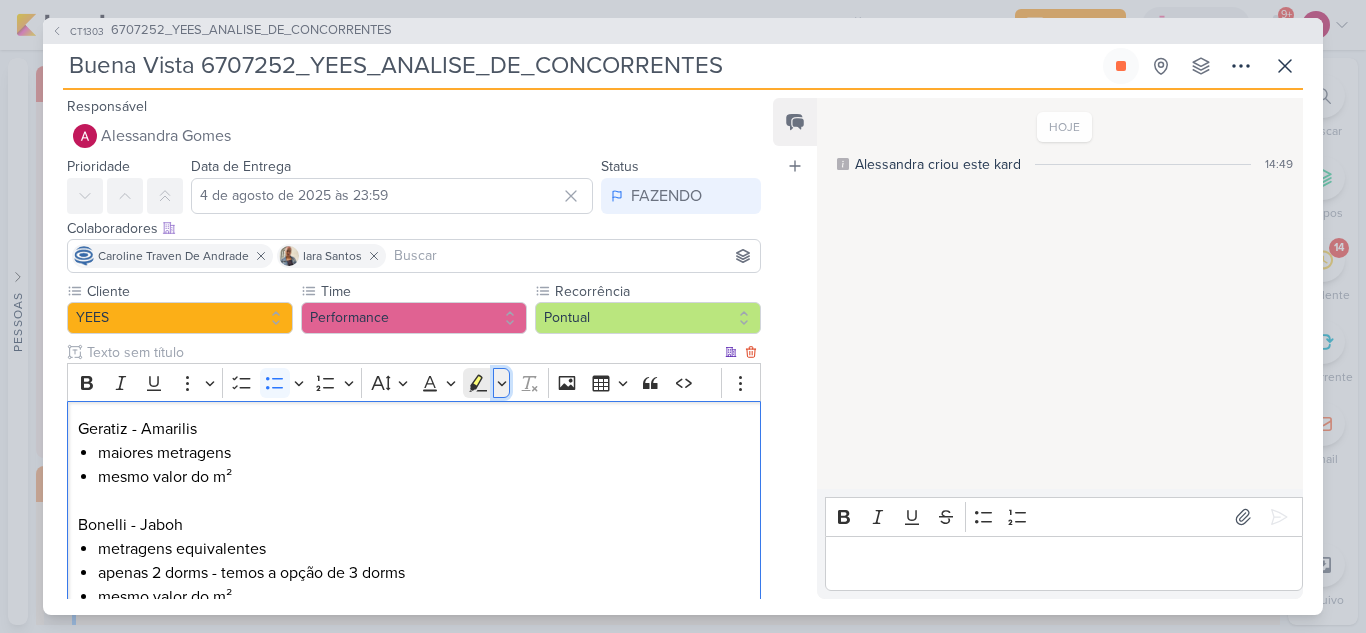 click 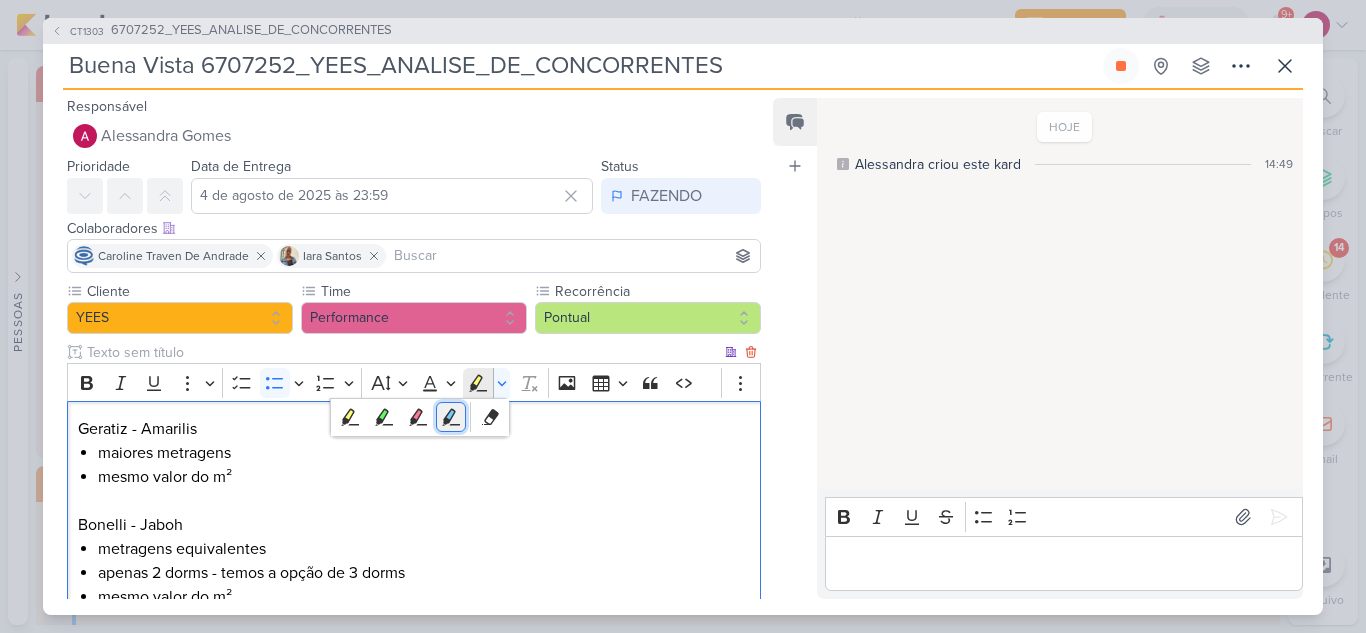 click 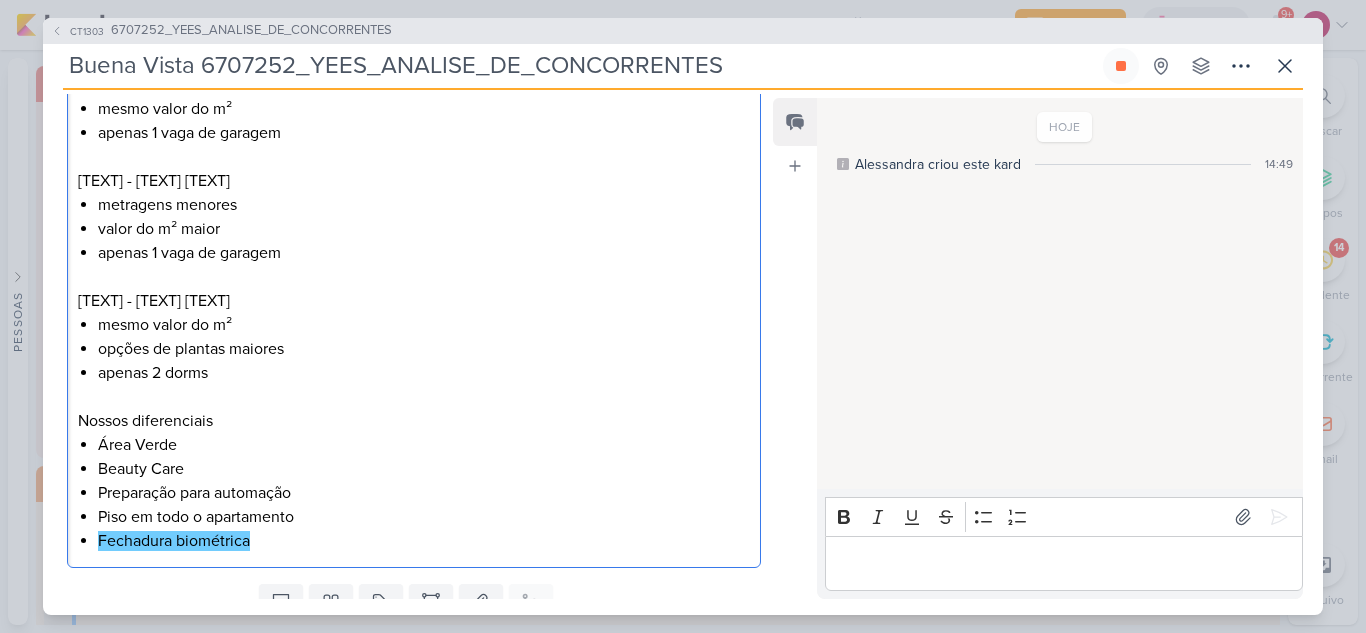 scroll, scrollTop: 500, scrollLeft: 0, axis: vertical 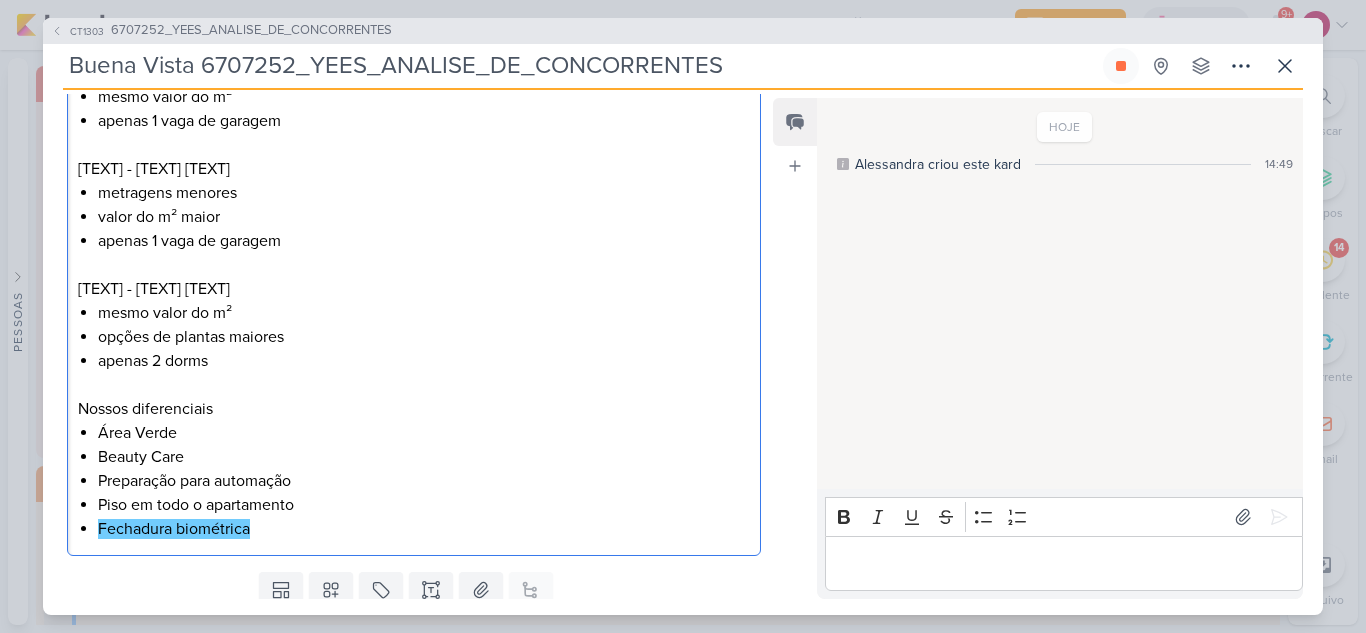 click on "Beauty Care" at bounding box center (424, 457) 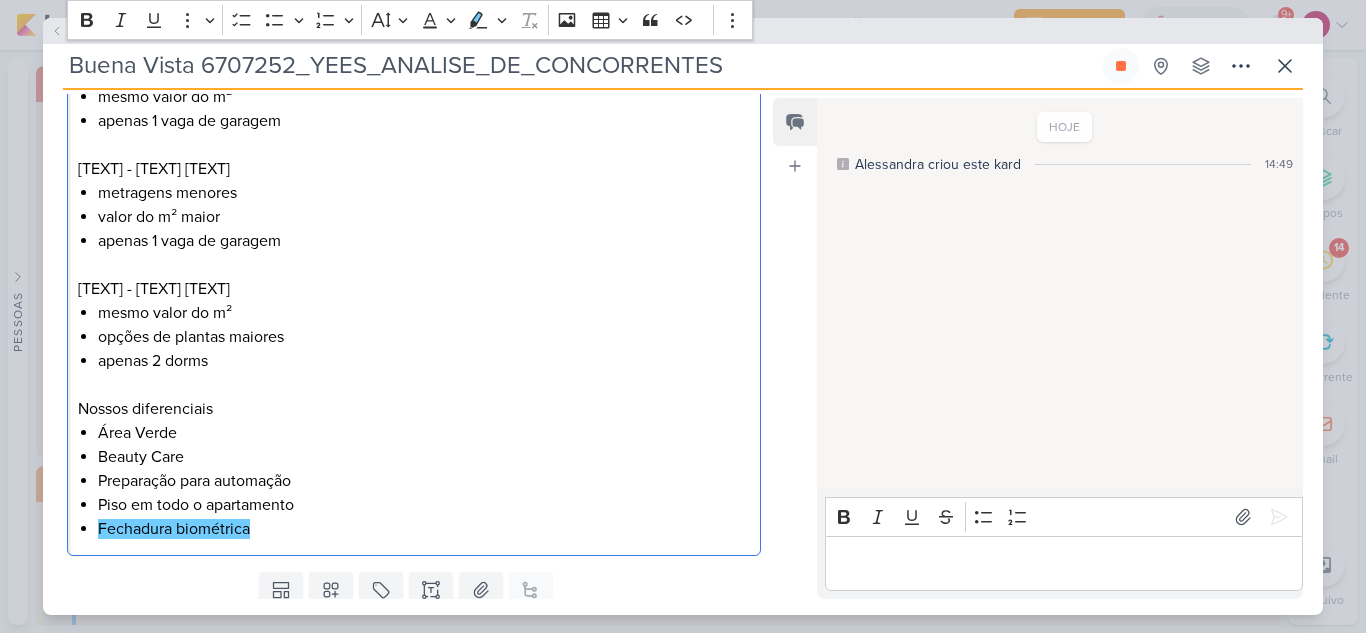 click on "Nossos diferenciais" at bounding box center (414, 409) 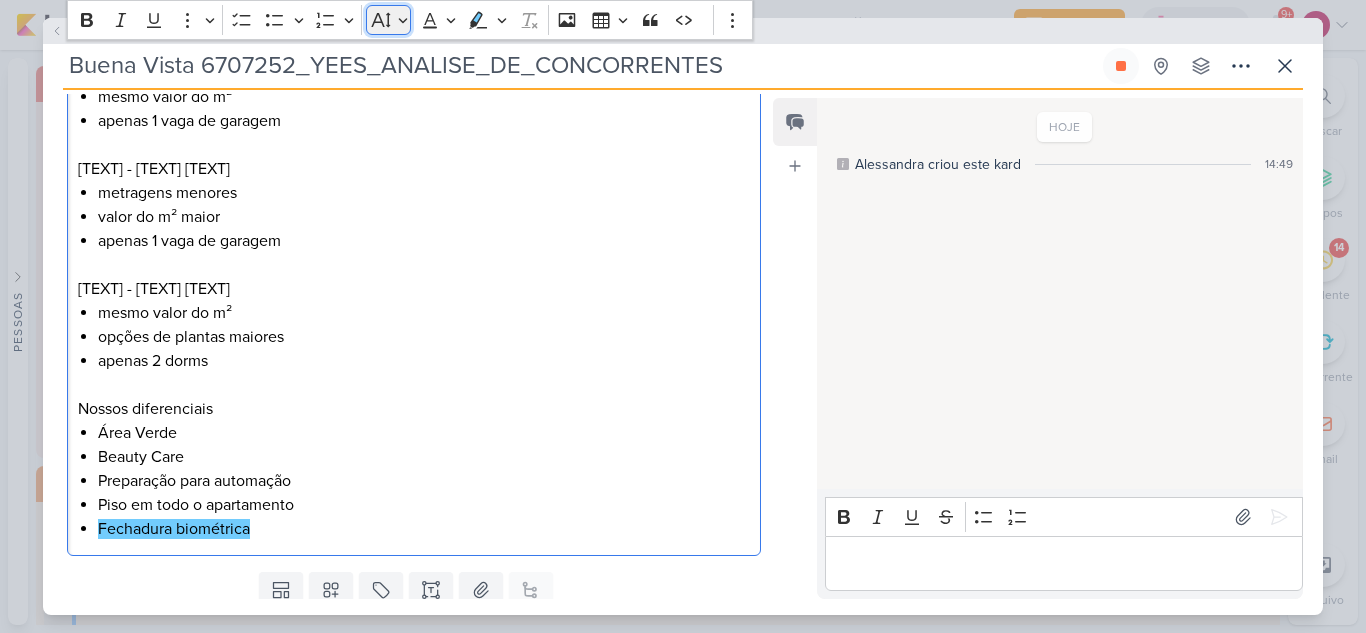 click on "Font Size" at bounding box center (388, 20) 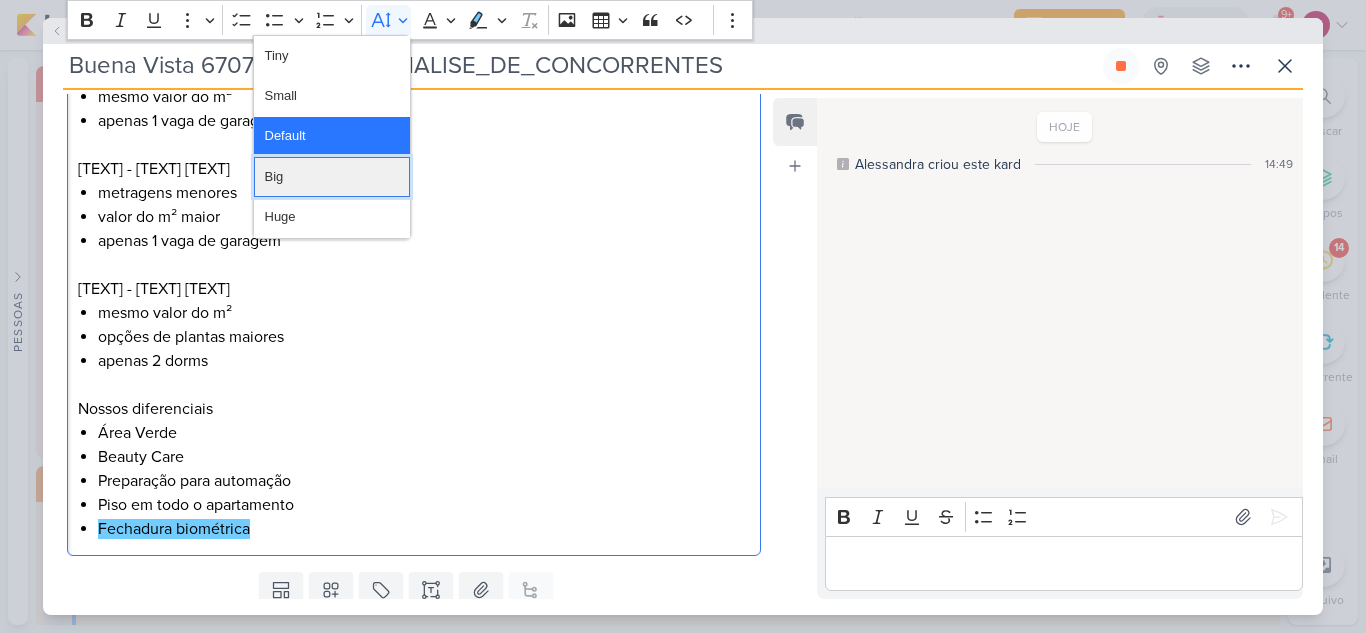 click on "Big" at bounding box center [332, 177] 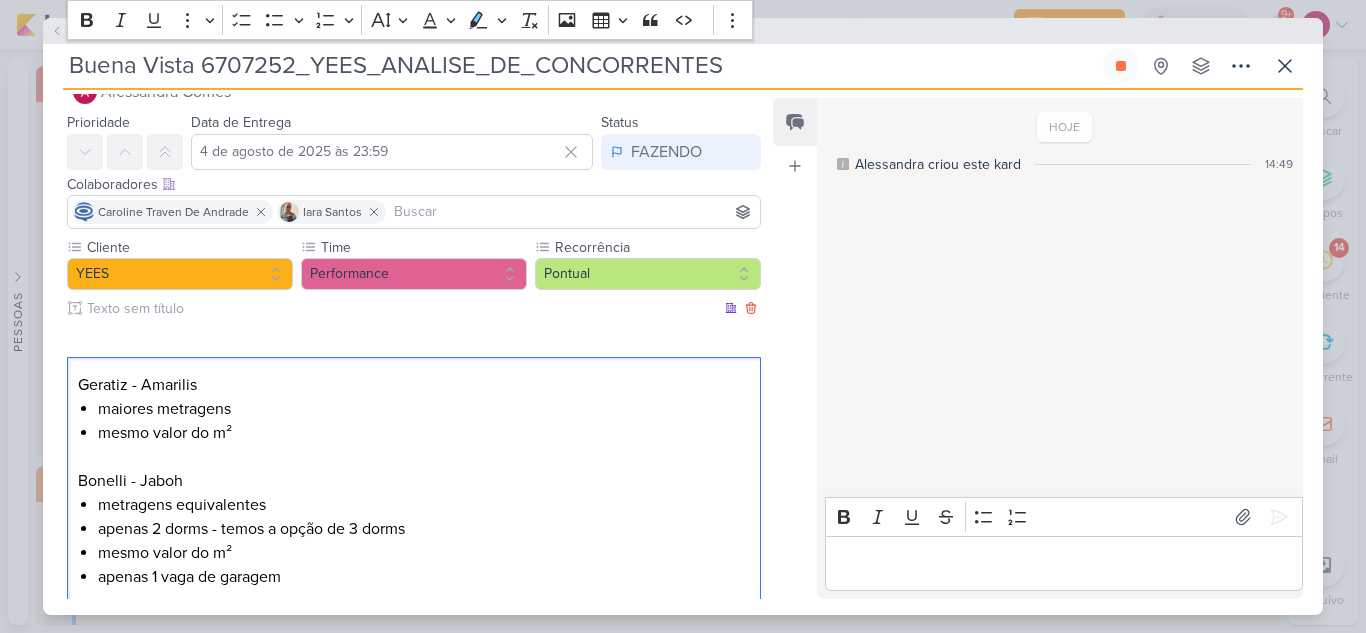 scroll, scrollTop: 0, scrollLeft: 0, axis: both 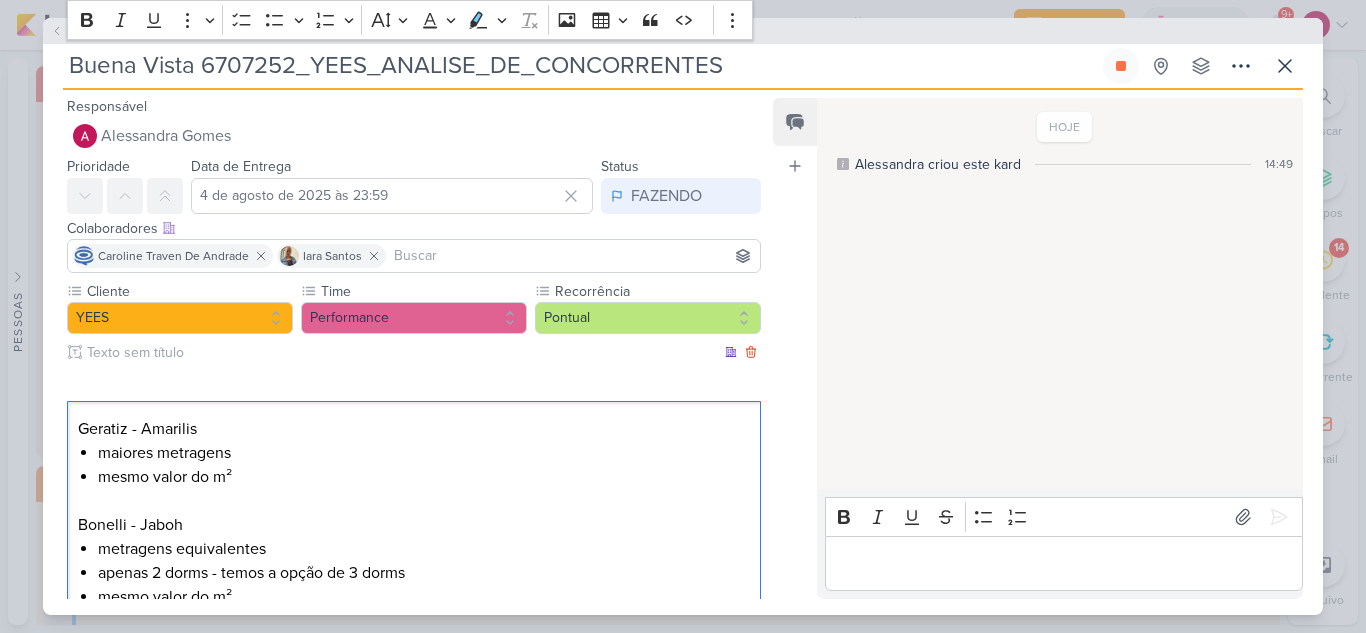 click on "Geratiz - Amarilis" at bounding box center [414, 429] 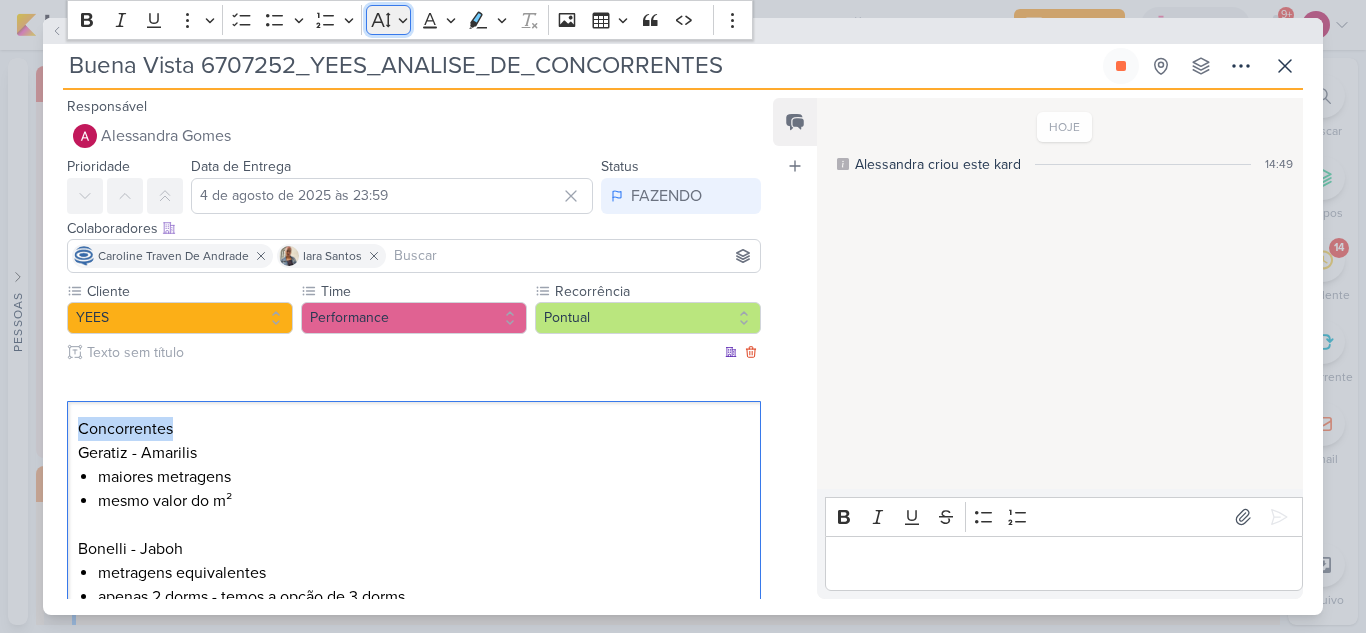 click 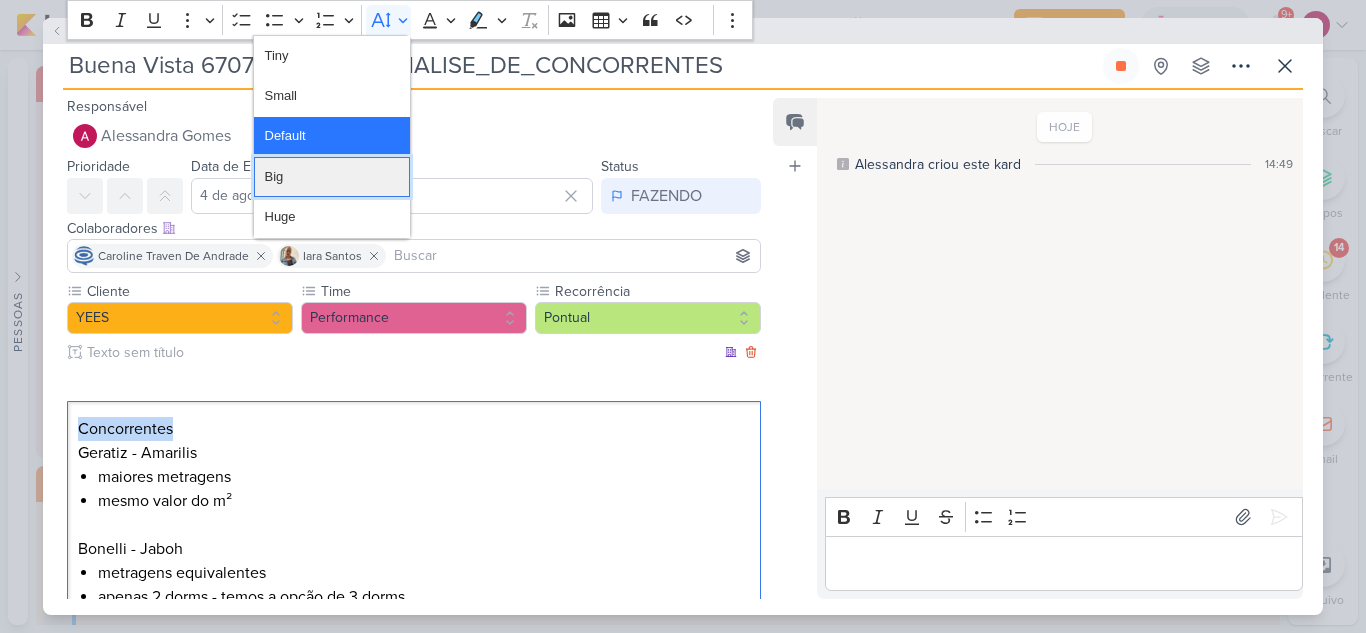 click on "Big" at bounding box center (332, 177) 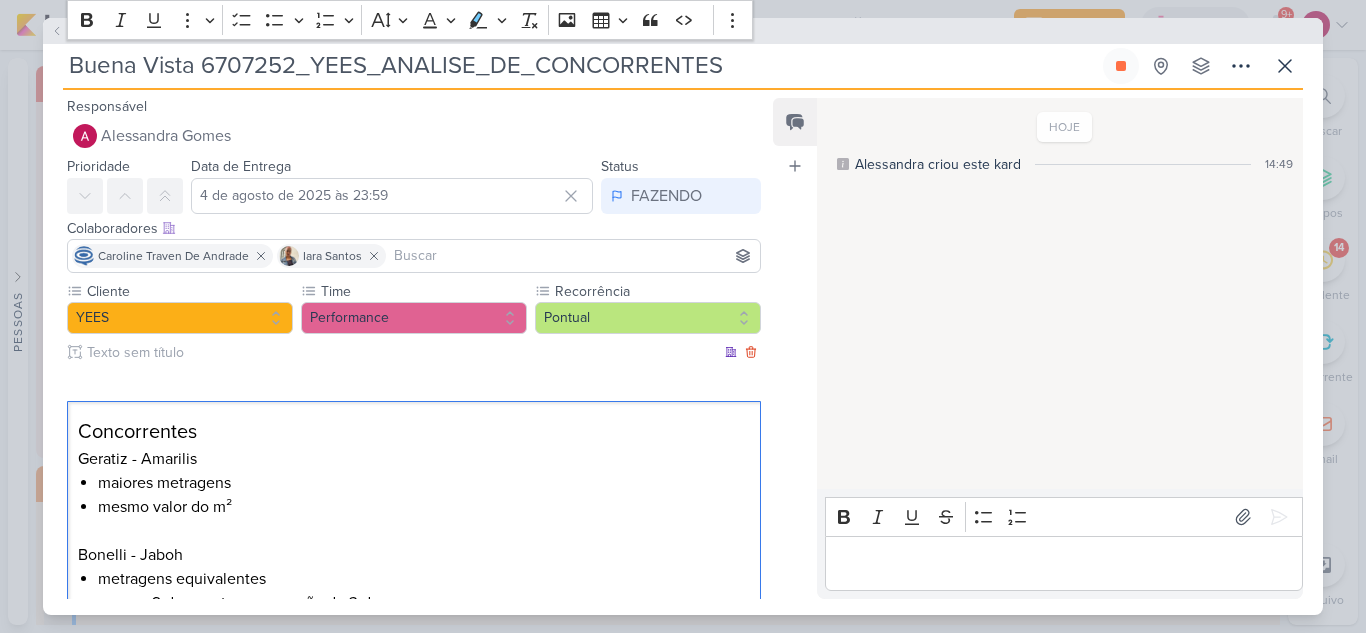 click on "Concorrentes" at bounding box center (137, 432) 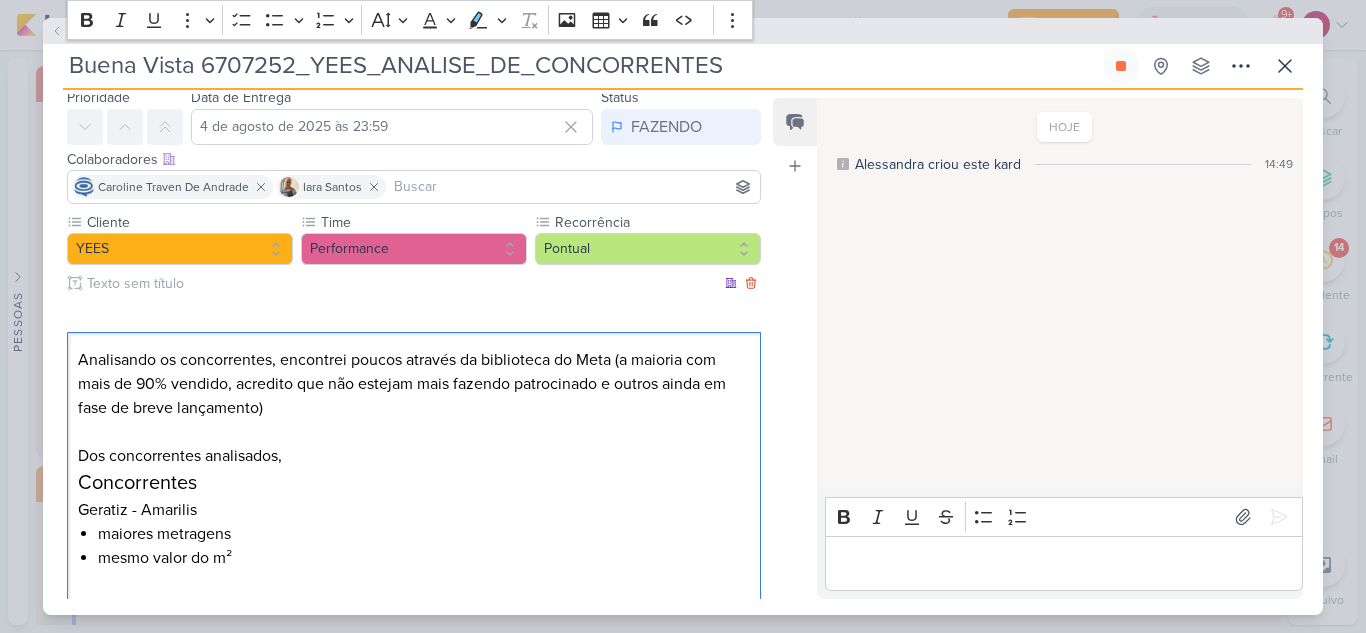 scroll, scrollTop: 100, scrollLeft: 0, axis: vertical 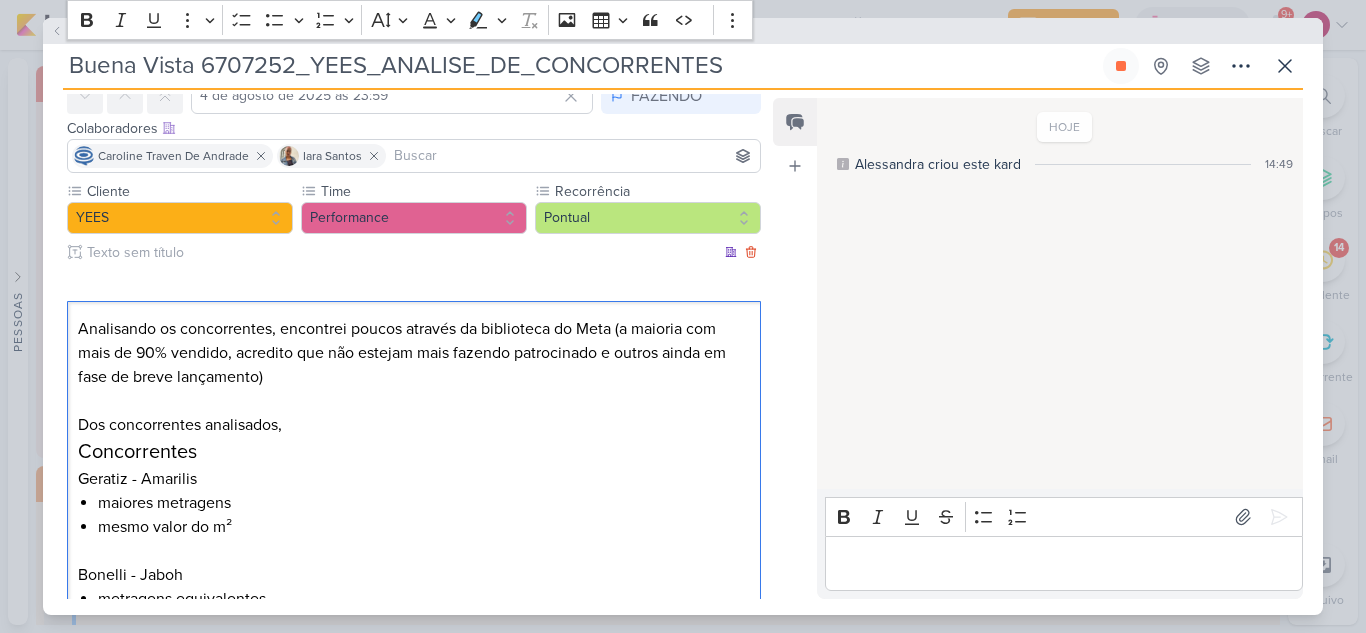 drag, startPoint x: 317, startPoint y: 423, endPoint x: 75, endPoint y: 411, distance: 242.29733 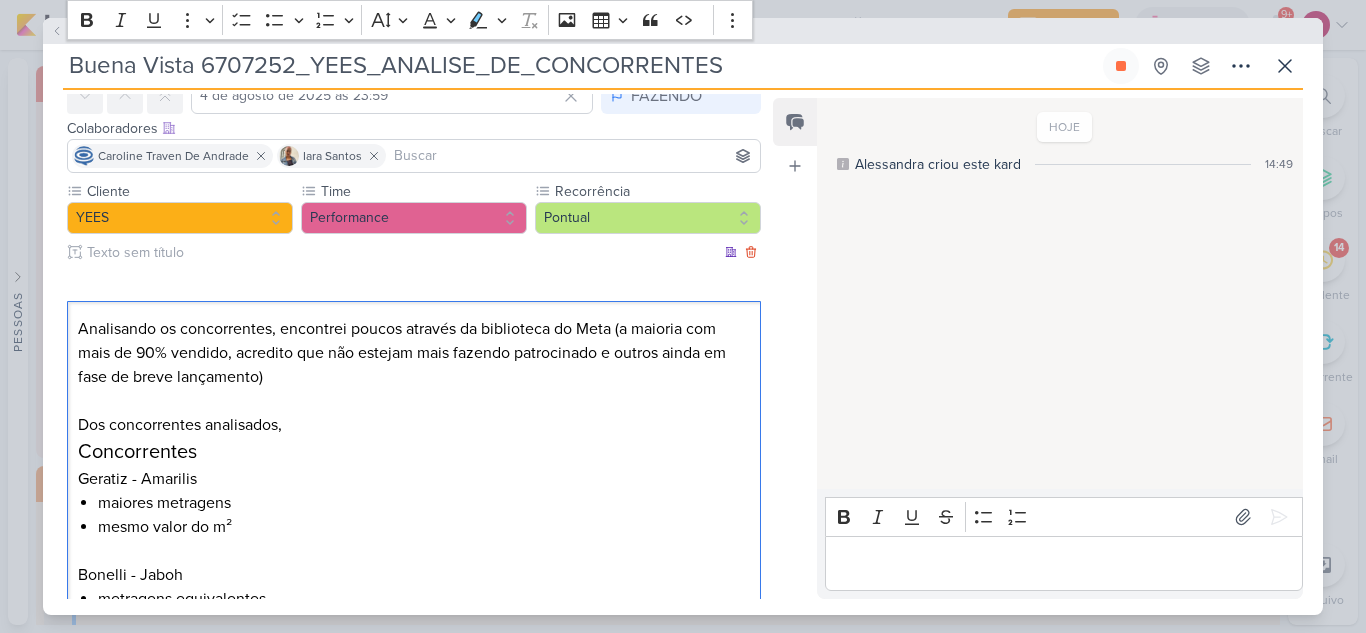 click on "Analisando os concorrentes, encontrei poucos através da biblioteca do Meta (a maioria com mais de 90% vendido, acredito que não estejam mais fazendo patrocinado e outros ainda em fase de breve lançamento) Dos concorrentes analisados,  Concorrentes Geratiz - Amarilis maiores metragens mesmo valor do m² Bonelli - Jaboh metragens equivalentes apenas 2 dorms - temos a opção de 3 dorms mesmo valor do m² apenas 1 vaga de garagem Prohidro - Mirage São Paulo metragens menores valor do m² maior apenas 1 vaga de garagem Magnum - Ecco Boa Vista mesmo valor do m² opções de plantas maiores apenas 2 dorms Nossos diferenciais  Área Verde Beauty Care Preparação para automação Piso em todo o apartamento Fechadura biométrica" at bounding box center [414, 706] 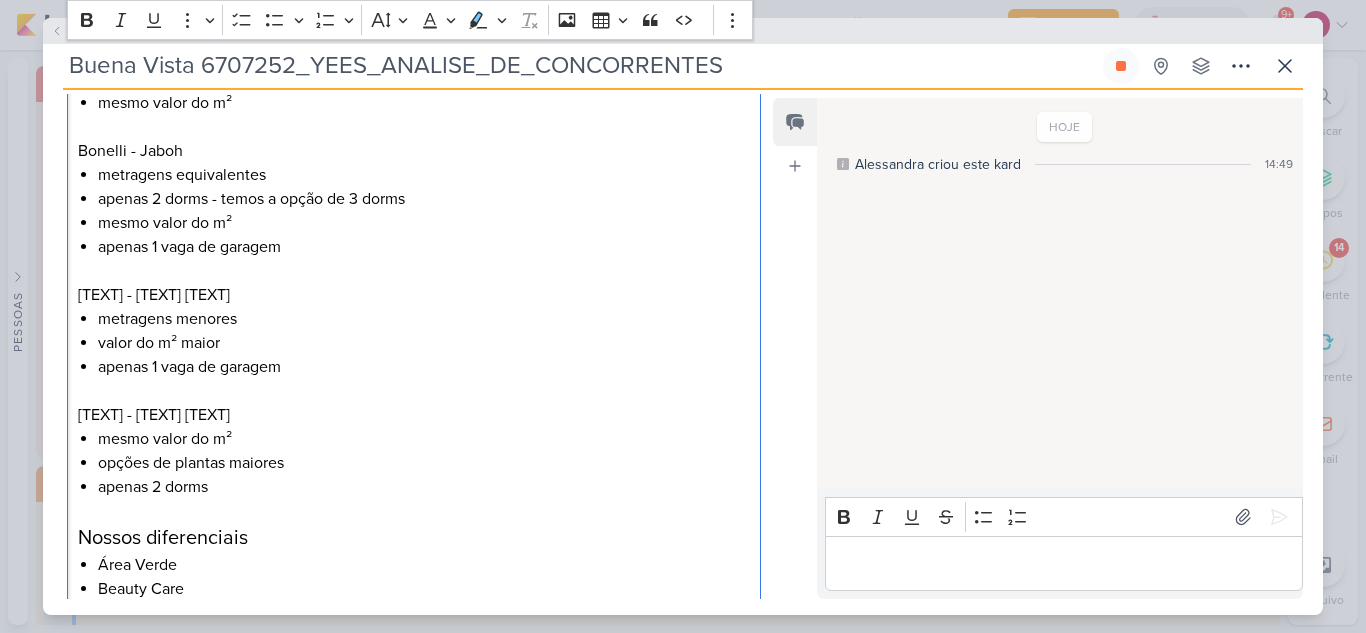 scroll, scrollTop: 600, scrollLeft: 0, axis: vertical 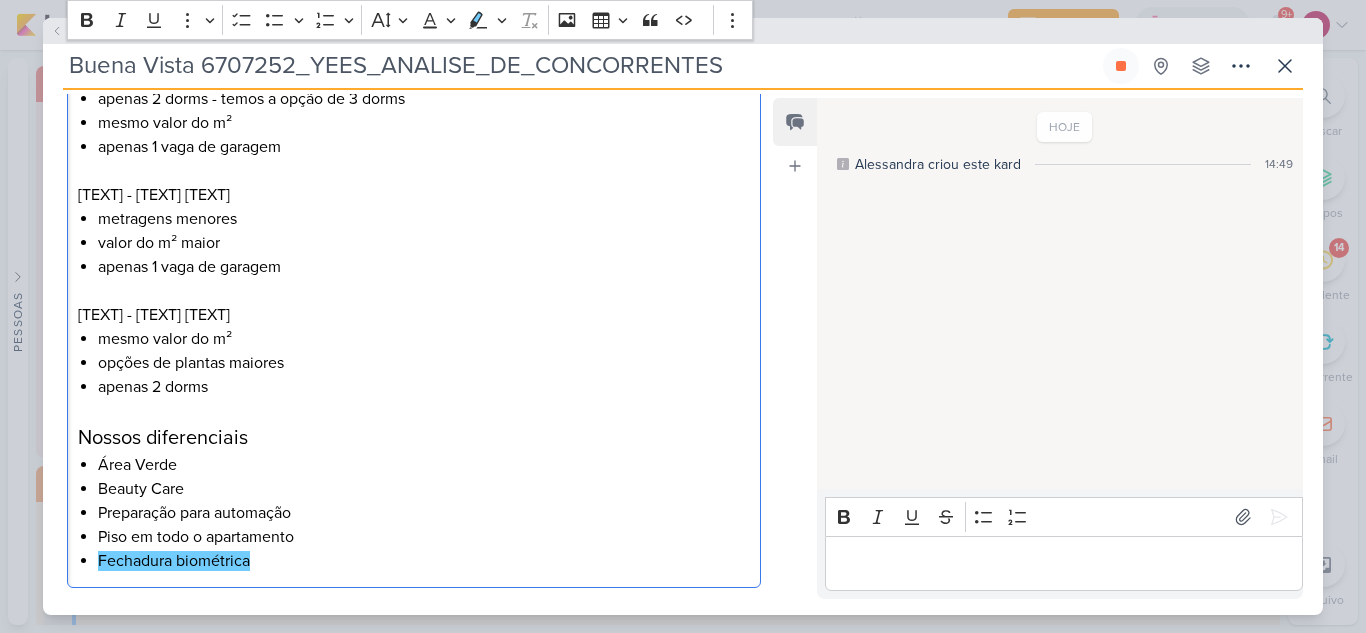 click at bounding box center (414, 411) 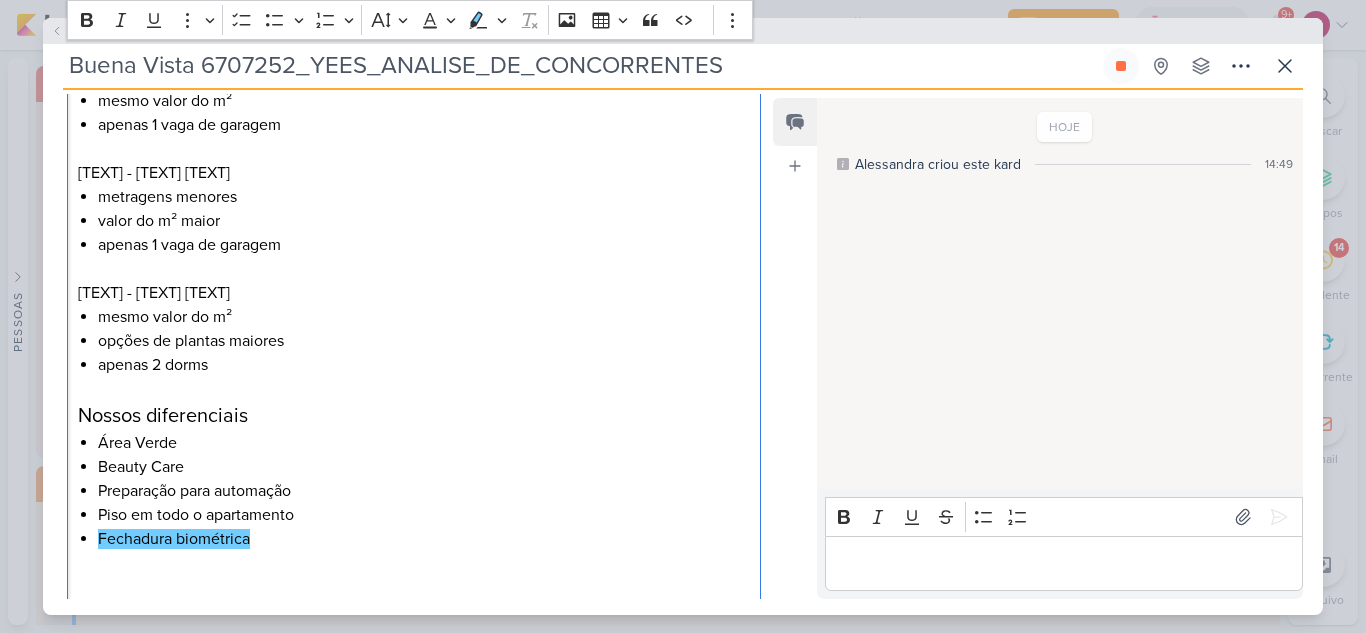 scroll, scrollTop: 646, scrollLeft: 0, axis: vertical 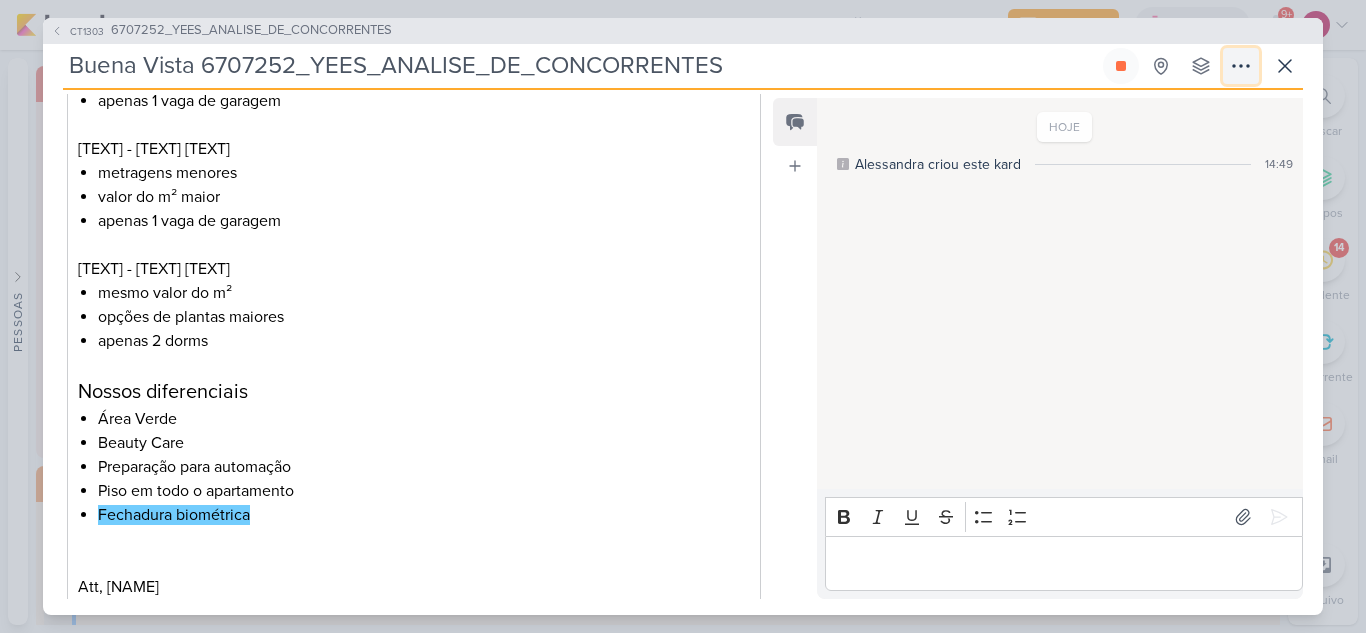 drag, startPoint x: 357, startPoint y: 29, endPoint x: 1251, endPoint y: 68, distance: 894.8503 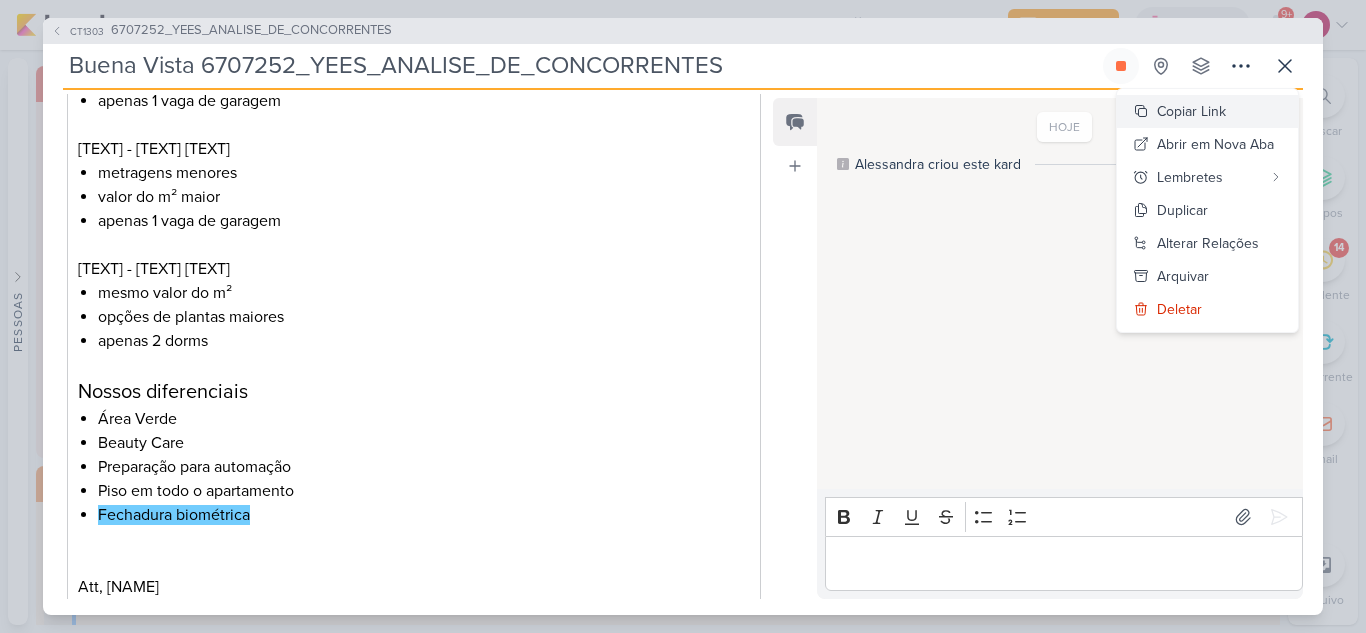 click on "Copiar Link" at bounding box center (1191, 111) 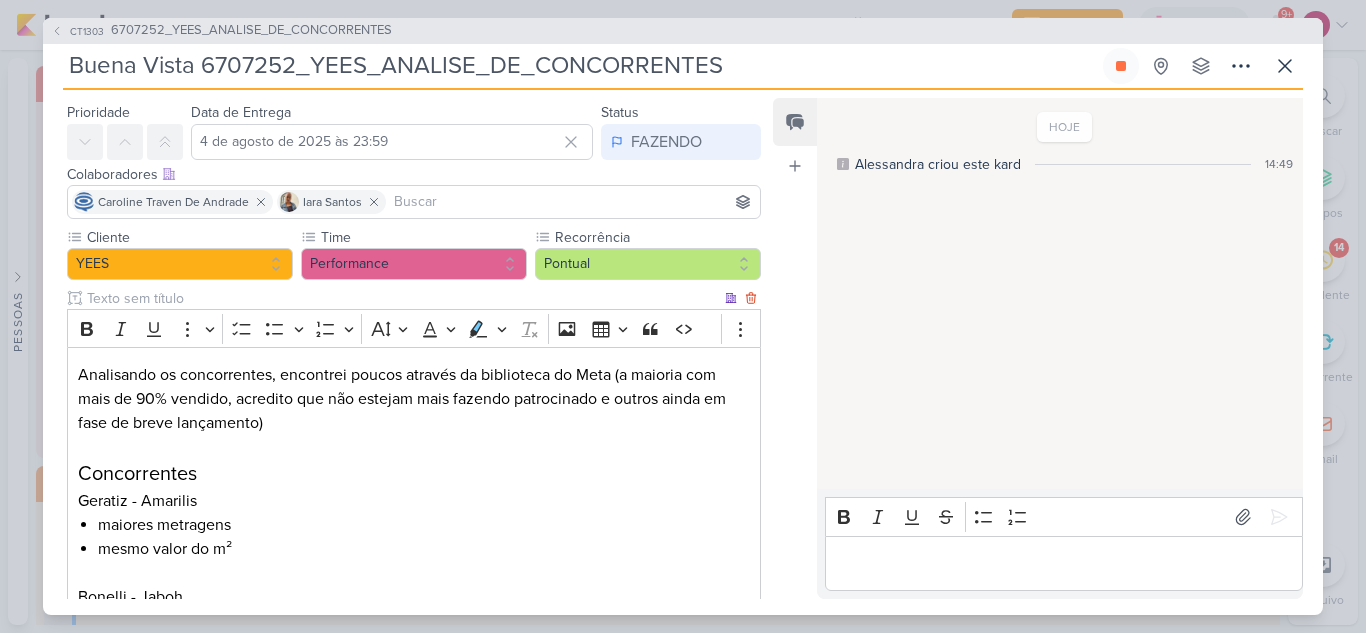 scroll, scrollTop: 100, scrollLeft: 0, axis: vertical 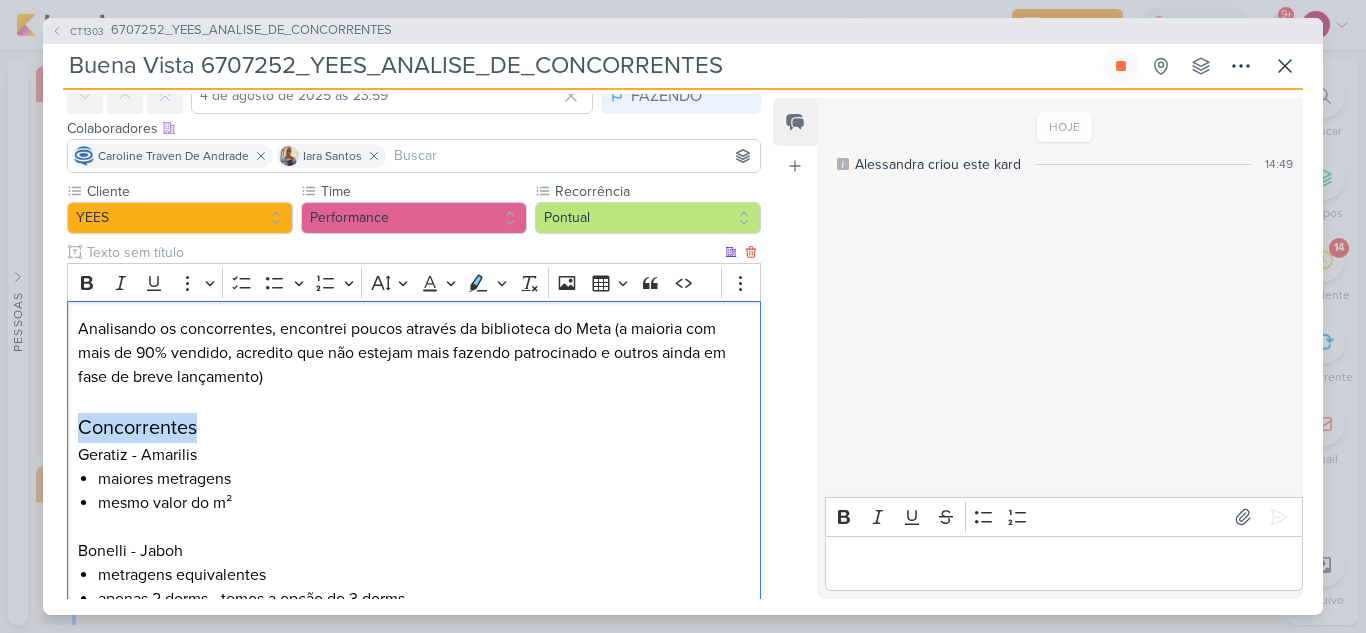 drag, startPoint x: 82, startPoint y: 423, endPoint x: 211, endPoint y: 423, distance: 129 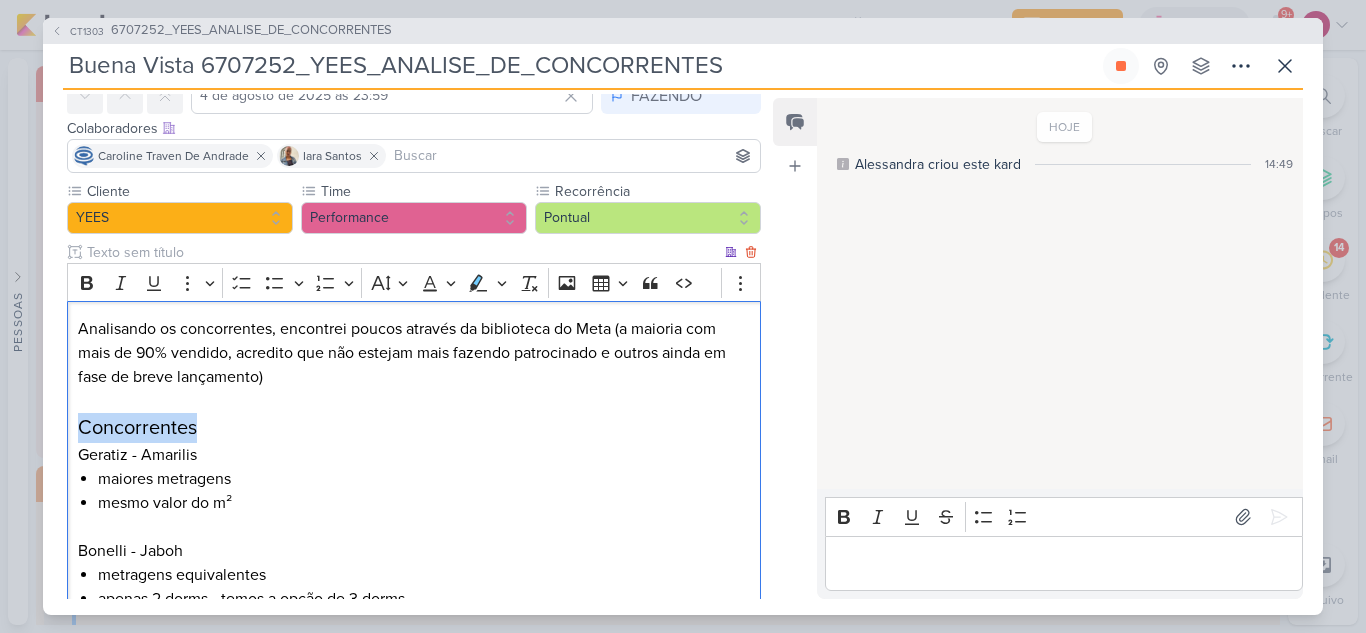 click on "Concorrentes" at bounding box center [414, 428] 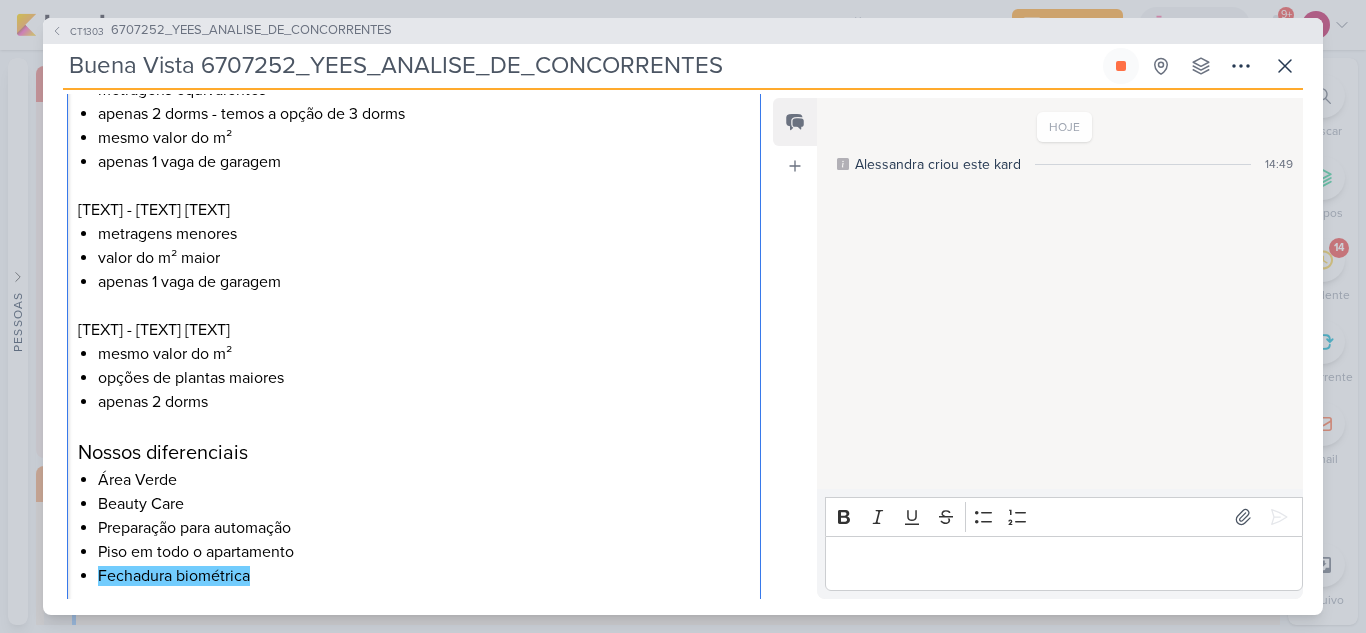 scroll, scrollTop: 600, scrollLeft: 0, axis: vertical 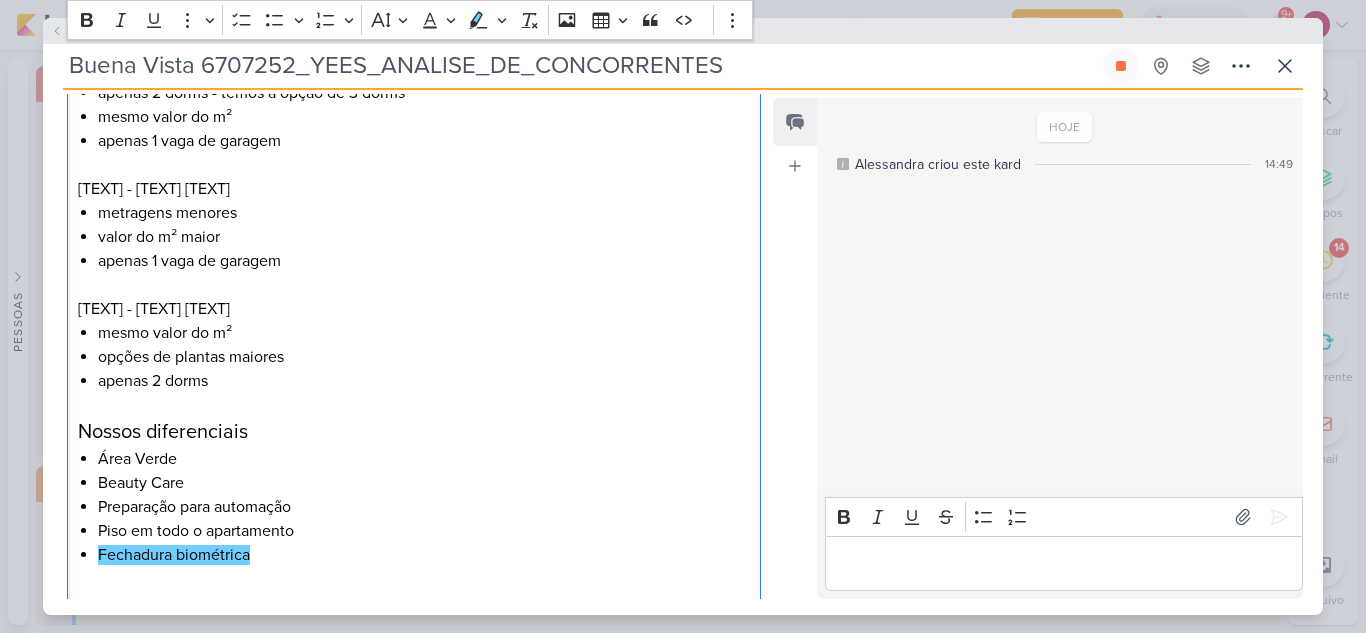 drag, startPoint x: 263, startPoint y: 430, endPoint x: 73, endPoint y: 424, distance: 190.09471 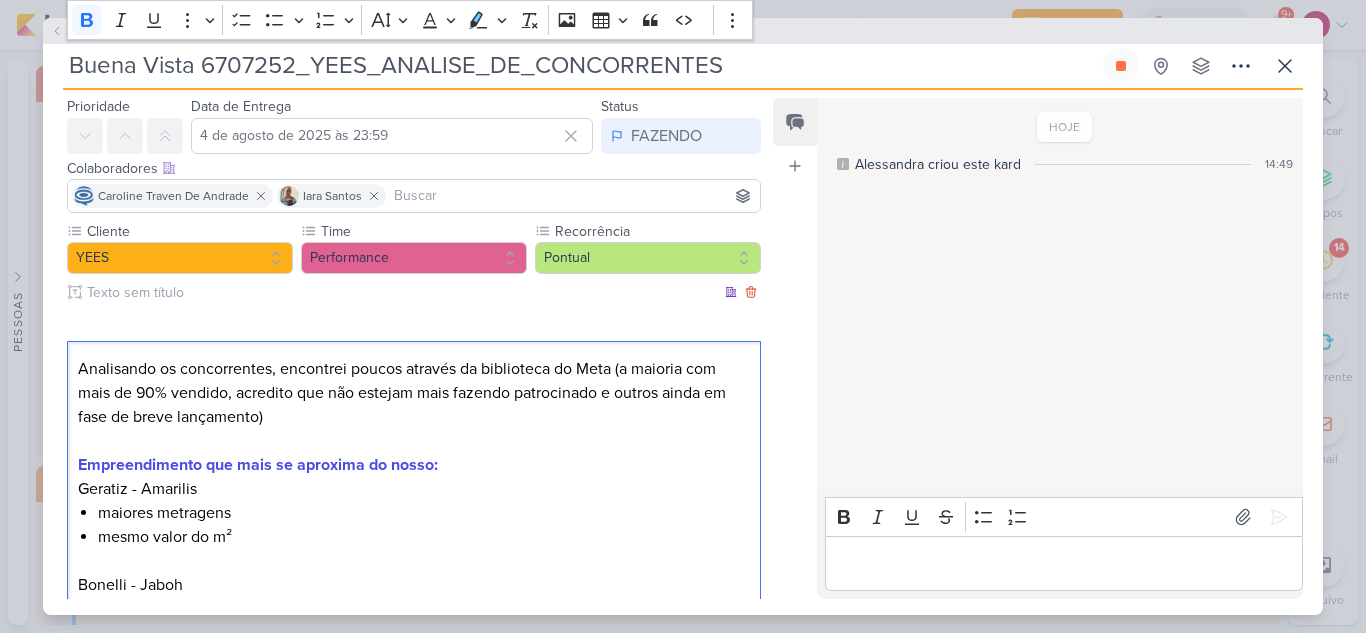 scroll, scrollTop: 0, scrollLeft: 0, axis: both 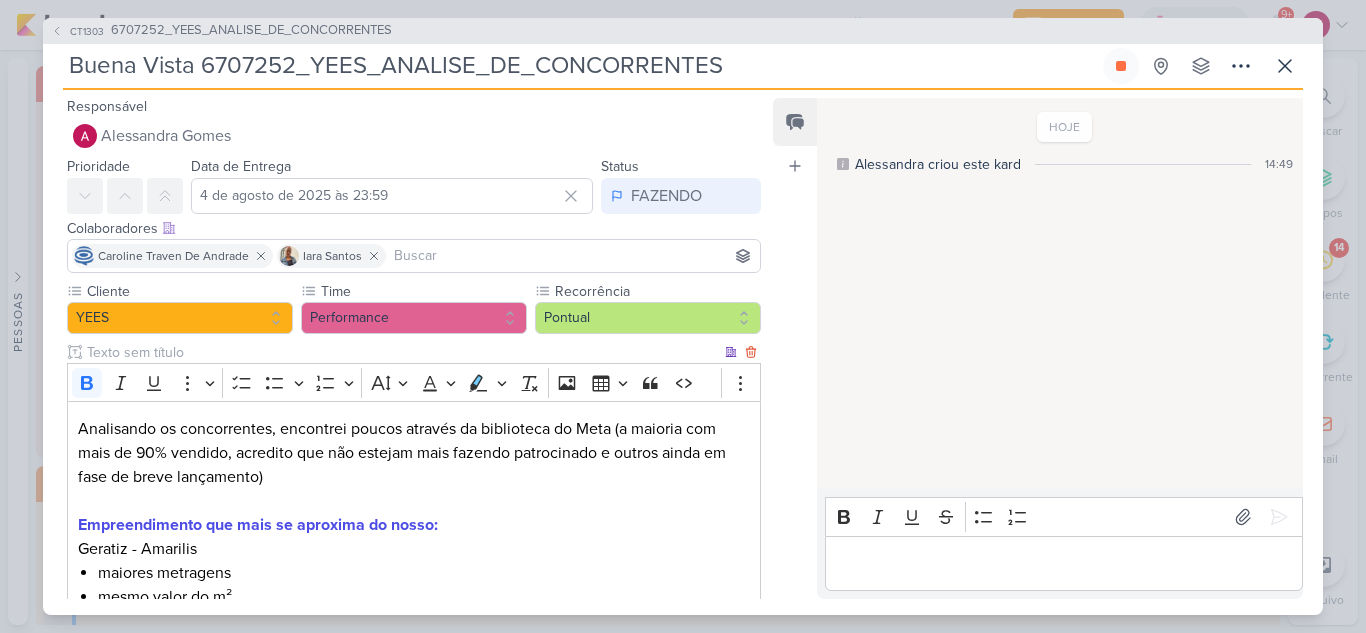 click on "Analisando os concorrentes, encontrei poucos através da biblioteca do Meta (a maioria com mais de 90% vendido, acredito que não estejam mais fazendo patrocinado e outros ainda em fase de breve lançamento) Empreendimento que mais se aproxima do nosso: Geratiz - Amarilis maiores metragens mesmo valor do m² Bonelli - Jaboh metragens equivalentes apenas 2 dorms - temos a opção de 3 dorms mesmo valor do m² apenas 1 vaga de garagem Prohidro - Mirage São Paulo metragens menores valor do m² maior apenas 1 vaga de garagem Magnum - Ecco Boa Vista mesmo valor do m² opções de plantas maiores apenas 2 dorms Nossos diferenciais: Área Verde Beauty Care Preparação para automação Piso em todo o apartamento Fechadura biométrica Att, Alessandra Gomes" at bounding box center [414, 827] 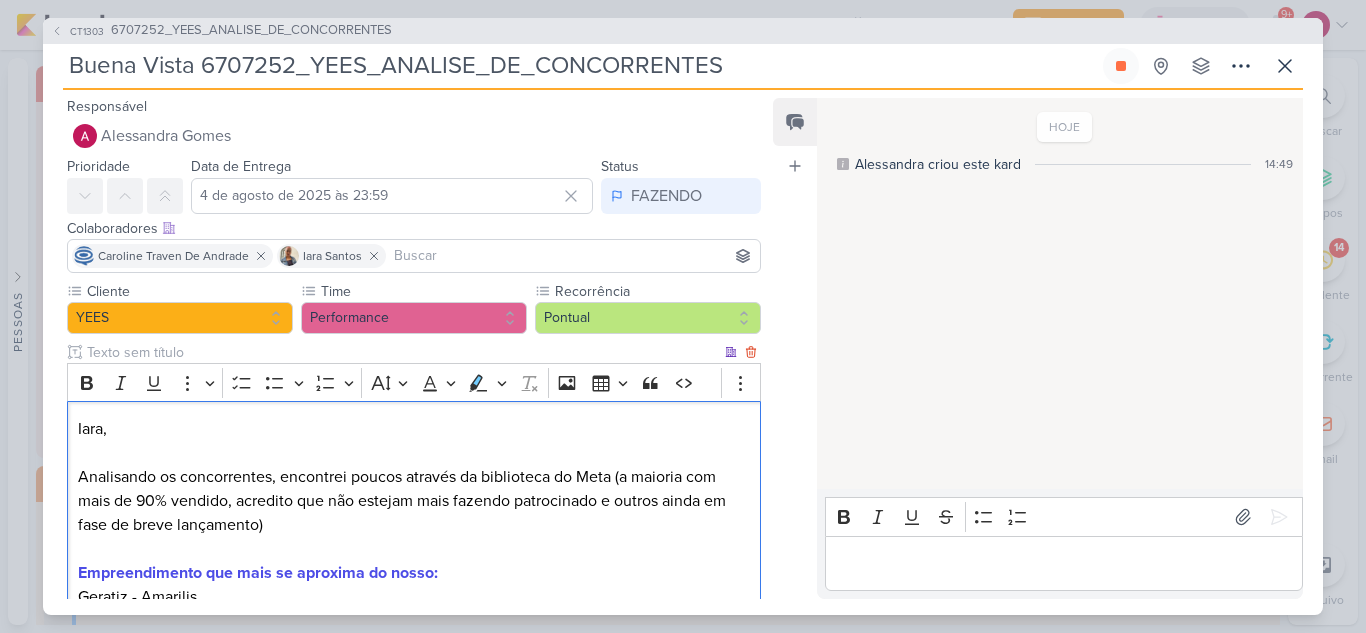 click at bounding box center (414, 549) 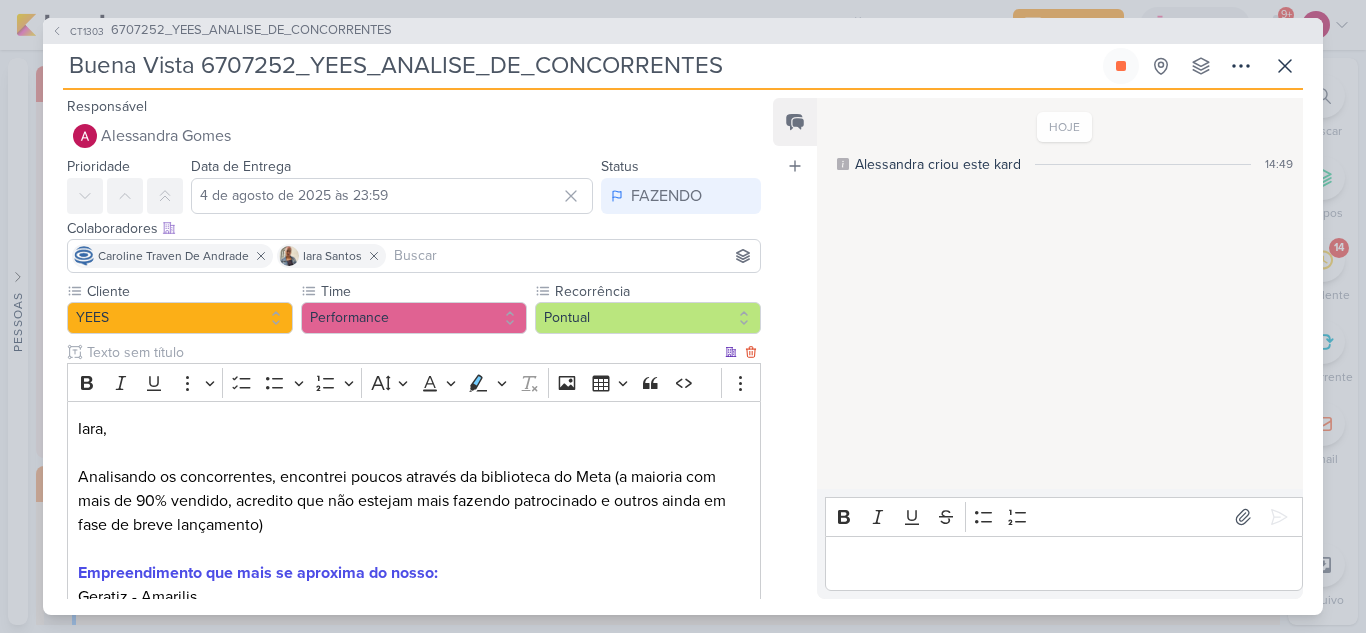 click at bounding box center (414, 549) 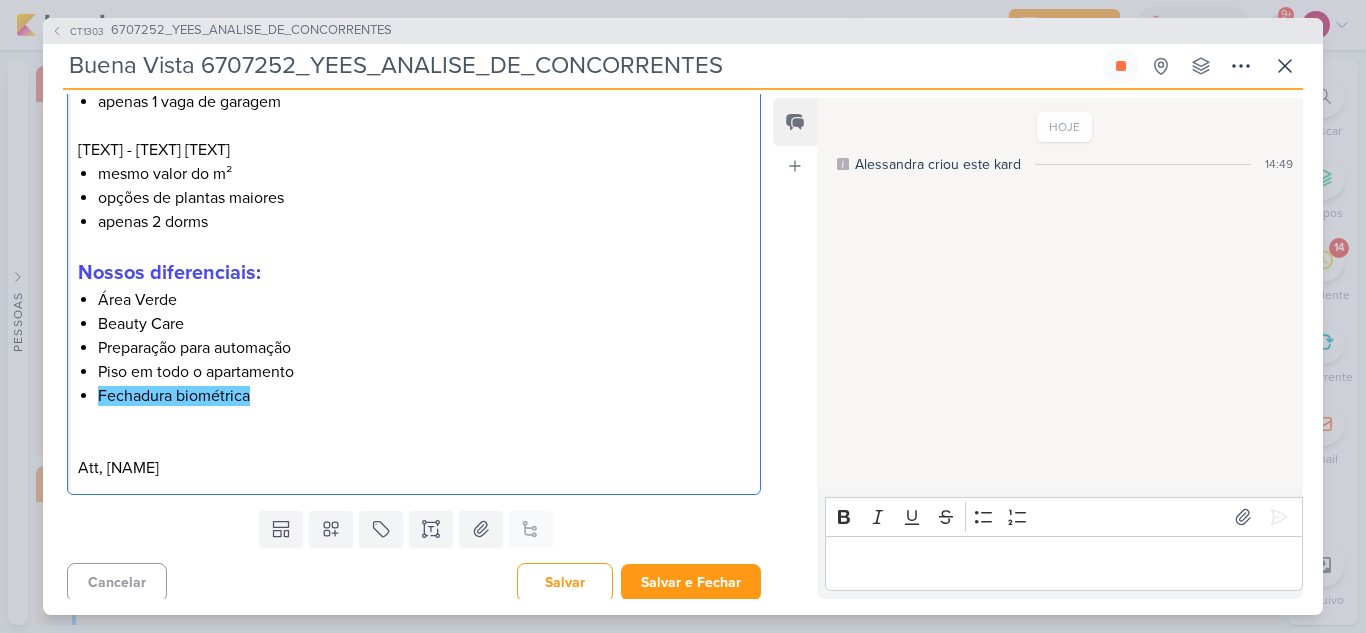 scroll, scrollTop: 886, scrollLeft: 0, axis: vertical 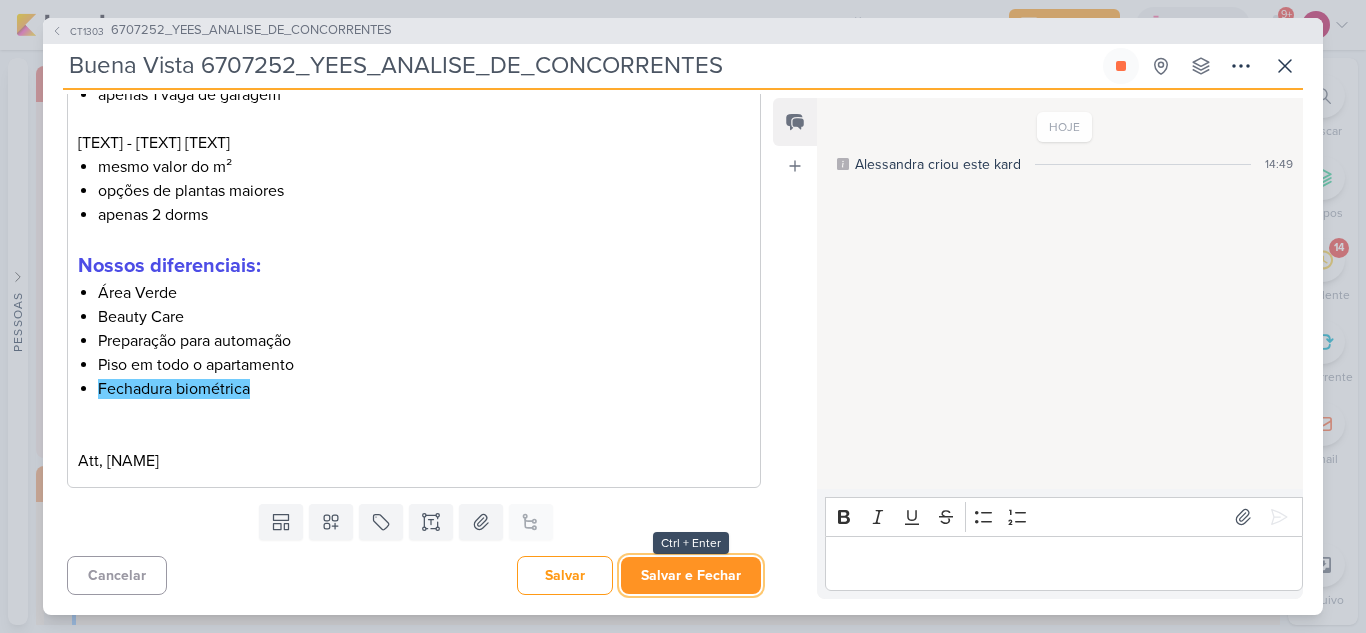 click on "Salvar e Fechar" at bounding box center [691, 575] 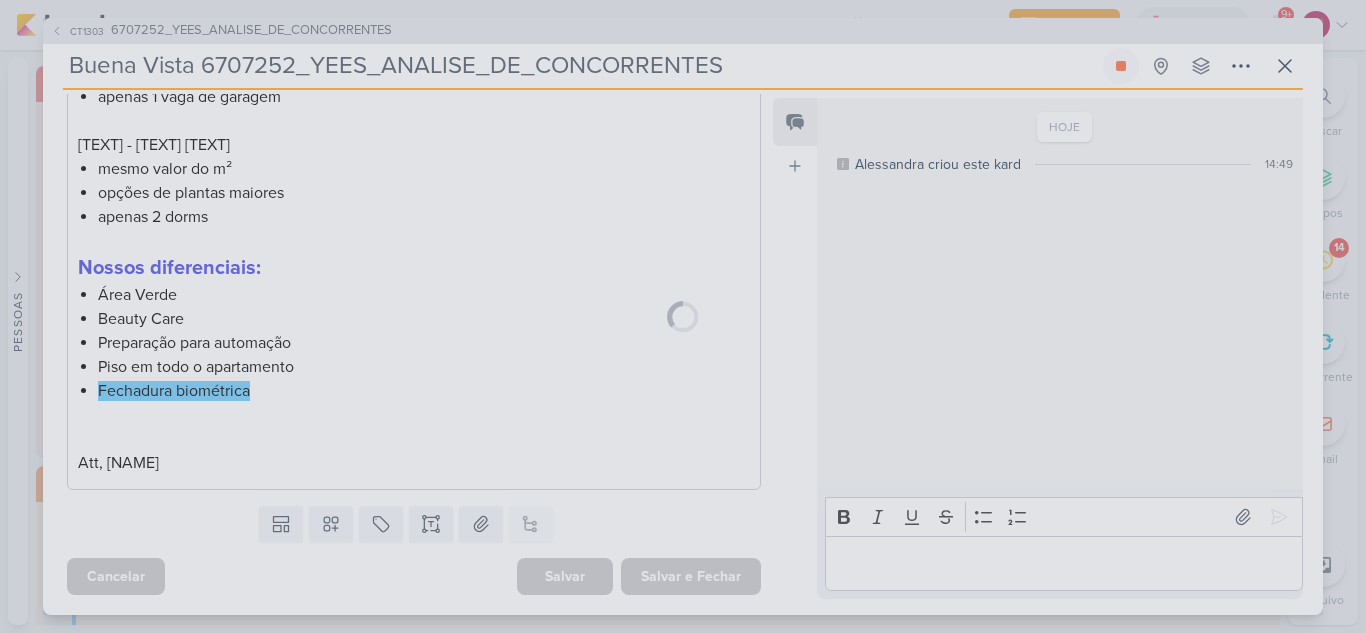 scroll, scrollTop: 884, scrollLeft: 0, axis: vertical 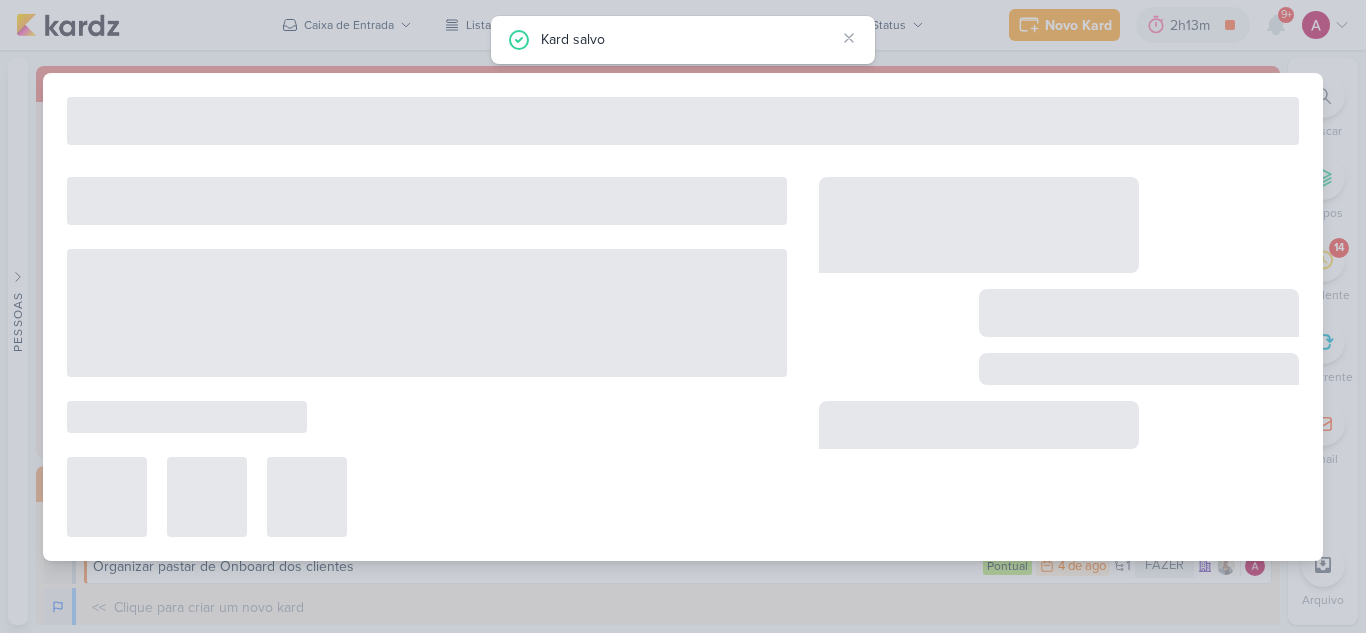 type on "6707252_YEES_ANALISE_DE_CONCORRENTES" 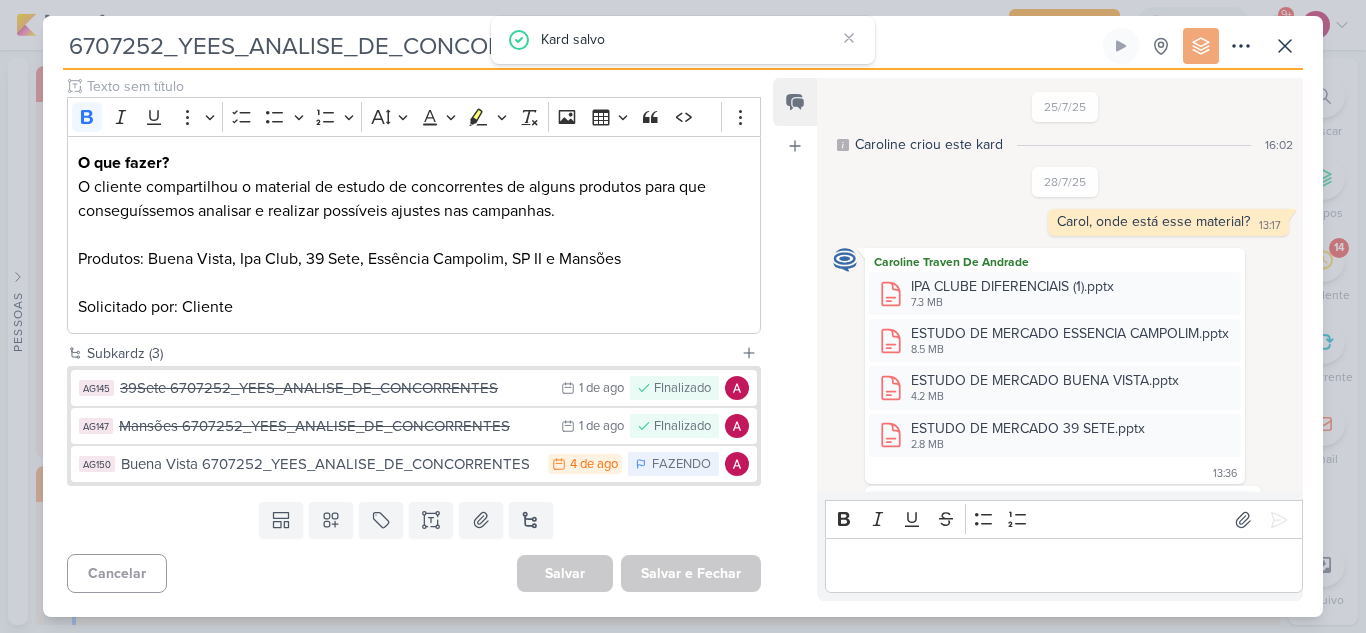 scroll, scrollTop: 0, scrollLeft: 0, axis: both 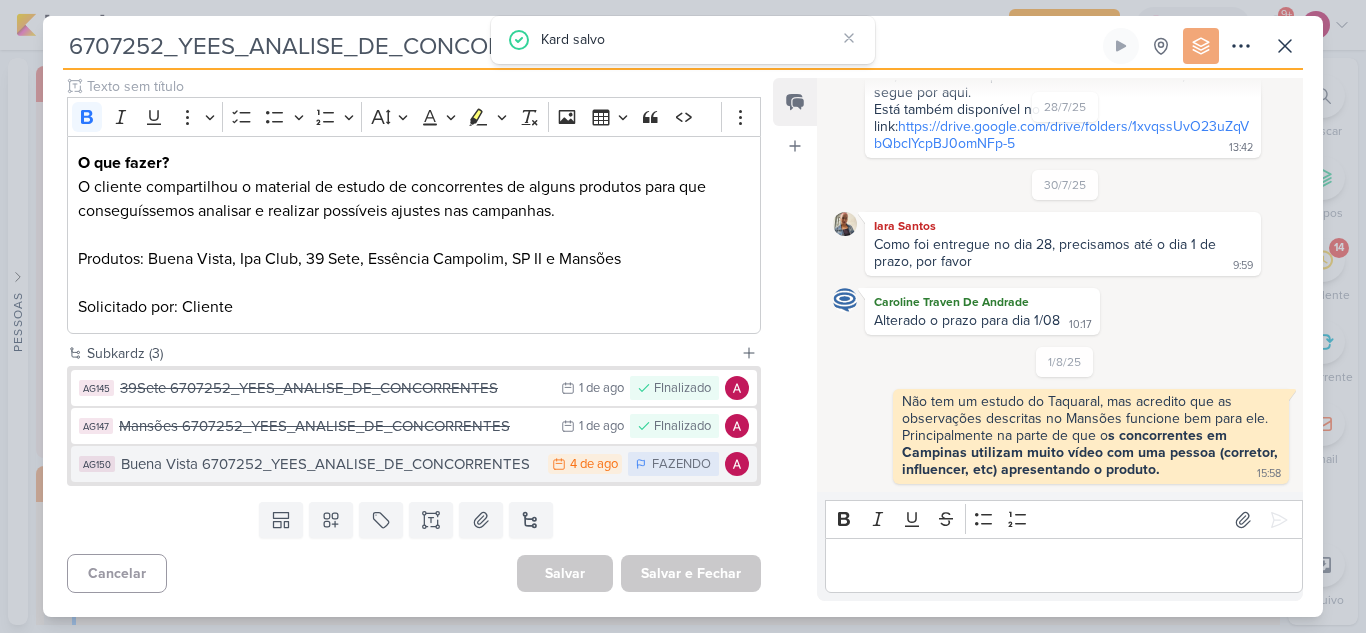 click on "Buena Vista 6707252_YEES_ANALISE_DE_CONCORRENTES" at bounding box center (329, 464) 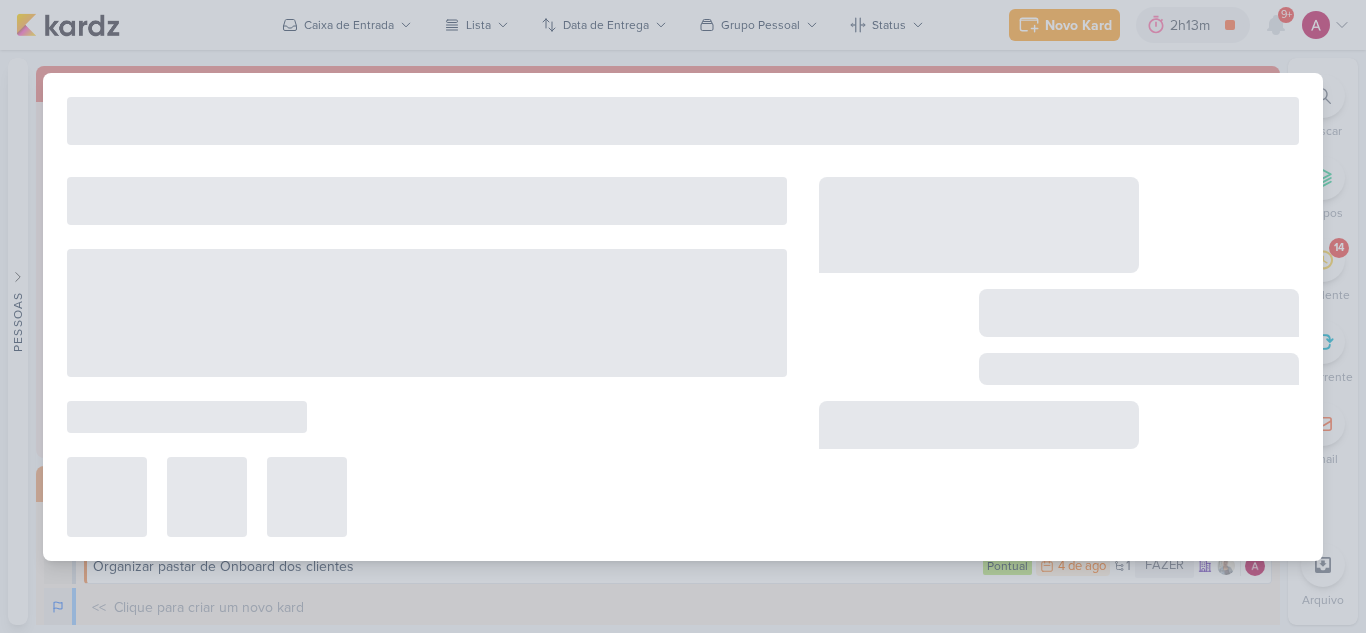 type on "Buena Vista 6707252_YEES_ANALISE_DE_CONCORRENTES" 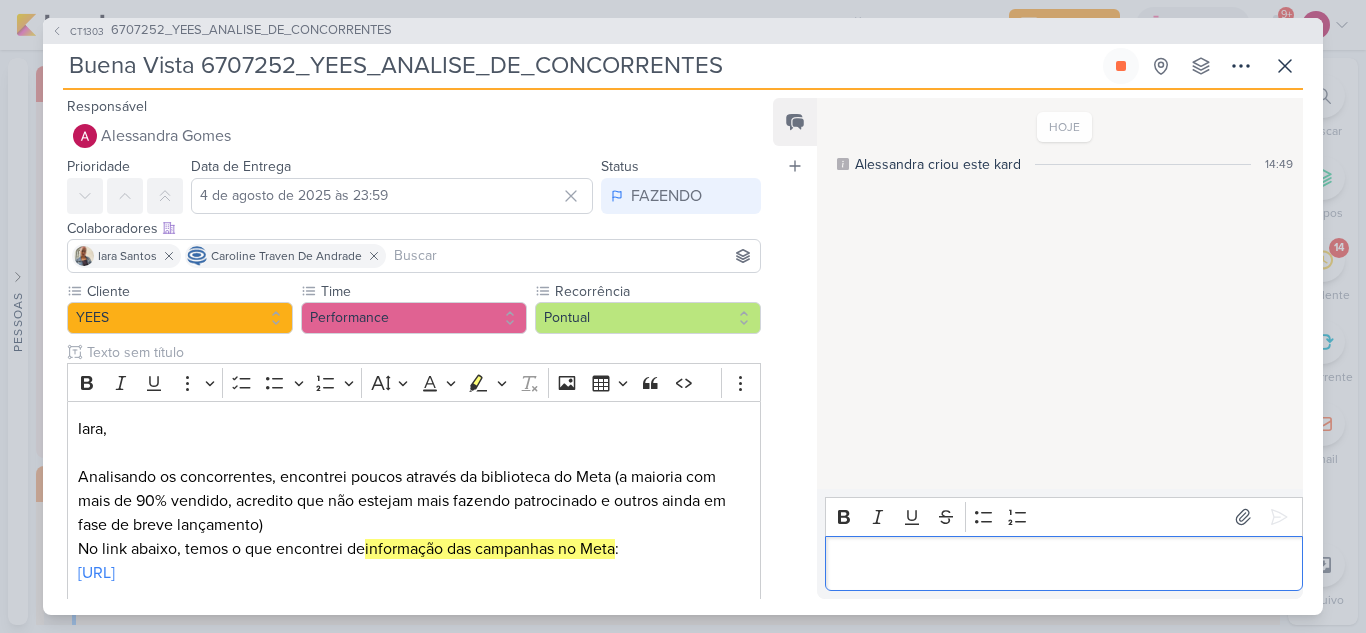 click at bounding box center (1064, 563) 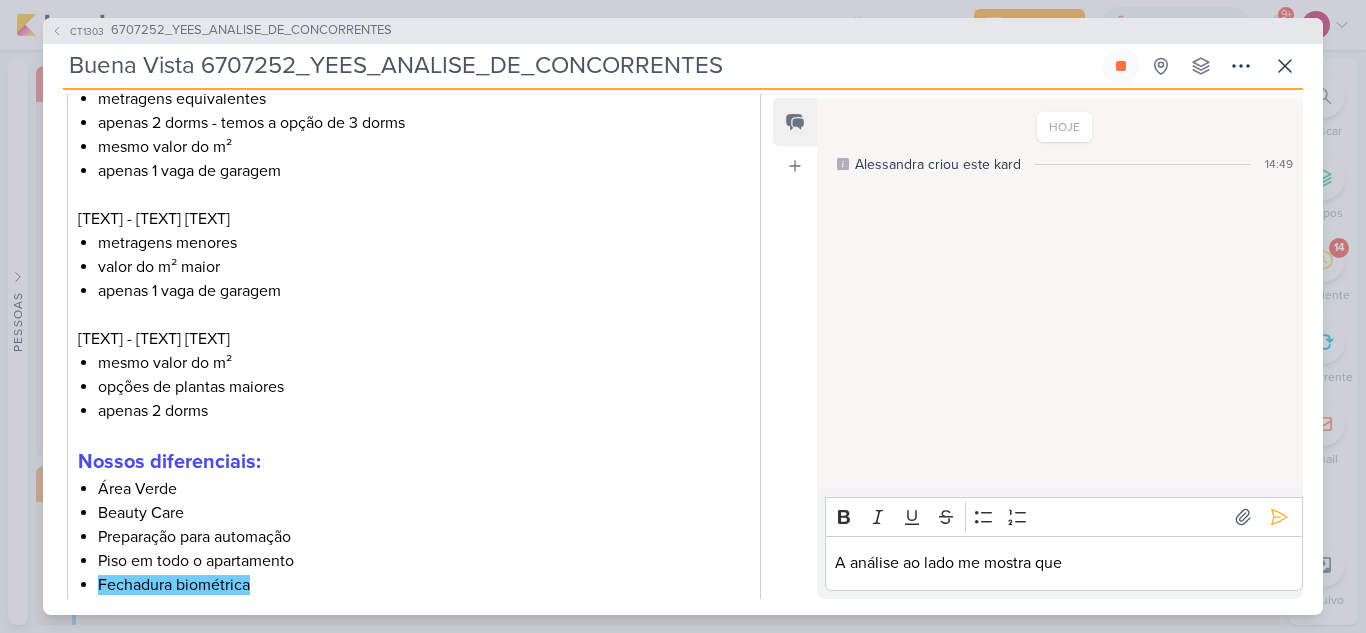 scroll, scrollTop: 700, scrollLeft: 0, axis: vertical 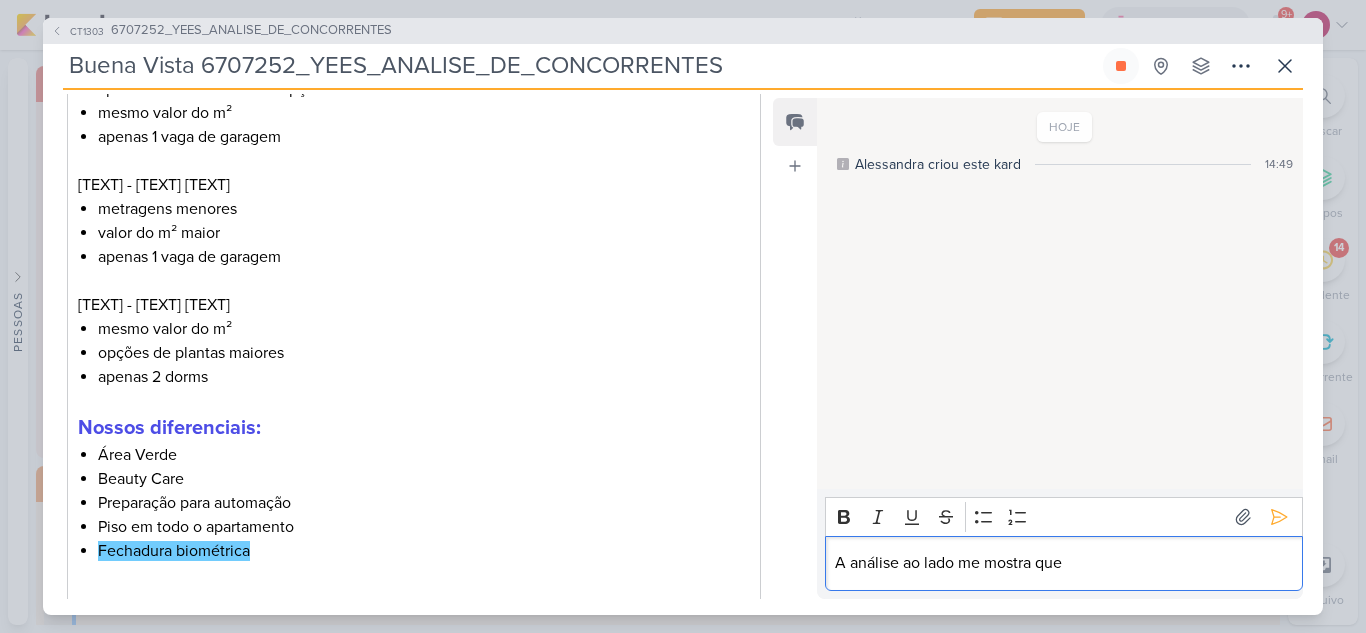 drag, startPoint x: 1091, startPoint y: 569, endPoint x: 810, endPoint y: 568, distance: 281.00177 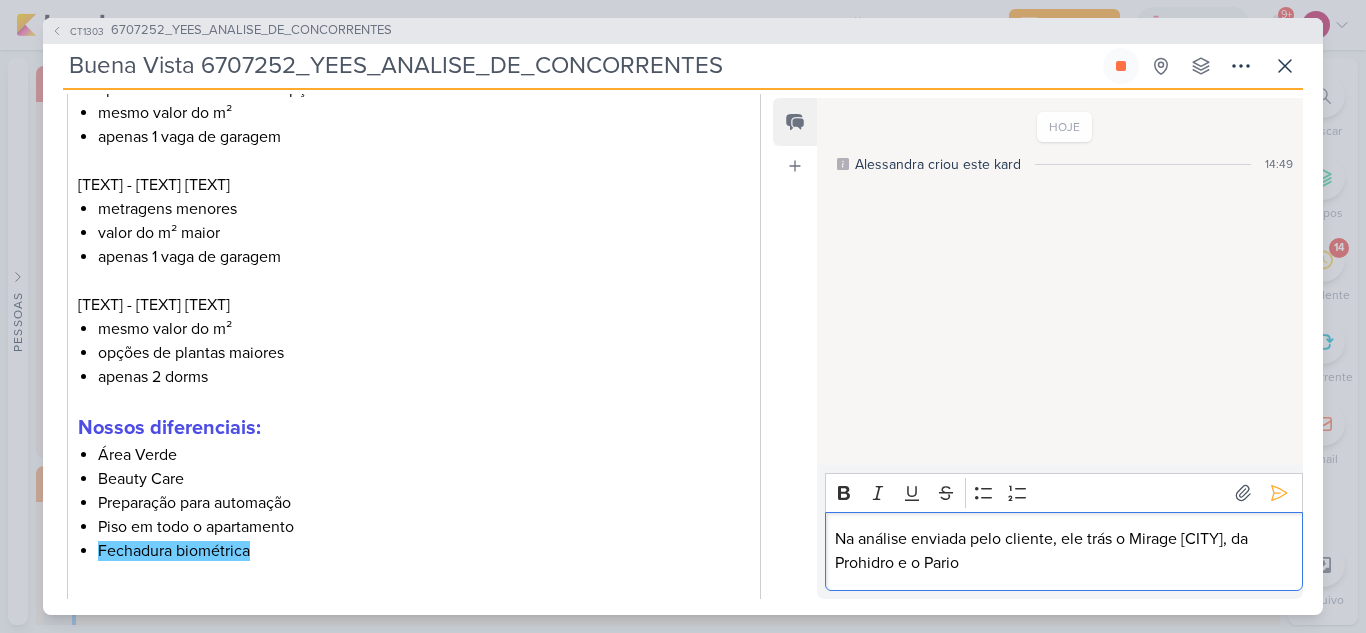 drag, startPoint x: 964, startPoint y: 566, endPoint x: 936, endPoint y: 563, distance: 28.160255 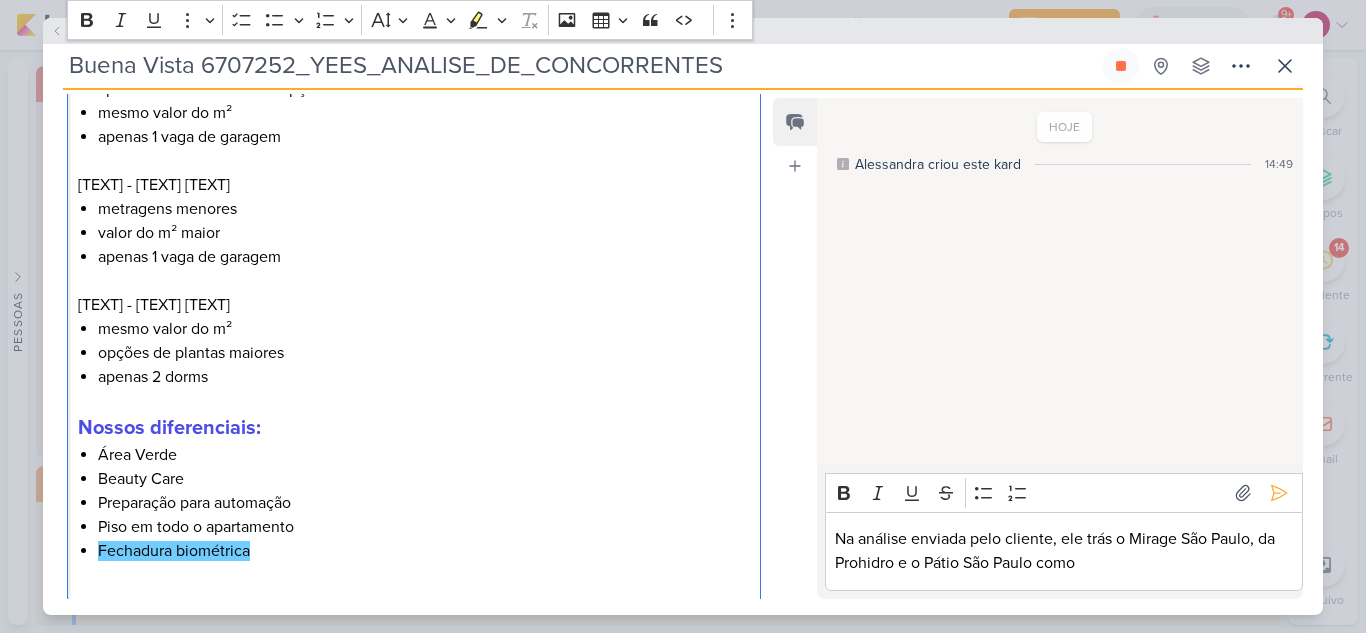 drag, startPoint x: 84, startPoint y: 207, endPoint x: 274, endPoint y: 213, distance: 190.09471 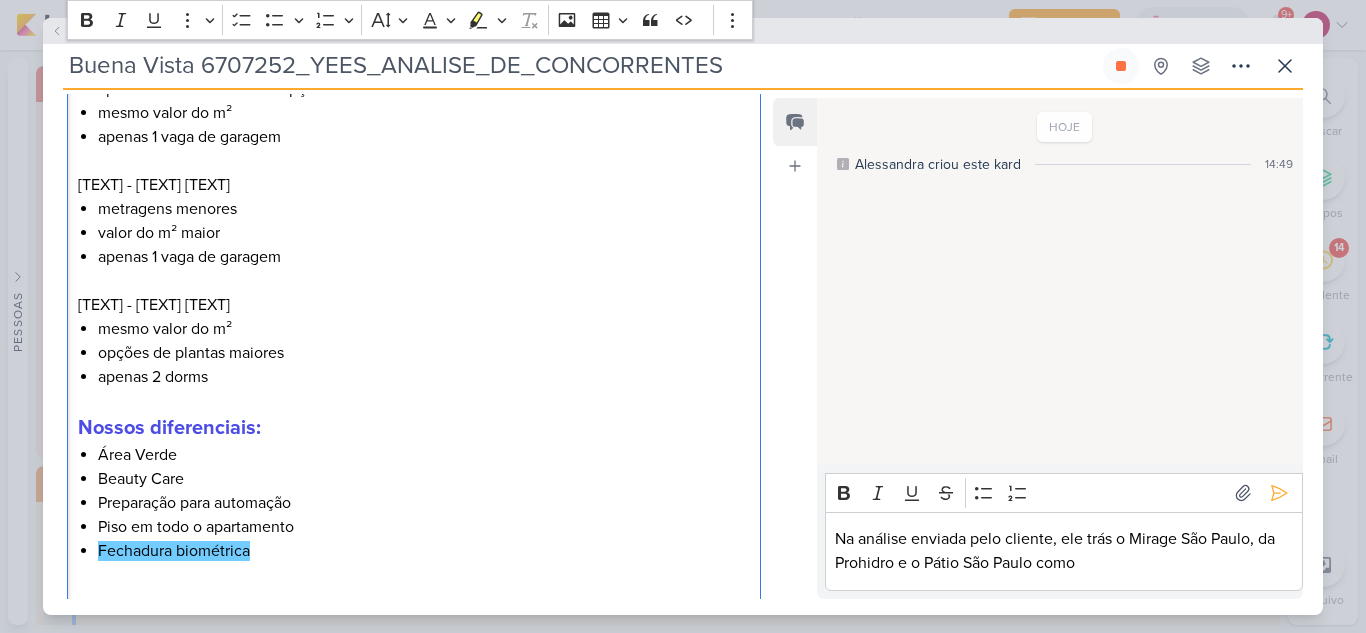 click on "Prohidro - Mirage São Paulo" at bounding box center [414, 185] 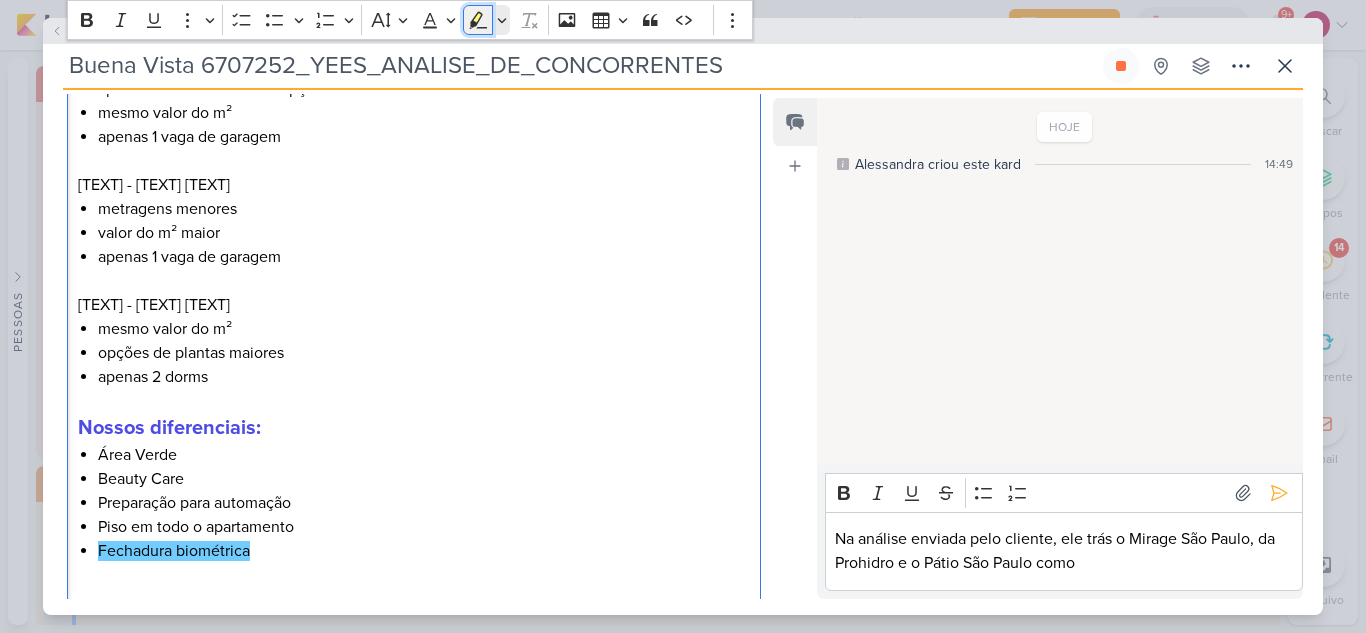 click 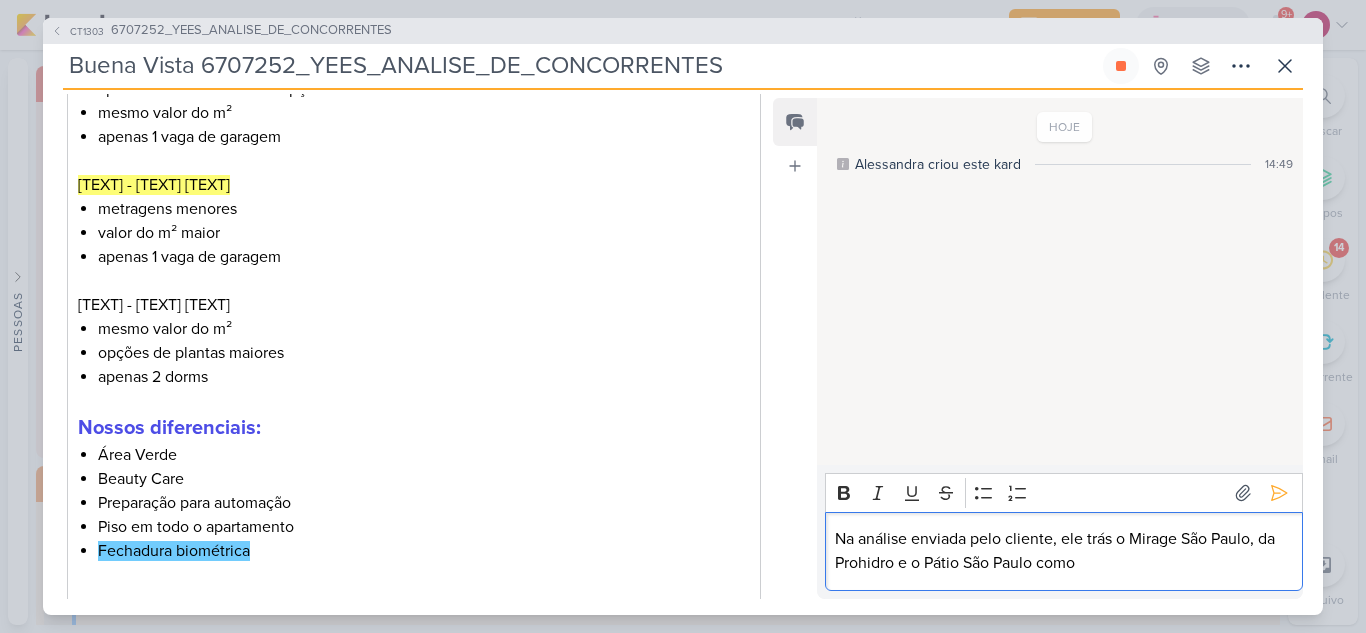 drag, startPoint x: 1084, startPoint y: 566, endPoint x: 776, endPoint y: 534, distance: 309.65787 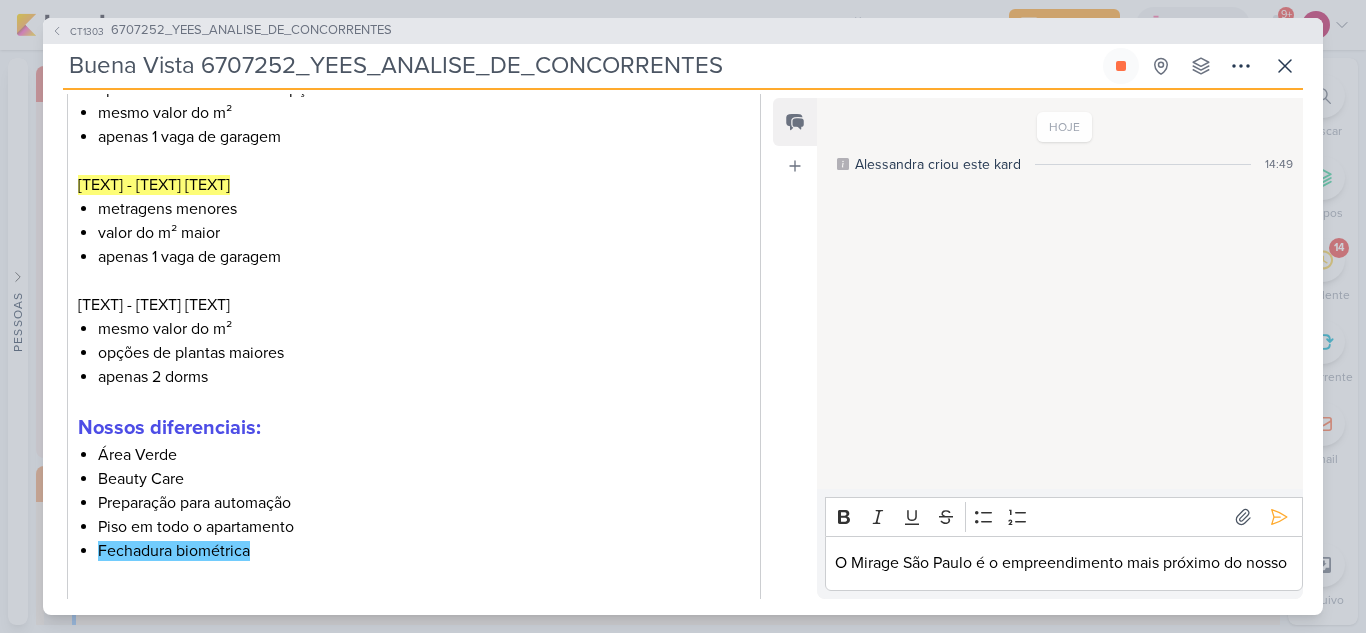 click on "O Mirage São Paulo é o empreendimento mais próximo do nosso" at bounding box center [1063, 563] 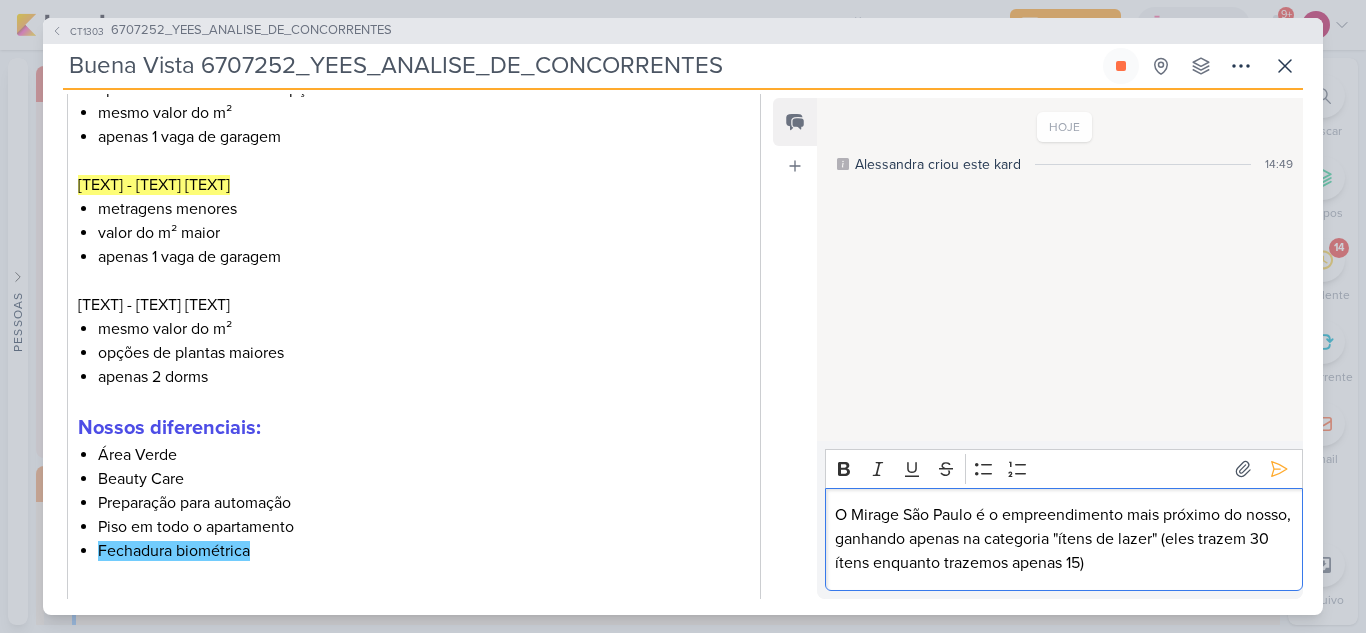 click on "O Mirage São Paulo é o empreendimento mais próximo do nosso, ganhando apenas na categoria "ítens de lazer" (eles trazem 30 ítens enquanto trazemos apenas 15)" at bounding box center (1063, 539) 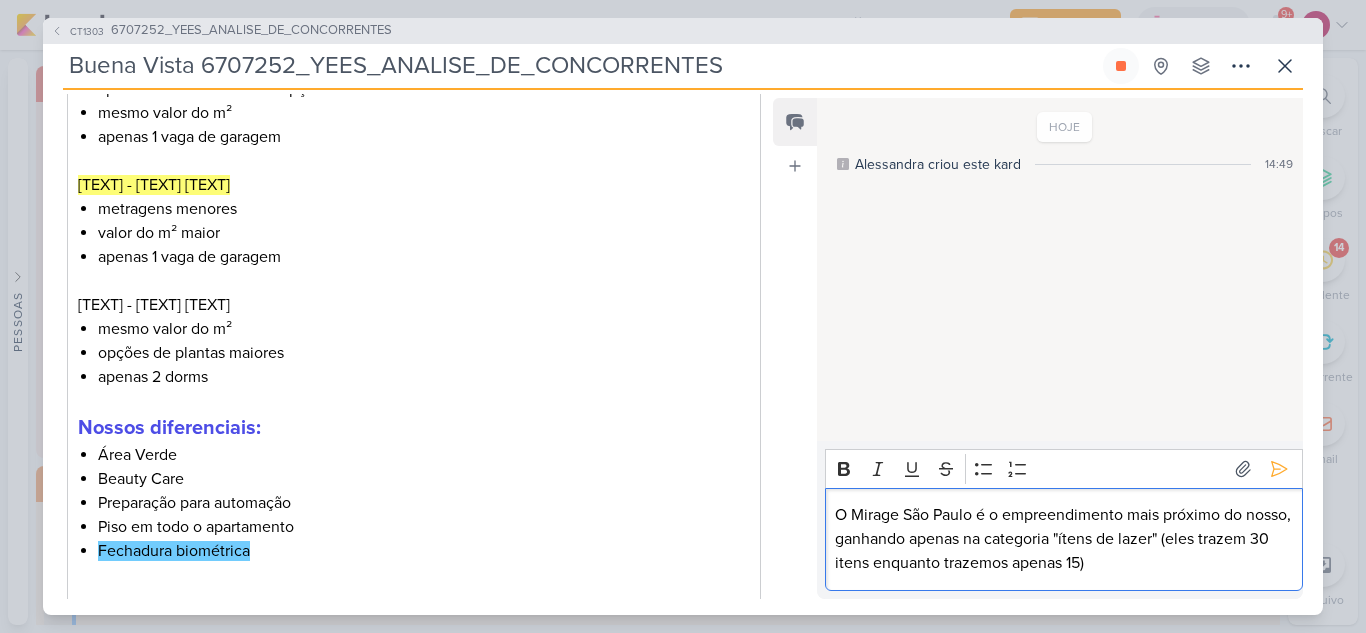 click on "O Mirage São Paulo é o empreendimento mais próximo do nosso, ganhando apenas na categoria "ítens de lazer" (eles trazem 30 itens enquanto trazemos apenas 15)" at bounding box center (1063, 539) 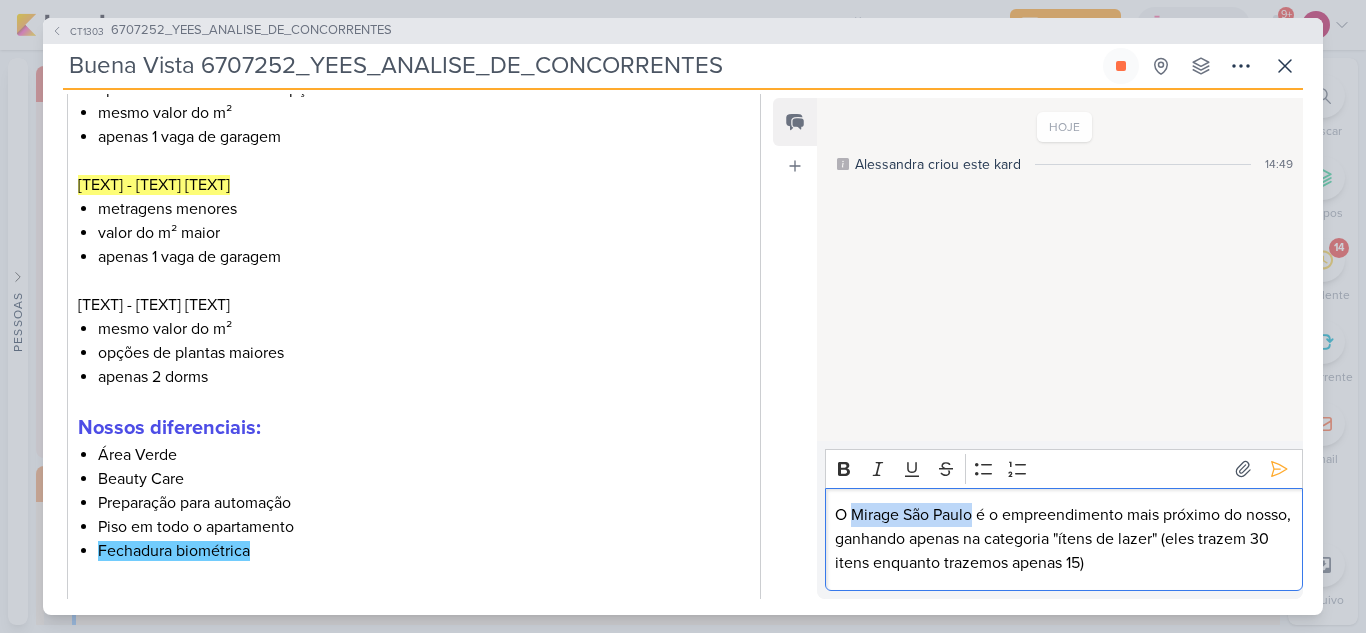 drag, startPoint x: 856, startPoint y: 513, endPoint x: 976, endPoint y: 516, distance: 120.03749 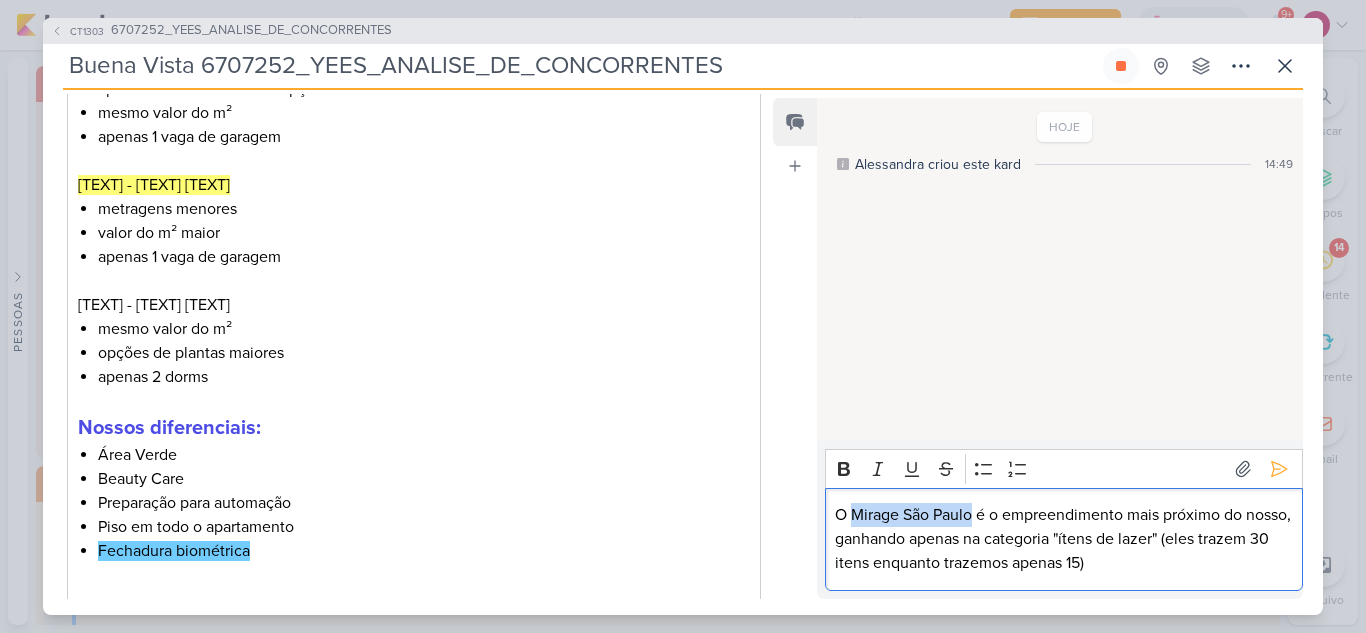click on "O Mirage São Paulo é o empreendimento mais próximo do nosso, ganhando apenas na categoria "ítens de lazer" (eles trazem 30 itens enquanto trazemos apenas 15)" at bounding box center [1063, 539] 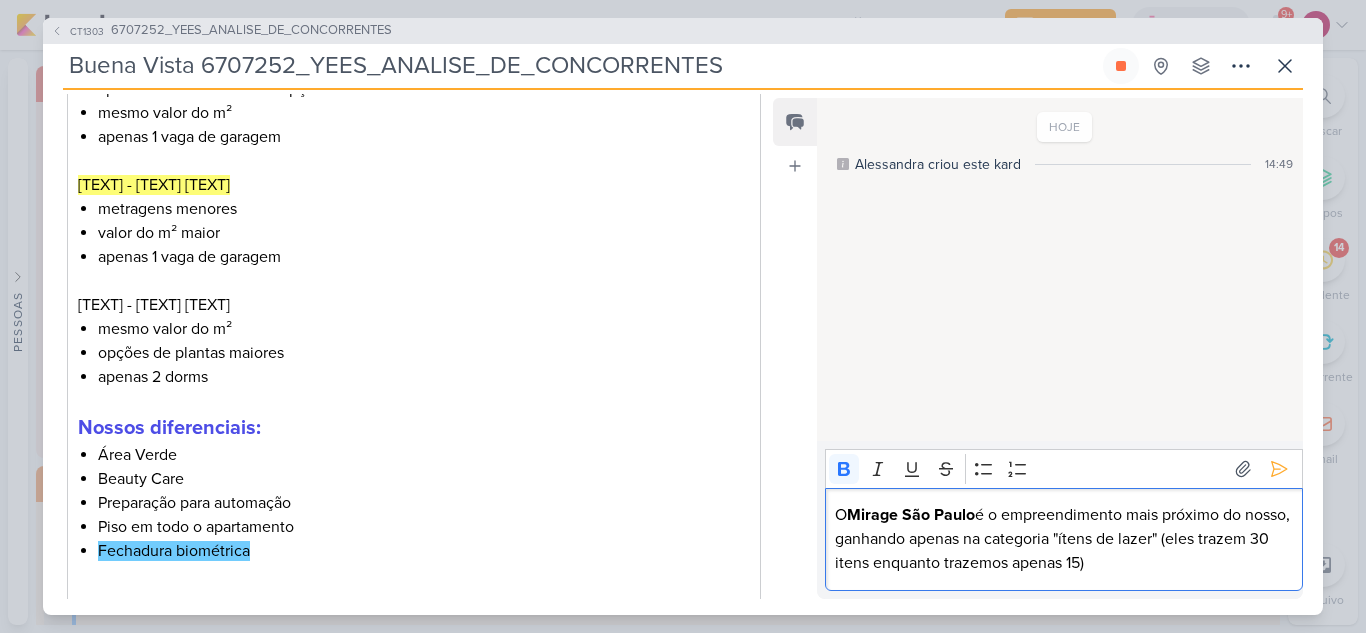 click on "O  Mirage São Paulo  é o empreendimento mais próximo do nosso, ganhando apenas na categoria "ítens de lazer" (eles trazem 30 itens enquanto trazemos apenas 15)" at bounding box center (1063, 539) 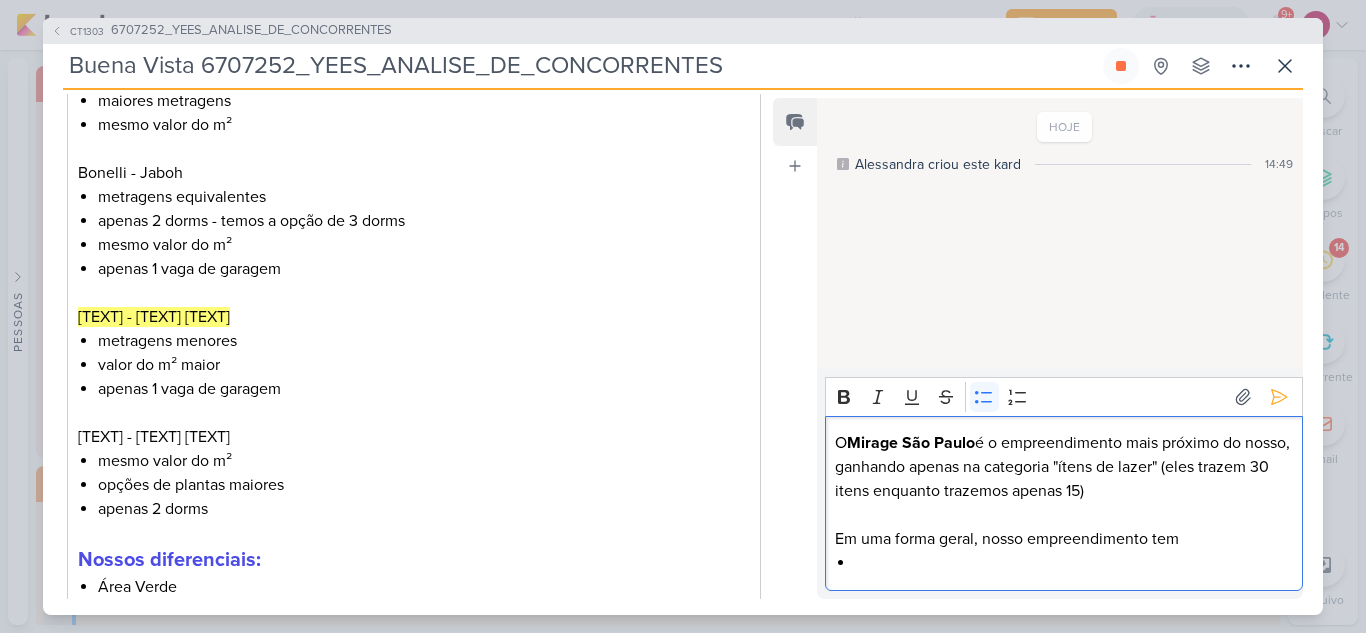scroll, scrollTop: 600, scrollLeft: 0, axis: vertical 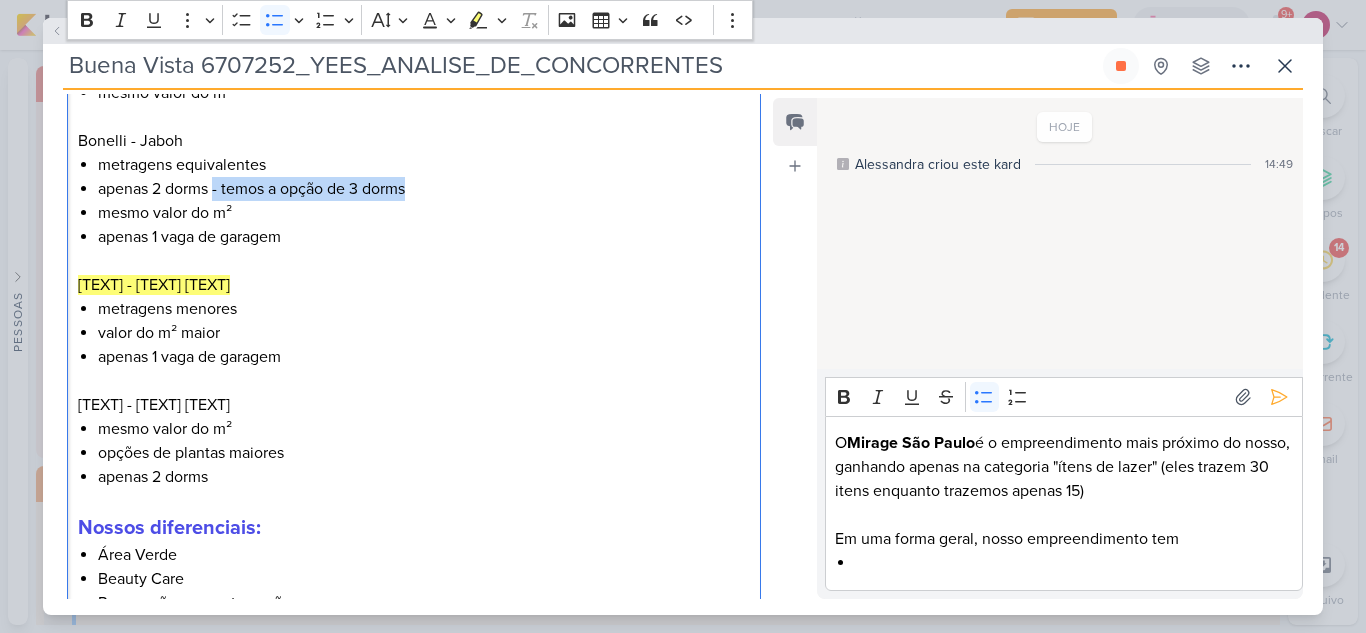 drag, startPoint x: 215, startPoint y: 213, endPoint x: 414, endPoint y: 214, distance: 199.00252 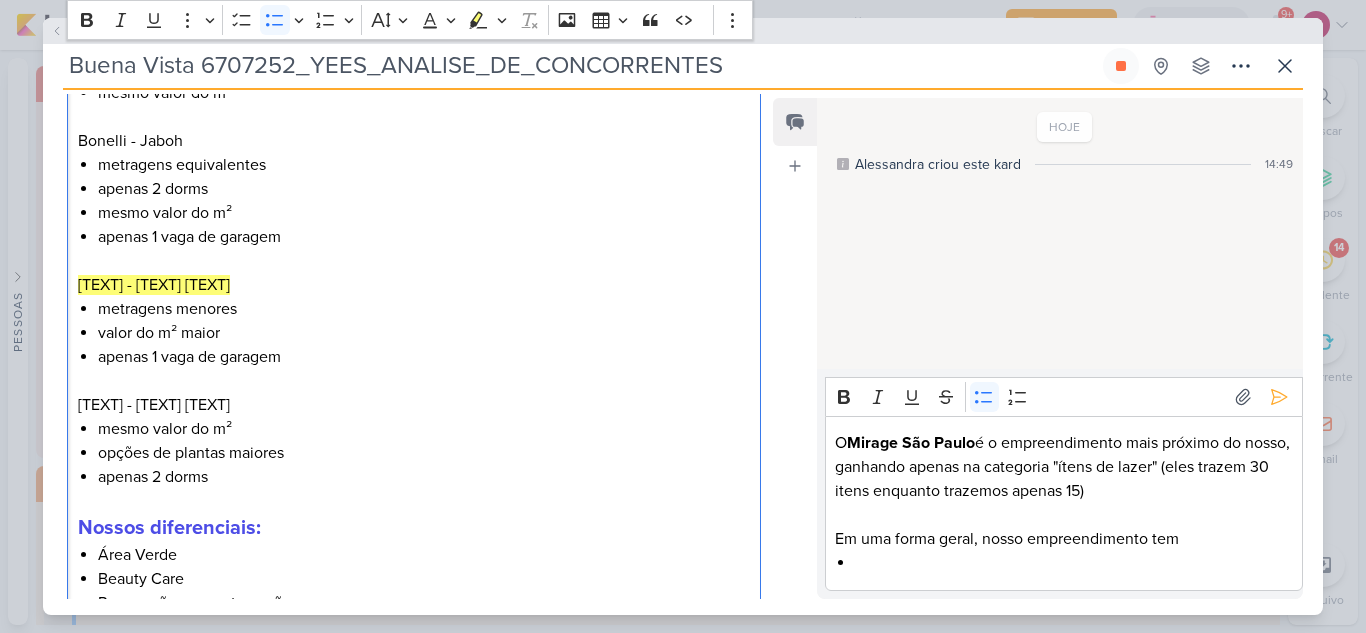 click on "Em uma forma geral, nosso empreendimento tem" at bounding box center (1063, 539) 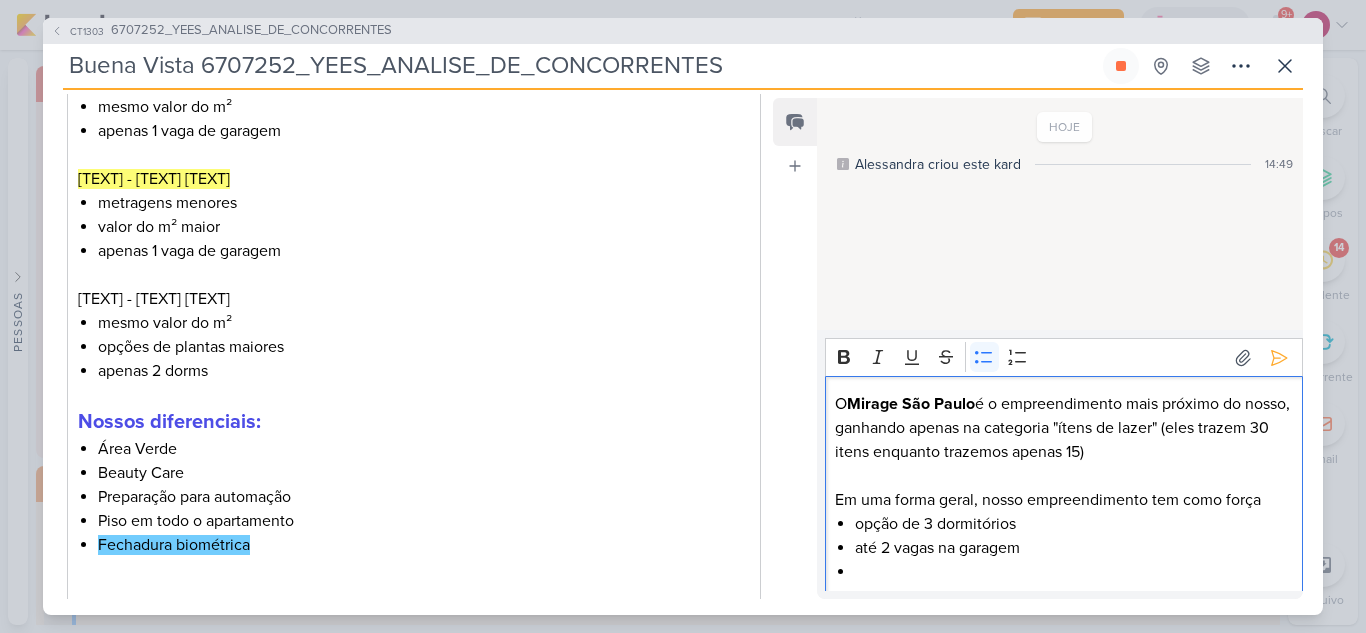 scroll, scrollTop: 800, scrollLeft: 0, axis: vertical 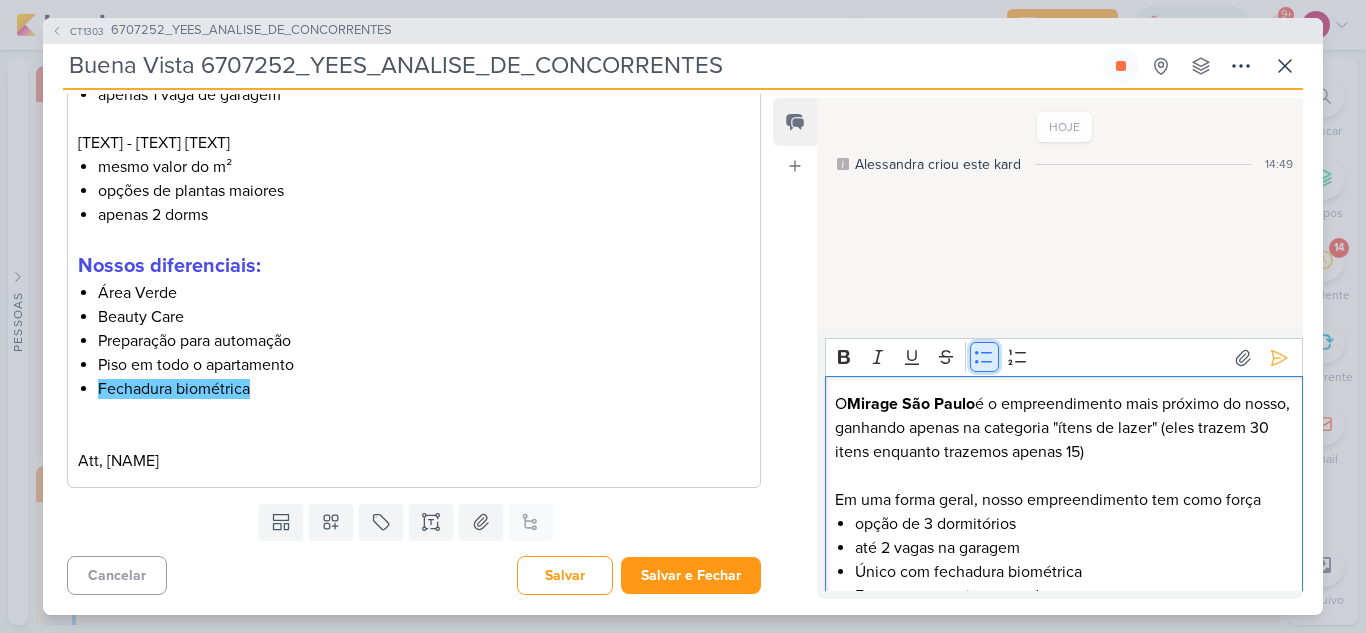click 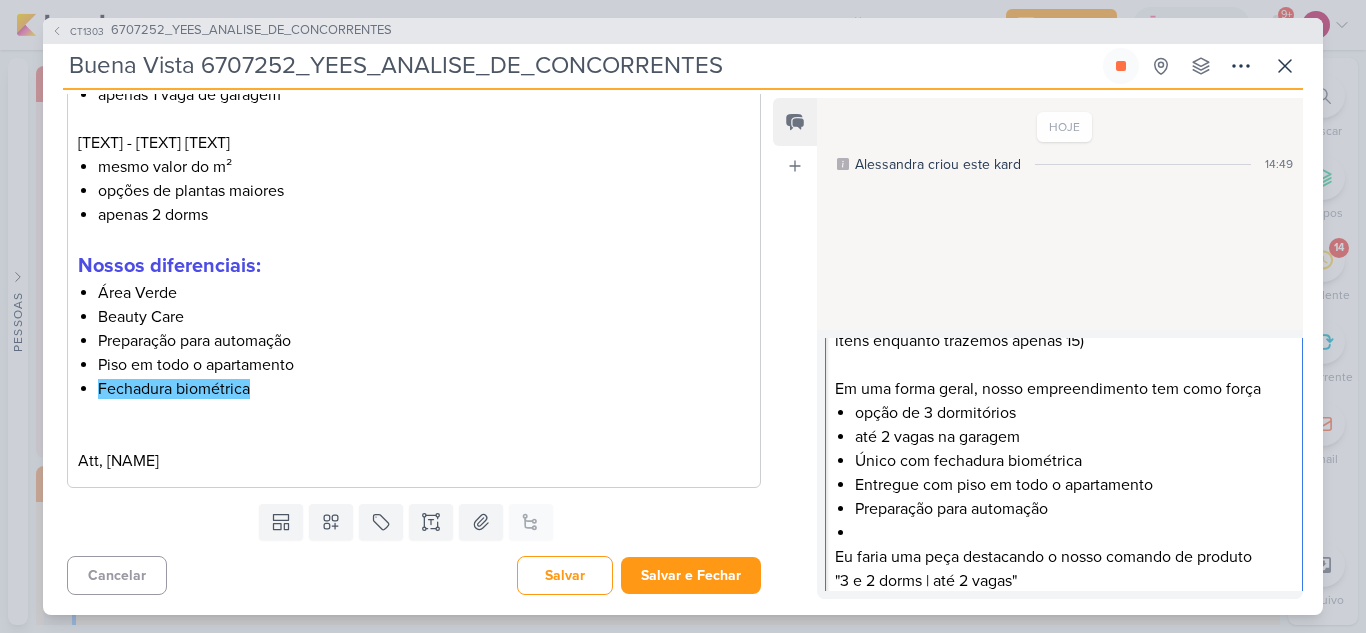 scroll, scrollTop: 128, scrollLeft: 0, axis: vertical 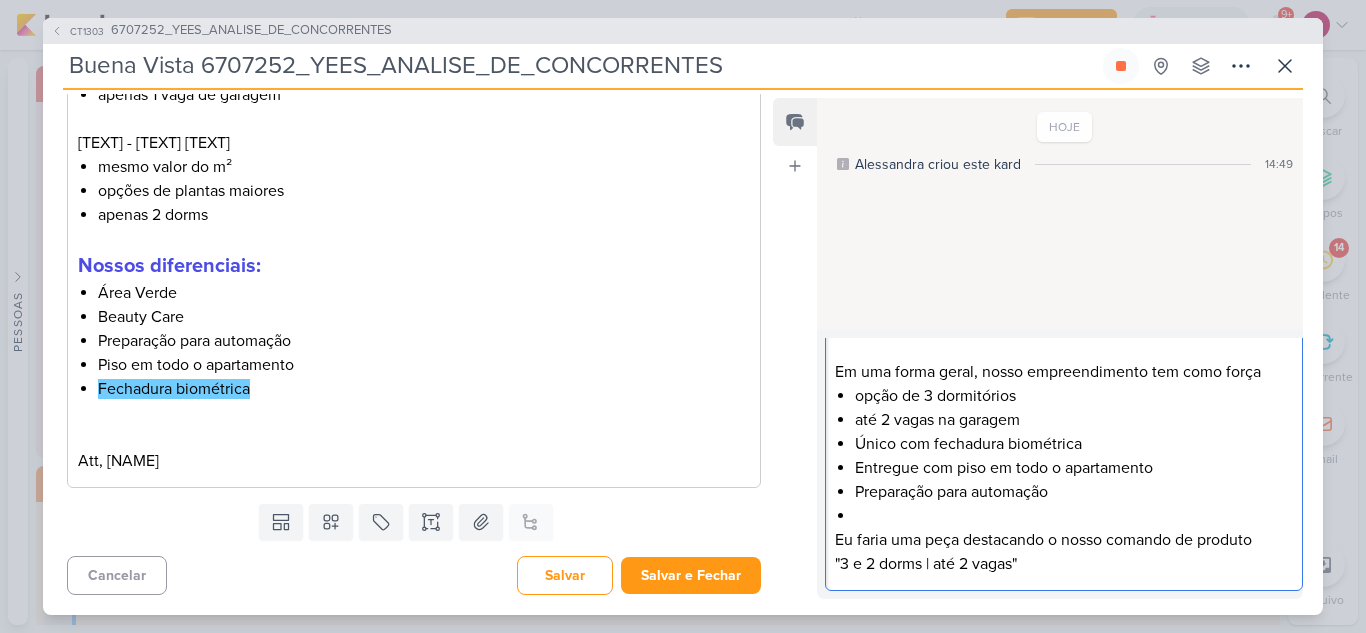 click at bounding box center [1073, 516] 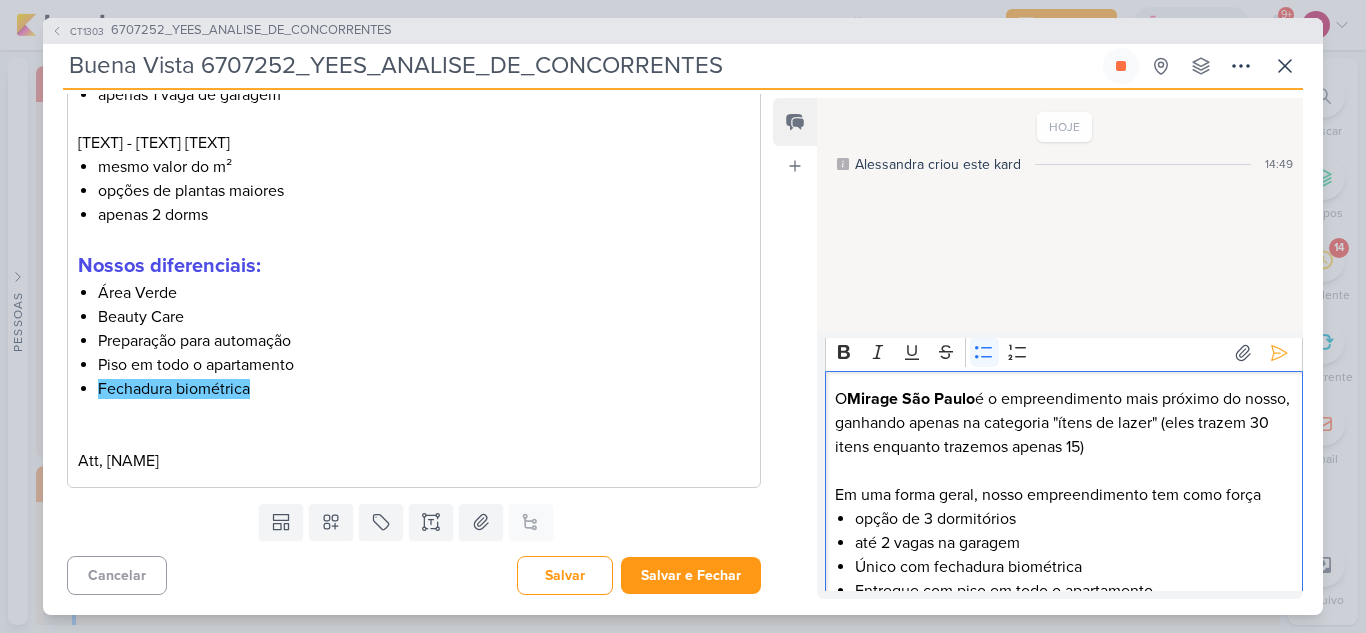 scroll, scrollTop: 0, scrollLeft: 0, axis: both 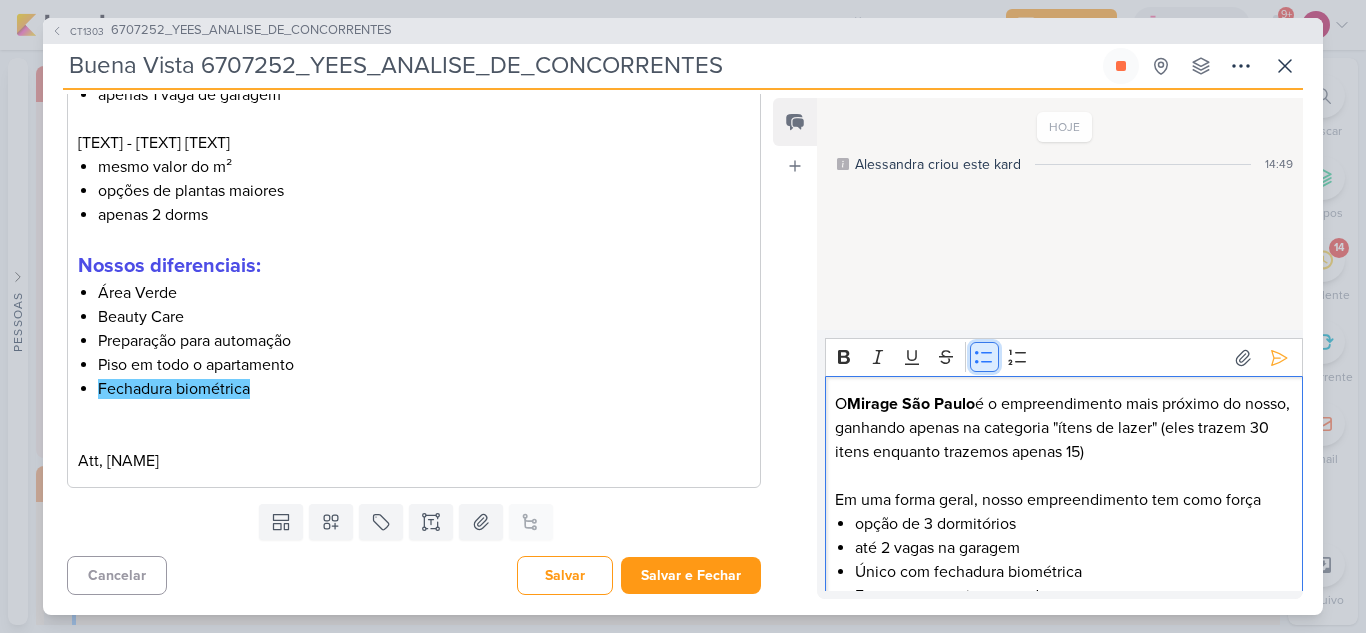 click 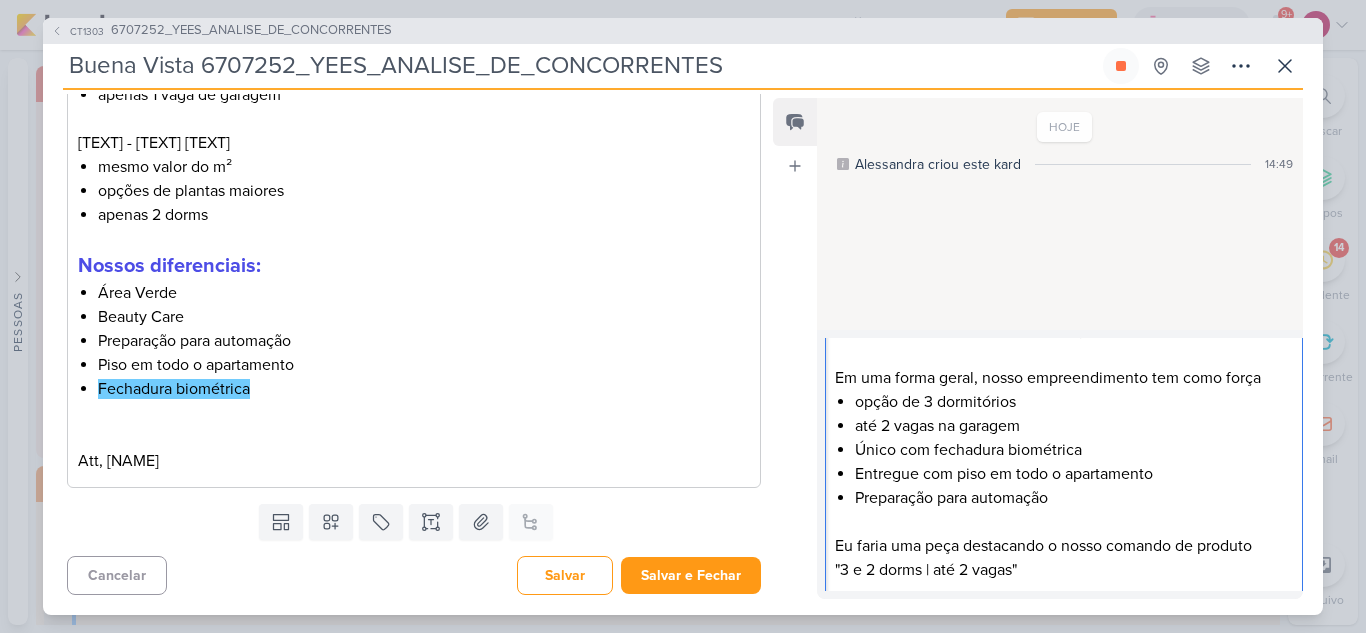scroll, scrollTop: 128, scrollLeft: 0, axis: vertical 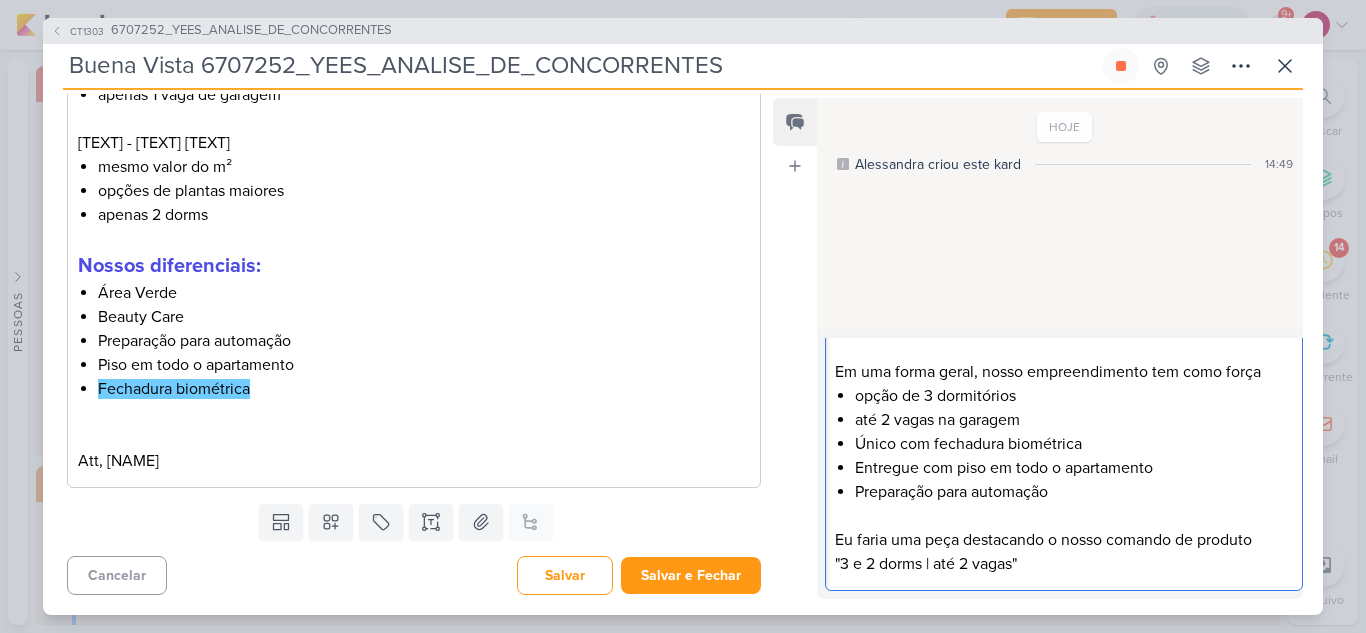 click on ""3 e 2 dorms | até 2 vagas"" at bounding box center (1063, 564) 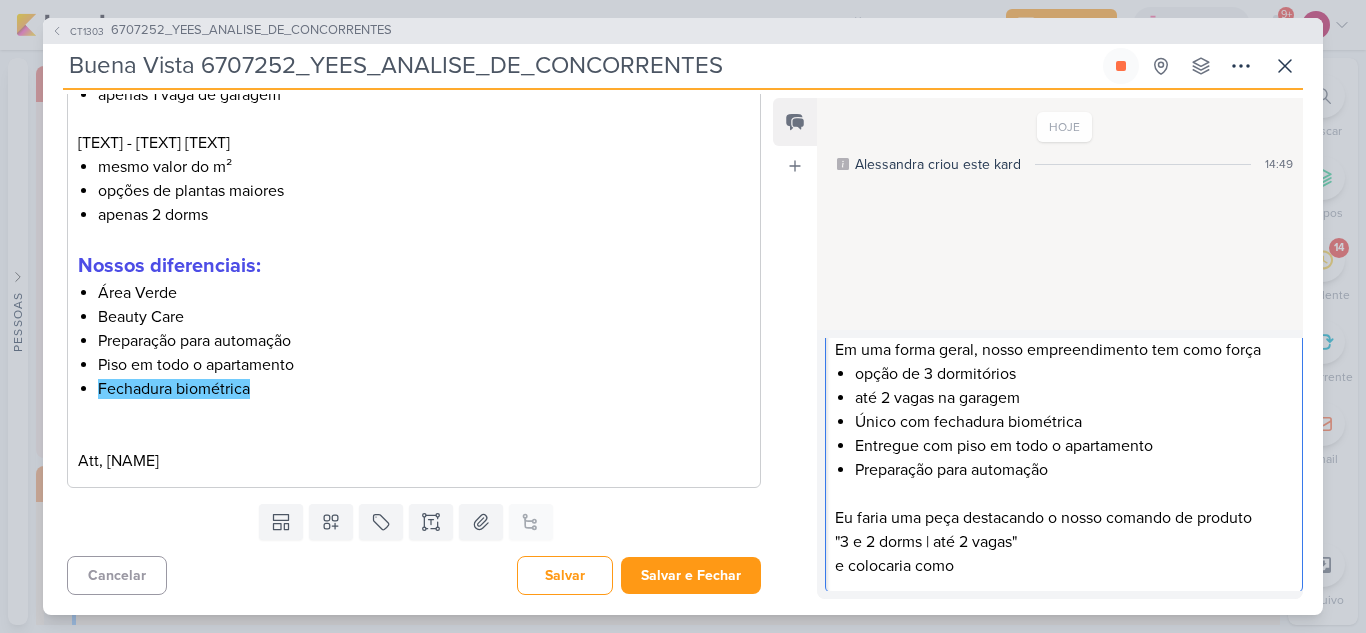 scroll, scrollTop: 152, scrollLeft: 0, axis: vertical 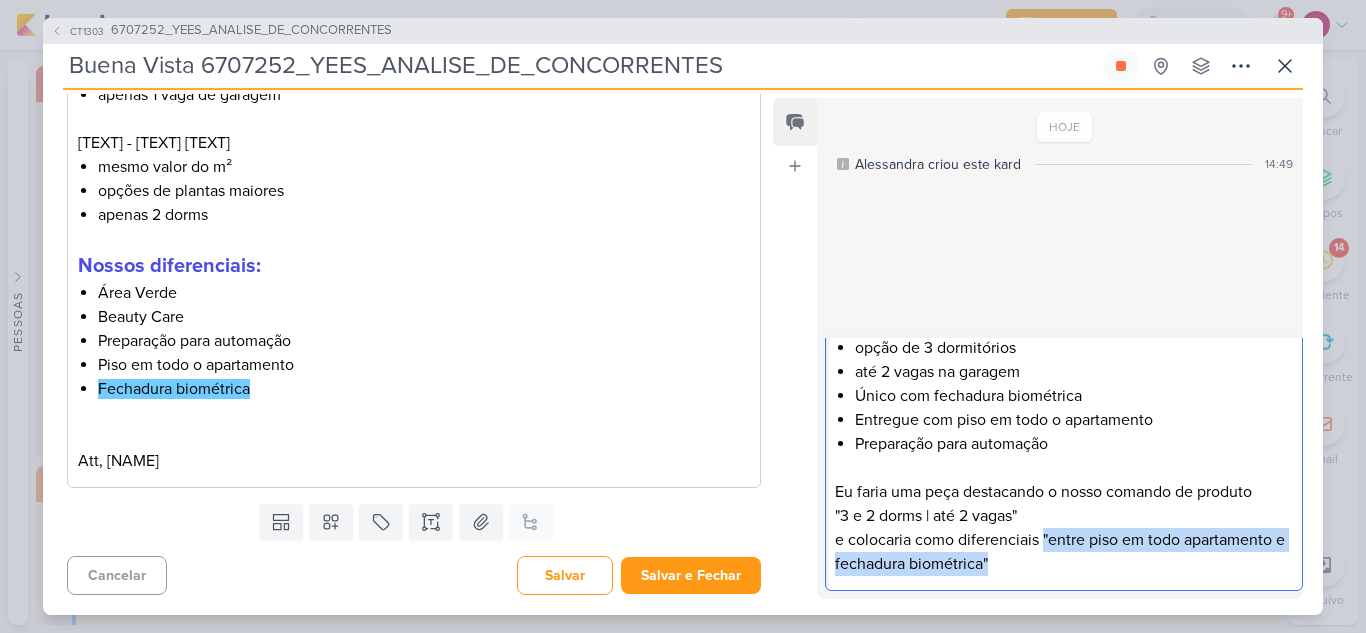 drag, startPoint x: 1045, startPoint y: 565, endPoint x: 1056, endPoint y: 579, distance: 17.804493 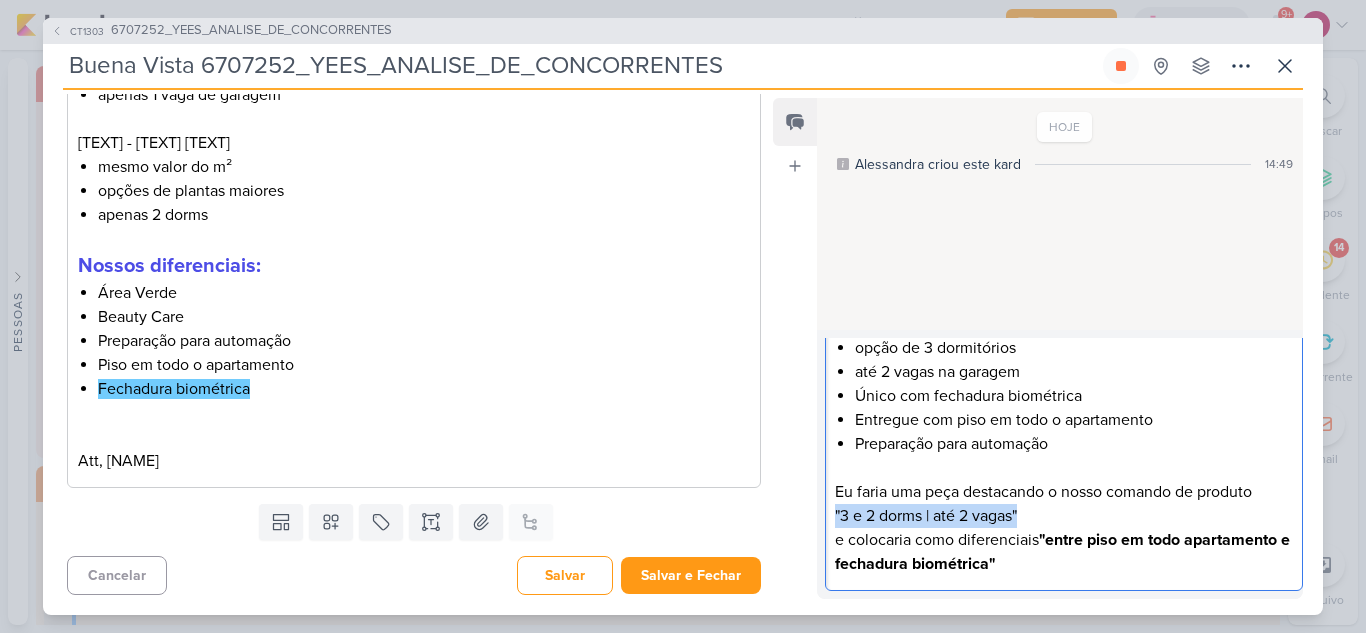 drag, startPoint x: 1042, startPoint y: 516, endPoint x: 801, endPoint y: 527, distance: 241.2509 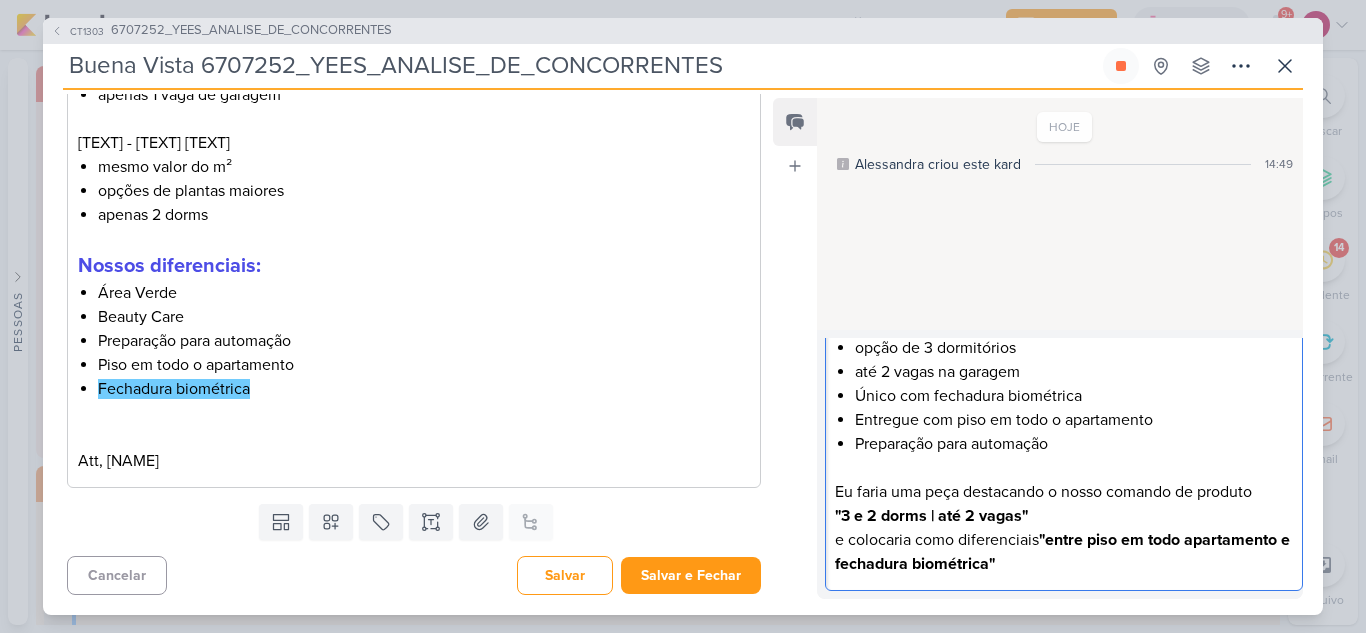 click at bounding box center (1063, 468) 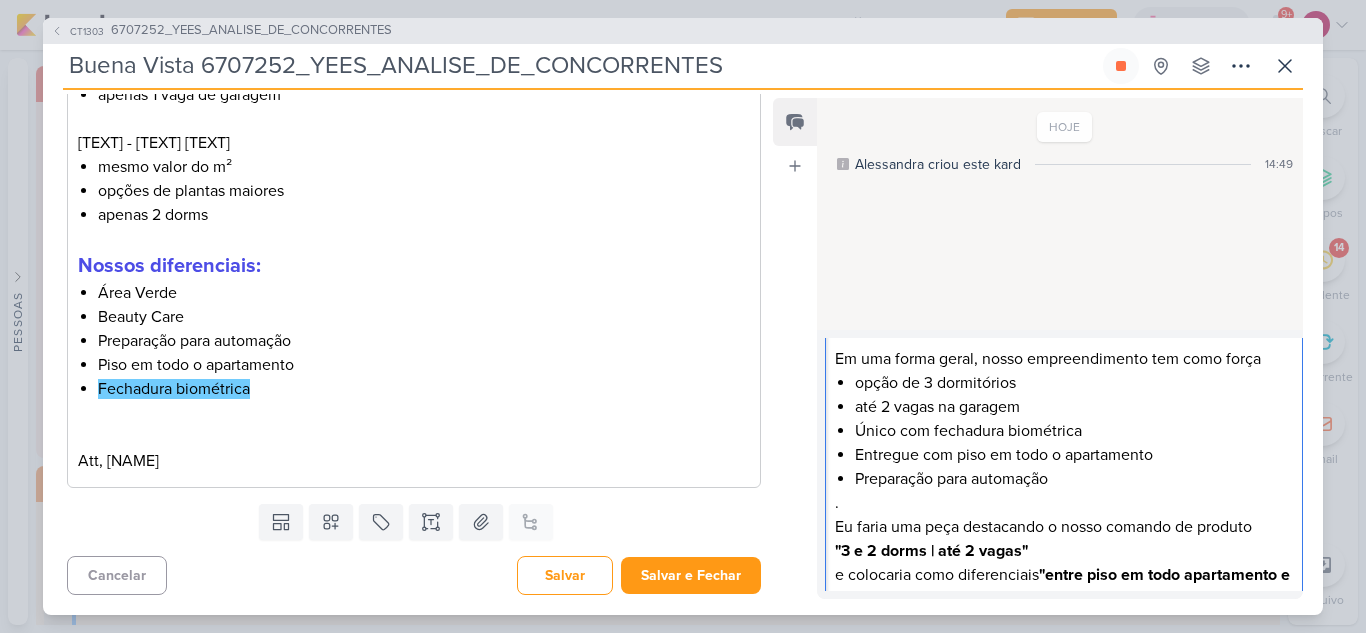 scroll, scrollTop: 176, scrollLeft: 0, axis: vertical 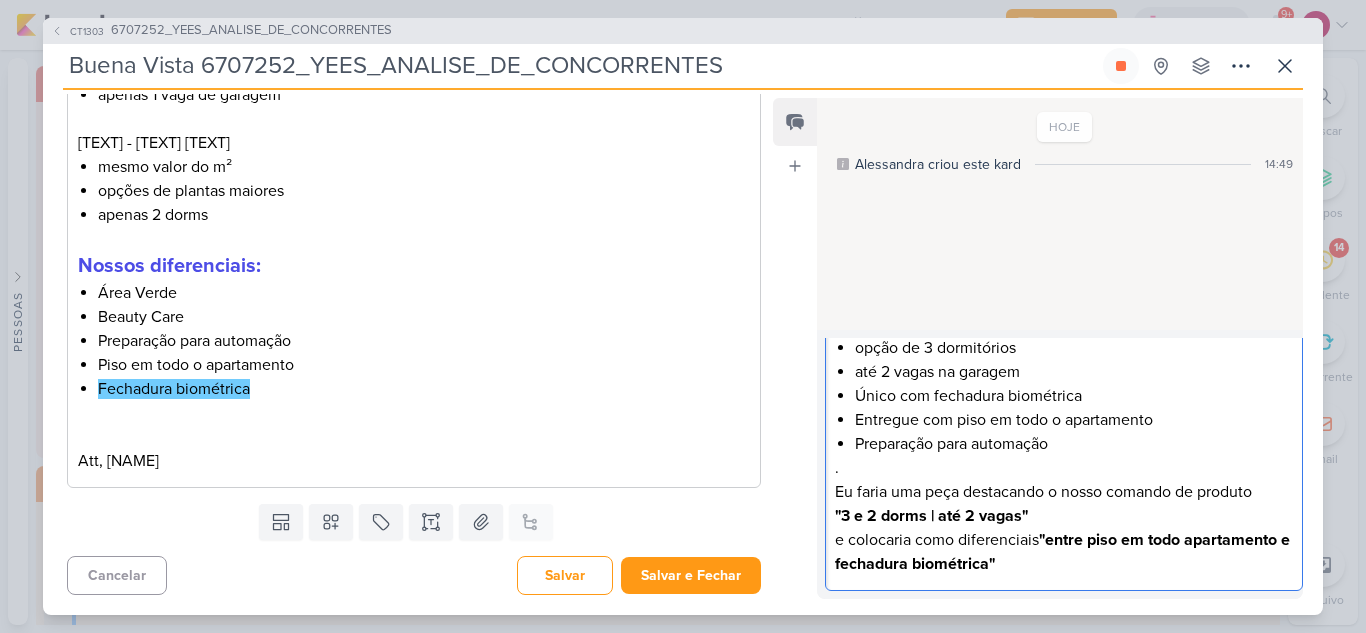 click on "e colocaria como diferenciais  "entre piso em todo apartamento e fechadura biométrica"" at bounding box center [1063, 552] 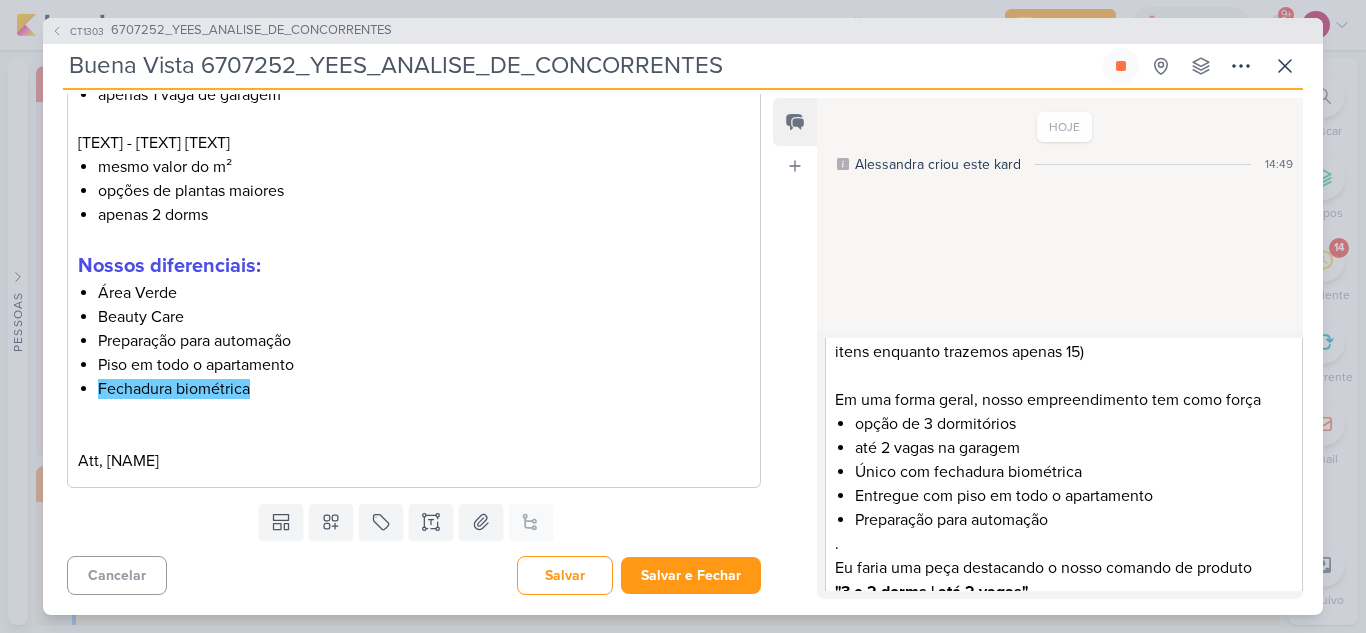 scroll, scrollTop: 200, scrollLeft: 0, axis: vertical 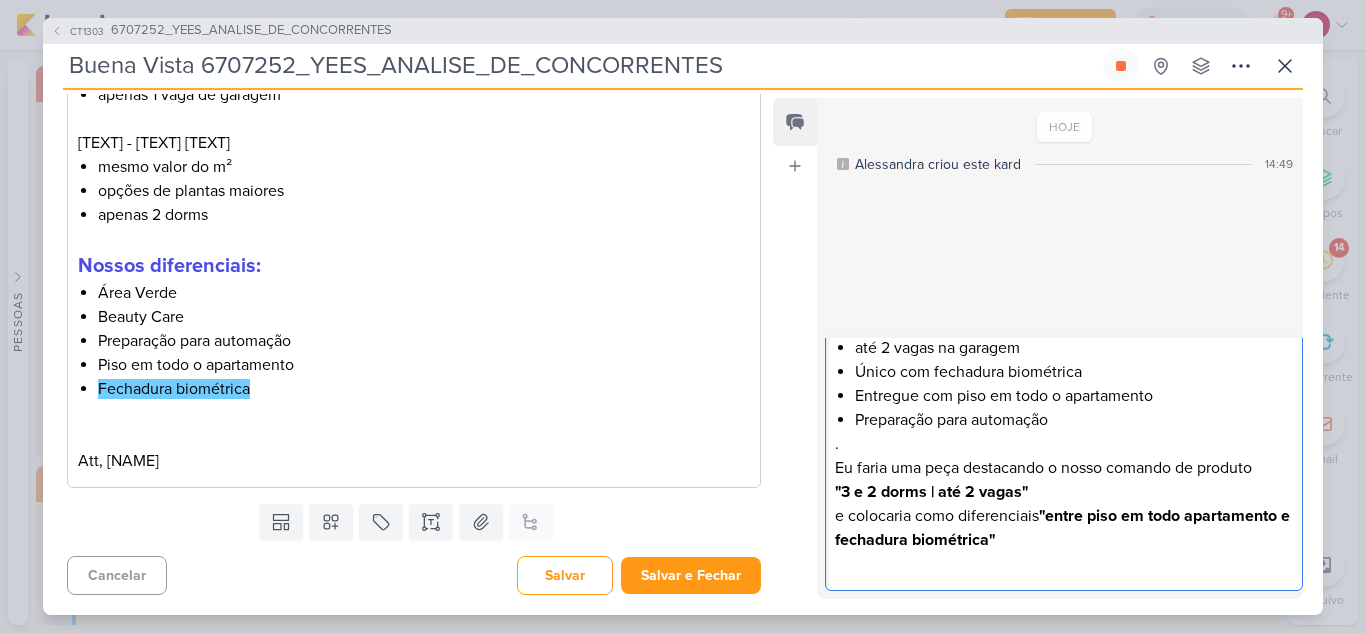 click on "O  Mirage São Paulo  é o empreendimento mais próximo do nosso, ganhando apenas na categoria "ítens de lazer" (eles trazem 30 itens enquanto trazemos apenas 15) Em uma forma geral, nosso empreendimento tem como força opção de 3 dormitórios até 2 vagas na garagem Único com fechadura biométrica Entregue com piso em todo o apartamento Preparação para automação . Eu faria uma peça destacando o nosso comando de produto "3 e 2 dorms | até 2 vagas" e colocaria como diferenciais  "entre piso em todo apartamento e fechadura biométrica"" at bounding box center [1064, 383] 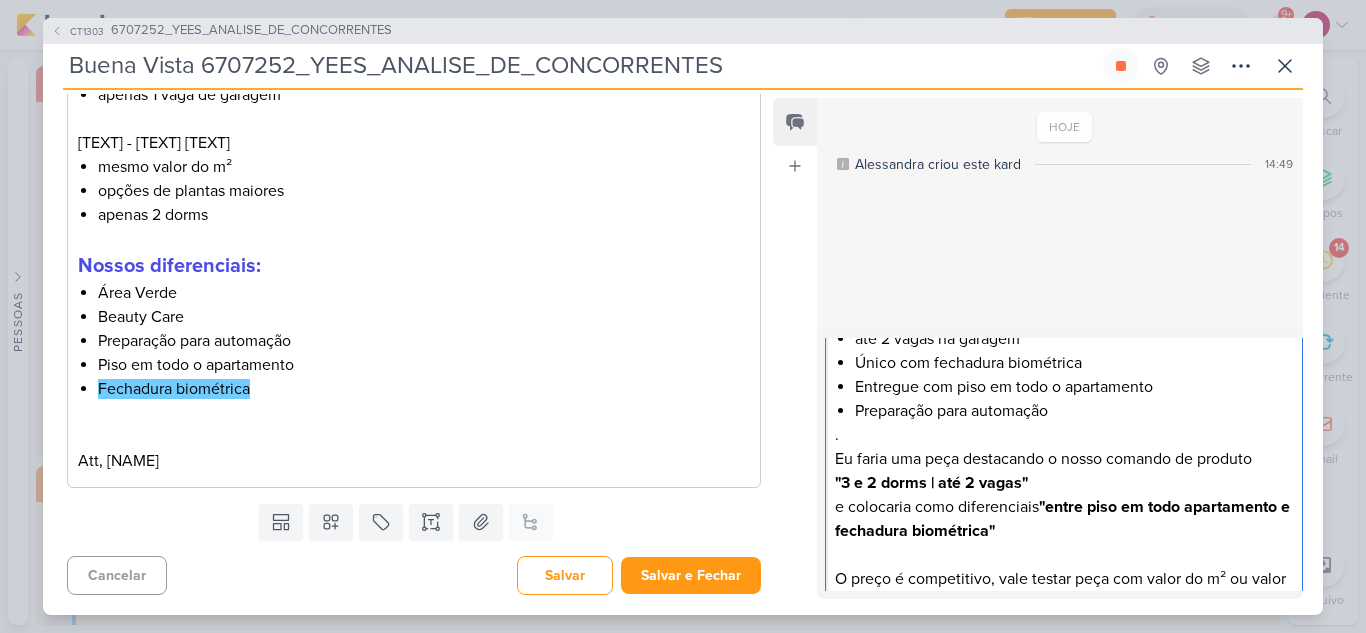 scroll, scrollTop: 248, scrollLeft: 0, axis: vertical 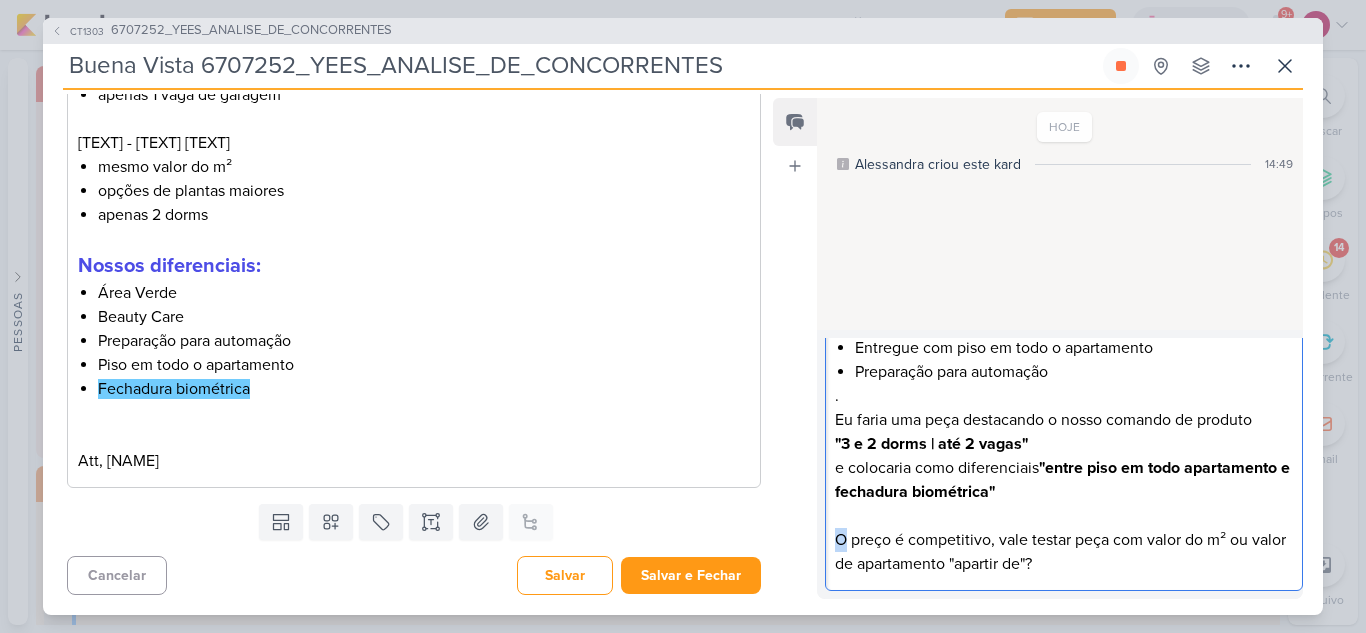 click on "O preço é competitivo, vale testar peça com valor do m² ou valor de apartamento "apartir de"?" at bounding box center (1063, 552) 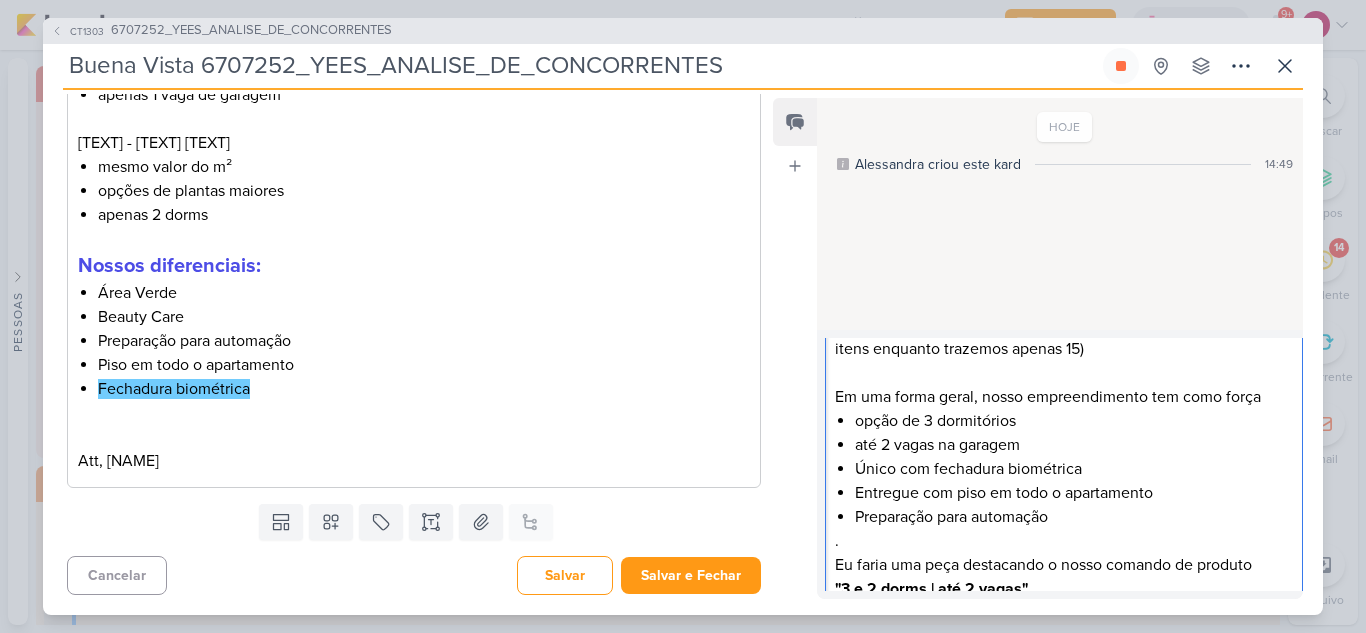 scroll, scrollTop: 248, scrollLeft: 0, axis: vertical 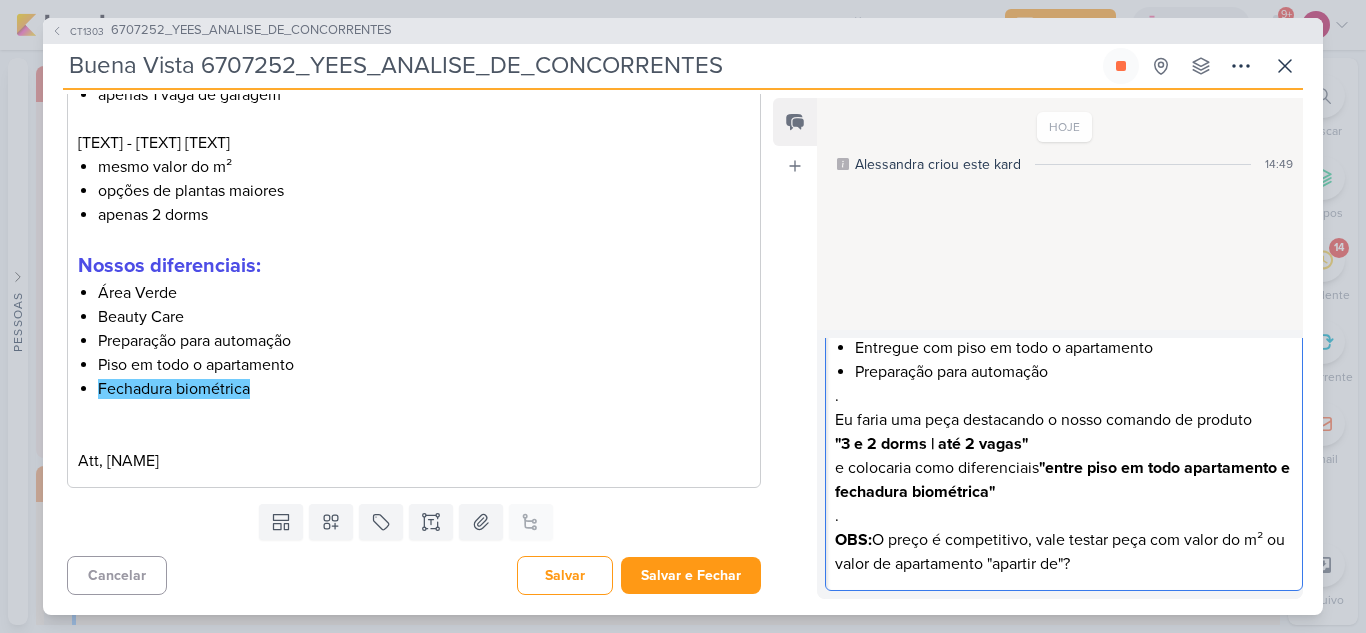 click on "OBS:  O preço é competitivo, vale testar peça com valor do m² ou valor de apartamento "apartir de"?" at bounding box center [1063, 552] 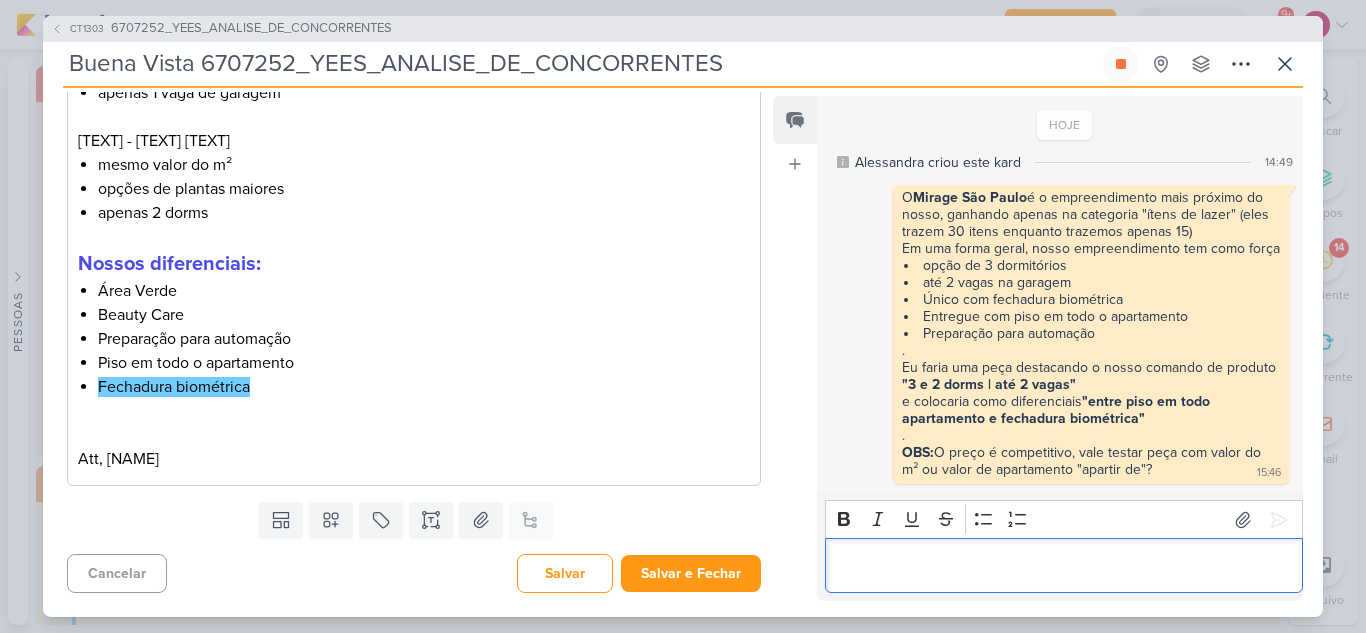 scroll, scrollTop: 0, scrollLeft: 0, axis: both 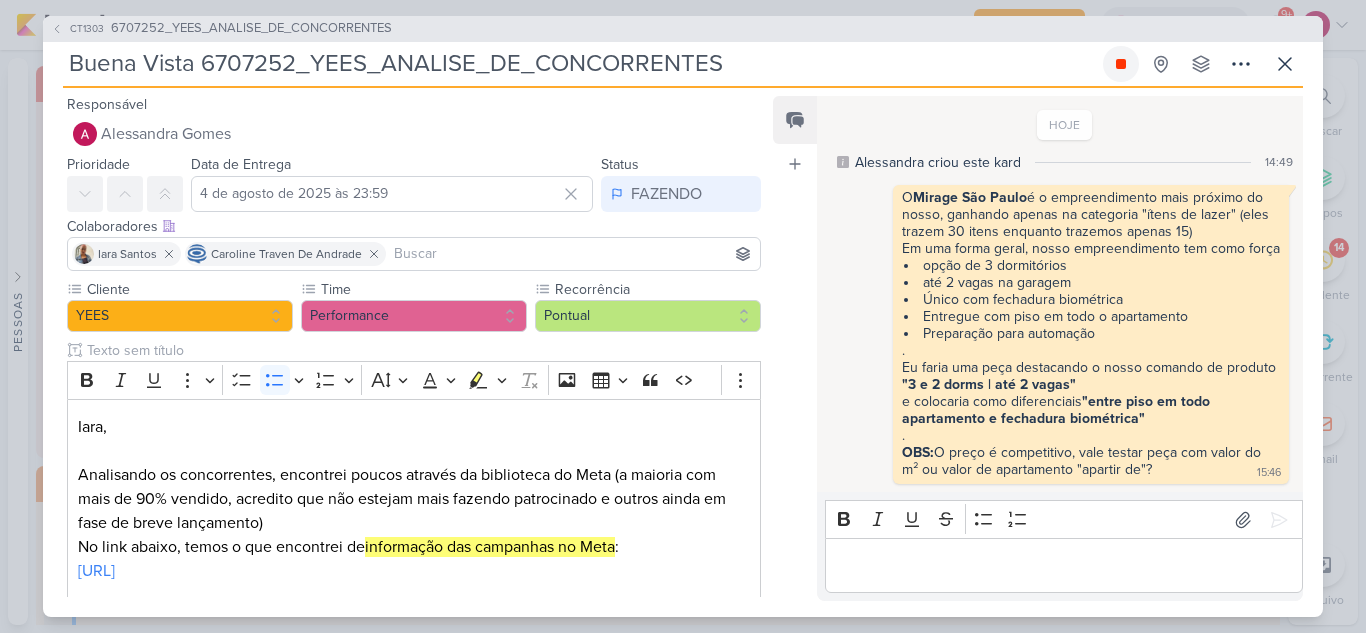 click 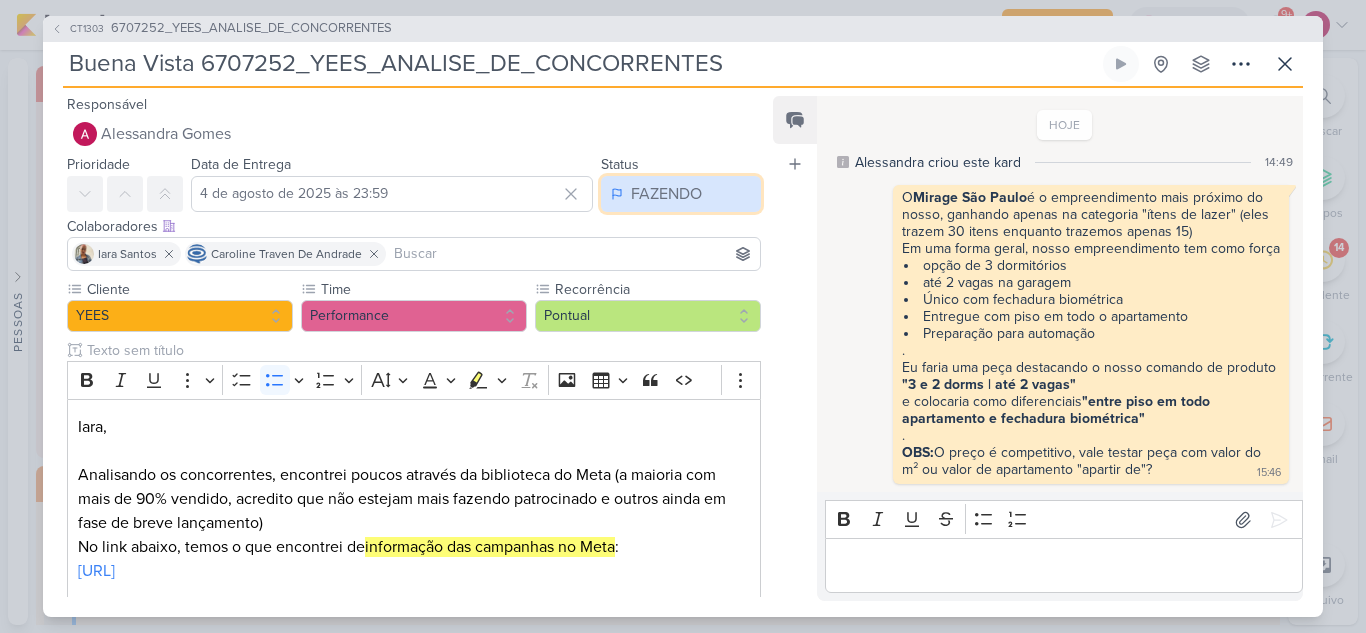 click on "FAZENDO" at bounding box center (666, 194) 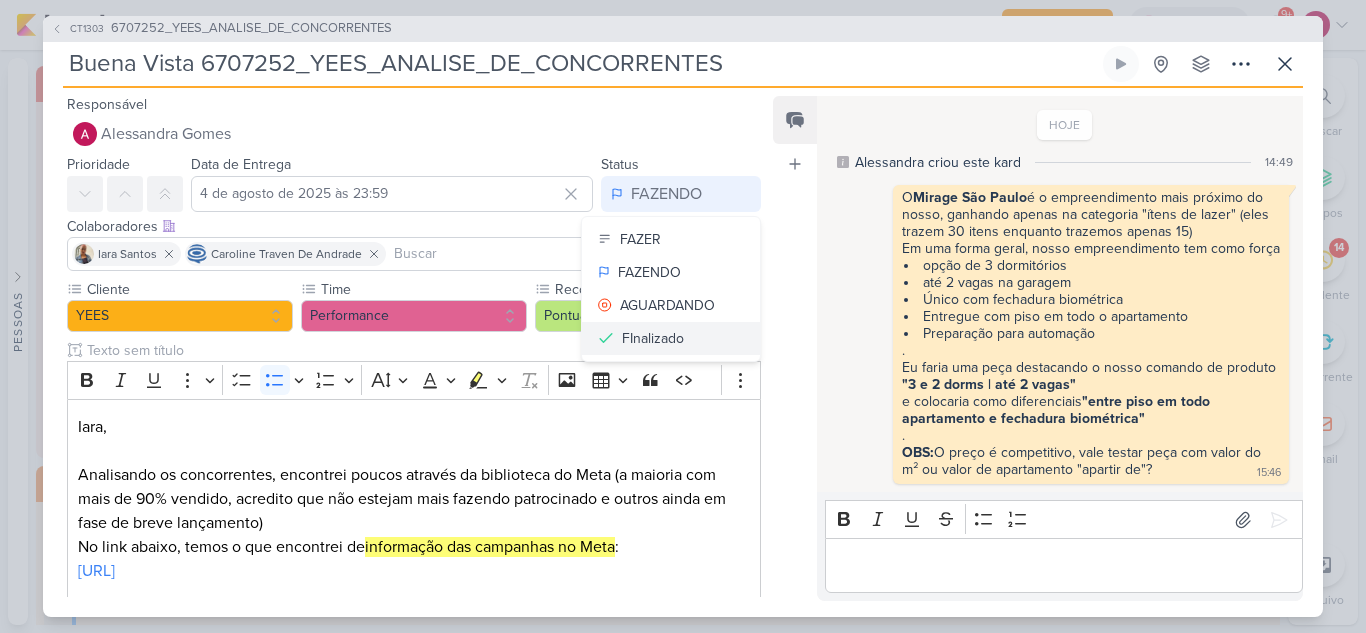 click on "FInalizado" at bounding box center (653, 338) 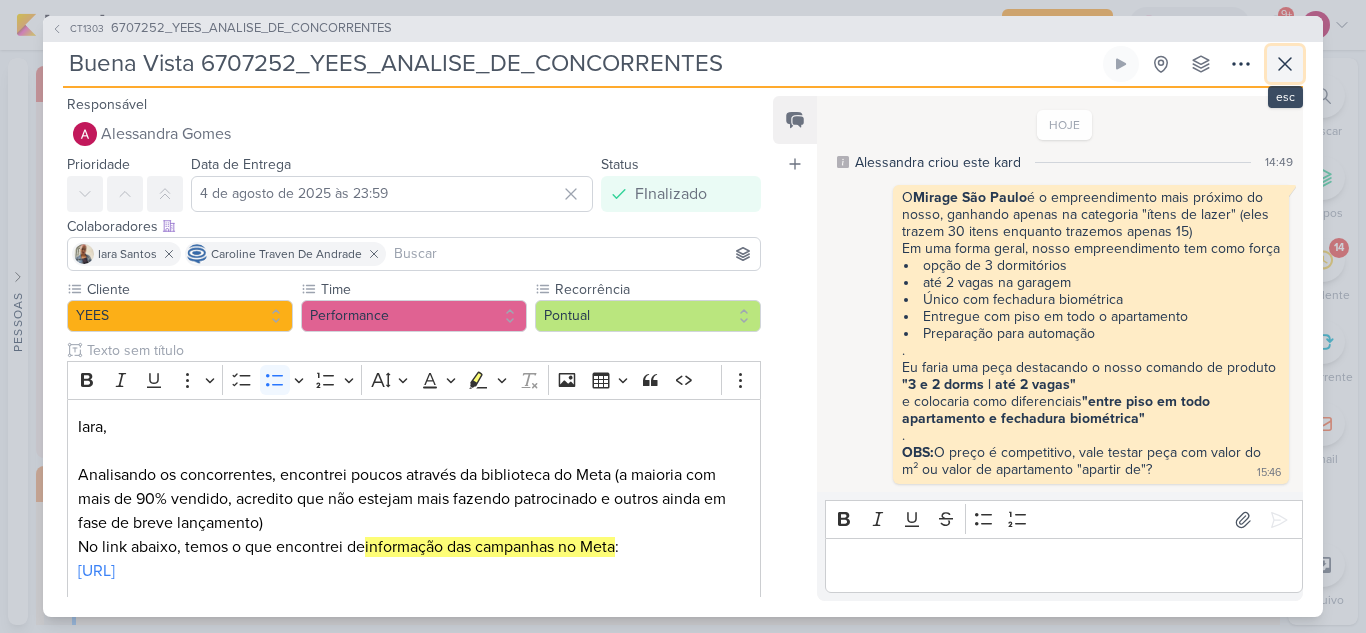 click 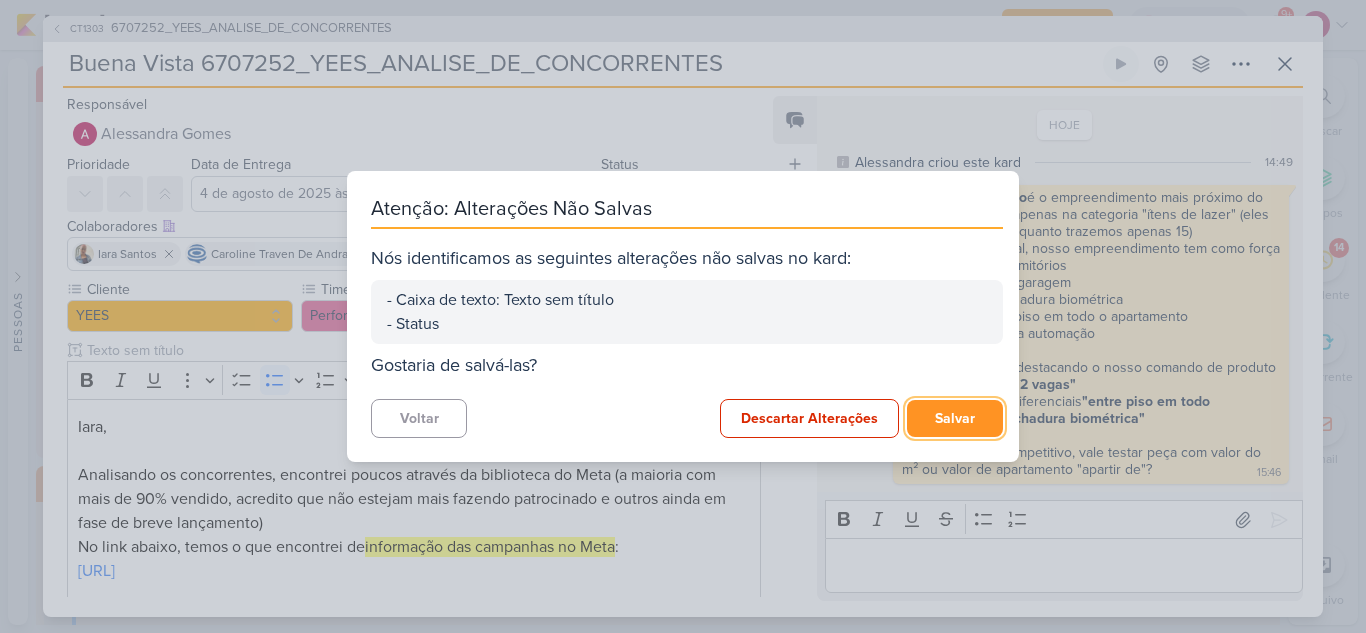 click on "Salvar" at bounding box center [955, 418] 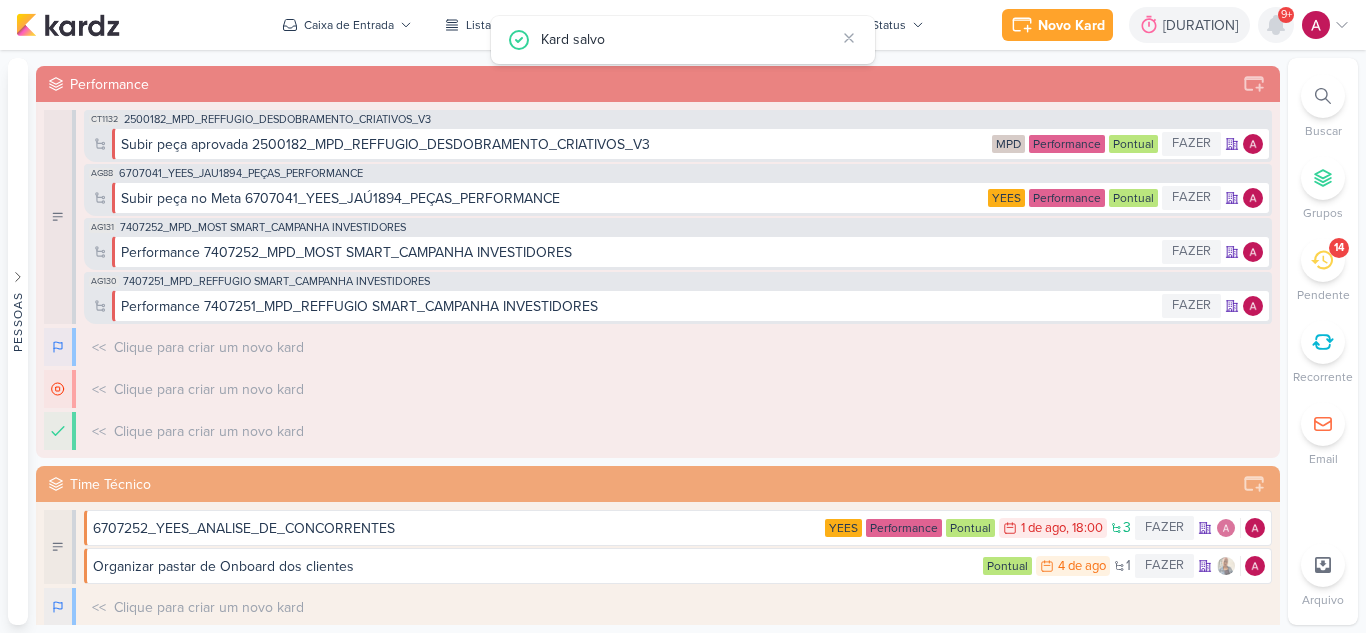 click 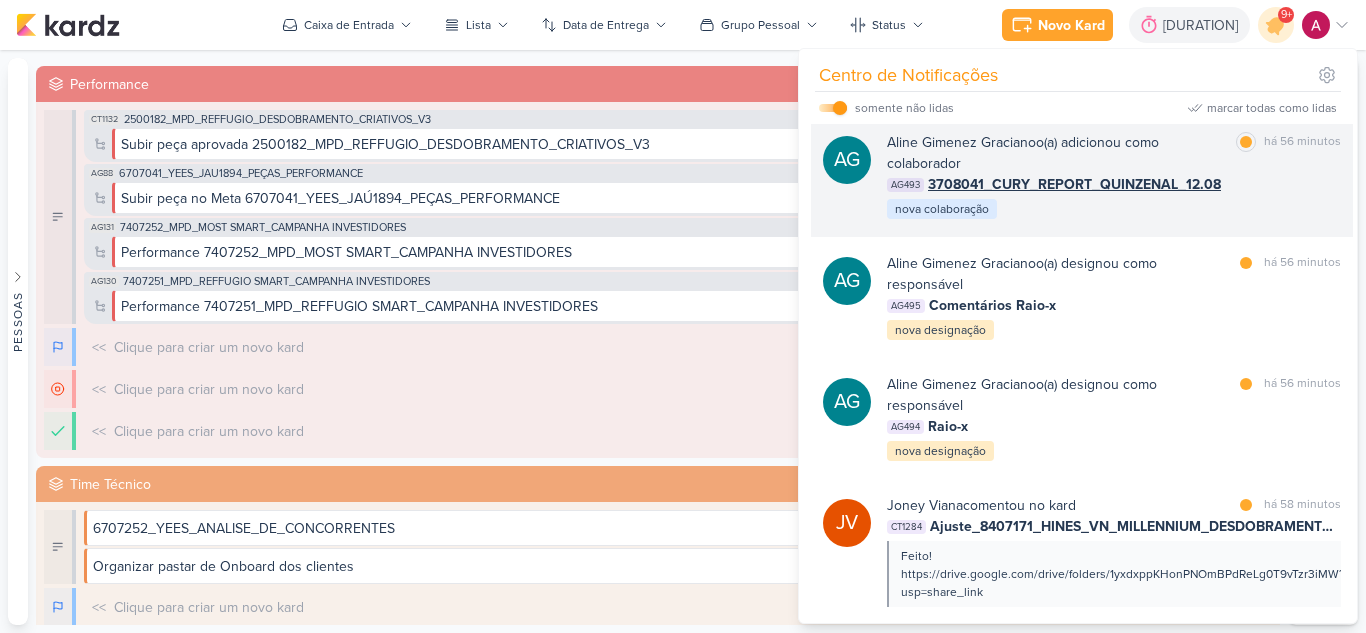scroll, scrollTop: 2923, scrollLeft: 0, axis: vertical 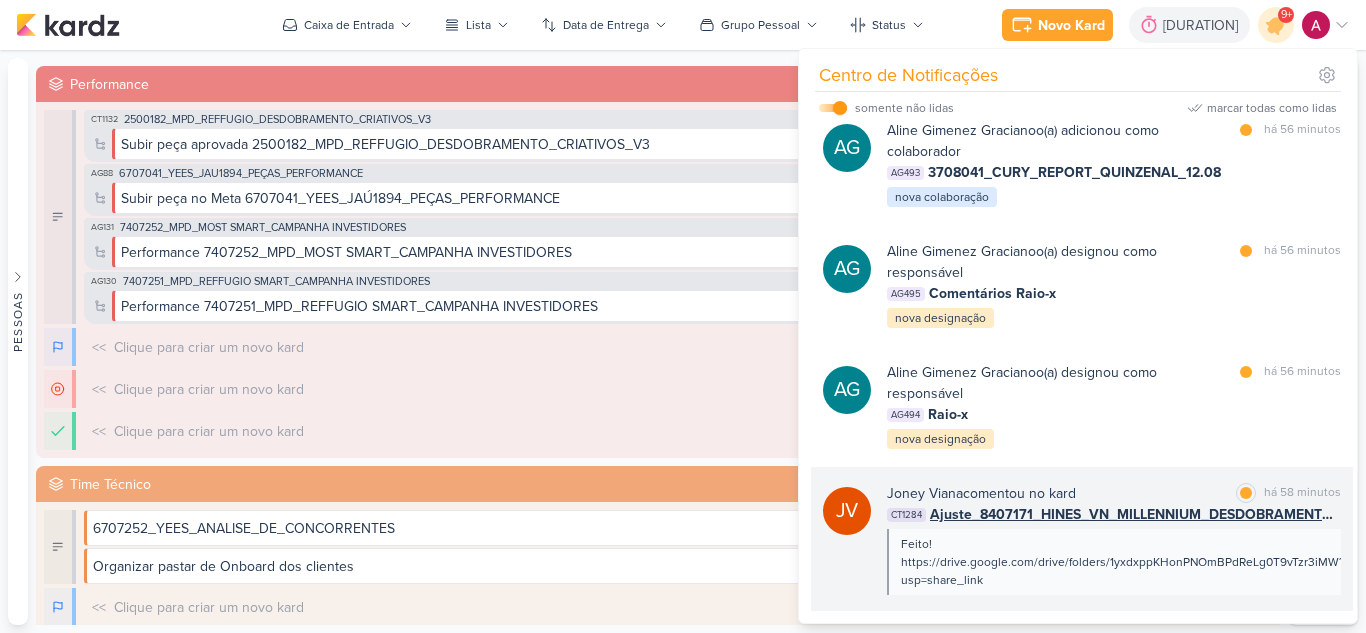 click on "Joney Viana  comentou no kard
marcar como lida
há 58 minutos" at bounding box center [1114, 493] 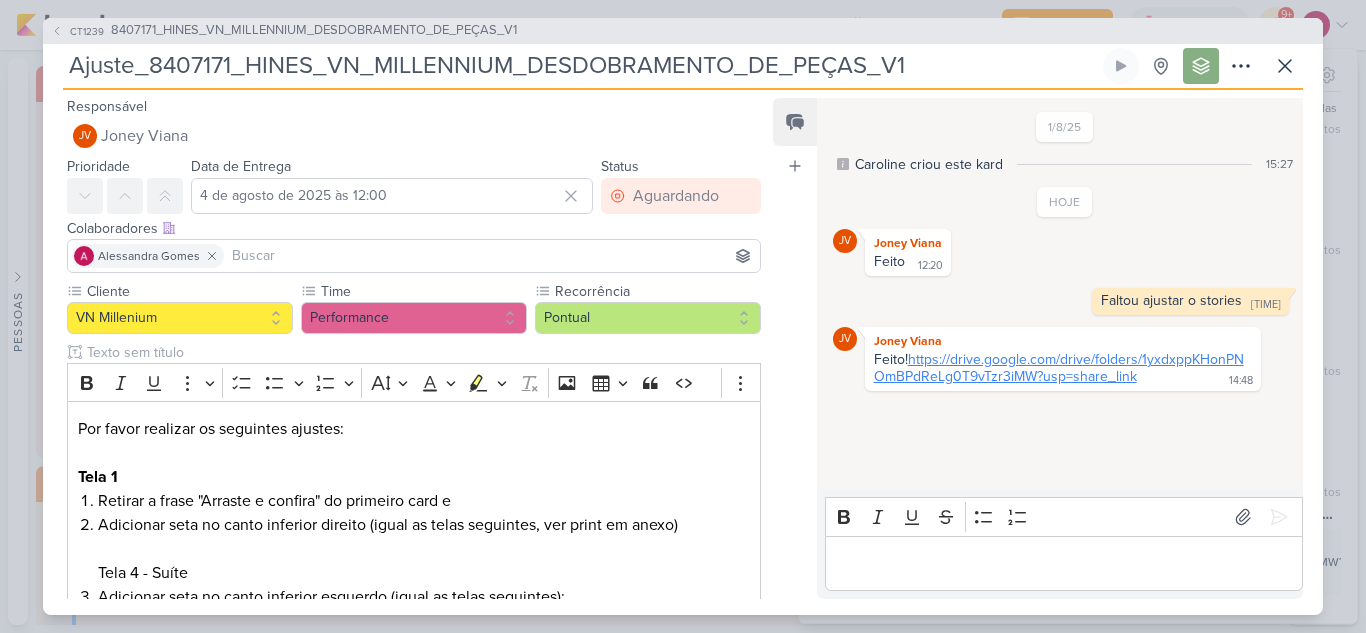 click on "https://drive.google.com/drive/folders/1yxdxppKHonPNOmBPdReLg0T9vTzr3iMW?usp=share_link" at bounding box center (1059, 368) 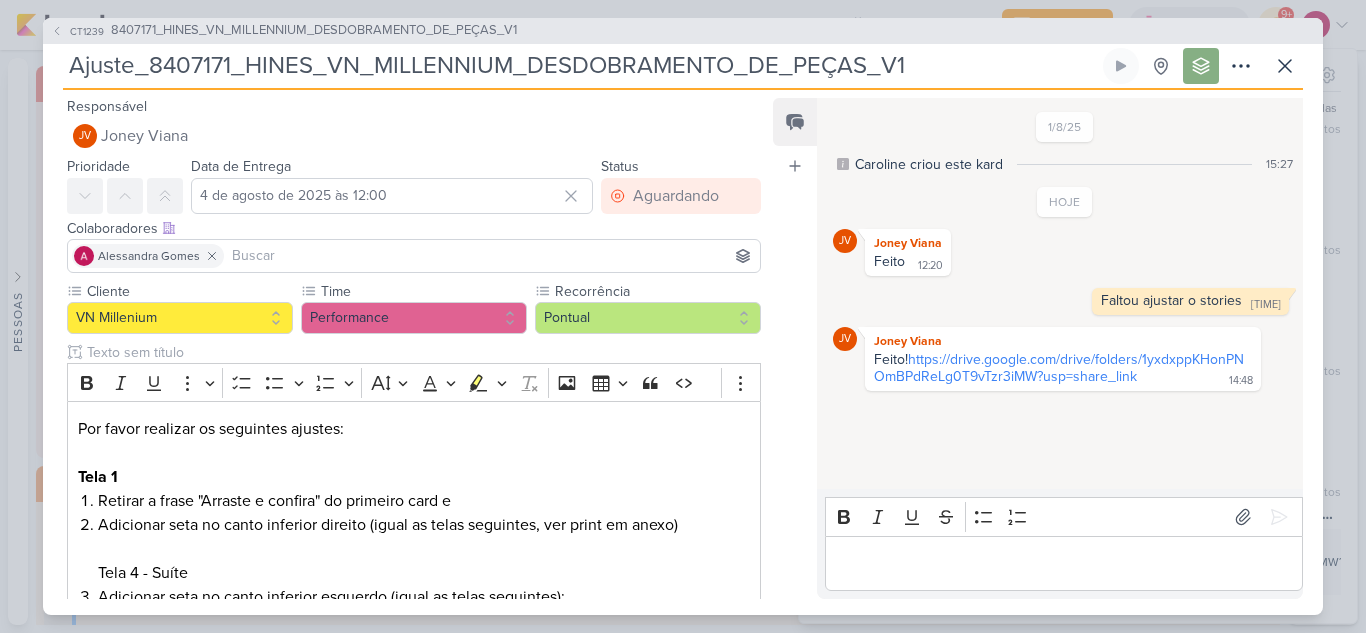 click at bounding box center (1063, 563) 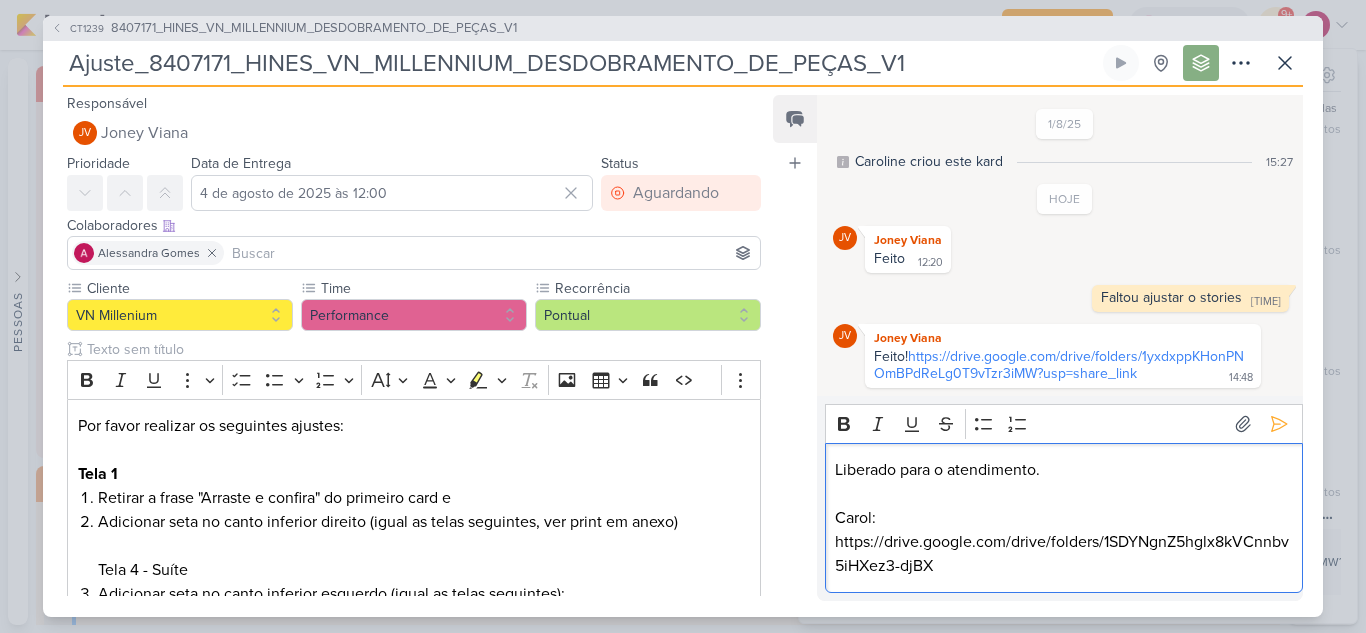 click on "Carol: https://drive.google.com/drive/folders/1SDYNgnZ5hglx8kVCnnbv5iHXez3-djBX" at bounding box center (1063, 542) 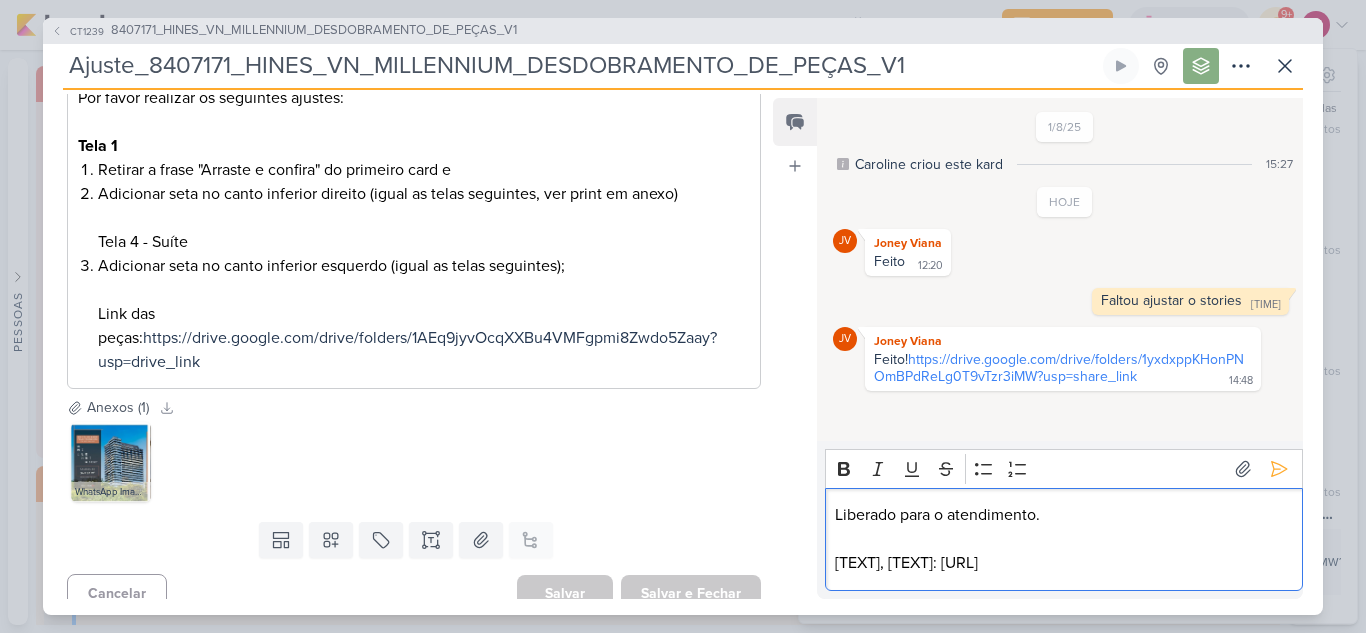scroll, scrollTop: 349, scrollLeft: 0, axis: vertical 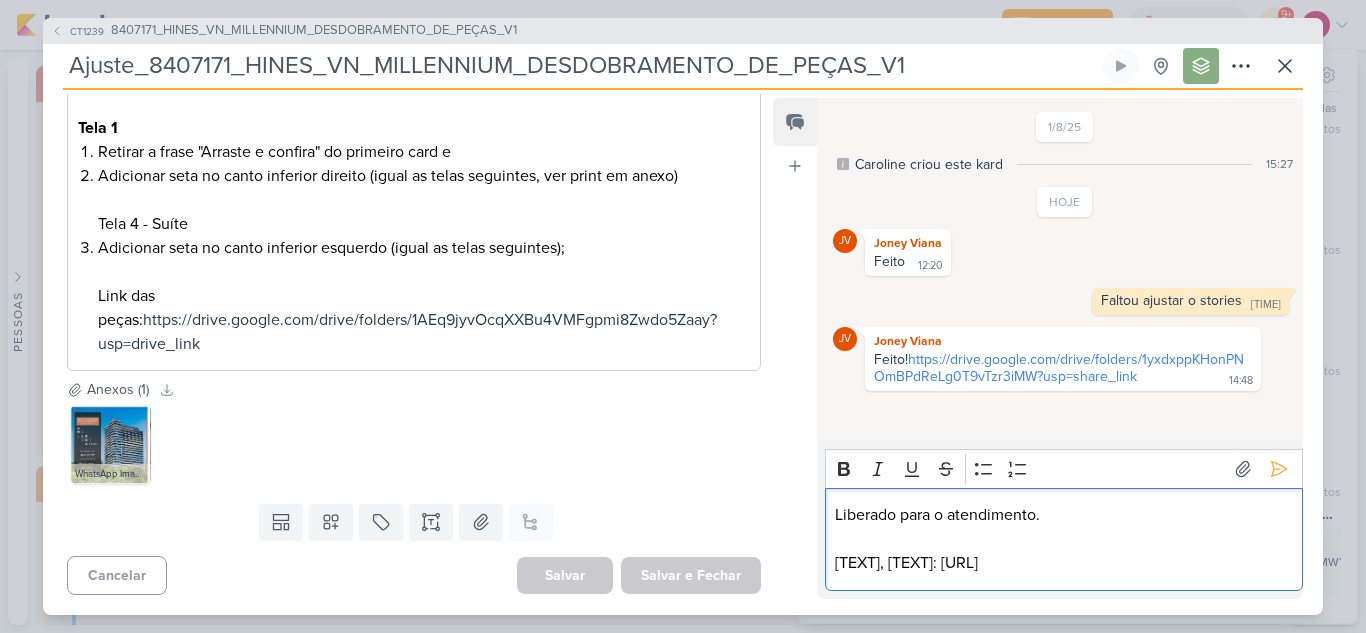 click on "Carol, pode enviar para o cliente: https://drive.google.com/drive/folders/1SDYNgnZ5hglx8kVCnnbv5iHXez3-djBX" at bounding box center (1063, 563) 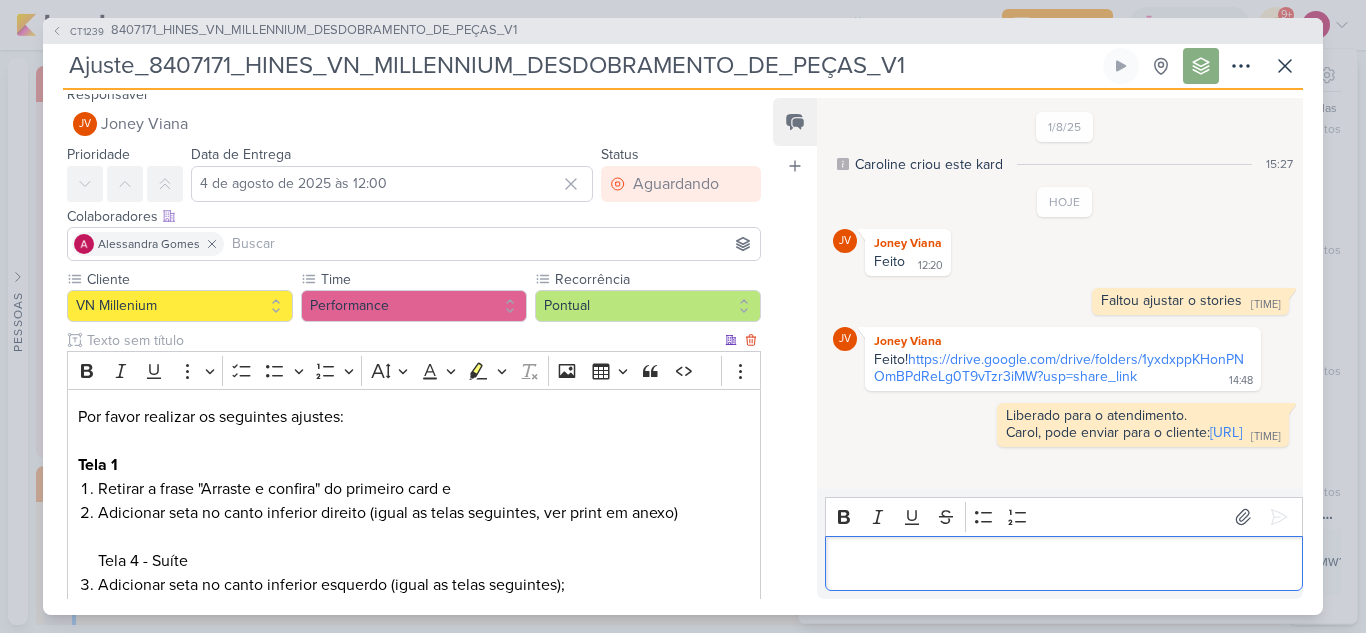 scroll, scrollTop: 0, scrollLeft: 0, axis: both 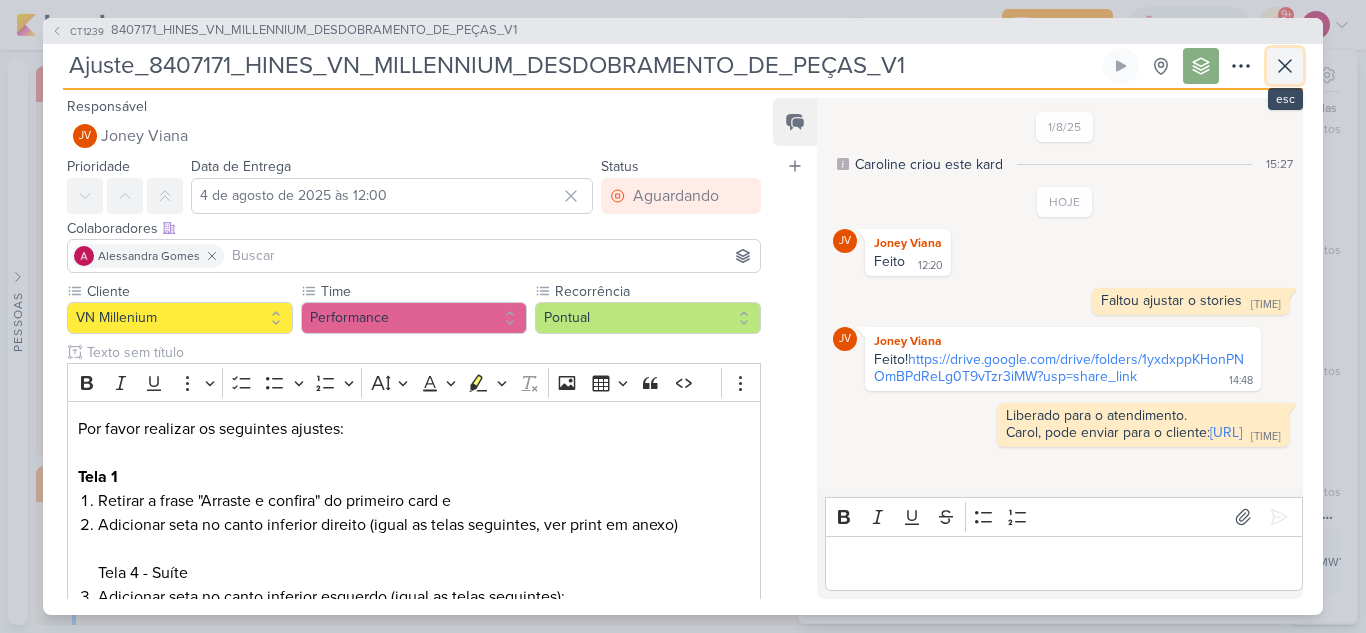 click 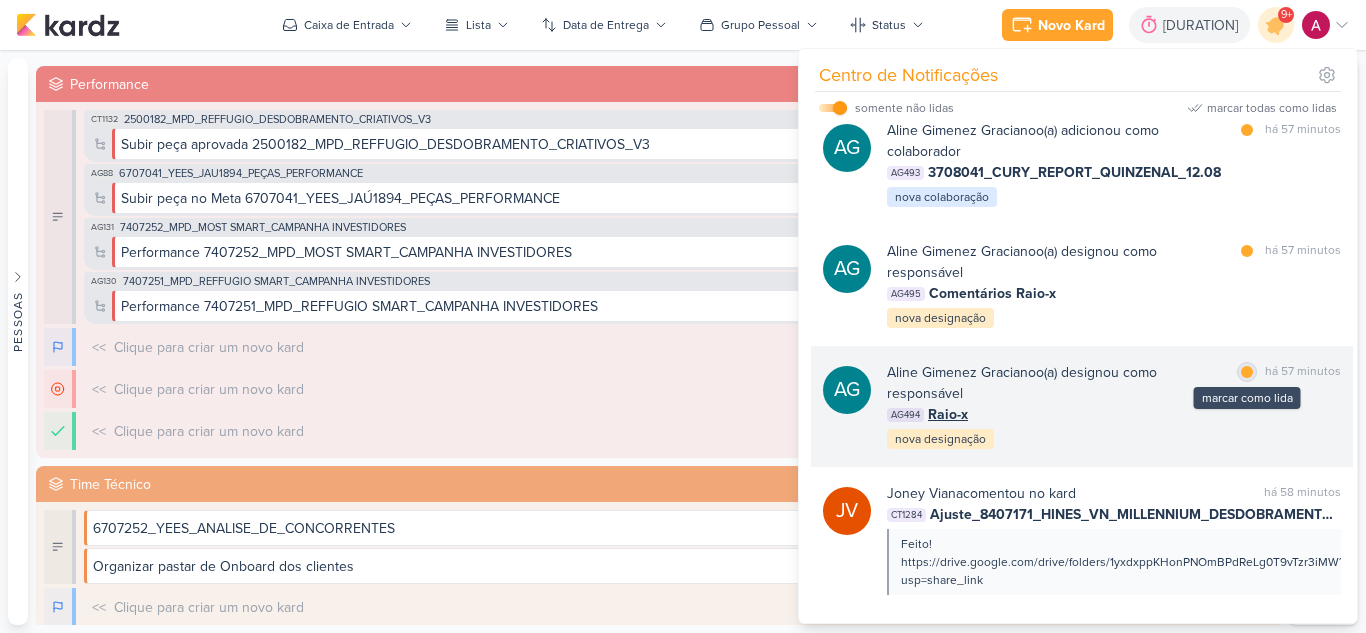 click on "marcar como lida" at bounding box center (1247, 372) 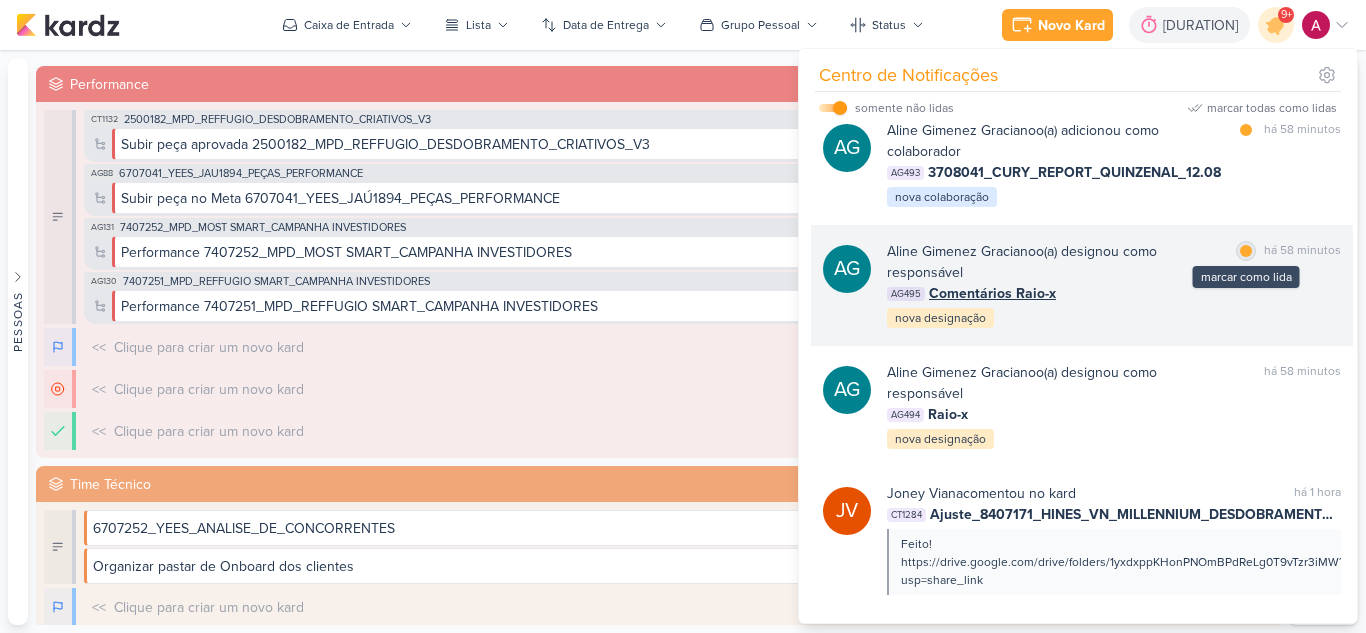 click at bounding box center (1246, 251) 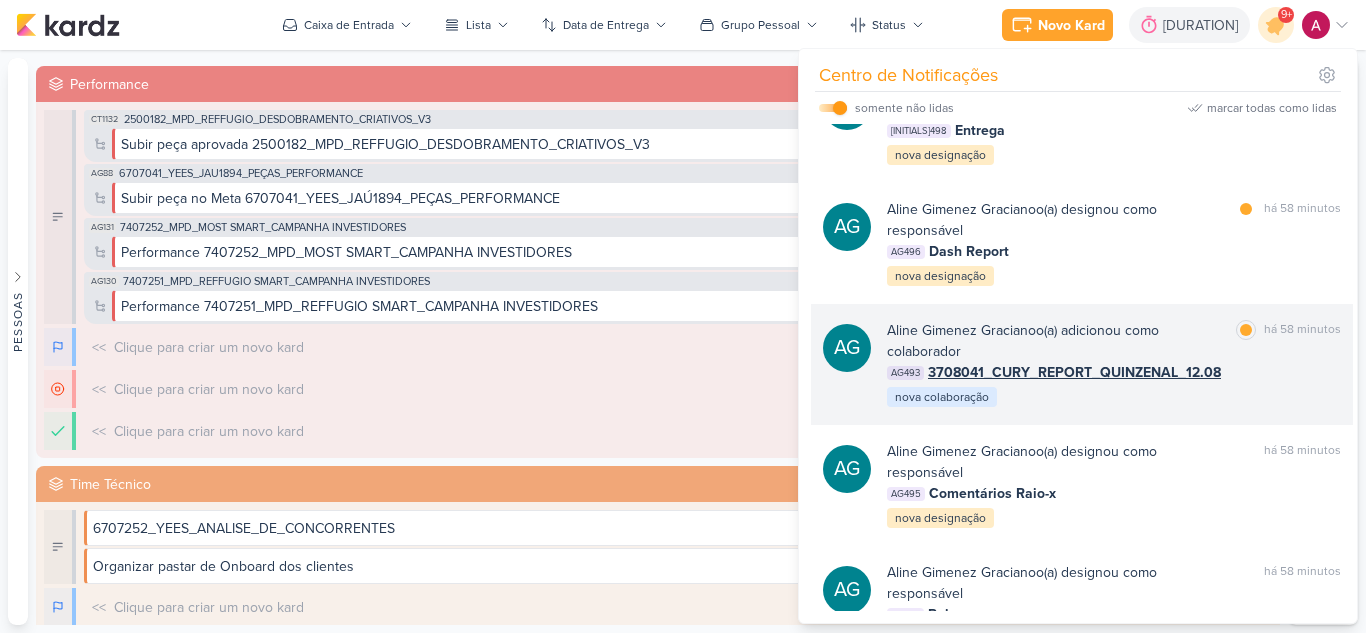 scroll, scrollTop: 2623, scrollLeft: 0, axis: vertical 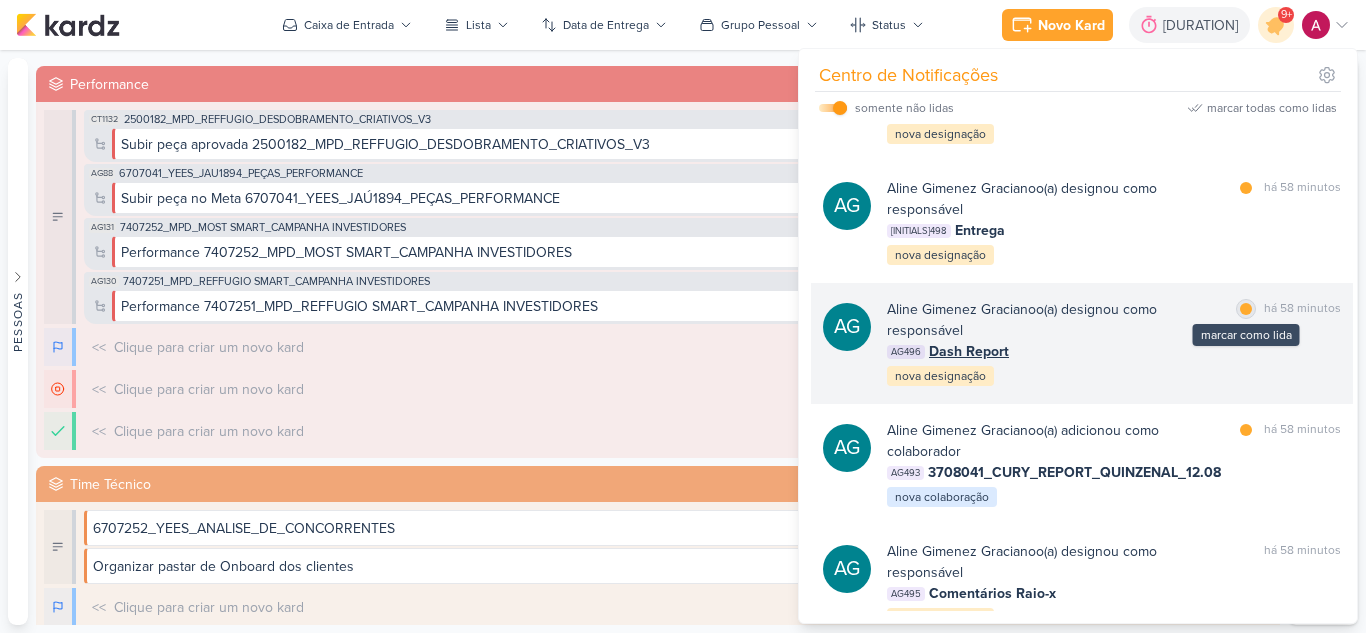 click at bounding box center (1246, 309) 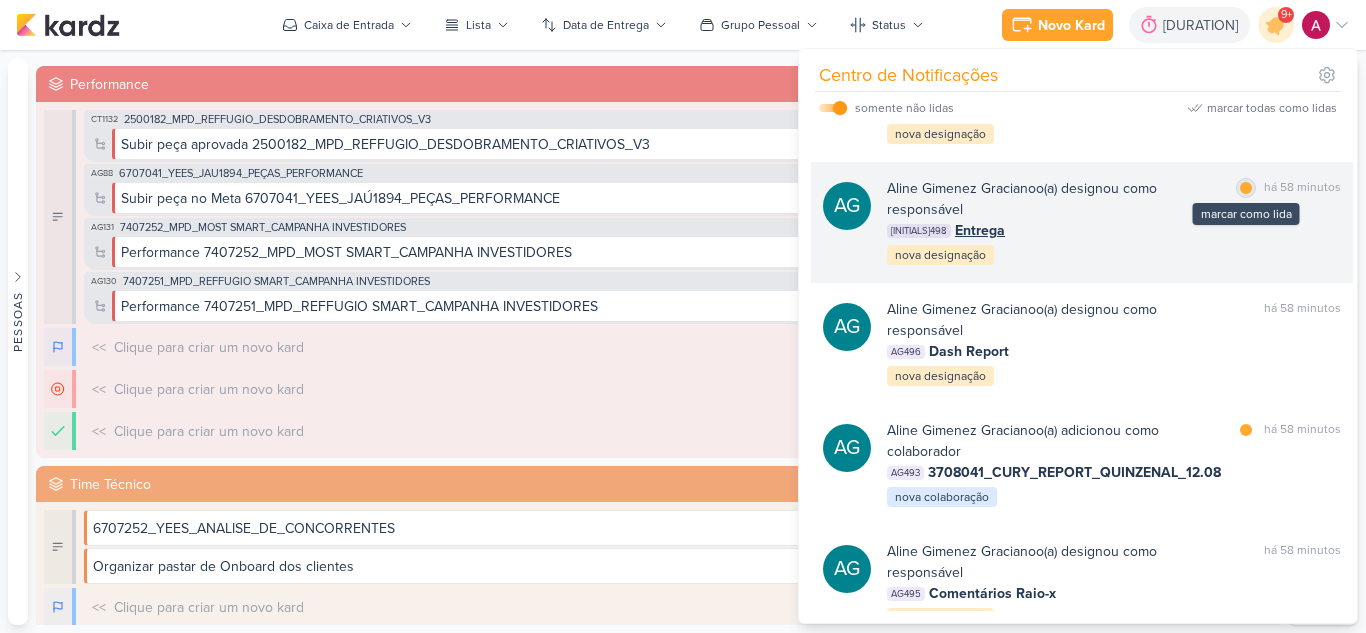 click on "marcar como lida" at bounding box center [1246, 188] 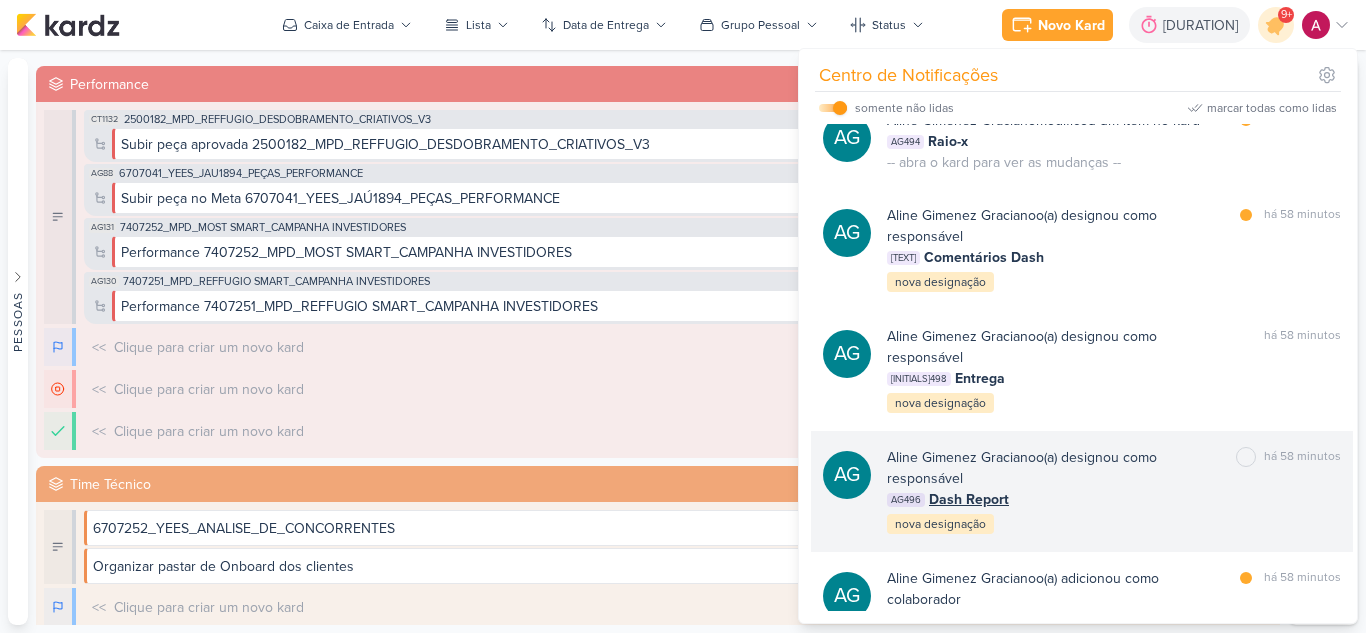 scroll, scrollTop: 2423, scrollLeft: 0, axis: vertical 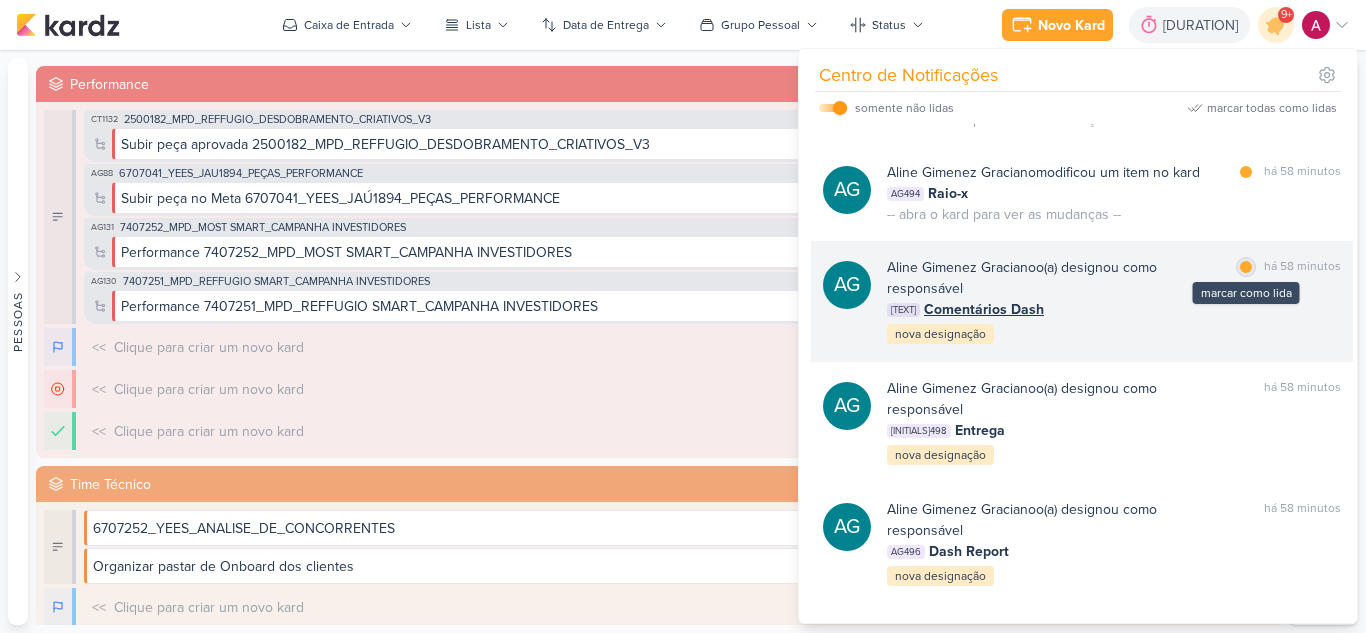 click at bounding box center (1246, 267) 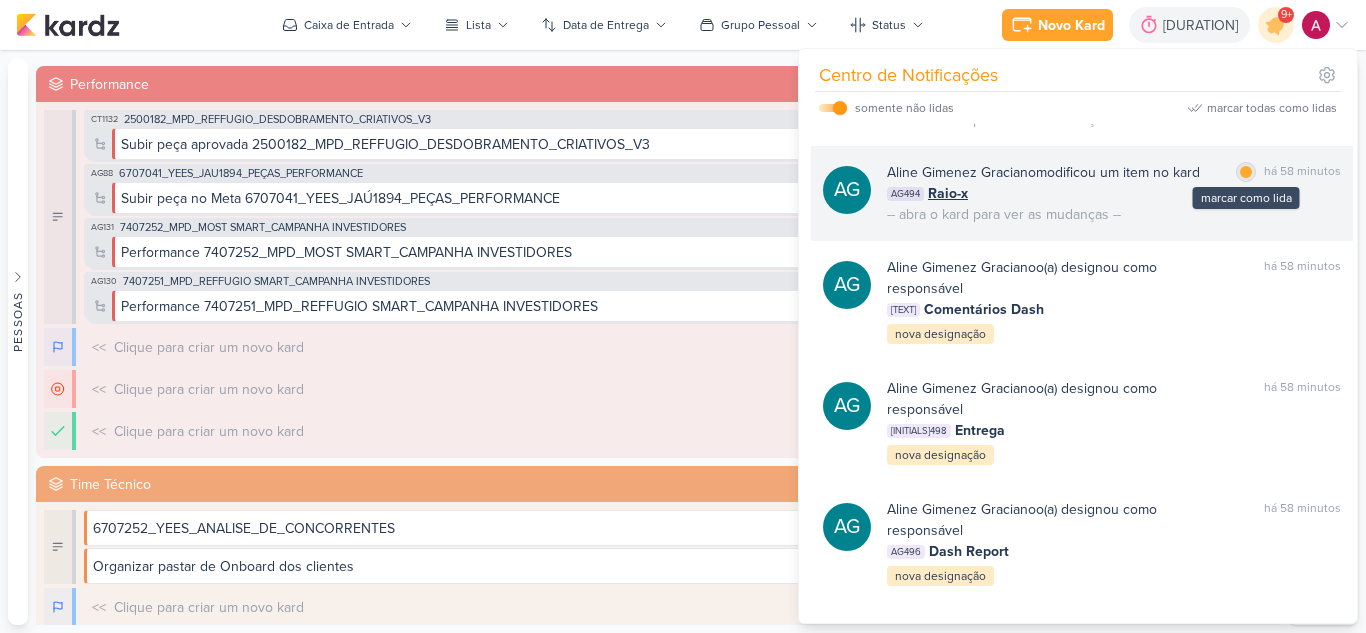 click at bounding box center (1246, 172) 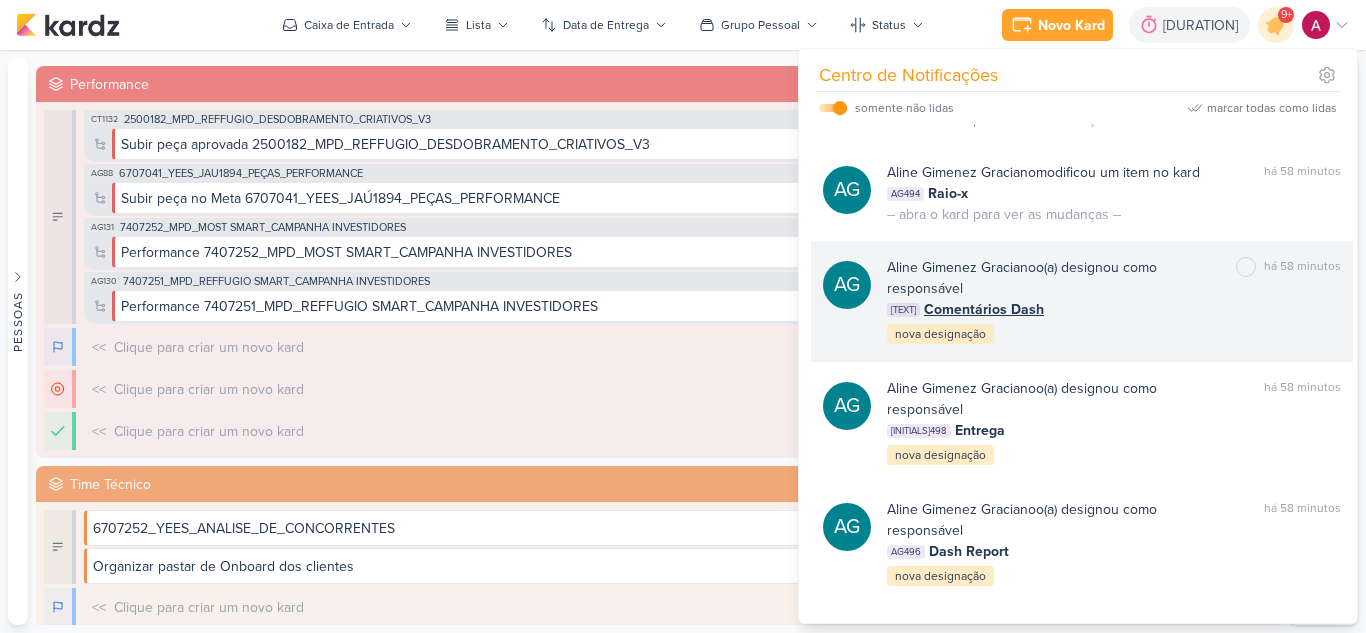 scroll, scrollTop: 2223, scrollLeft: 0, axis: vertical 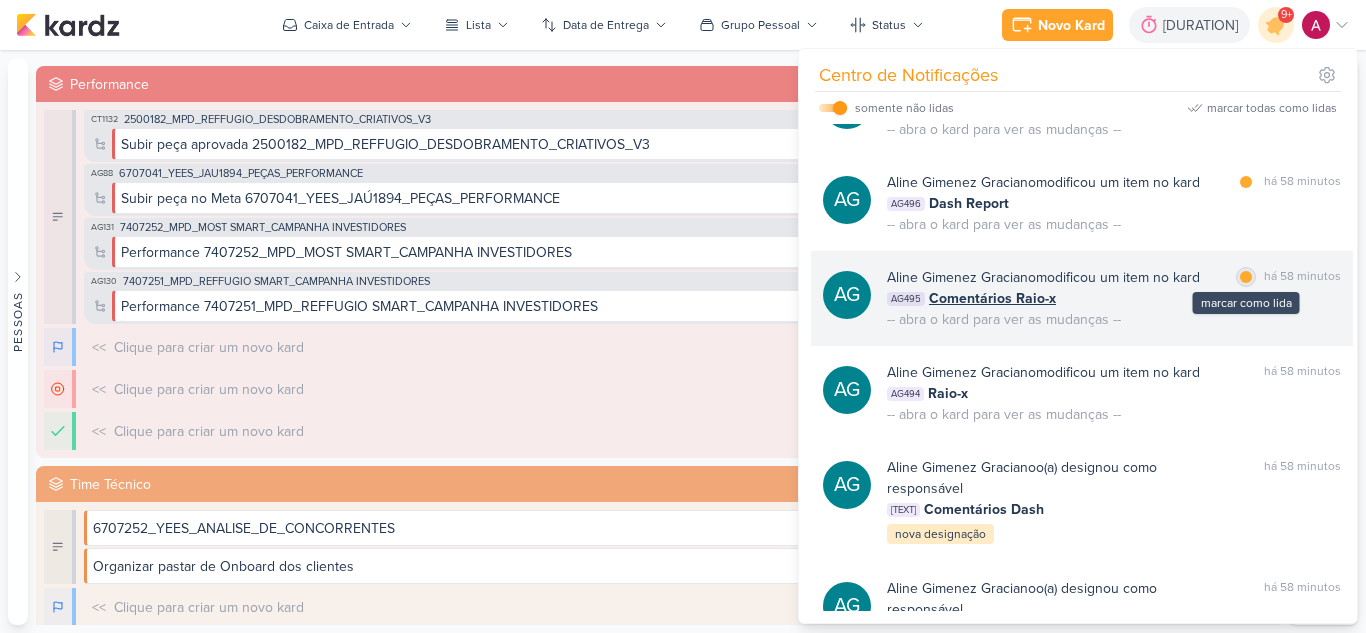click at bounding box center [1246, 277] 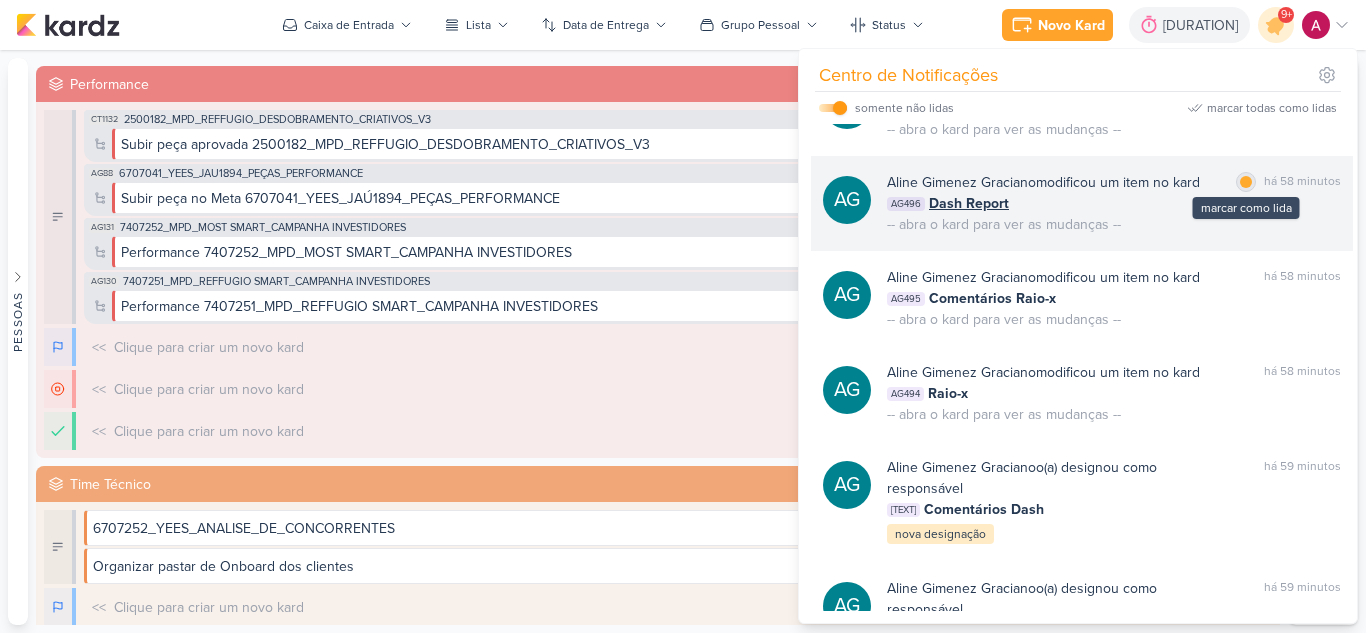 click at bounding box center (1246, 182) 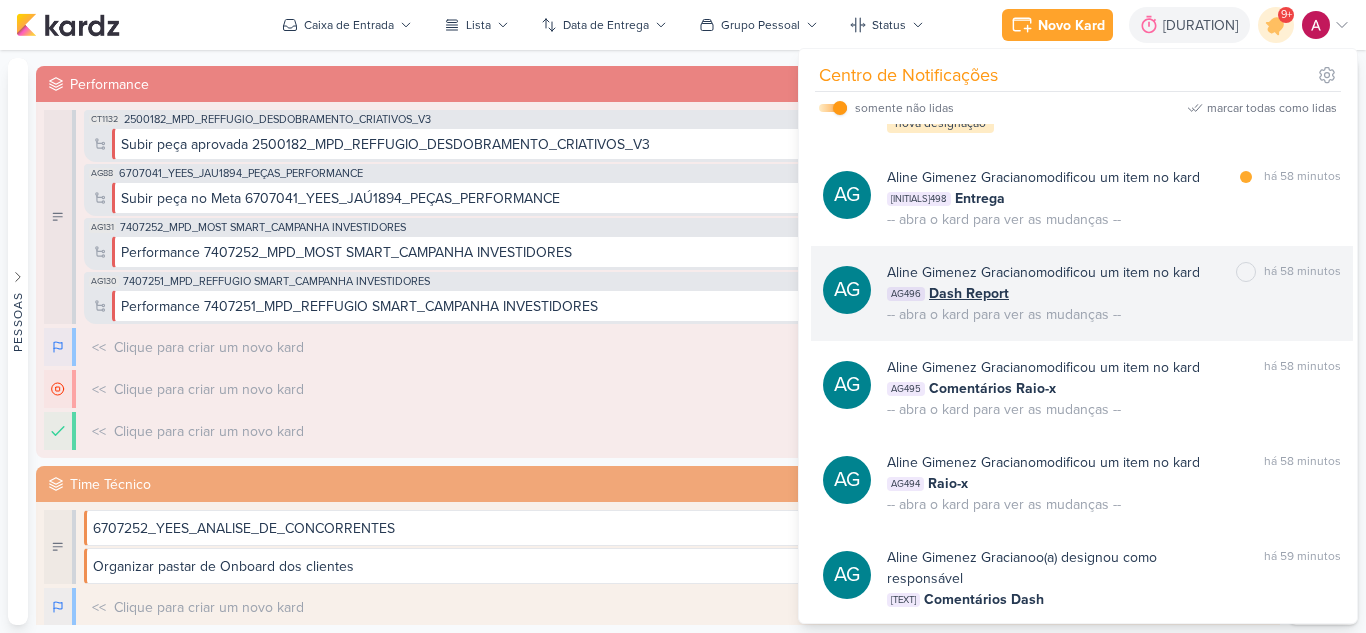 scroll, scrollTop: 2023, scrollLeft: 0, axis: vertical 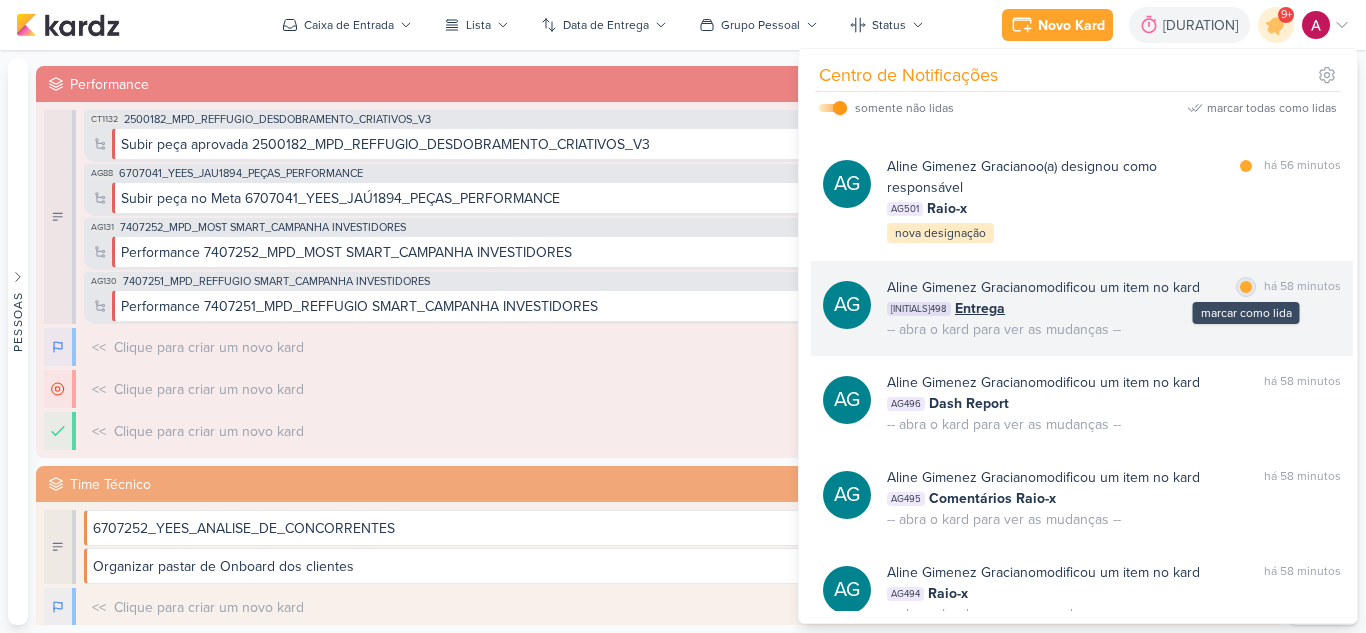 click at bounding box center (1246, 287) 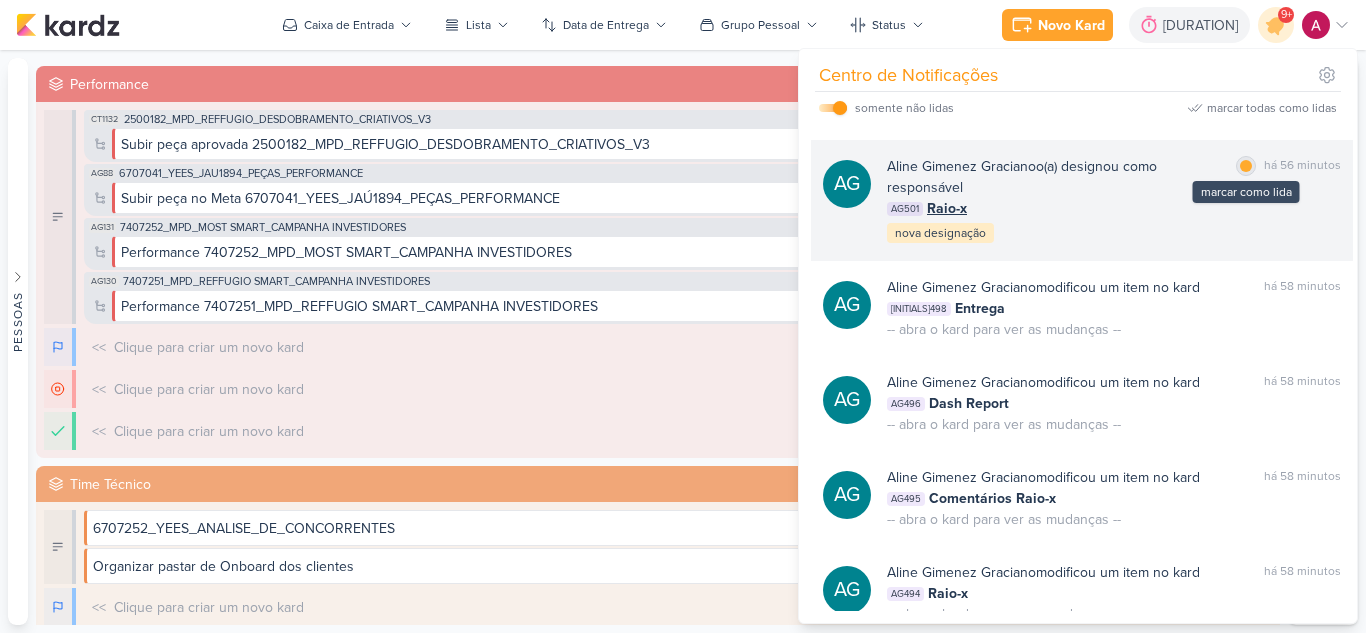 click on "marcar como lida" at bounding box center [1246, 166] 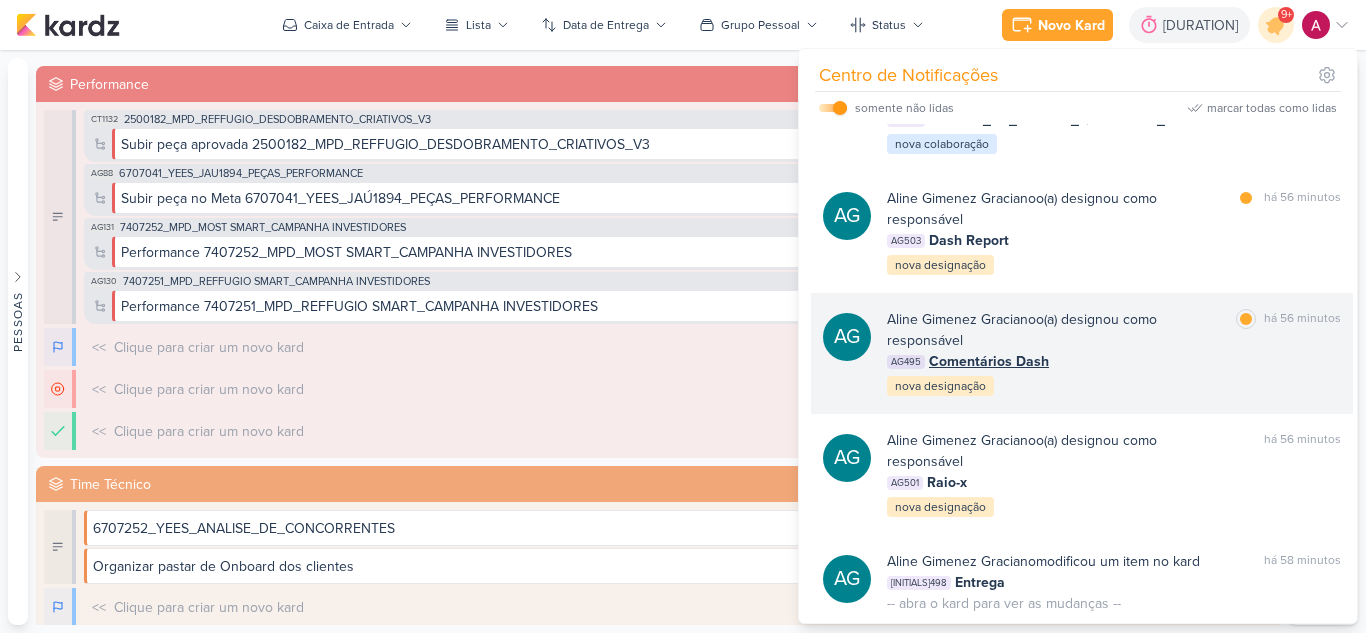 scroll, scrollTop: 1723, scrollLeft: 0, axis: vertical 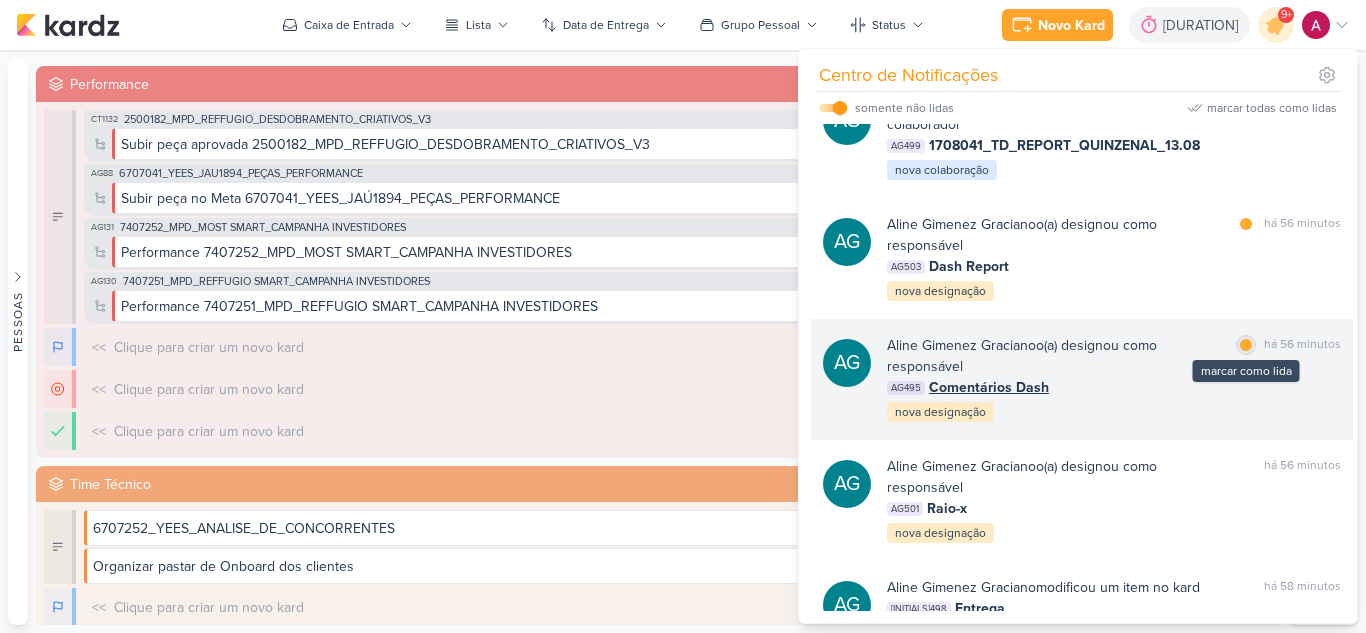 click at bounding box center [1246, 345] 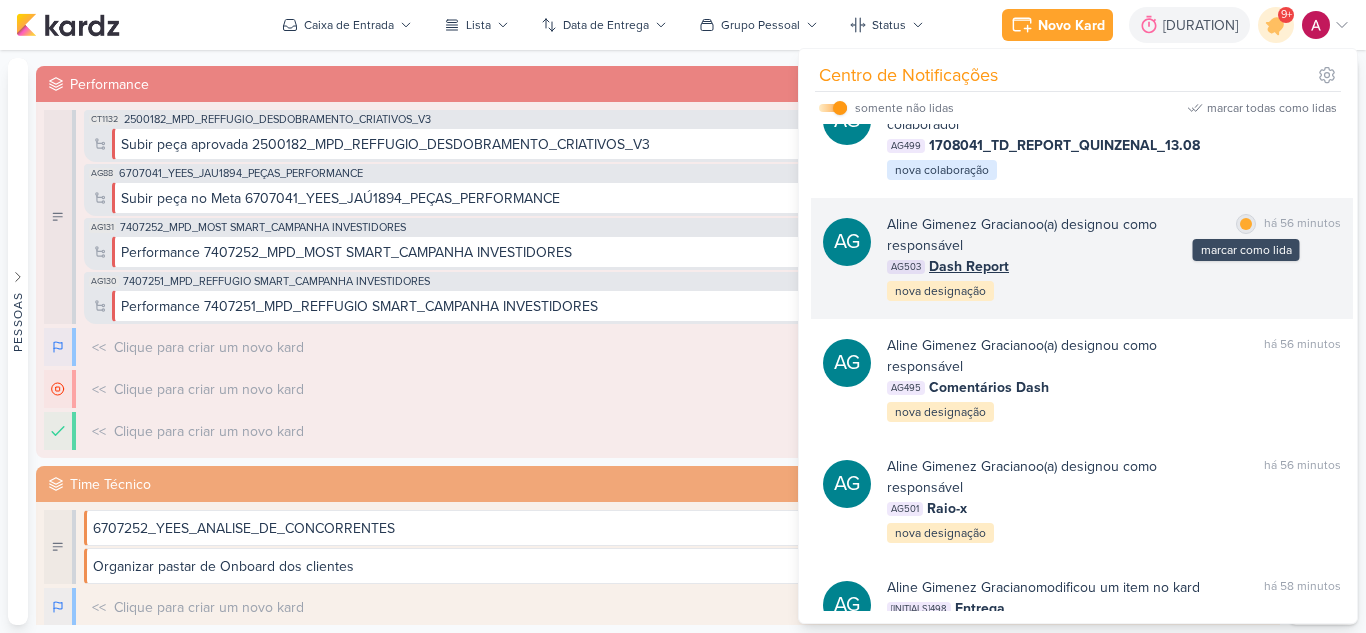 click on "marcar como lida" at bounding box center [1246, 224] 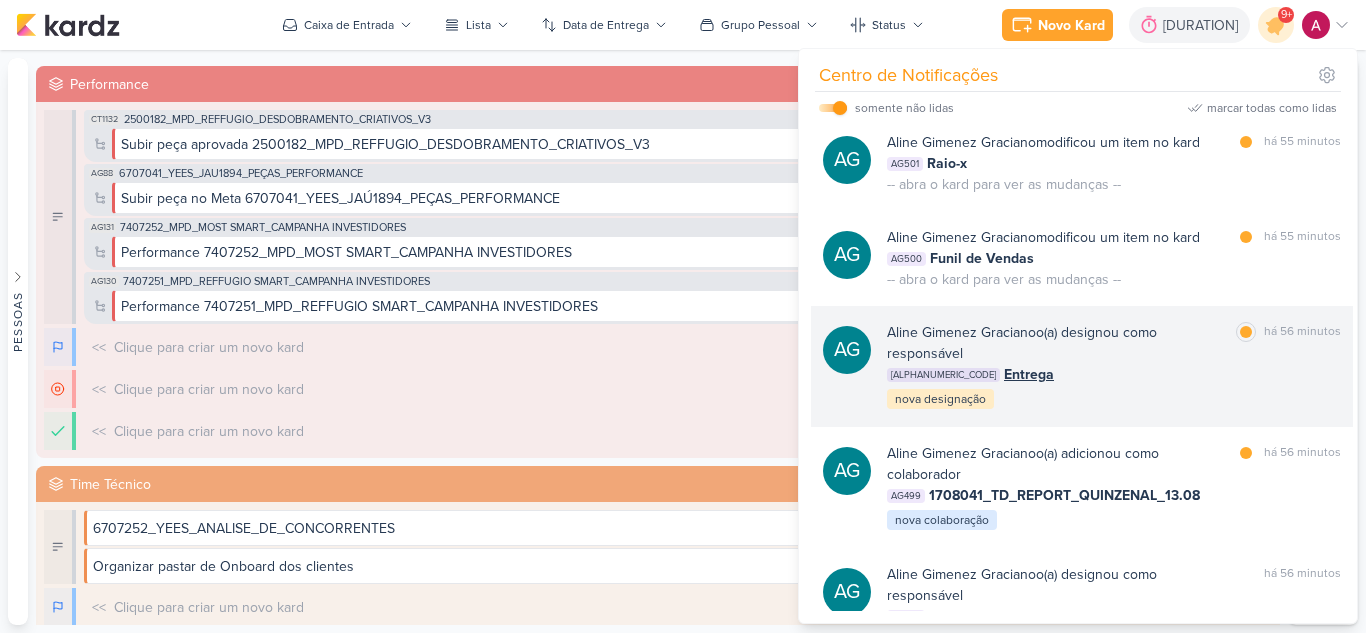 scroll, scrollTop: 1323, scrollLeft: 0, axis: vertical 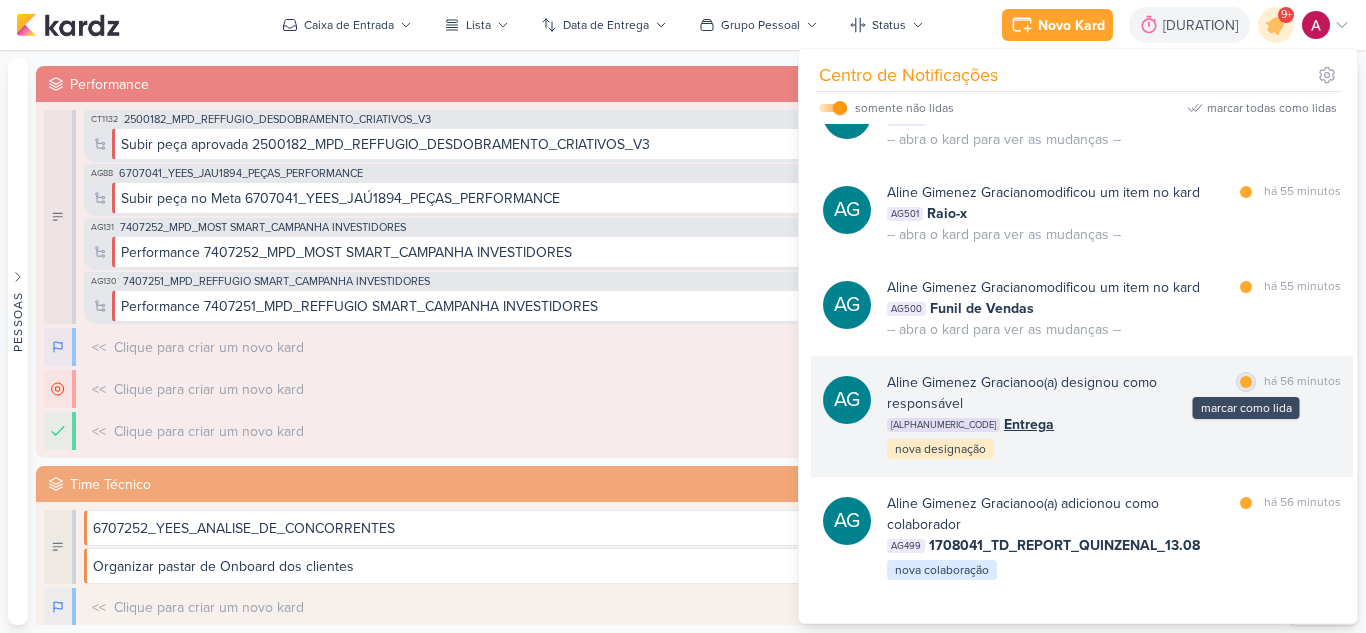 click at bounding box center [1246, 382] 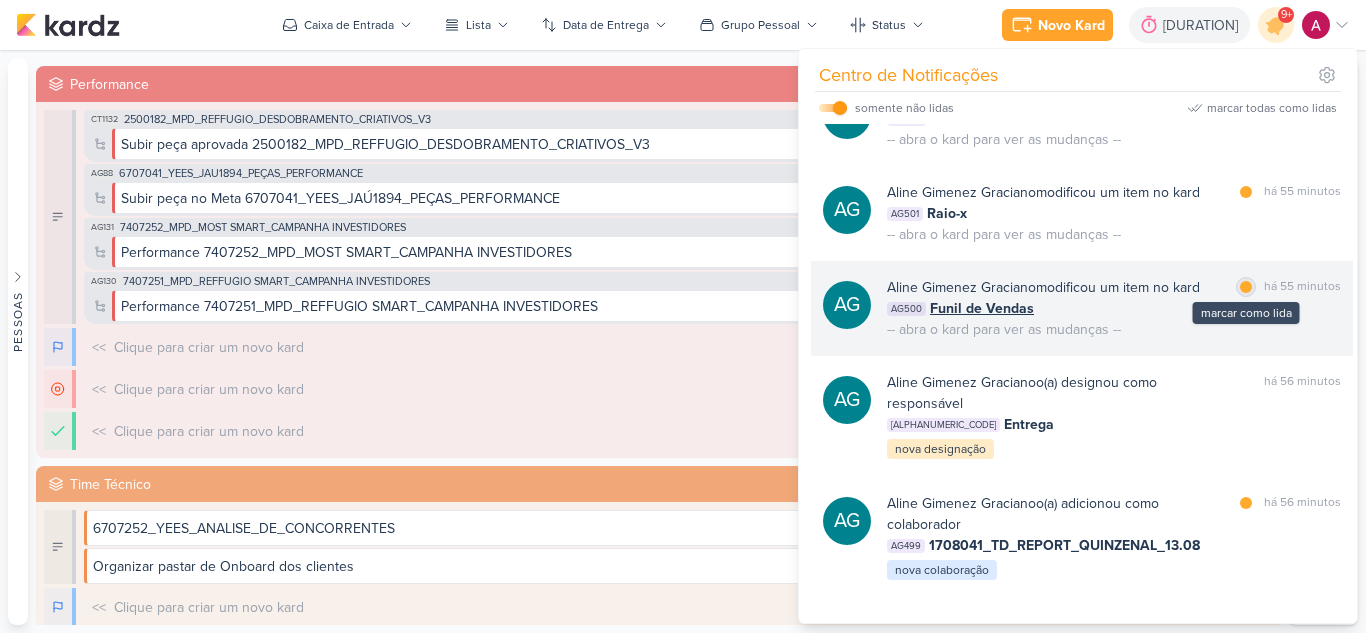 click at bounding box center (1246, 287) 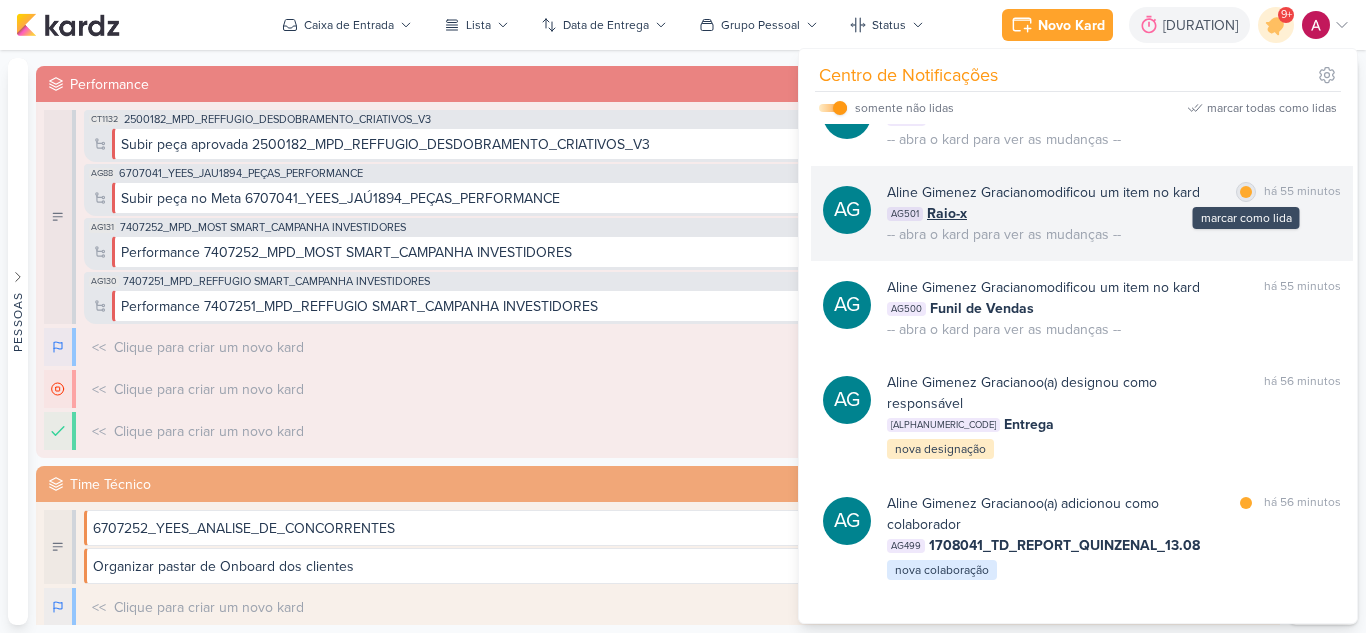click at bounding box center (1246, 192) 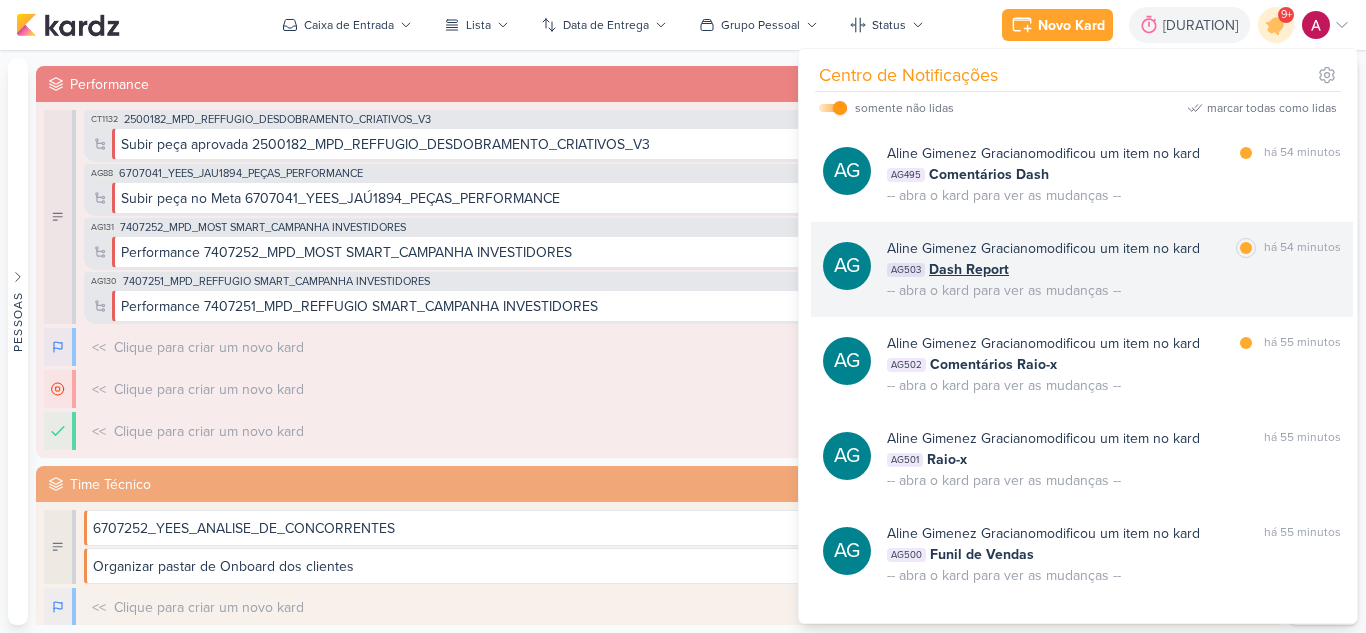 scroll, scrollTop: 1023, scrollLeft: 0, axis: vertical 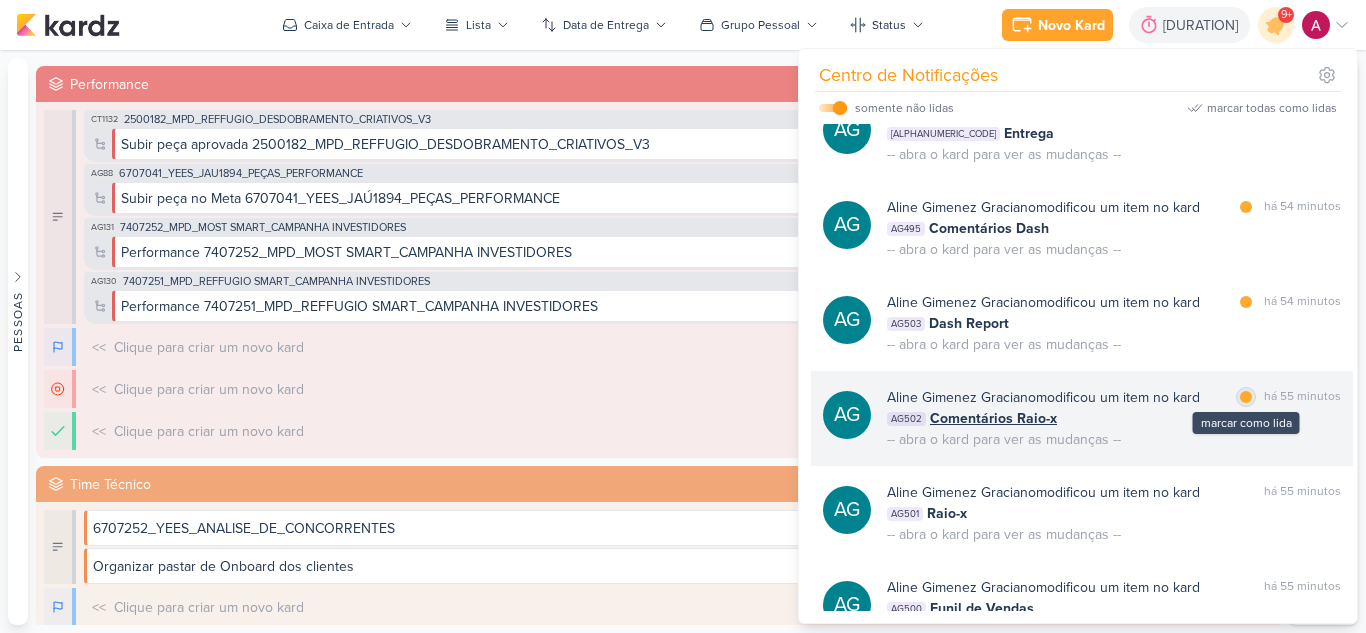 click at bounding box center [1246, 397] 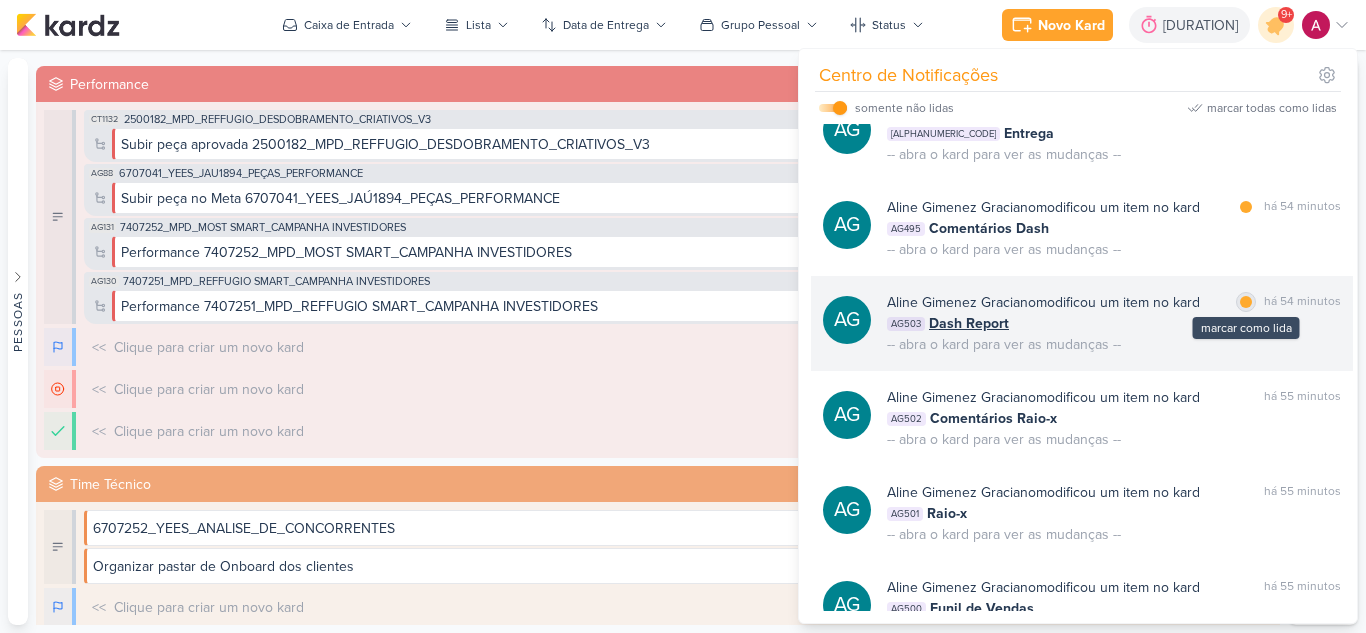 click on "marcar como lida" at bounding box center [1246, 302] 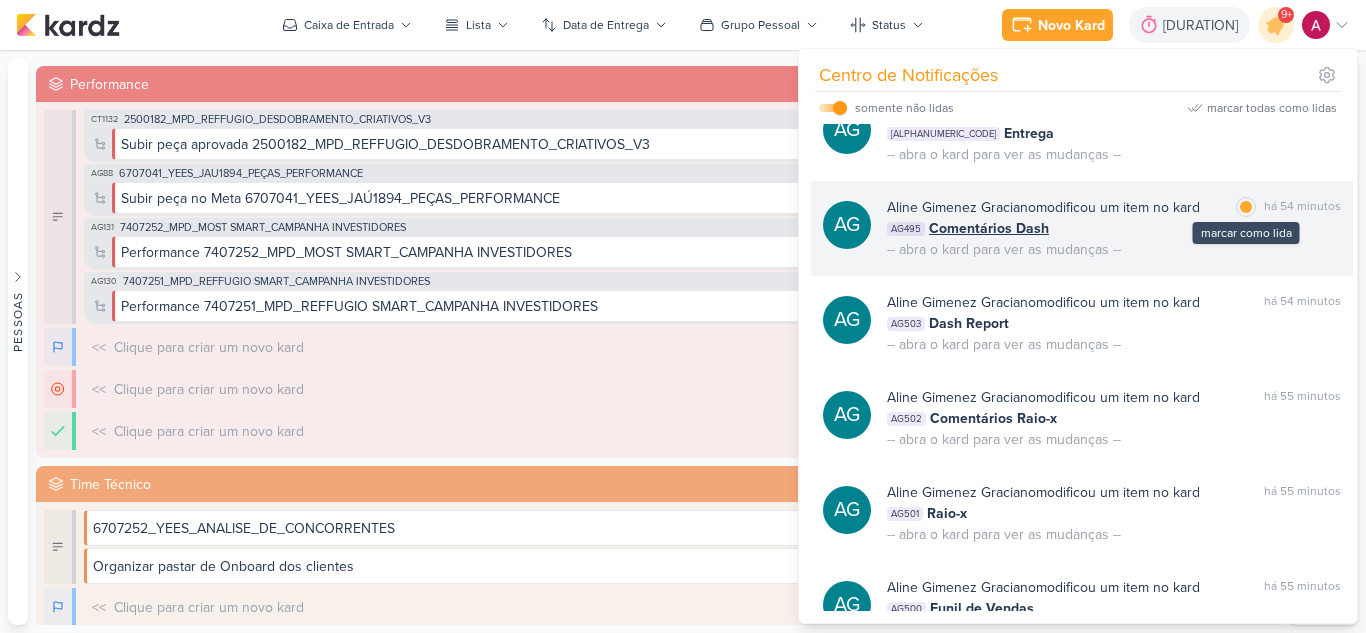 drag, startPoint x: 1242, startPoint y: 209, endPoint x: 1229, endPoint y: 261, distance: 53.600372 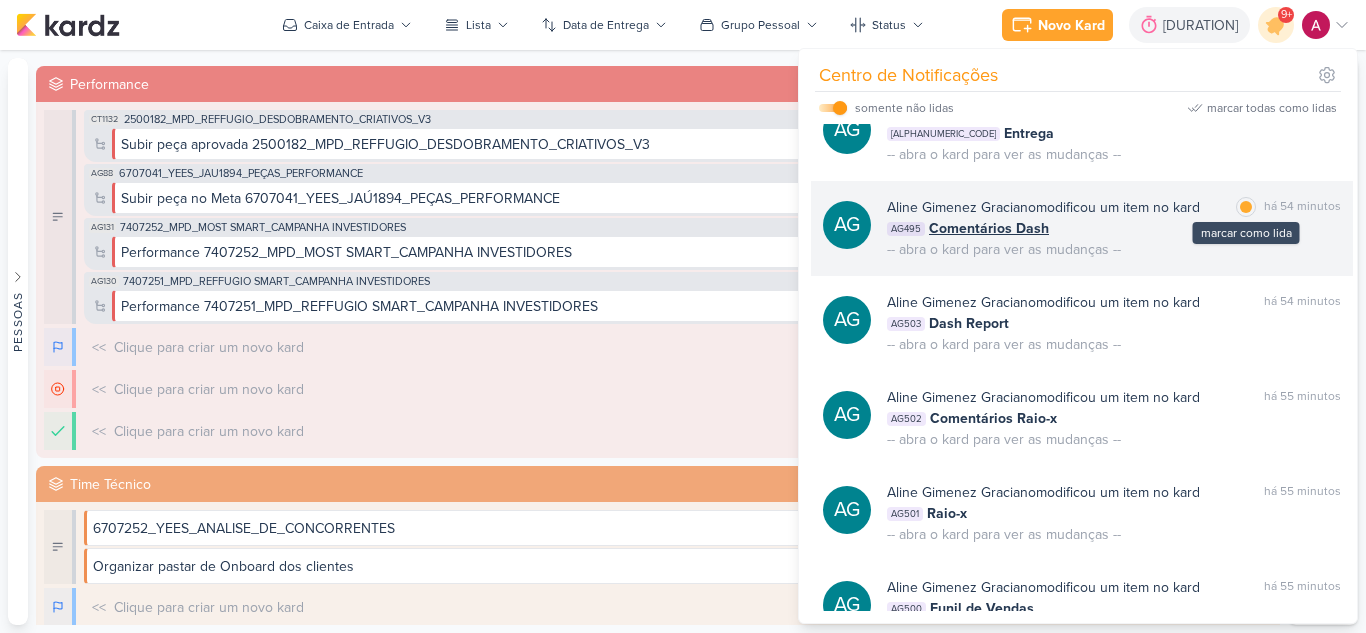 click at bounding box center (1246, 207) 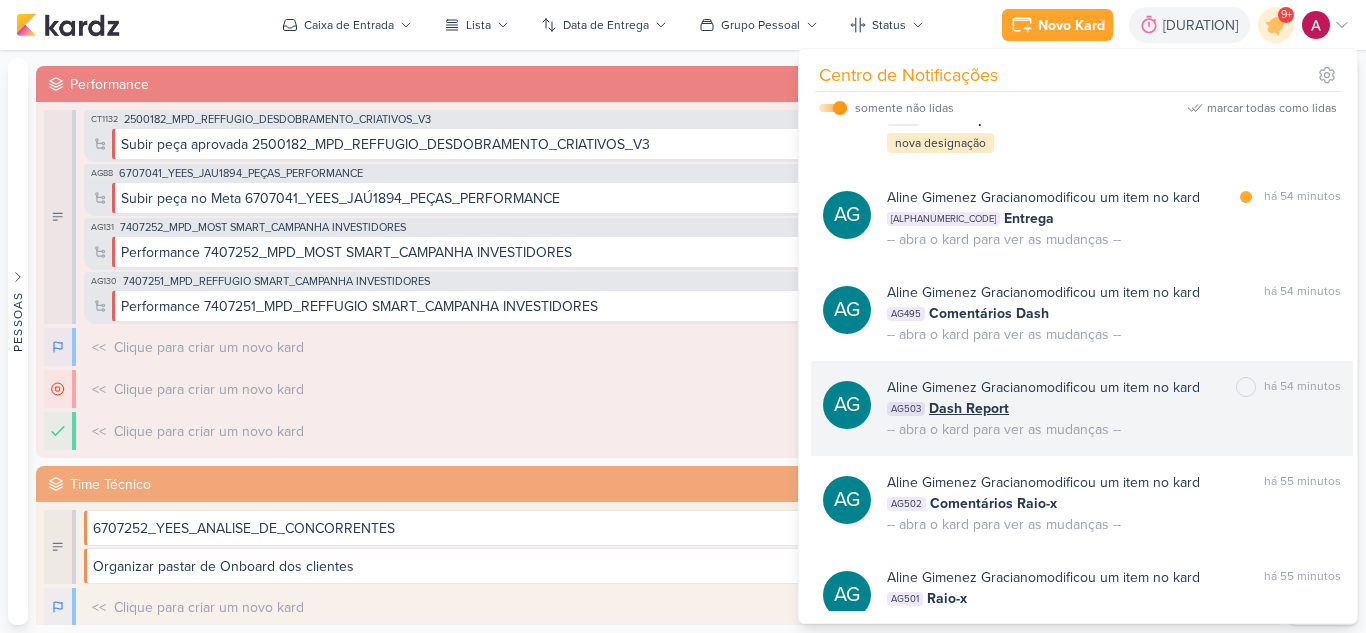 scroll, scrollTop: 823, scrollLeft: 0, axis: vertical 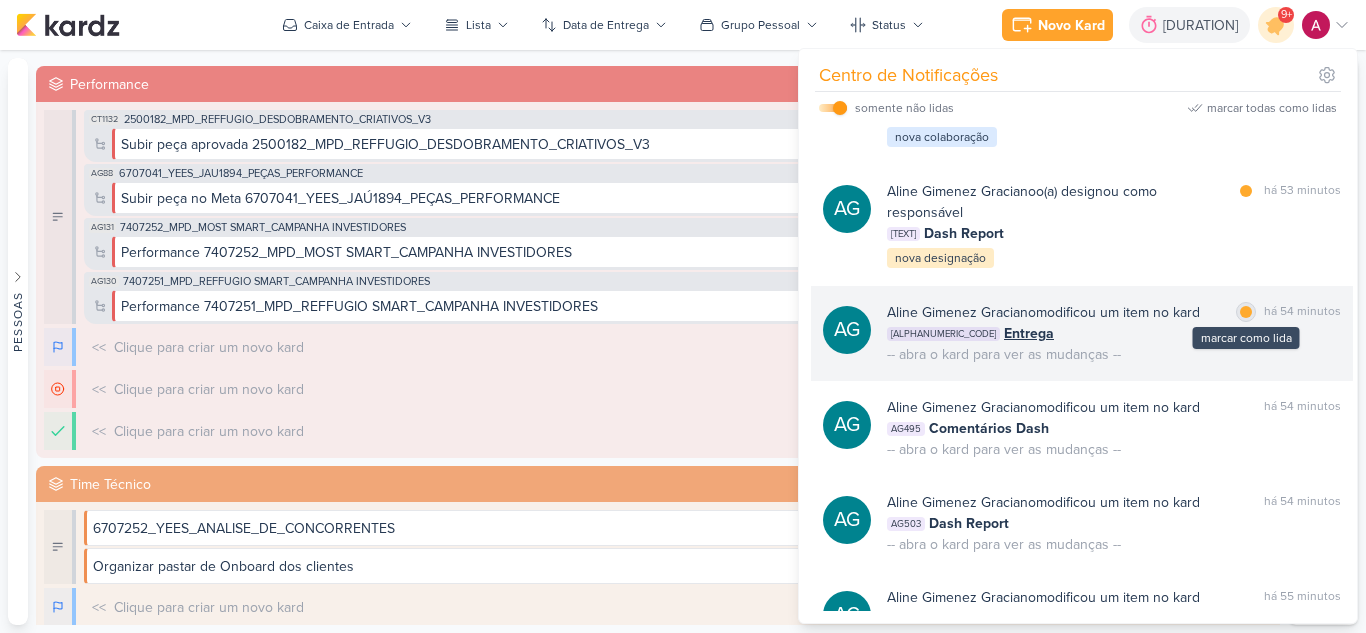 click at bounding box center [1246, 312] 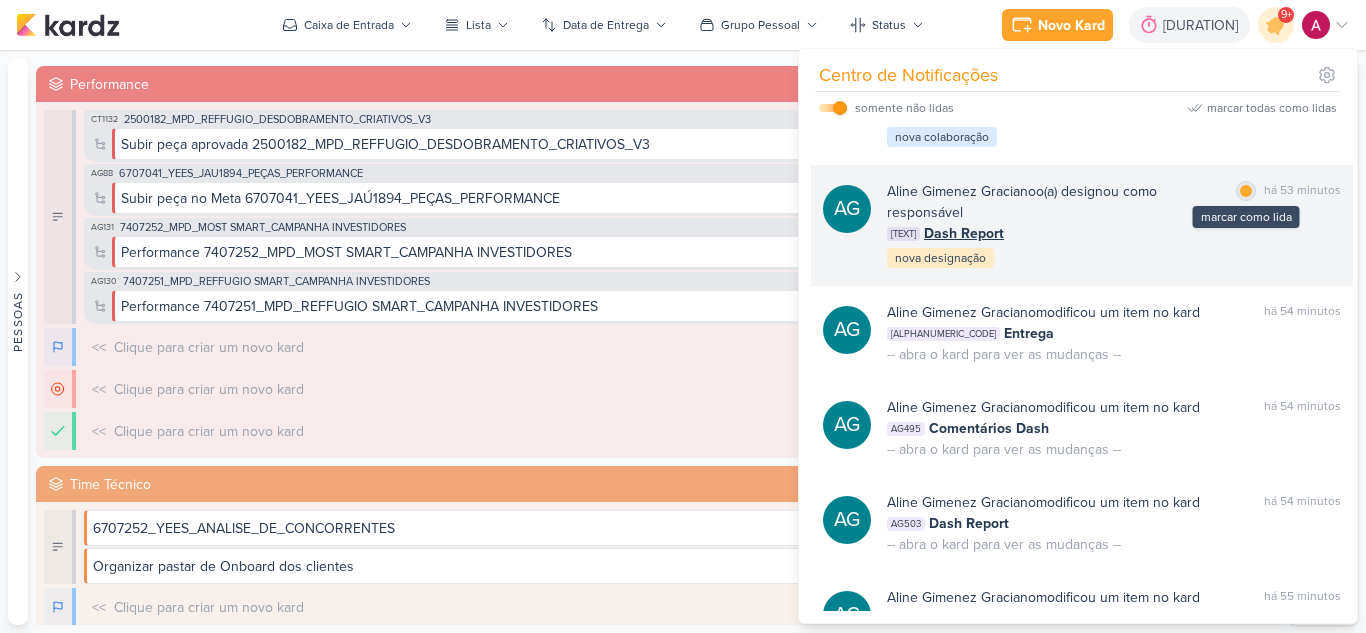 click at bounding box center (1246, 191) 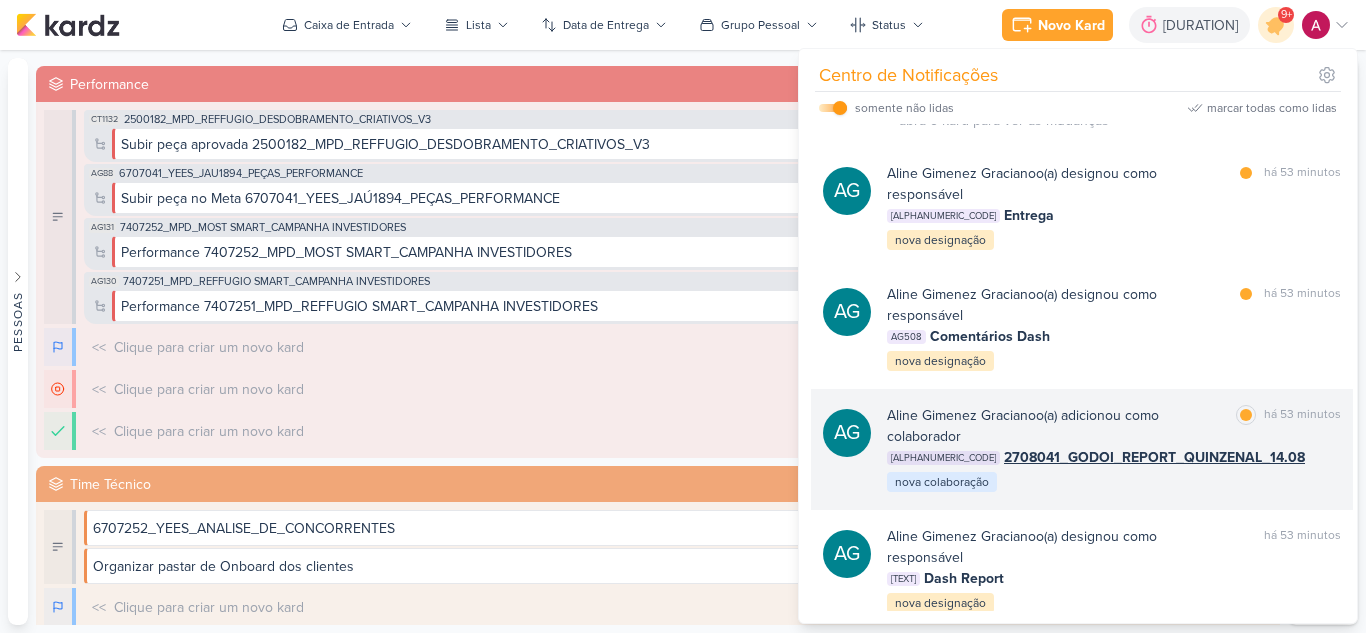 scroll, scrollTop: 423, scrollLeft: 0, axis: vertical 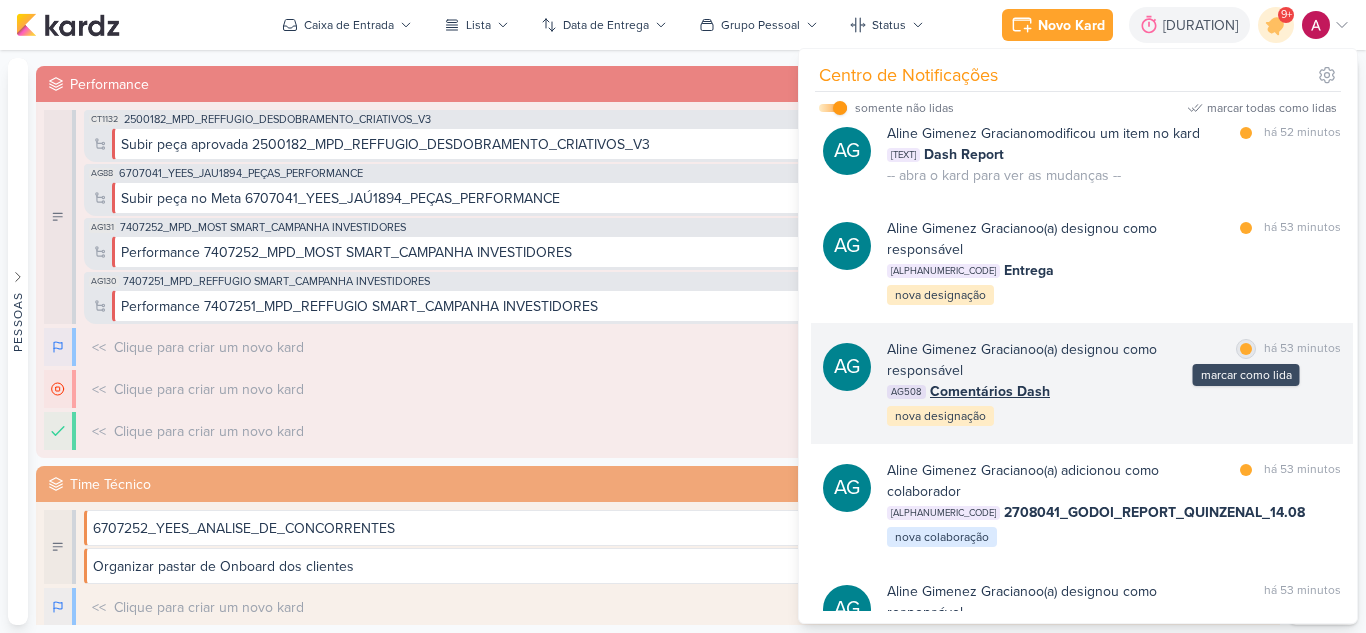 click at bounding box center [1246, 349] 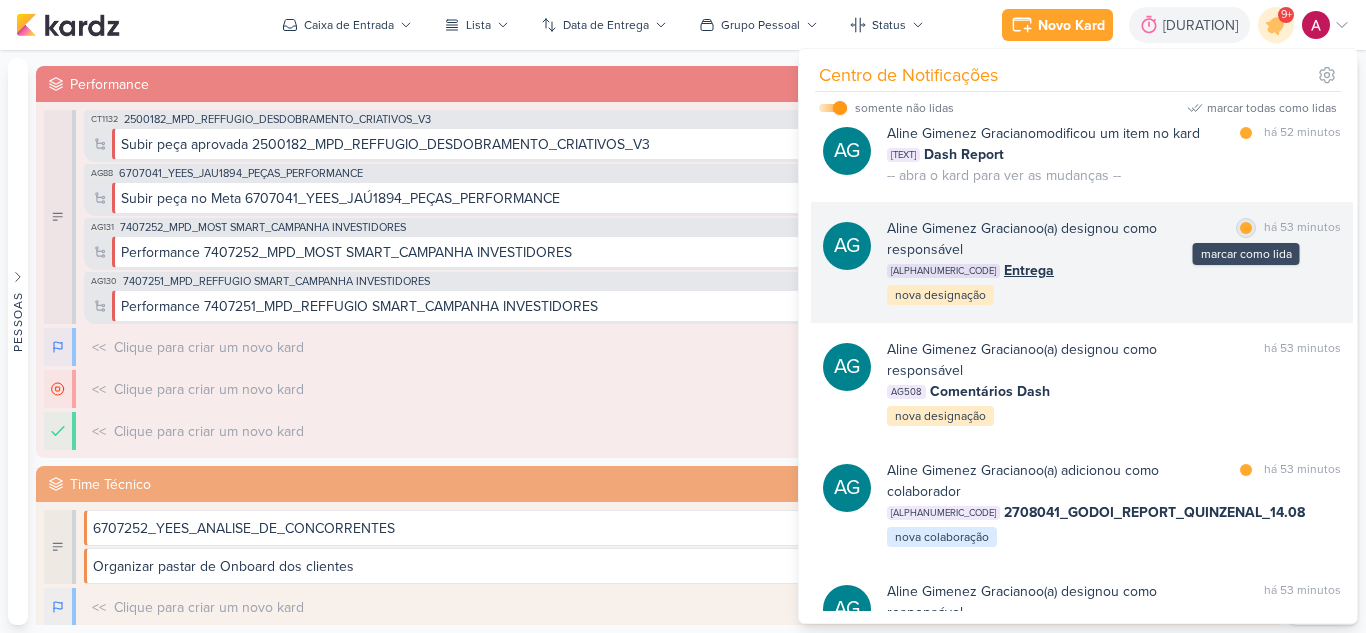 click at bounding box center [1246, 228] 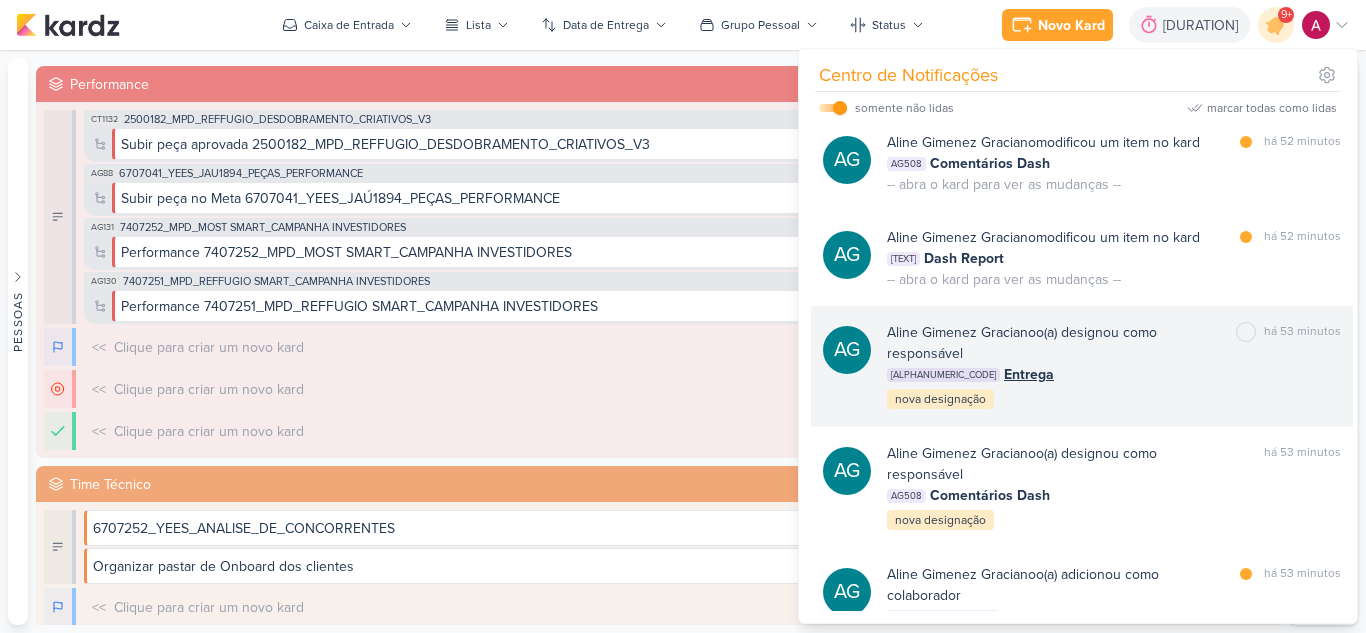 scroll, scrollTop: 323, scrollLeft: 0, axis: vertical 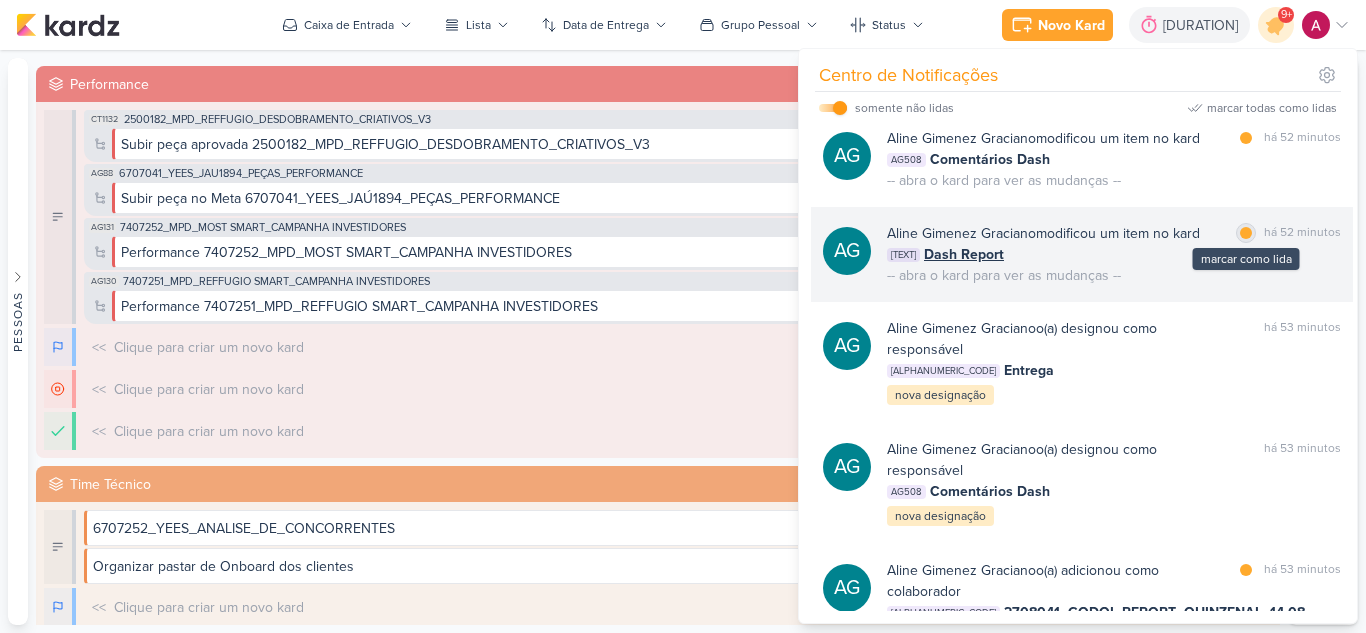 click on "marcar como lida" at bounding box center (1246, 233) 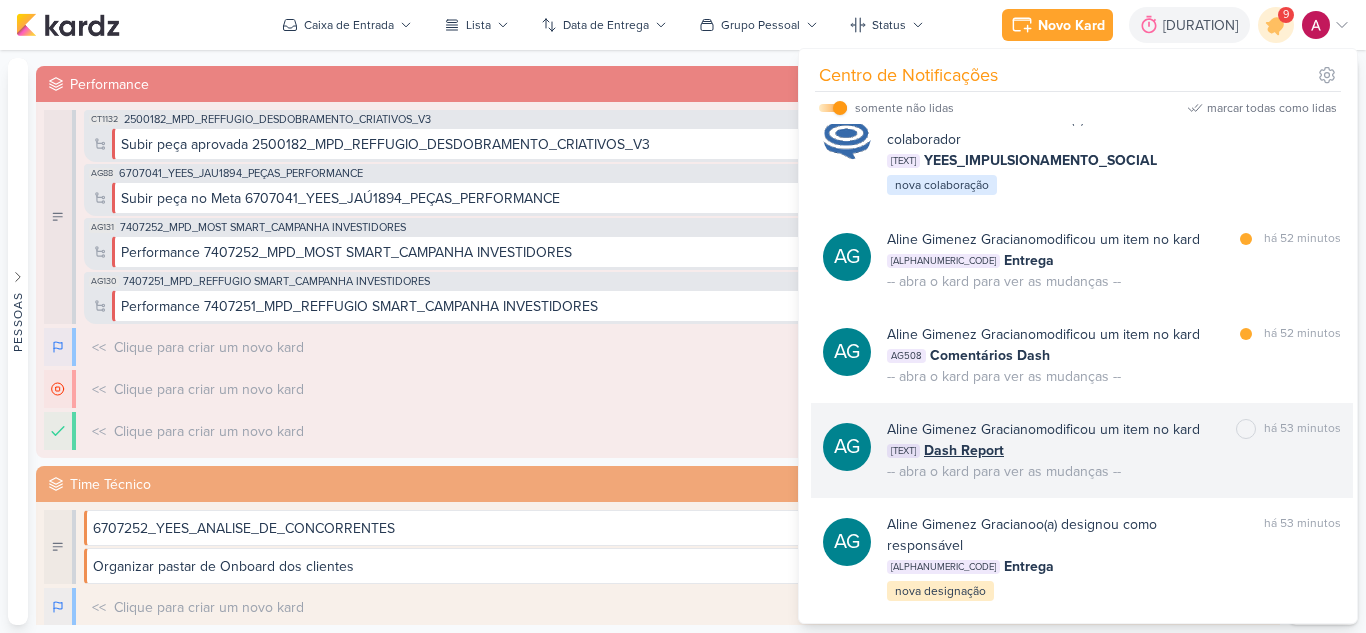 scroll, scrollTop: 123, scrollLeft: 0, axis: vertical 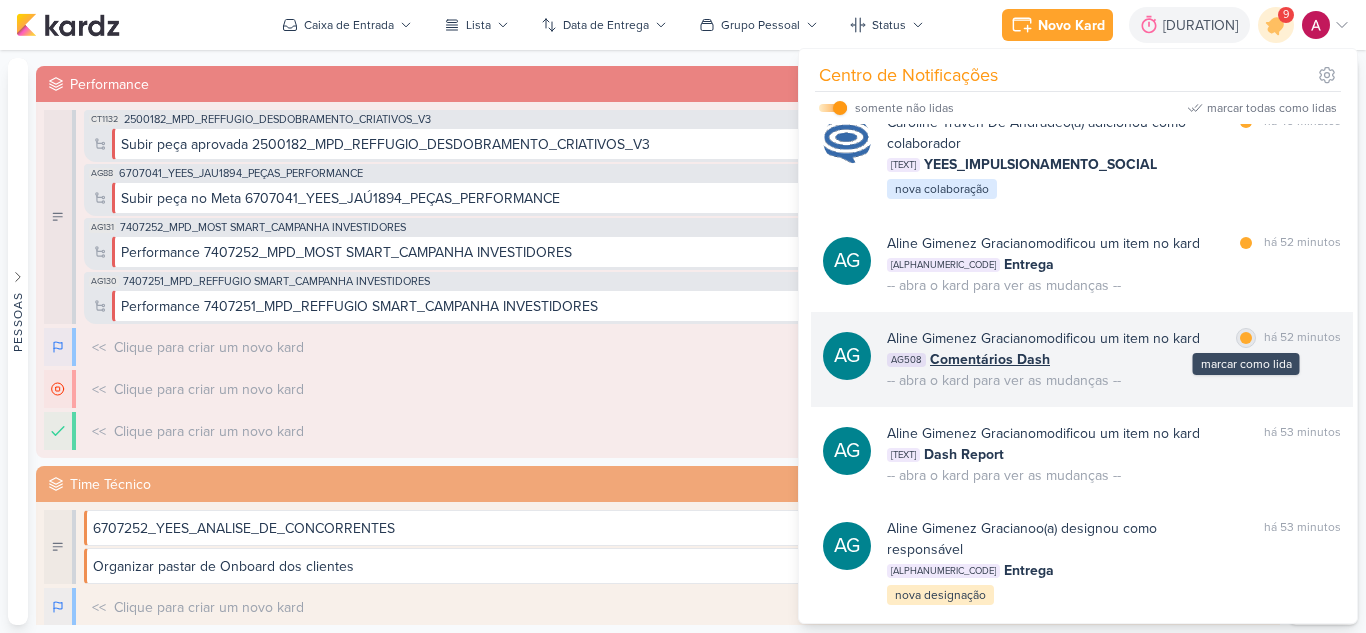 click at bounding box center [1246, 338] 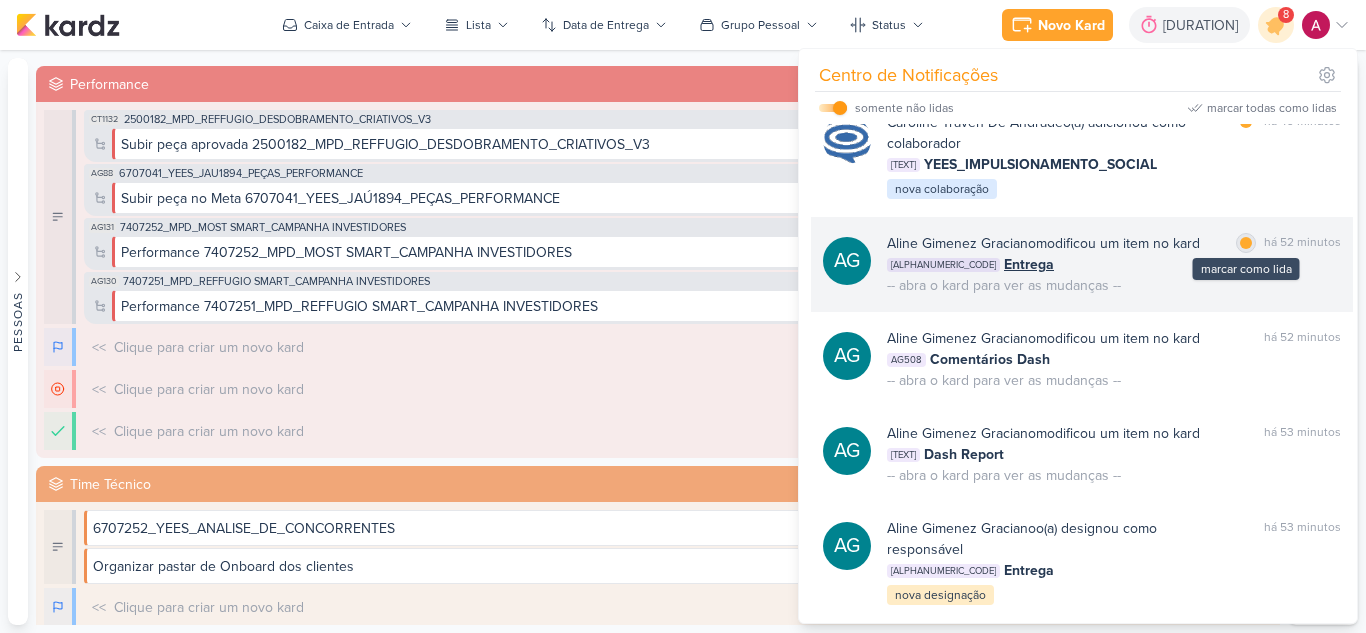 click at bounding box center [1246, 243] 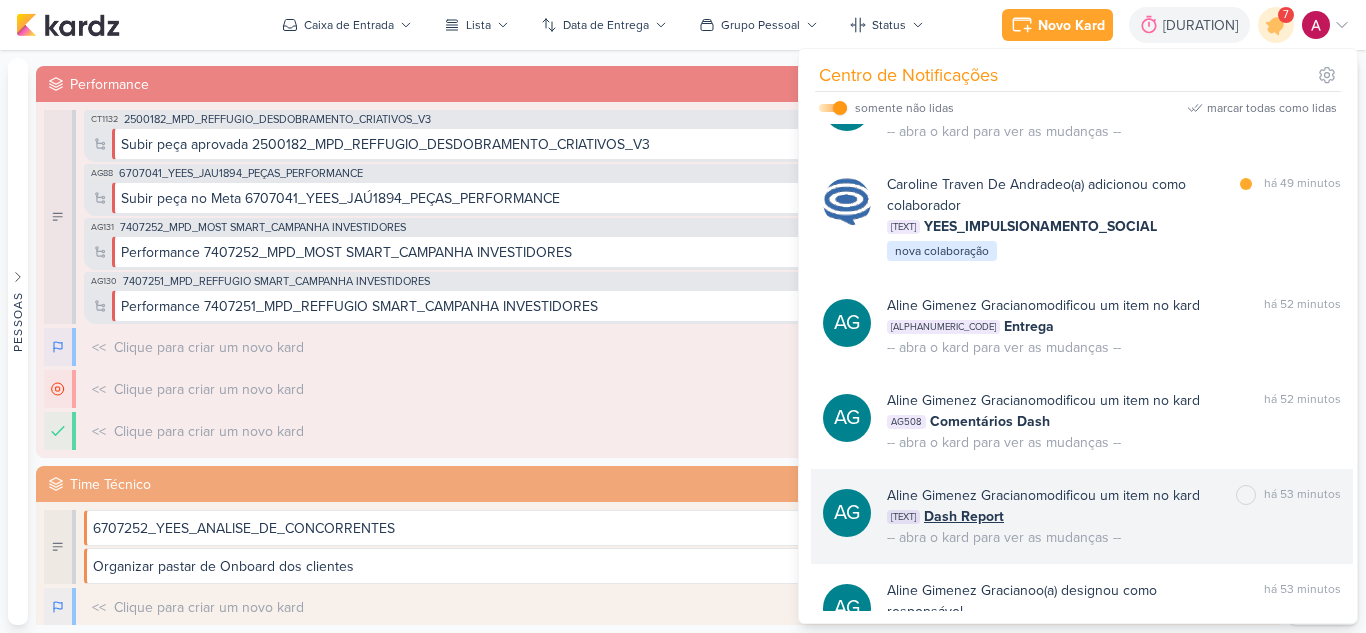 scroll, scrollTop: 0, scrollLeft: 0, axis: both 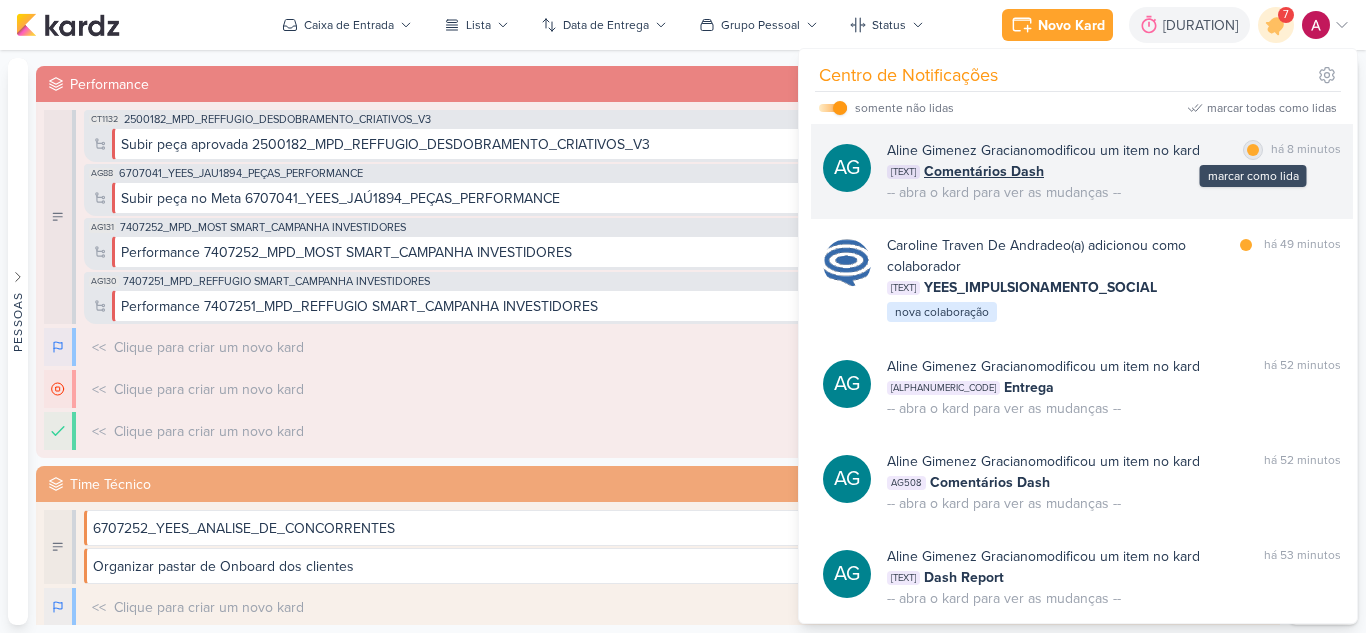 click at bounding box center [1253, 150] 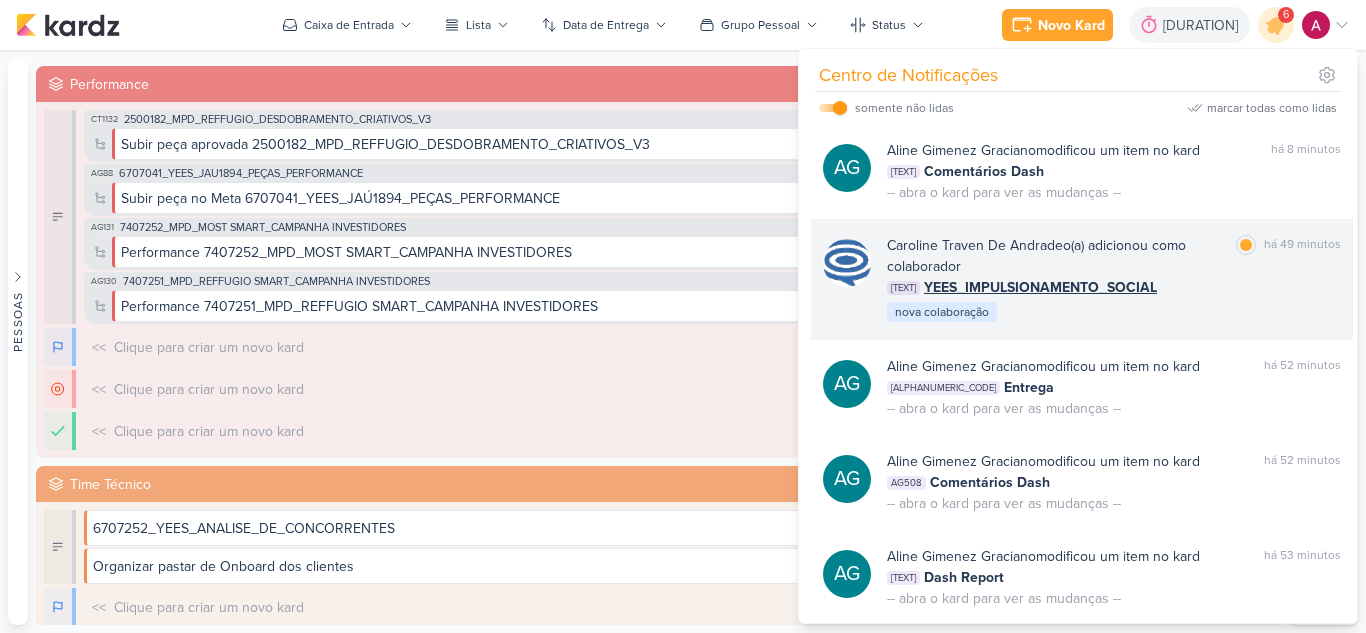 click on "CT1304
YEES_IMPULSIONAMENTO_SOCIAL" at bounding box center (1114, 287) 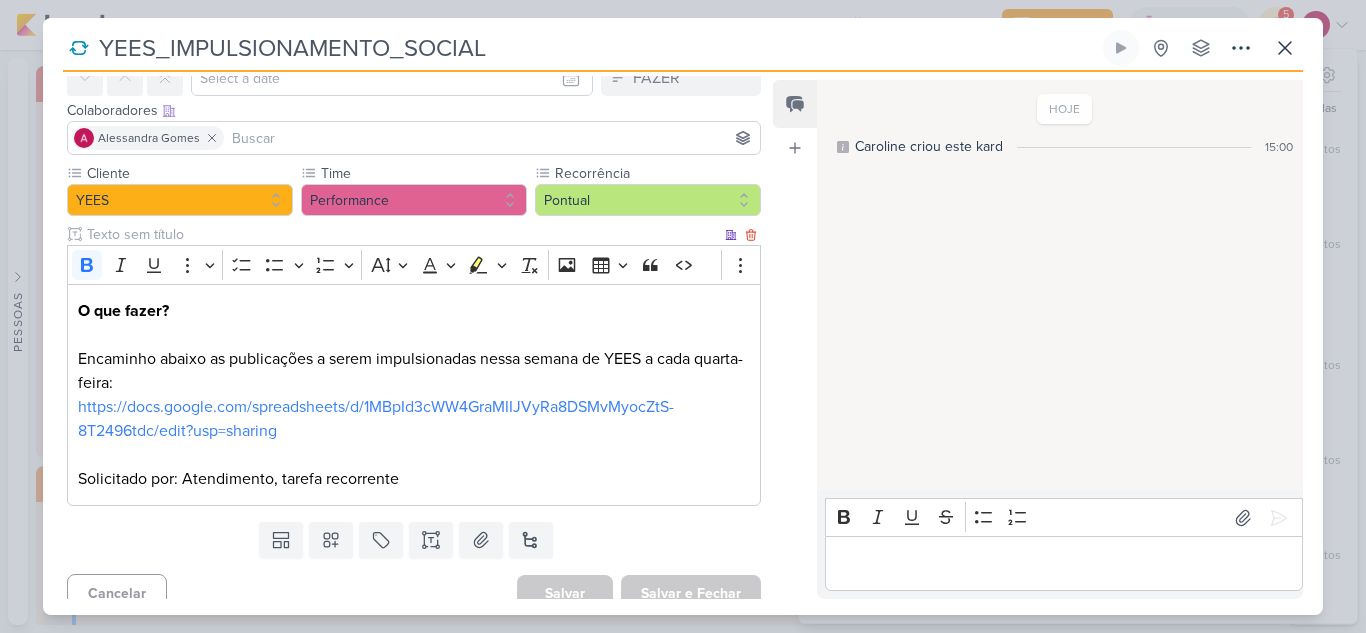 scroll, scrollTop: 0, scrollLeft: 0, axis: both 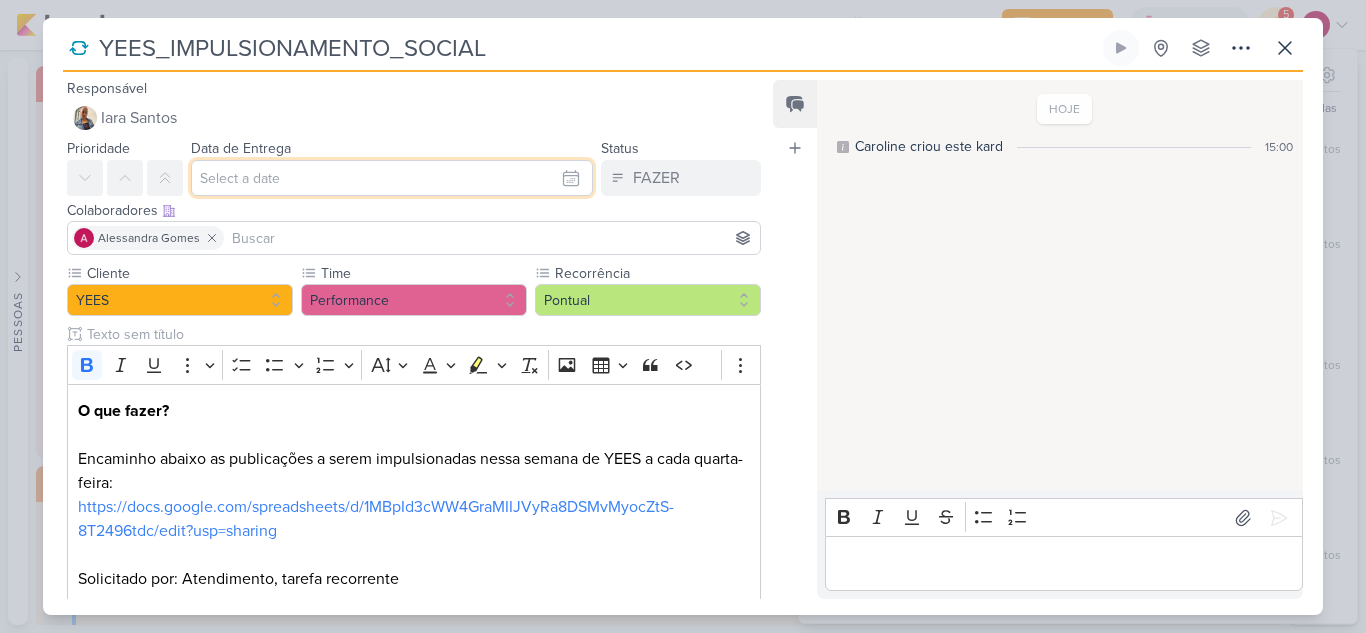 click at bounding box center [392, 178] 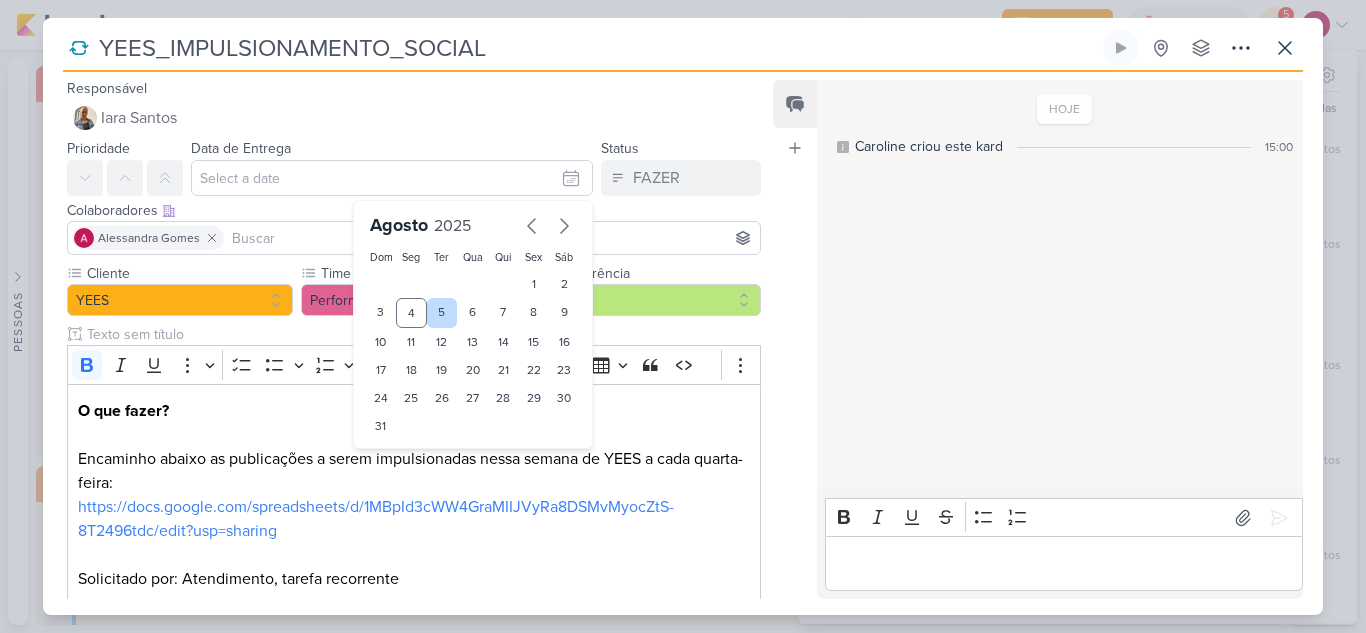 click on "5" at bounding box center [442, 313] 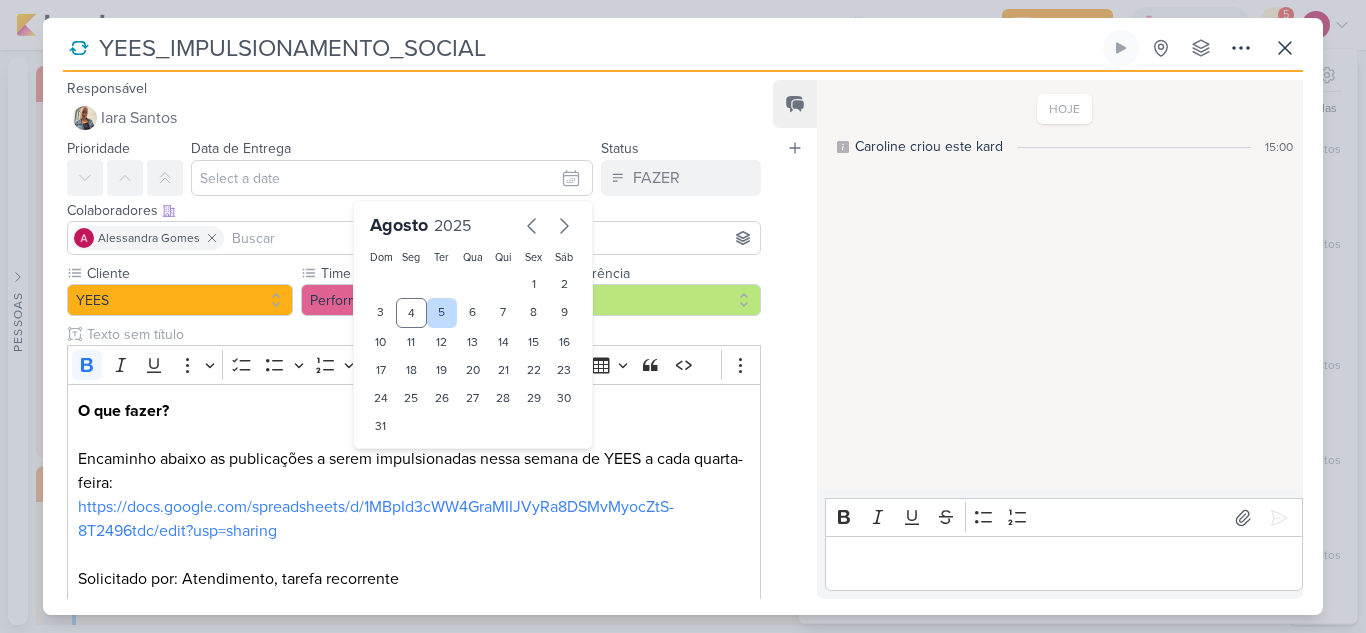 type on "5 de agosto de 2025 às 23:59" 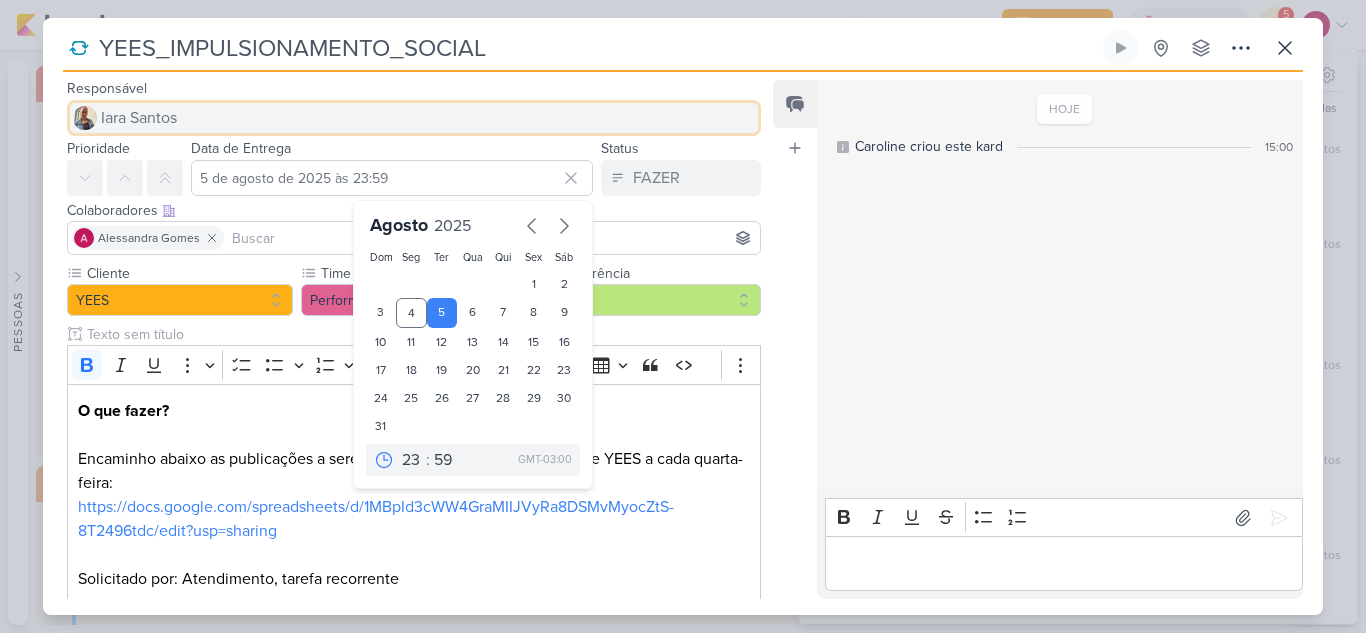 click on "Iara Santos" at bounding box center (414, 118) 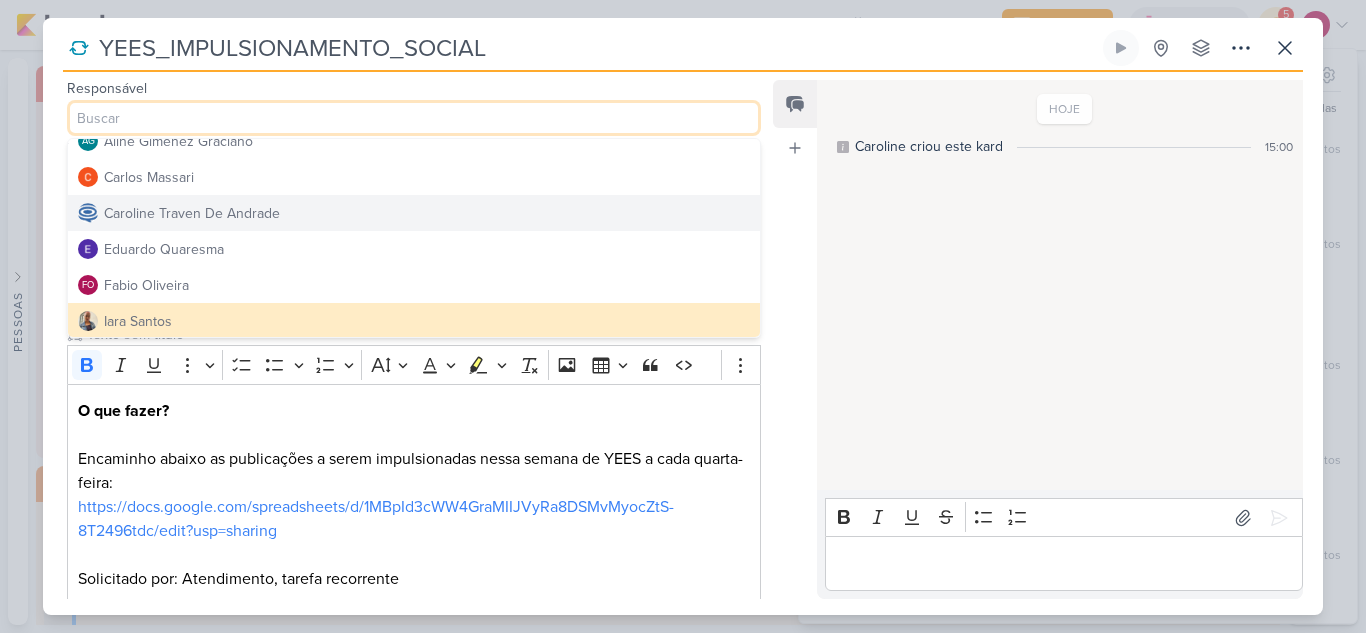 scroll, scrollTop: 100, scrollLeft: 0, axis: vertical 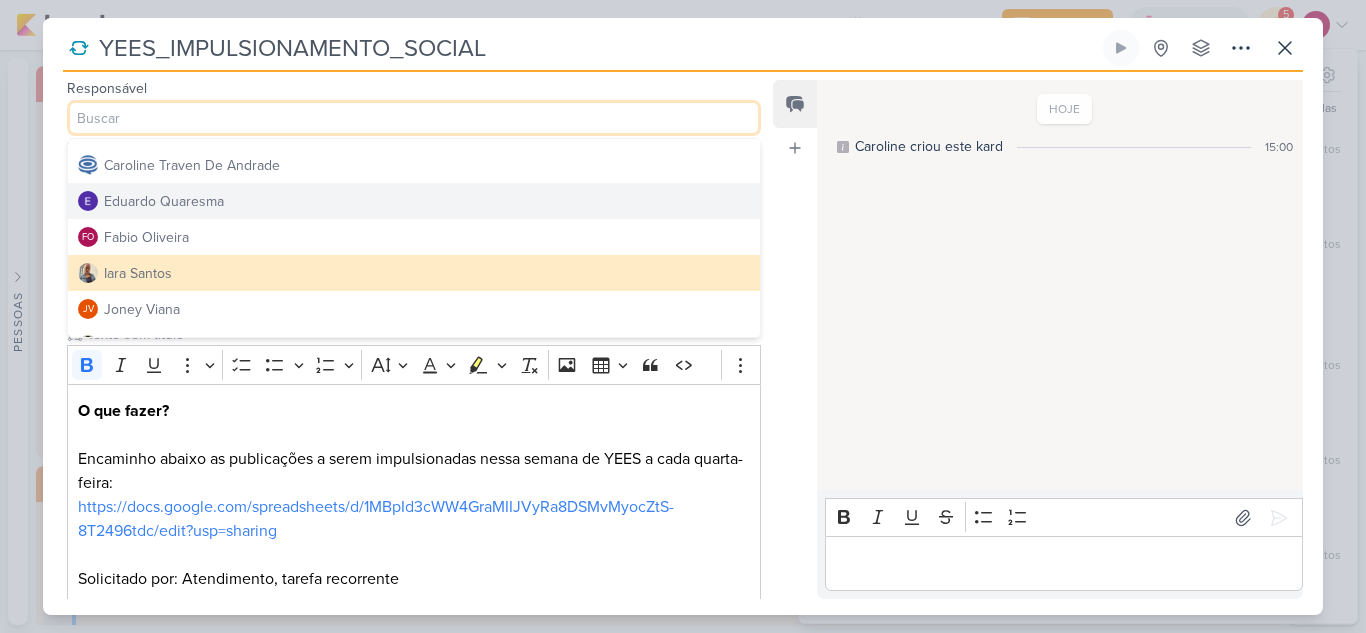 click on "Eduardo Quaresma" at bounding box center [414, 201] 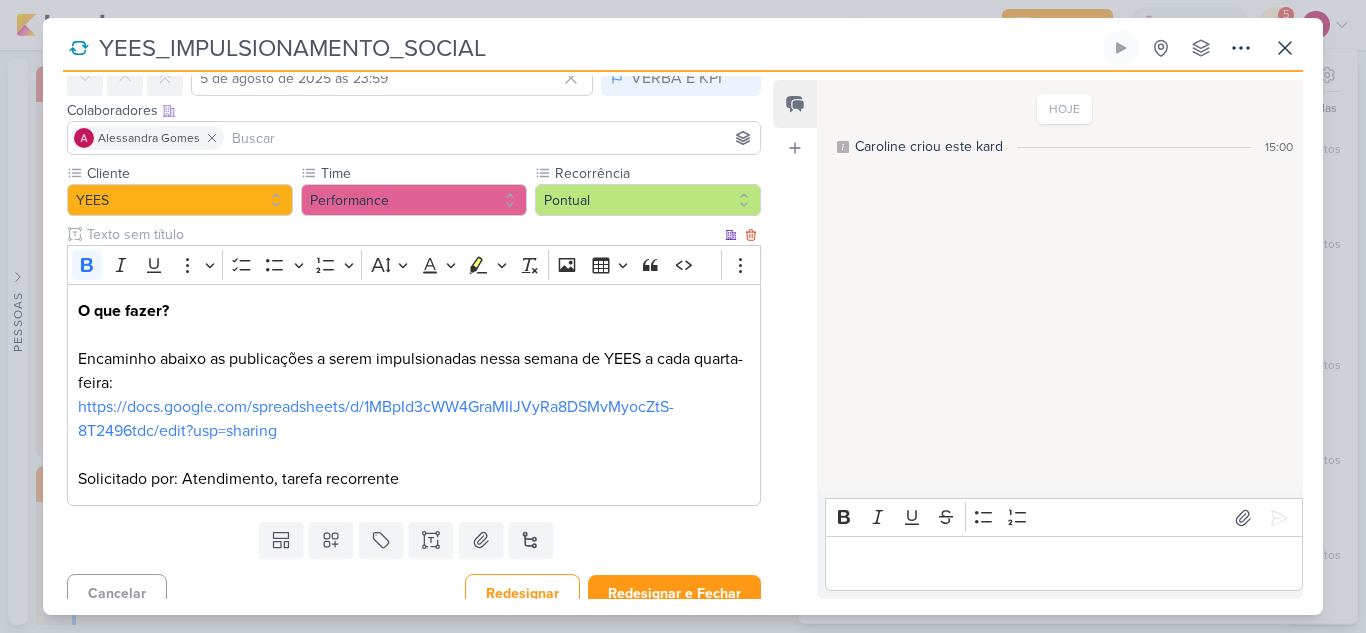 scroll, scrollTop: 118, scrollLeft: 0, axis: vertical 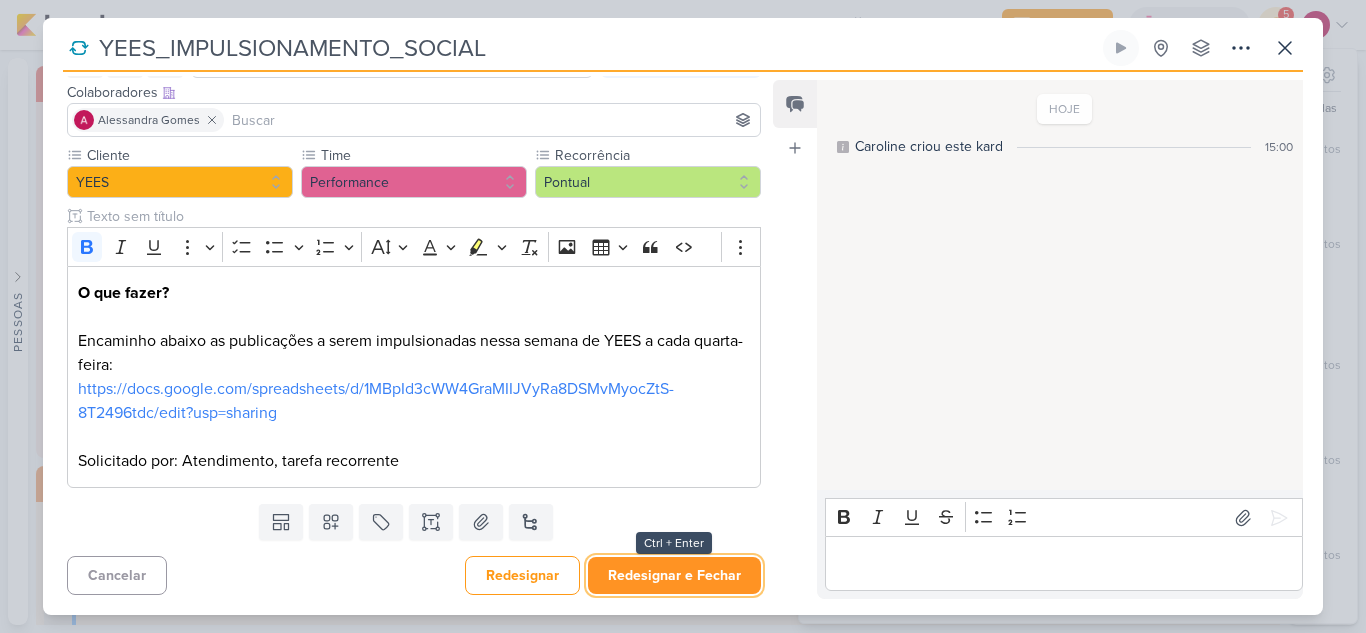click on "Redesignar e Fechar" at bounding box center [674, 575] 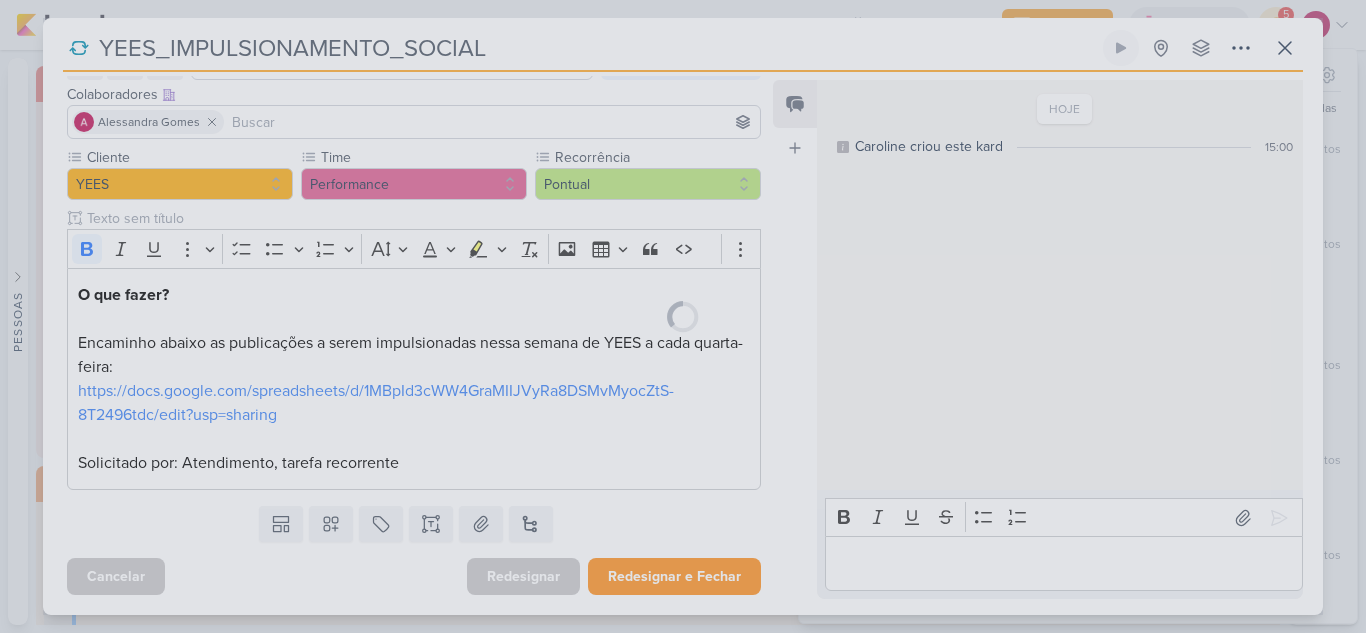 scroll, scrollTop: 116, scrollLeft: 0, axis: vertical 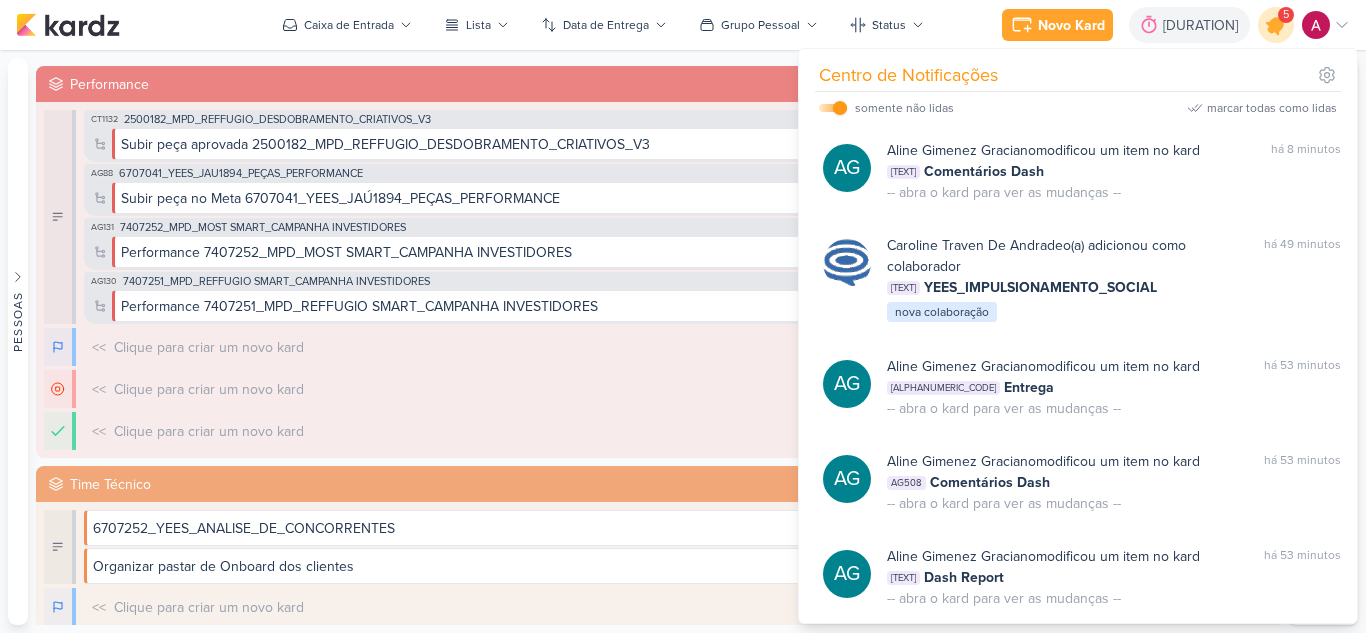 click 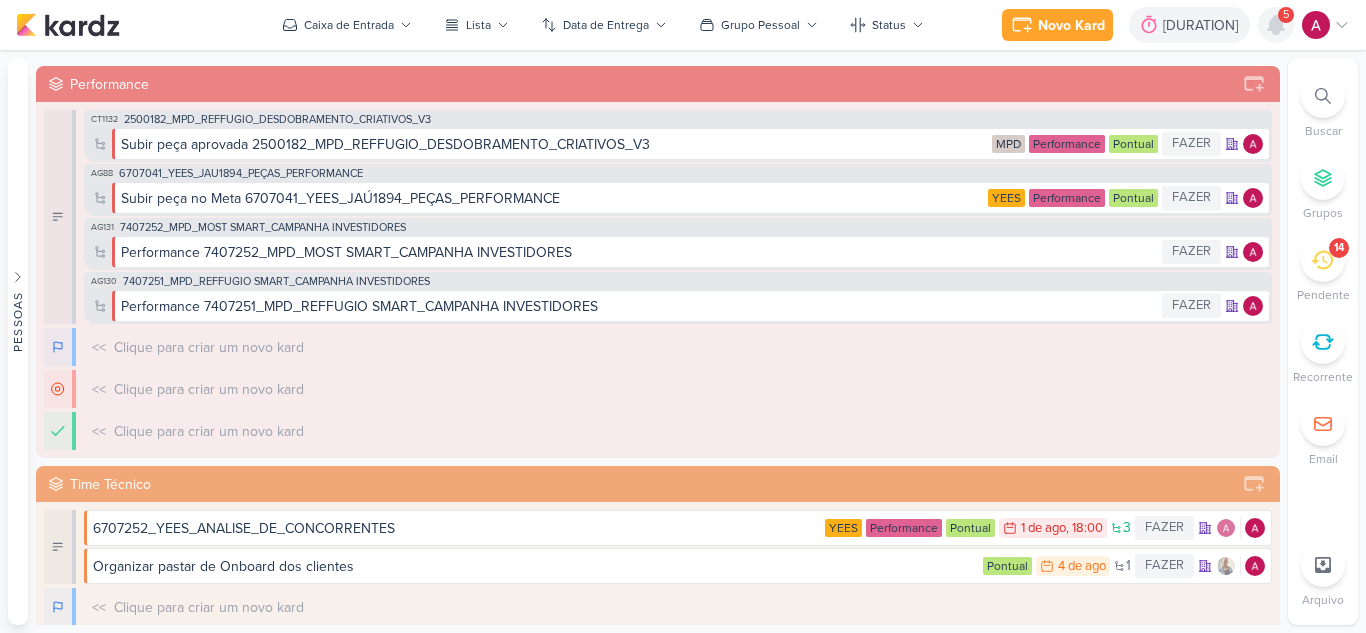 click 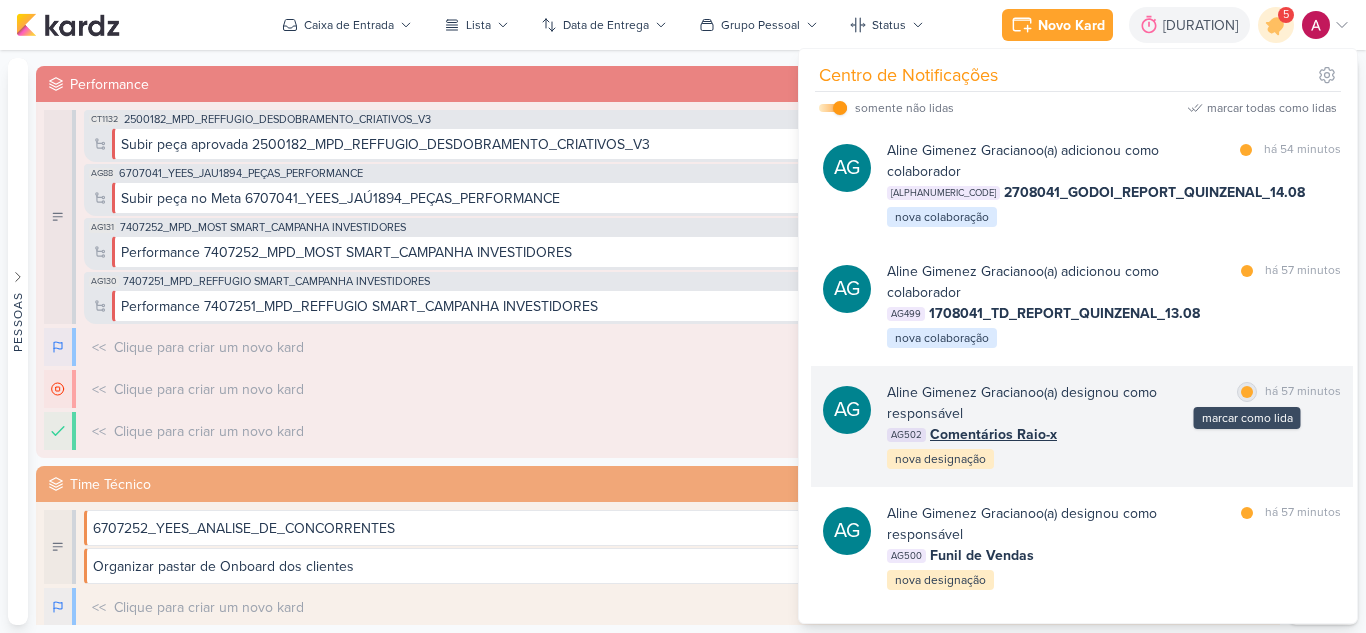 click at bounding box center (1247, 392) 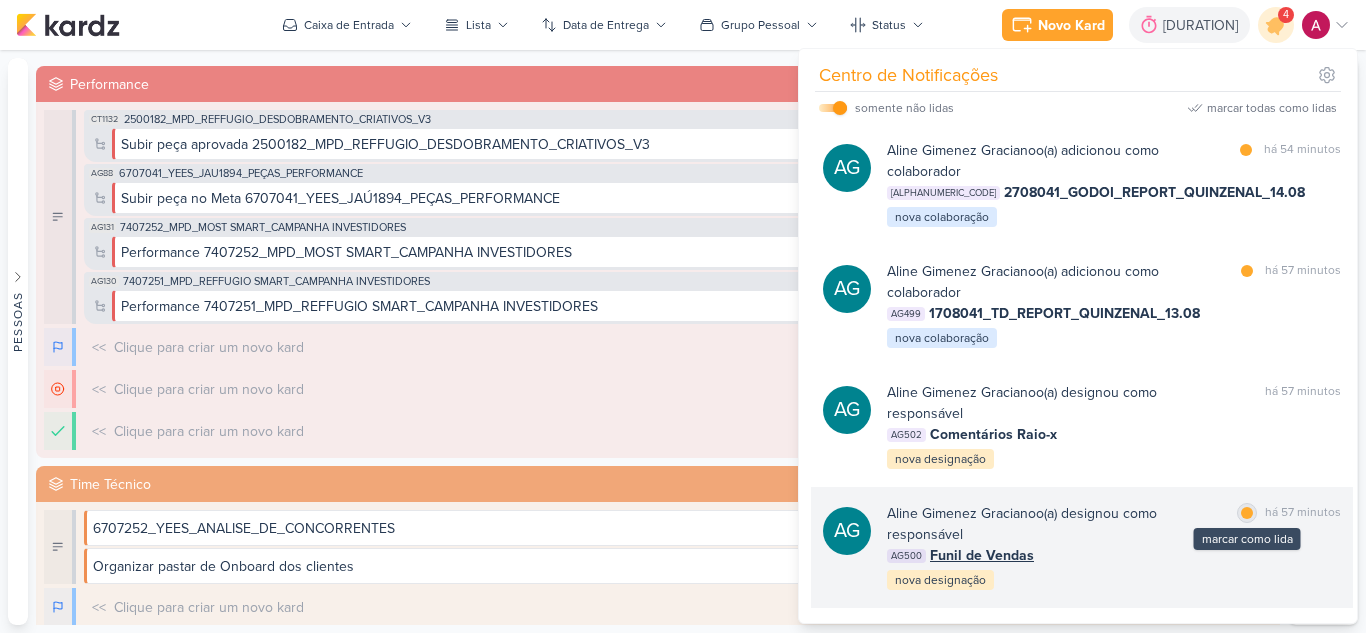 drag, startPoint x: 1242, startPoint y: 514, endPoint x: 1234, endPoint y: 472, distance: 42.755116 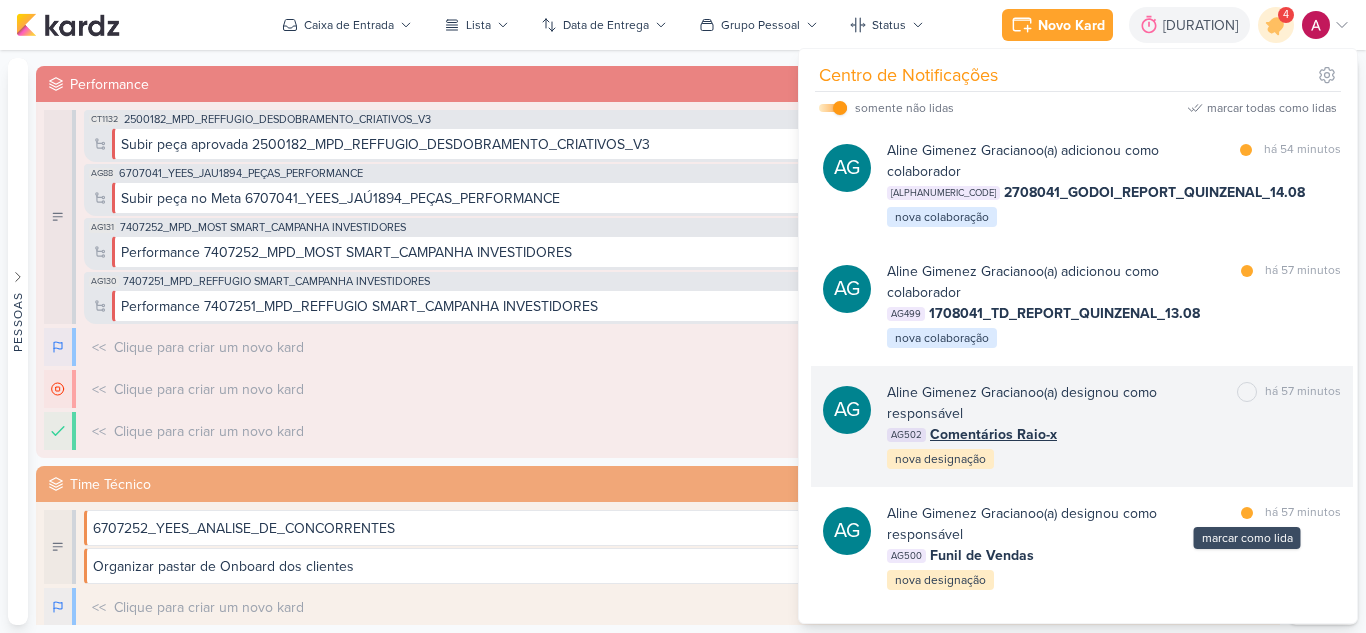 click at bounding box center (1247, 513) 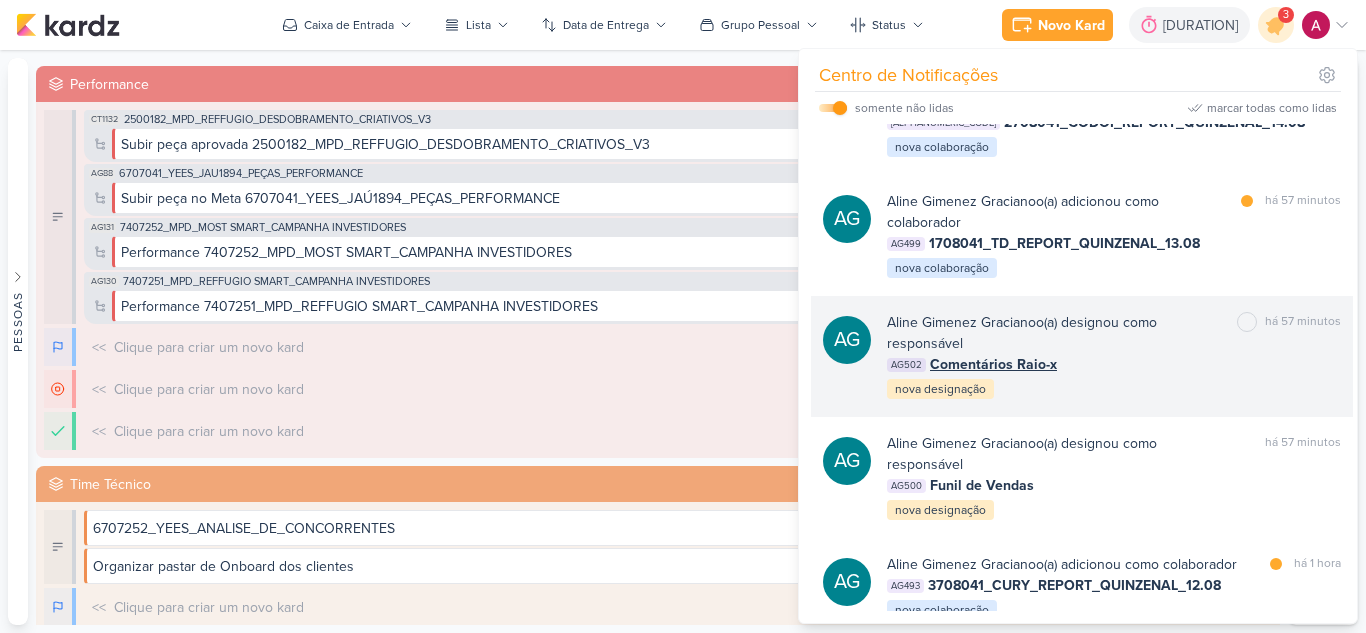 scroll, scrollTop: 200, scrollLeft: 0, axis: vertical 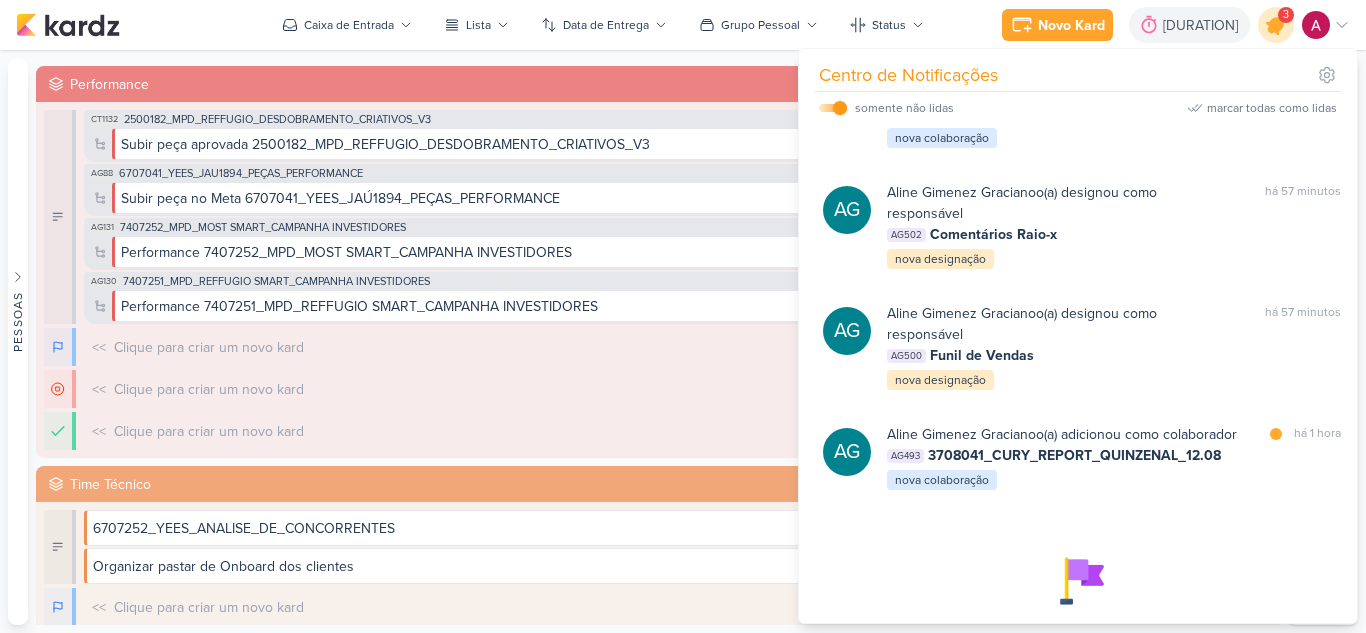 click 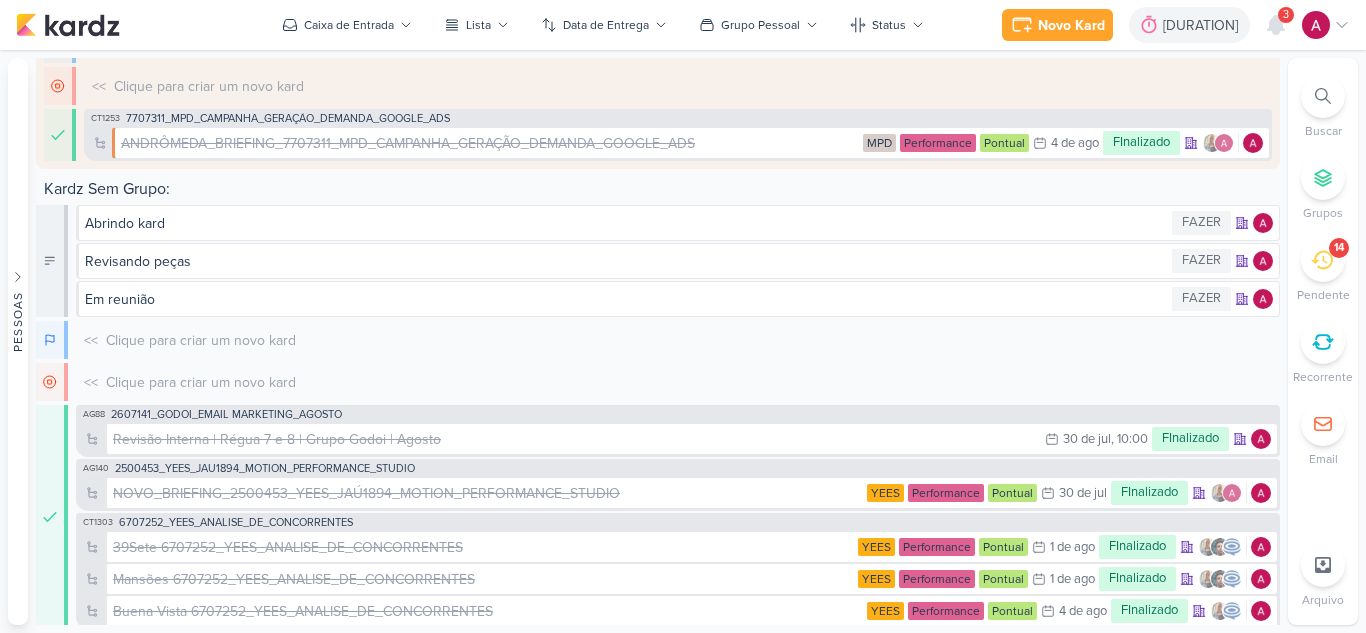 scroll, scrollTop: 1075, scrollLeft: 0, axis: vertical 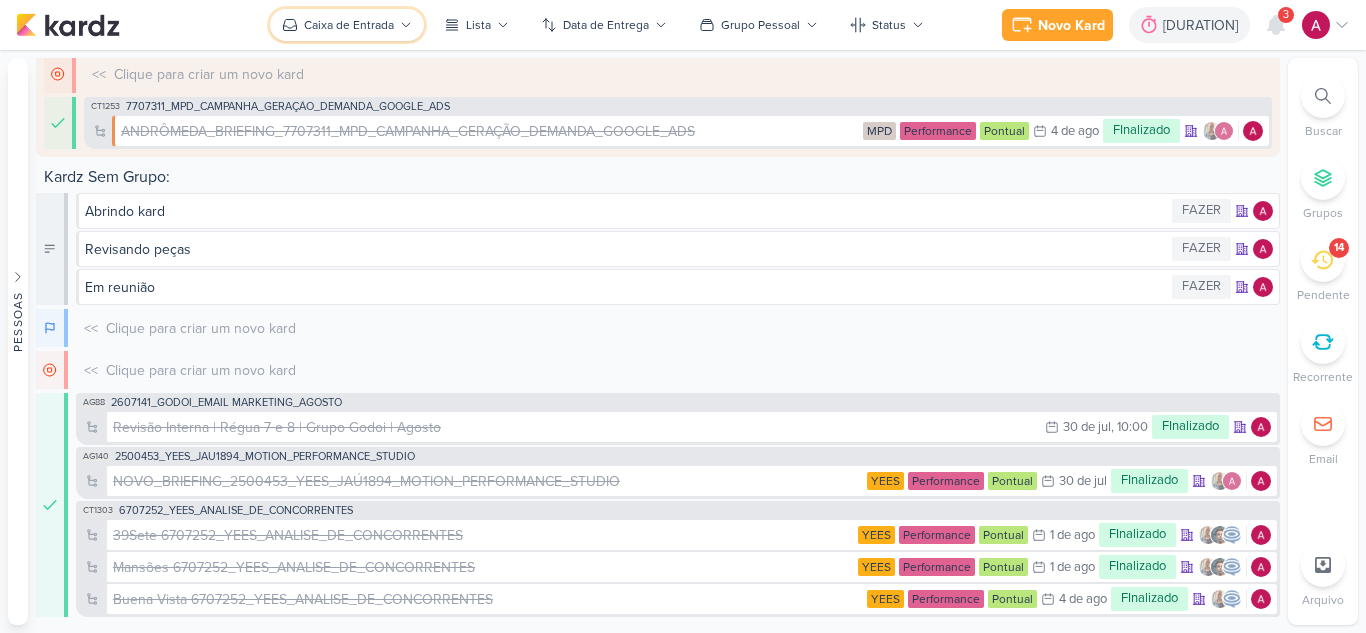 click on "Caixa de Entrada" at bounding box center (349, 25) 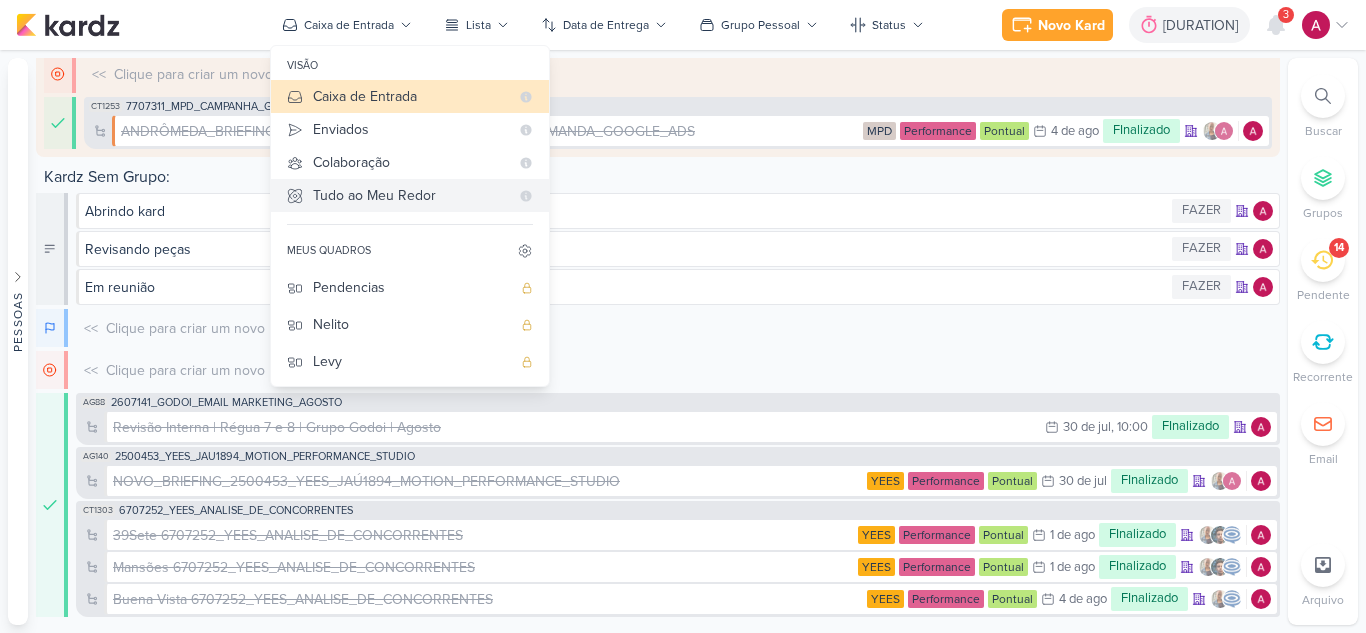 click on "Tudo ao Meu Redor" at bounding box center [411, 195] 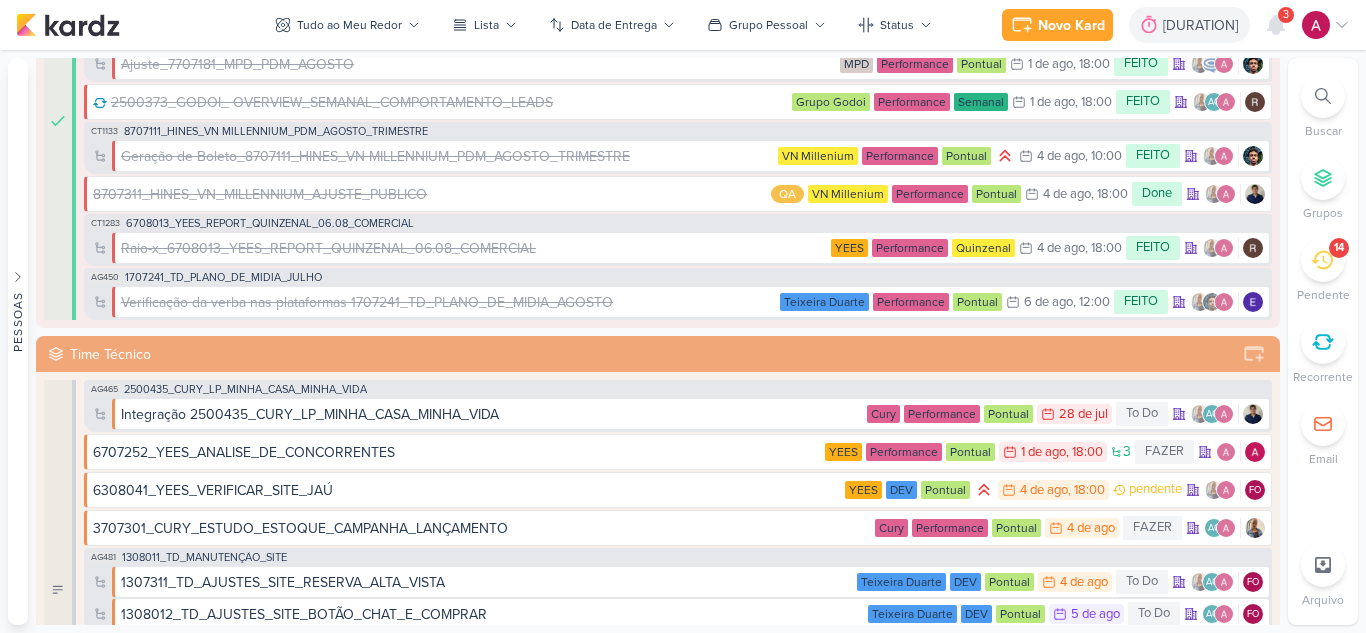 scroll, scrollTop: 3059, scrollLeft: 0, axis: vertical 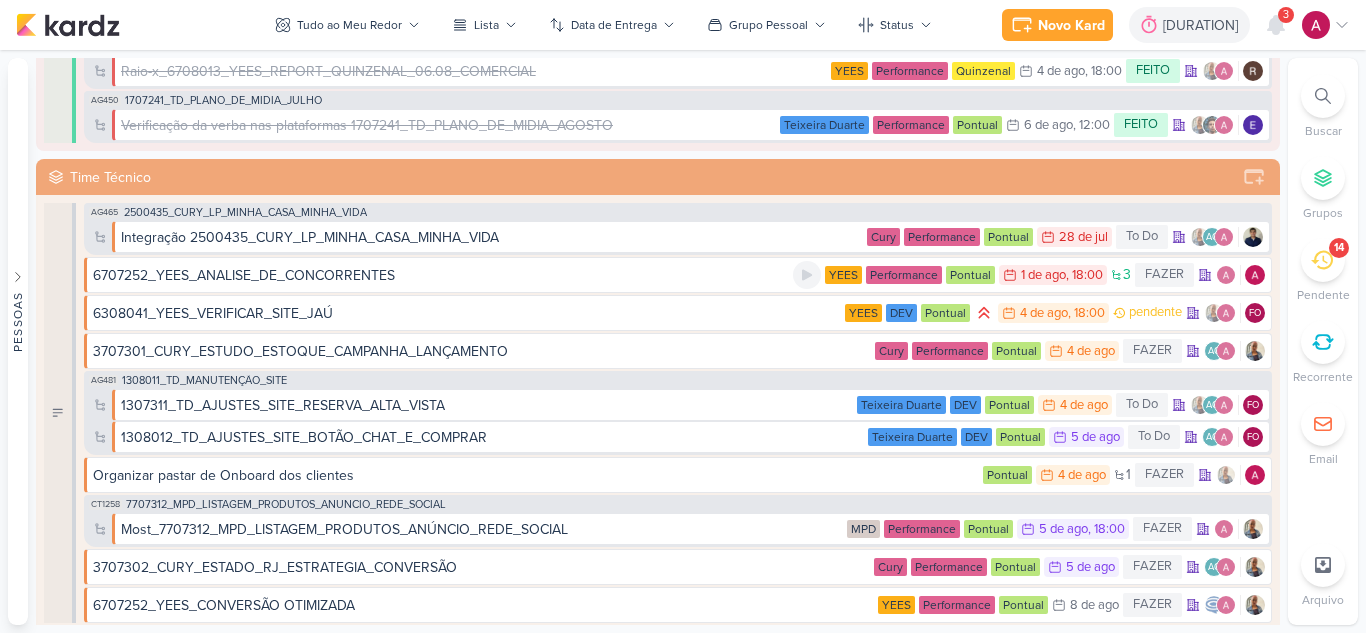 click on "6707252_YEES_ANALISE_DE_CONCORRENTES" at bounding box center (443, 275) 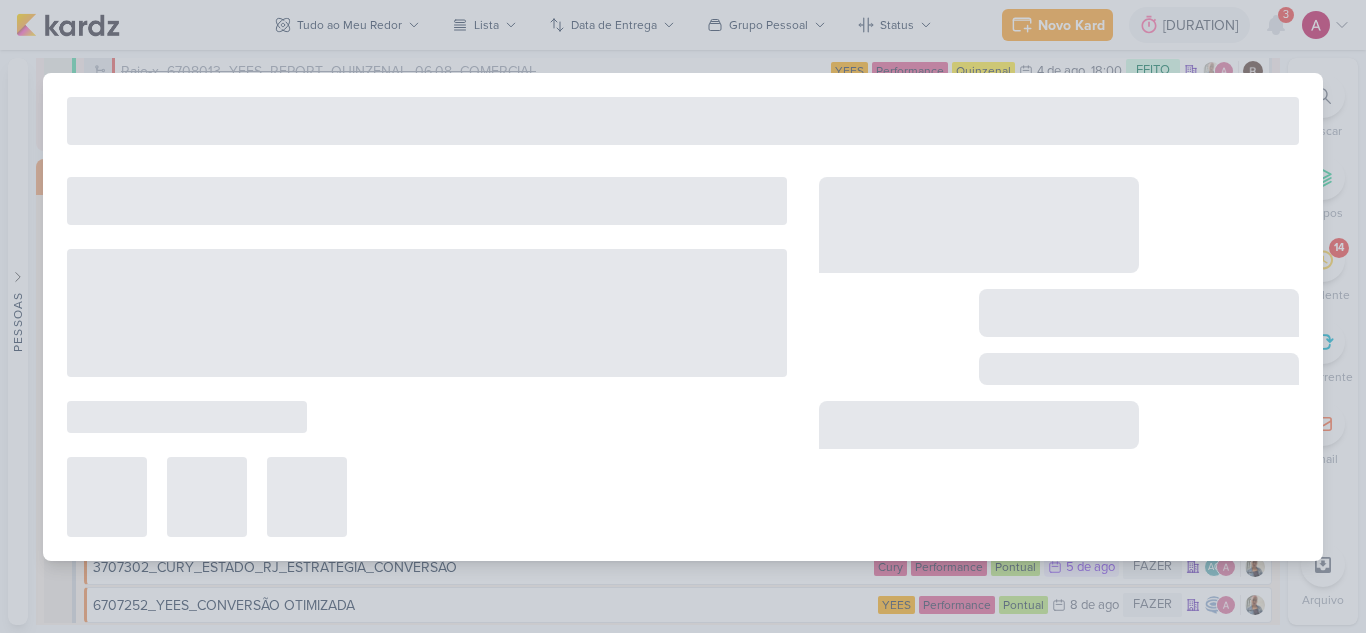 type on "6707252_YEES_ANALISE_DE_CONCORRENTES" 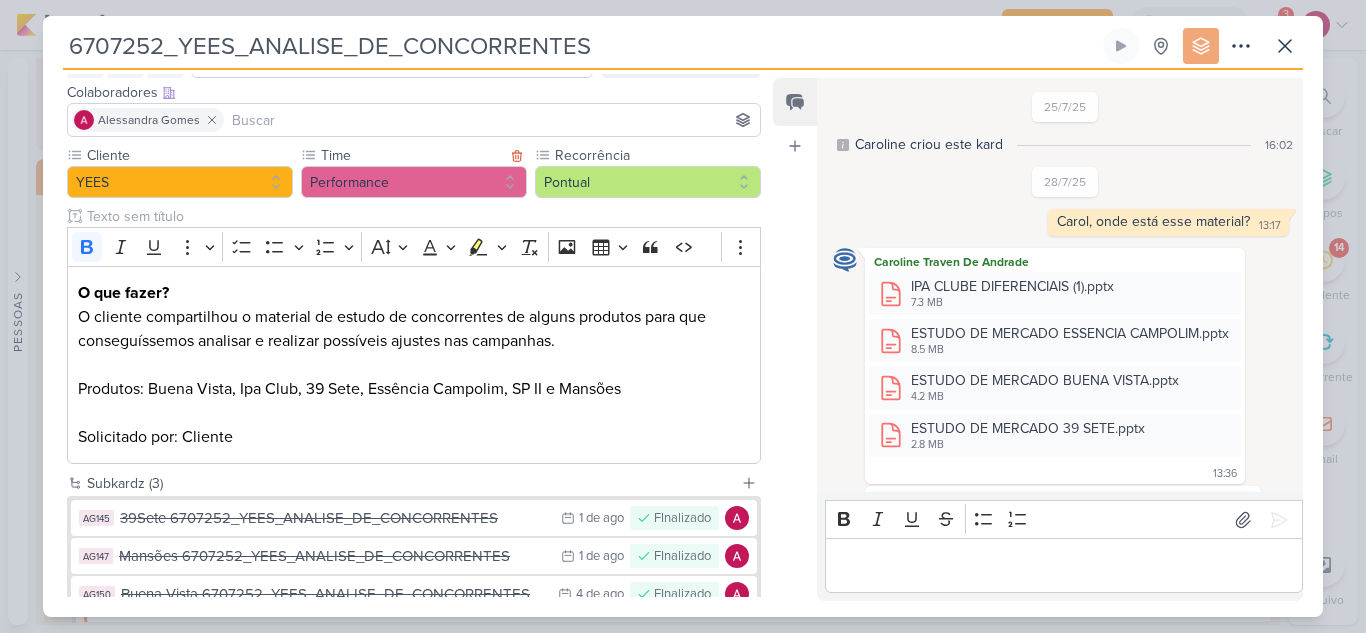 scroll, scrollTop: 0, scrollLeft: 0, axis: both 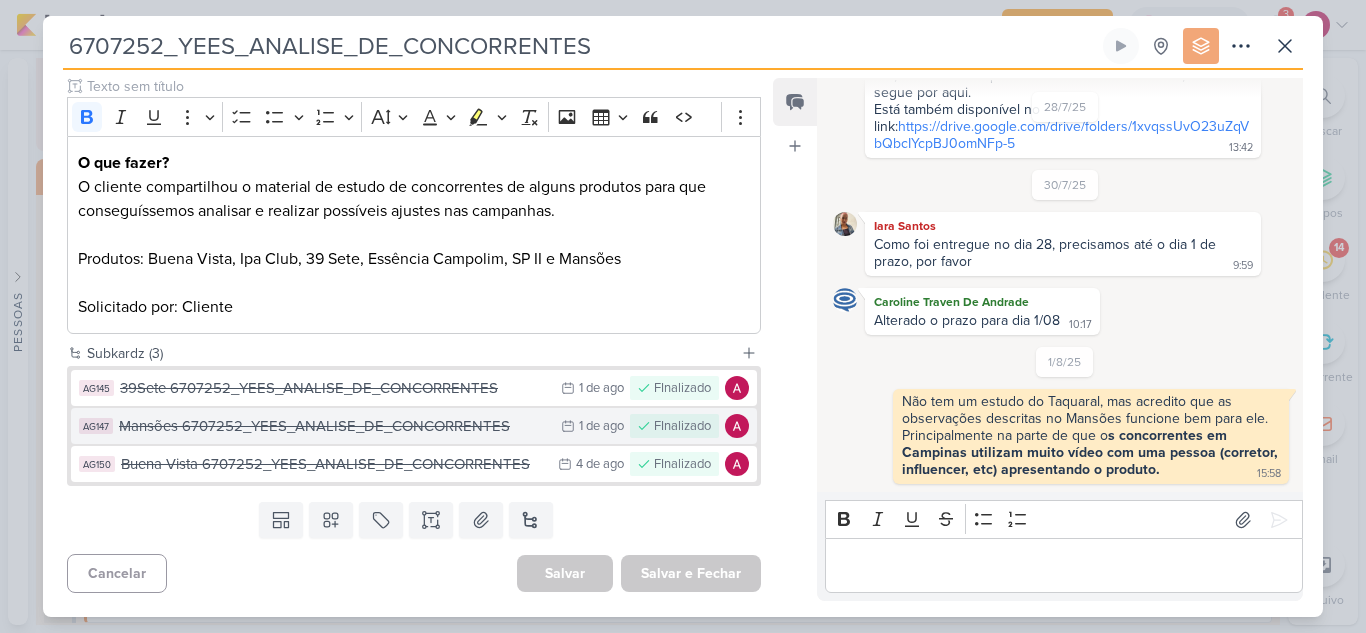 click on "Mansões 6707252_YEES_ANALISE_DE_CONCORRENTES" at bounding box center (335, 426) 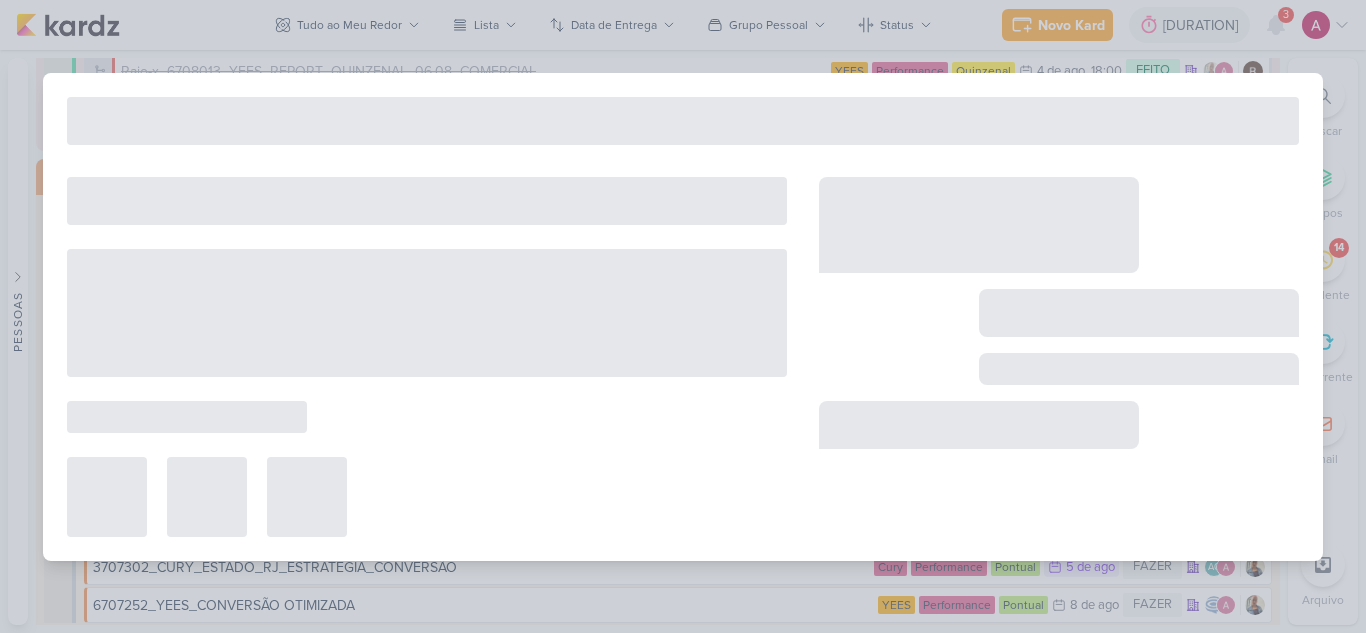 type on "Mansões 6707252_YEES_ANALISE_DE_CONCORRENTES" 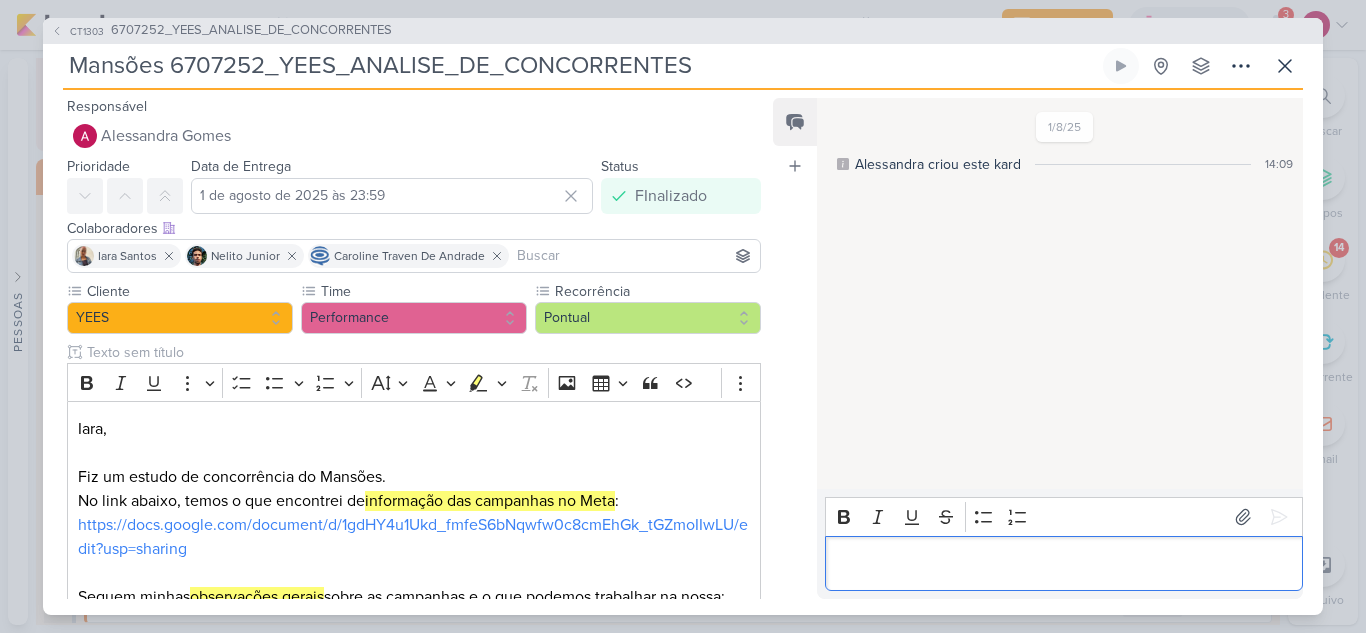 click at bounding box center (1063, 563) 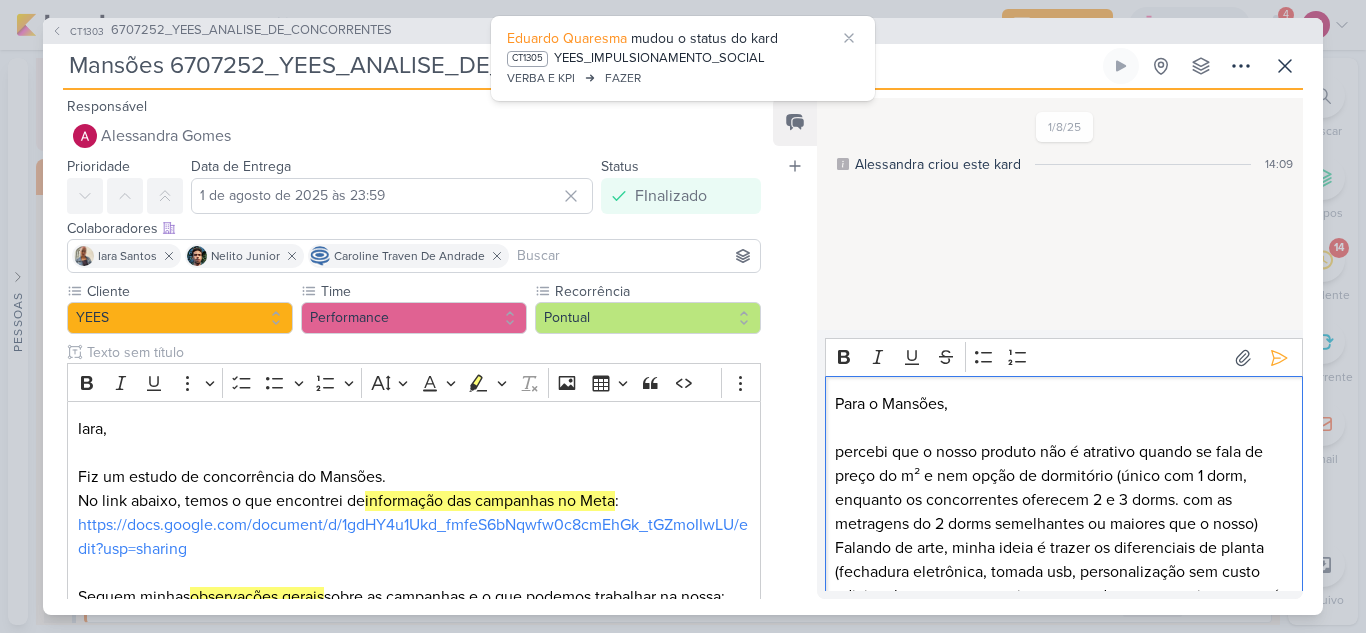 scroll, scrollTop: 65, scrollLeft: 0, axis: vertical 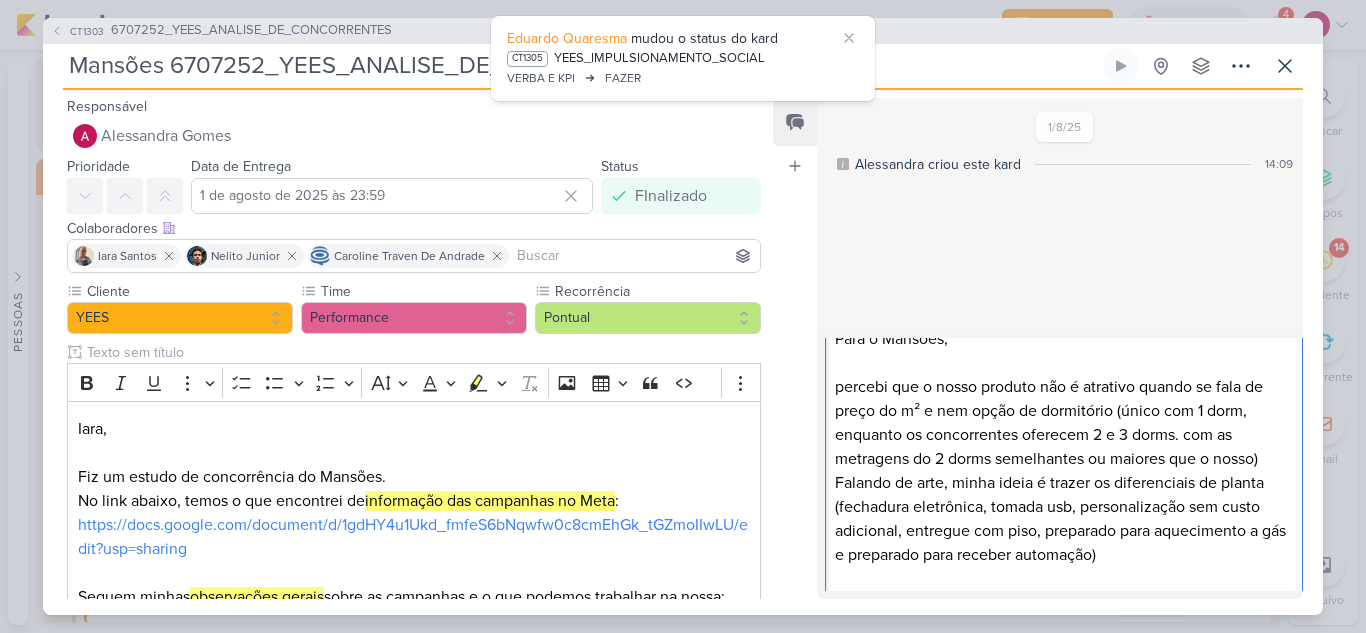 click at bounding box center (1063, 363) 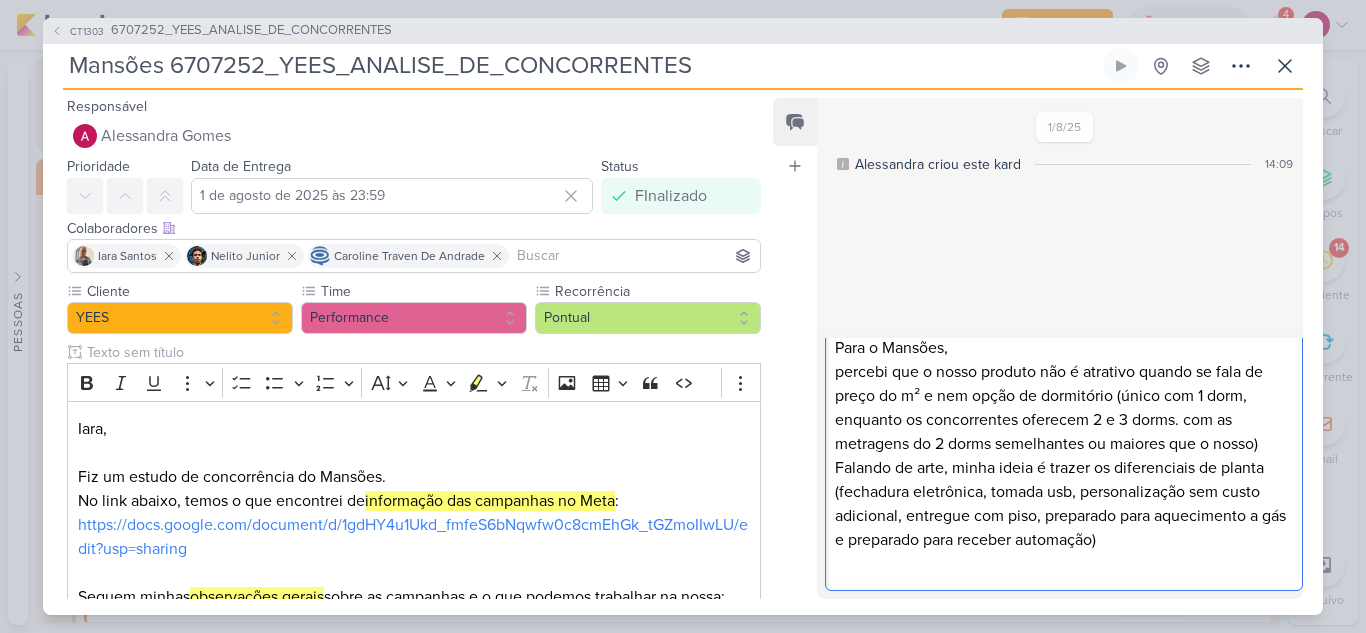 click on "percebi que o nosso produto não é atrativo quando se fala de preço do m² e nem opção de dormitório (único com 1 dorm, enquanto os concorrentes oferecem 2 e 3 dorms. com as metragens do 2 dorms semelhantes ou maiores que o nosso)" at bounding box center (1063, 408) 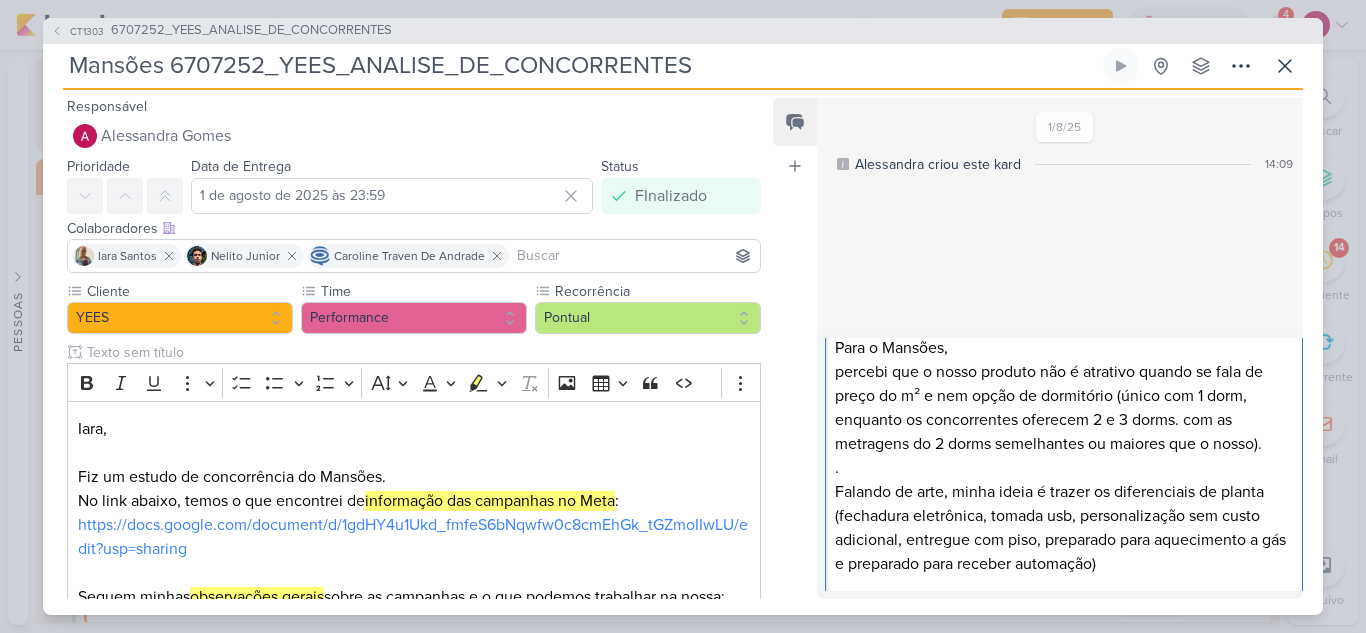 scroll, scrollTop: 80, scrollLeft: 0, axis: vertical 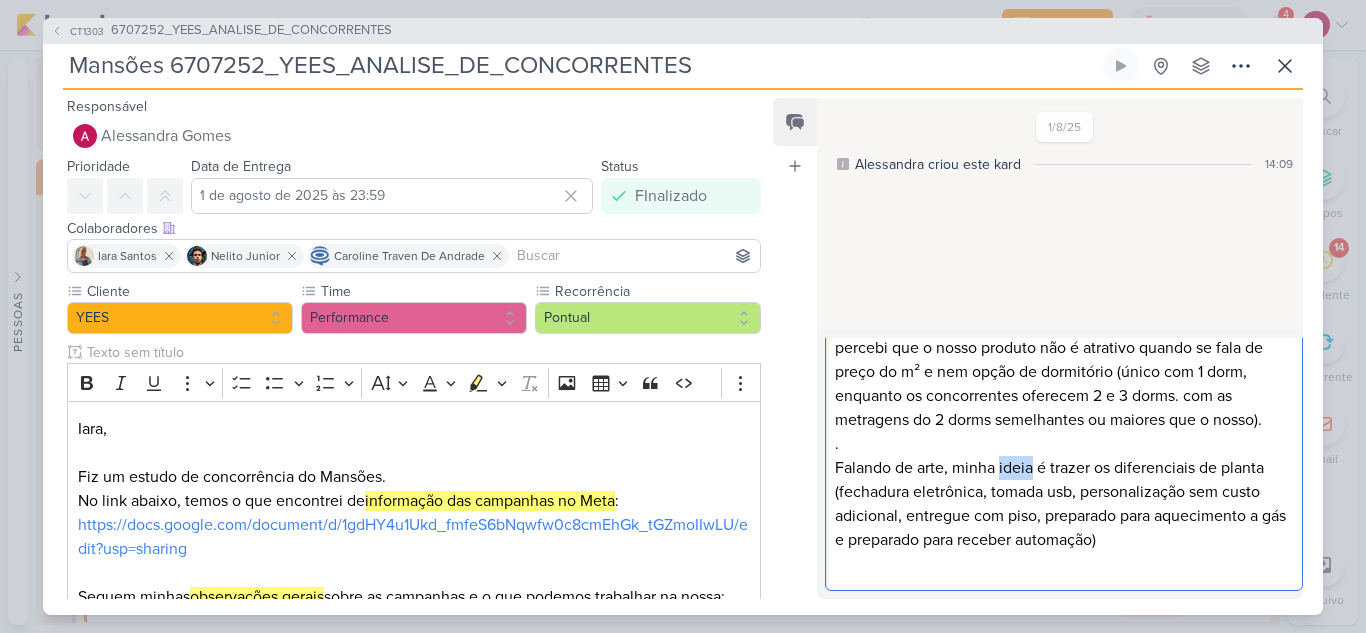 drag, startPoint x: 998, startPoint y: 471, endPoint x: 1035, endPoint y: 468, distance: 37.12142 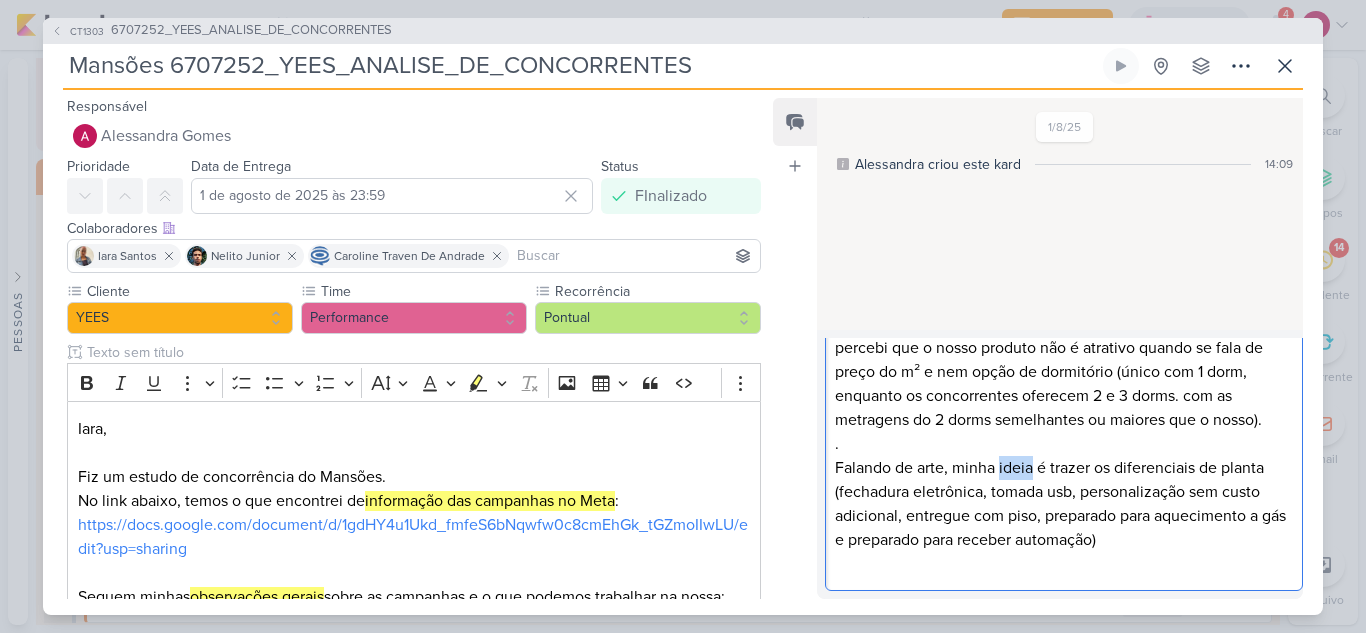 click on "Falando de arte, minha ideia é trazer os diferenciais de planta (fechadura eletrônica, tomada usb, personalização sem custo adicional, entregue com piso, preparado para aquecimento a gás e preparado para receber automação)" at bounding box center (1063, 516) 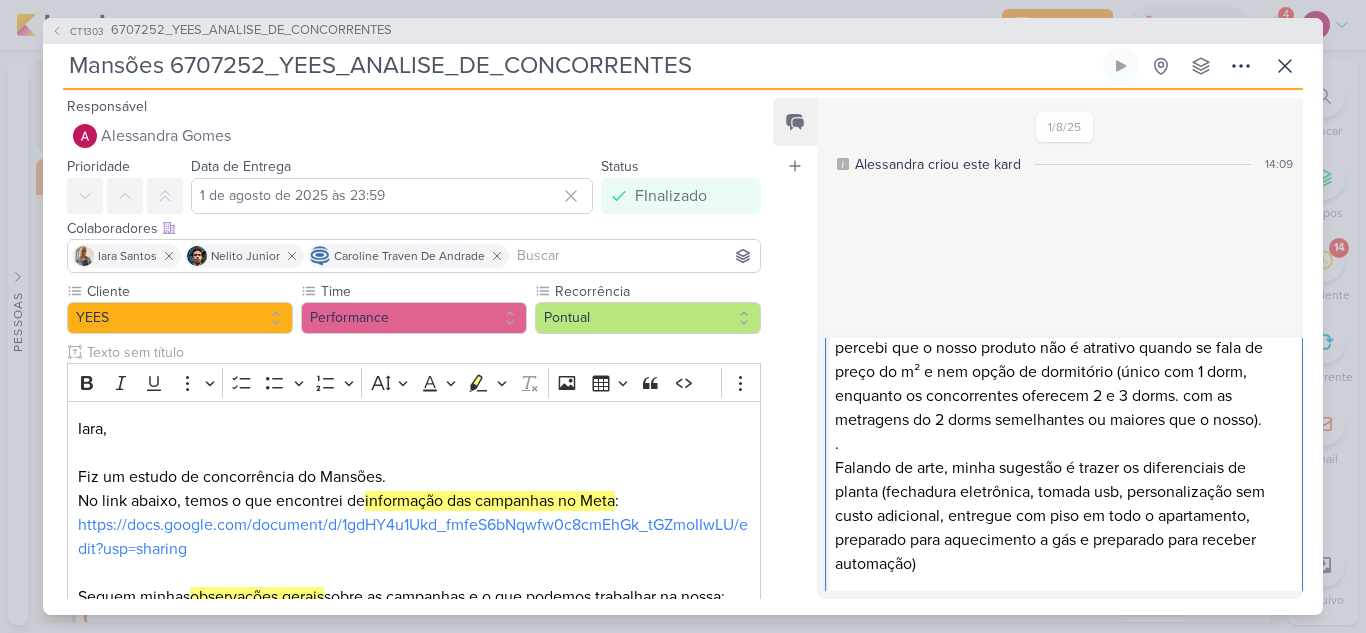 click on "Falando de arte, minha sugestão é trazer os diferenciais de planta (fechadura eletrônica, tomada usb, personalização sem custo adicional, entregue com piso, preparado para aquecimento a gás e preparado para receber automação)" at bounding box center [1063, 528] 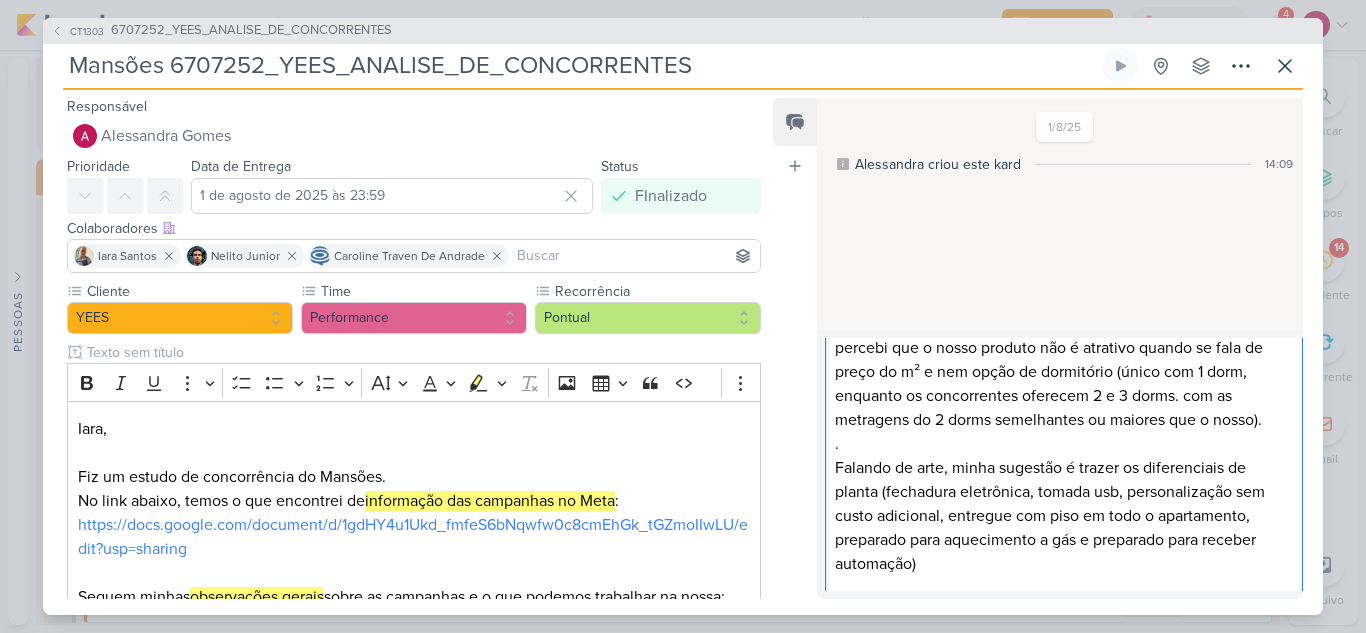 scroll, scrollTop: 104, scrollLeft: 0, axis: vertical 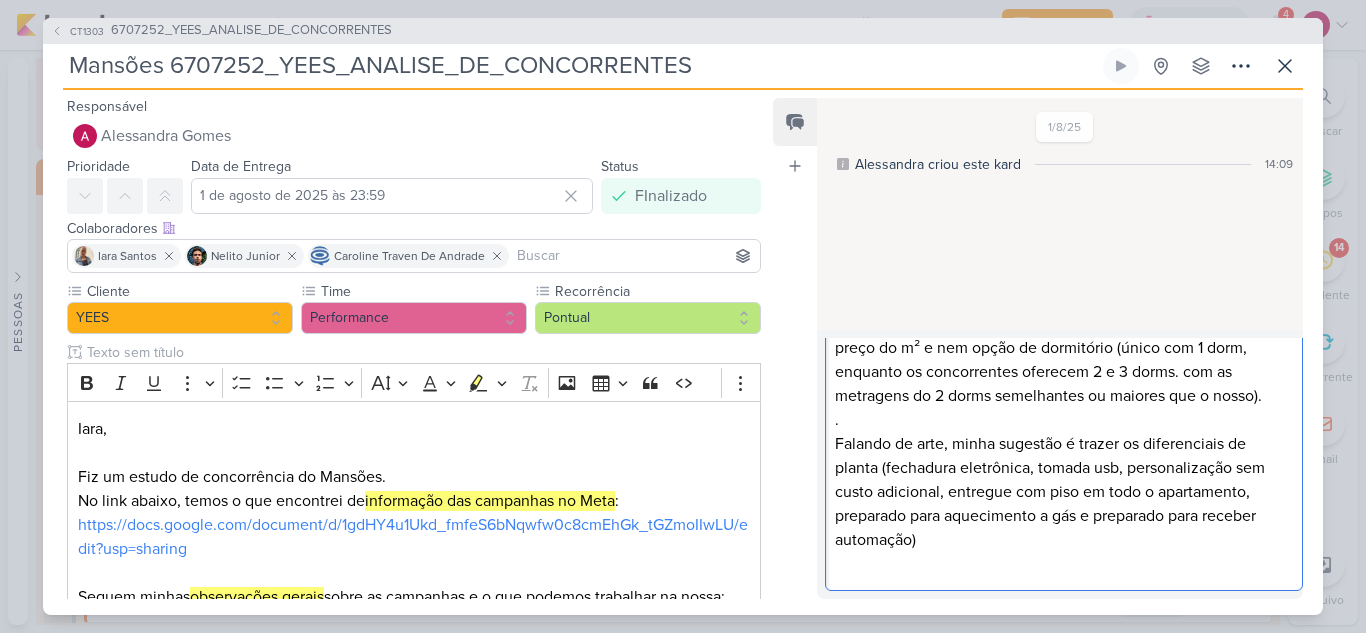 click on "Falando de arte, minha sugestão é trazer os diferenciais de planta (fechadura eletrônica, tomada usb, personalização sem custo adicional, entregue com piso em todo o apartamento, preparado para aquecimento a gás e preparado para receber automação)" at bounding box center [1063, 504] 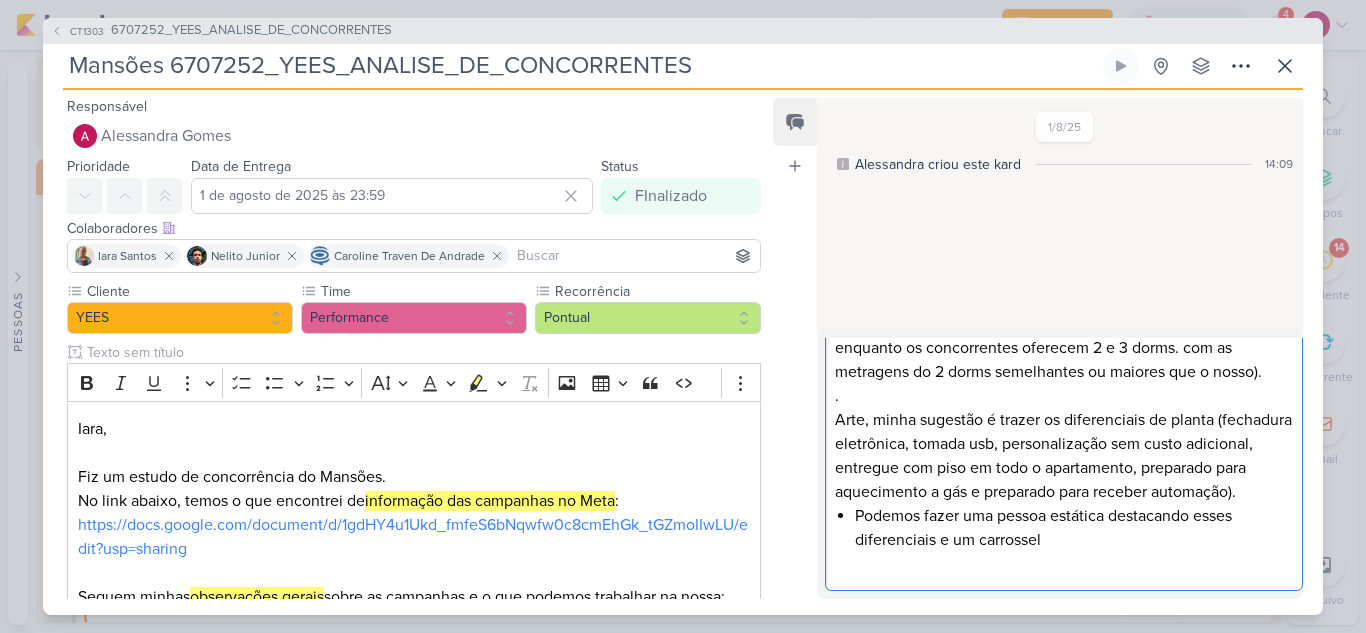 scroll, scrollTop: 152, scrollLeft: 0, axis: vertical 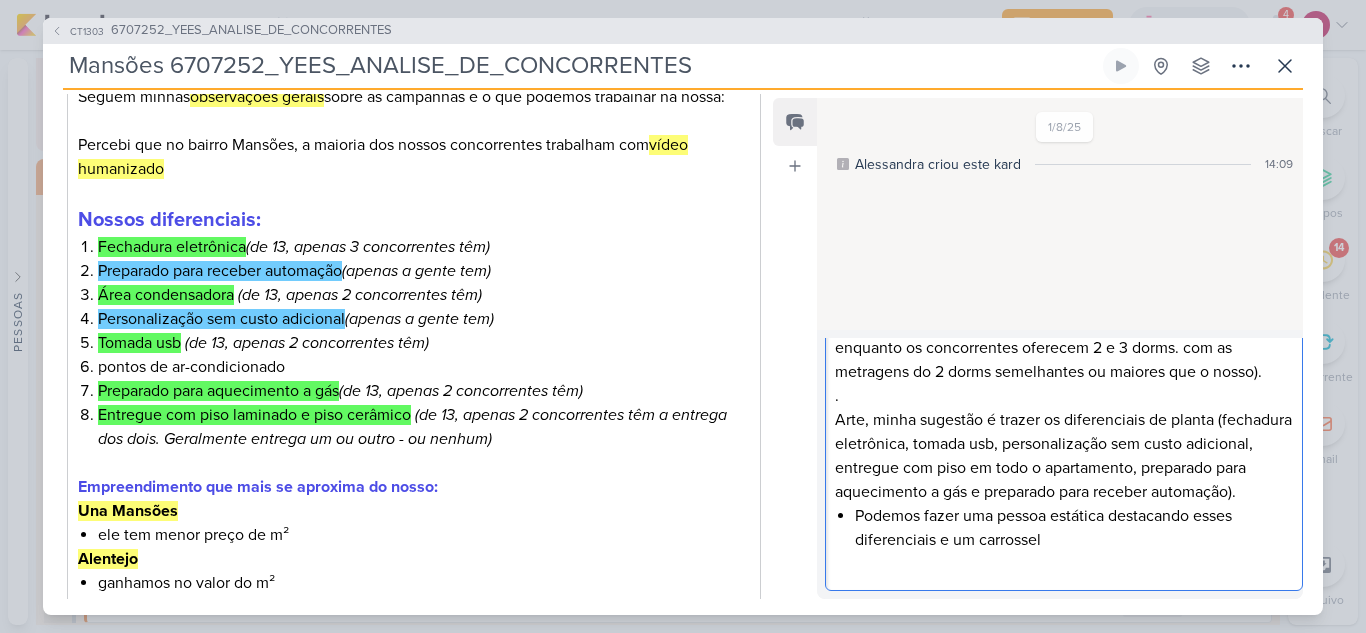 click on "⁠⁠⁠⁠⁠⁠⁠Podemos fazer uma pessoa estática destacando esses diferenciais e um carrossel" at bounding box center [1073, 540] 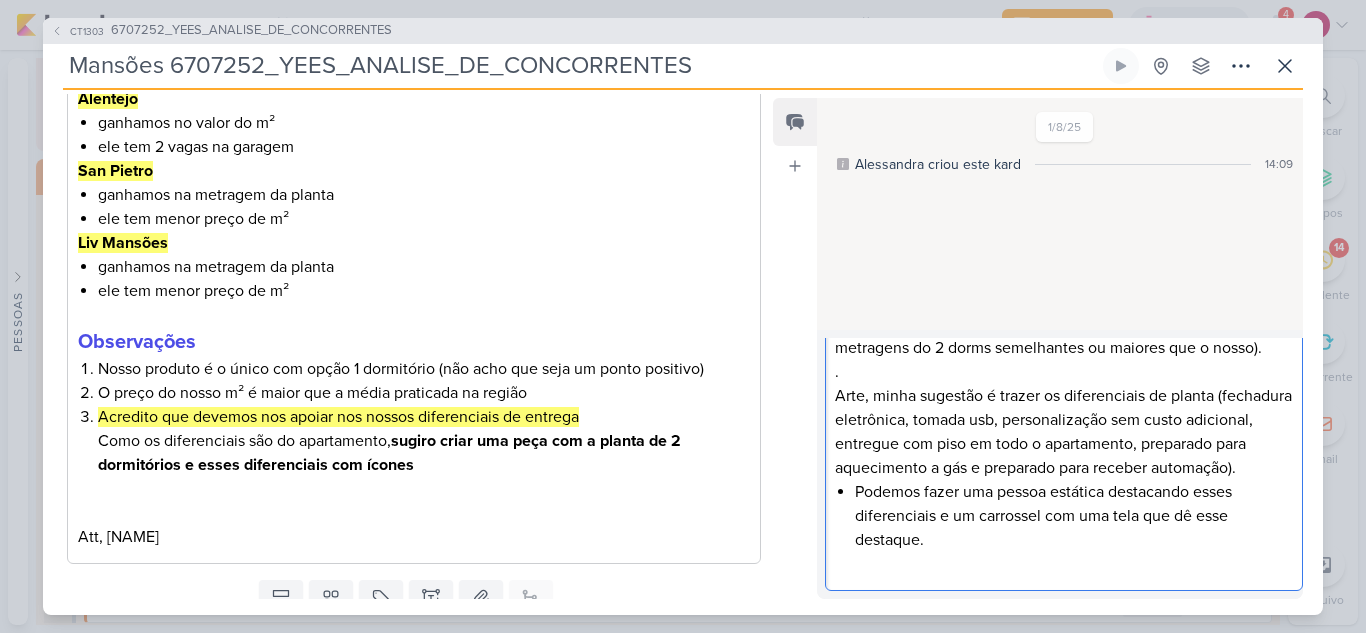 scroll, scrollTop: 860, scrollLeft: 0, axis: vertical 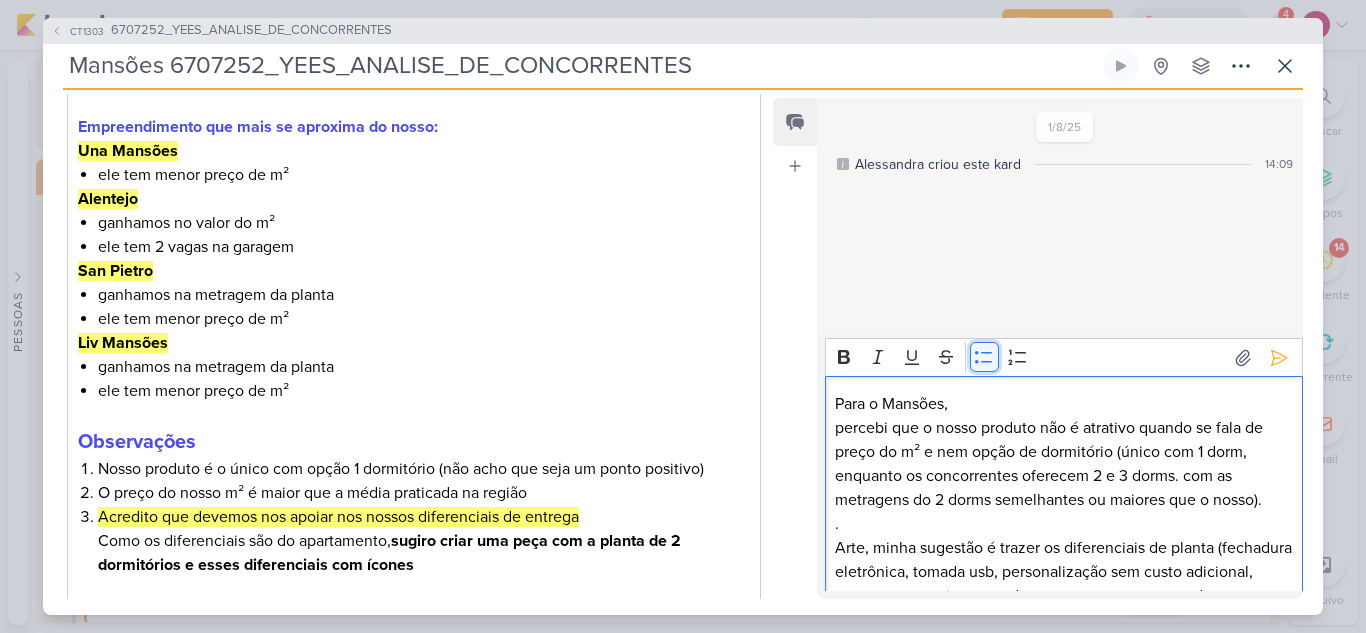 click 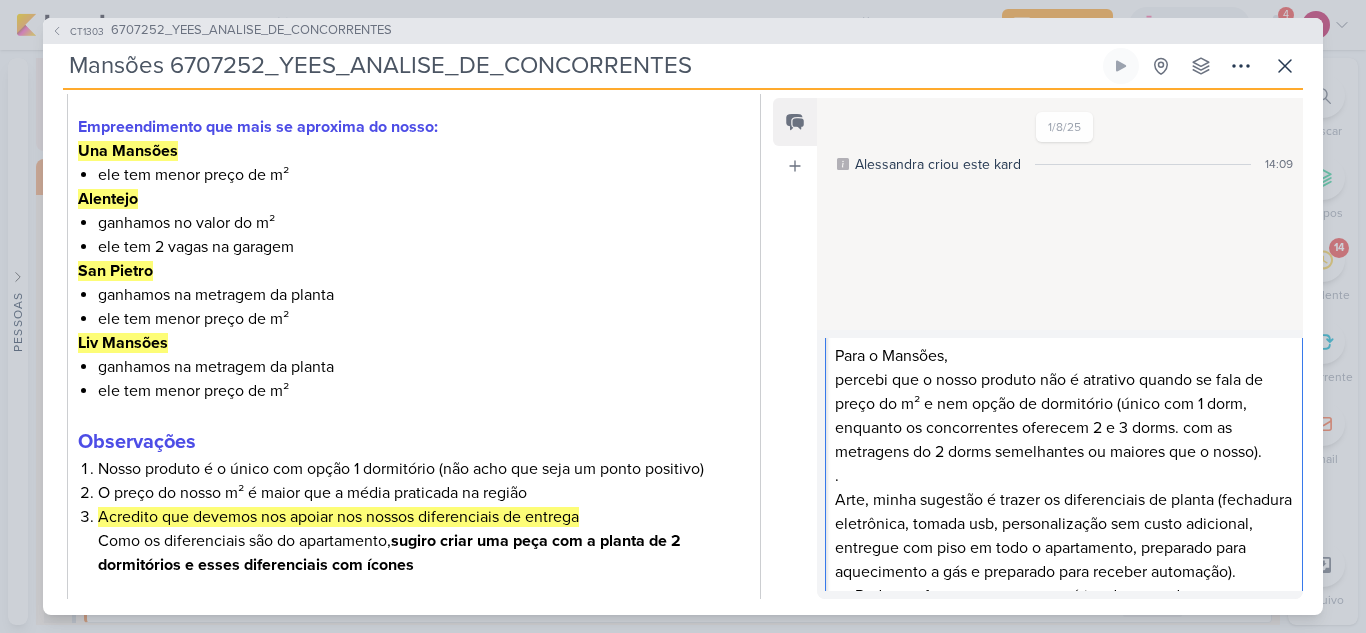 scroll, scrollTop: 0, scrollLeft: 0, axis: both 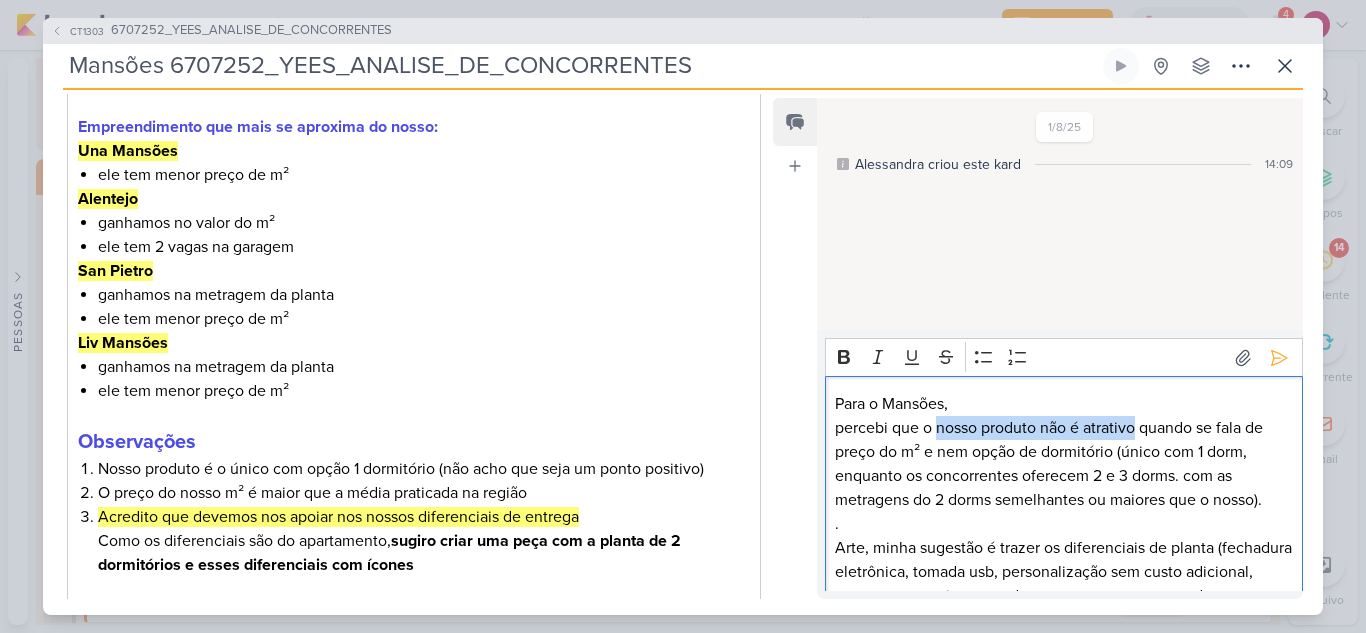 drag, startPoint x: 939, startPoint y: 430, endPoint x: 1117, endPoint y: 429, distance: 178.0028 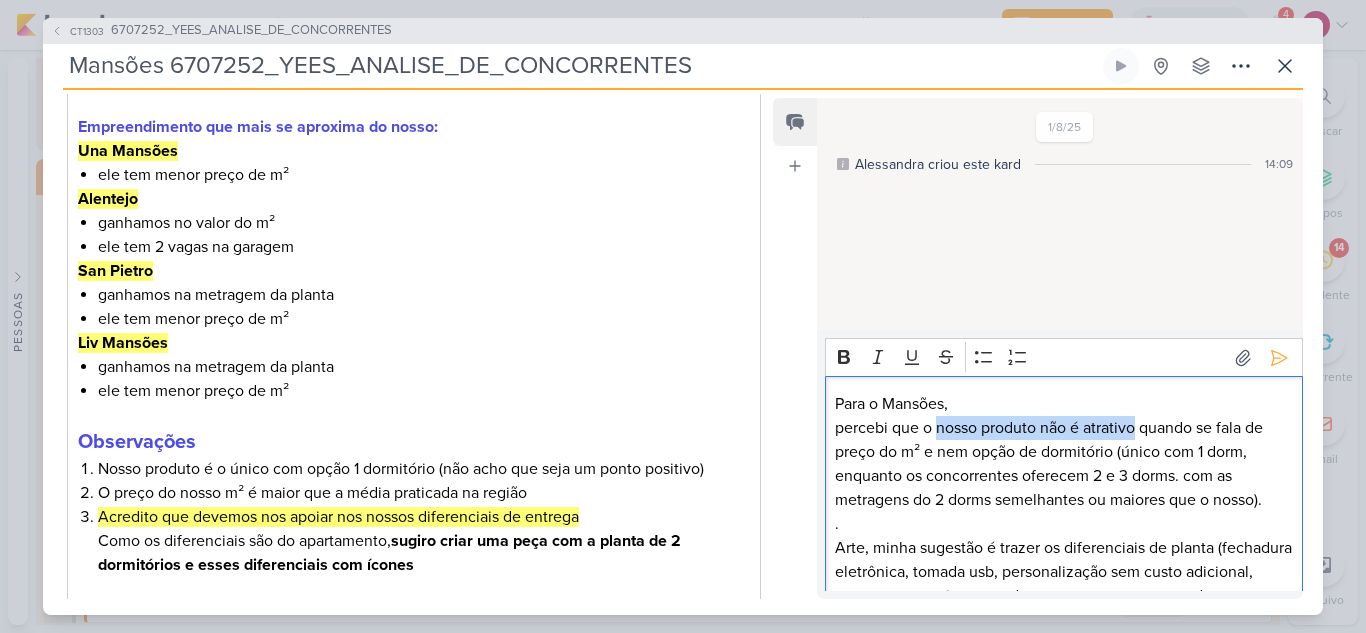click on "percebi que o nosso produto não é atrativo quando se fala de preço do m² e nem opção de dormitório (único com 1 dorm, enquanto os concorrentes oferecem 2 e 3 dorms. com as metragens do 2 dorms semelhantes ou maiores que o nosso)." at bounding box center (1063, 464) 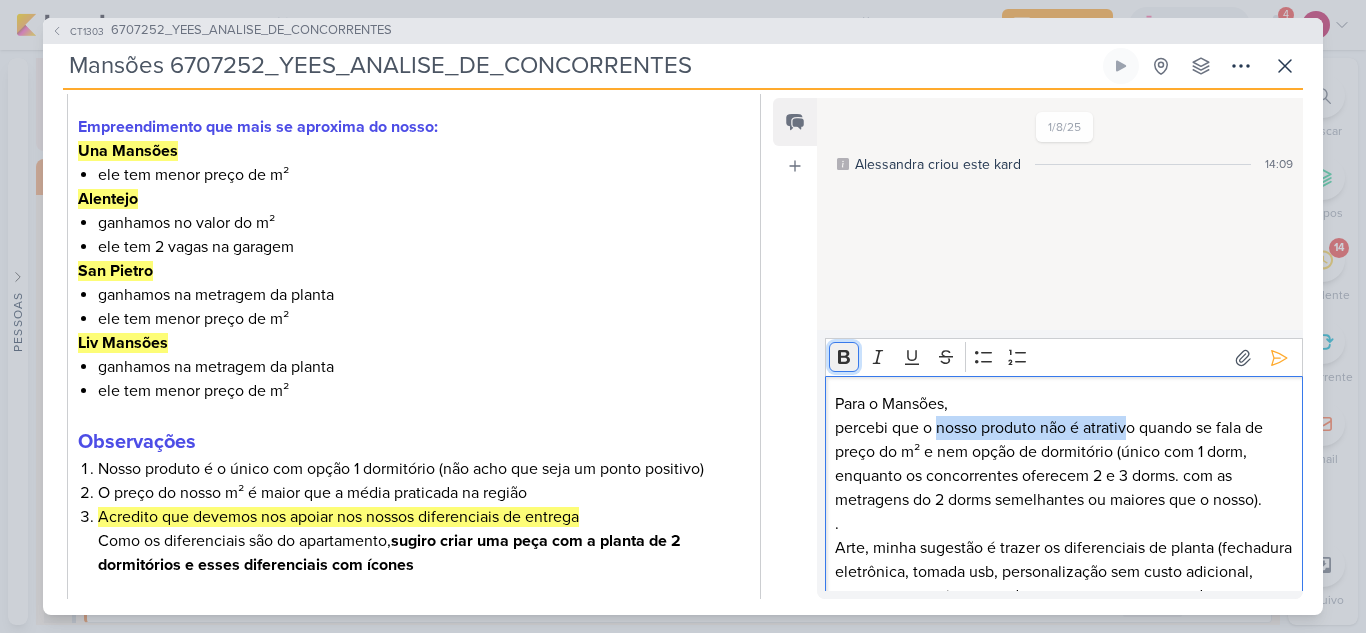 click 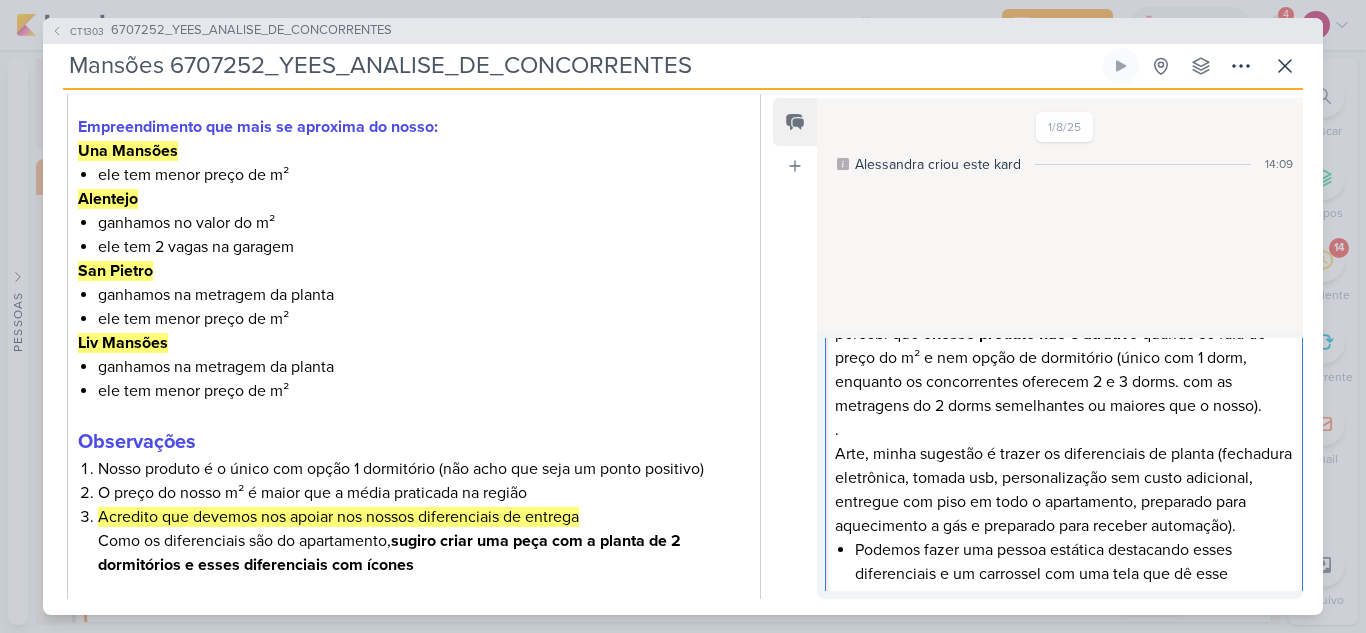 scroll, scrollTop: 100, scrollLeft: 0, axis: vertical 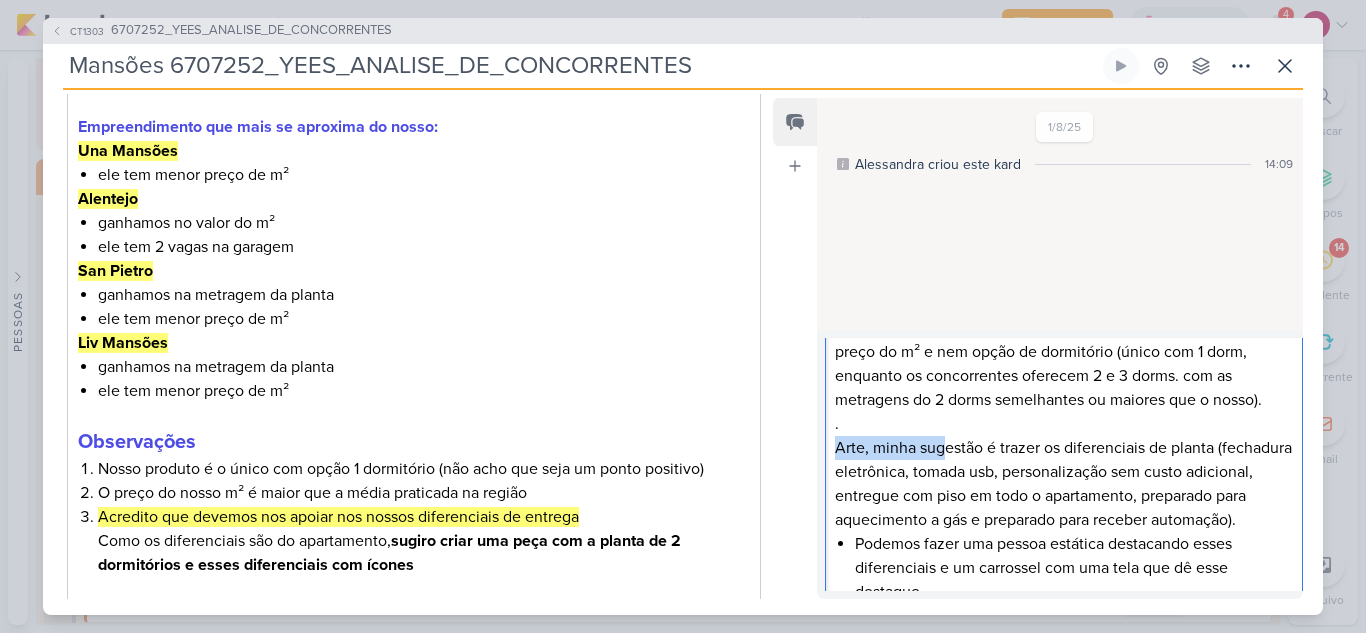 drag, startPoint x: 945, startPoint y: 445, endPoint x: 827, endPoint y: 451, distance: 118.15244 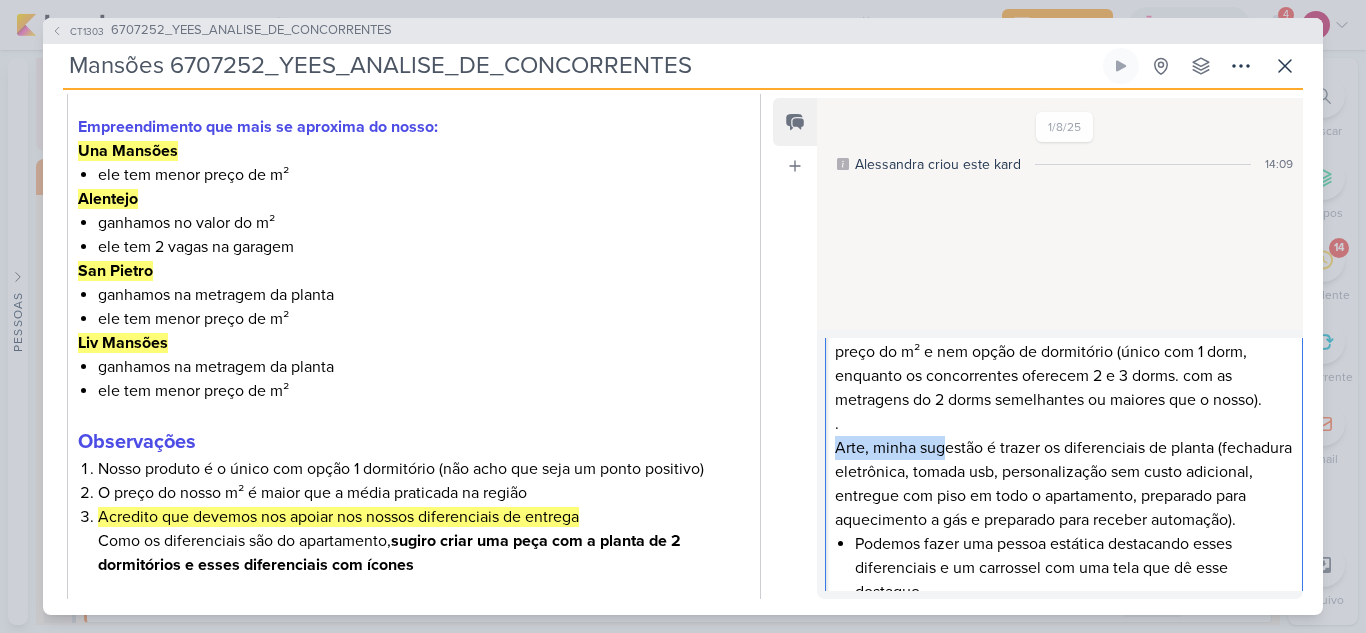 click on "Para o Mansões,  percebi que o  nosso produto não é atrativ o quando se fala de preço do m² e nem opção de dormitório (único com 1 dorm, enquanto os concorrentes oferecem 2 e 3 dorms. com as metragens do 2 dorms semelhantes ou maiores que o nosso). . Falando de arte, minha sugestão é trazer os diferenciais de planta (fechadura eletrônica, tomada usb, personalização sem custo adicional, entregue com piso em todo o apartamento, preparado para aquecimento a gás e preparado para receber automação). Podemos fazer uma pessoa estática destacando esses diferenciais e um carrossel com uma tela que dê esse destaque. . Para Google, se a gente tiver o morada nesse produto, sugir incluir a extensão de whatsapp na rede de pesquisa." at bounding box center [1064, 507] 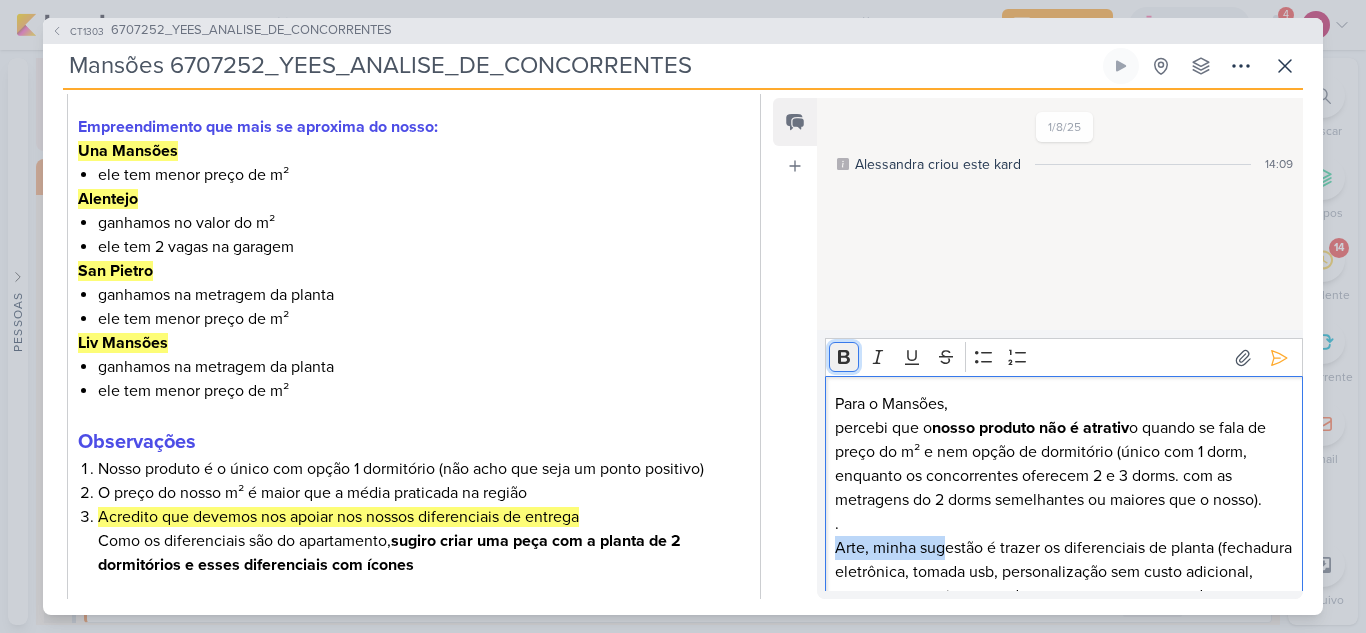click 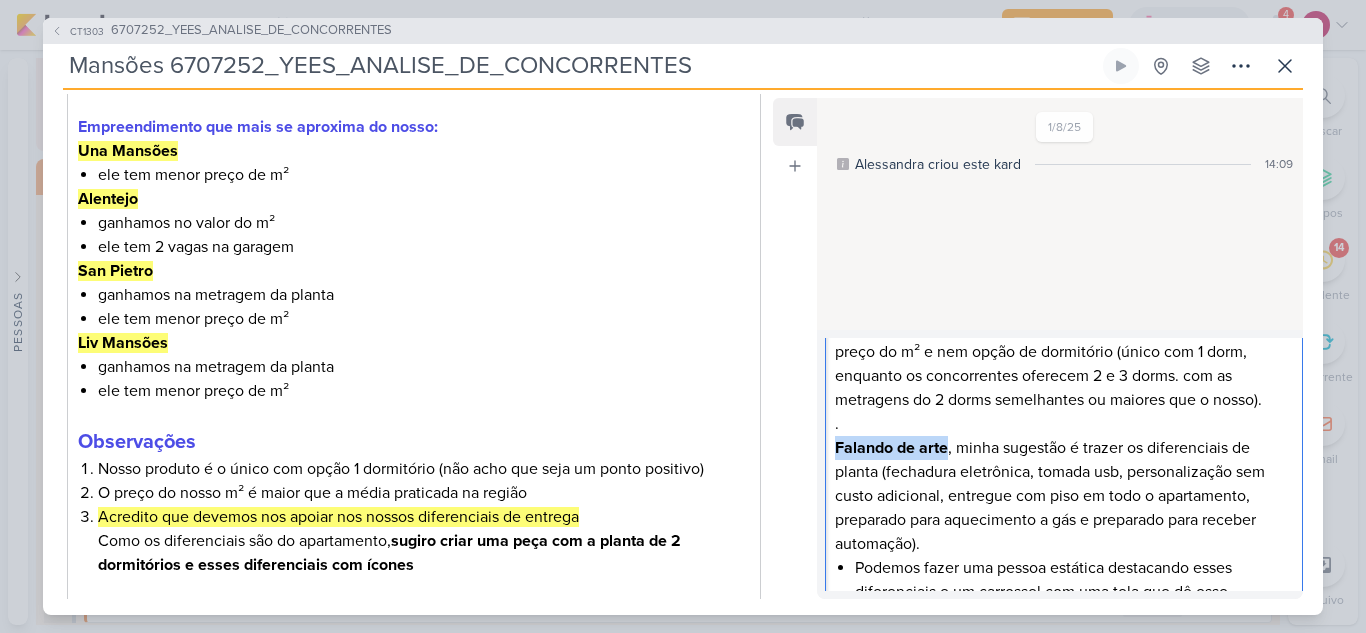 scroll, scrollTop: 200, scrollLeft: 0, axis: vertical 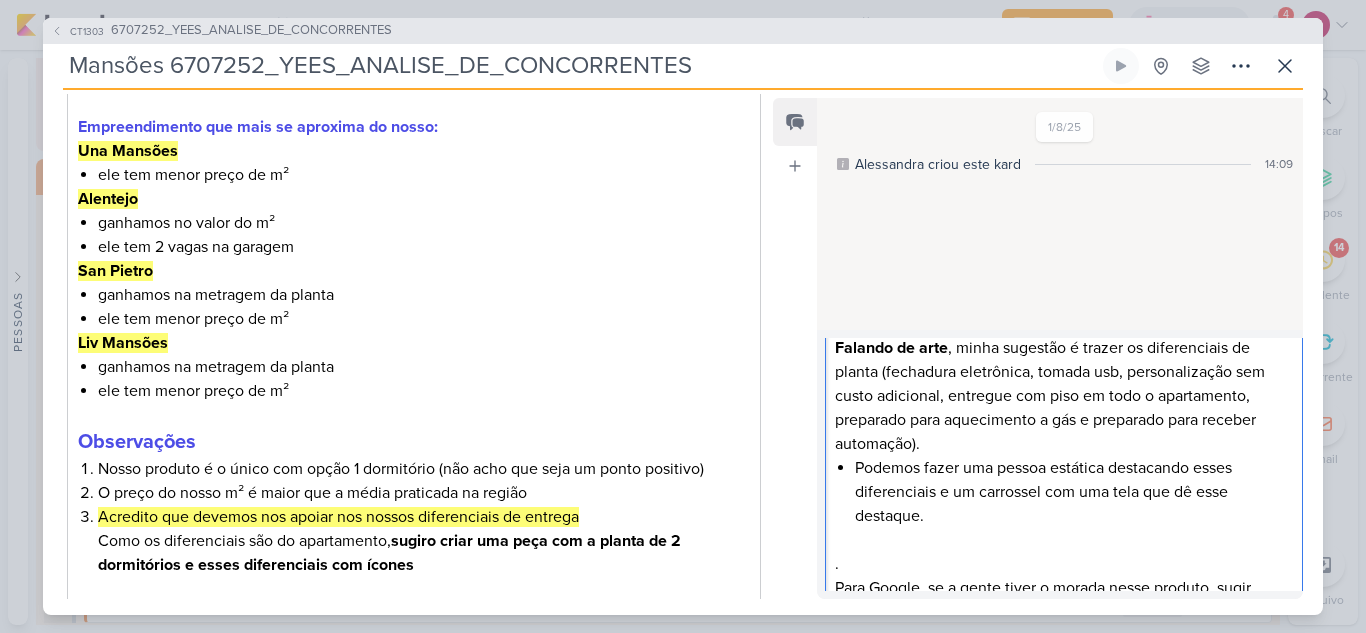 click on "Podemos fazer uma pessoa estática destacando esses diferenciais e um carrossel com uma tela que dê esse destaque." at bounding box center (1073, 492) 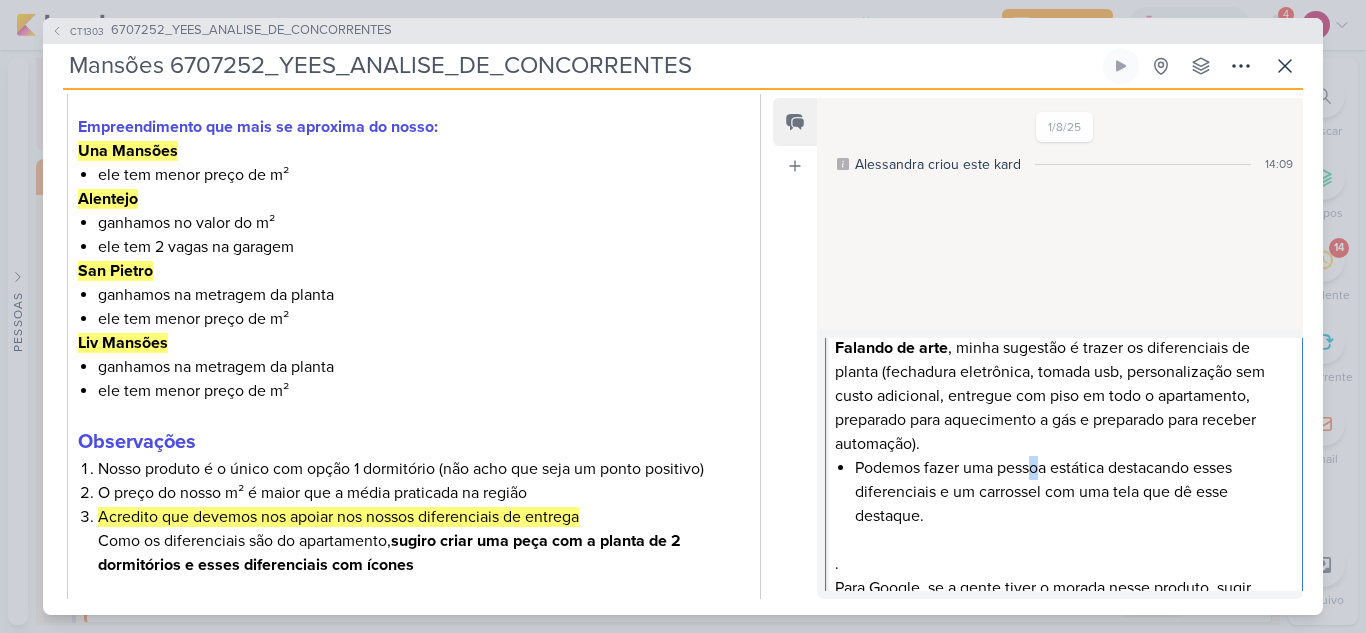 drag, startPoint x: 1041, startPoint y: 464, endPoint x: 1028, endPoint y: 467, distance: 13.341664 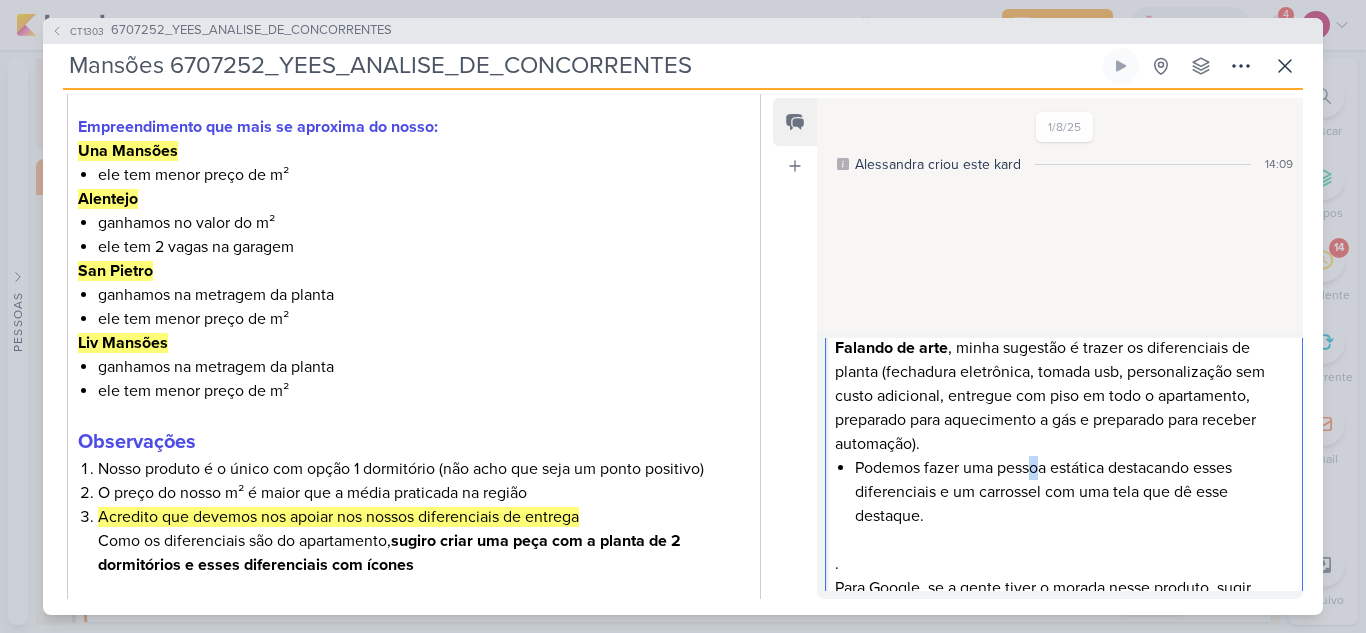 click on "Podemos fazer uma pessoa estática destacando esses diferenciais e um carrossel com uma tela que dê esse destaque." at bounding box center (1073, 492) 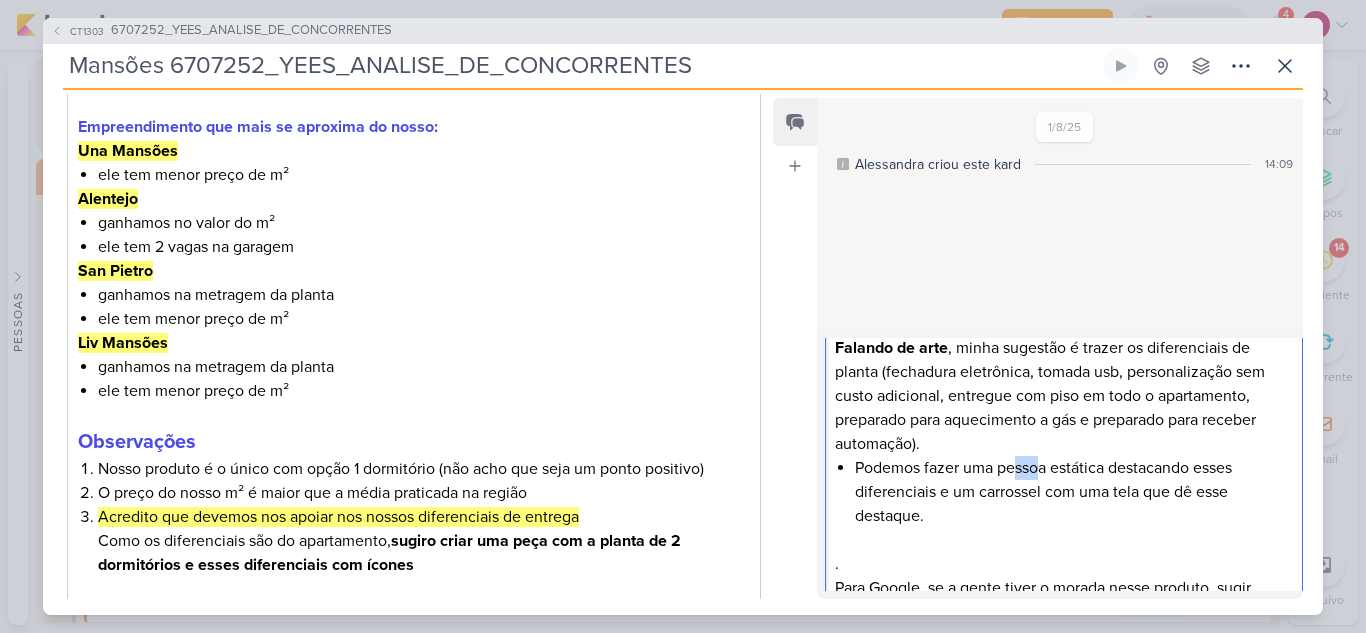 drag, startPoint x: 1039, startPoint y: 470, endPoint x: 1017, endPoint y: 473, distance: 22.203604 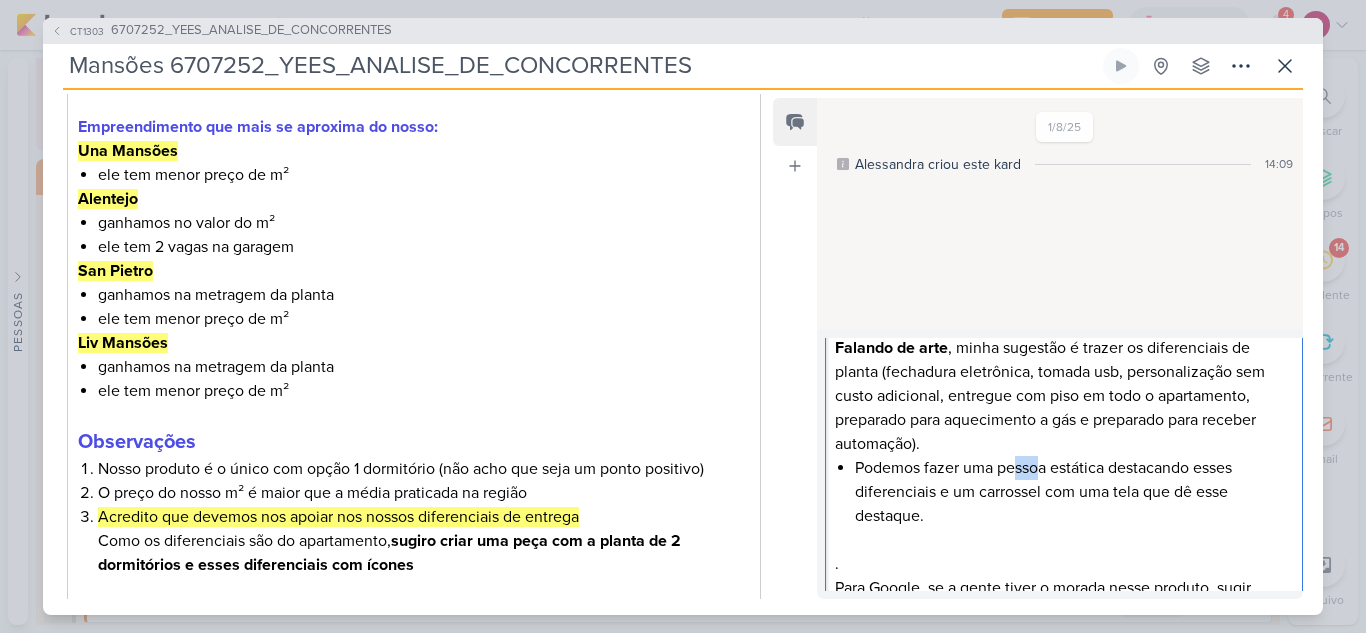 click on "Podemos fazer uma pessoa estática destacando esses diferenciais e um carrossel com uma tela que dê esse destaque." at bounding box center [1073, 492] 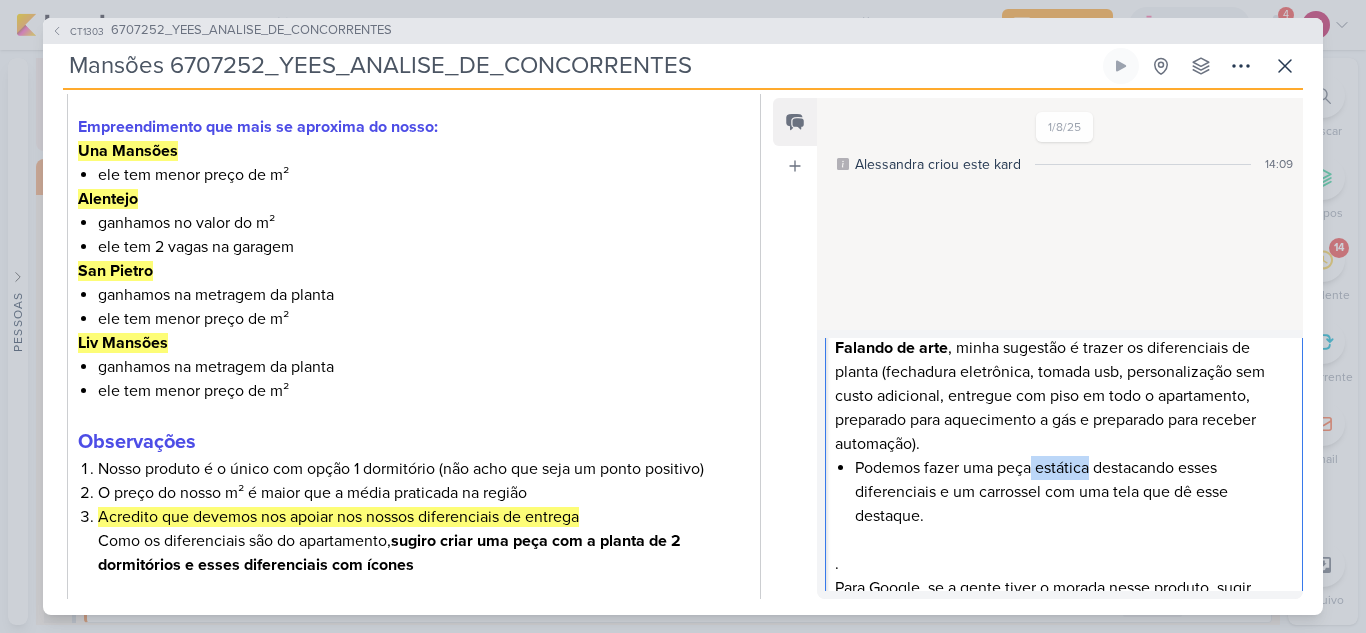 drag, startPoint x: 1088, startPoint y: 464, endPoint x: 1031, endPoint y: 478, distance: 58.694122 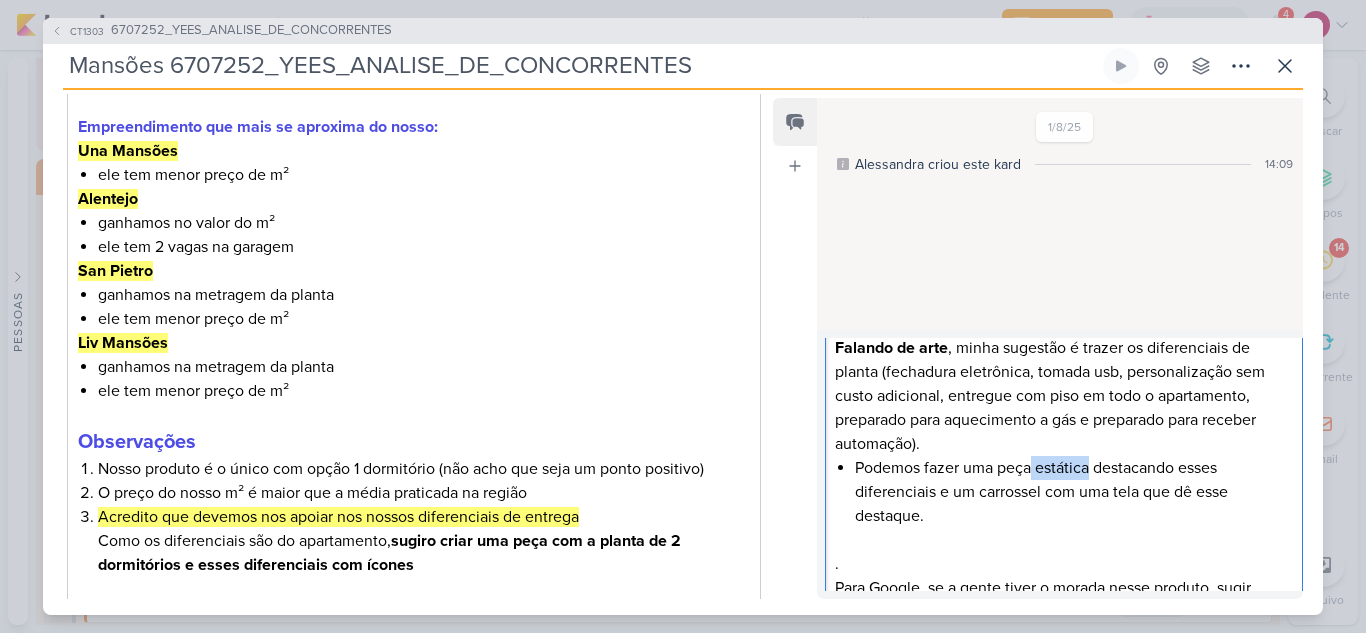 click on "Podemos fazer uma peça estática destacando esses diferenciais e um carrossel com uma tela que dê esse destaque." at bounding box center (1073, 492) 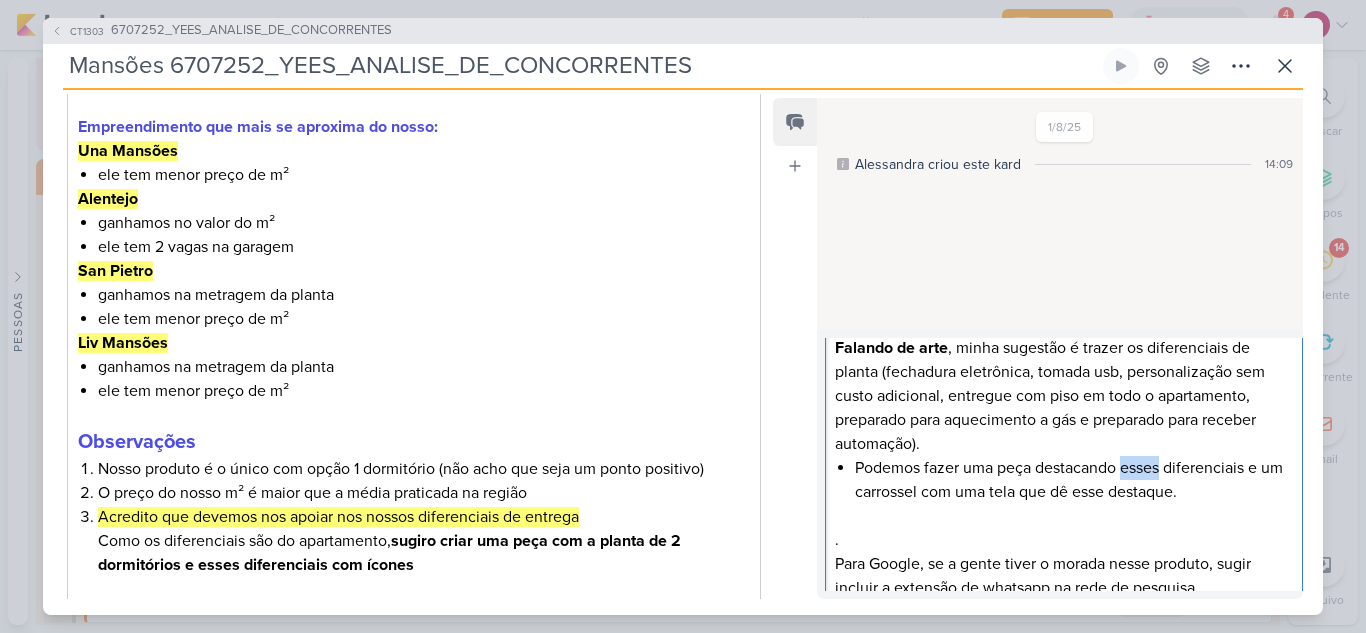 drag, startPoint x: 1127, startPoint y: 475, endPoint x: 1162, endPoint y: 476, distance: 35.014282 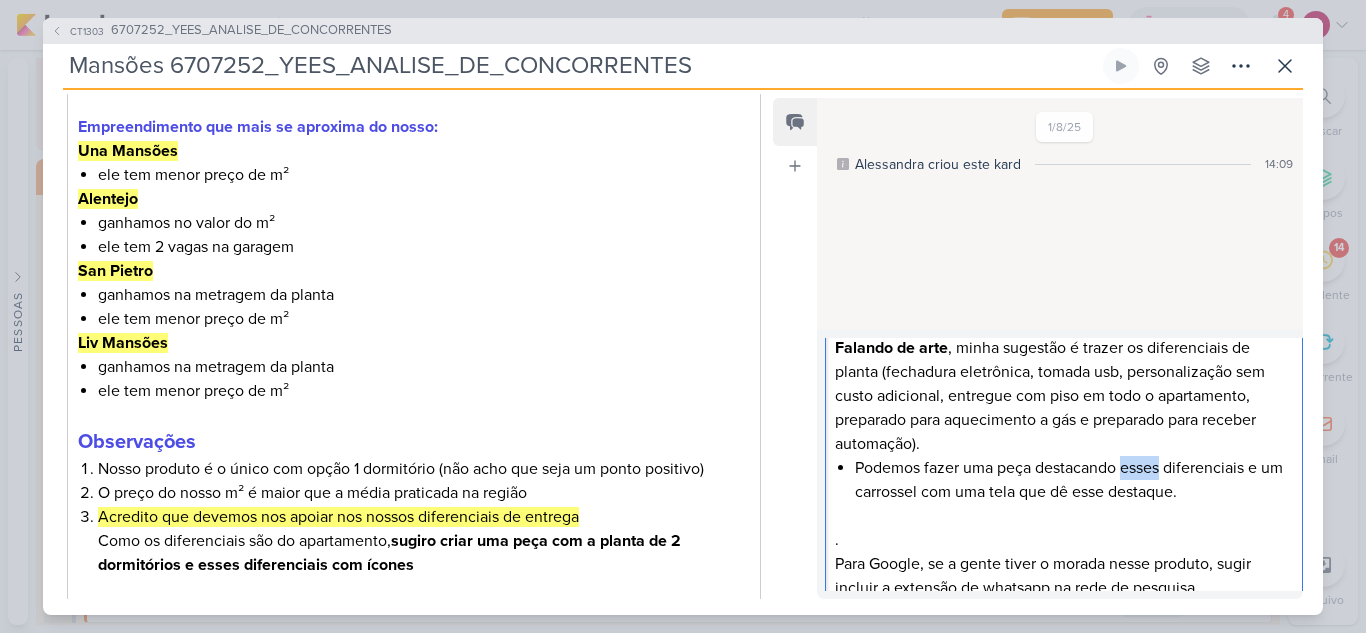 click on "Podemos fazer uma peça destacando esses diferenciais e um carrossel com uma tela que dê esse destaque." at bounding box center [1073, 480] 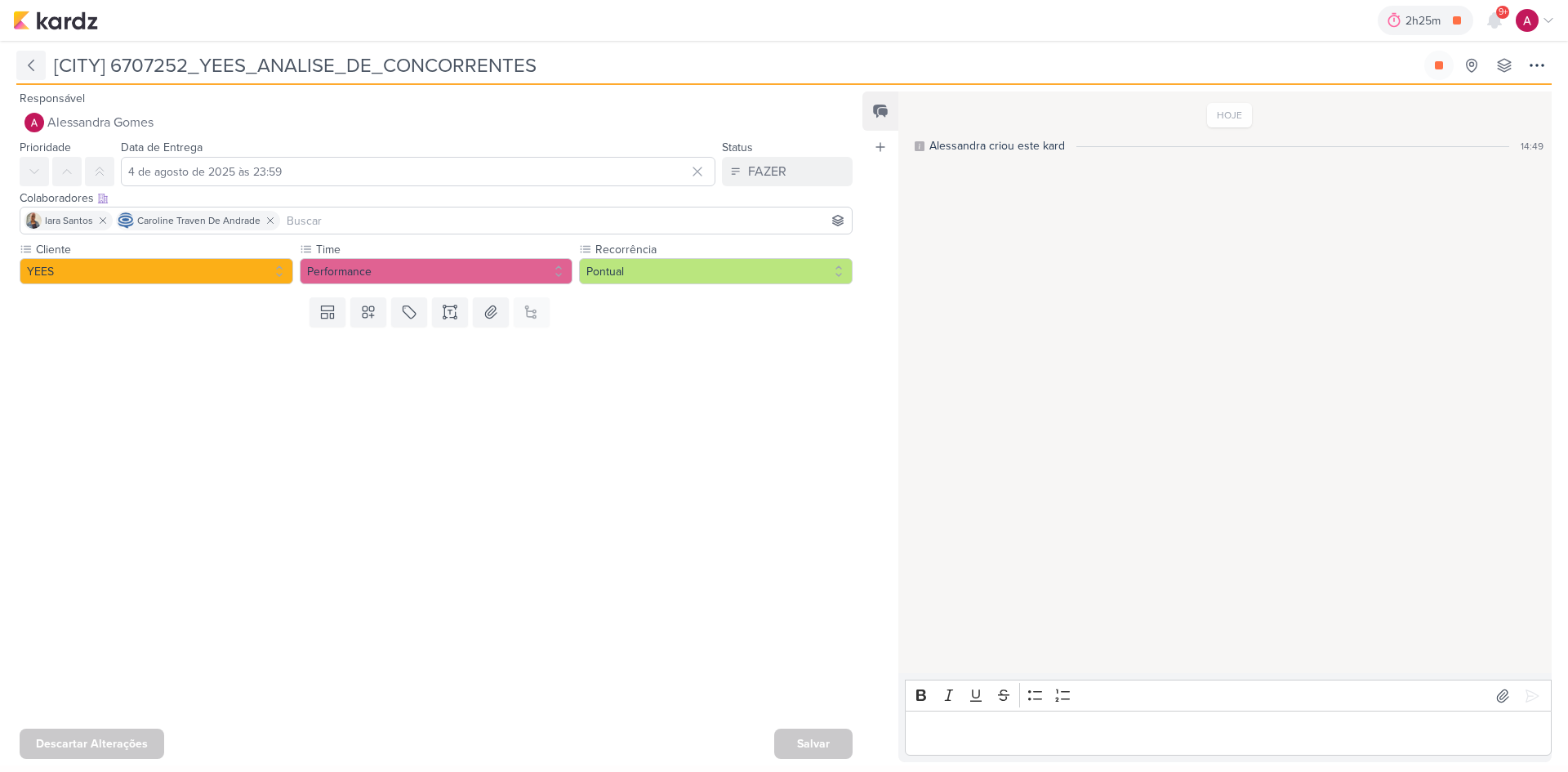 scroll, scrollTop: 0, scrollLeft: 0, axis: both 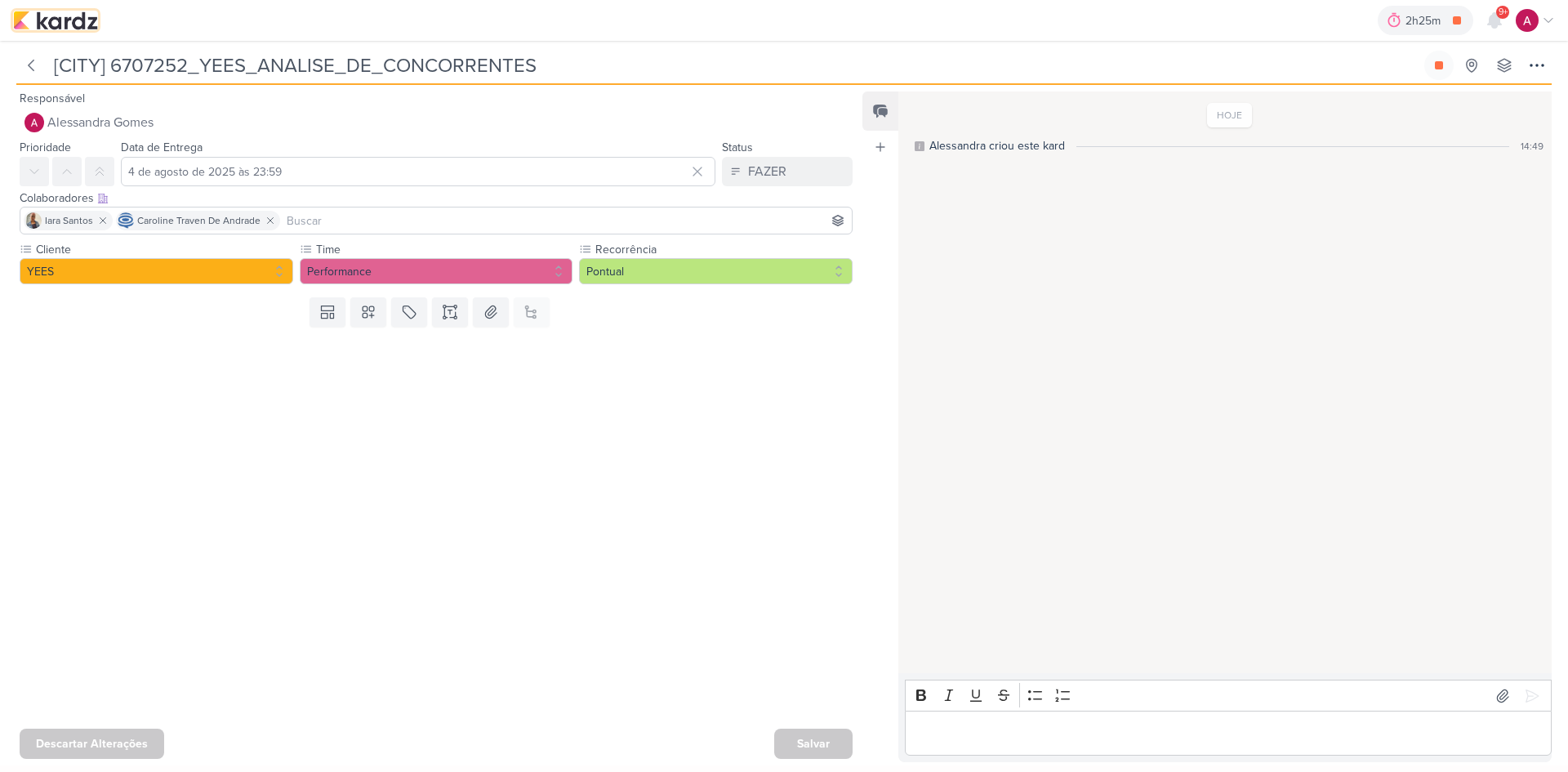 click at bounding box center (56, 20) 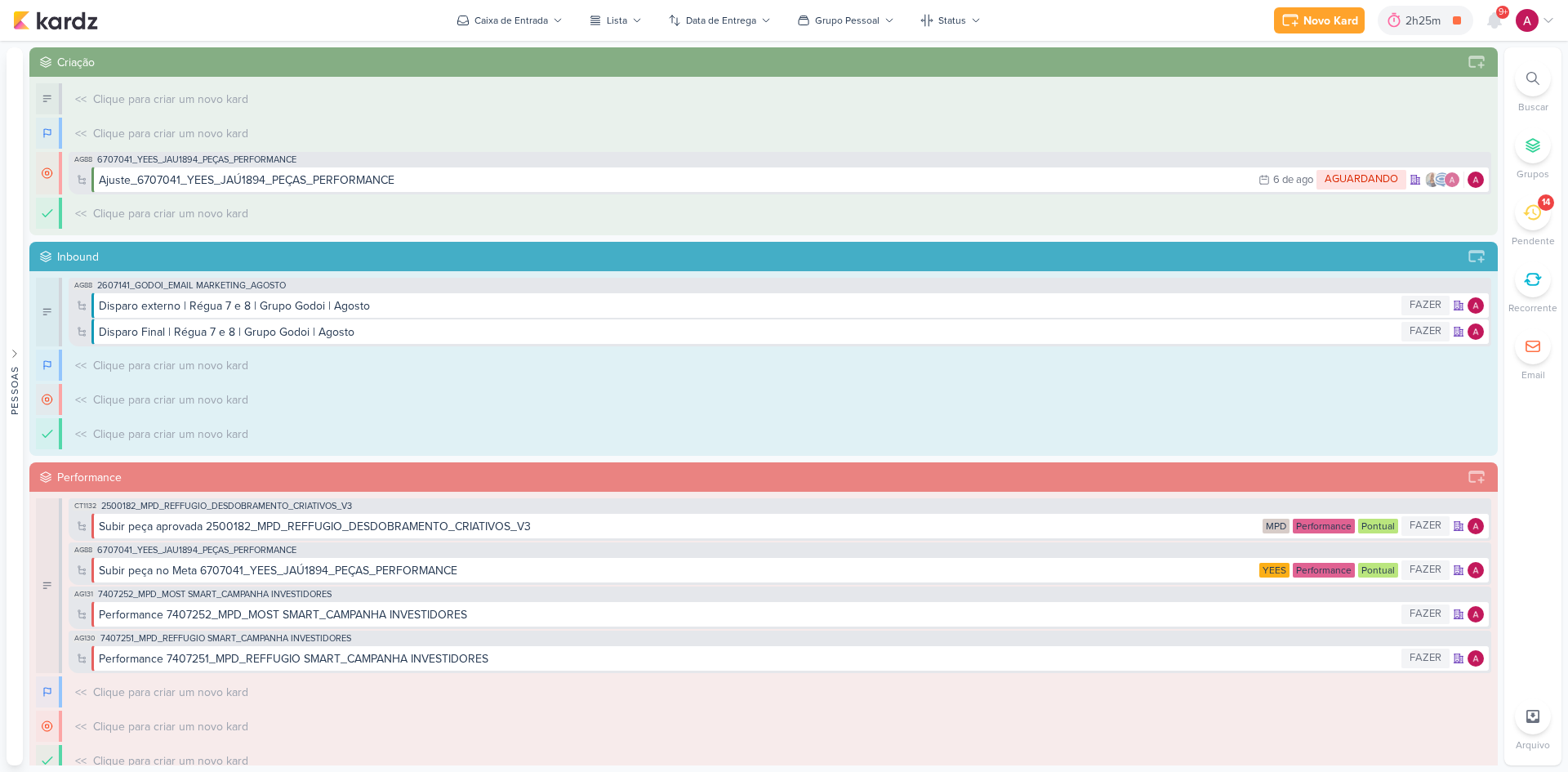scroll, scrollTop: 0, scrollLeft: 0, axis: both 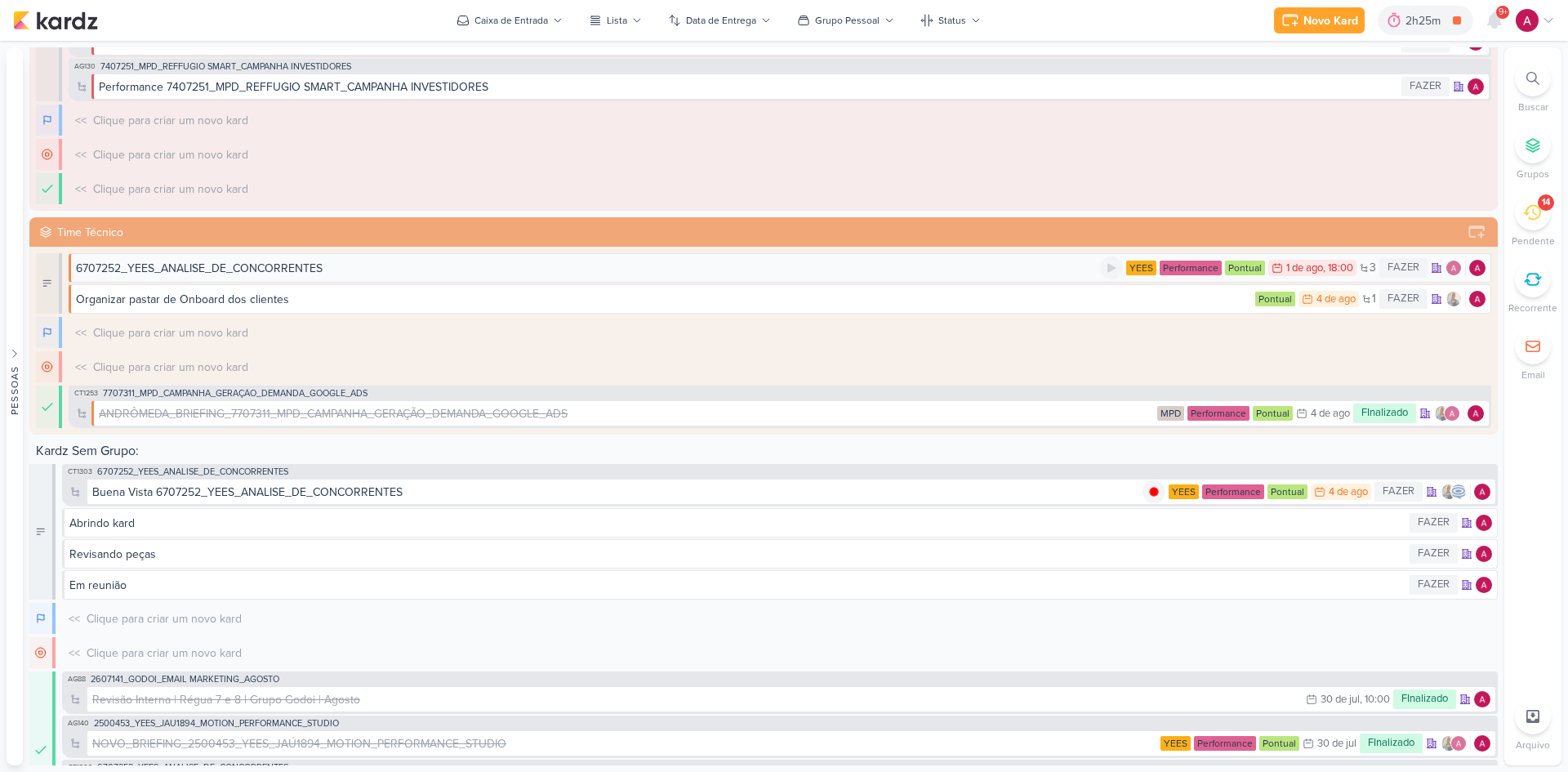 click on "6707252_YEES_ANALISE_DE_CONCORRENTES" at bounding box center (199, 268) 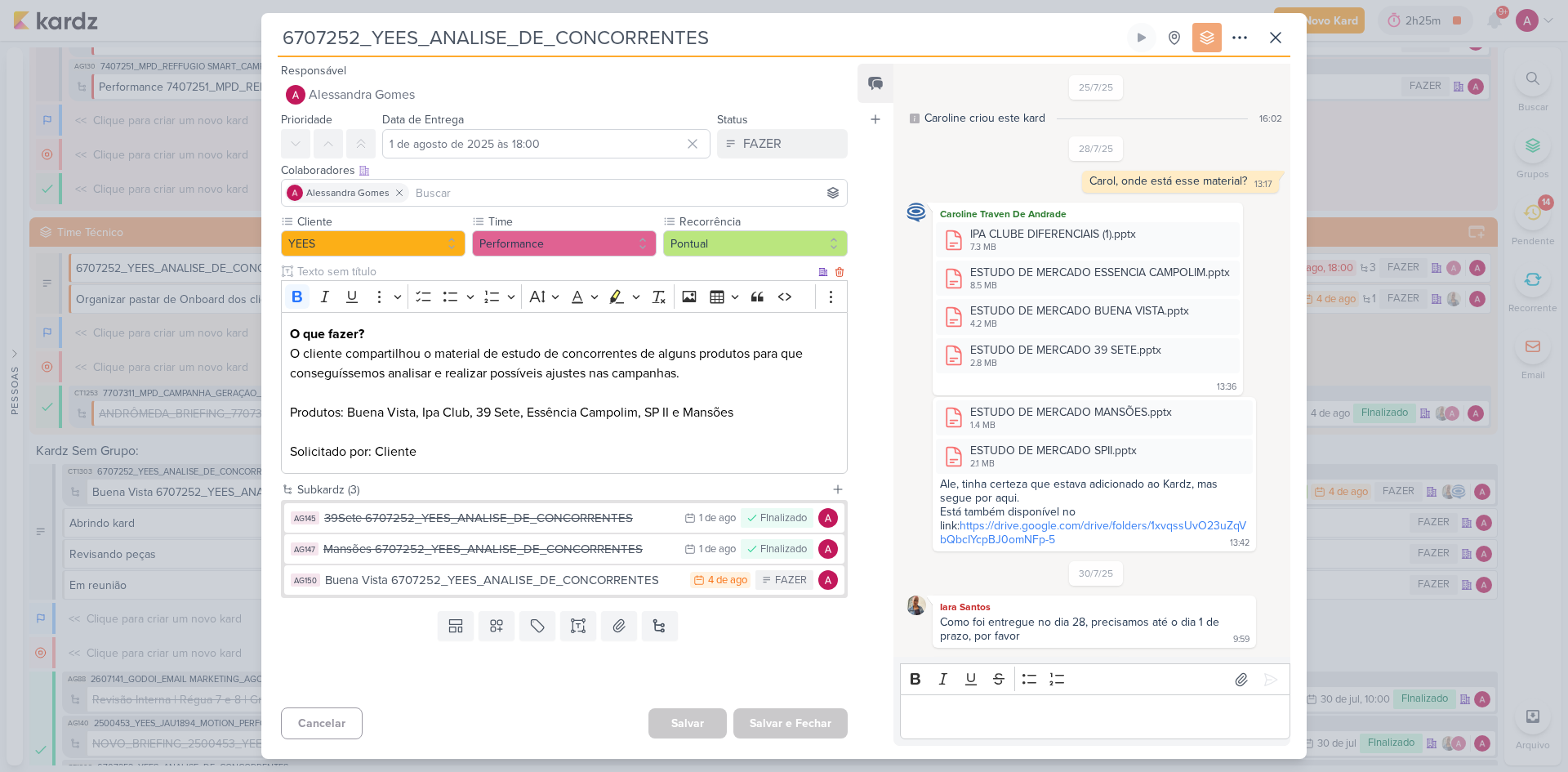 scroll, scrollTop: 167, scrollLeft: 0, axis: vertical 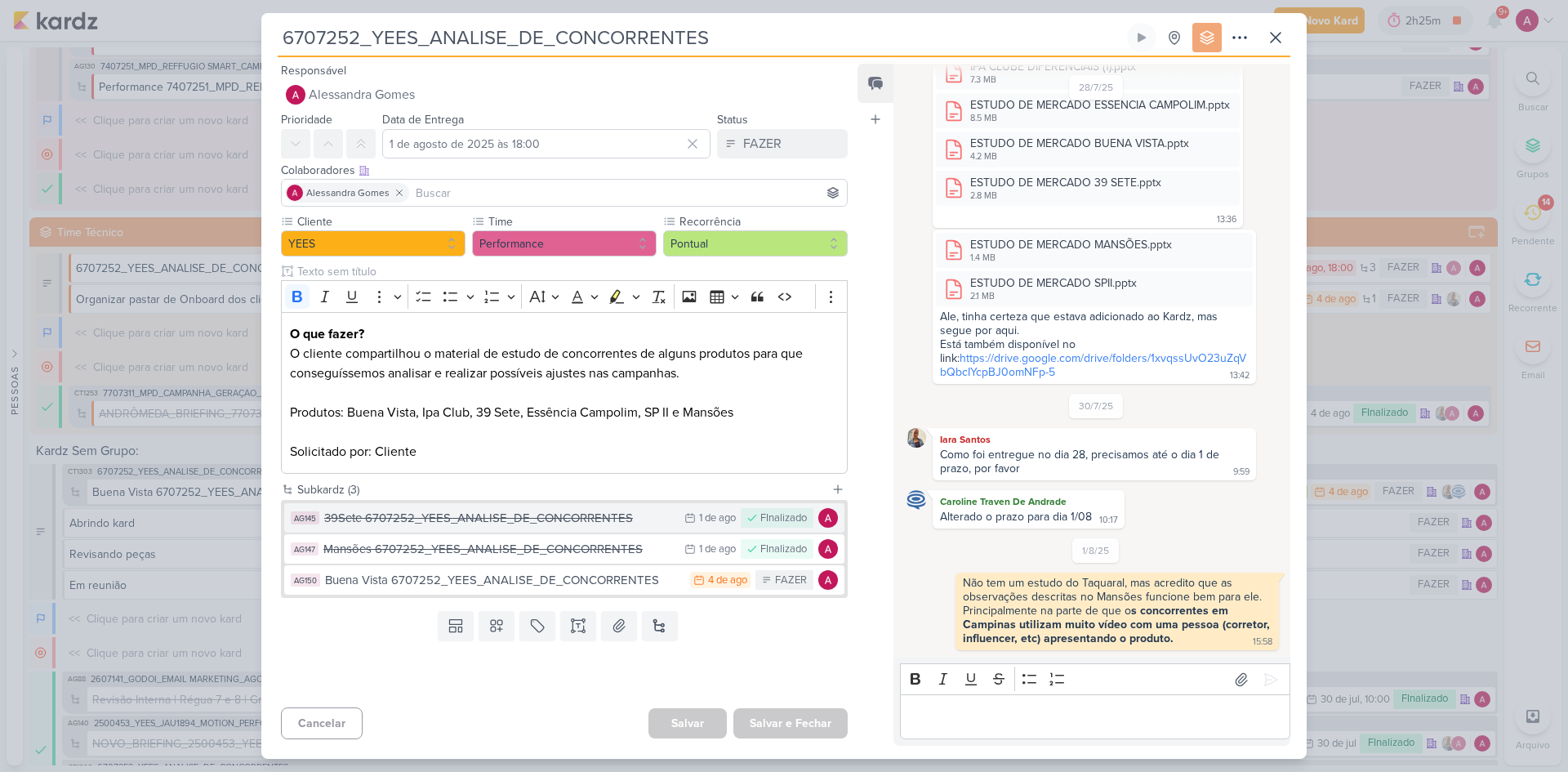 click on "39Sete 6707252_YEES_ANALISE_DE_CONCORRENTES" at bounding box center [500, 518] 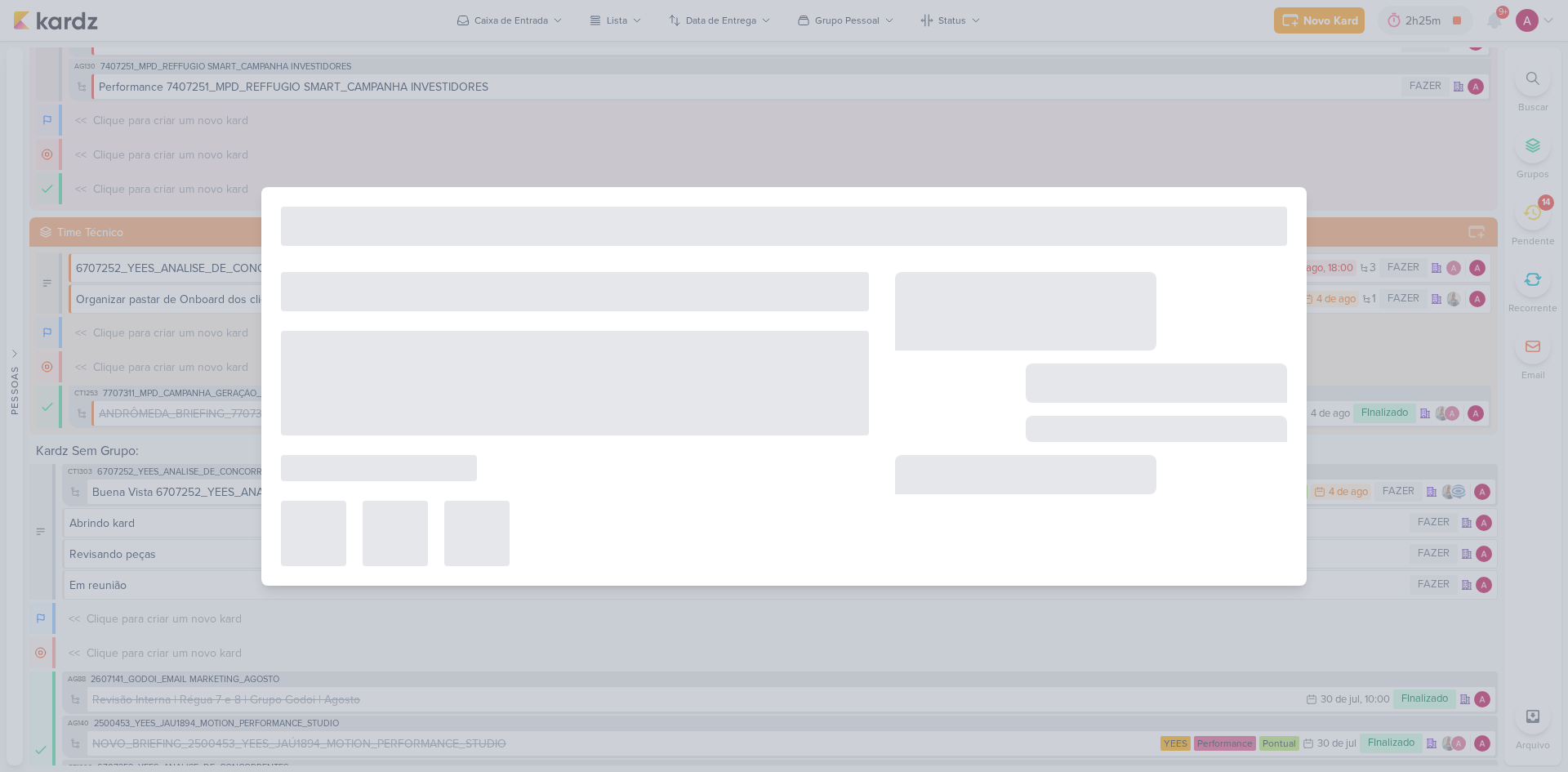 type on "39Sete 6707252_YEES_ANALISE_DE_CONCORRENTES" 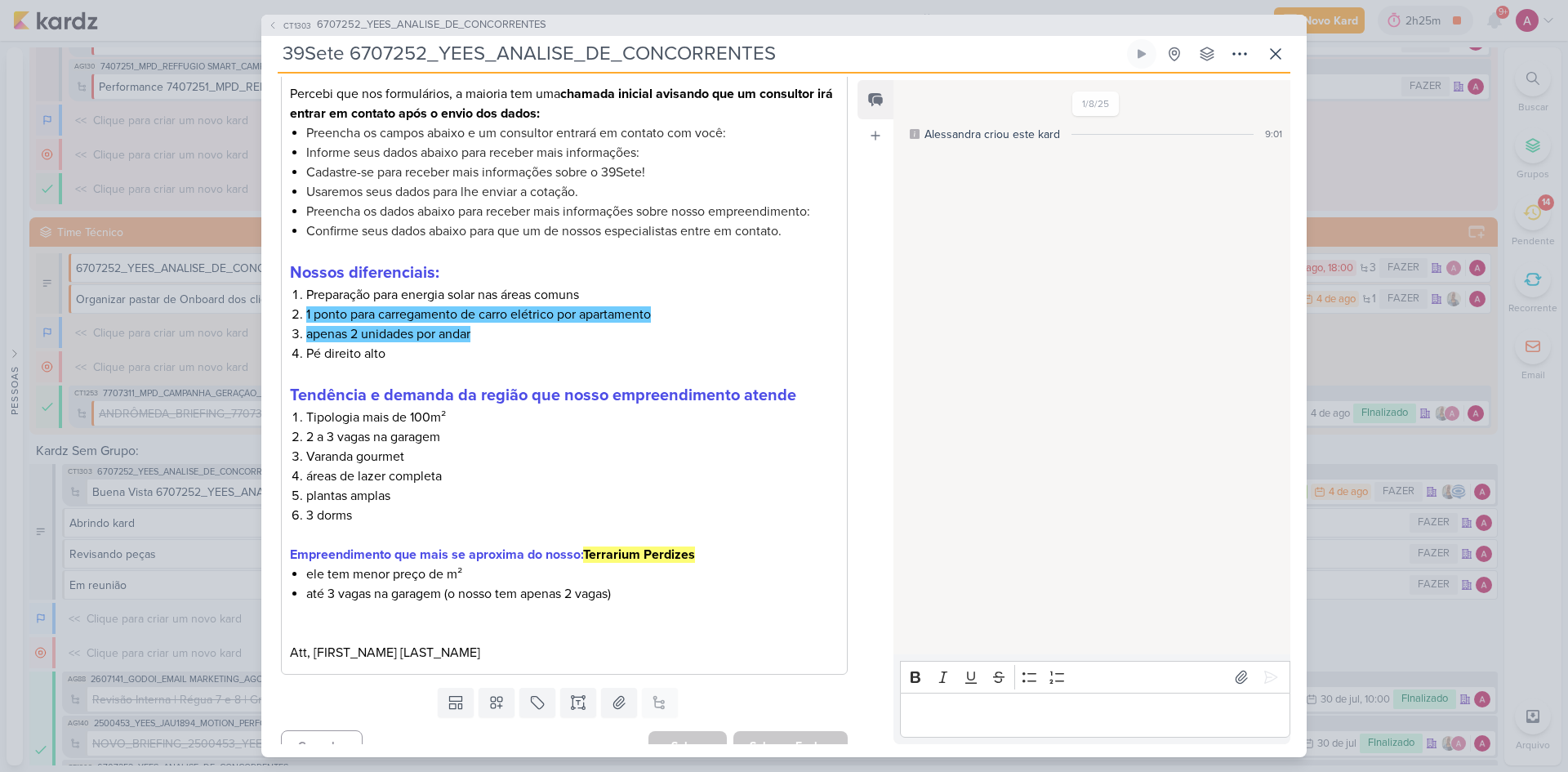 scroll, scrollTop: 474, scrollLeft: 0, axis: vertical 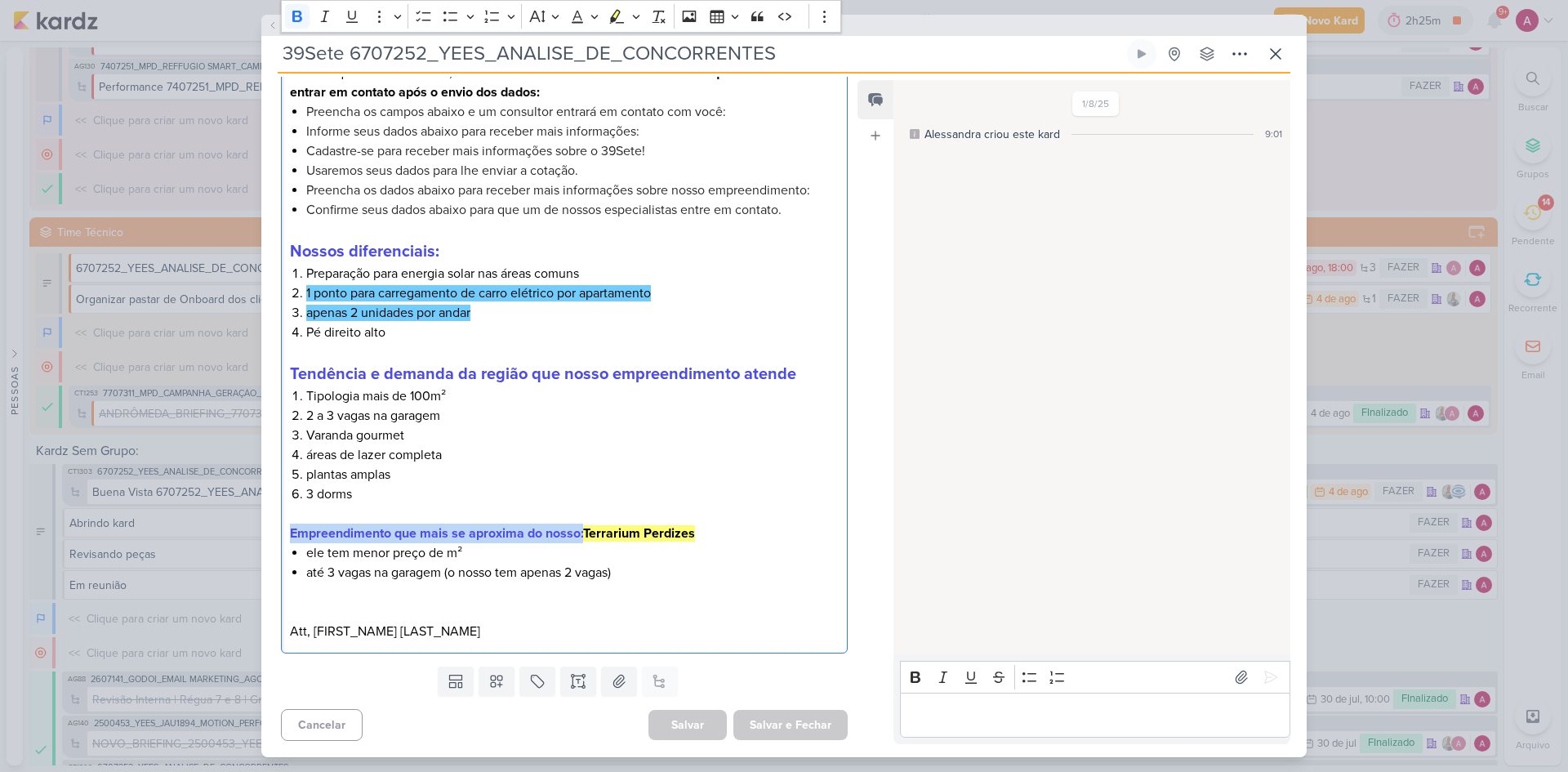 drag, startPoint x: 292, startPoint y: 532, endPoint x: 541, endPoint y: 543, distance: 249.2429 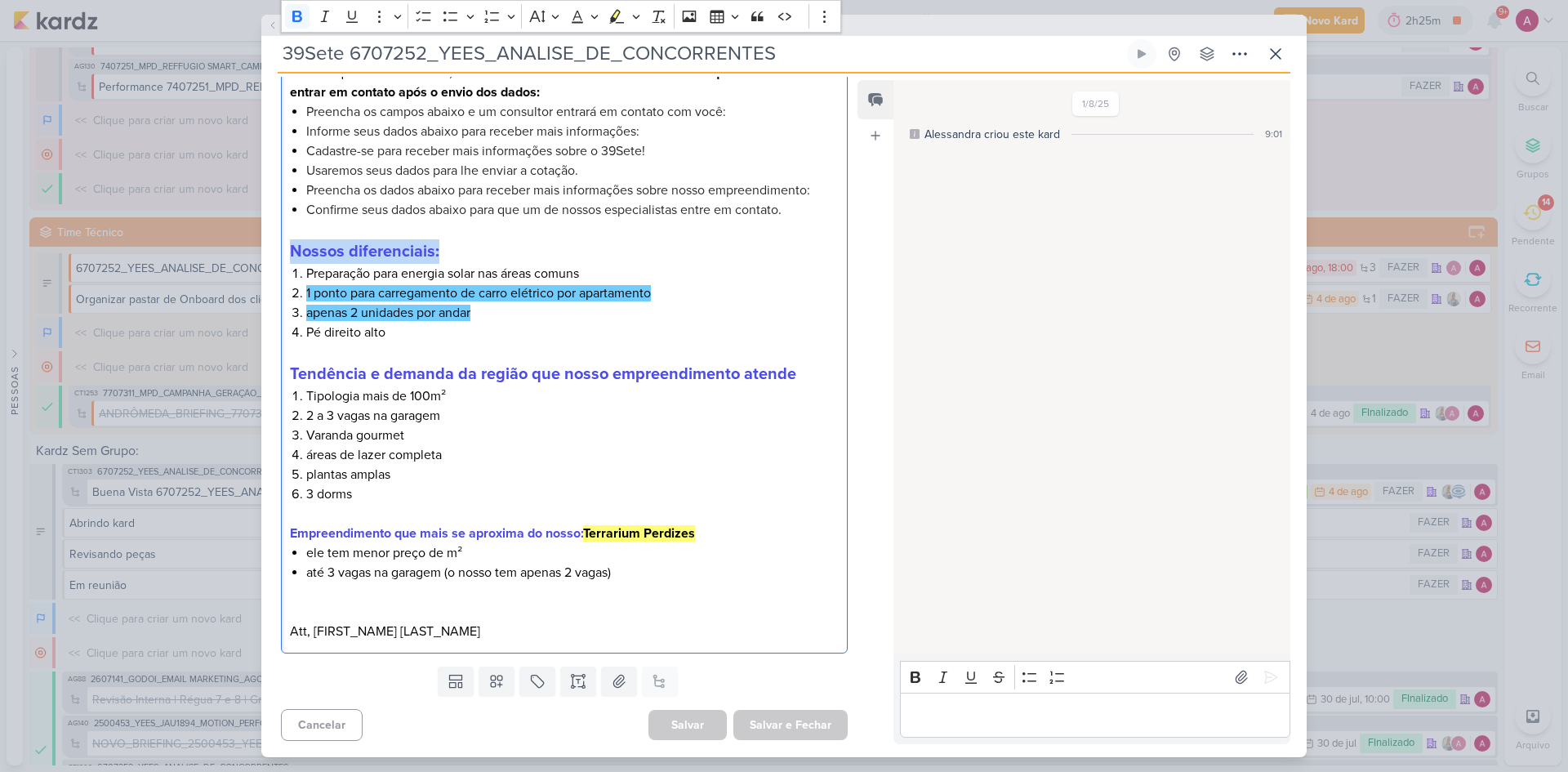 drag, startPoint x: 443, startPoint y: 249, endPoint x: 281, endPoint y: 252, distance: 162.02778 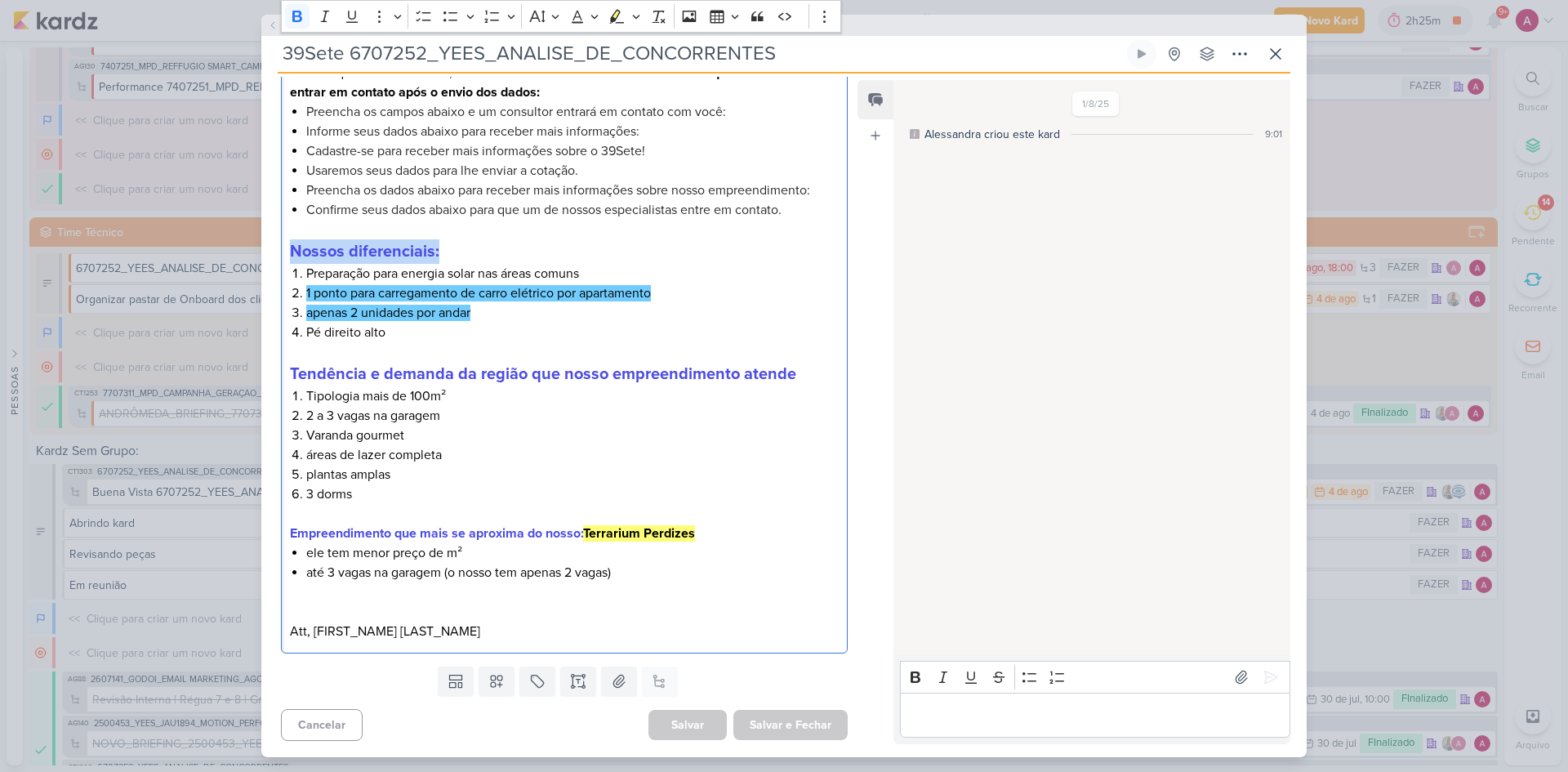 click on "Iara,    Fiz um estudo de concorrência do 39Sete. No link abaixo, temos o que encontrei de  informação das campanhas no Meta : https://docs.google.com/document/d/1ctAva2JUiEa3UbjIUFENlTQFlTqzNOrLT32gKMqtEQk/edit?usp=sharing Seguem minhas  observações gerais  sobre as campanhas e o que podemos trabalhar na nossa: Percebi que nos formulários, a maioria tem uma  chamada inicial avisando que um consultor irá entrar em contato após o envio dos dados: Preencha os campos abaixo e um consultor entrará em contato com você: Informe seus dados abaixo para receber mais informações: Cadastre-se para receber mais informações sobre o 39Sete! Usaremos seus dados para lhe enviar a cotação. Preencha os dados abaixo para receber mais informações sobre nosso empreendimento: Confirme seus dados abaixo para que um de nossos especialistas entre em contato. Nossos diferenciais: Preparação para energia solar nas áreas comuns 1 ponto para carregamento de carro elétrico por apartamento Pé direito alto 3 dorms" at bounding box center [564, 263] 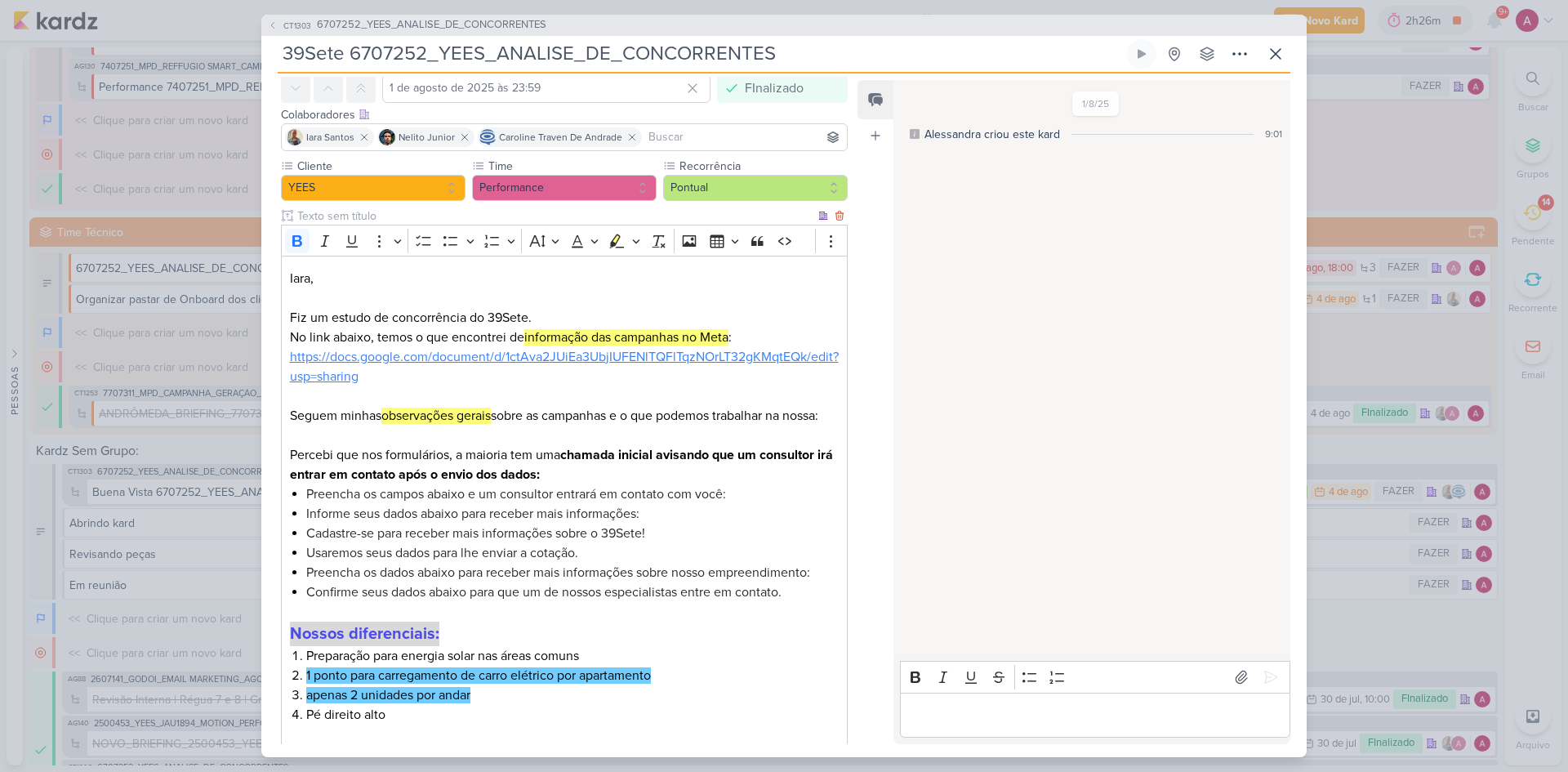 scroll, scrollTop: 65, scrollLeft: 0, axis: vertical 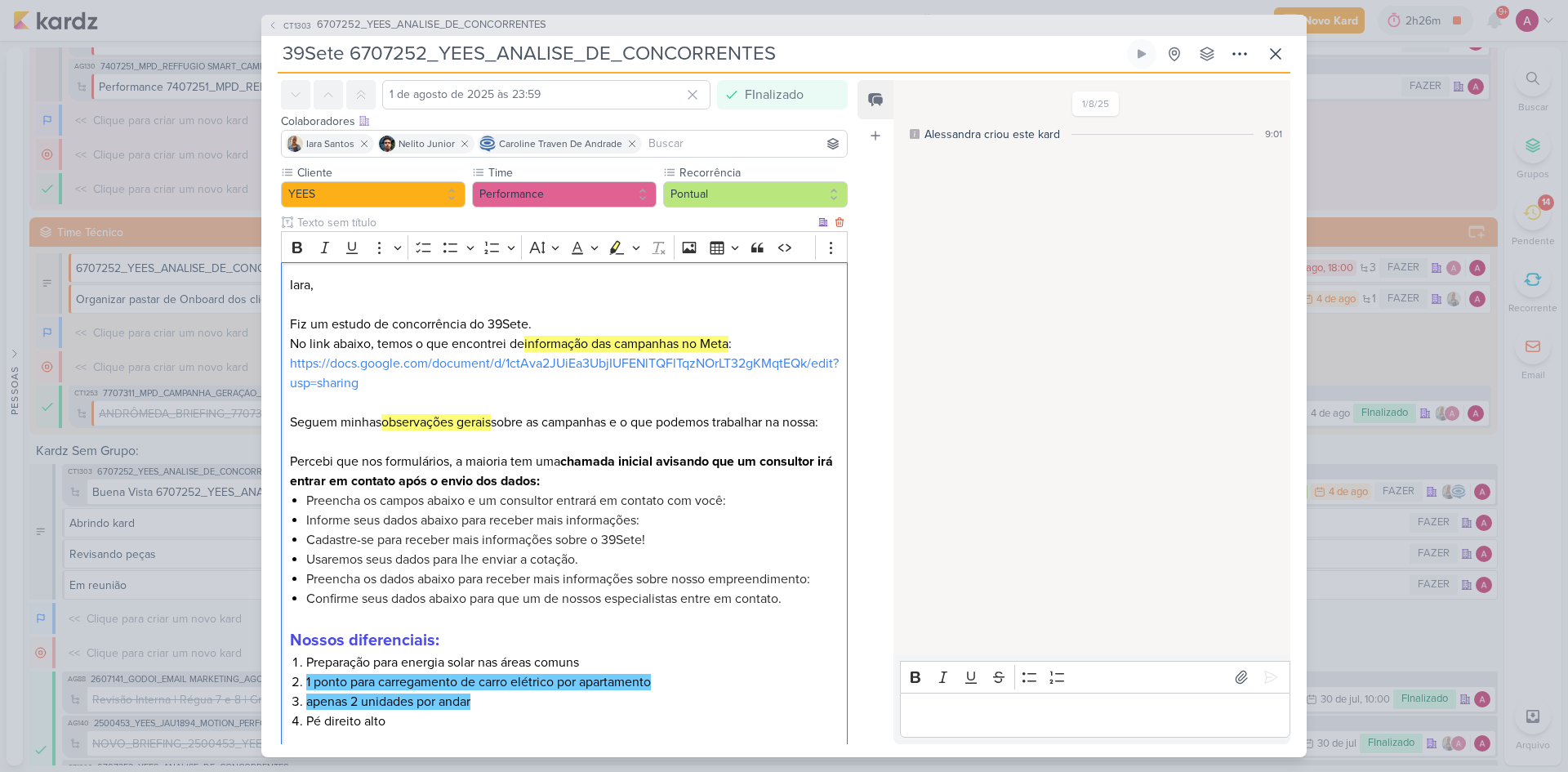 click on "Iara," at bounding box center (564, 295) 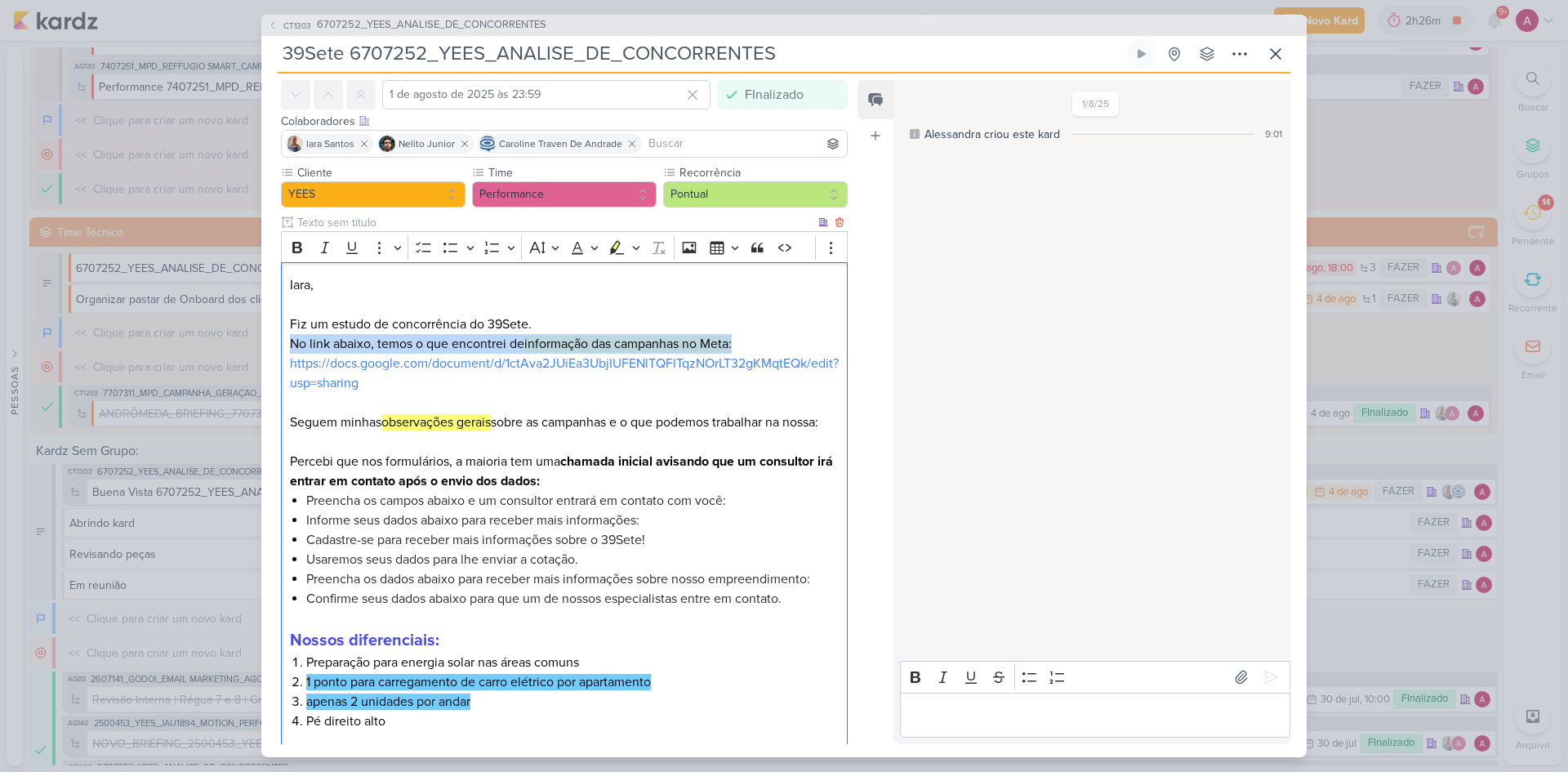 drag, startPoint x: 293, startPoint y: 341, endPoint x: 779, endPoint y: 341, distance: 486 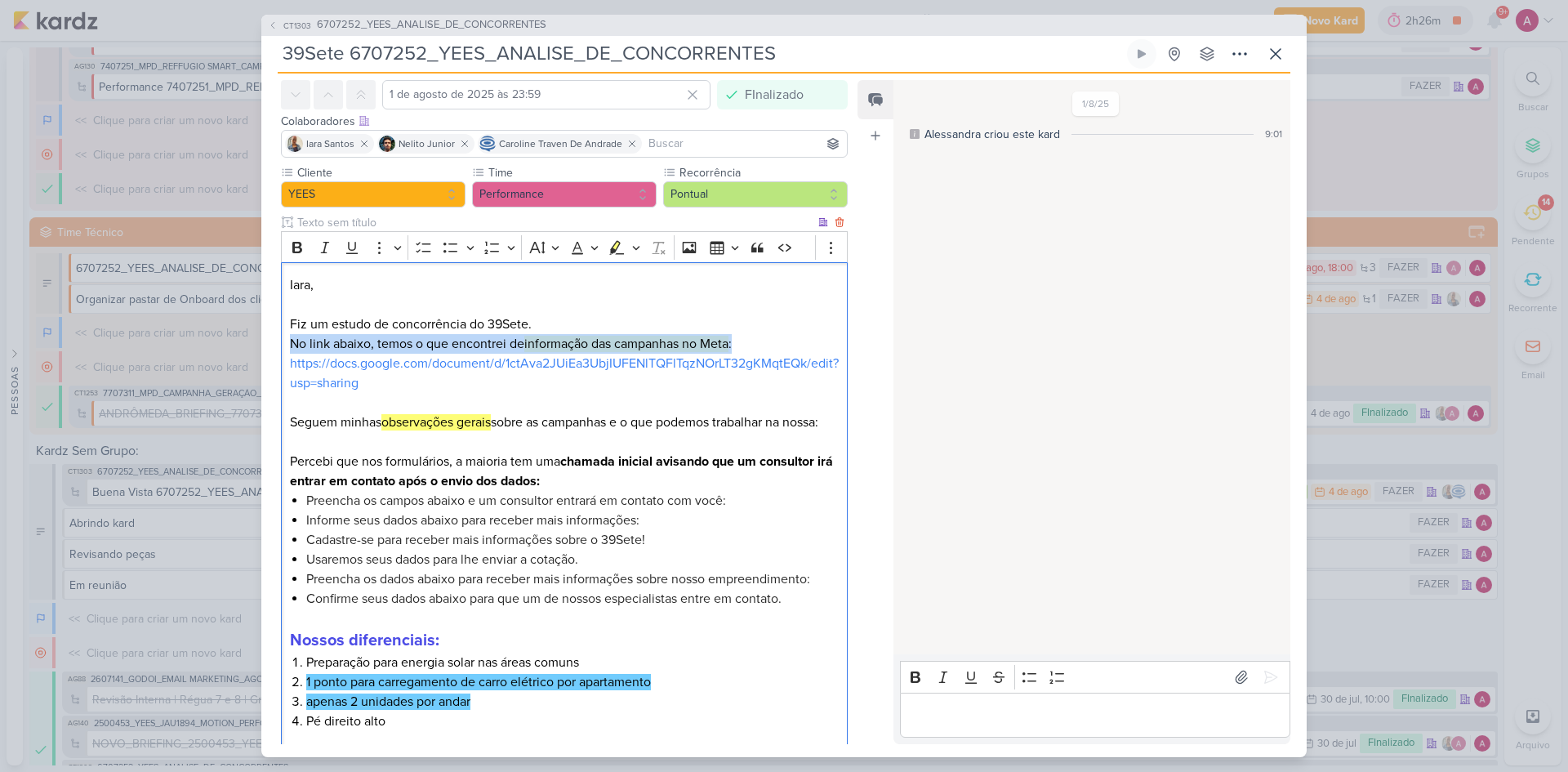click on "Fiz um estudo de concorrência do 39Sete. No link abaixo, temos o que encontrei de  informação das campanhas no Meta : https://docs.google.com/document/d/1ctAva2JUiEa3UbjIUFENlTQFlTqzNOrLT32gKMqtEQk/edit?usp=sharing Seguem minhas  observações gerais  sobre as campanhas e o que podemos trabalhar na nossa:" at bounding box center (564, 373) 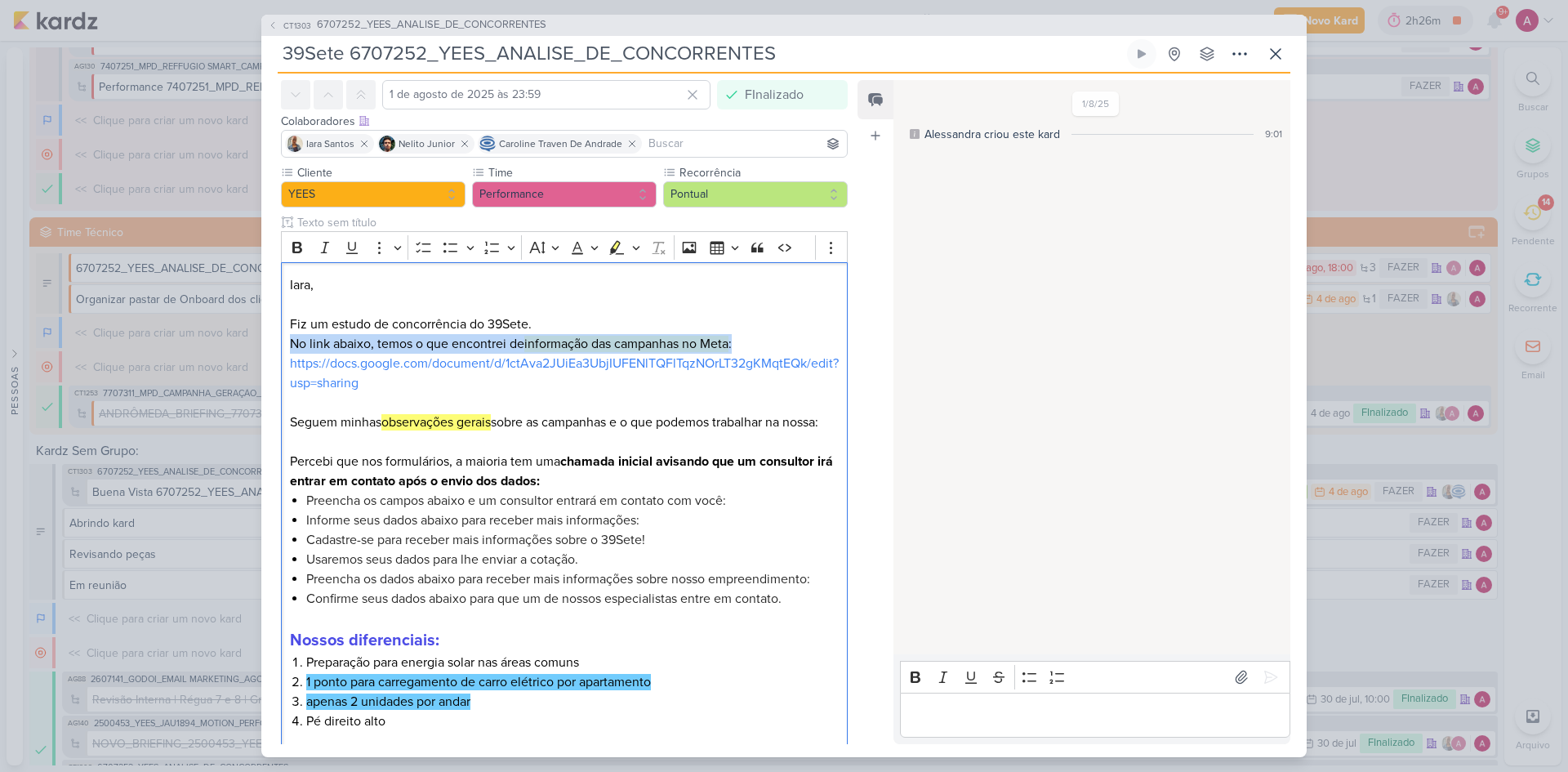 copy on "No link abaixo, temos o que encontrei de  informação das campanhas no Meta :" 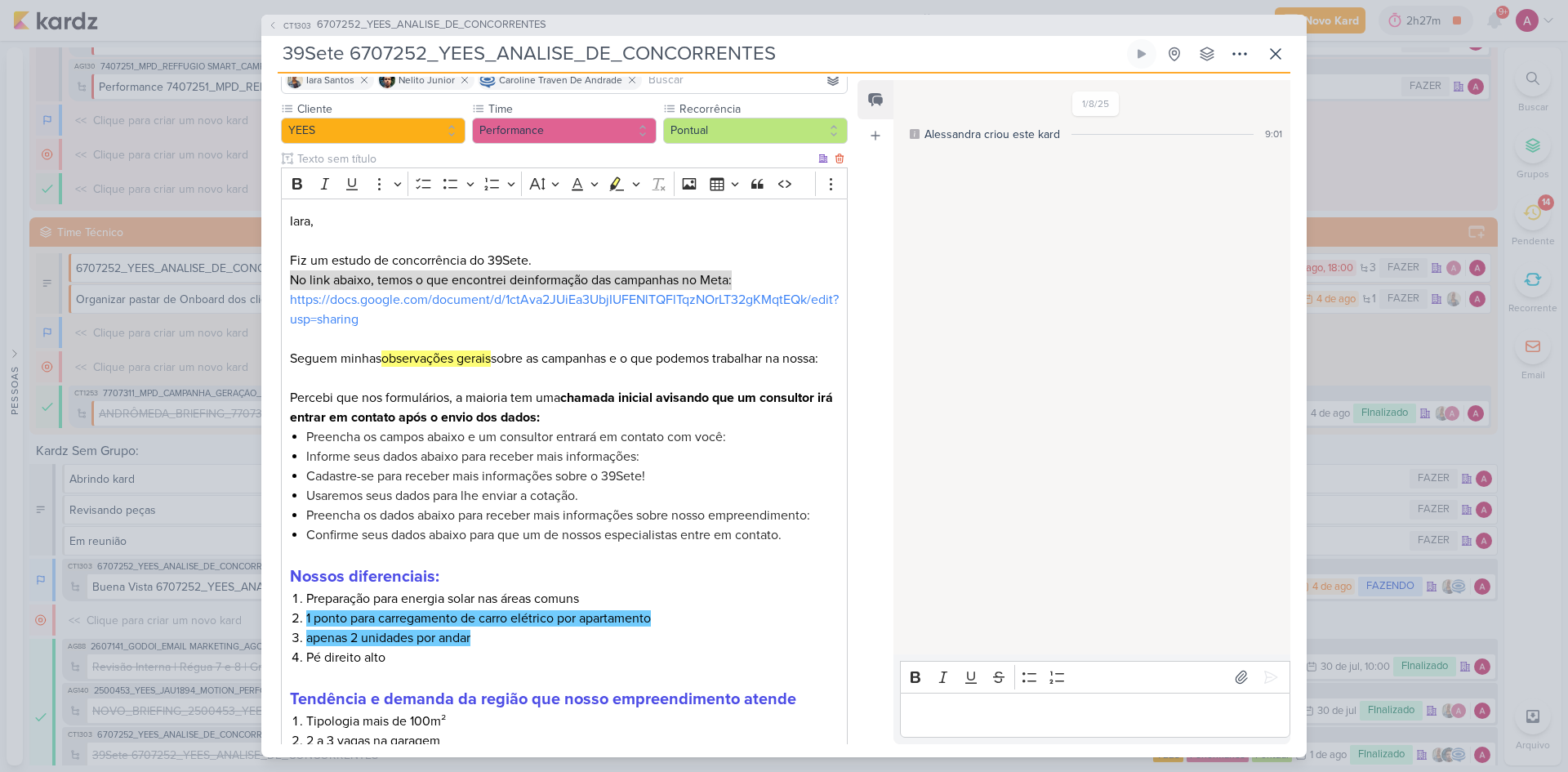 scroll, scrollTop: 310, scrollLeft: 0, axis: vertical 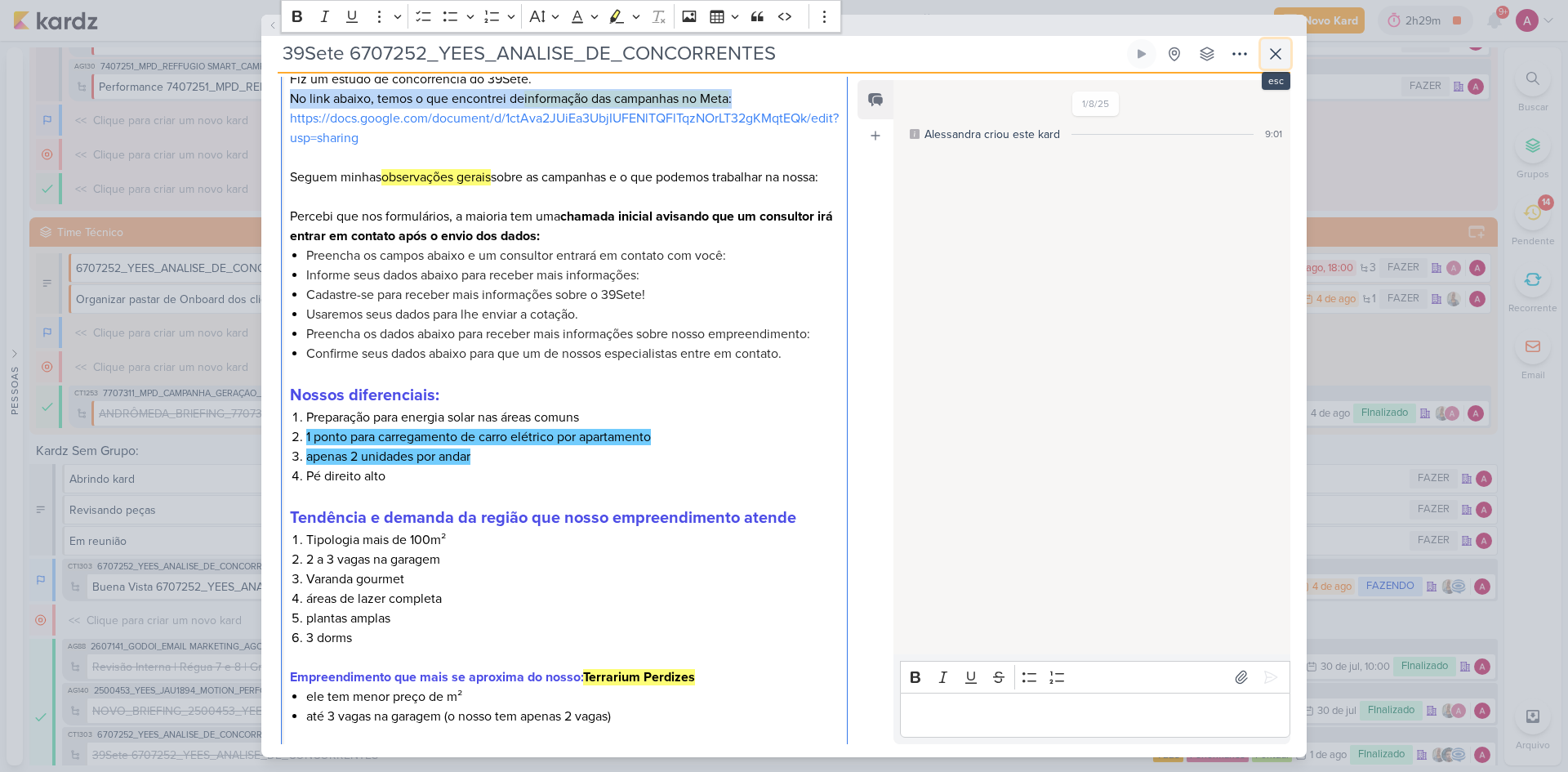 click 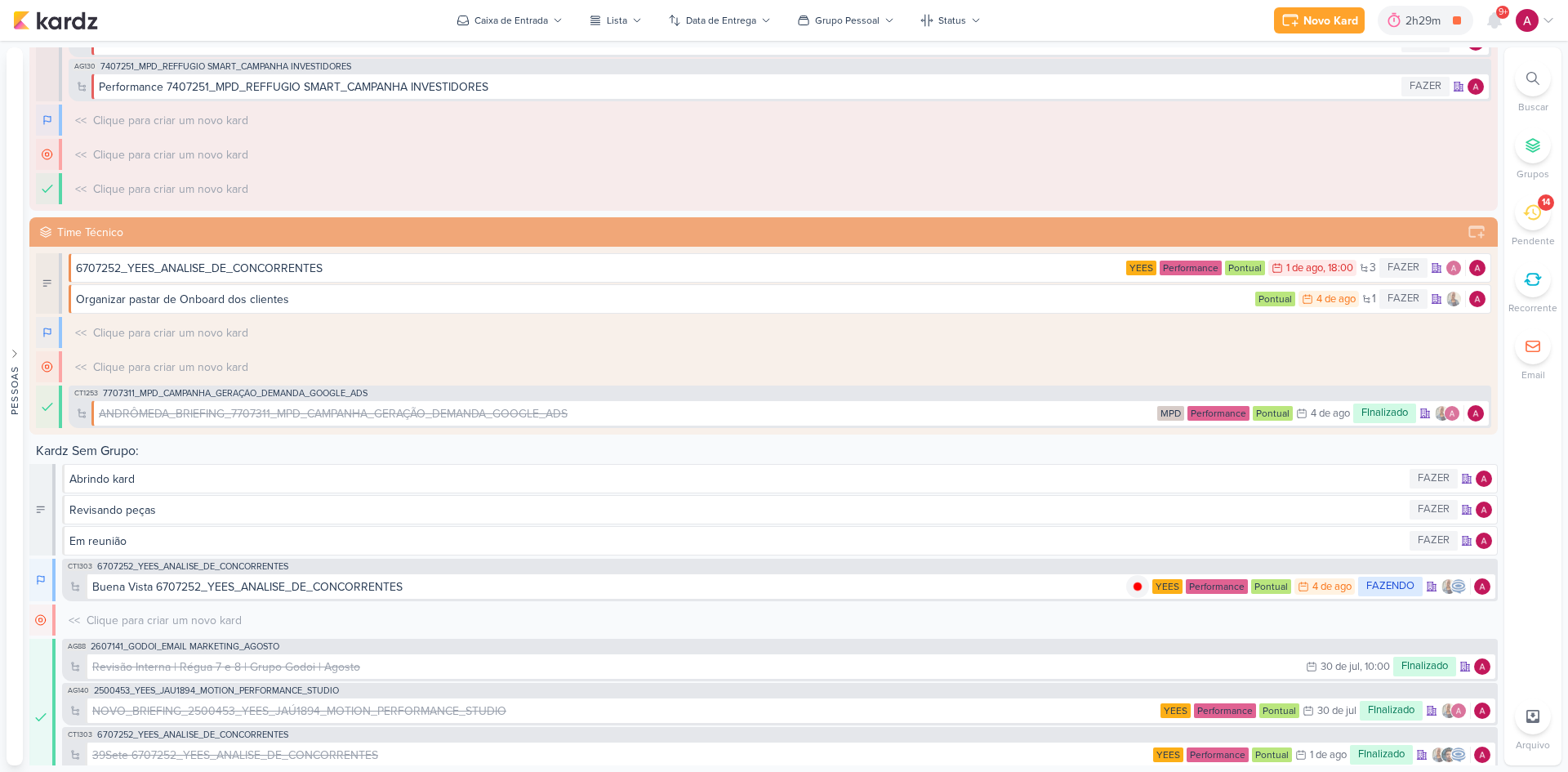 click at bounding box center (1533, 78) 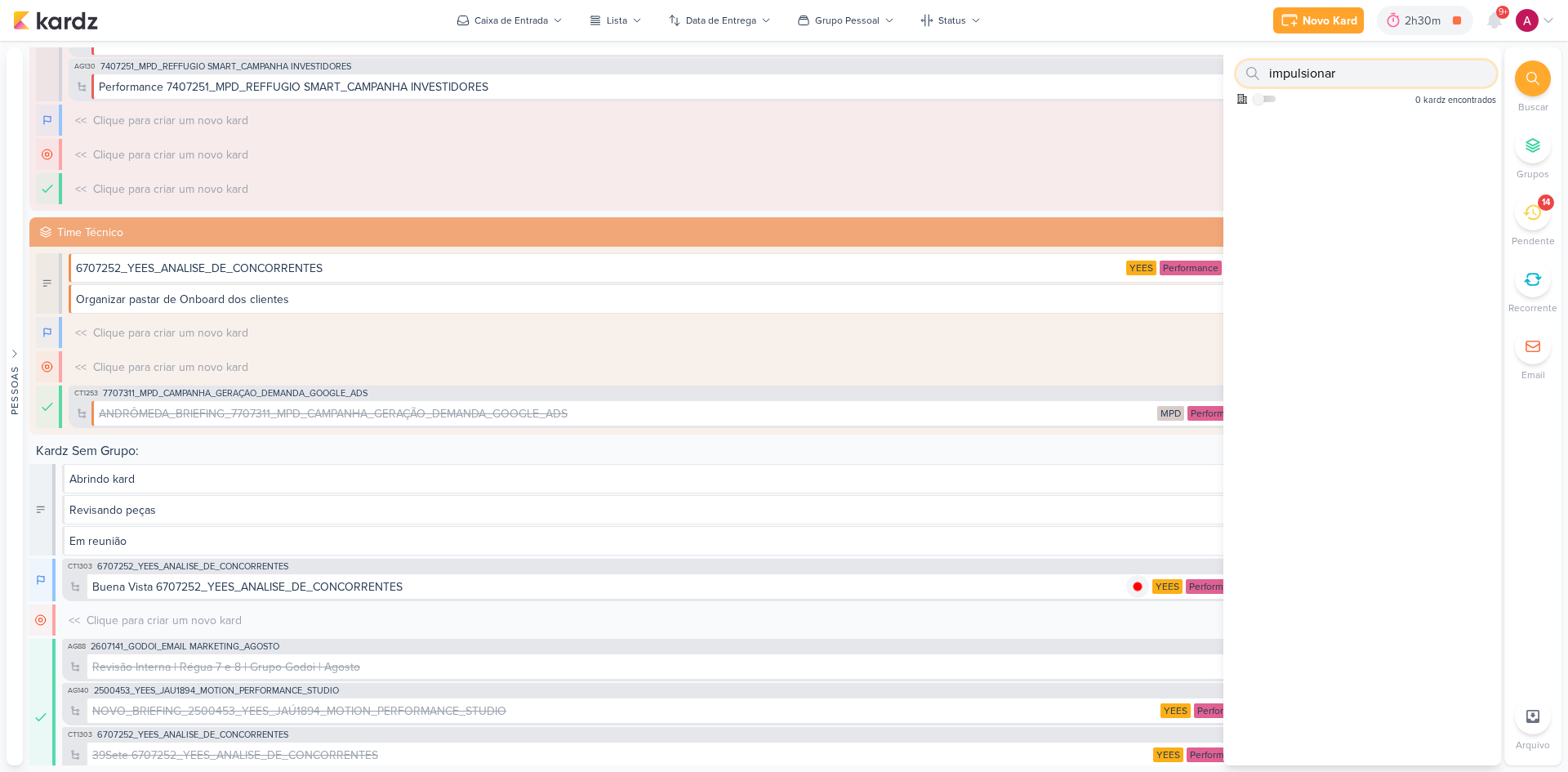 click on "impulsionar" at bounding box center (1366, 74) 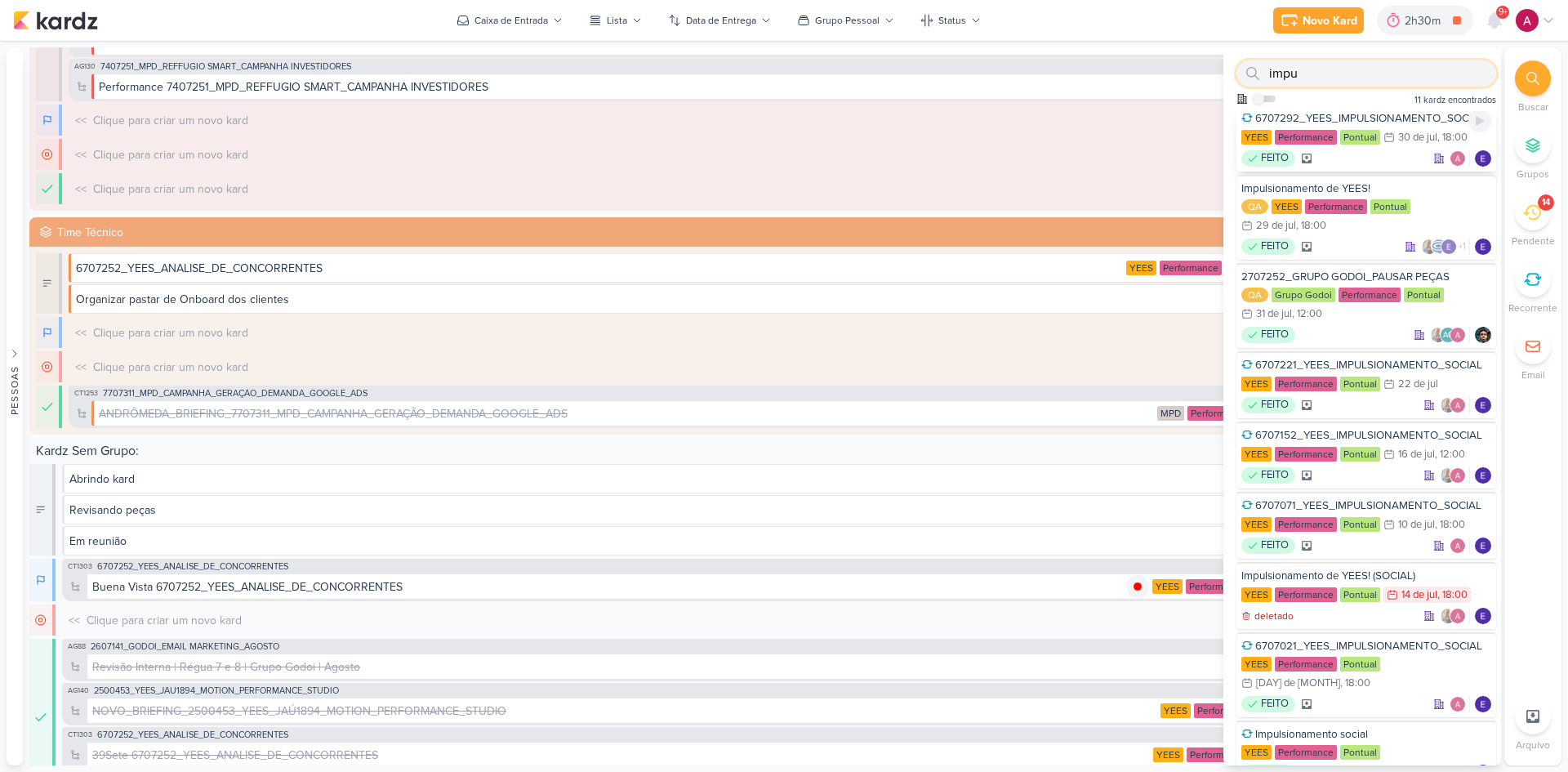 scroll, scrollTop: 0, scrollLeft: 0, axis: both 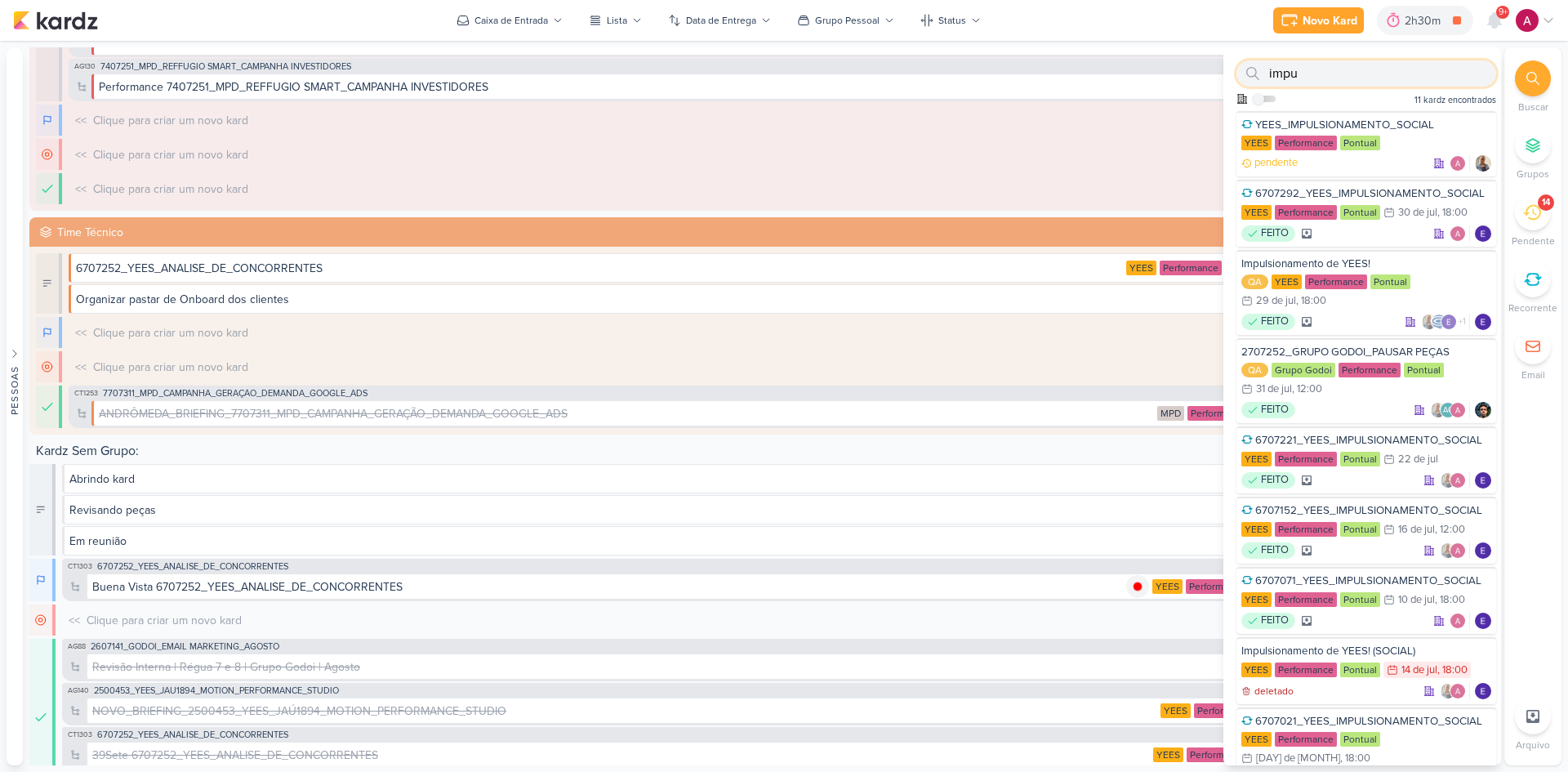 drag, startPoint x: 1307, startPoint y: 73, endPoint x: 1248, endPoint y: 78, distance: 59.211485 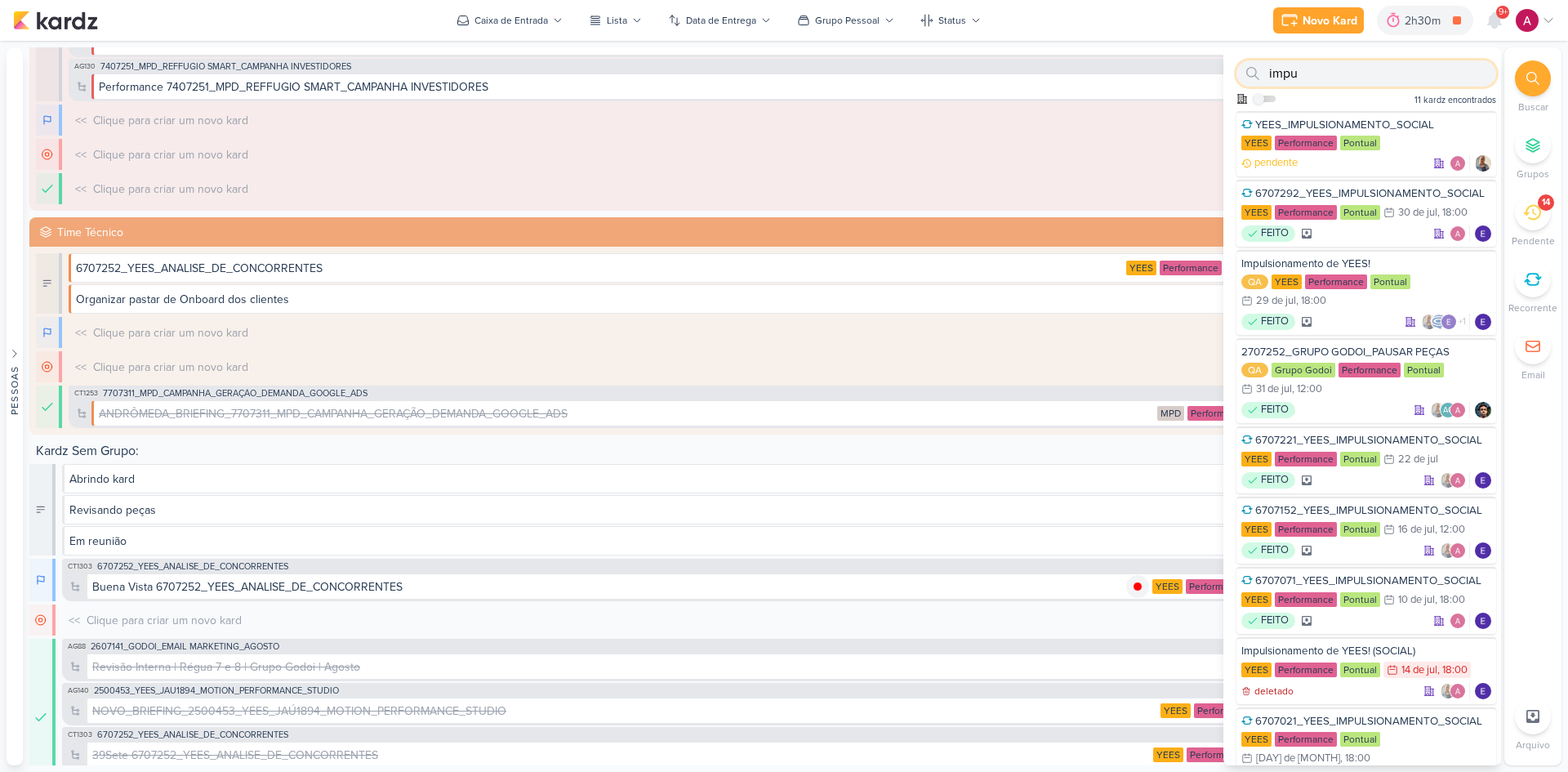click on "impu" at bounding box center [1366, 74] 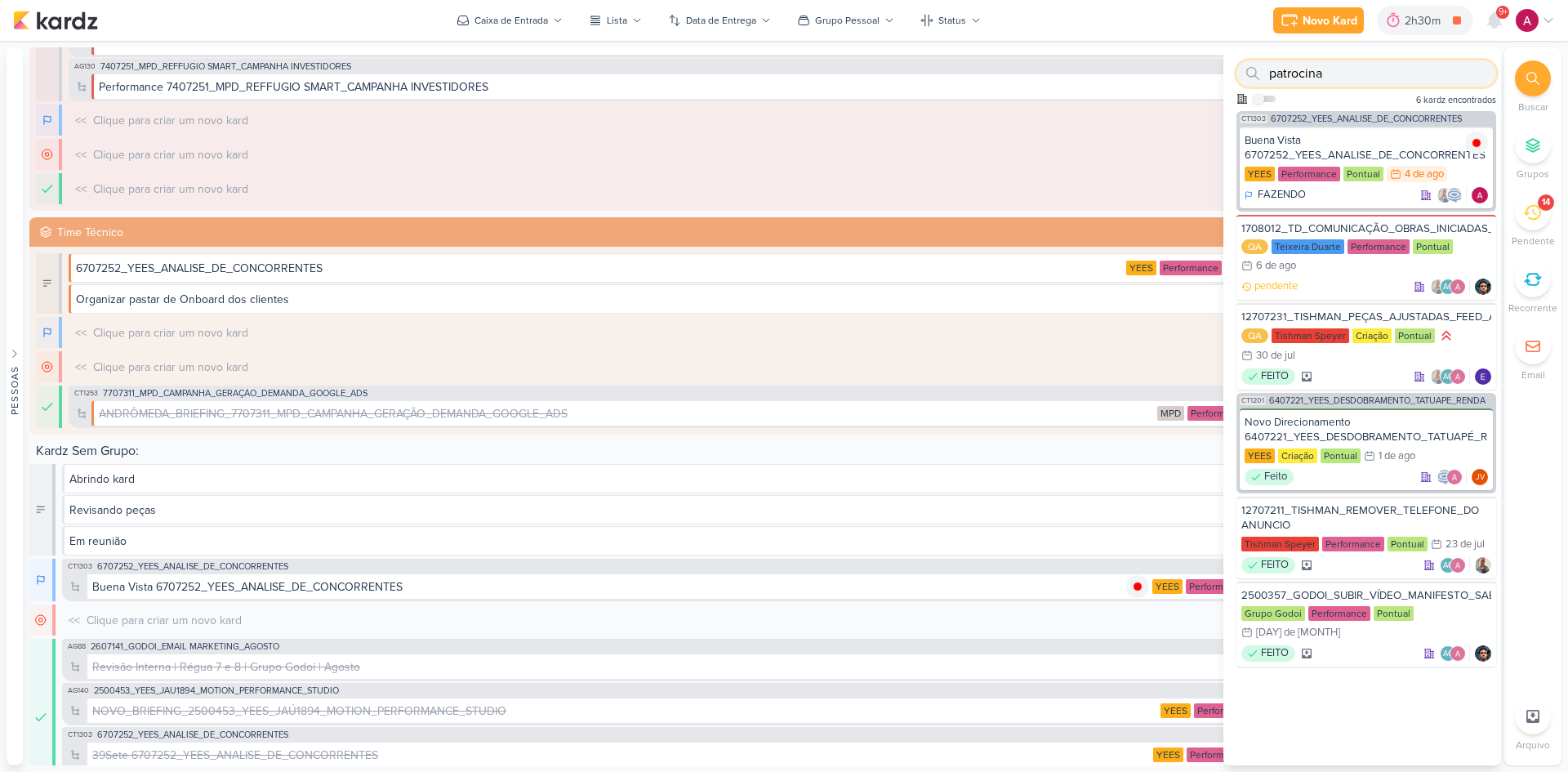 type on "patrocina" 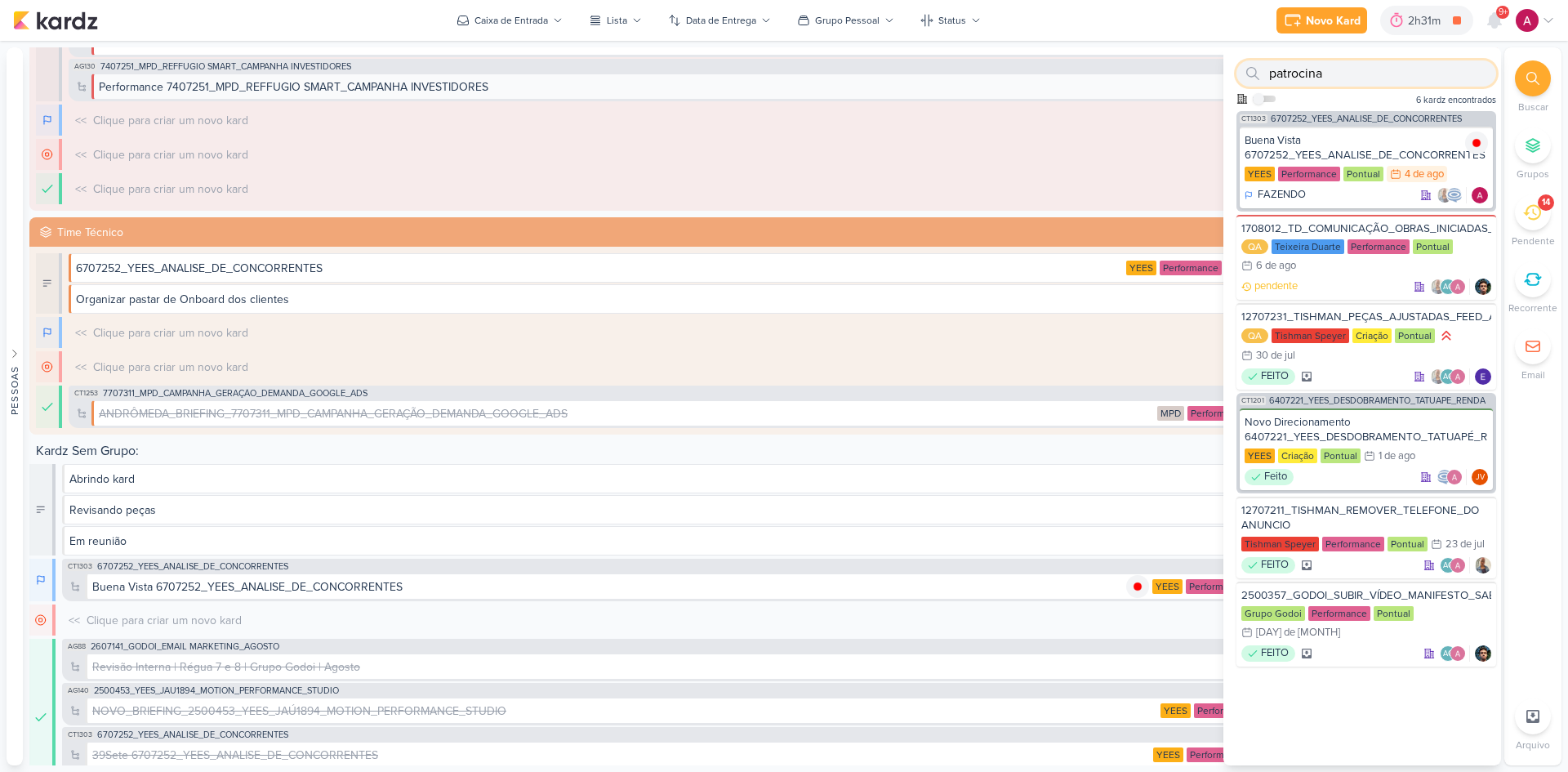 drag, startPoint x: 1339, startPoint y: 76, endPoint x: 1223, endPoint y: 97, distance: 117.88554 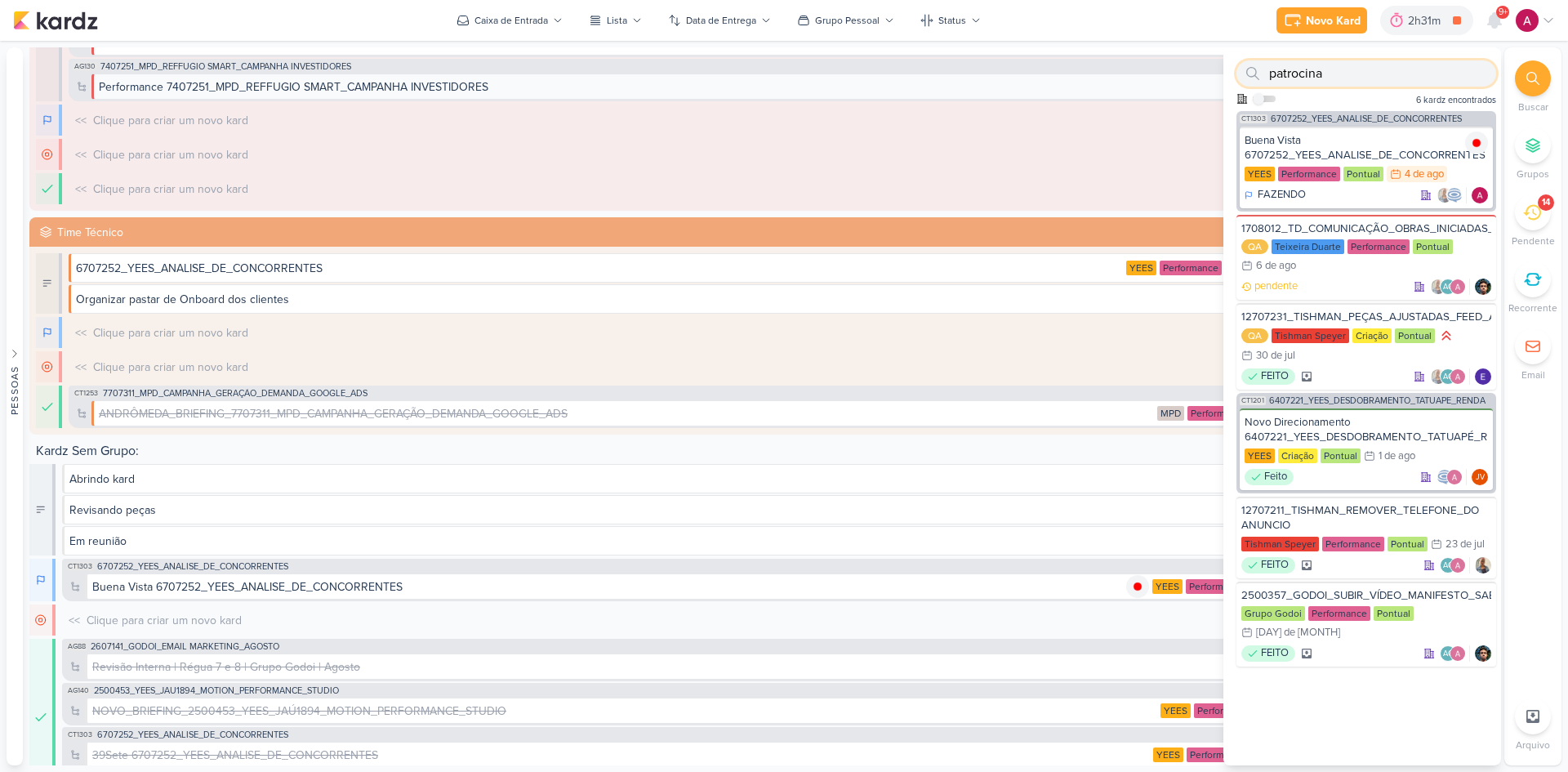 click on "Pessoas
Pessoas
AG
A l i n e   G i m e n e z   G r a c i a n o
C a r l o s   M a s s a r i
C a r o l i n e   T r a v e n   D e   A n d r a d e
E d u a r d o" at bounding box center [784, 406] 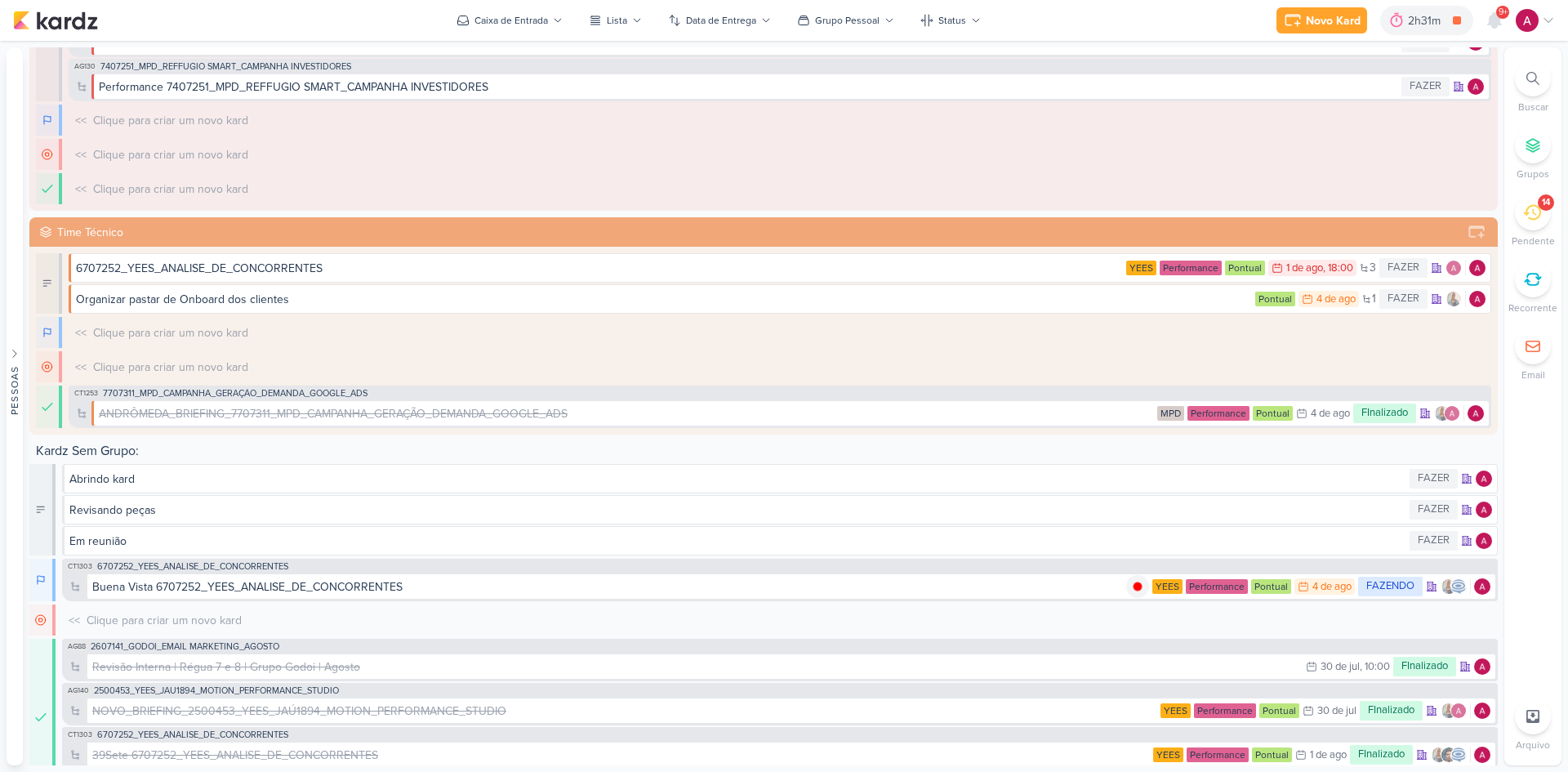 click at bounding box center (1533, 78) 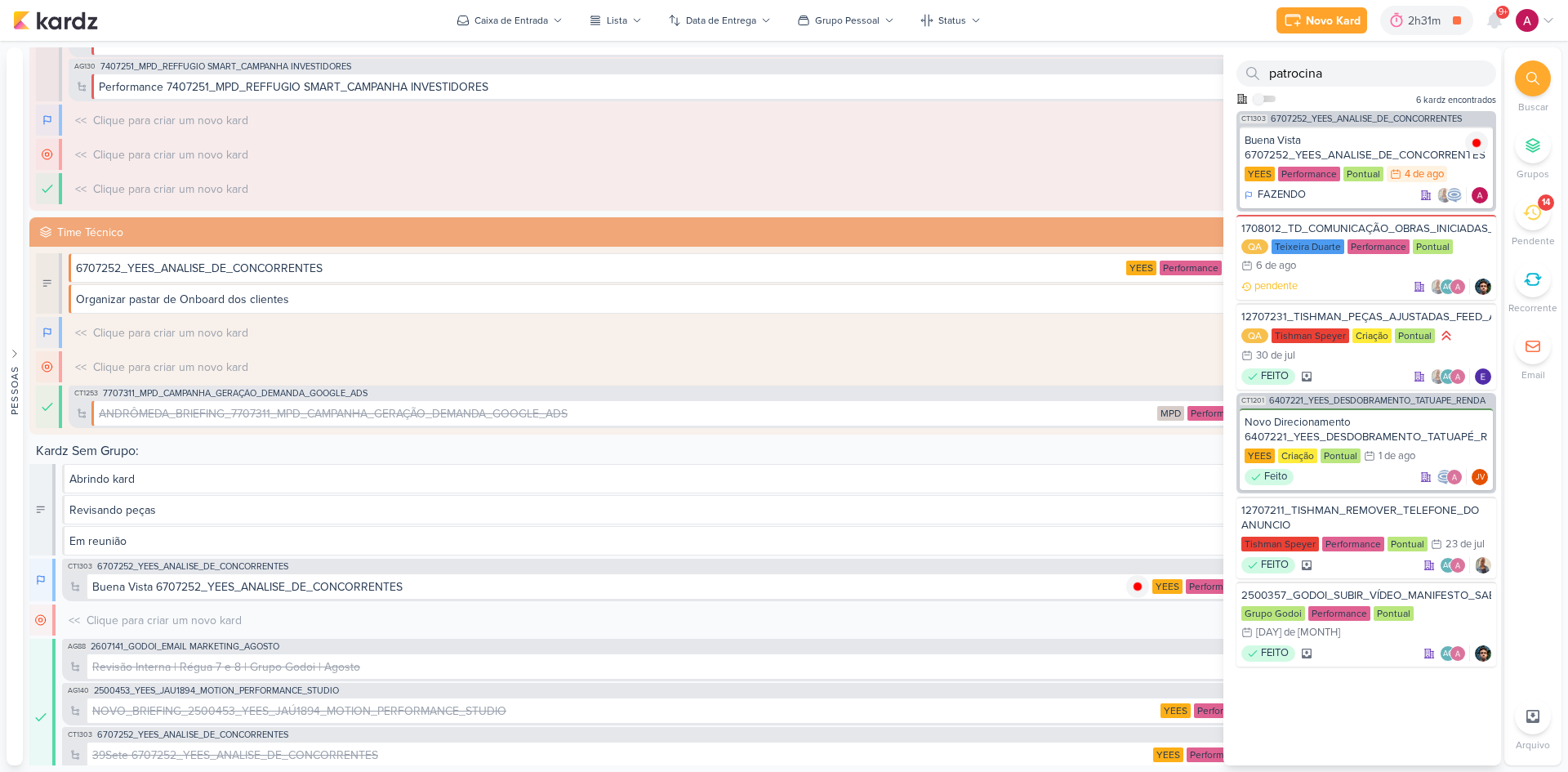 drag, startPoint x: 1550, startPoint y: 113, endPoint x: 1557, endPoint y: 27, distance: 86.28441 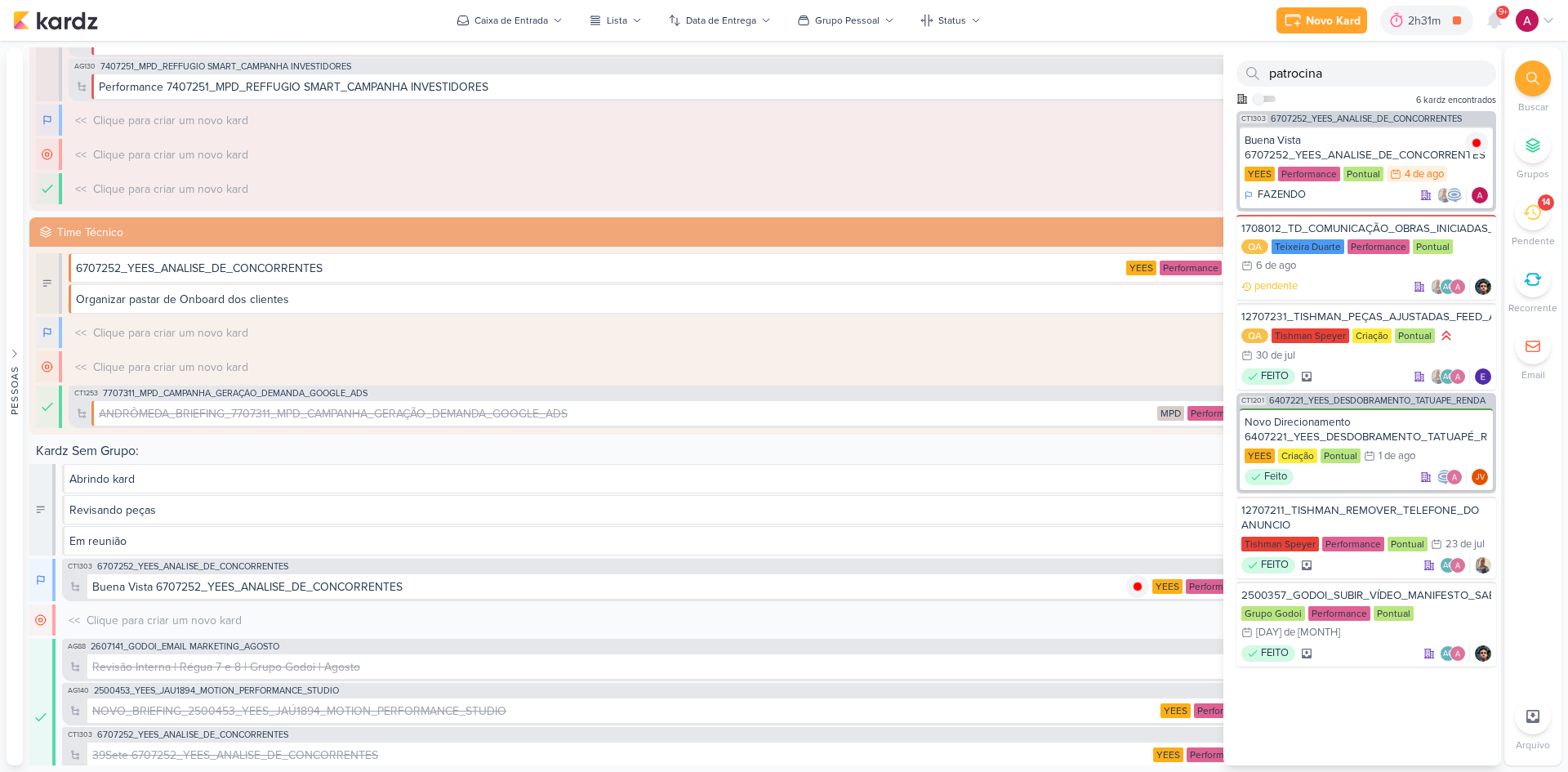 click on "Buscar" at bounding box center (1533, 87) 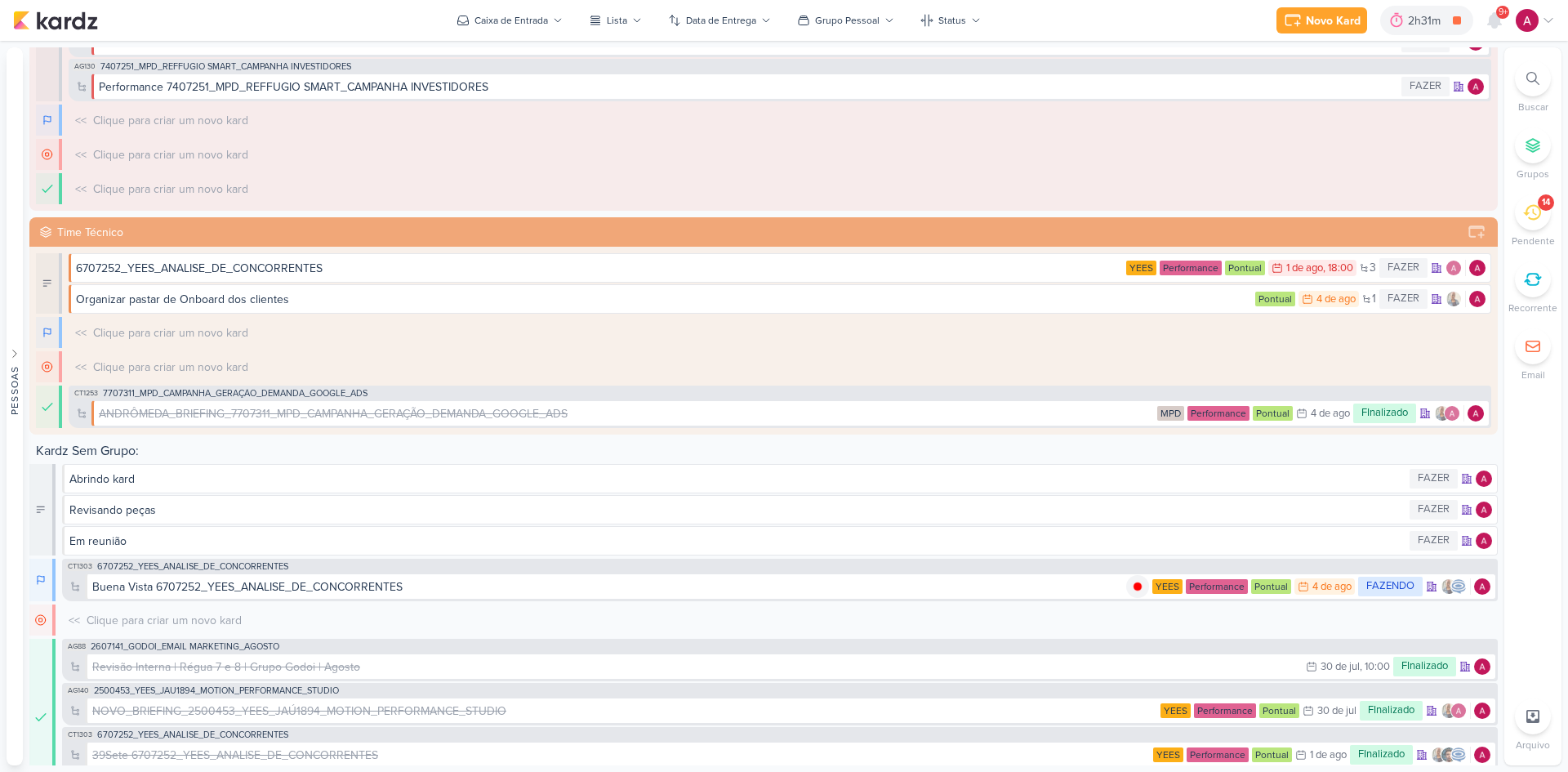 click on "Novo Kard
Ctrl + k
2h31m
Buena Vista 6707252_YEES_ANALISE_DE_CONCORRENTES
0h6m
Hoje
2h31m
Semana
0h6m
Mês
0h6m" at bounding box center (784, 20) 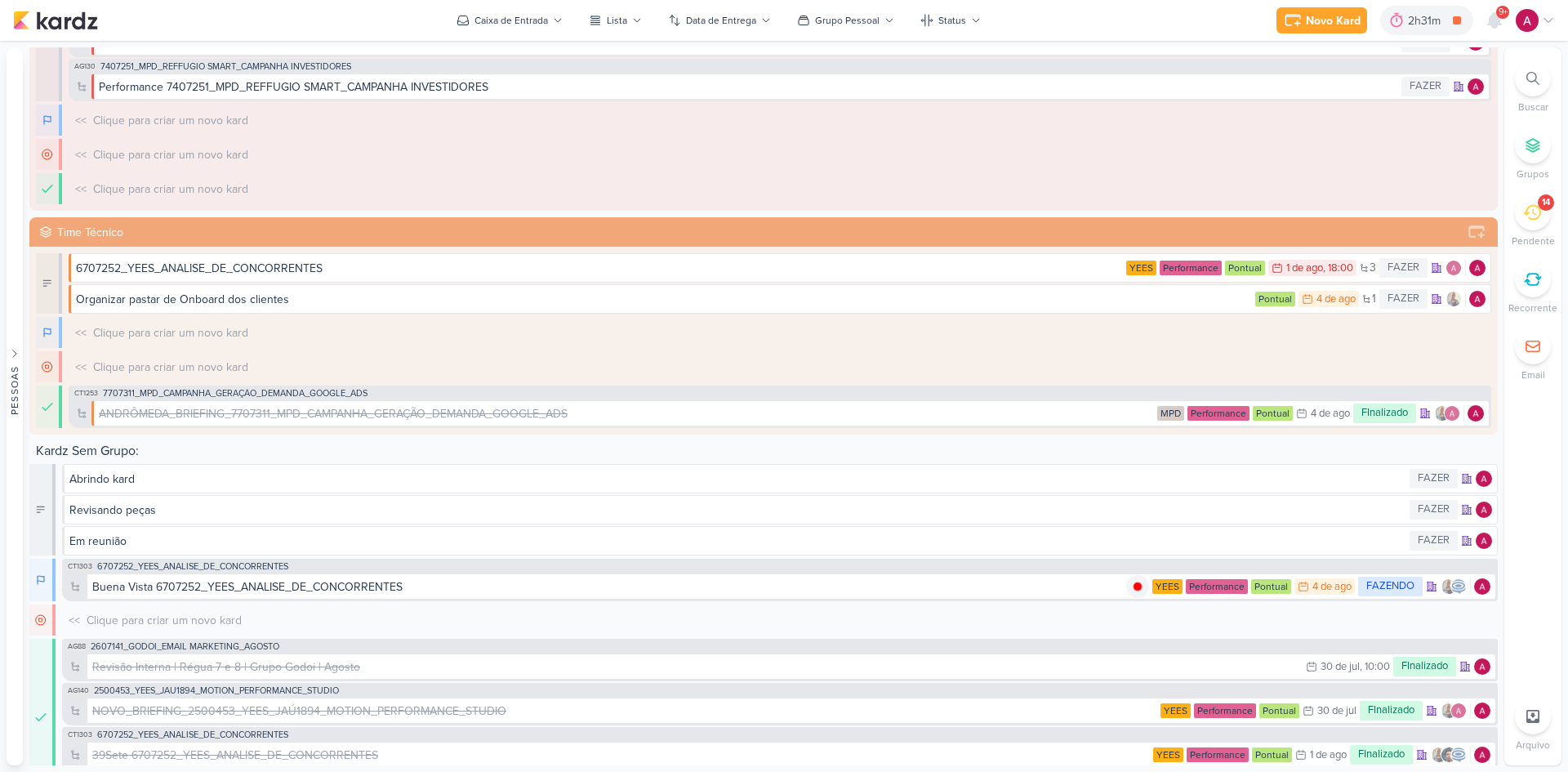 click 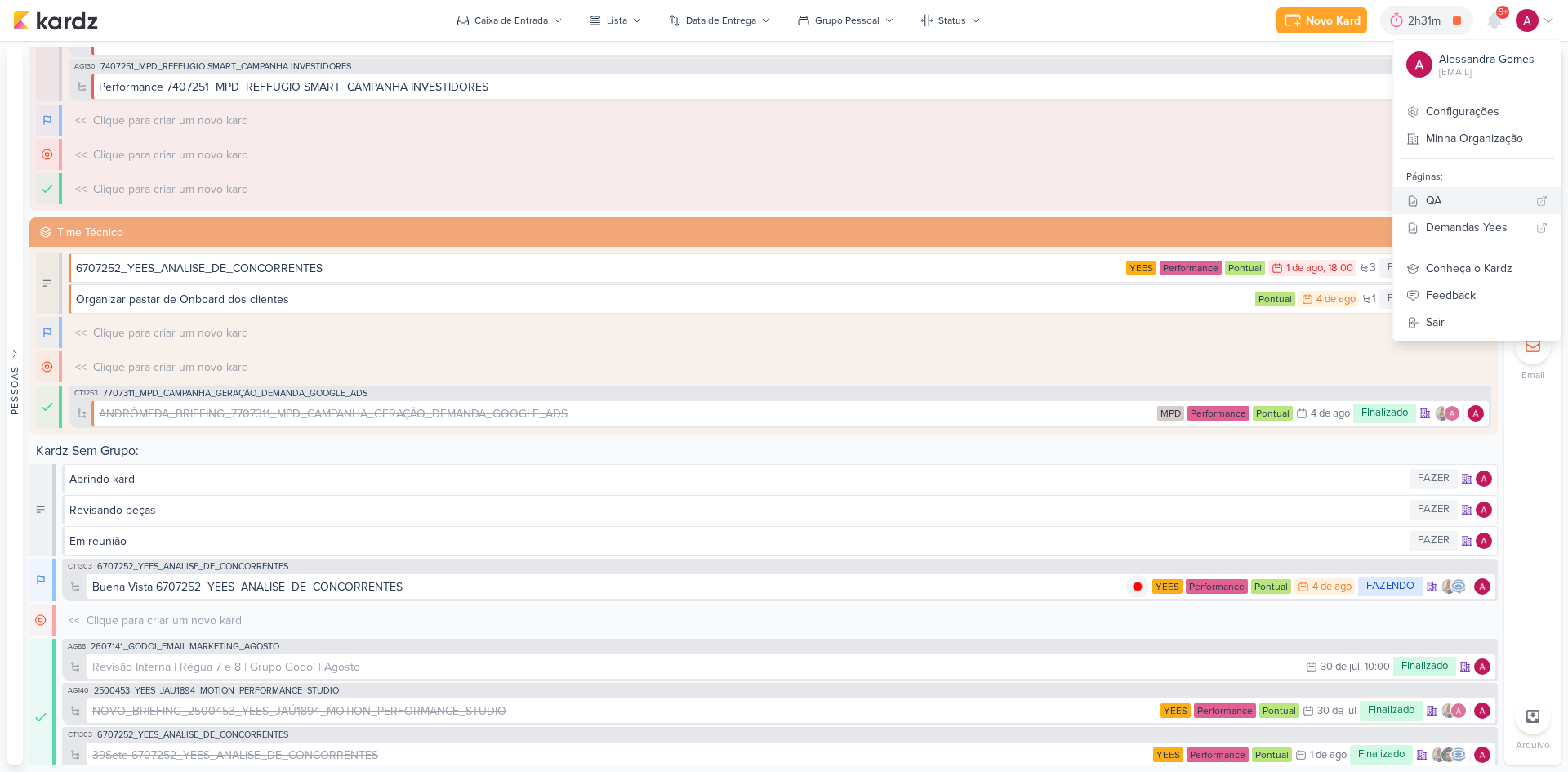 click on "QA" at bounding box center (1477, 200) 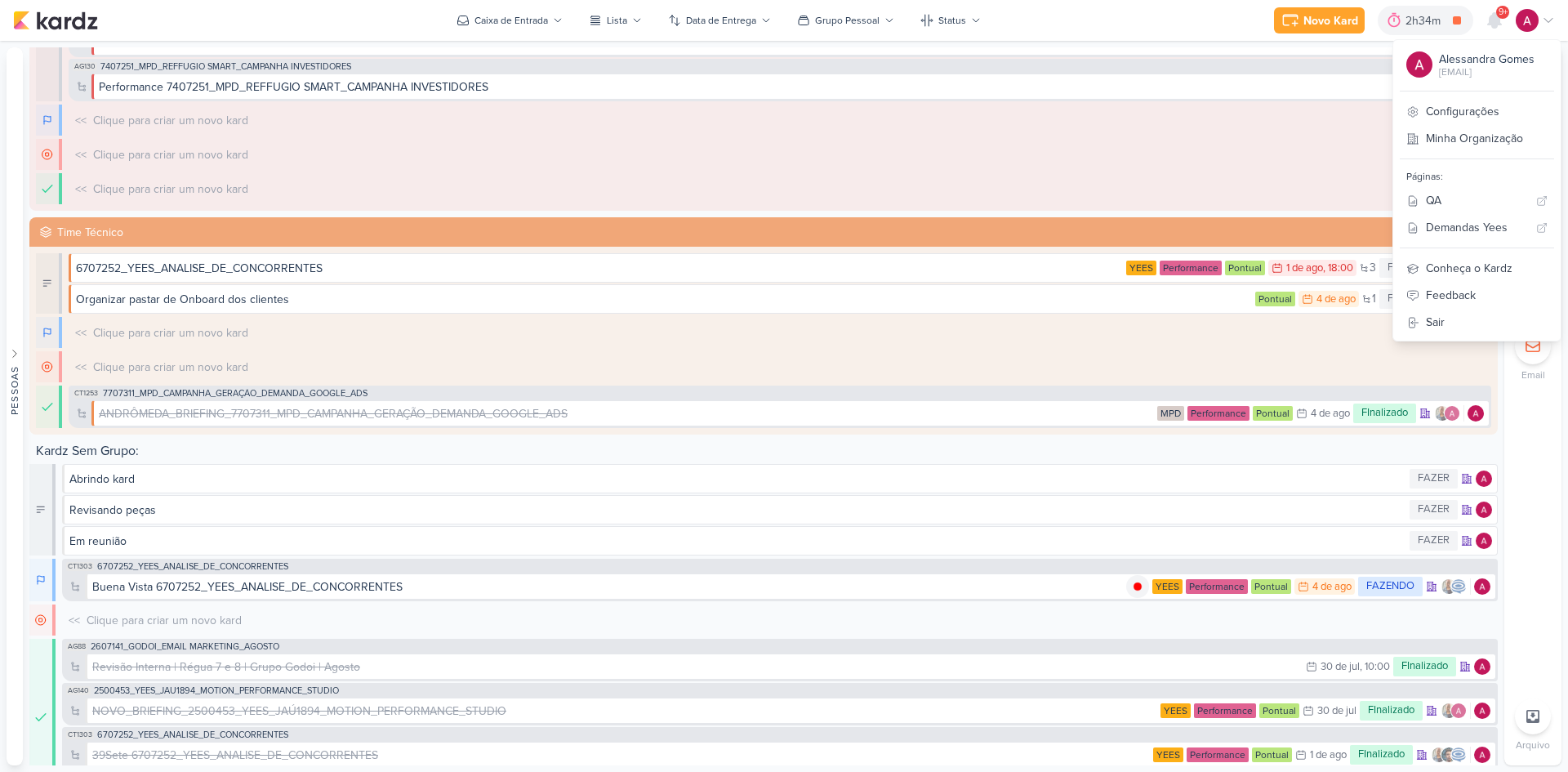 click on "<< Clique para criar um novo kard
O título do kard deve ter menos que 100 caracteres" at bounding box center (780, 154) 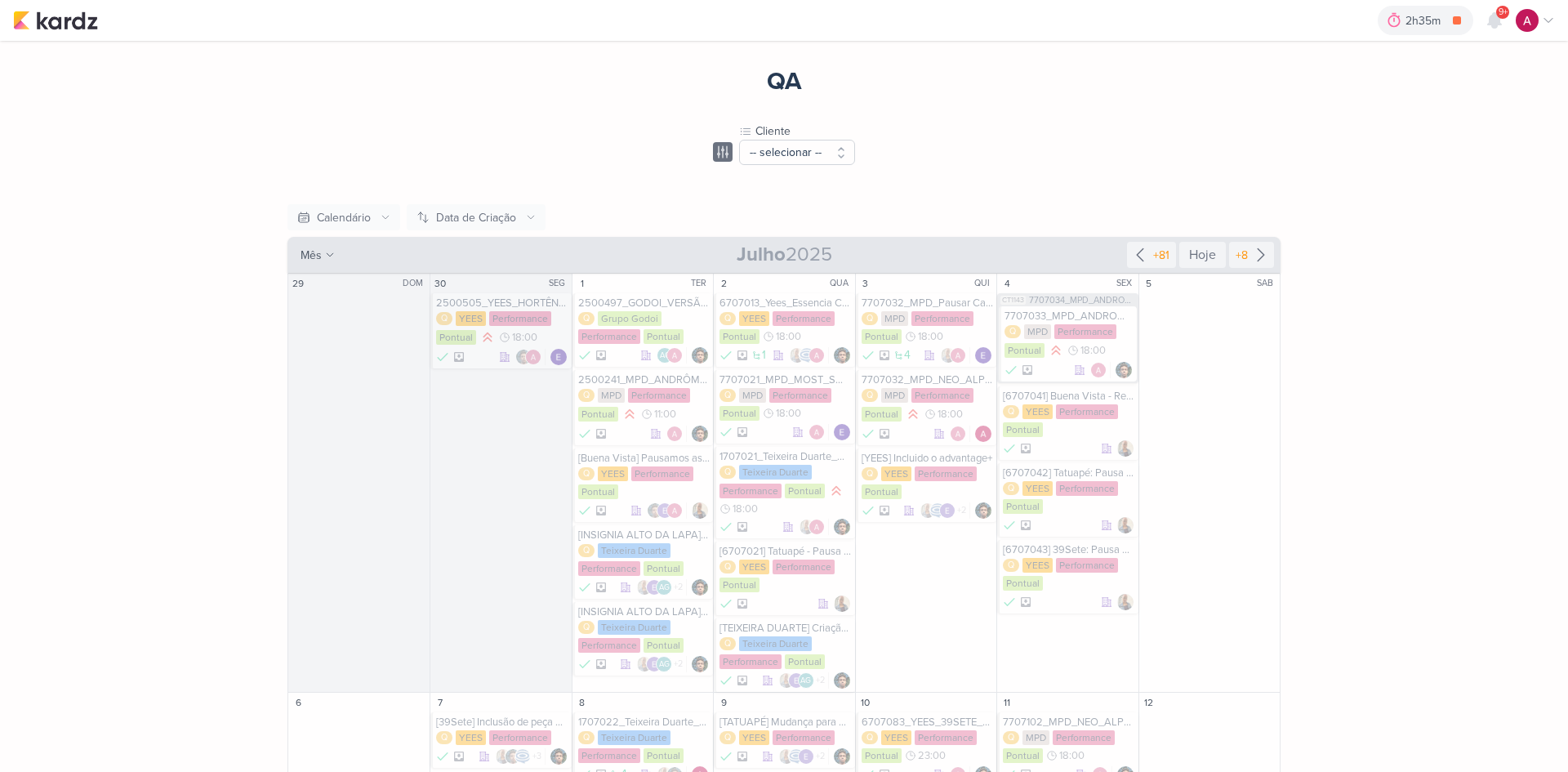 scroll, scrollTop: 0, scrollLeft: 0, axis: both 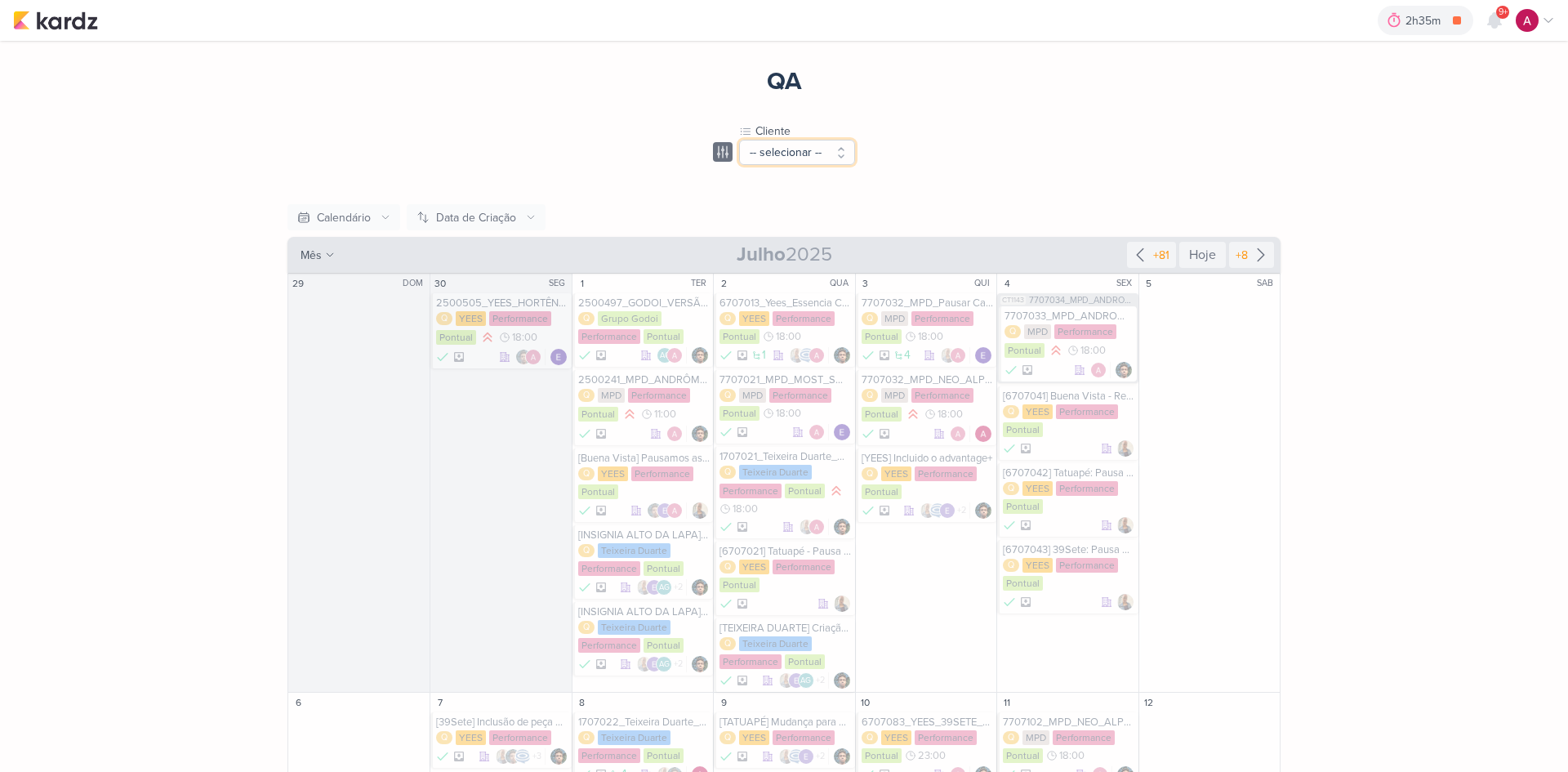 click on "-- selecionar --" at bounding box center [797, 152] 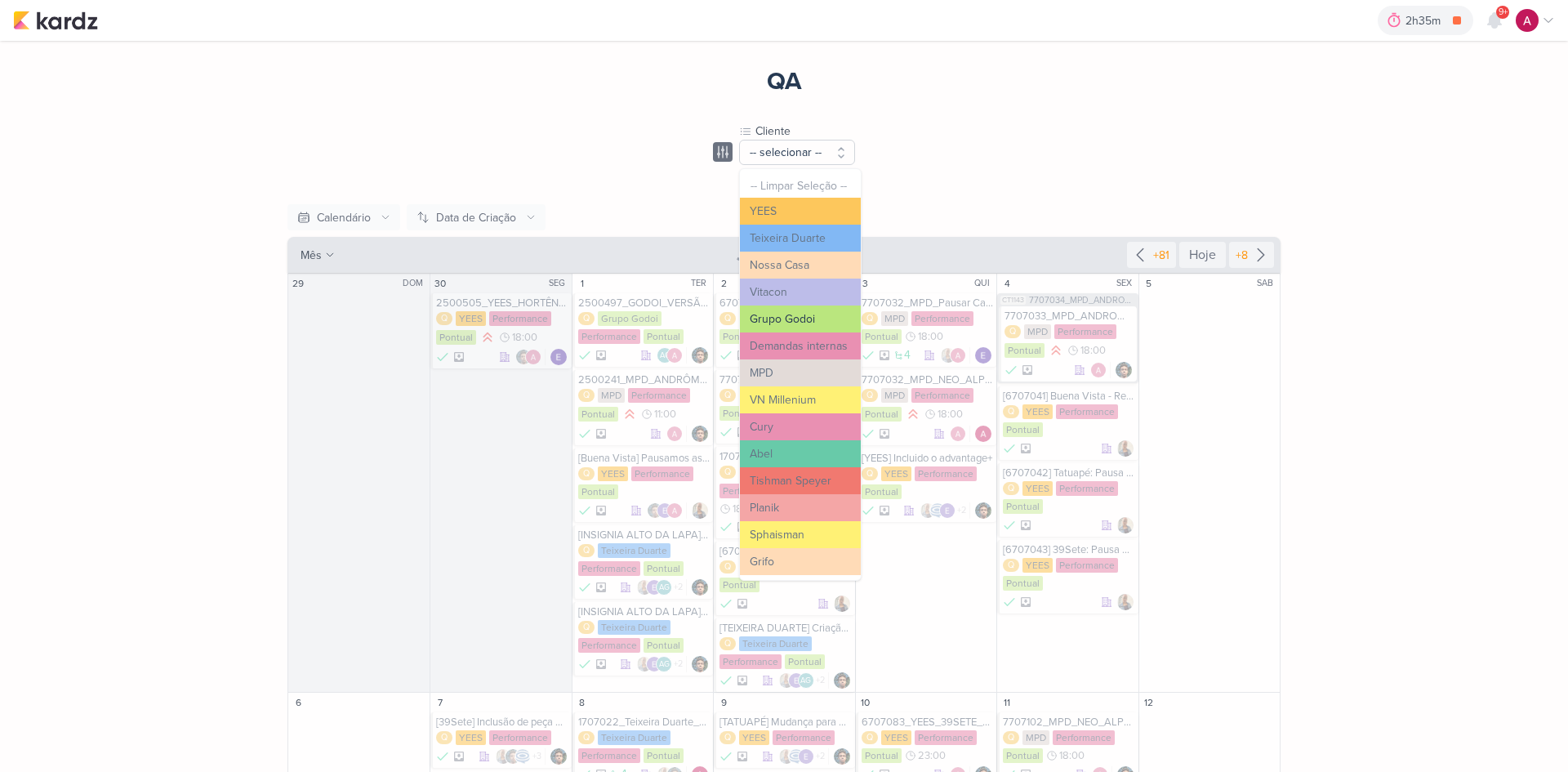 click on "Grupo Godoi" at bounding box center [800, 319] 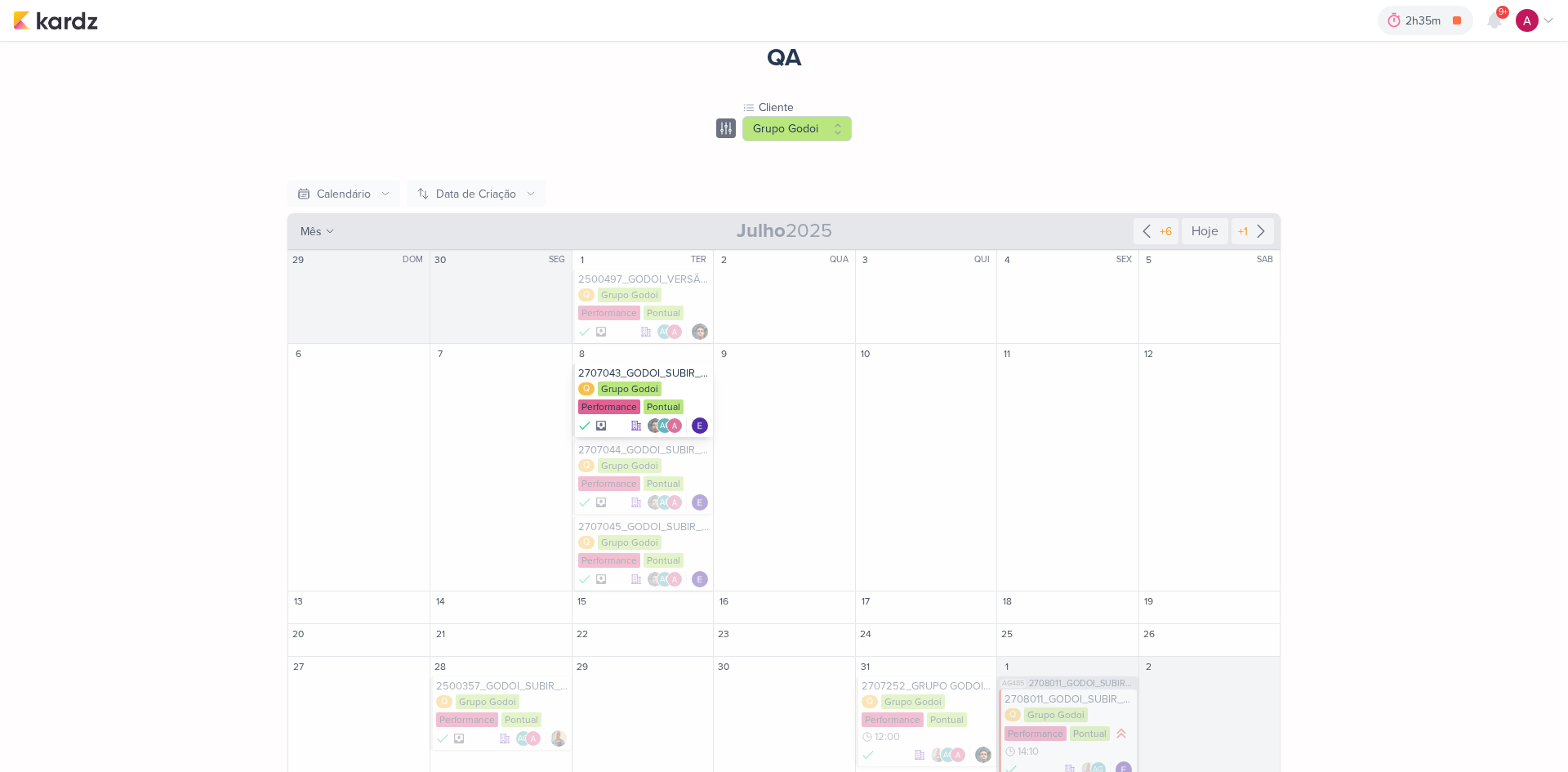 scroll, scrollTop: 42, scrollLeft: 0, axis: vertical 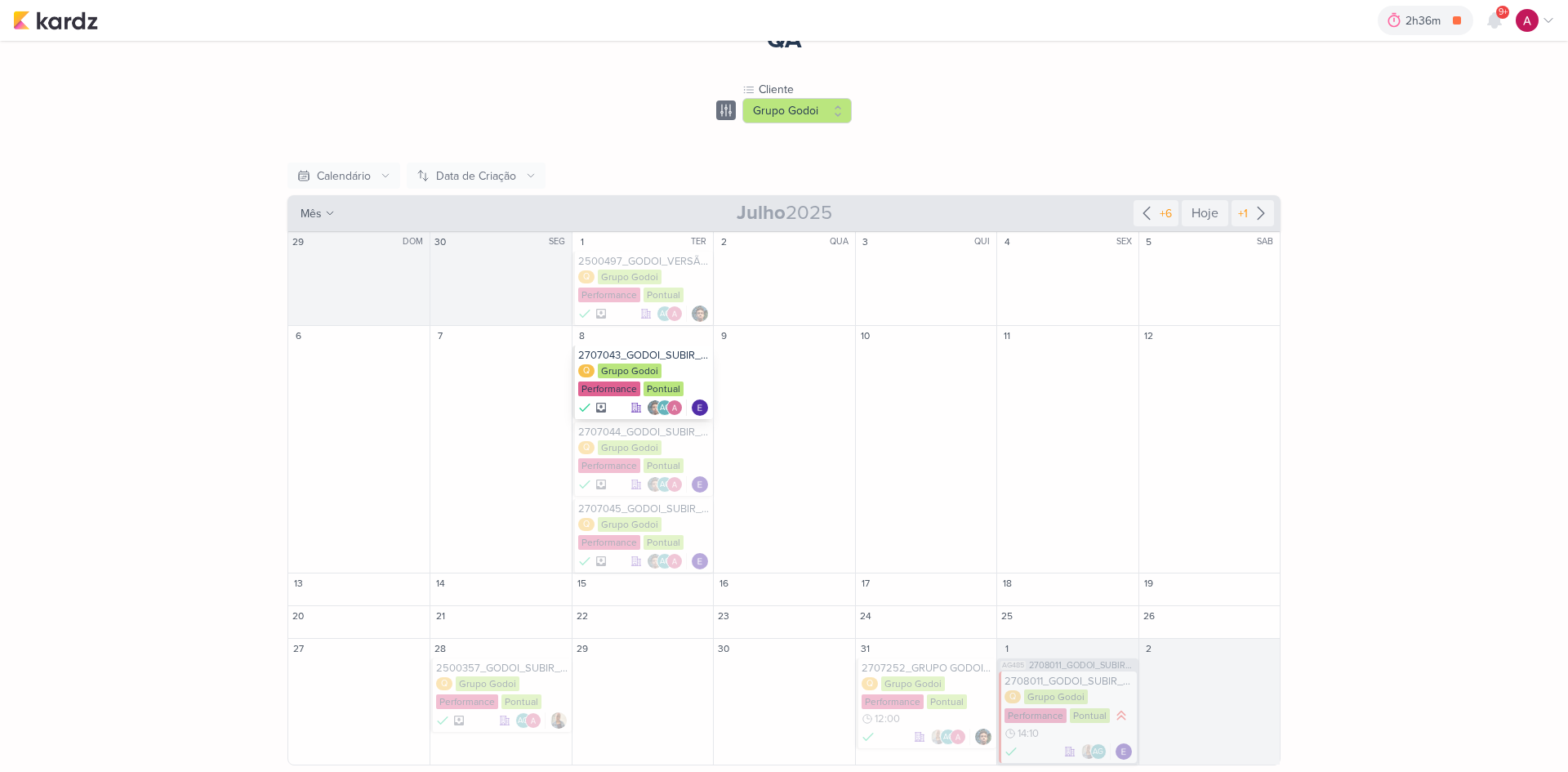 click on "2707043_GODOI_SUBIR_CONTEUDO_SOCIAL_EM_PERFORMANCE_AB" at bounding box center (644, 355) 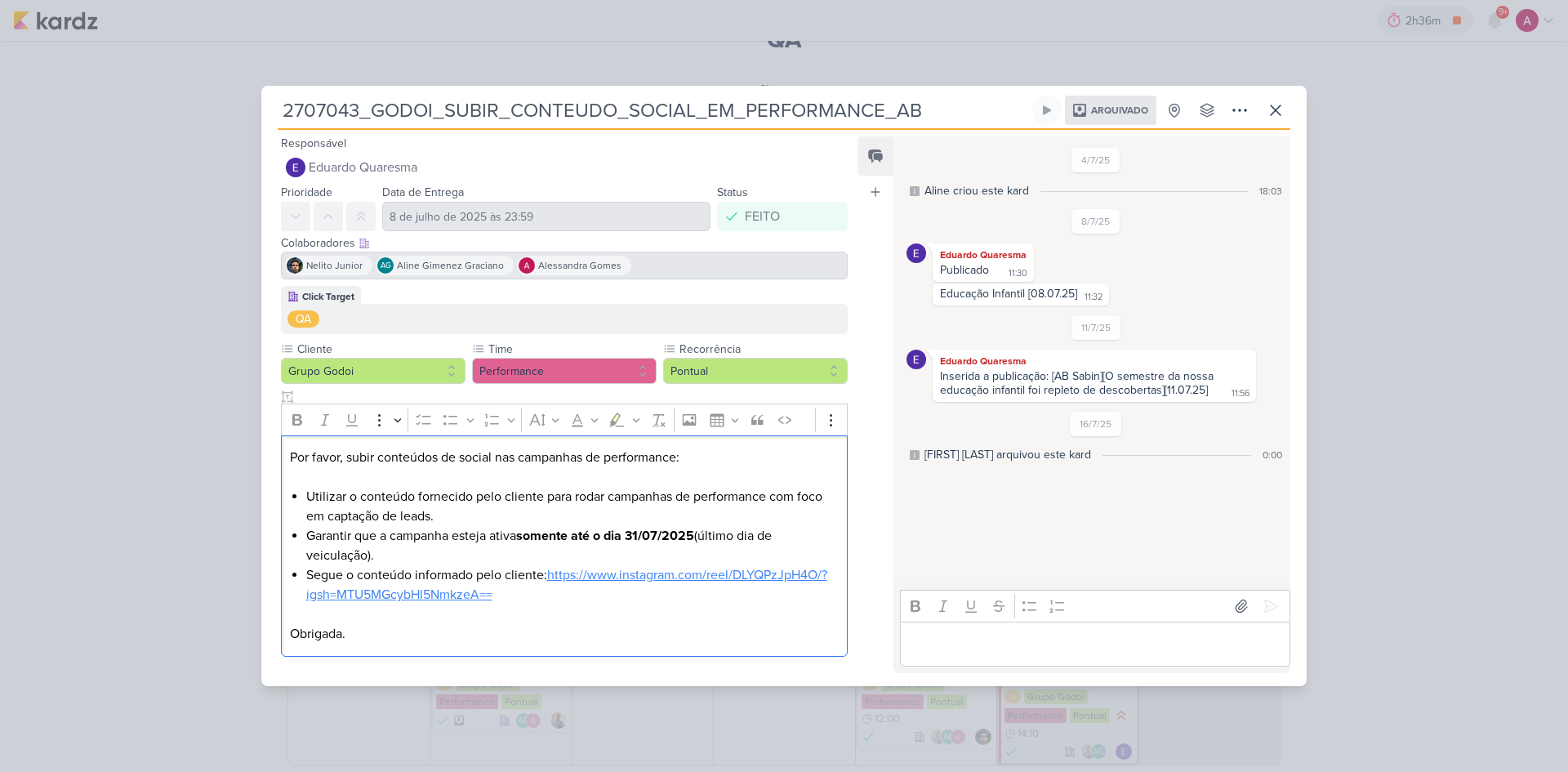 click on "https://www.instagram.com/reel/DLYQPzJpH4O/?igsh=MTU5MGcybHl5NmkzeA==" at bounding box center (567, 585) 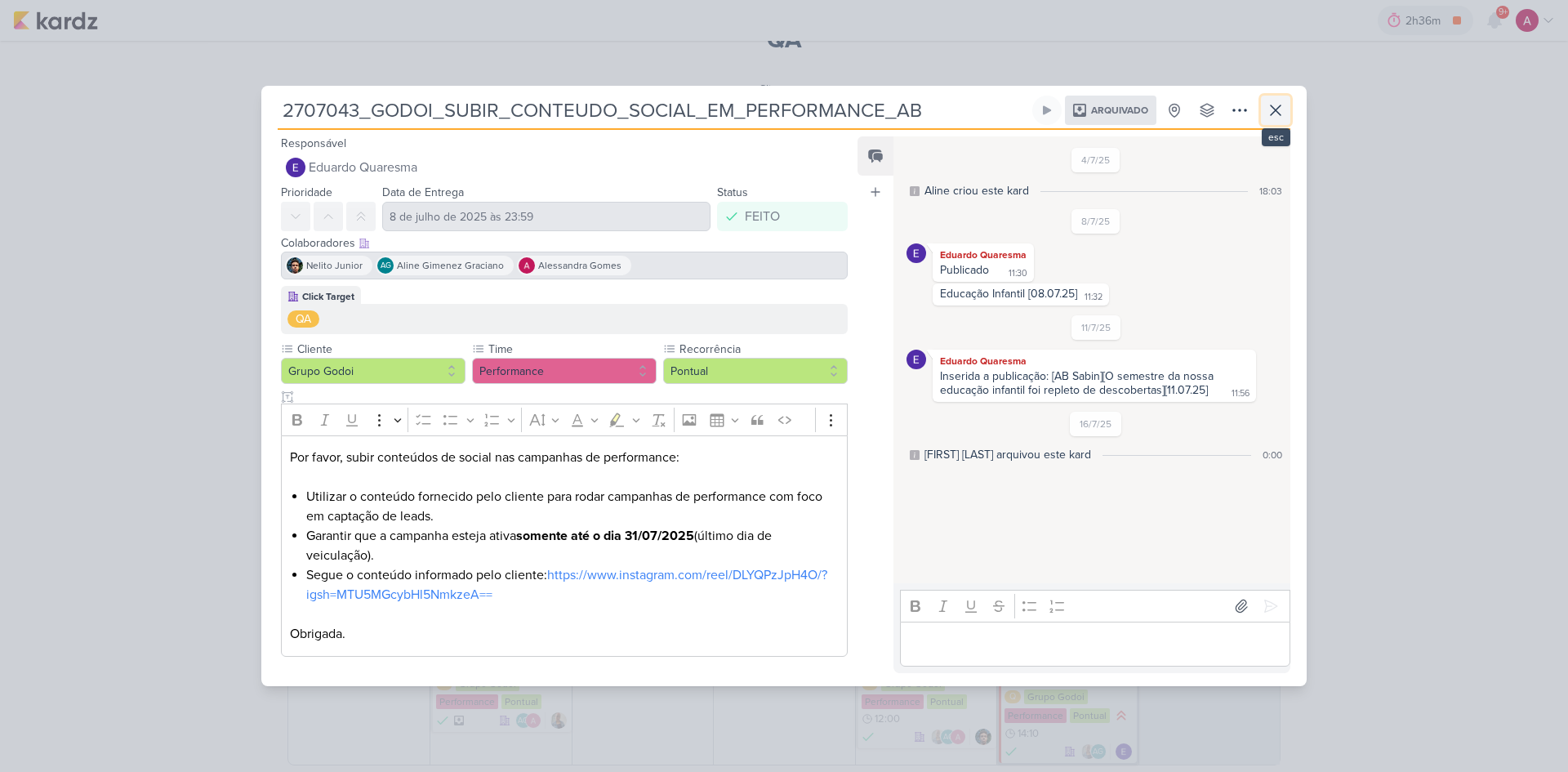click 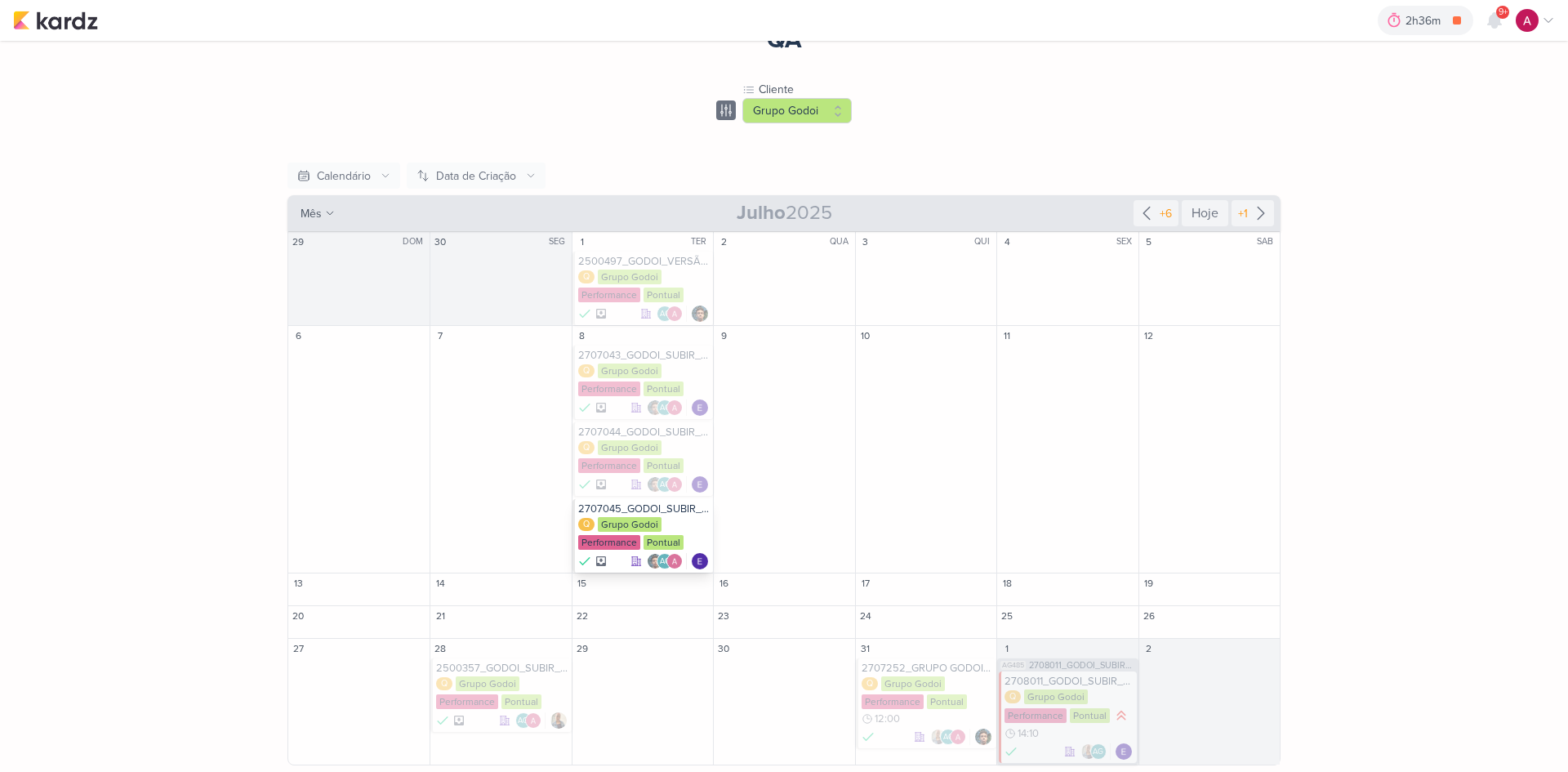 click on "2707045_GODOI_SUBIR_CONTEUDO_SOCIAL_EM_PERFORMANCE_VITAL
Q
Grupo Godoi
Performance
Pontual" at bounding box center [643, 536] 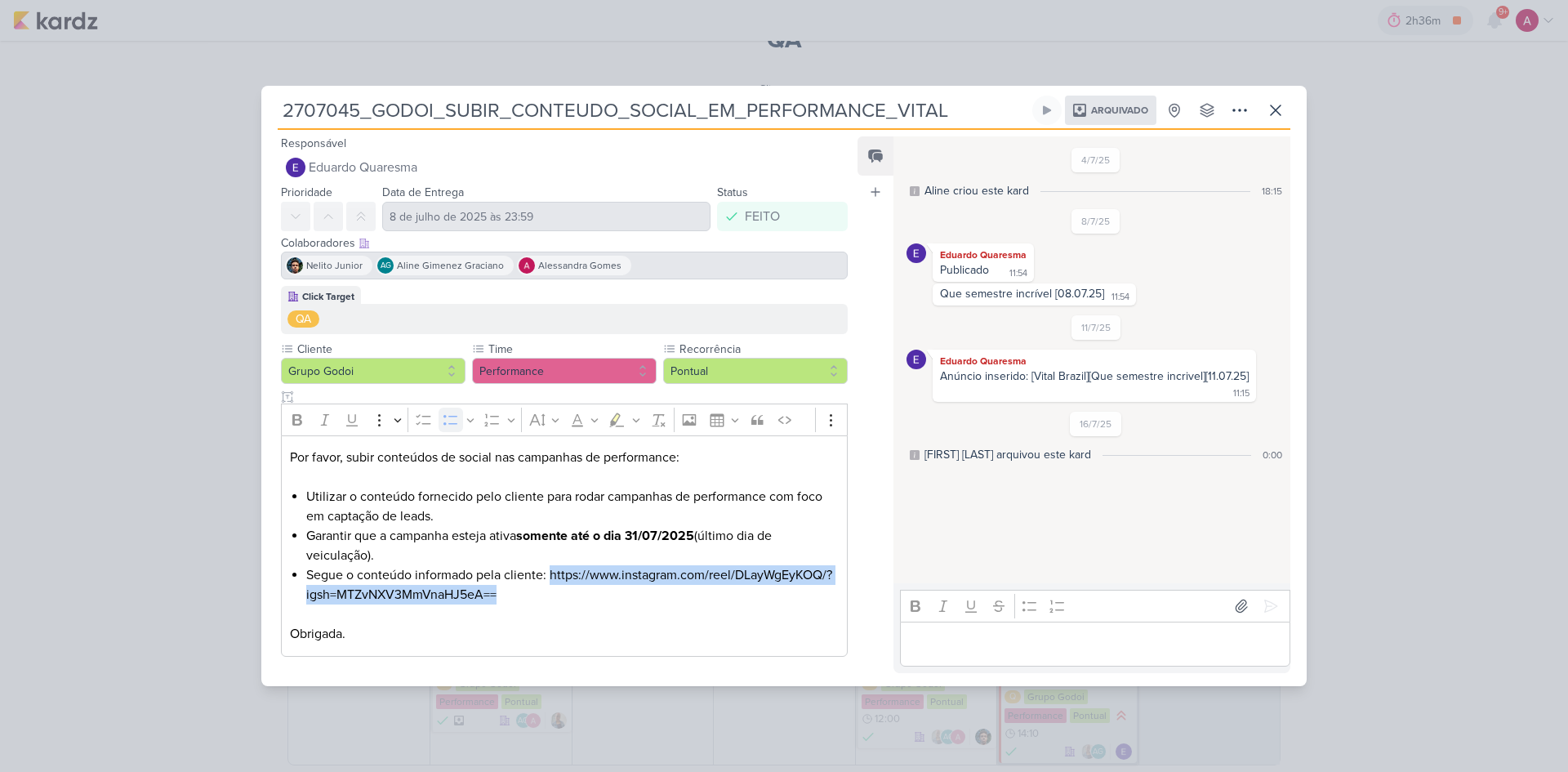 drag, startPoint x: 549, startPoint y: 578, endPoint x: 552, endPoint y: 602, distance: 24.186773 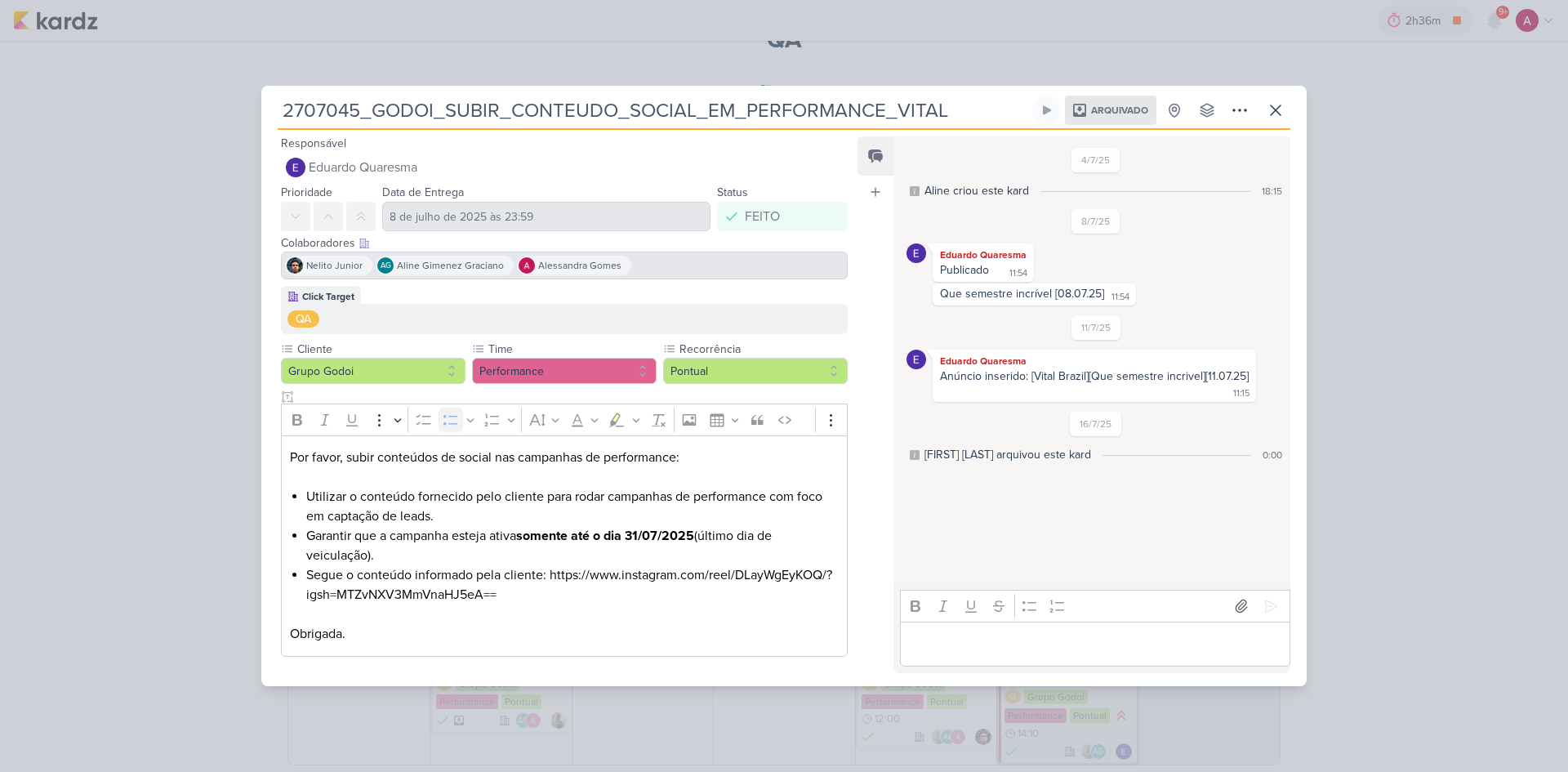 click on "Segue o conteúdo informado pela cliente: https://www.instagram.com/reel/DLayWgEyKOQ/?igsh=MTZvNXV3MmVnaHJ5eA==" at bounding box center [572, 595] 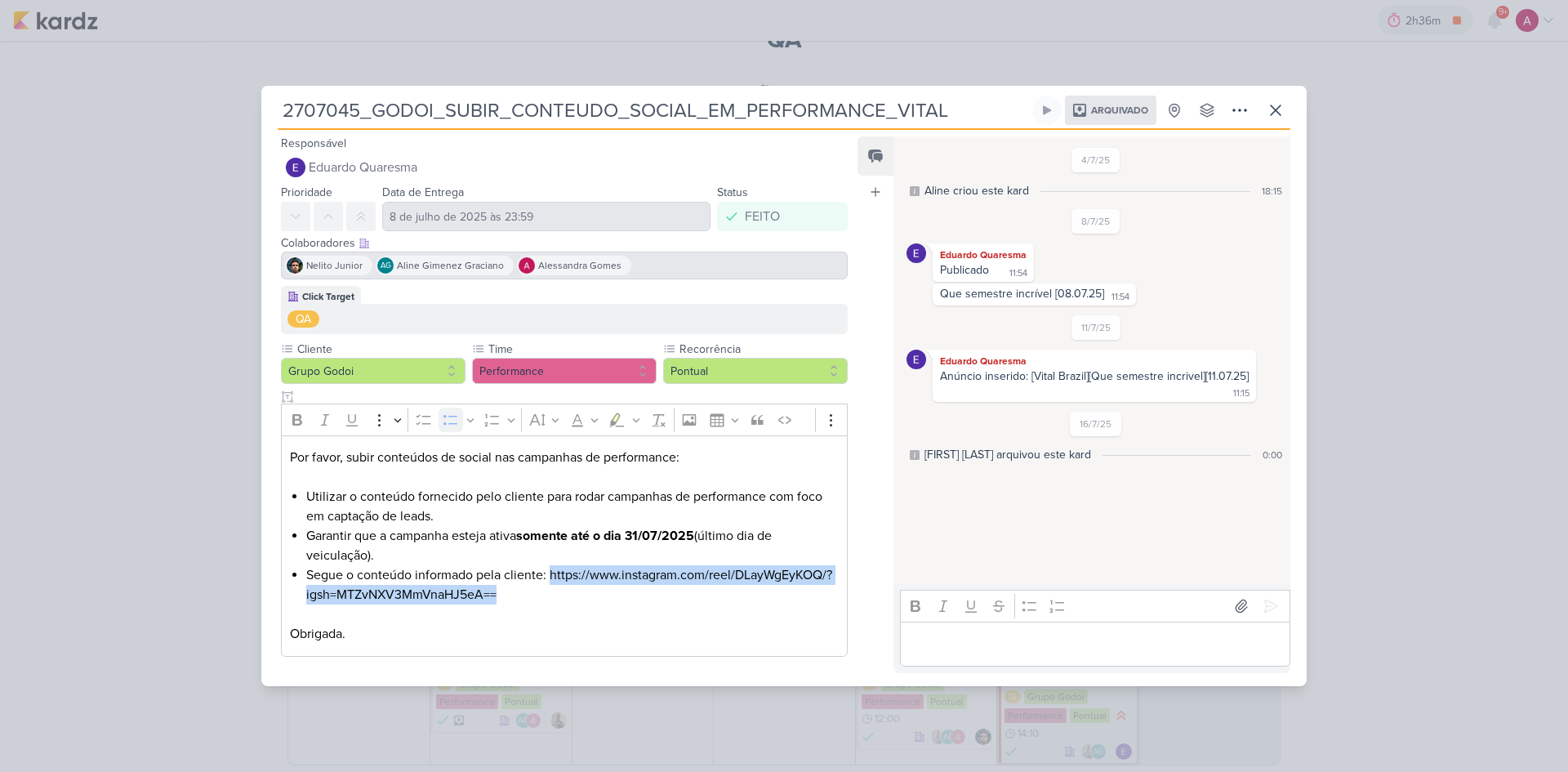drag, startPoint x: 497, startPoint y: 597, endPoint x: 550, endPoint y: 577, distance: 56.648036 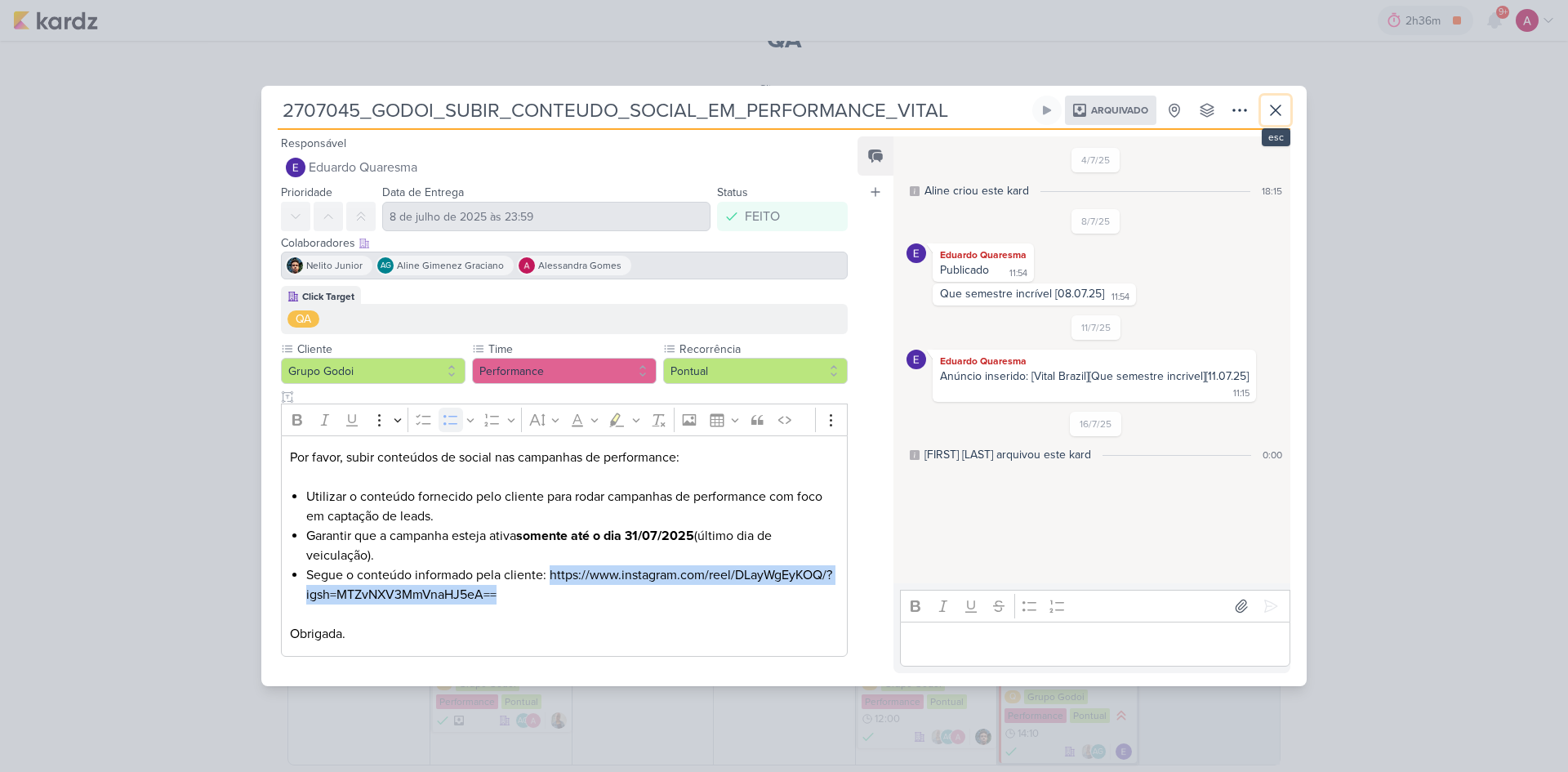 drag, startPoint x: 1271, startPoint y: 109, endPoint x: 1231, endPoint y: 139, distance: 50 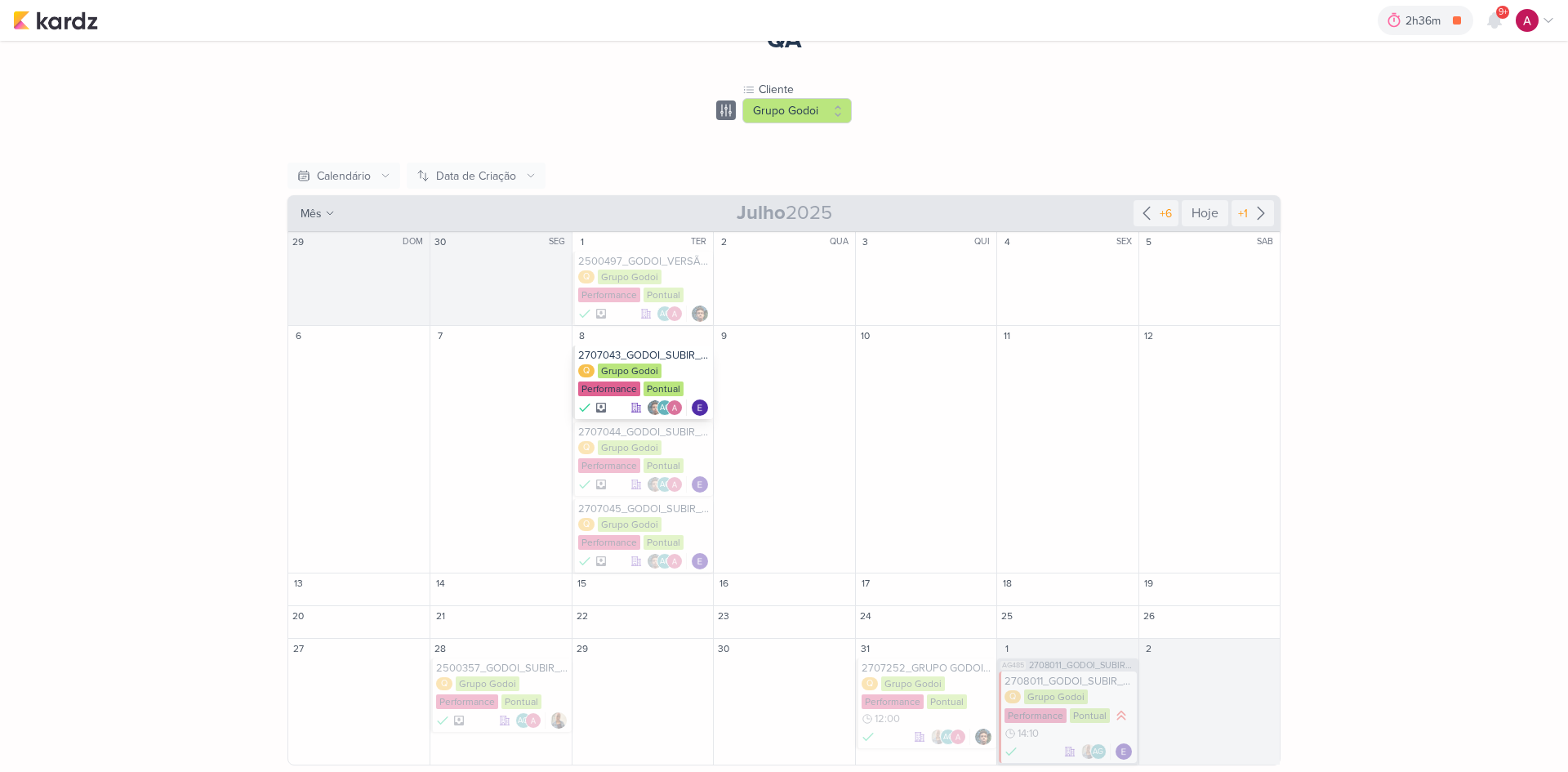 click on "2707043_GODOI_SUBIR_CONTEUDO_SOCIAL_EM_PERFORMANCE_AB" at bounding box center (644, 355) 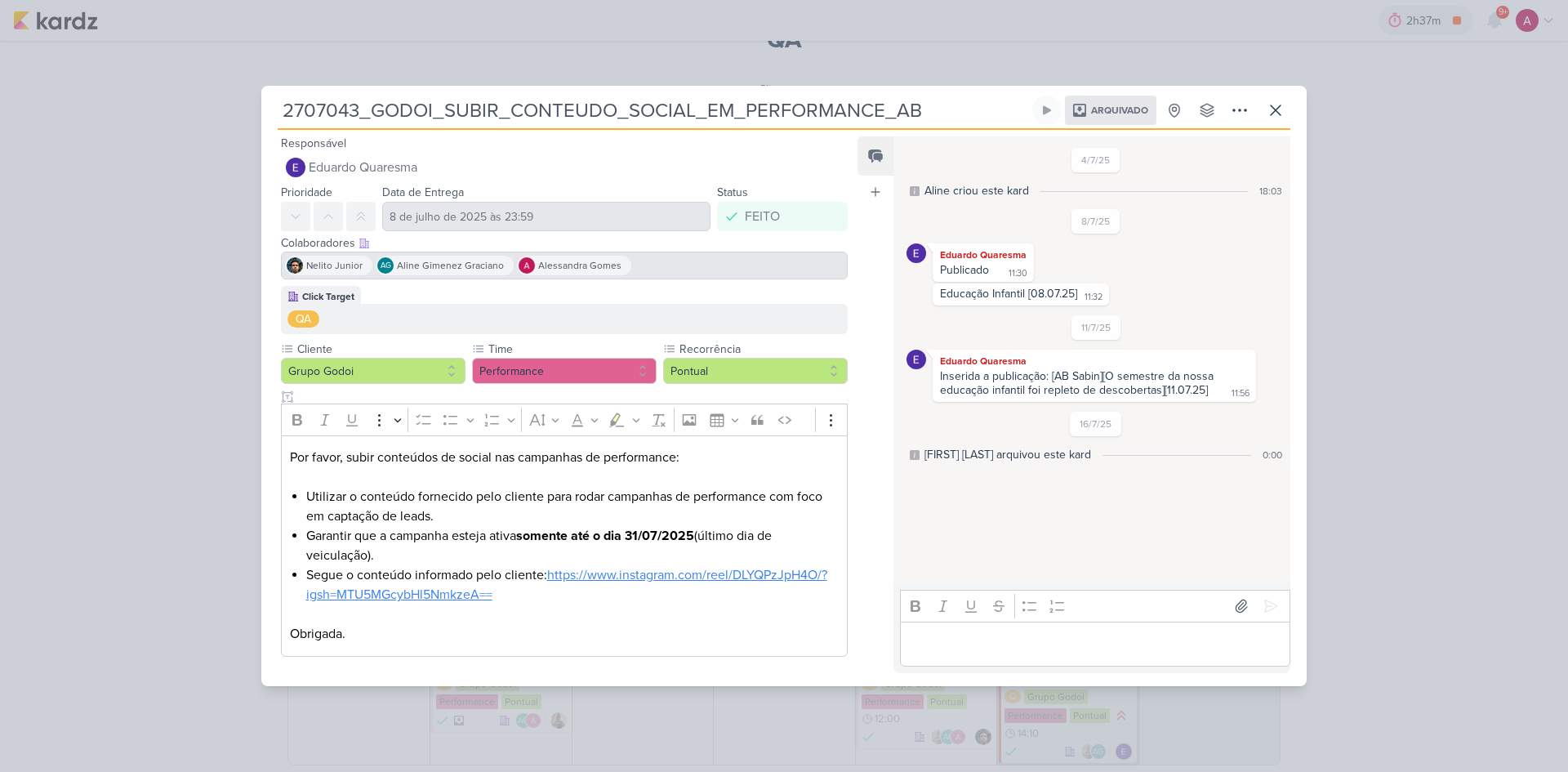 click on "https://www.instagram.com/reel/DLYQPzJpH4O/?igsh=MTU5MGcybHl5NmkzeA==" at bounding box center (567, 585) 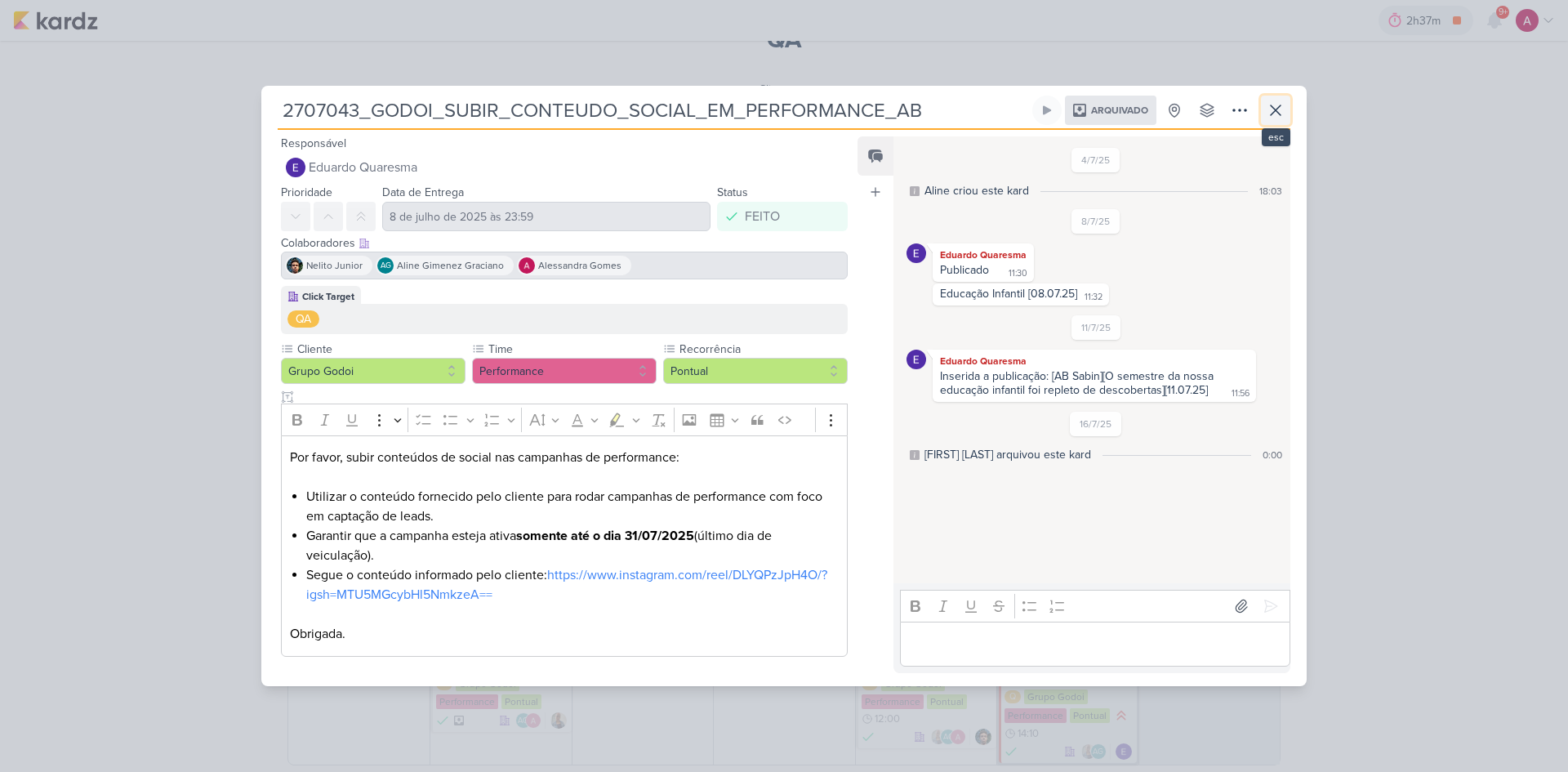 click 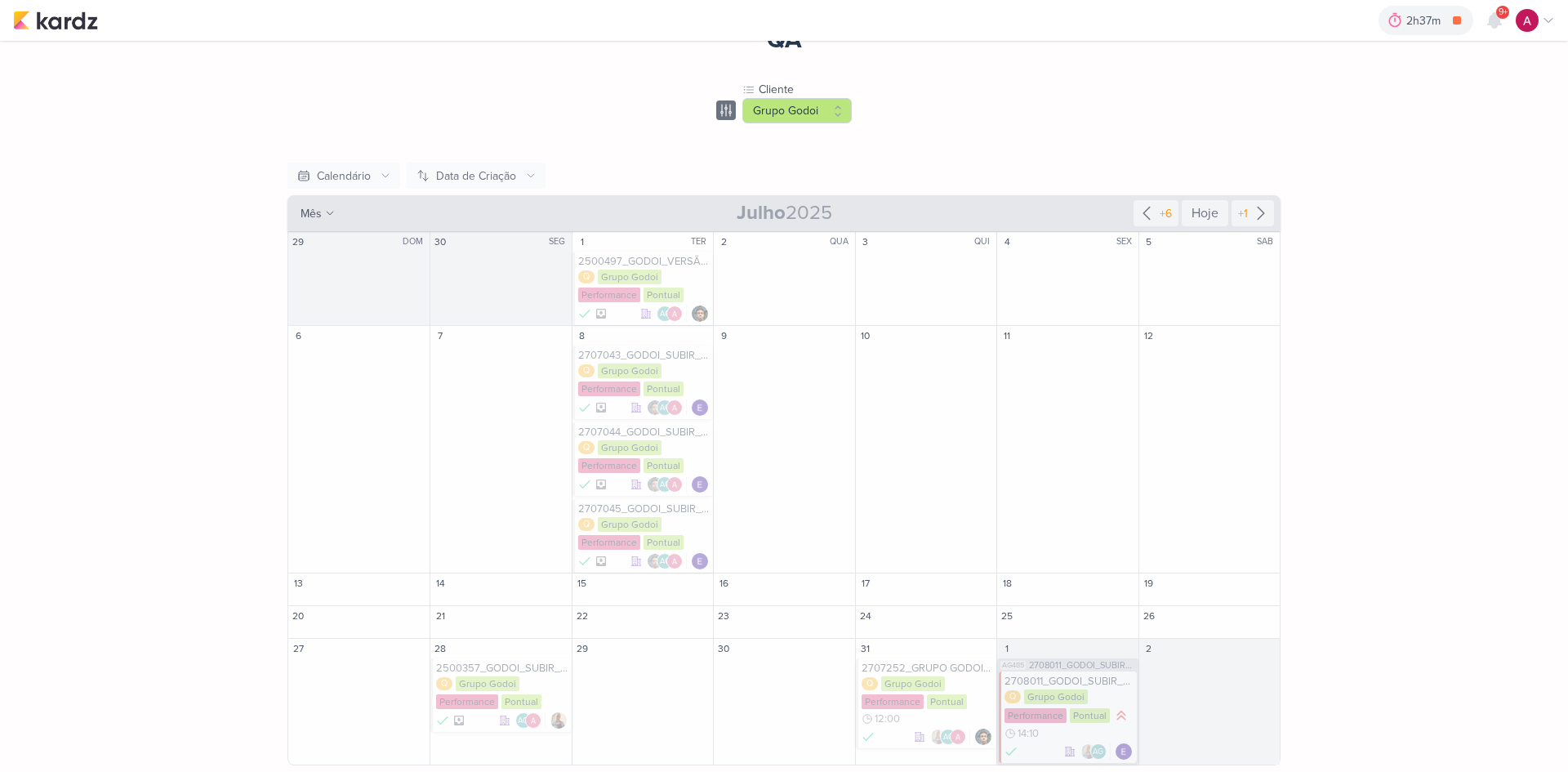 click on "8" at bounding box center (643, 336) 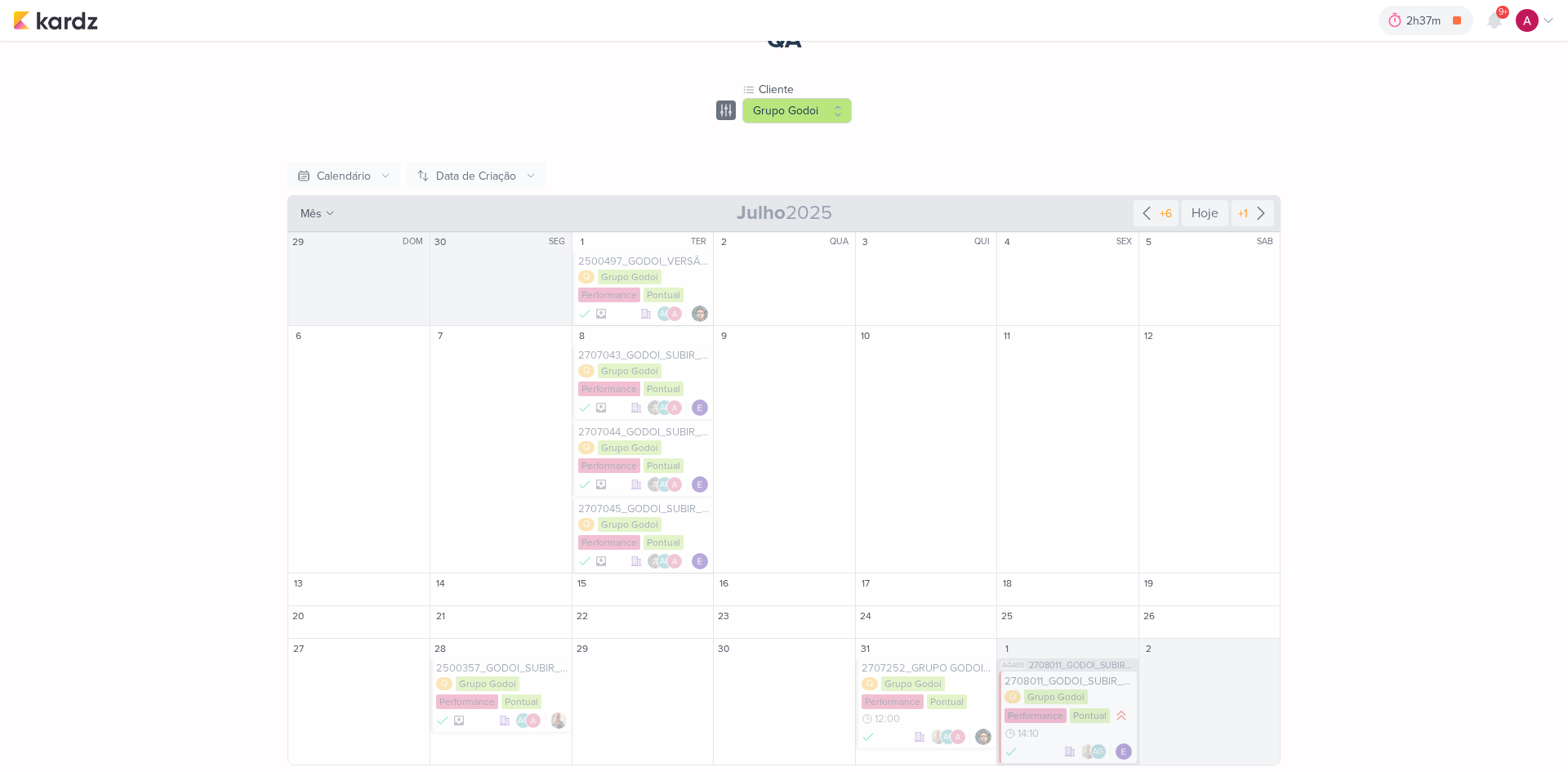 click on "2707043_GODOI_SUBIR_CONTEUDO_SOCIAL_EM_PERFORMANCE_AB
Q
Grupo Godoi
Performance
Pontual" at bounding box center [643, 382] 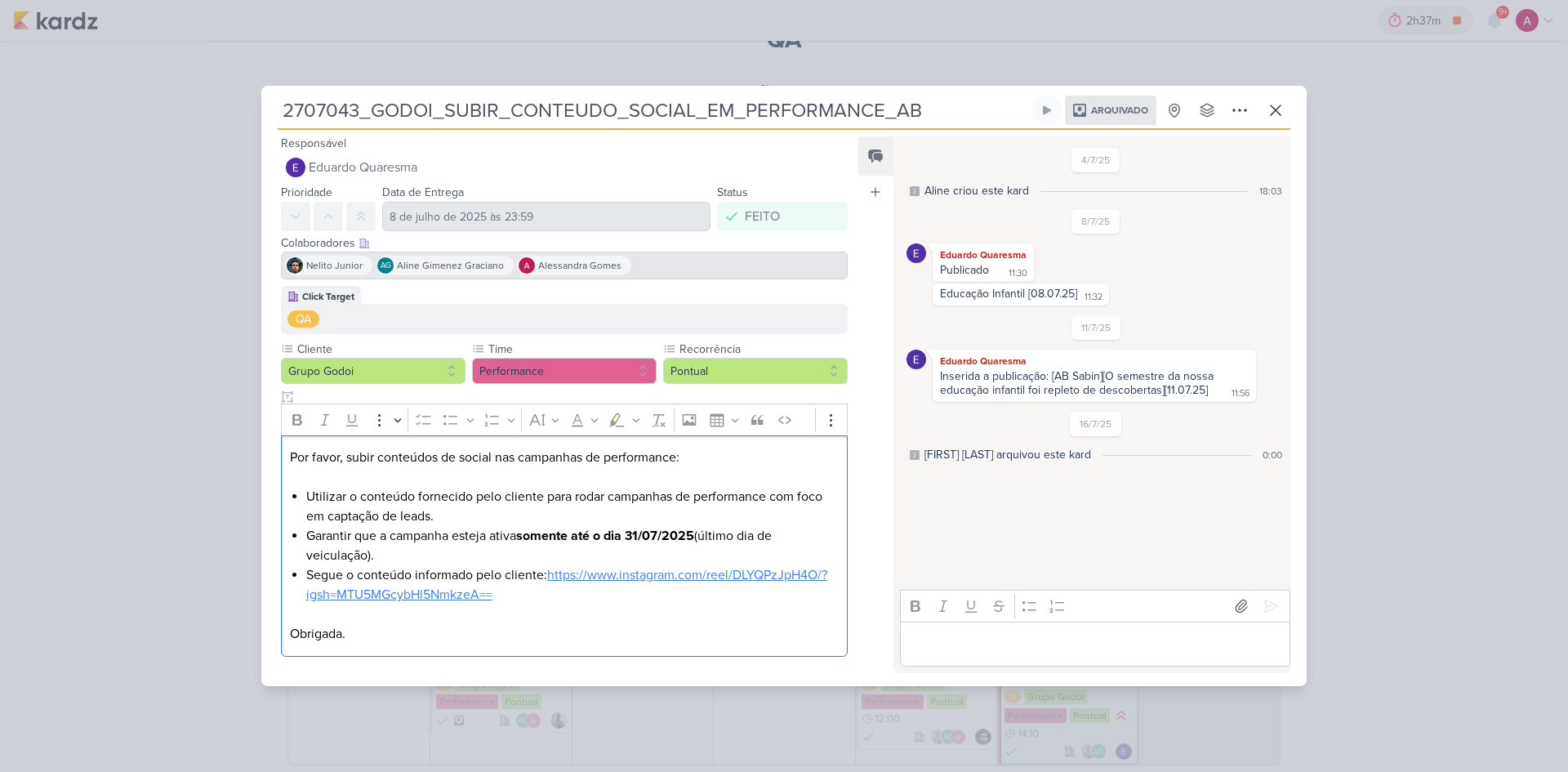 click on "https://www.instagram.com/reel/DLYQPzJpH4O/?igsh=MTU5MGcybHl5NmkzeA==" at bounding box center [567, 585] 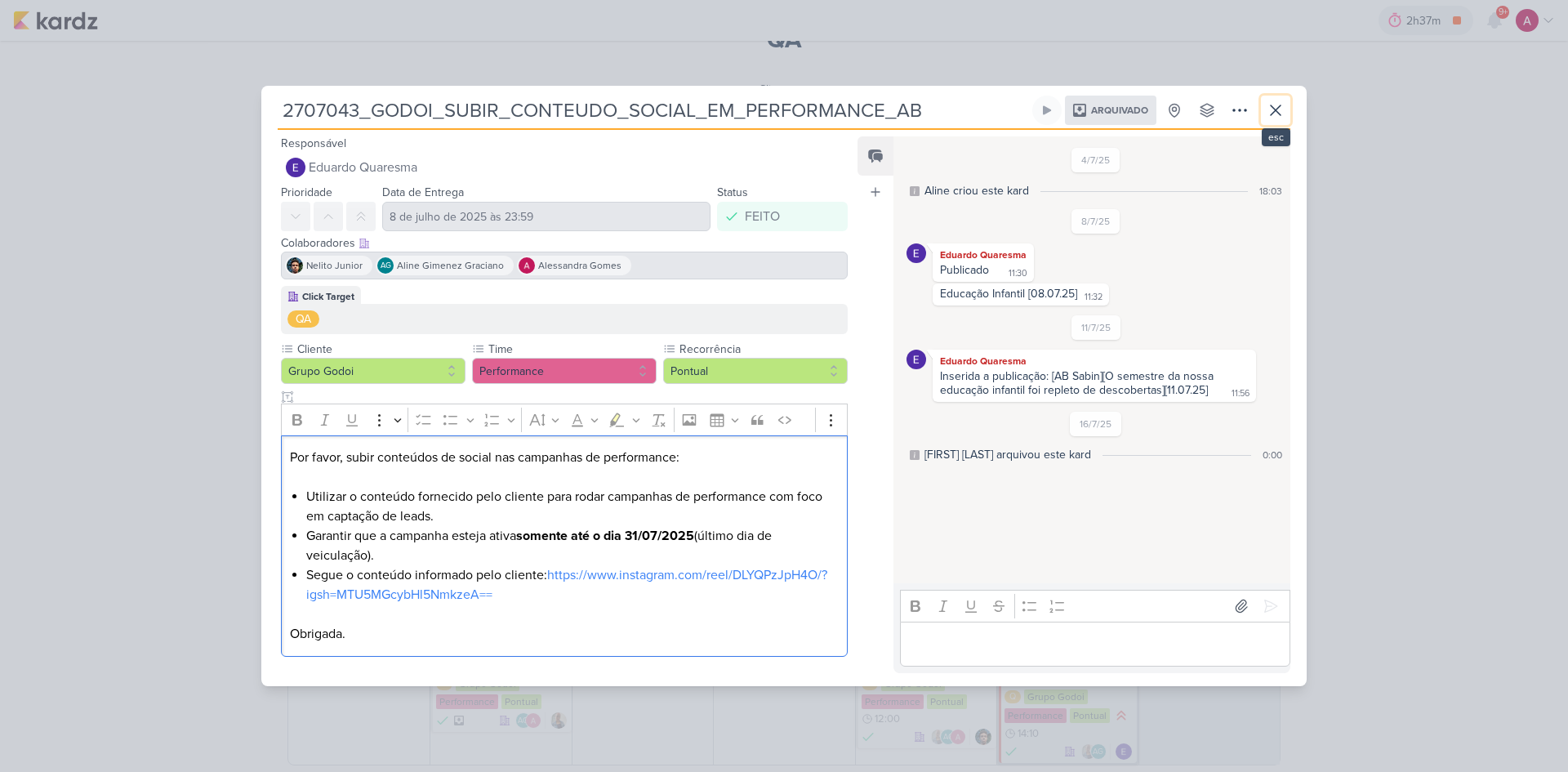 click at bounding box center [1276, 110] 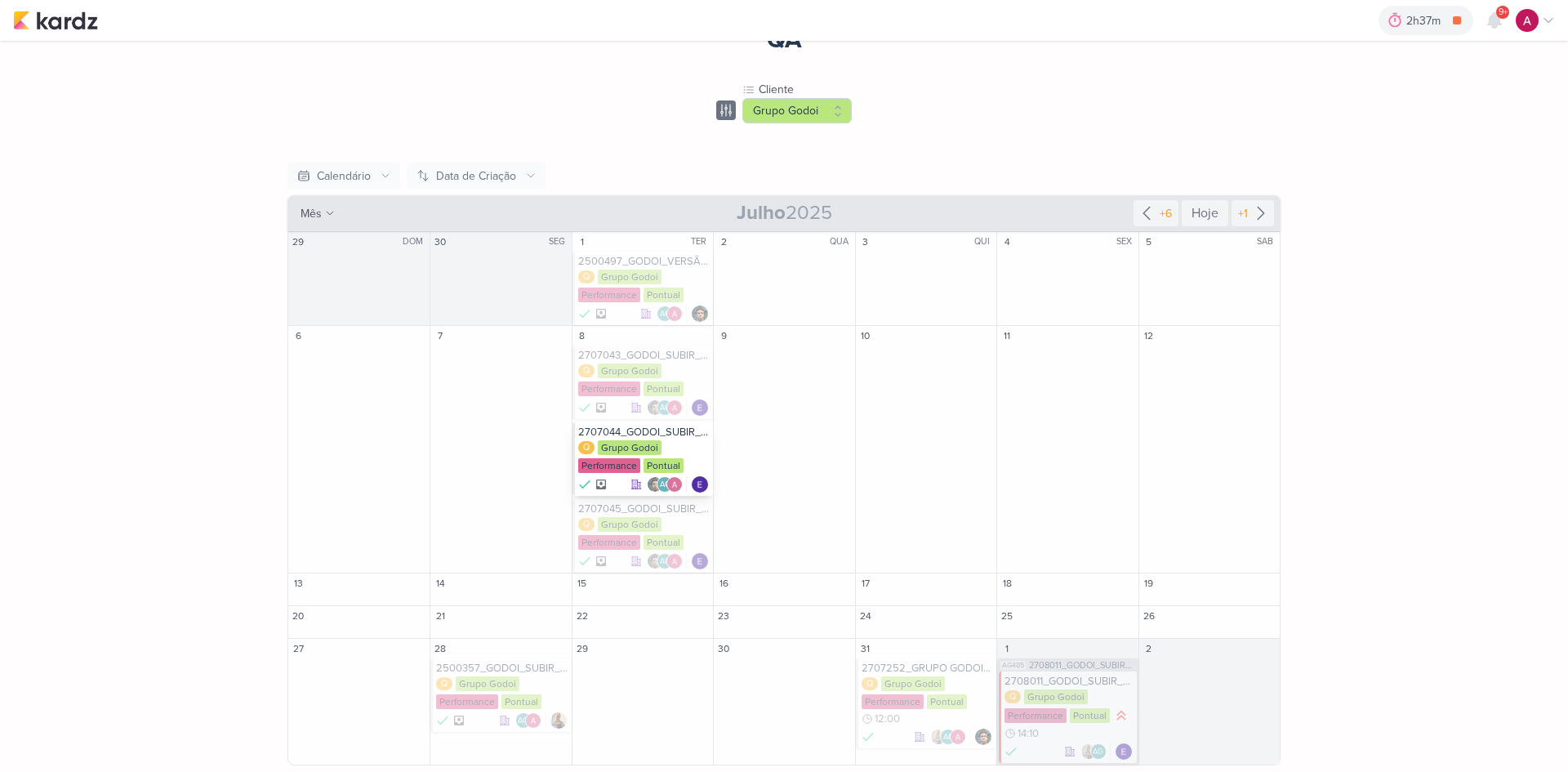 click on "Q
Grupo Godoi
Performance
Pontual" at bounding box center [644, 457] 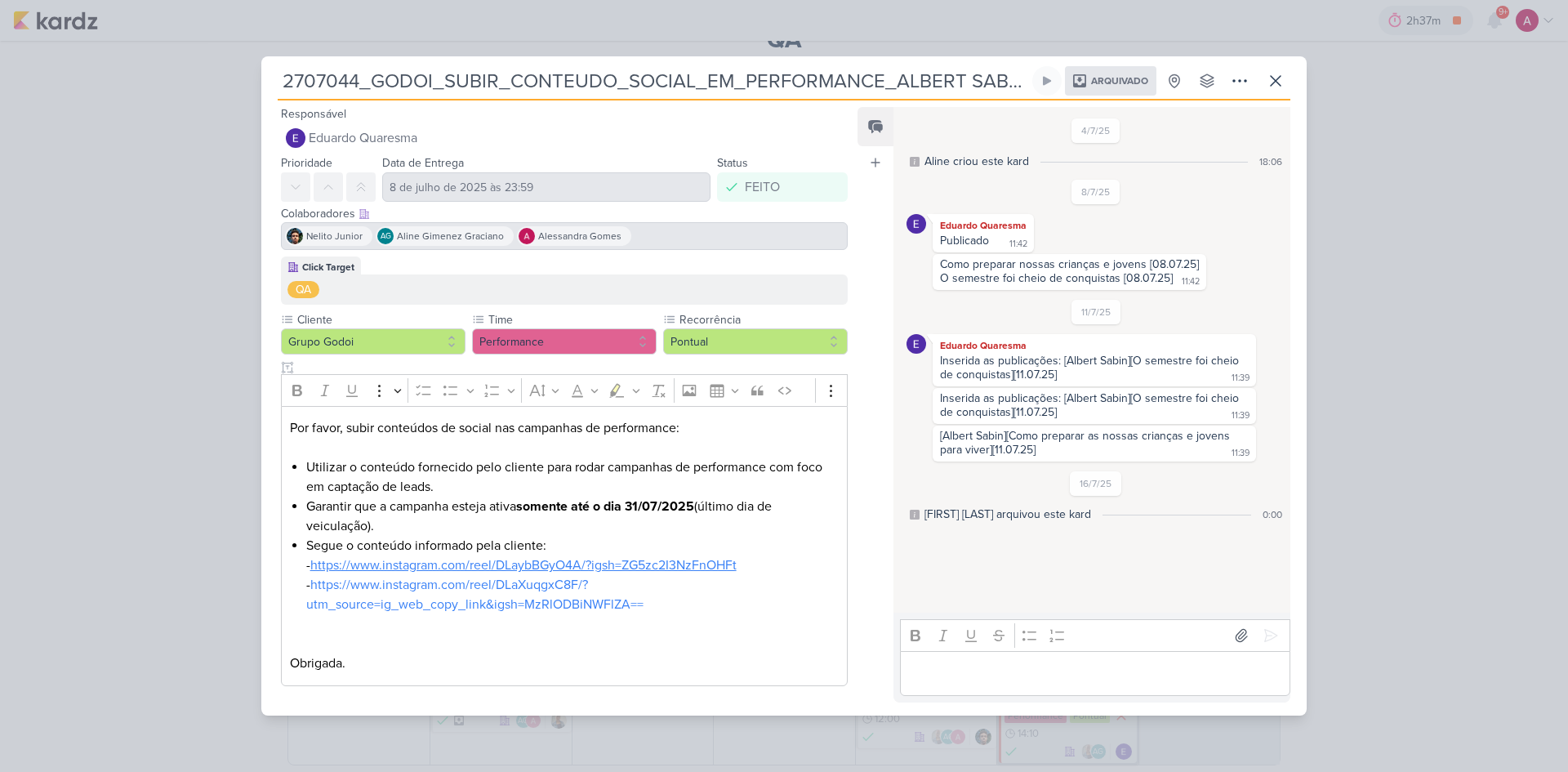 click on "https://www.instagram.com/reel/DLaybBGyO4A/?igsh=ZG5zc2I3NzFnOHFt" at bounding box center [523, 565] 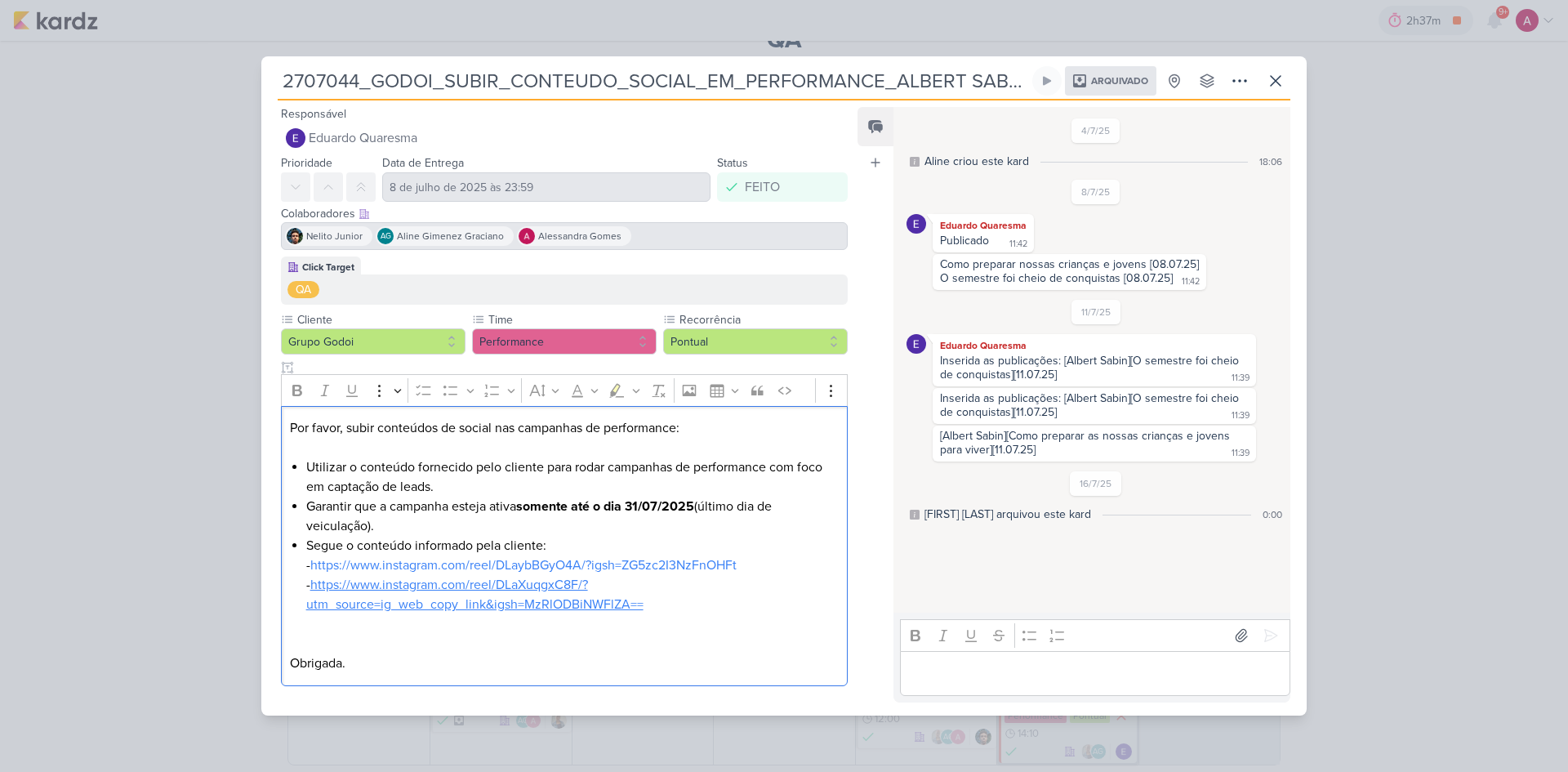 click on "https://www.instagram.com/reel/DLaXuqgxC8F/?utm_source=ig_web_copy_link&igsh=MzRlODBiNWFlZA==" at bounding box center (474, 595) 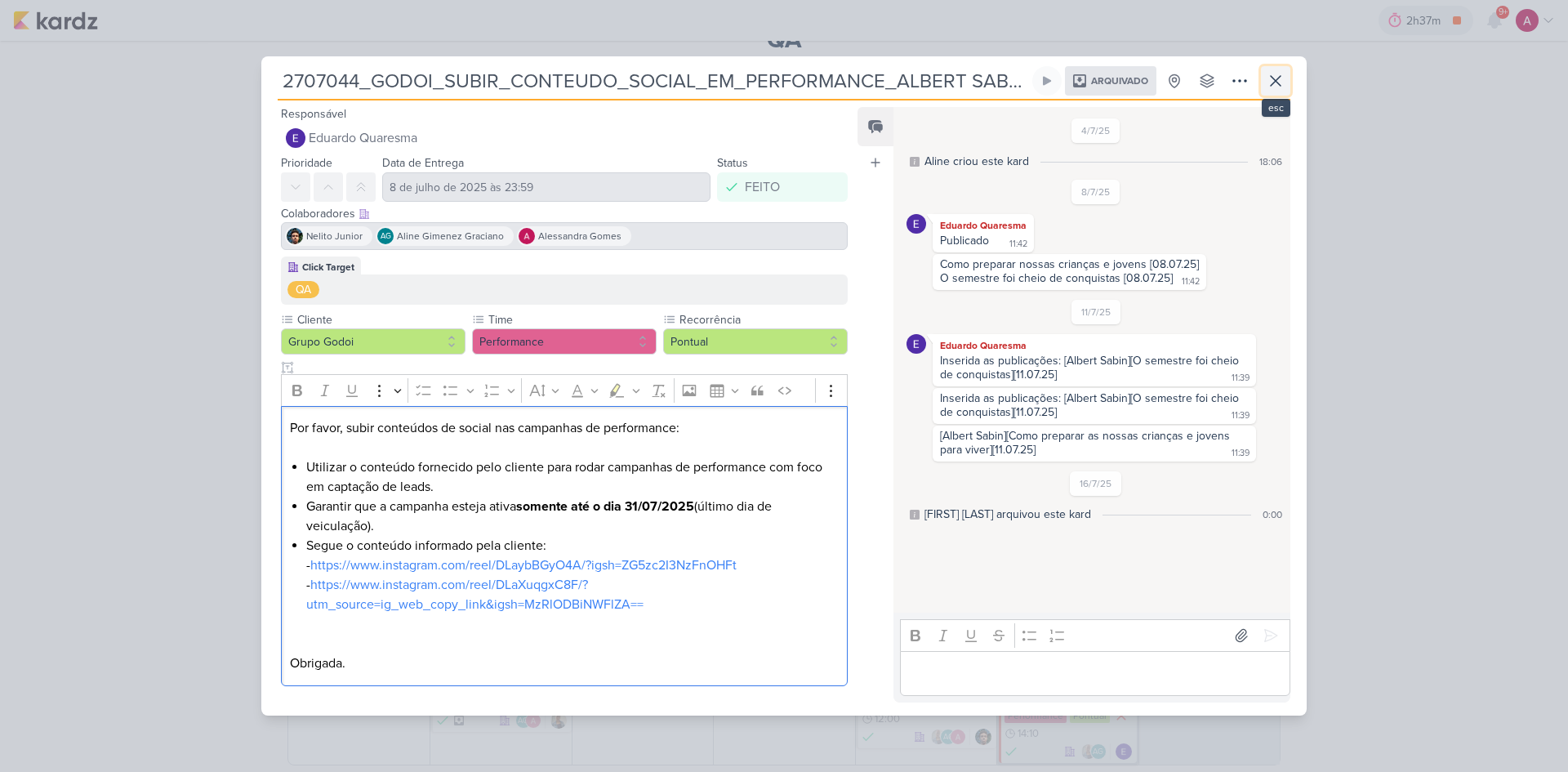 click 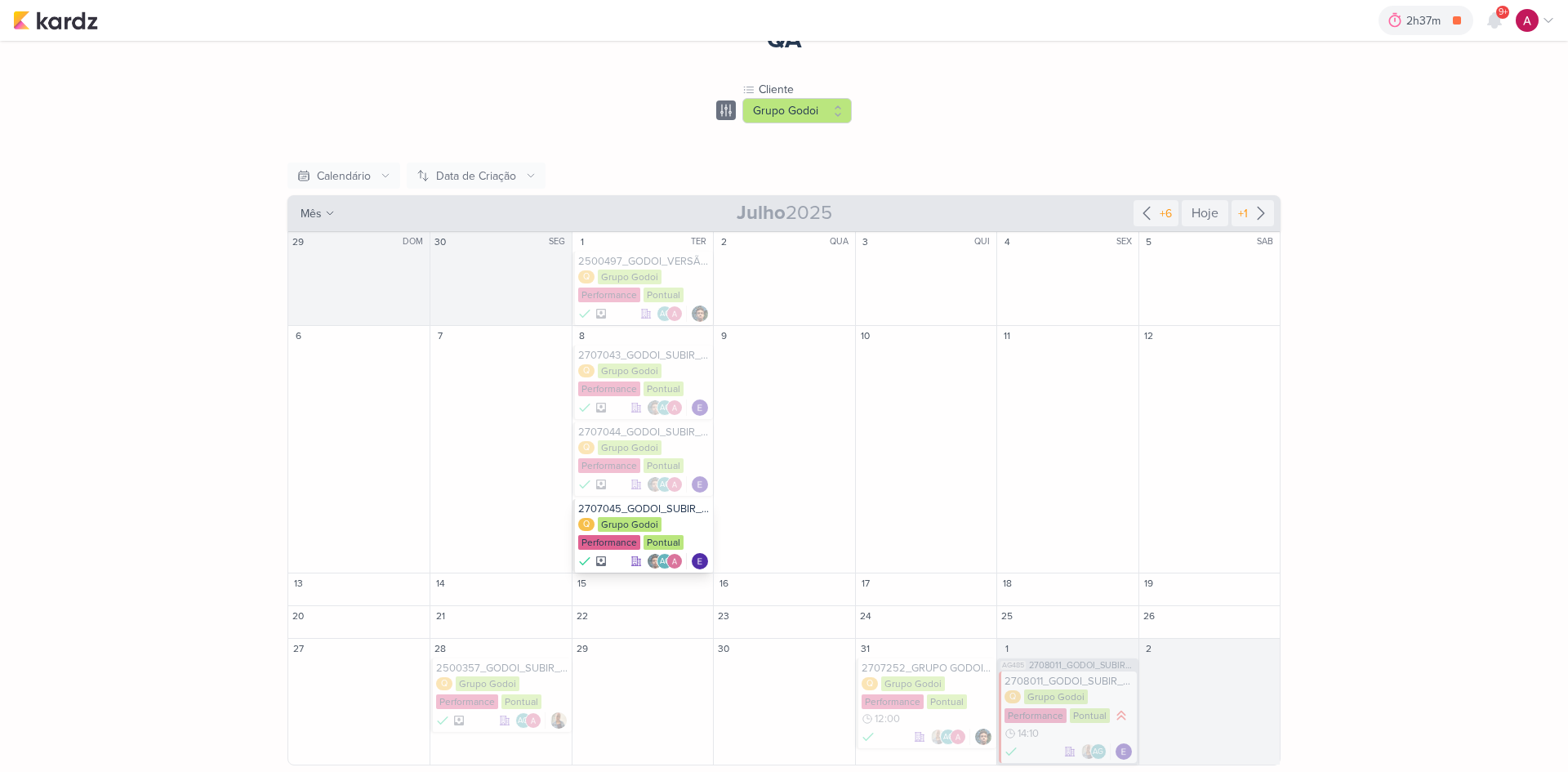 click on "2707045_GODOI_SUBIR_CONTEUDO_SOCIAL_EM_PERFORMANCE_VITAL
Q
Grupo Godoi
Performance
Pontual" at bounding box center (643, 536) 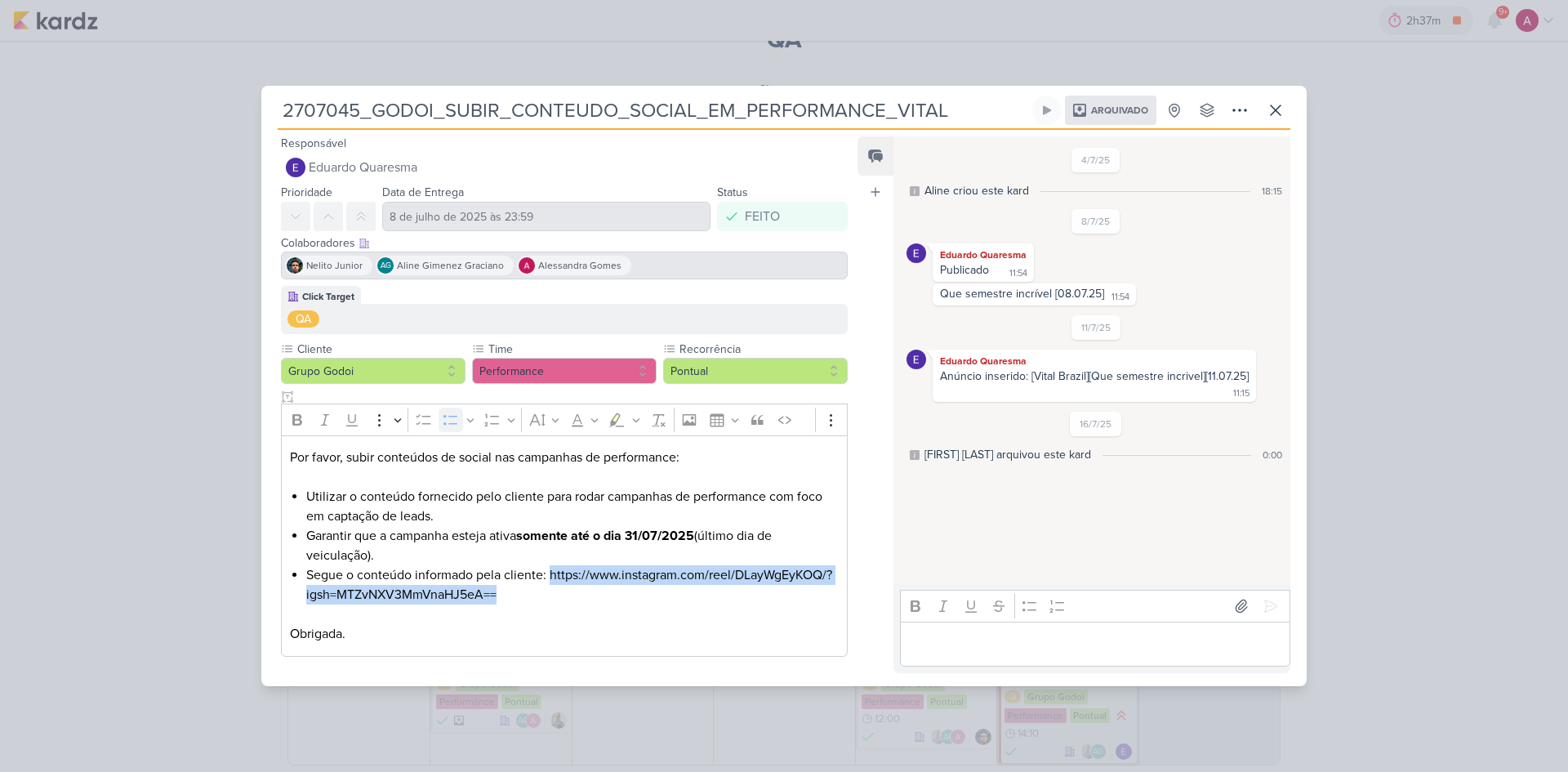 drag, startPoint x: 550, startPoint y: 575, endPoint x: 540, endPoint y: 595, distance: 22.36068 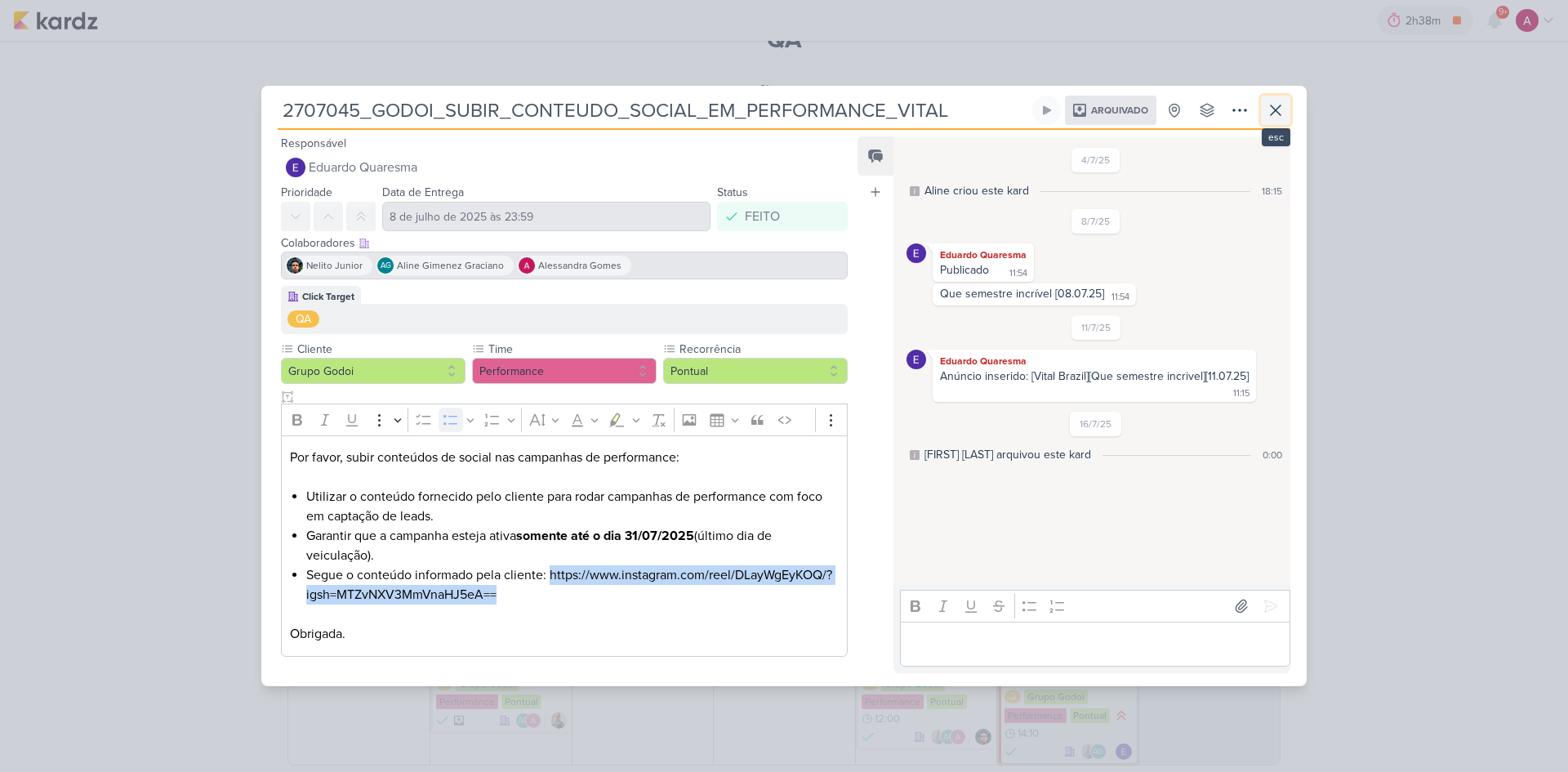 click 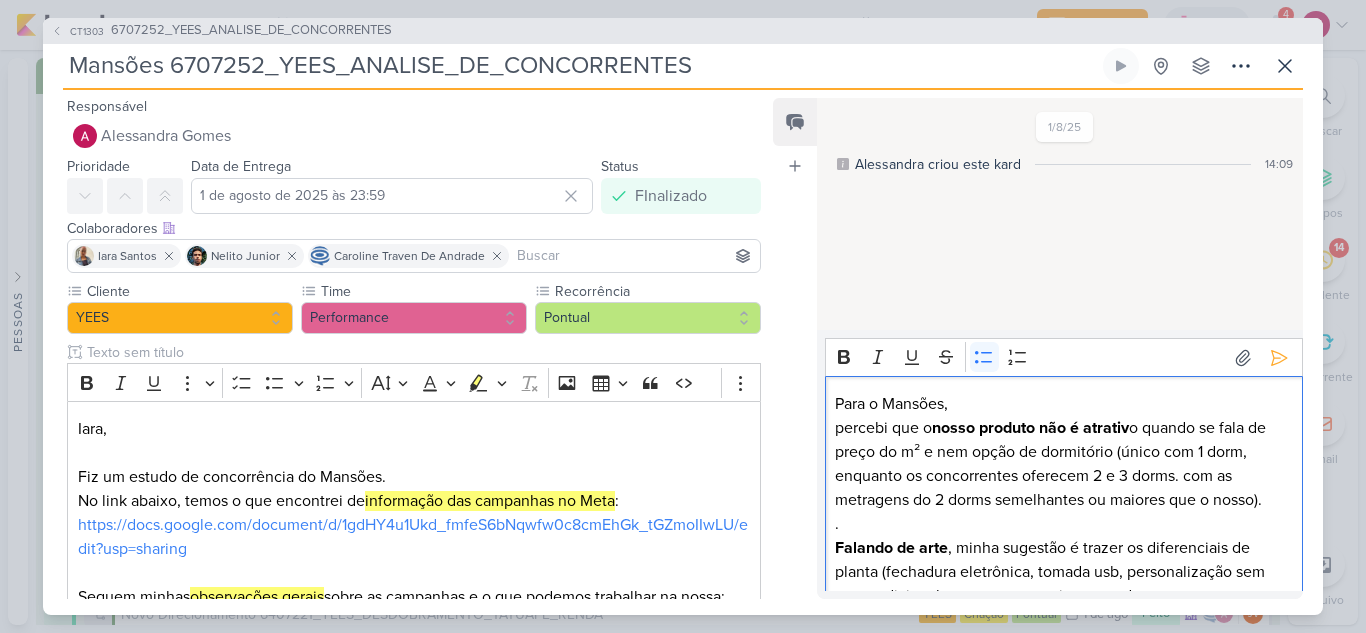 click on "Podemos fazer uma peça destacando nossos diferenciais e um carrossel com uma tela que dê esse destaque." at bounding box center (1073, 680) 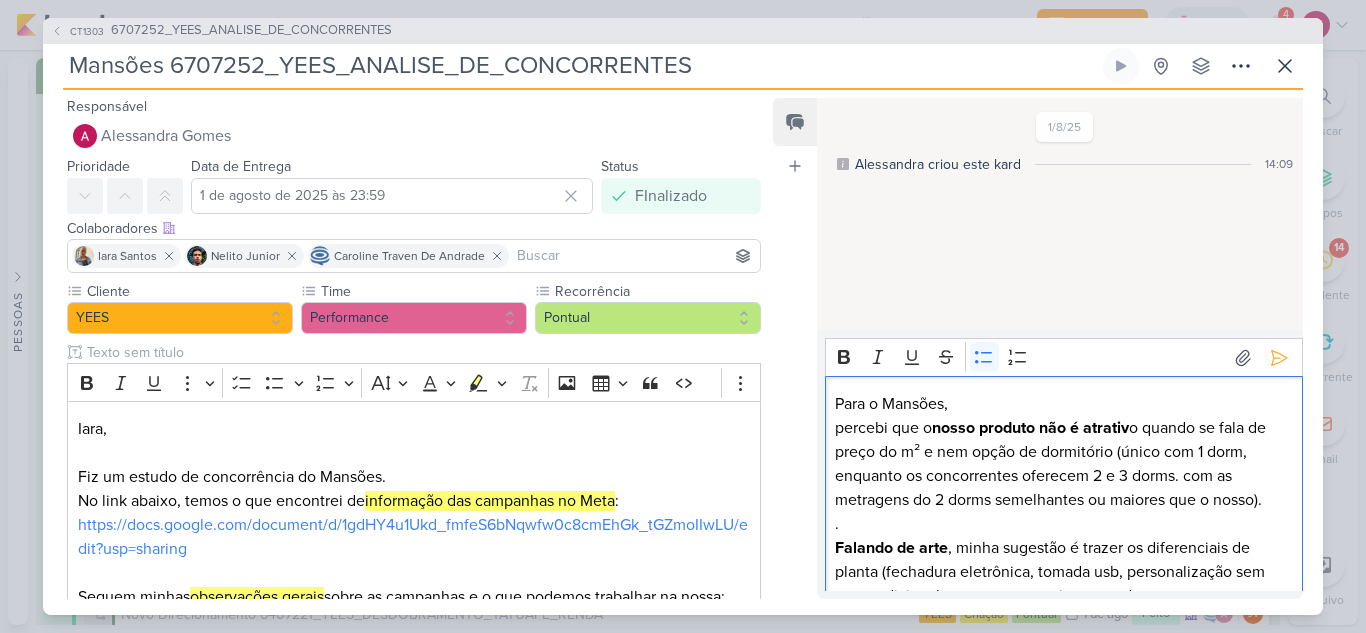 scroll, scrollTop: 0, scrollLeft: 0, axis: both 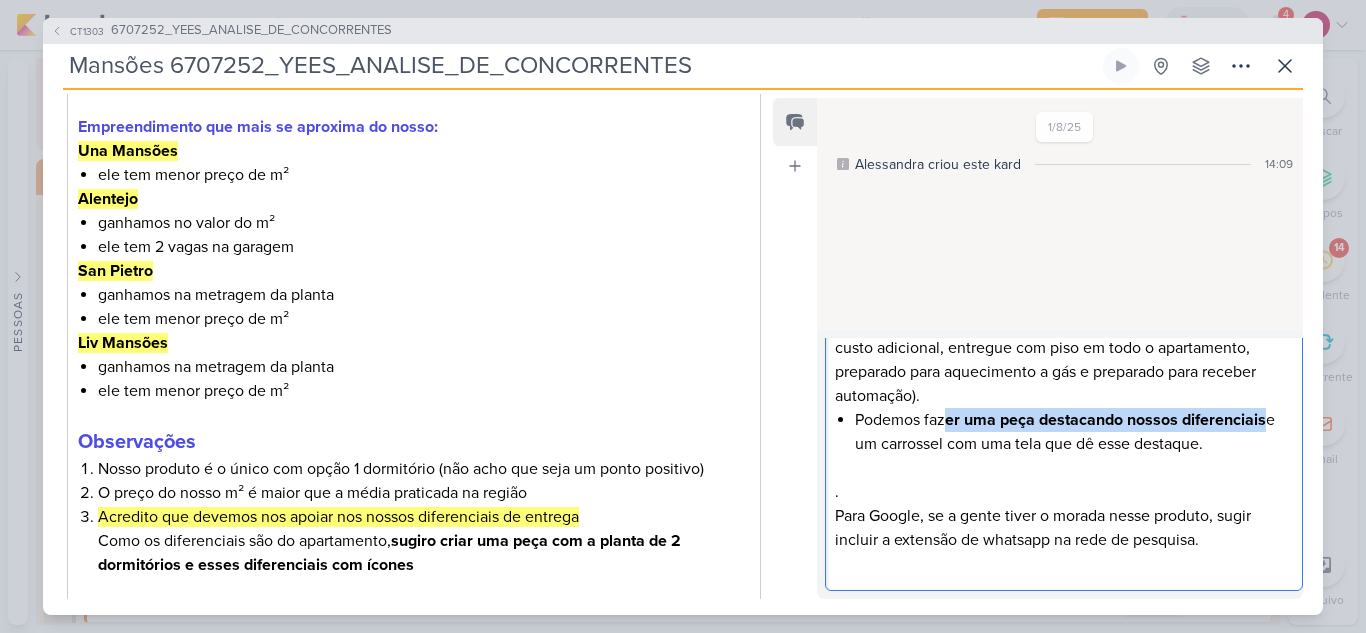 click on "Para Google, se a gente tiver o morada nesse produto, sugir incluir a extensão de whatsapp na rede de pesquisa." at bounding box center [1063, 540] 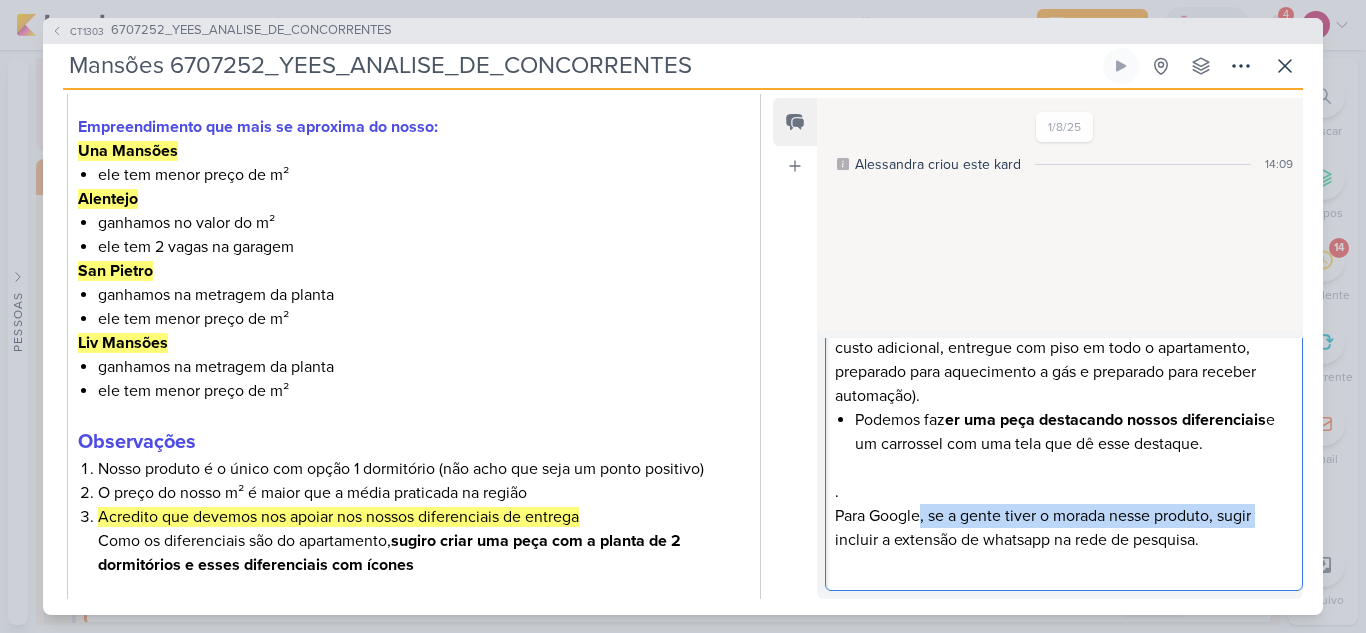 drag, startPoint x: 920, startPoint y: 515, endPoint x: 814, endPoint y: 540, distance: 108.90822 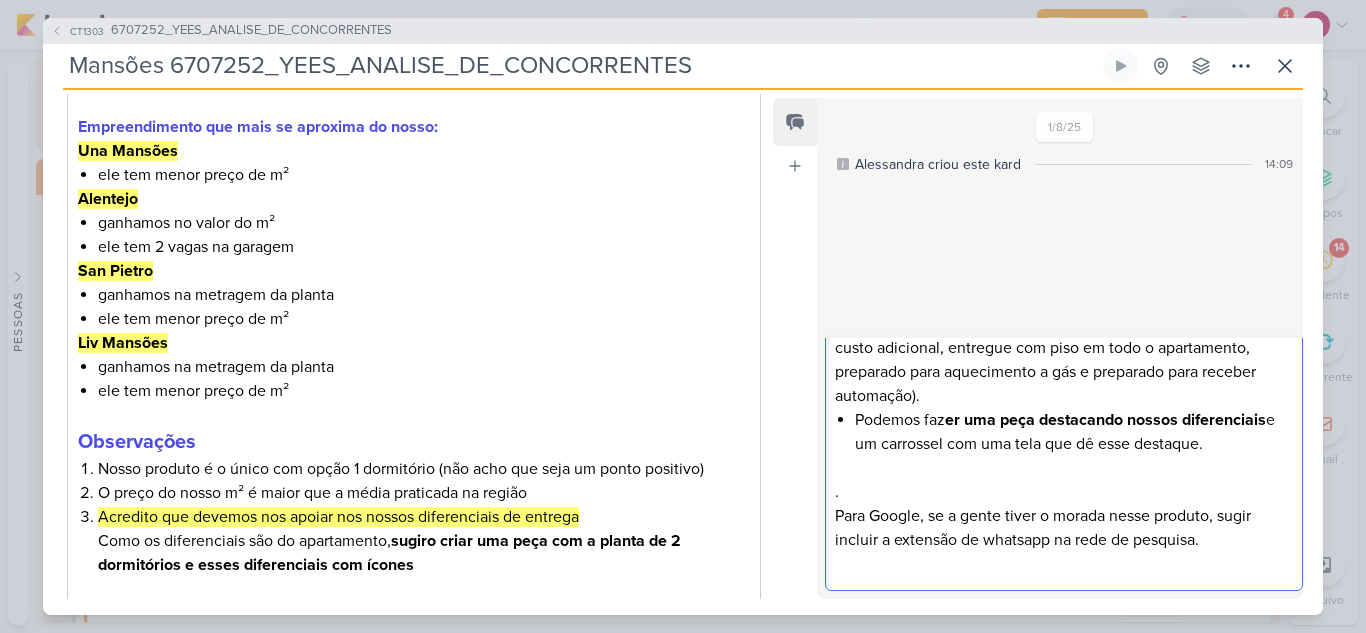 drag, startPoint x: 814, startPoint y: 540, endPoint x: 867, endPoint y: 517, distance: 57.77543 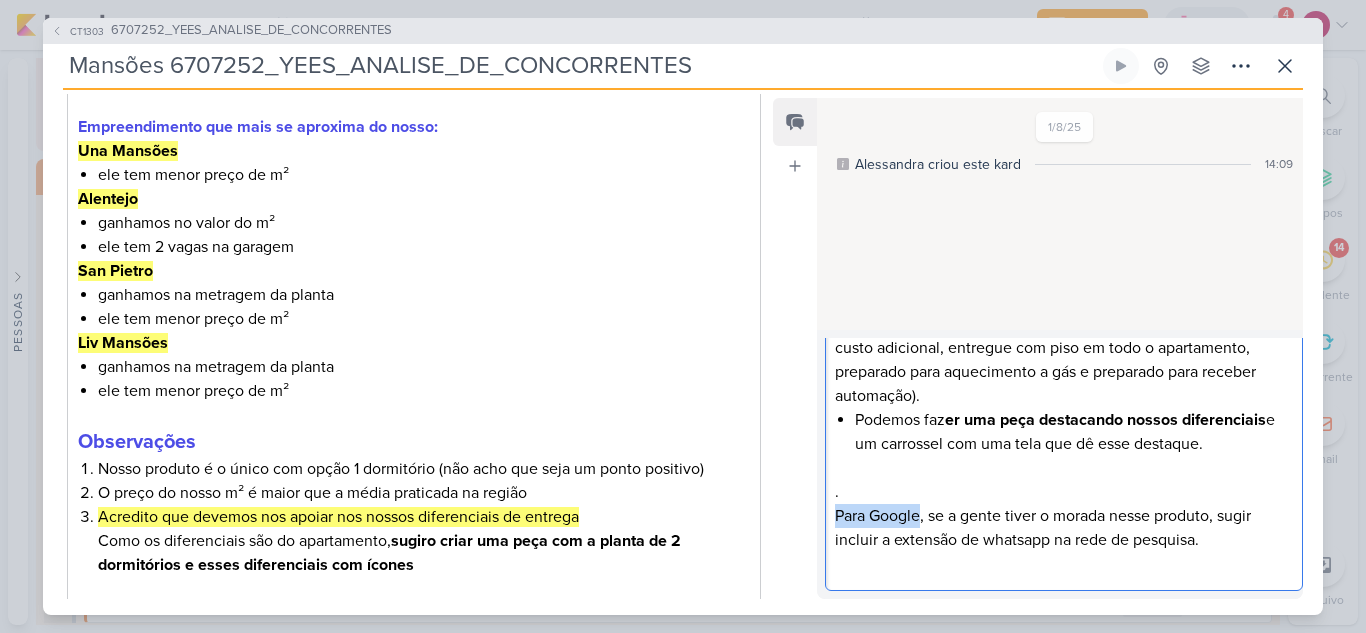 drag, startPoint x: 919, startPoint y: 514, endPoint x: 833, endPoint y: 525, distance: 86.70064 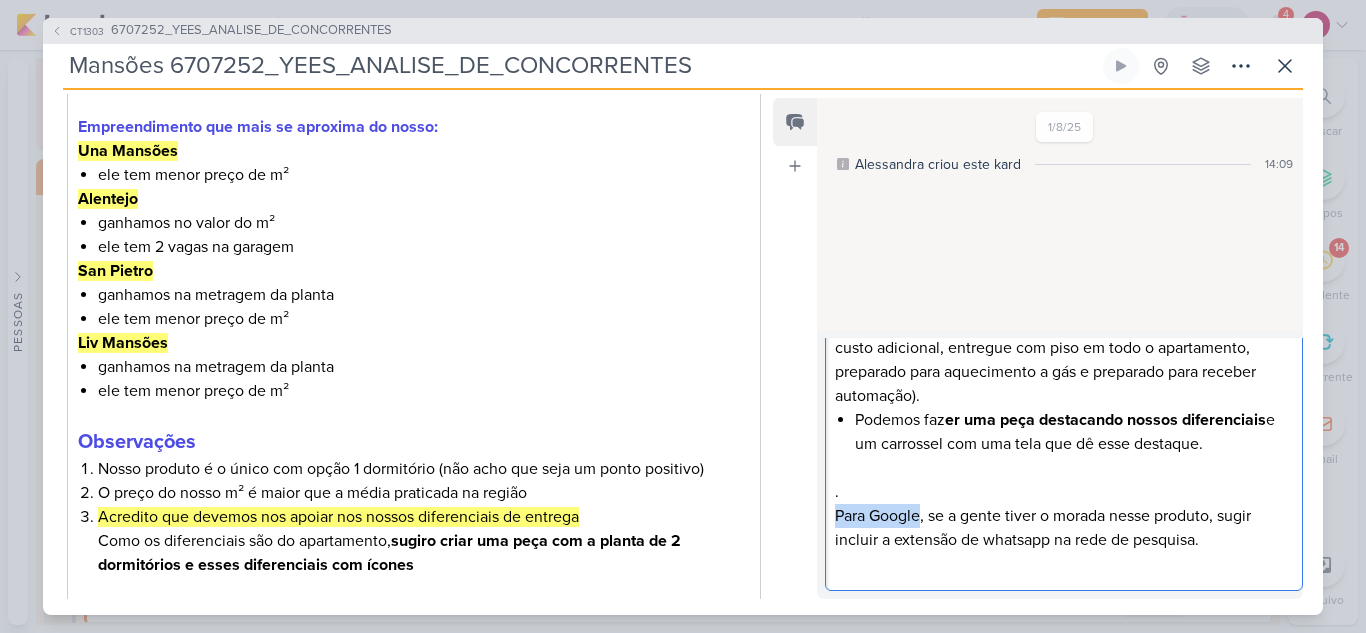 click on "Para o Mansões,  percebi que o  nosso produto não é atrativ o quando se fala de preço do m² e nem opção de dormitório (único com 1 dorm, enquanto os concorrentes oferecem 2 e 3 dorms. com as metragens do 2 dorms semelhantes ou maiores que o nosso). . Falando de arte , minha sugestão é trazer os diferenciais de planta (fechadura eletrônica, tomada usb, personalização sem custo adicional, entregue com piso em todo o apartamento, preparado para aquecimento a gás e preparado para receber automação). Podemos faz er uma peça destacando nossos diferenciais  e um carrossel com uma tela que dê esse destaque. . Para Google, se a gente tiver o morada nesse produto, sugir incluir a extensão de whatsapp na rede de pesquisa." at bounding box center (1064, 359) 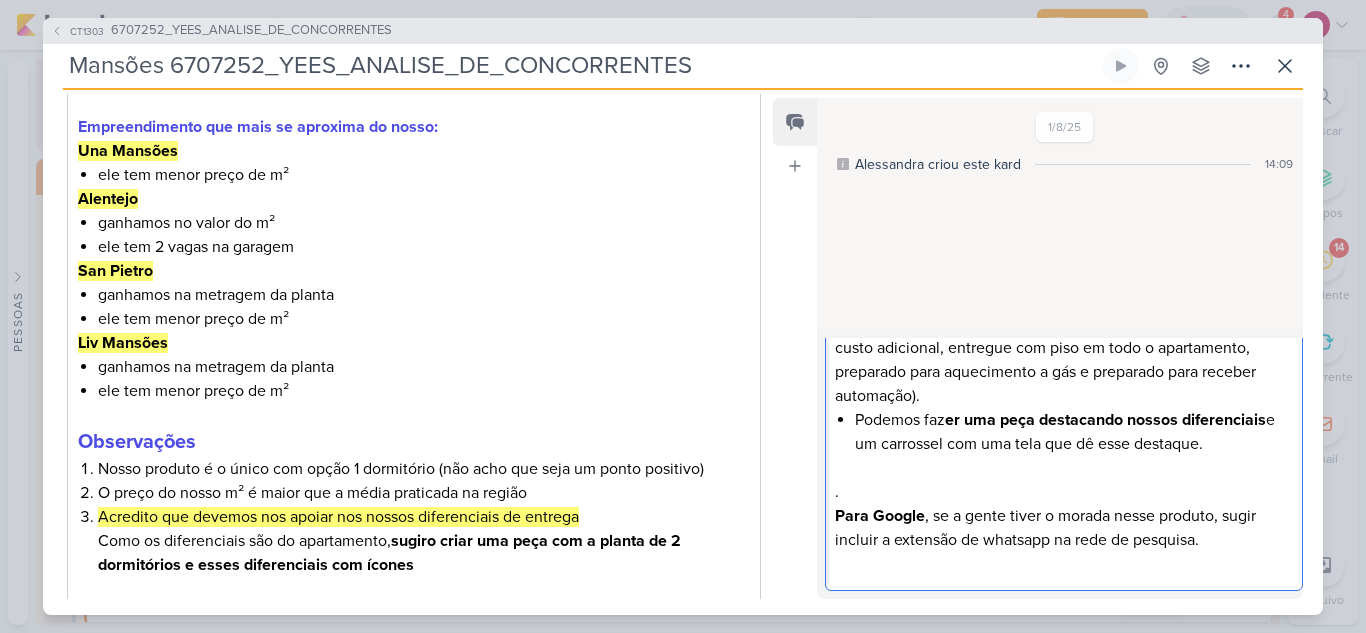 click on "Para o Mansões,  percebi que o  nosso produto não é atrativ o quando se fala de preço do m² e nem opção de dormitório (único com 1 dorm, enquanto os concorrentes oferecem 2 e 3 dorms. com as metragens do 2 dorms semelhantes ou maiores que o nosso). . Falando de arte , minha sugestão é trazer os diferenciais de planta (fechadura eletrônica, tomada usb, personalização sem custo adicional, entregue com piso em todo o apartamento, preparado para aquecimento a gás e preparado para receber automação). Podemos faz er uma peça destacando nossos diferenciais  e um carrossel com uma tela que dê esse destaque. . Para Google , se a gente tiver o morada nesse produto, sugir incluir a extensão de whatsapp na rede de pesquisa." at bounding box center (1064, 359) 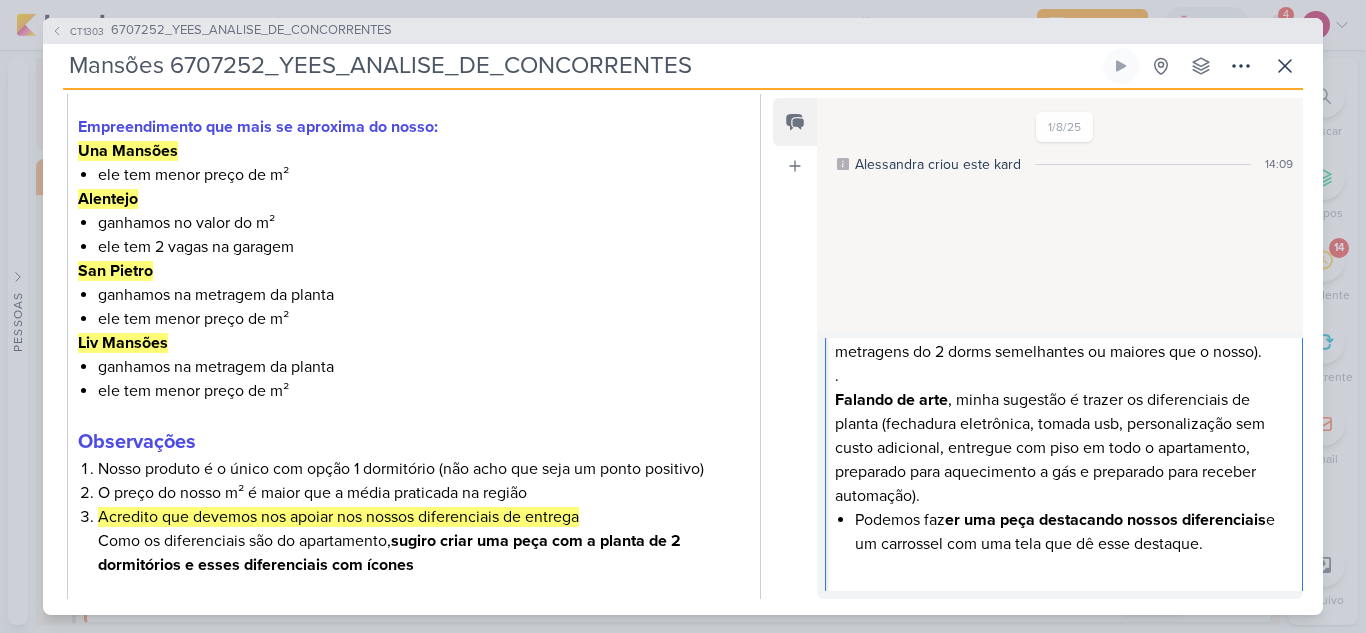 scroll, scrollTop: 0, scrollLeft: 0, axis: both 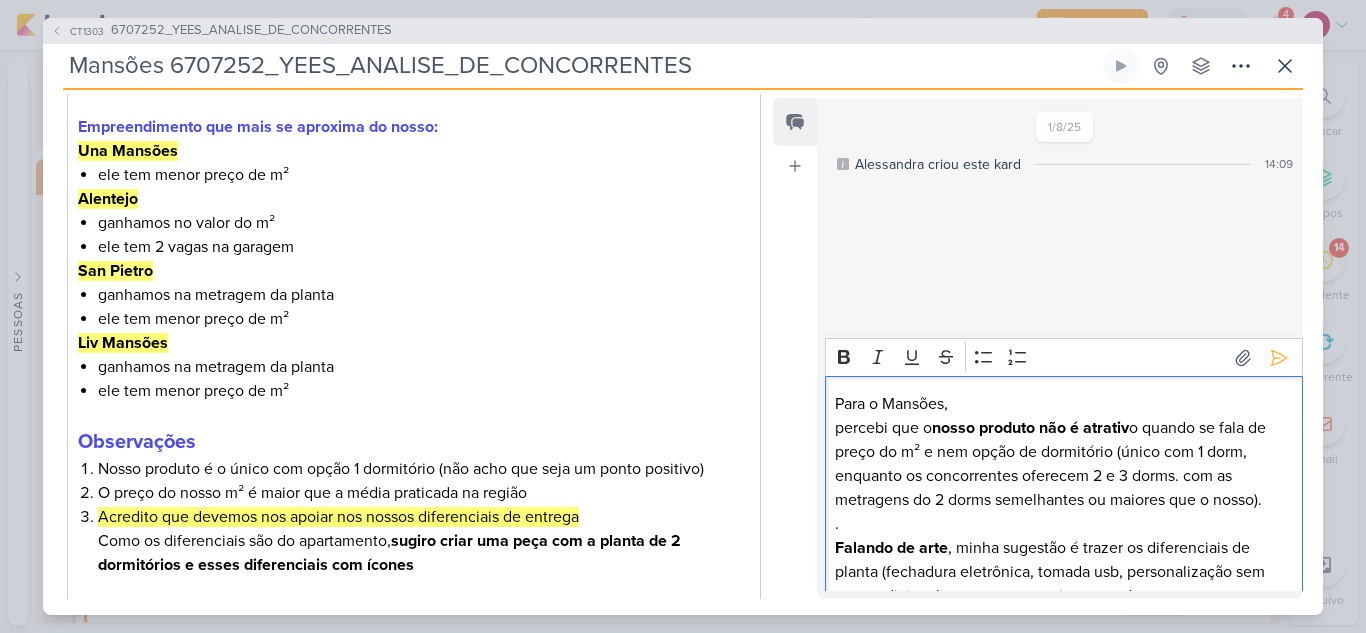 click on "Falando de arte , minha sugestão é trazer os diferenciais de planta (fechadura eletrônica, tomada usb, personalização sem custo adicional, entregue com piso em todo o apartamento, preparado para aquecimento a gás e preparado para receber automação)." at bounding box center (1063, 596) 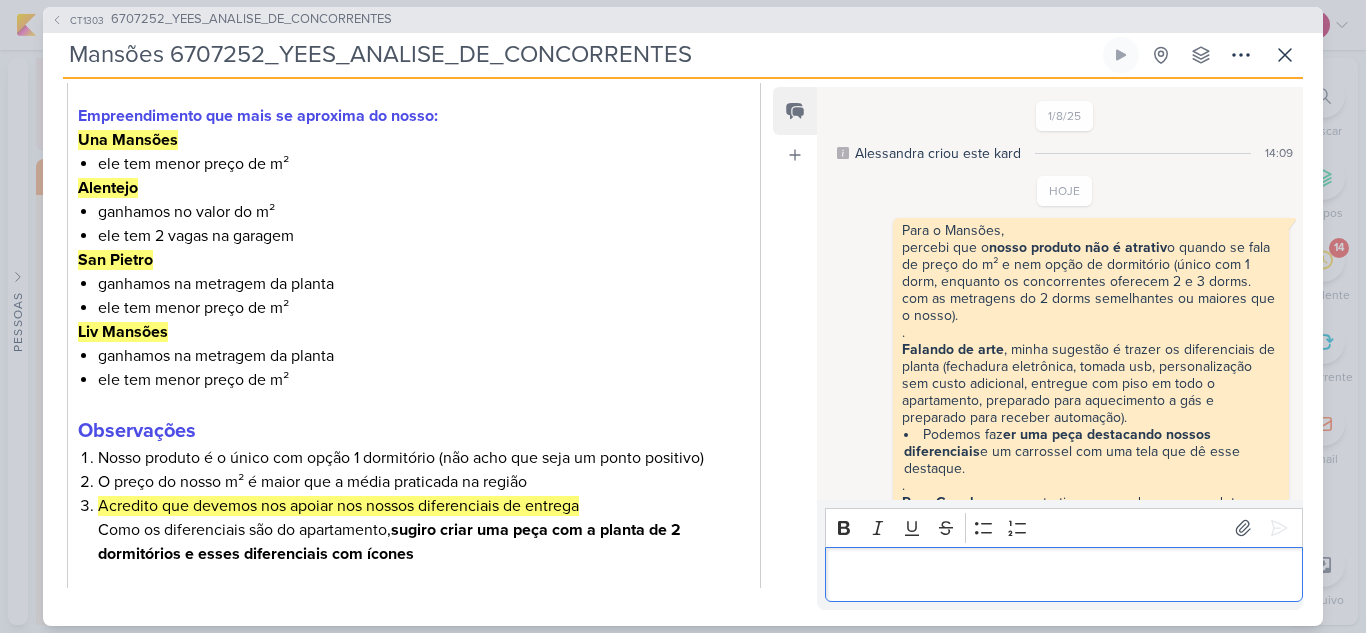 scroll, scrollTop: 58, scrollLeft: 0, axis: vertical 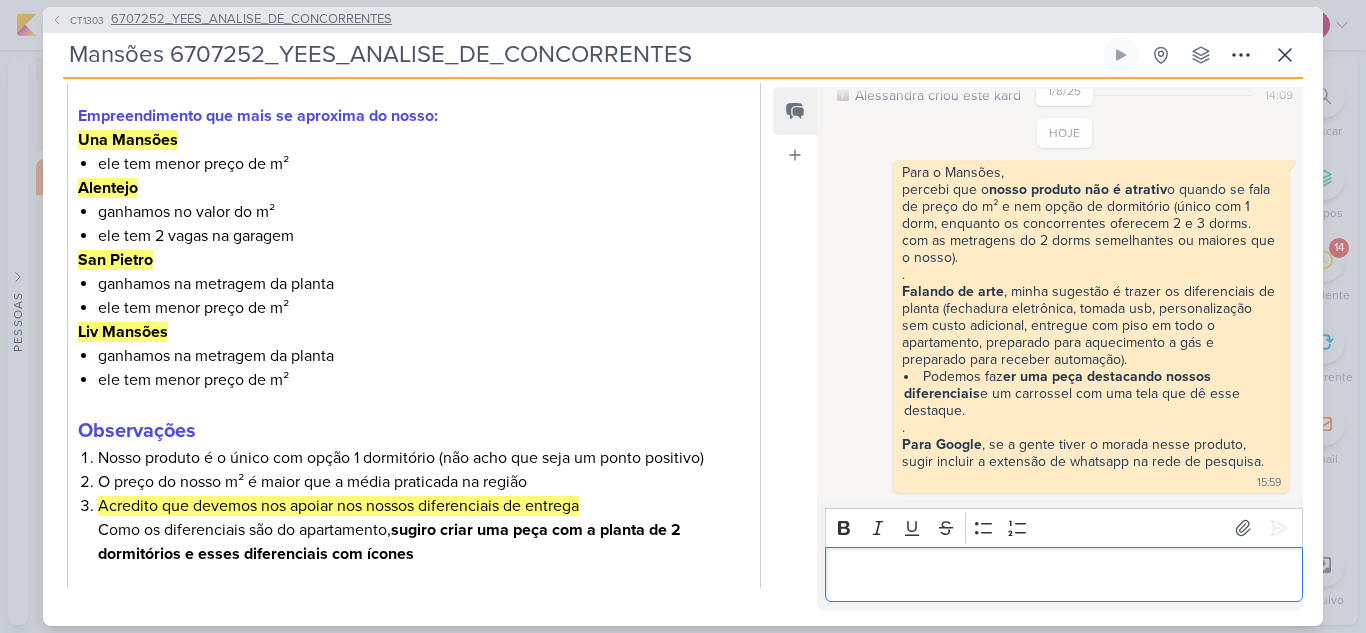 click on "CT1303" at bounding box center (87, 20) 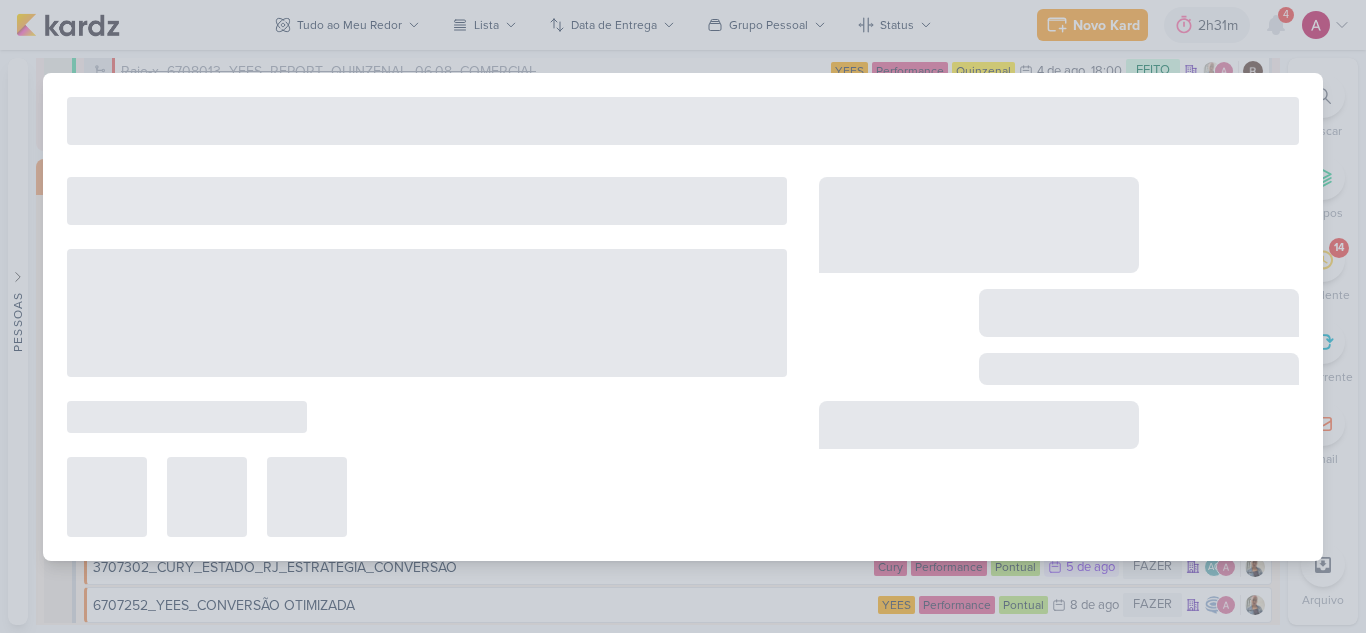 type on "6707252_YEES_ANALISE_DE_CONCORRENTES" 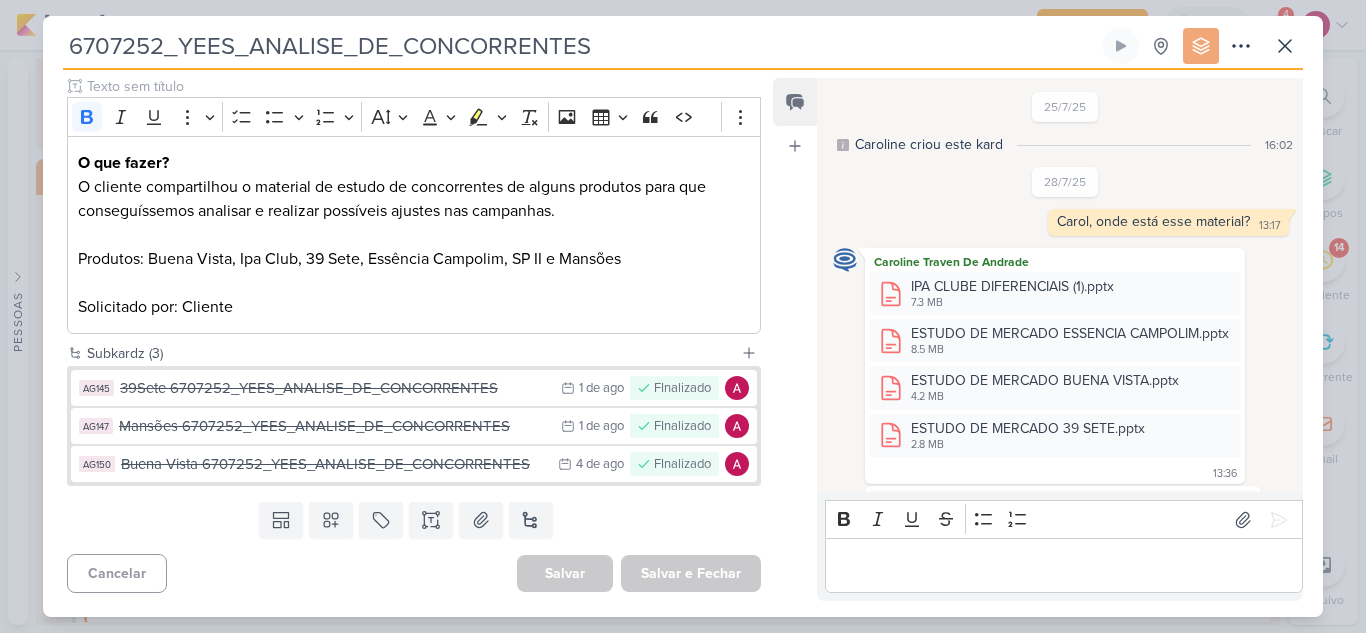 scroll, scrollTop: 67, scrollLeft: 0, axis: vertical 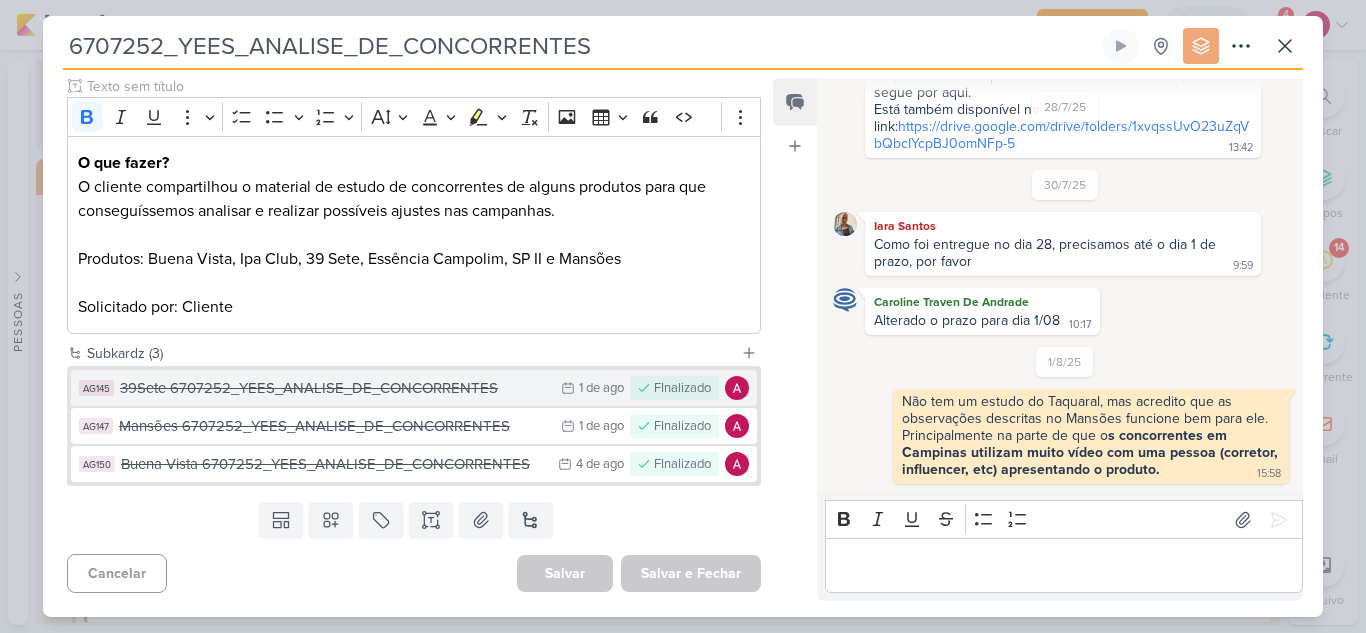 click on "39Sete 6707252_YEES_ANALISE_DE_CONCORRENTES" at bounding box center (335, 388) 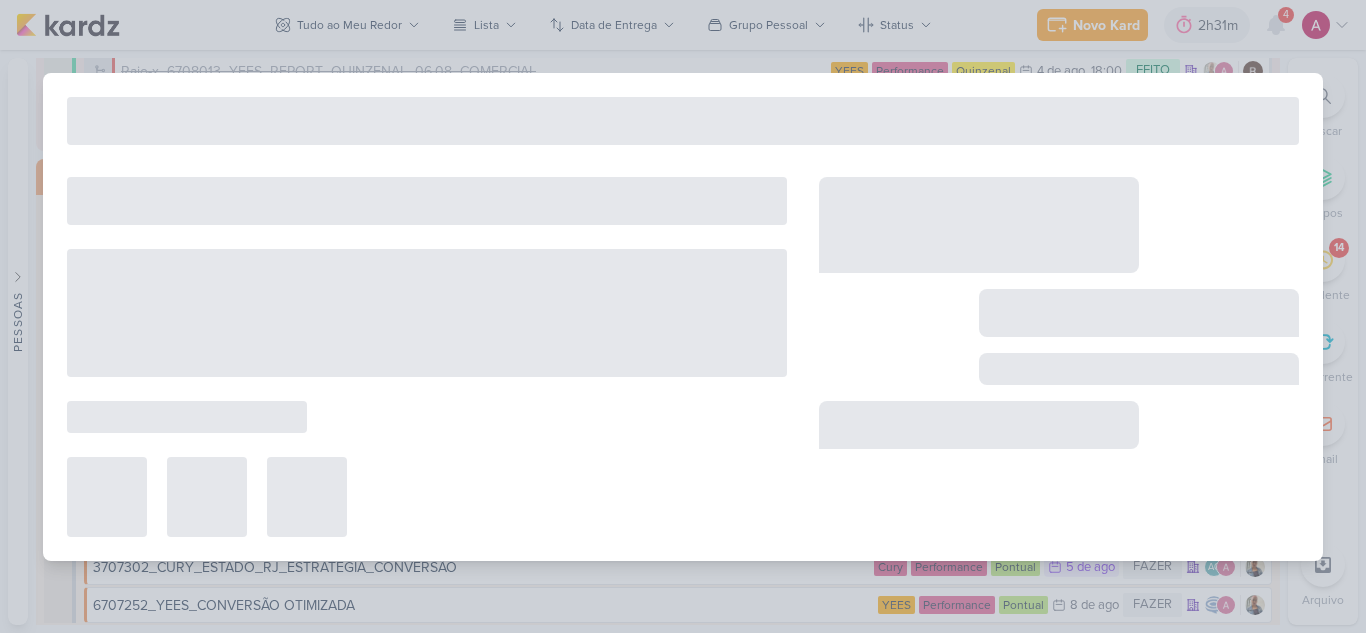 type on "39Sete 6707252_YEES_ANALISE_DE_CONCORRENTES" 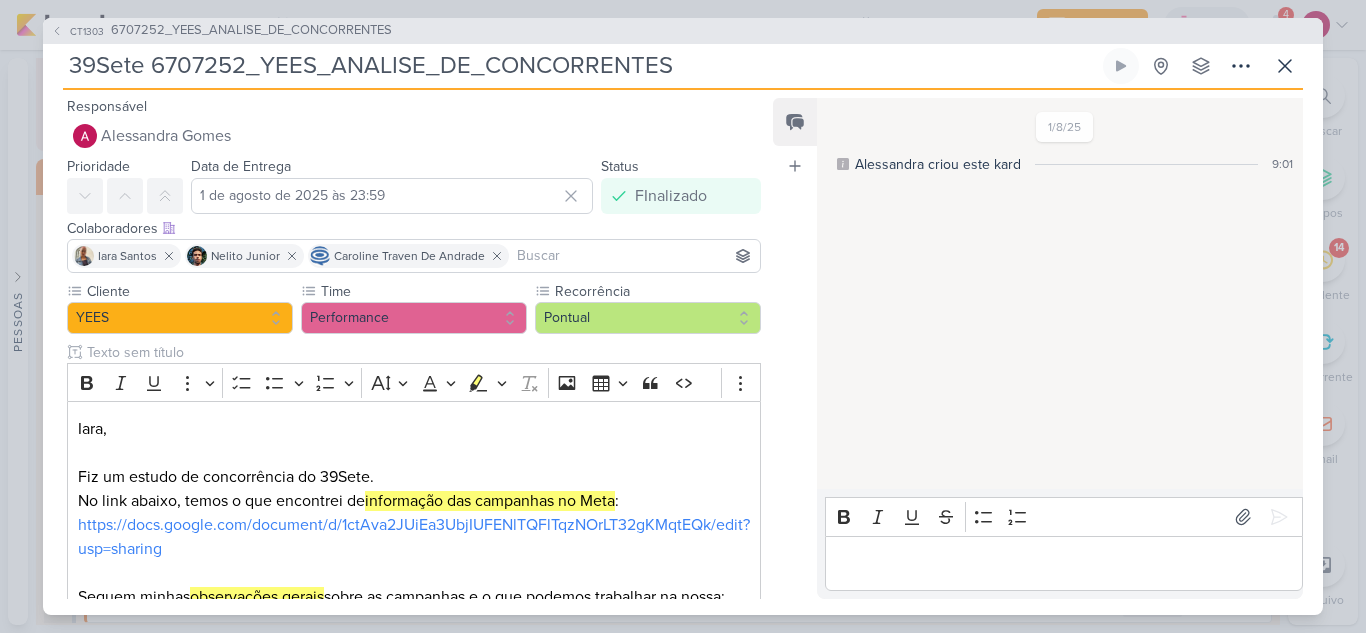 click at bounding box center [1063, 563] 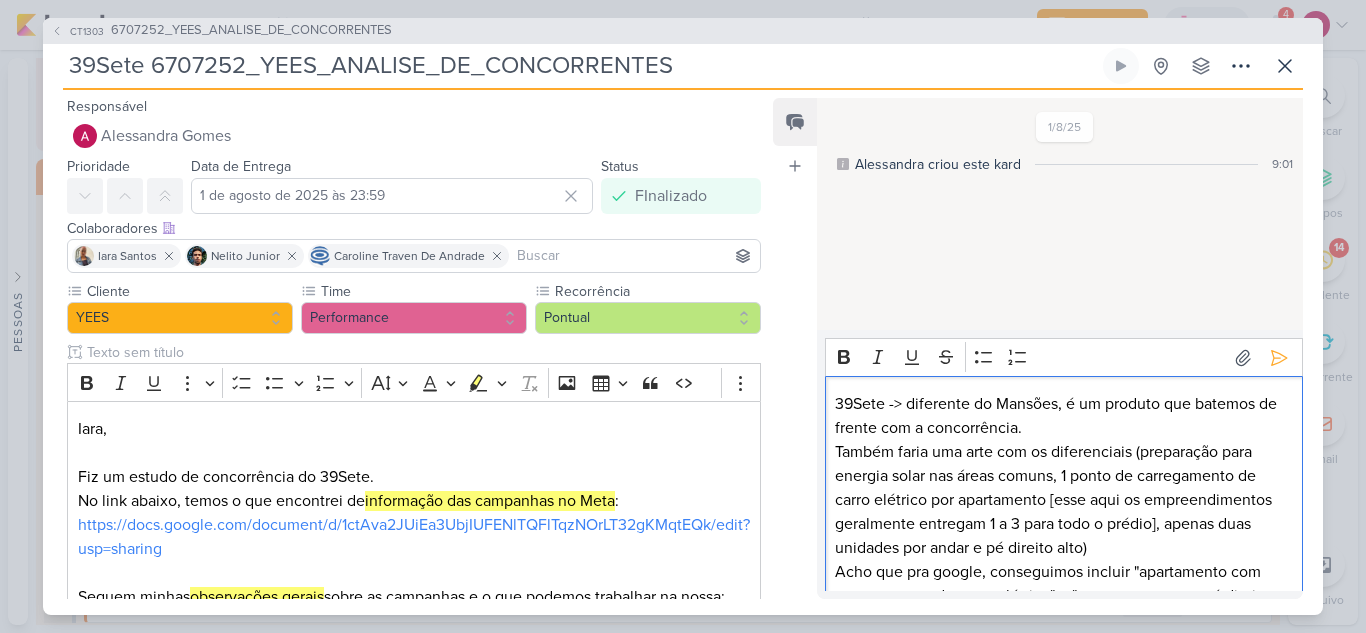 scroll, scrollTop: 39, scrollLeft: 0, axis: vertical 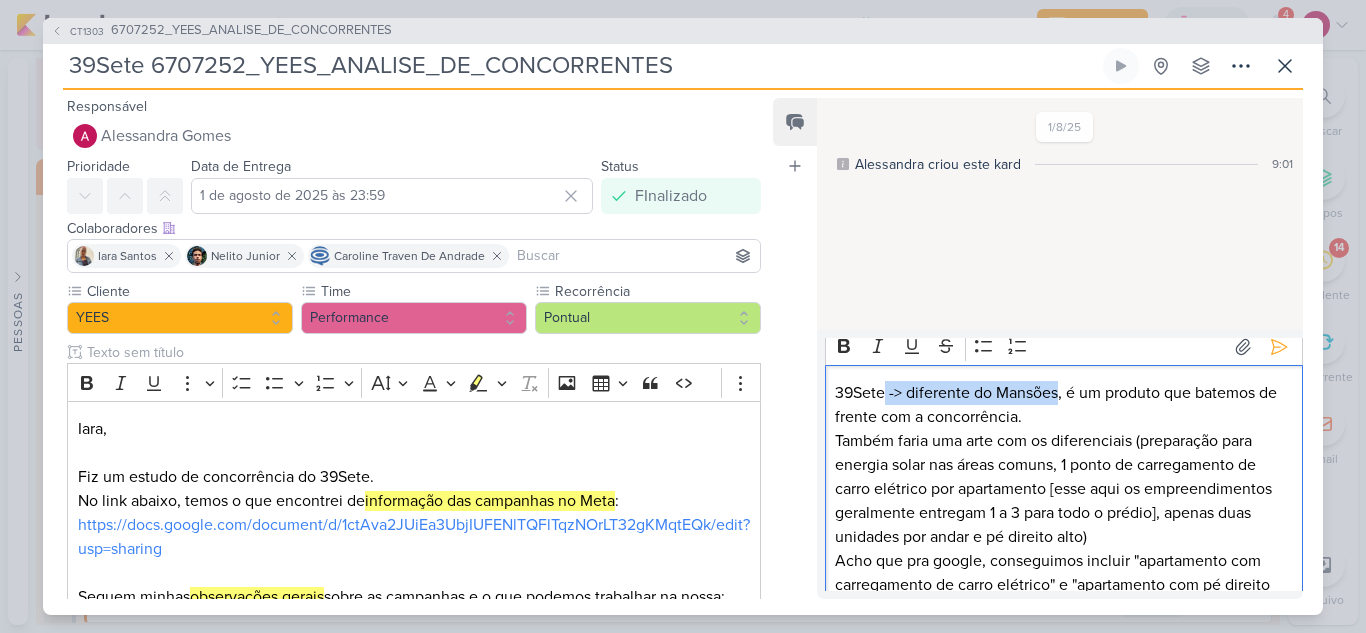 drag, startPoint x: 887, startPoint y: 361, endPoint x: 1060, endPoint y: 389, distance: 175.25125 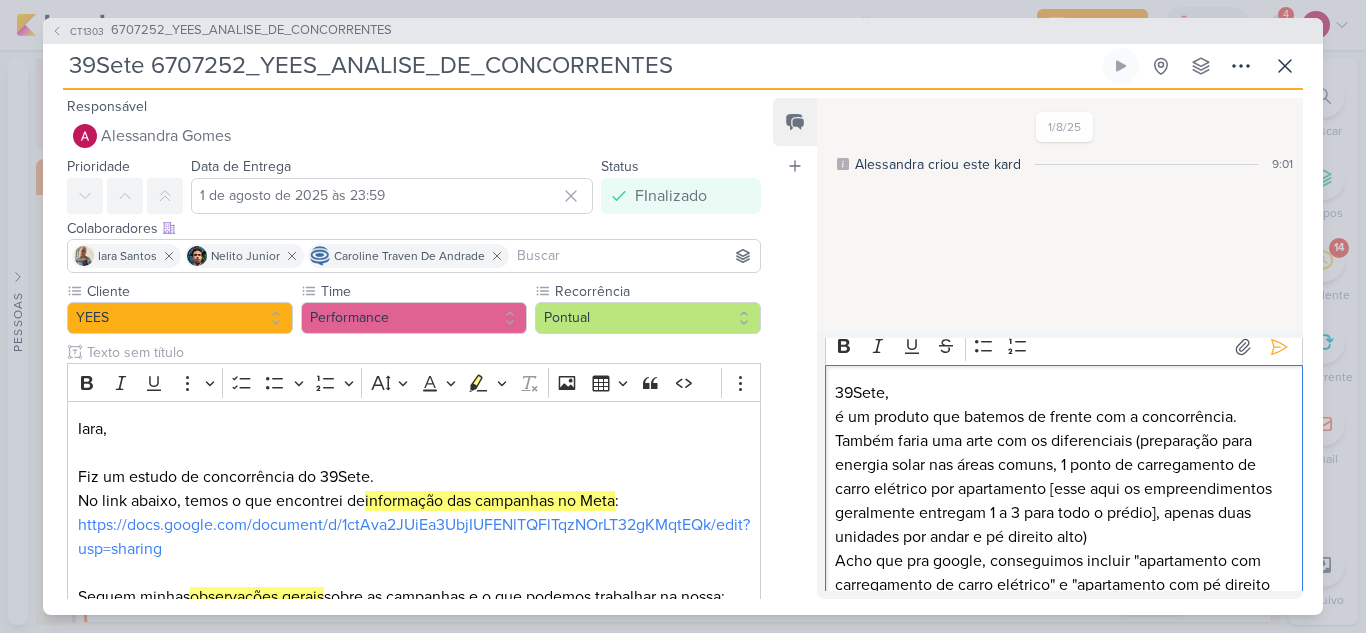 click on "é um produto que batemos de frente com a concorrência." at bounding box center (1063, 417) 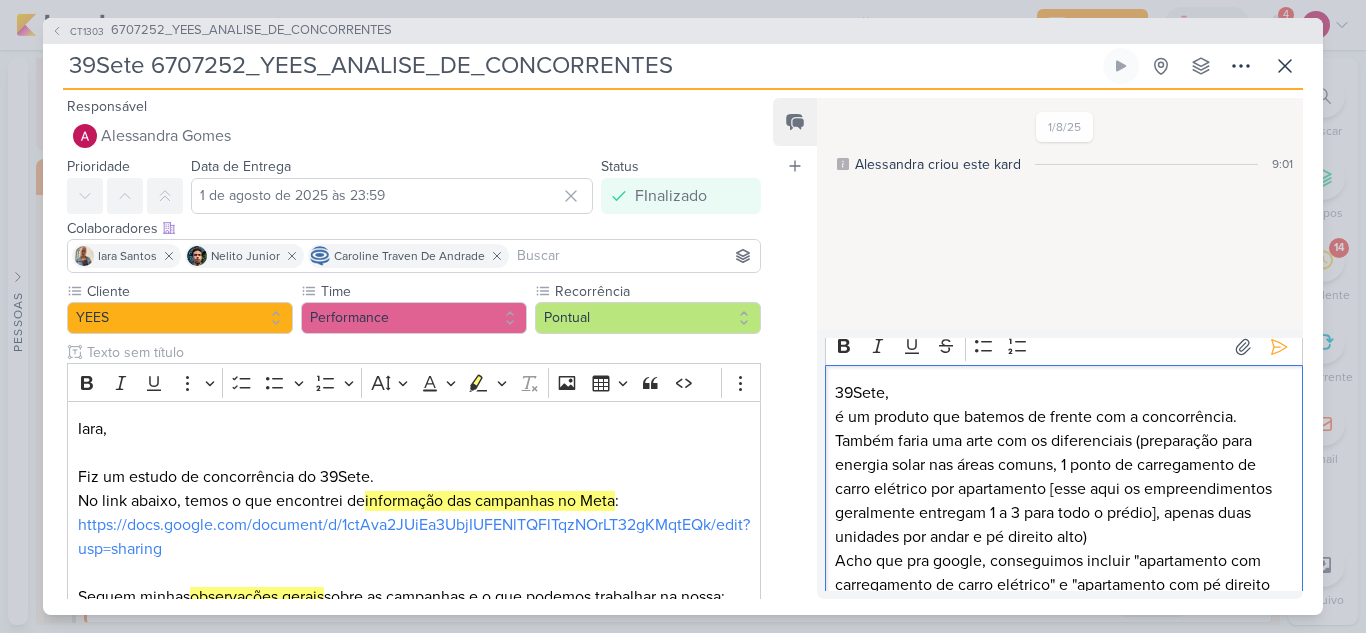 click on "é um produto que batemos de frente com a concorrência." at bounding box center [1063, 417] 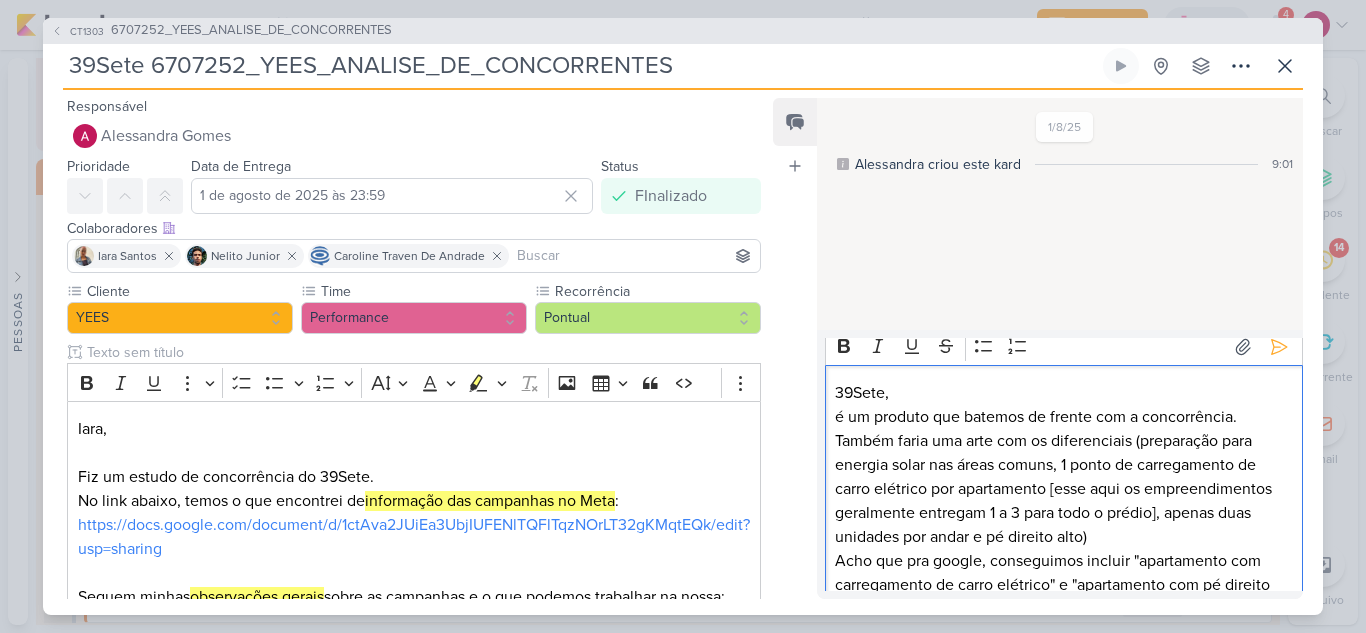 click on "é um produto que batemos de frente com a concorrência." at bounding box center (1063, 417) 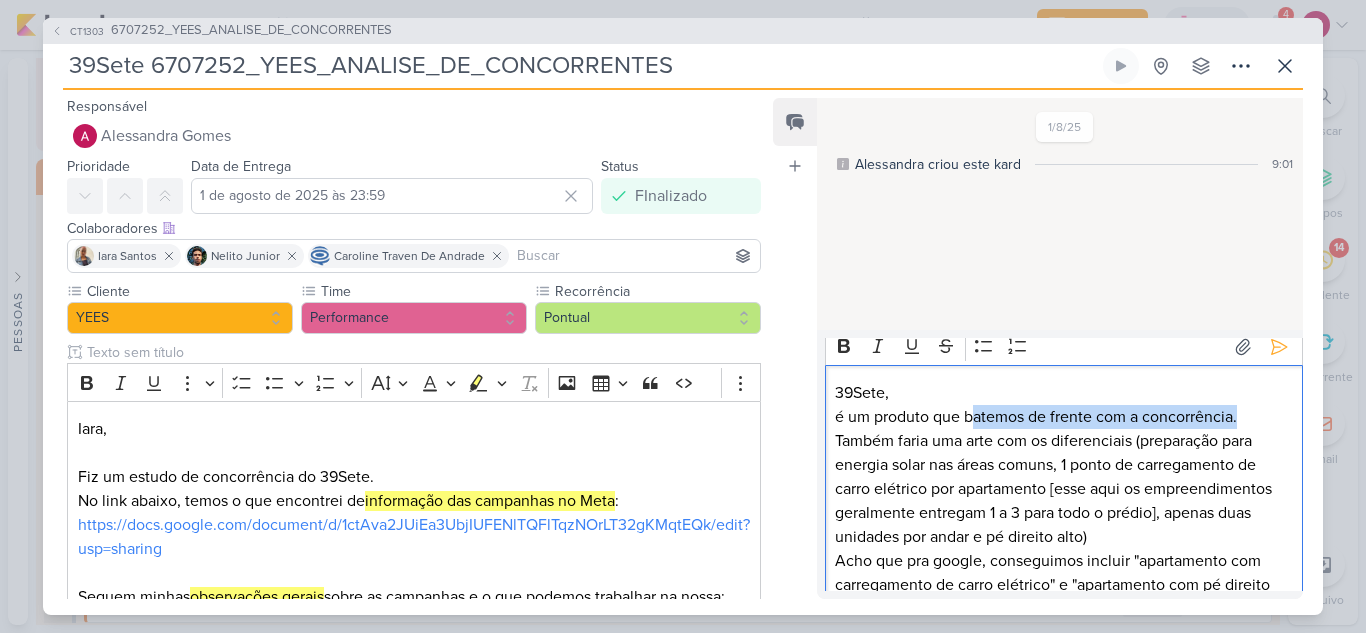 drag, startPoint x: 969, startPoint y: 422, endPoint x: 988, endPoint y: 425, distance: 19.235384 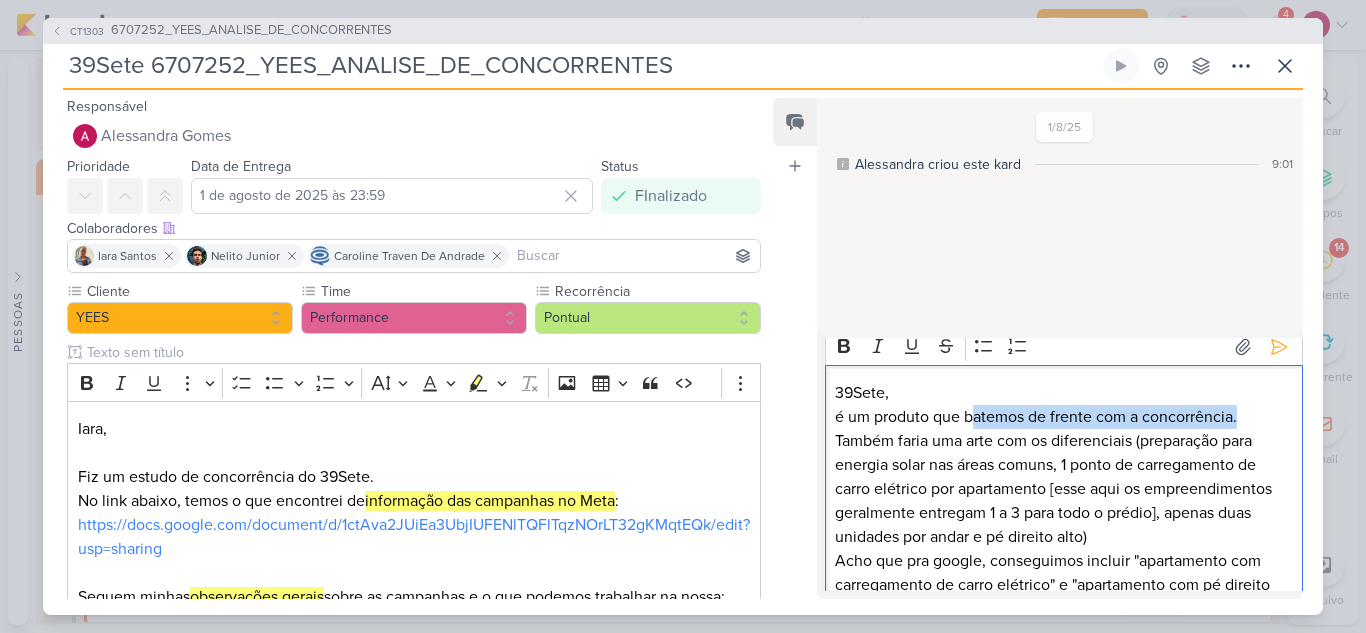 click on "é um produto que batemos de frente com a concorrência." at bounding box center (1063, 417) 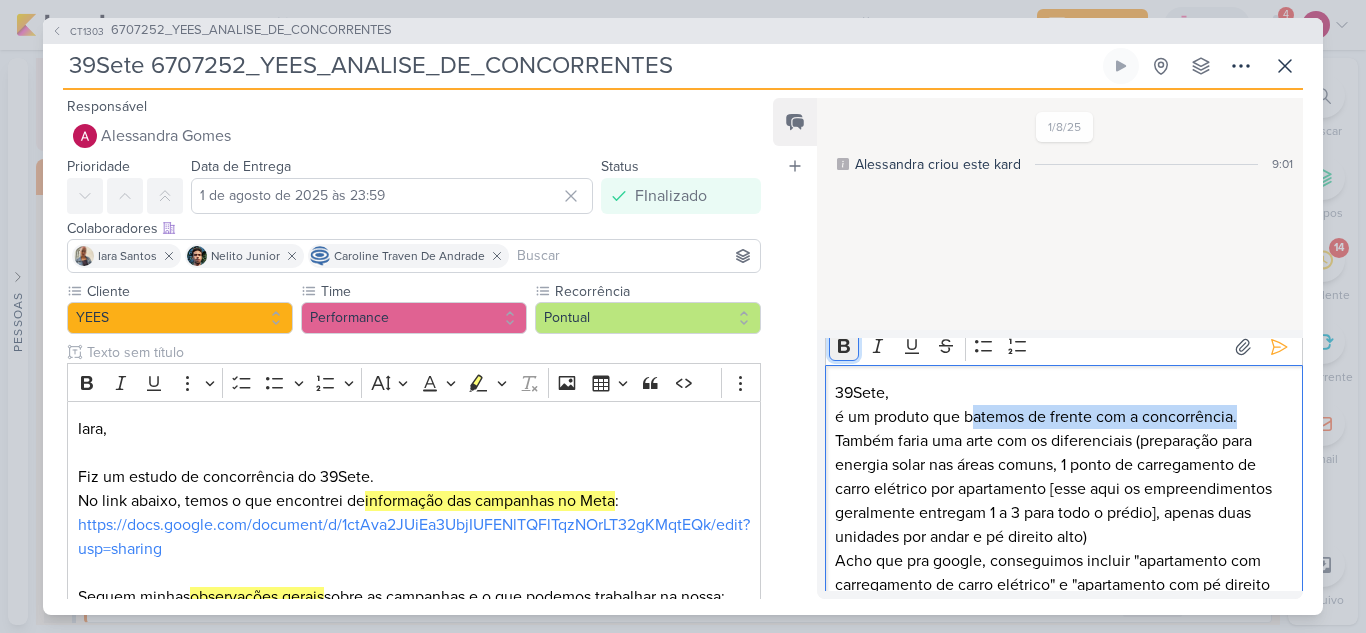 click 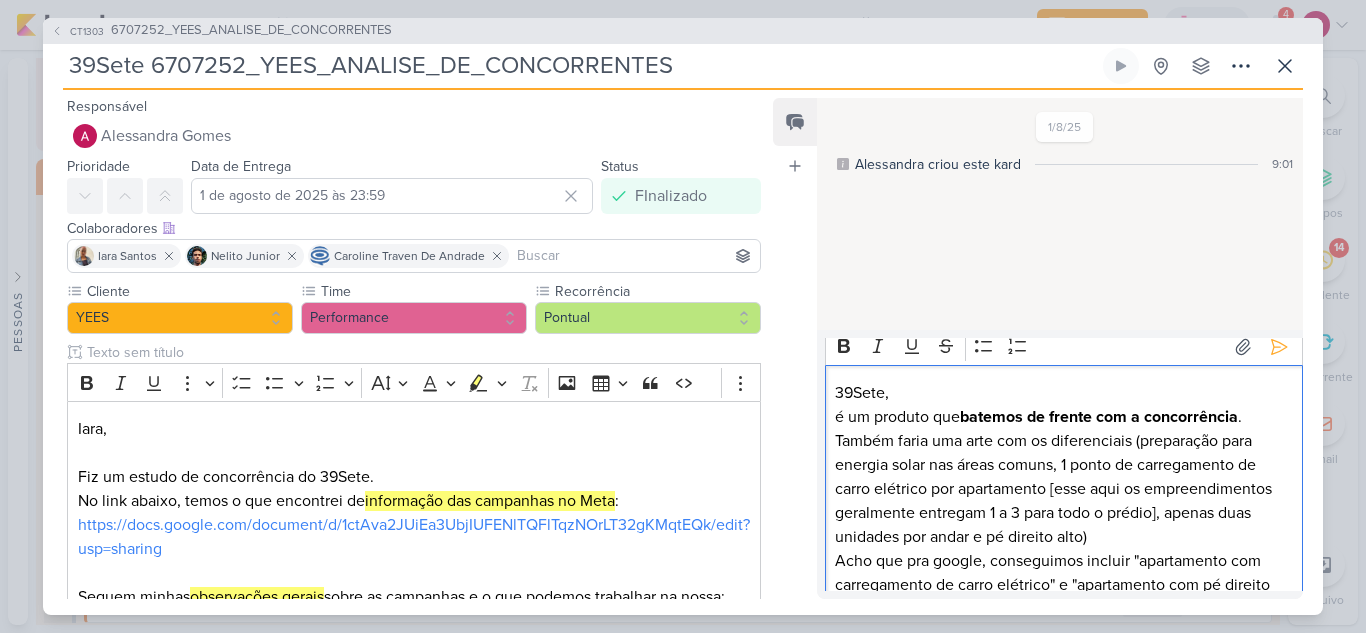 click on "é um produto que  batemos de frente com a concorrência ." at bounding box center (1063, 417) 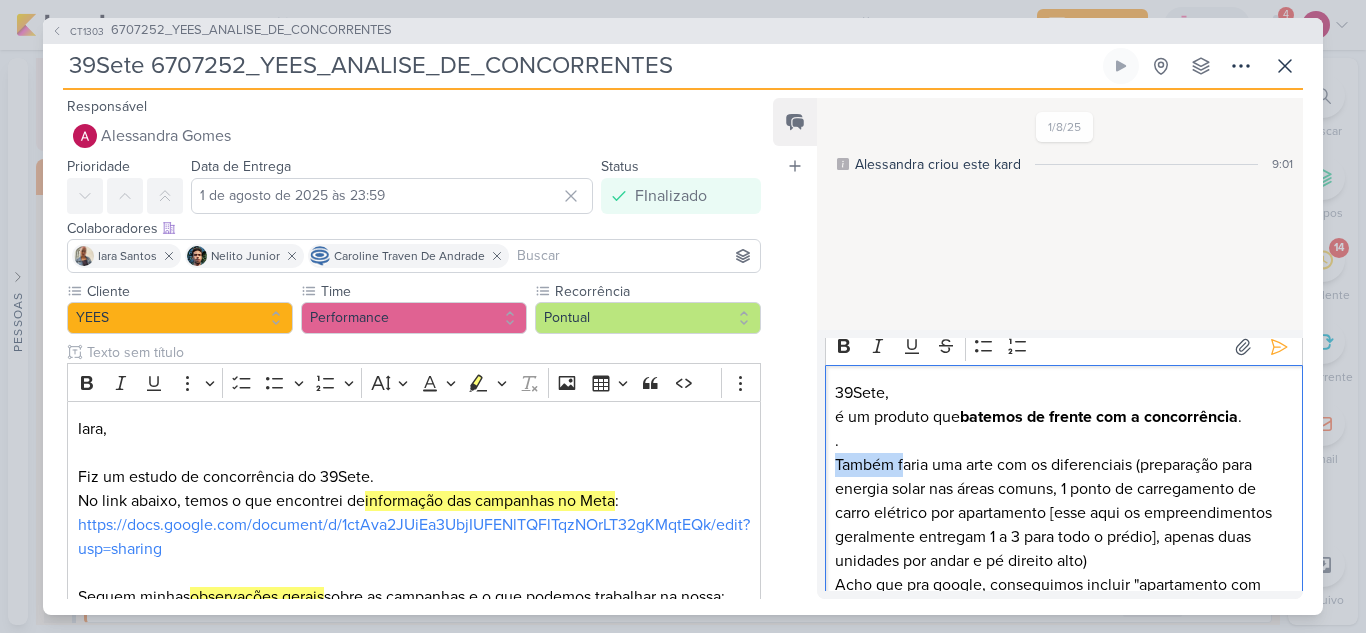 drag, startPoint x: 906, startPoint y: 465, endPoint x: 836, endPoint y: 469, distance: 70.11419 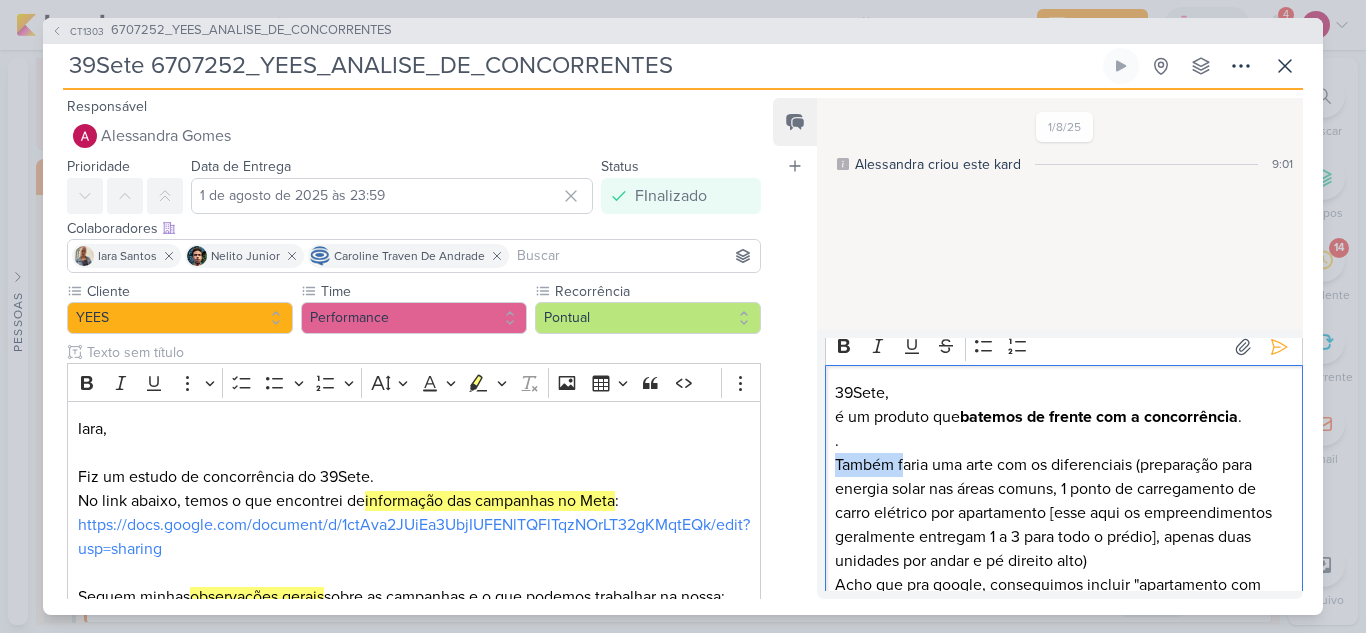 click on "Também faria uma arte com os diferenciais (preparação para energia solar nas áreas comuns, 1 ponto de carregamento de carro elétrico por apartamento [esse aqui os empreendimentos geralmente entregam 1 a 3 para todo o prédio], apenas duas unidades por andar e pé direito alto)" at bounding box center (1063, 513) 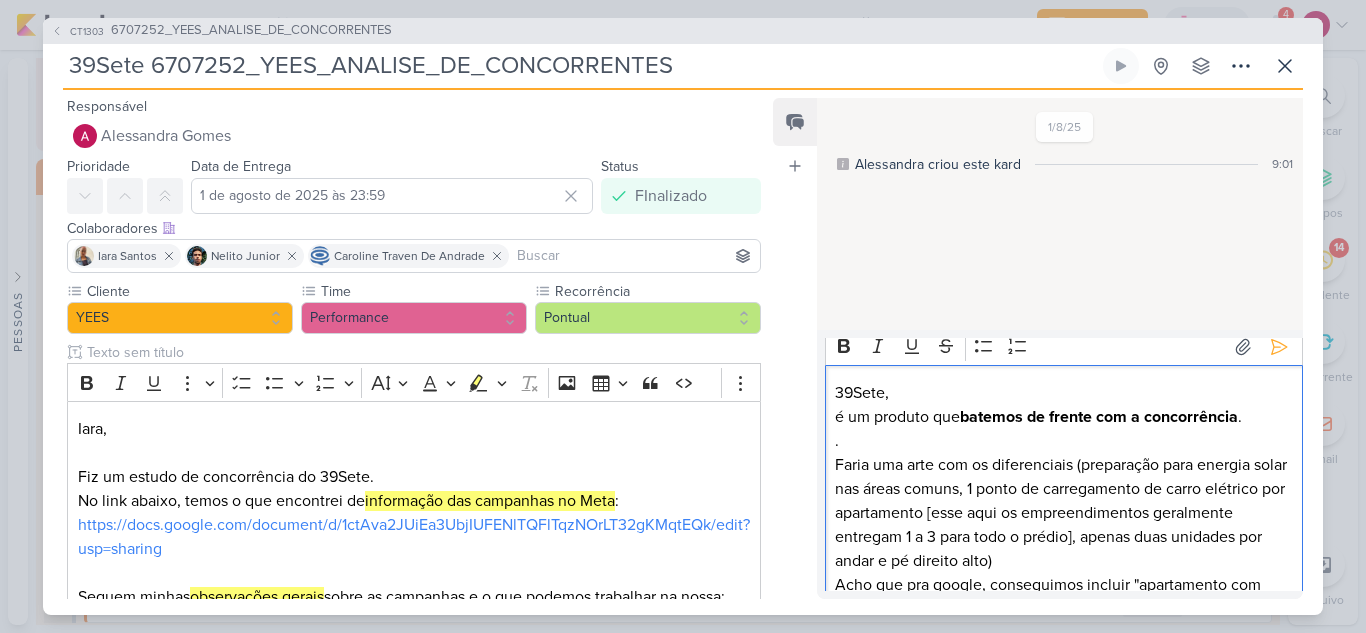 click on "39Sete,  é um produto que  batemos de frente com a concorrência . . Faria uma arte com os diferenciais (preparação para energia solar nas áreas comuns, 1 ponto de carregamento de carro elétrico por apartamento [esse aqui os empreendimentos geralmente entregam 1 a 3 para todo o prédio], apenas duas unidades por andar e pé direito alto) Acho que pra google, conseguimos incluir "apartamento com carregamento de carro elétrico" e "apartamento com pé direito alto", "apartamento com varanda gourmet"... algo nesse estilo." at bounding box center [1064, 512] 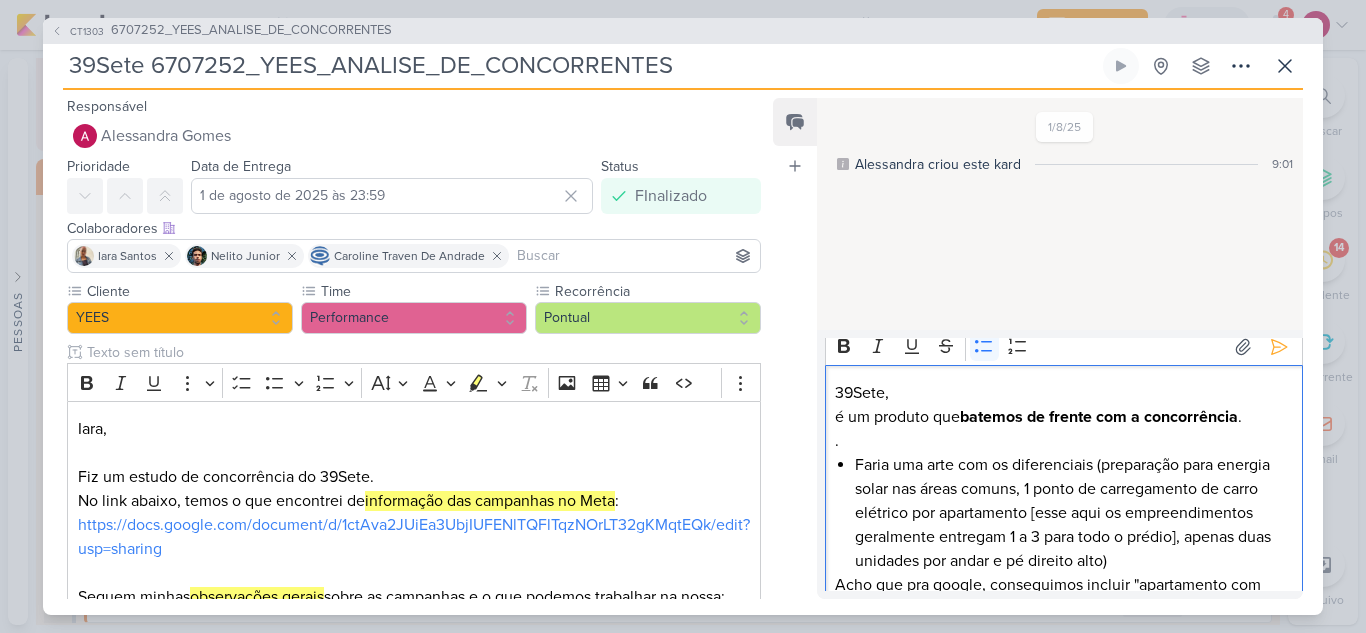 scroll, scrollTop: 80, scrollLeft: 0, axis: vertical 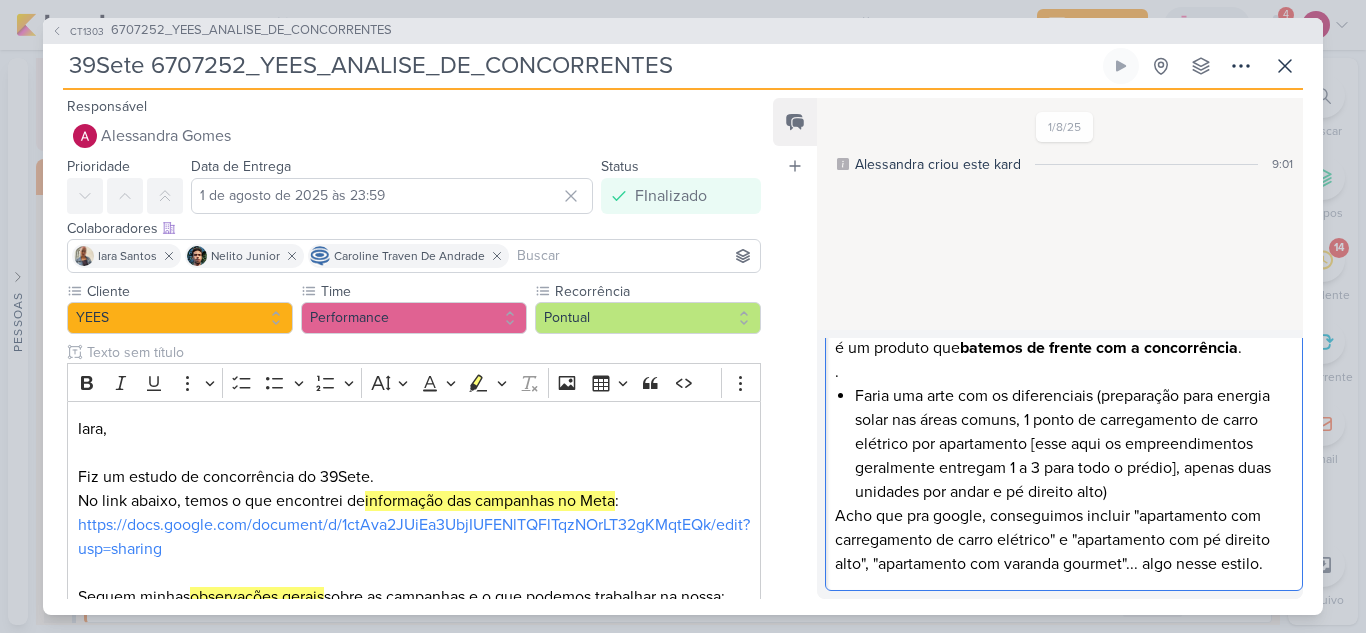 click on "Faria uma arte com os diferenciais (preparação para energia solar nas áreas comuns, 1 ponto de carregamento de carro elétrico por apartamento [esse aqui os empreendimentos geralmente entregam 1 a 3 para todo o prédio], apenas duas unidades por andar e pé direito alto)" at bounding box center (1073, 444) 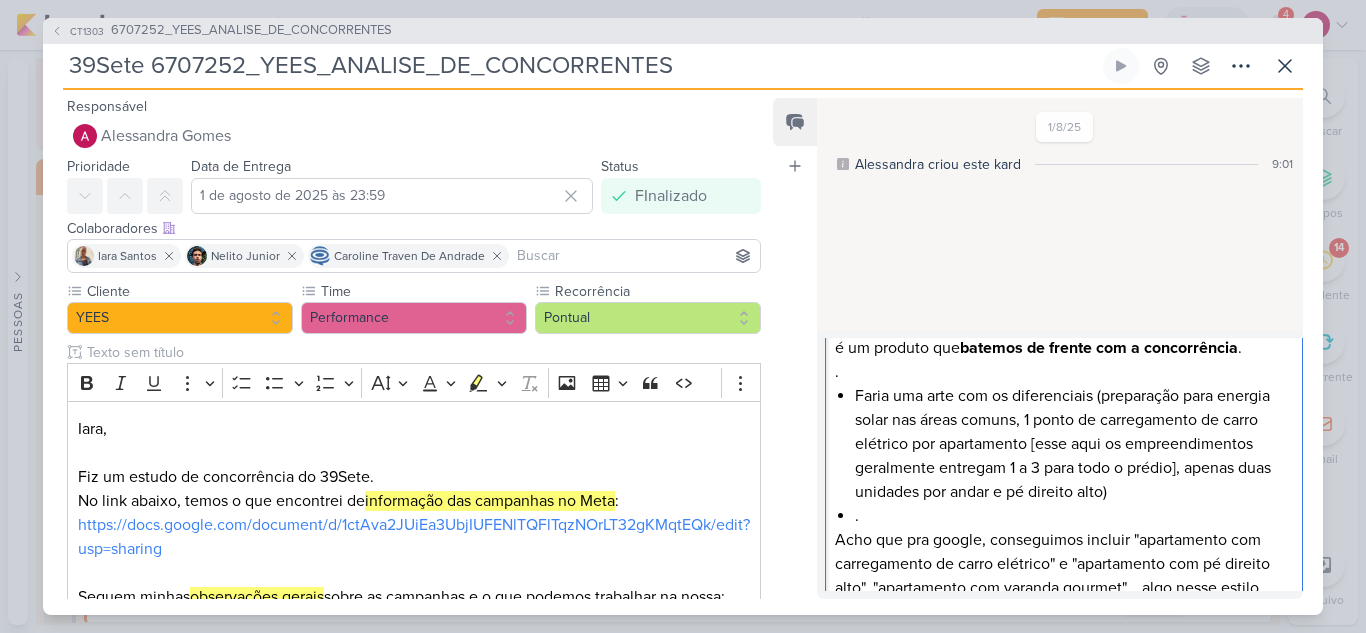 scroll, scrollTop: 0, scrollLeft: 0, axis: both 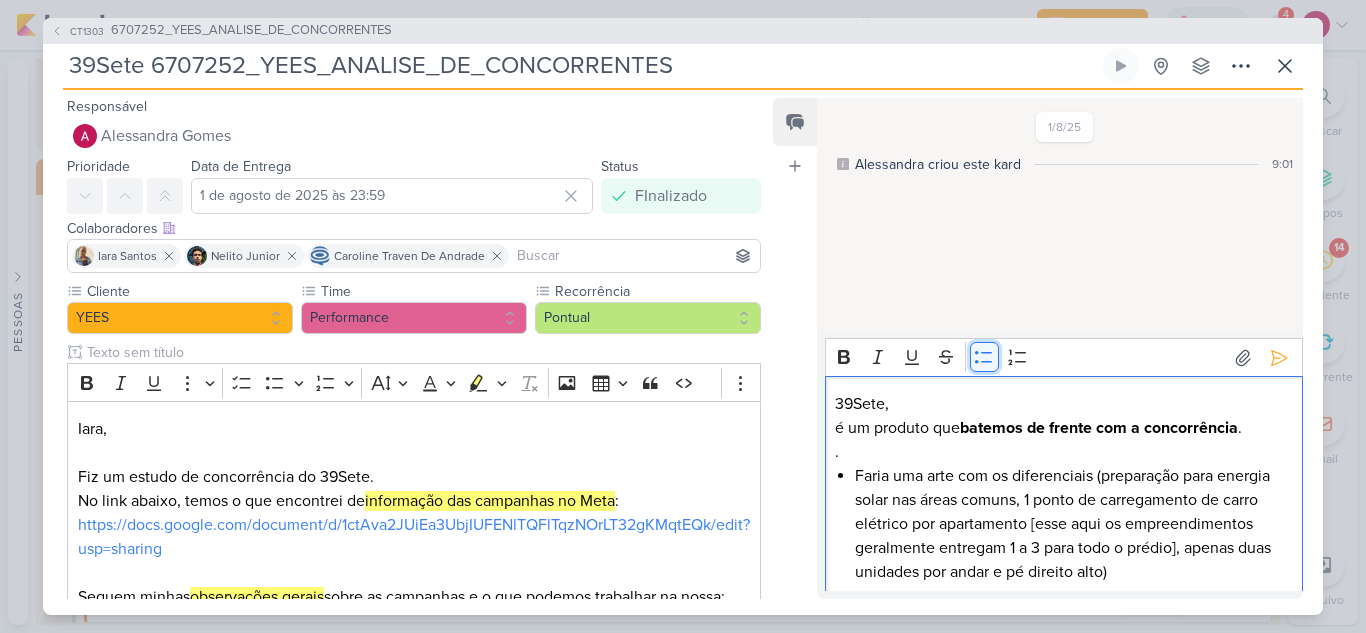 drag, startPoint x: 988, startPoint y: 361, endPoint x: 1008, endPoint y: 492, distance: 132.51793 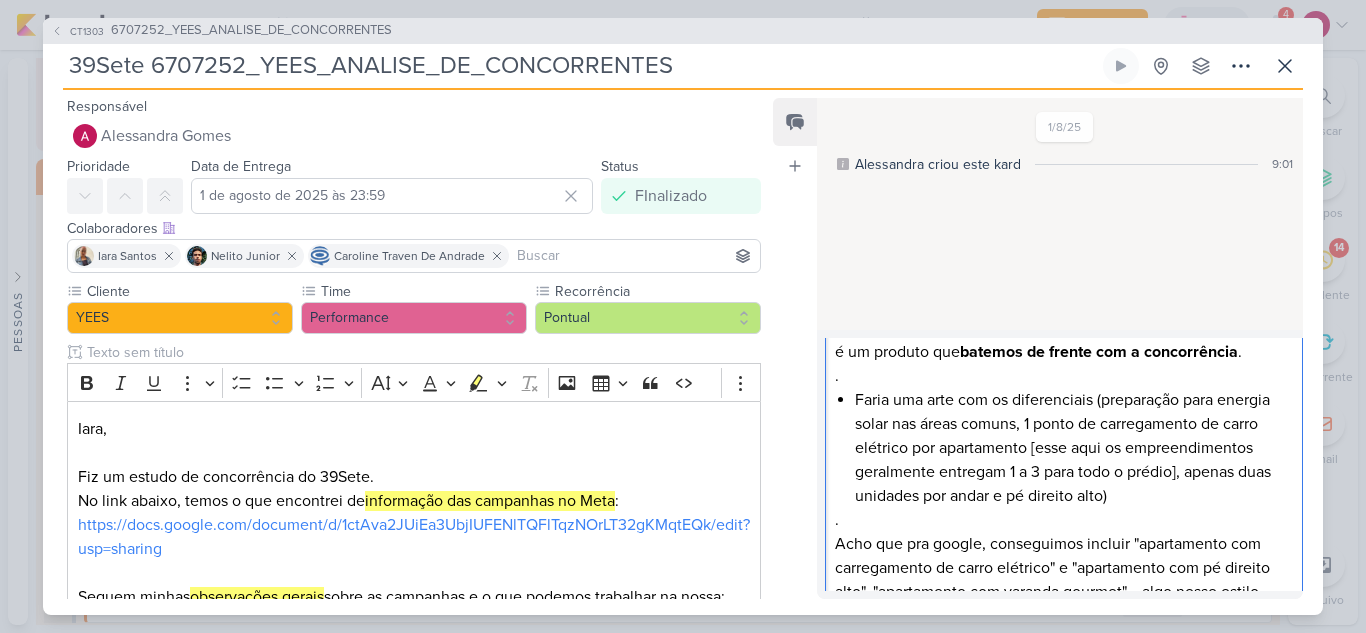 scroll, scrollTop: 104, scrollLeft: 0, axis: vertical 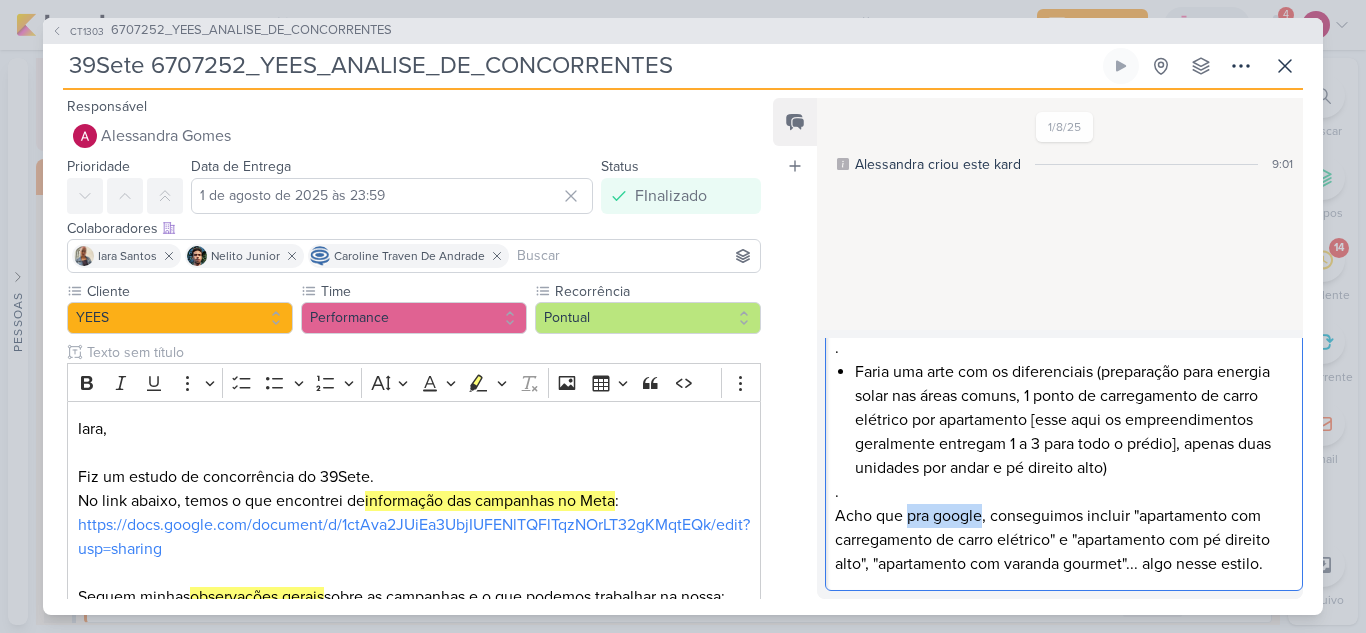 drag, startPoint x: 909, startPoint y: 516, endPoint x: 982, endPoint y: 511, distance: 73.171036 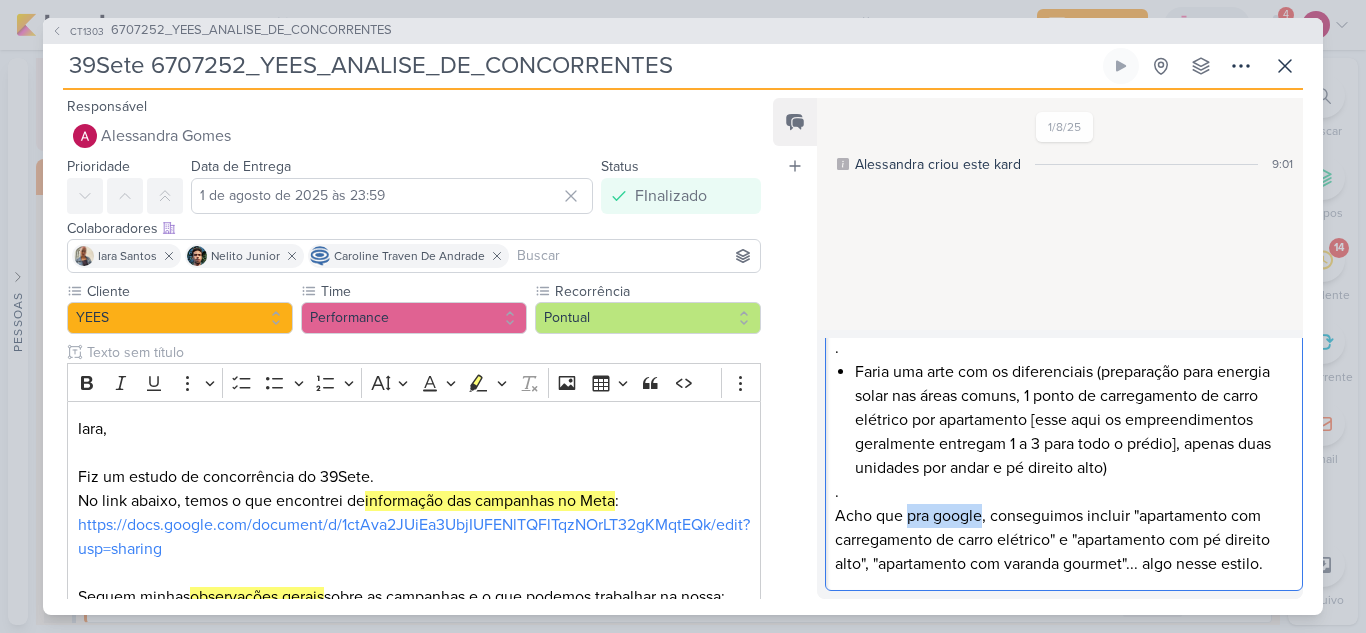 click on "Acho que pra google, conseguimos incluir "apartamento com carregamento de carro elétrico" e "apartamento com pé direito alto", "apartamento com varanda gourmet"... algo nesse estilo." at bounding box center [1063, 540] 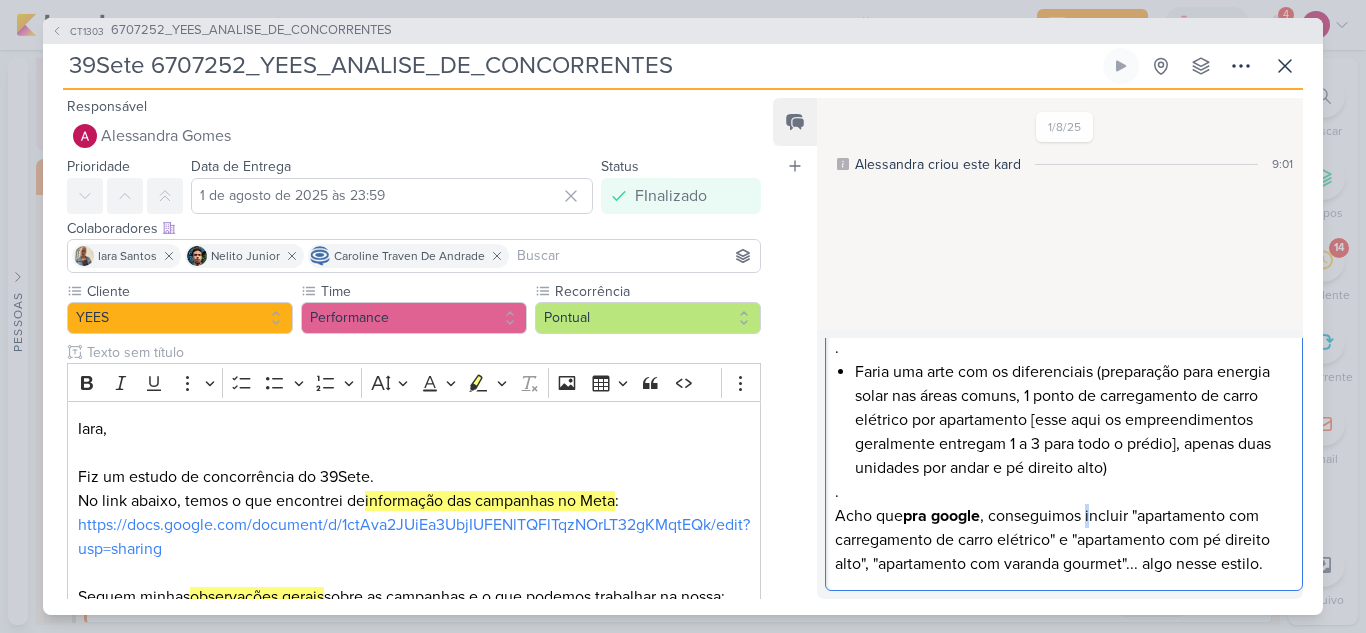 click on "Acho que  pra google , conseguimos incluir "apartamento com carregamento de carro elétrico" e "apartamento com pé direito alto", "apartamento com varanda gourmet"... algo nesse estilo." at bounding box center [1063, 540] 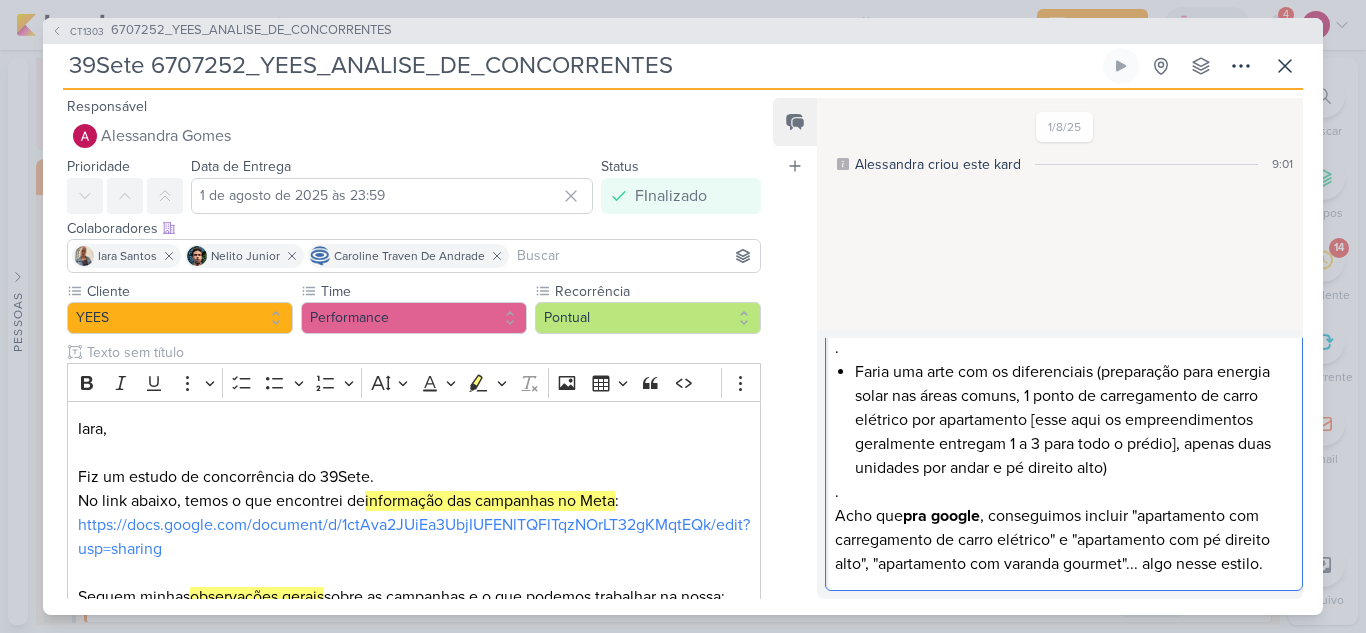 click on "Acho que  pra google , conseguimos incluir "apartamento com carregamento de carro elétrico" e "apartamento com pé direito alto", "apartamento com varanda gourmet"... algo nesse estilo." at bounding box center [1063, 540] 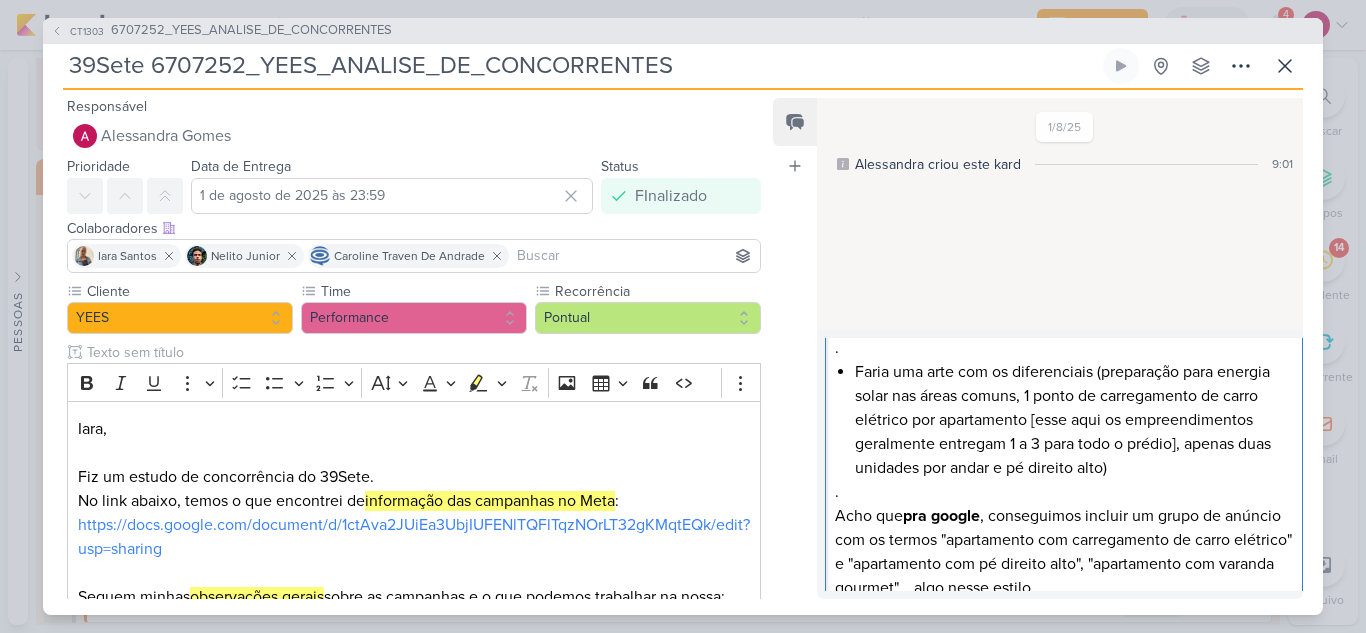 scroll, scrollTop: 128, scrollLeft: 0, axis: vertical 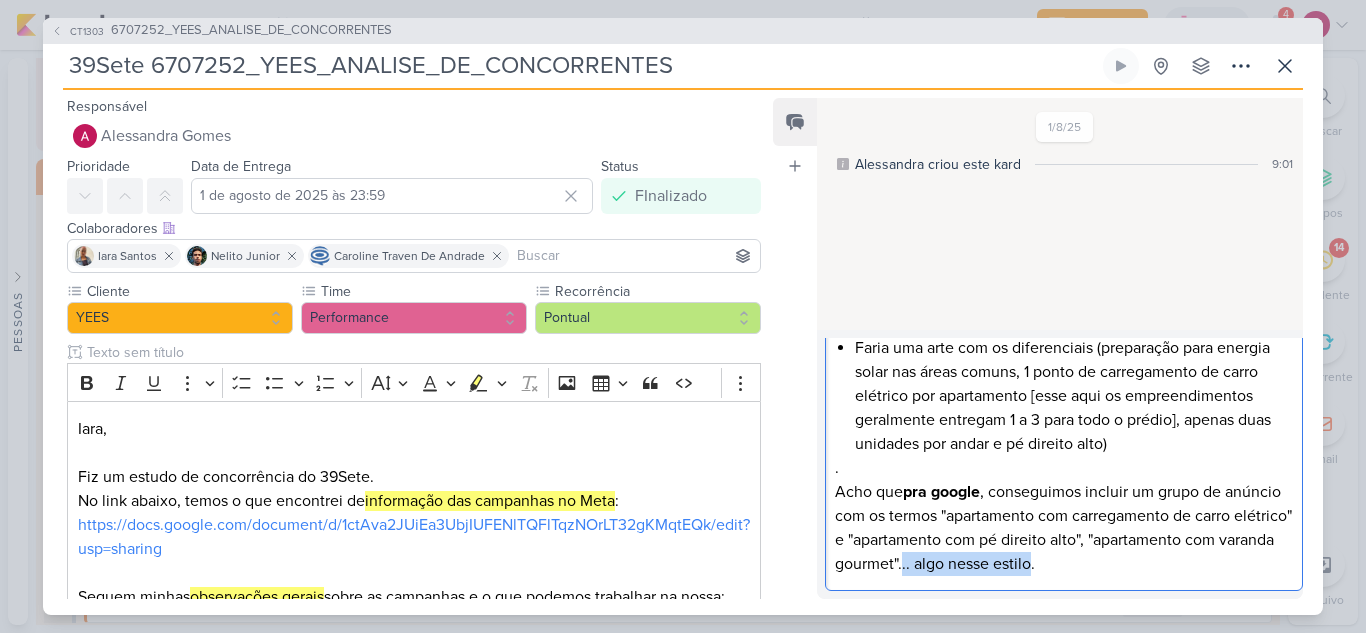 drag, startPoint x: 1109, startPoint y: 570, endPoint x: 1222, endPoint y: 555, distance: 113.99123 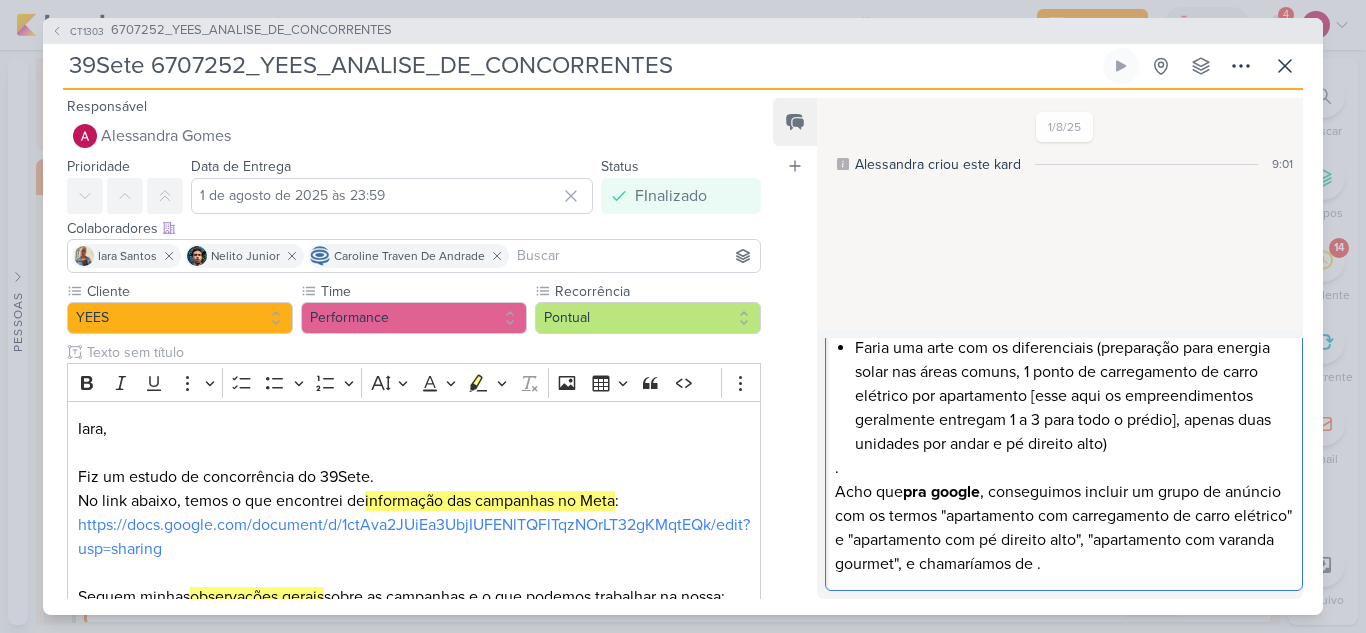 click on "Acho que  pra google , conseguimos incluir um grupo de anúncio com os termos "apartamento com carregamento de carro elétrico" e "apartamento com pé direito alto", "apartamento com varanda gourmet", e chamaríamos de ." at bounding box center (1063, 528) 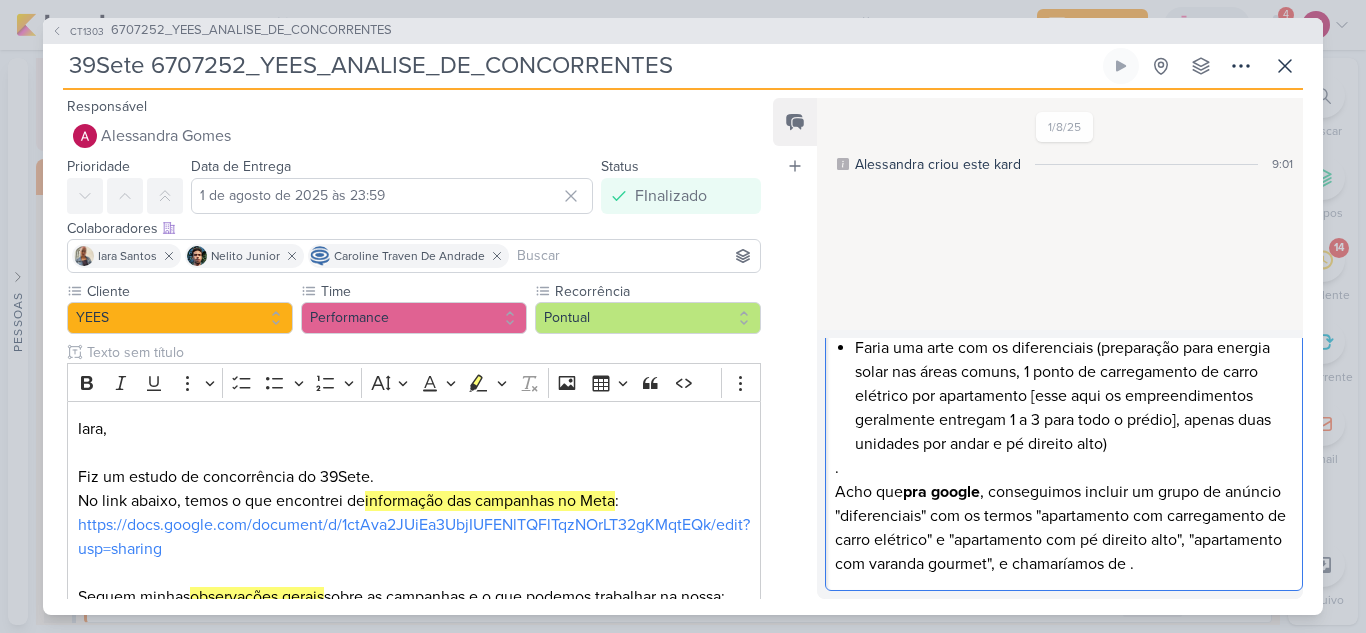 click on "Acho que  pra google , conseguimos incluir um grupo de anúncio "diferenciais" com os termos "apartamento com carregamento de carro elétrico" e "apartamento com pé direito alto", "apartamento com varanda gourmet", e chamaríamos de ." at bounding box center (1063, 528) 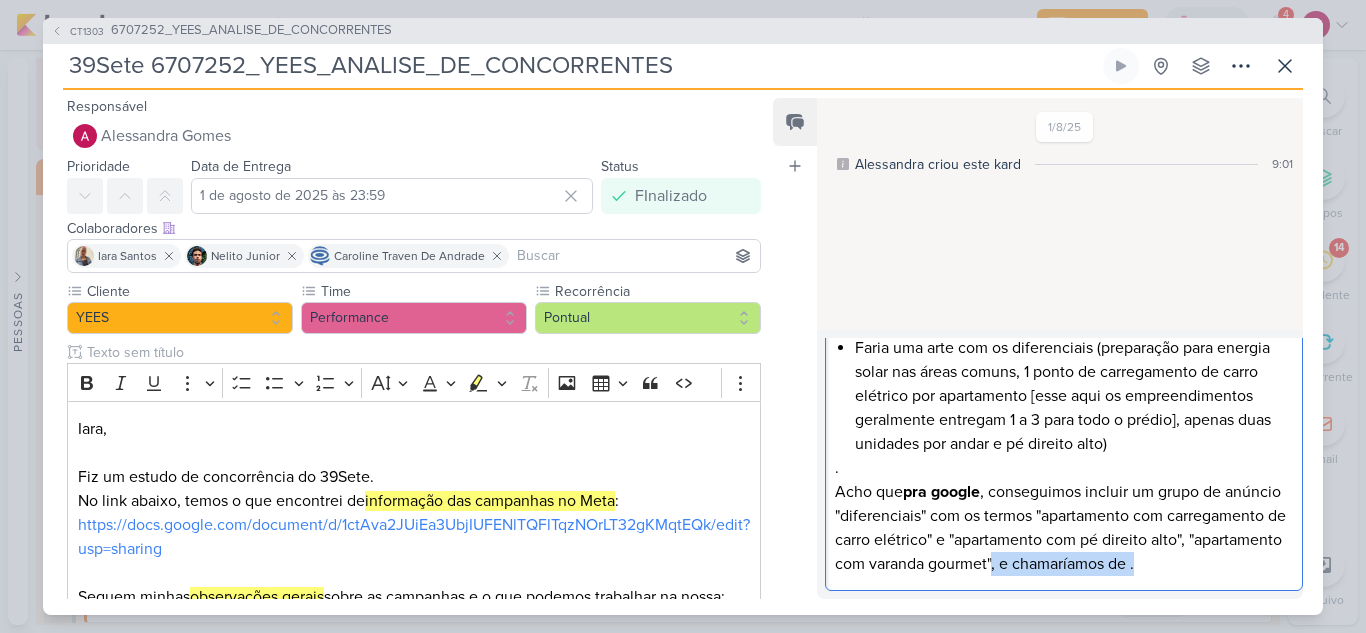 drag, startPoint x: 1131, startPoint y: 566, endPoint x: 1275, endPoint y: 554, distance: 144.49913 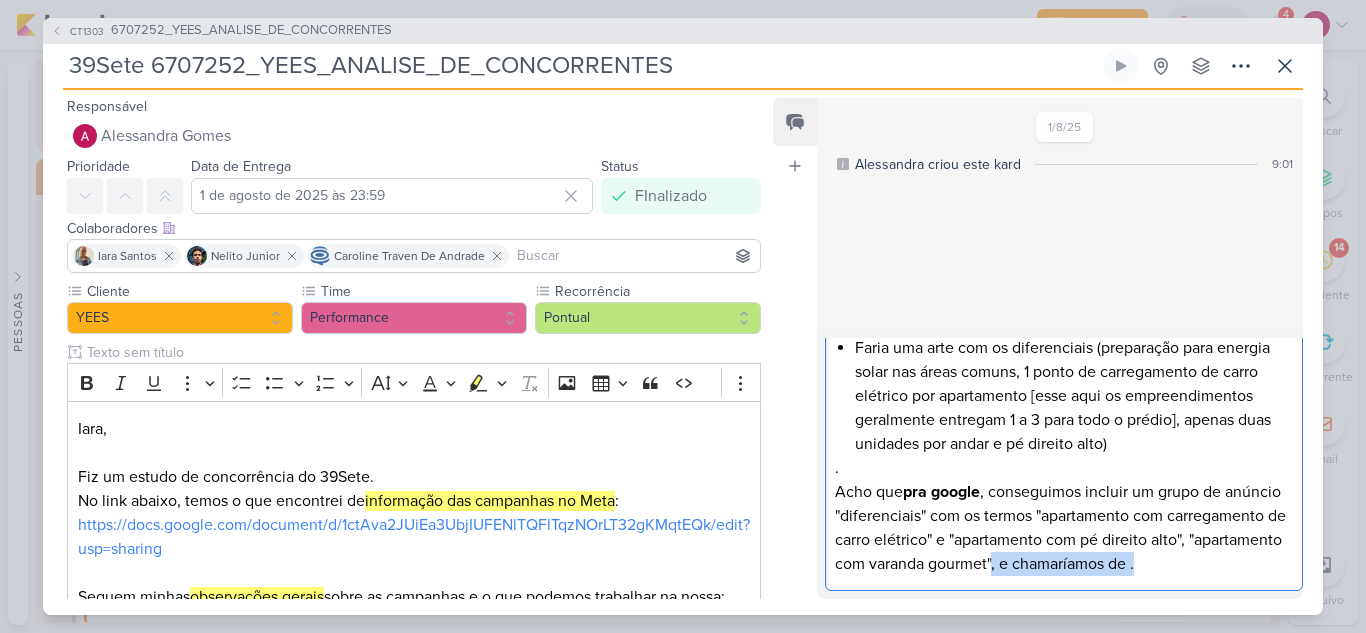 click on "Acho que  pra google , conseguimos incluir um grupo de anúncio "diferenciais" com os termos "apartamento com carregamento de carro elétrico" e "apartamento com pé direito alto", "apartamento com varanda gourmet", e chamaríamos de ." at bounding box center (1063, 528) 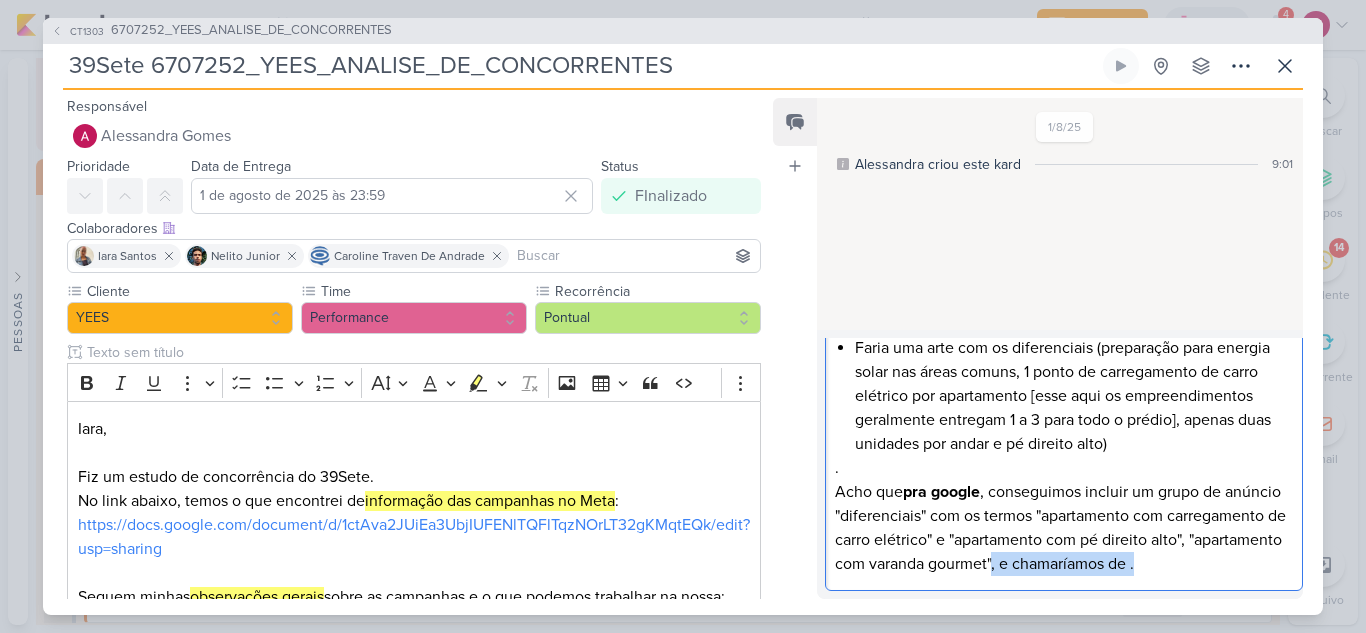 click on "Acho que  pra google , conseguimos incluir um grupo de anúncio "diferenciais" com os termos "apartamento com carregamento de carro elétrico" e "apartamento com pé direito alto", "apartamento com varanda gourmet", e chamaríamos de ." at bounding box center (1063, 528) 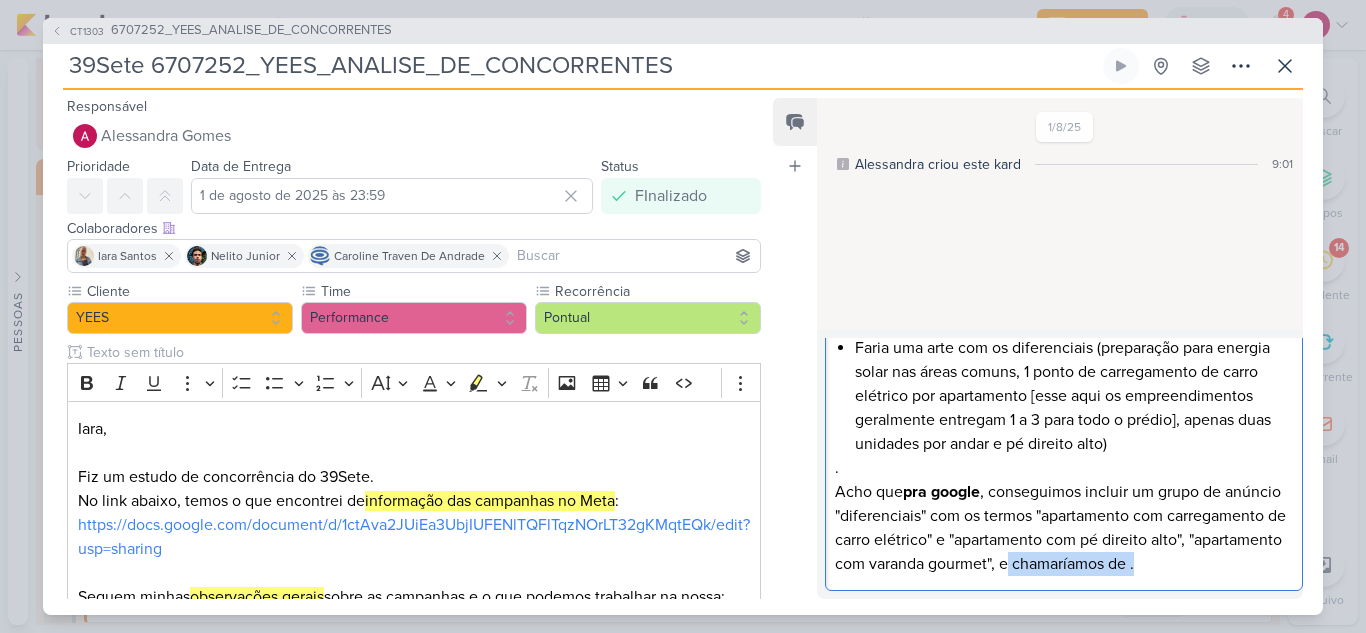 drag, startPoint x: 1147, startPoint y: 567, endPoint x: 1288, endPoint y: 552, distance: 141.79562 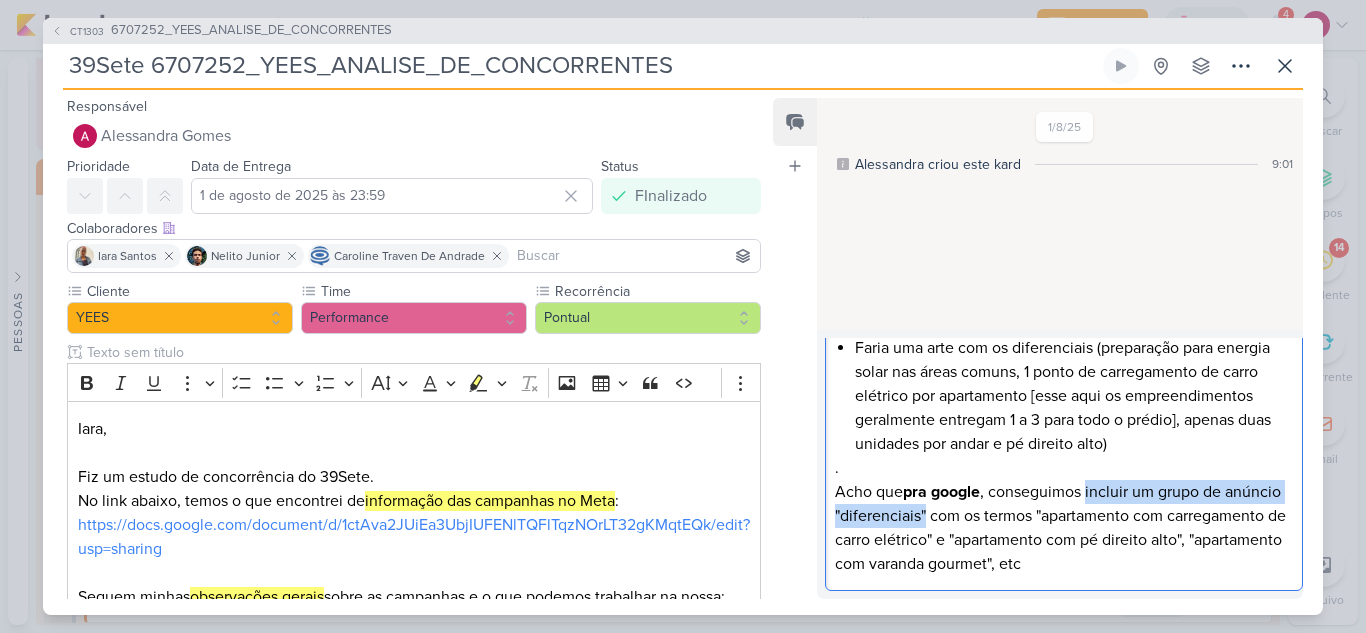 drag, startPoint x: 1090, startPoint y: 490, endPoint x: 986, endPoint y: 520, distance: 108.24047 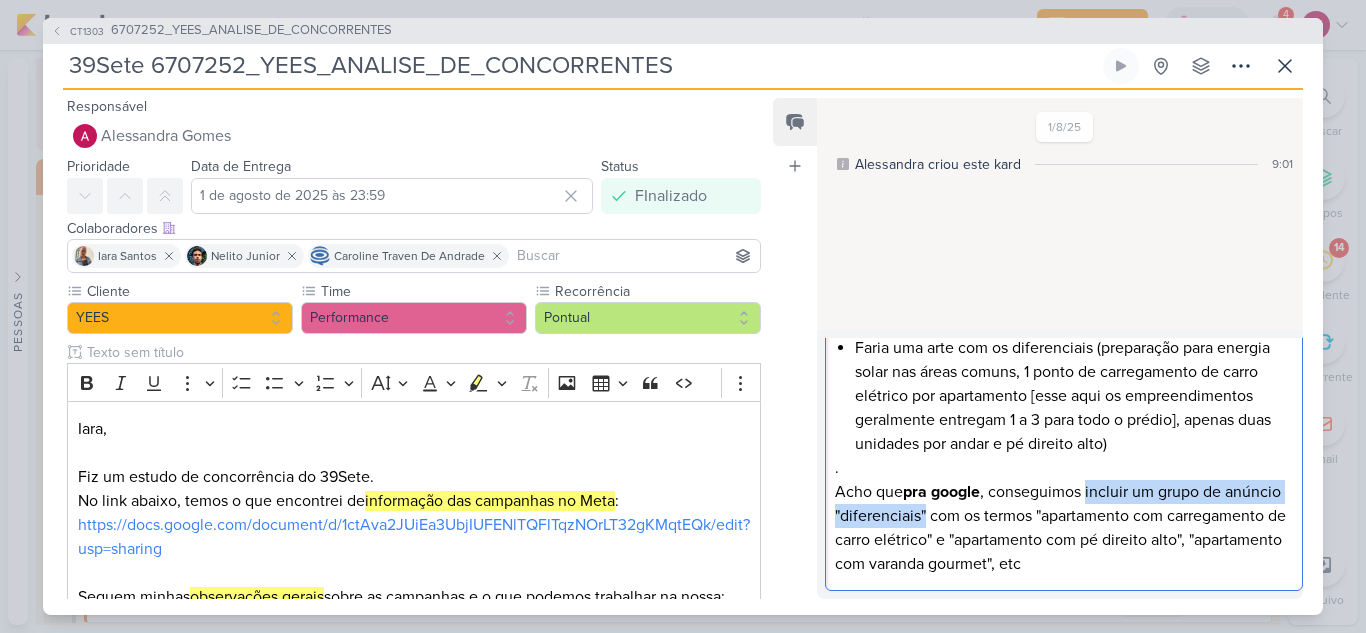 click on "Acho que  pra google , conseguimos incluir um grupo de anúncio "diferenciais" com os termos "apartamento com carregamento de carro elétrico" e "apartamento com pé direito alto", "apartamento com varanda gourmet", etc" at bounding box center [1063, 528] 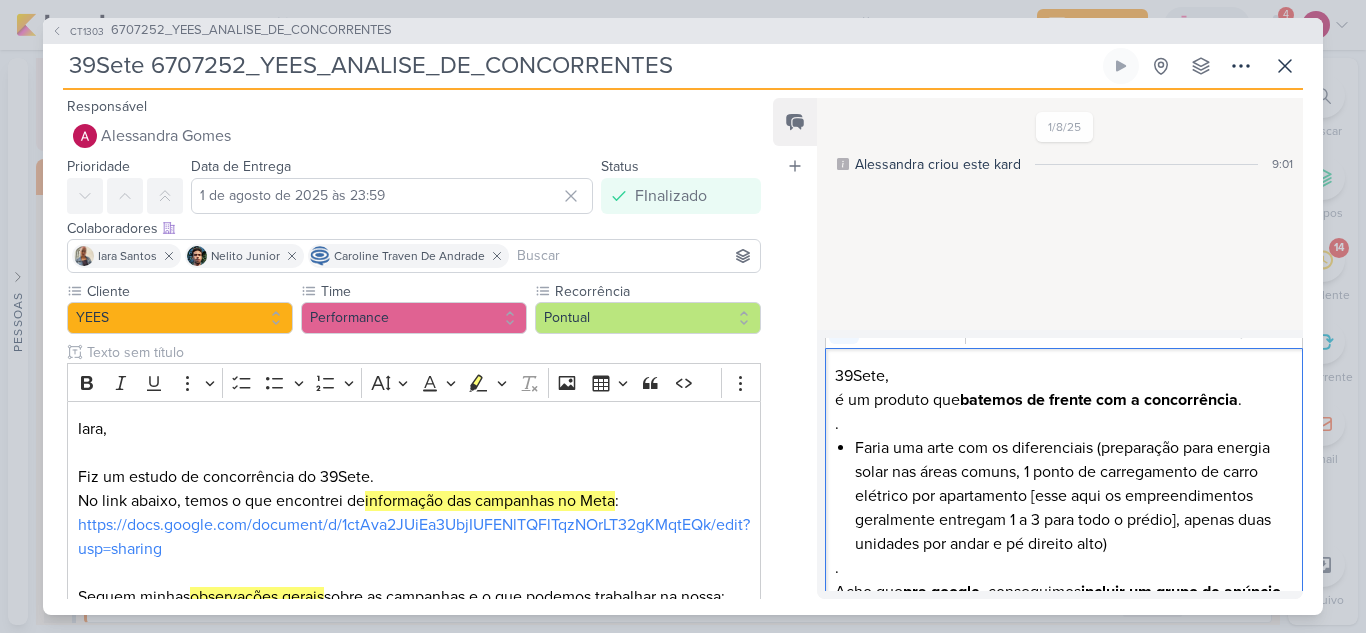 scroll, scrollTop: 128, scrollLeft: 0, axis: vertical 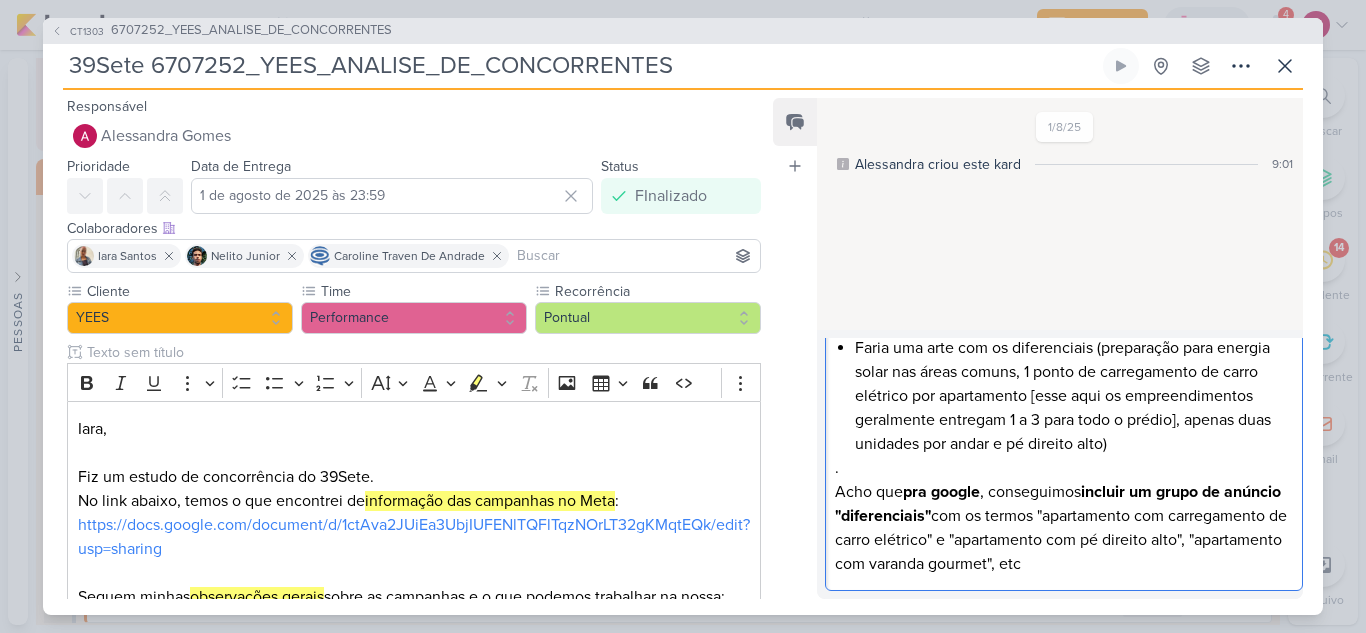 click on "Faria uma arte com os diferenciais (preparação para energia solar nas áreas comuns, 1 ponto de carregamento de carro elétrico por apartamento [esse aqui os empreendimentos geralmente entregam 1 a 3 para todo o prédio], apenas duas unidades por andar e pé direito alto)" at bounding box center (1073, 396) 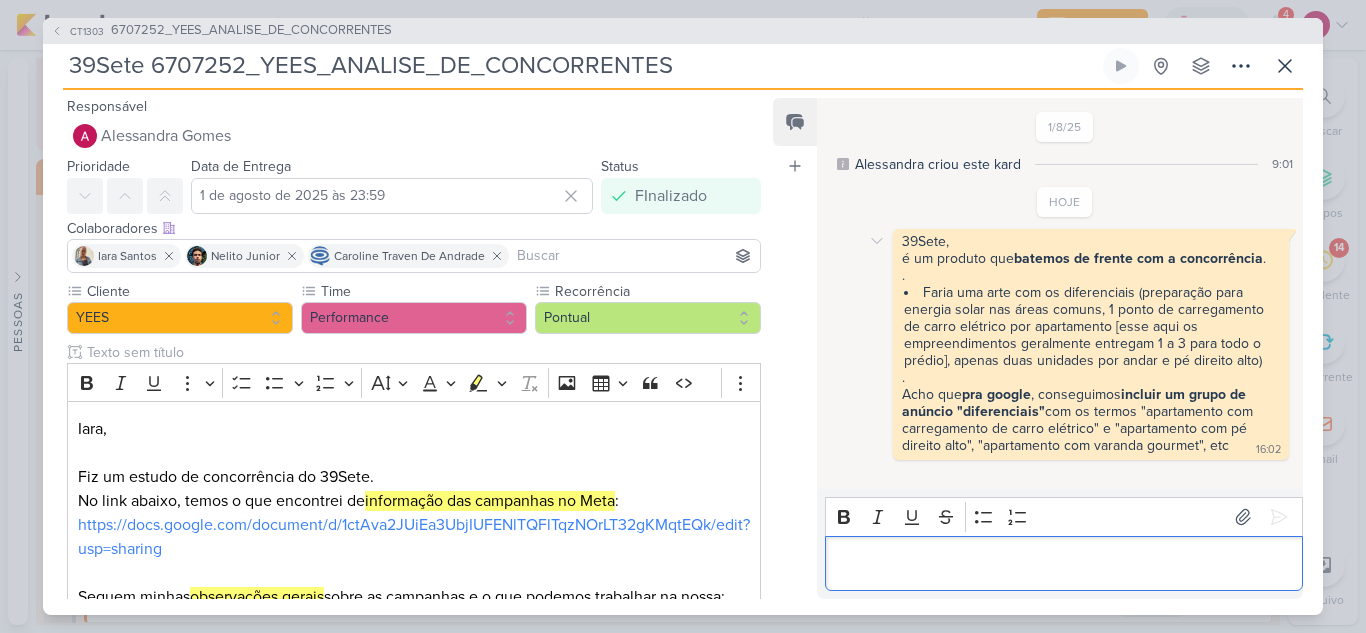 scroll, scrollTop: 0, scrollLeft: 0, axis: both 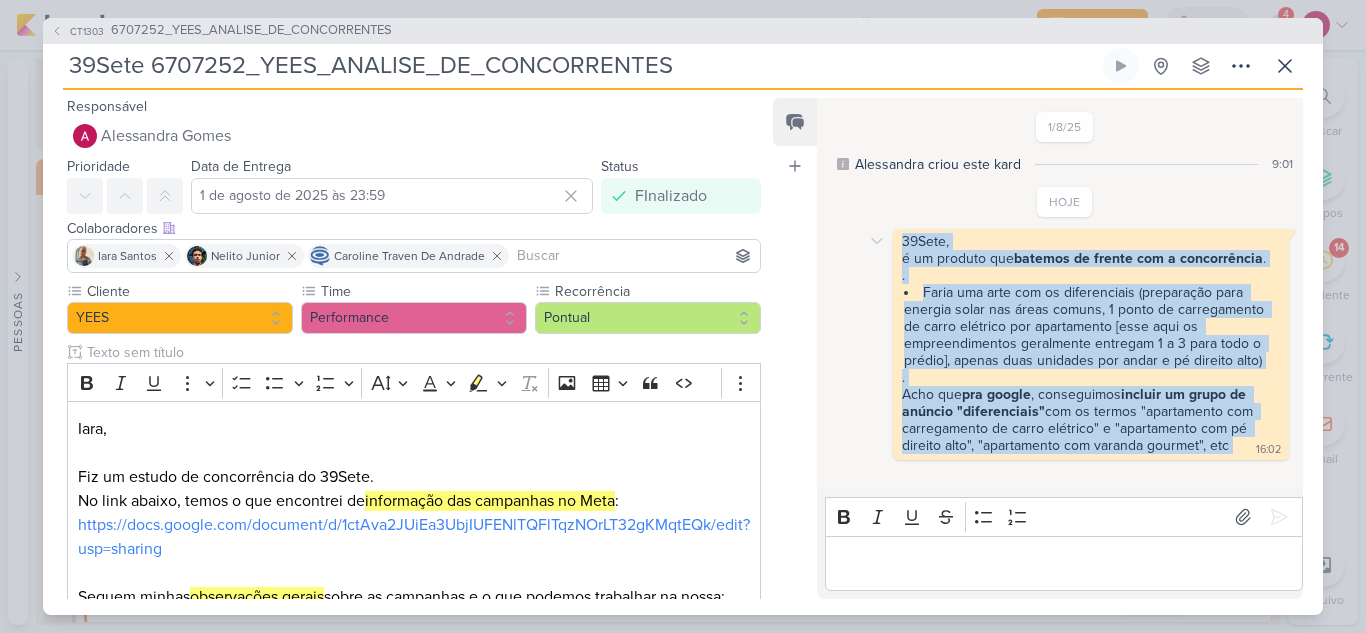 drag, startPoint x: 904, startPoint y: 244, endPoint x: 1241, endPoint y: 443, distance: 391.3694 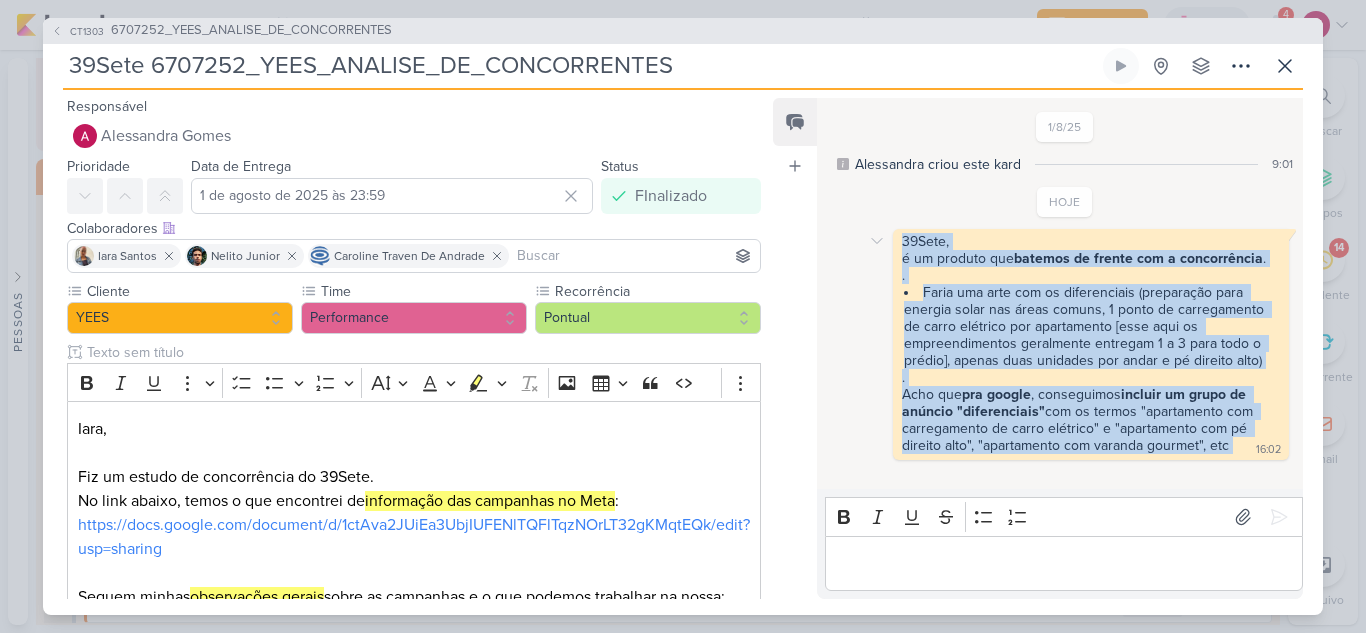 click on "39Sete, é um produto que  batemos de frente com a concorrência . . Faria uma arte com os diferenciais (preparação para energia solar nas áreas comuns, 1 ponto de carregamento de carro elétrico por apartamento [esse aqui os empreendimentos geralmente entregam 1 a 3 para todo o prédio], apenas duas unidades por andar e pé direito alto) . Acho que  pra google , conseguimos  incluir um grupo de anúncio "diferenciais"  com os termos "apartamento com carregamento de carro elétrico" e "apartamento com pé direito alto", "apartamento com varanda gourmet", etc
16:02" at bounding box center [1091, 344] 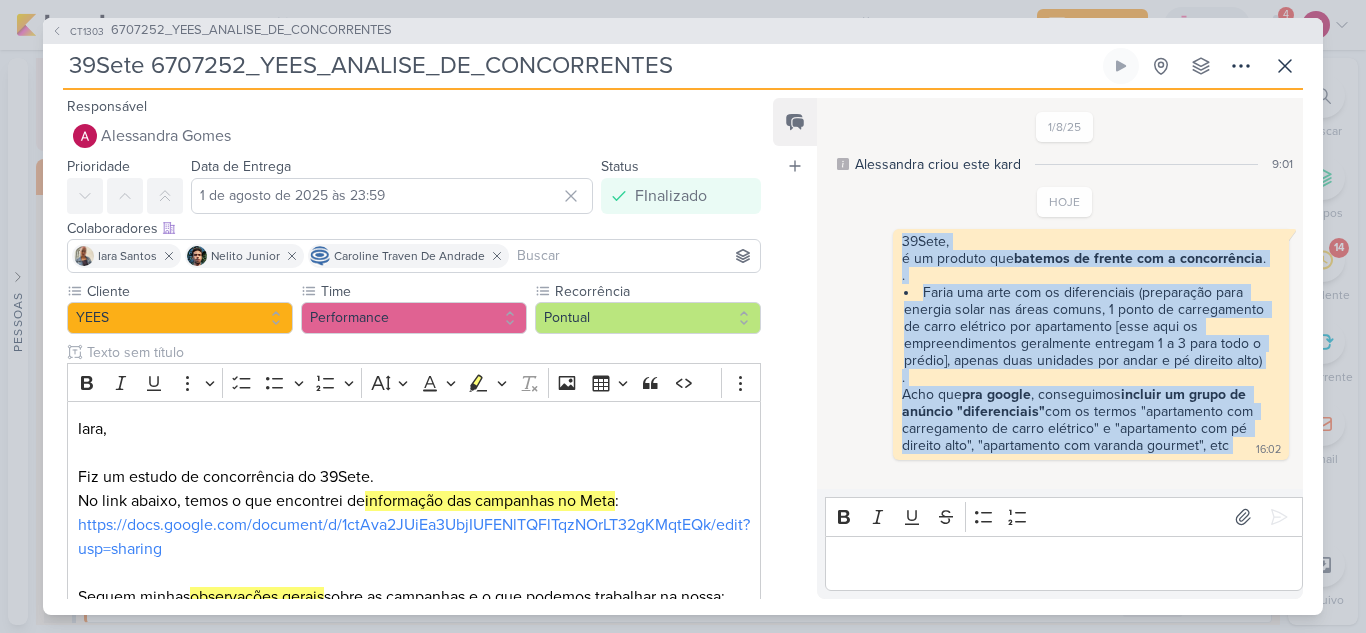 copy on "39Sete, é um produto que  batemos de frente com a concorrência . . Faria uma arte com os diferenciais (preparação para energia solar nas áreas comuns, 1 ponto de carregamento de carro elétrico por apartamento [esse aqui os empreendimentos geralmente entregam 1 a 3 para todo o prédio], apenas duas unidades por andar e pé direito alto) . Acho que  pra google , conseguimos  incluir um grupo de anúncio "diferenciais"  com os termos "apartamento com carregamento de carro elétrico" e "apartamento com pé direito alto", "apartamento com varanda gourmet", etc" 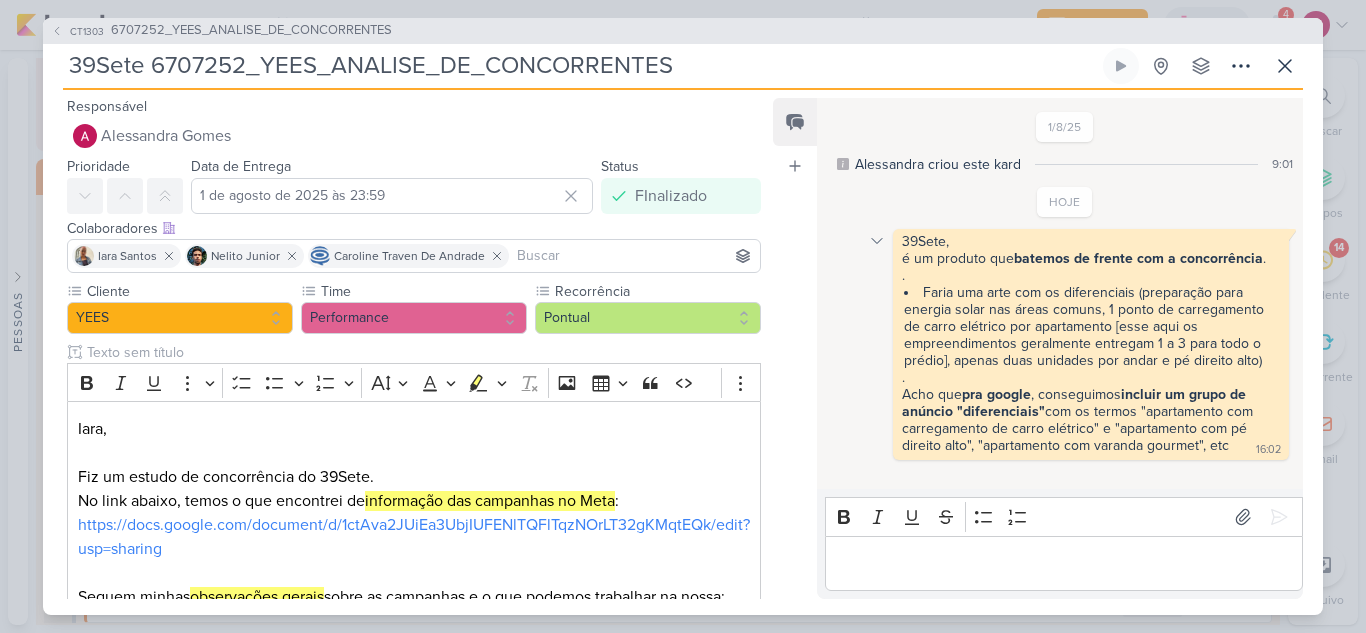 click at bounding box center [877, 241] 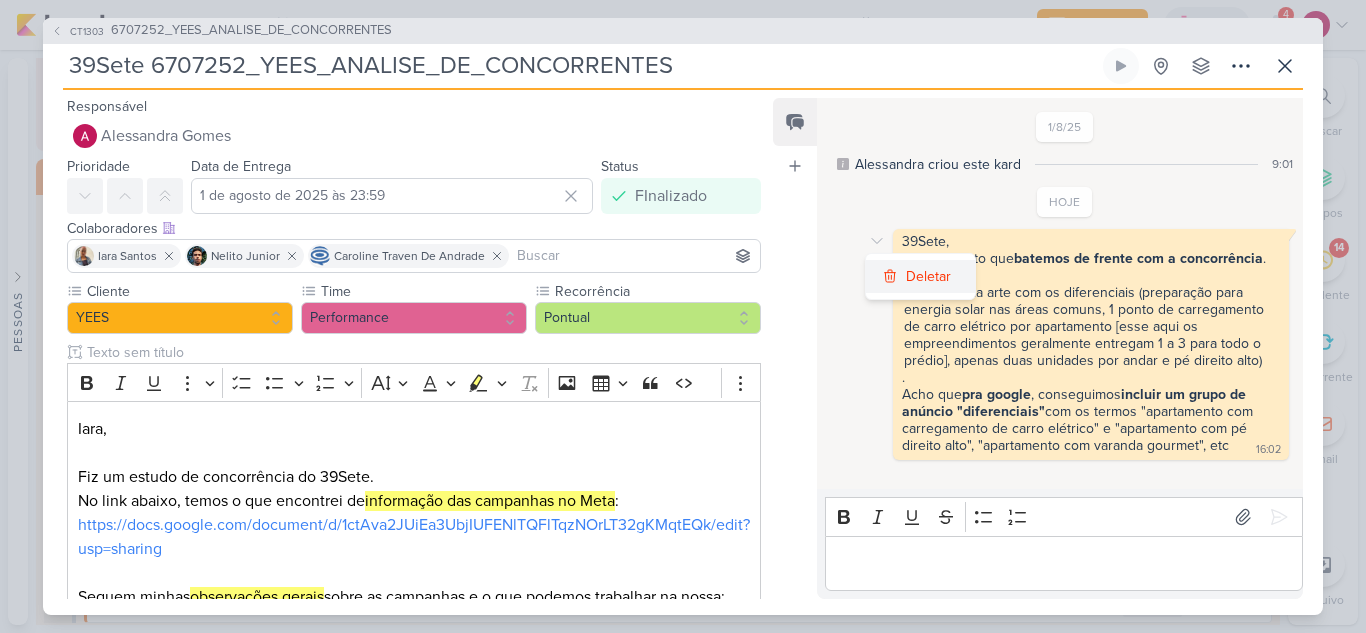 click on "Deletar" at bounding box center (920, 276) 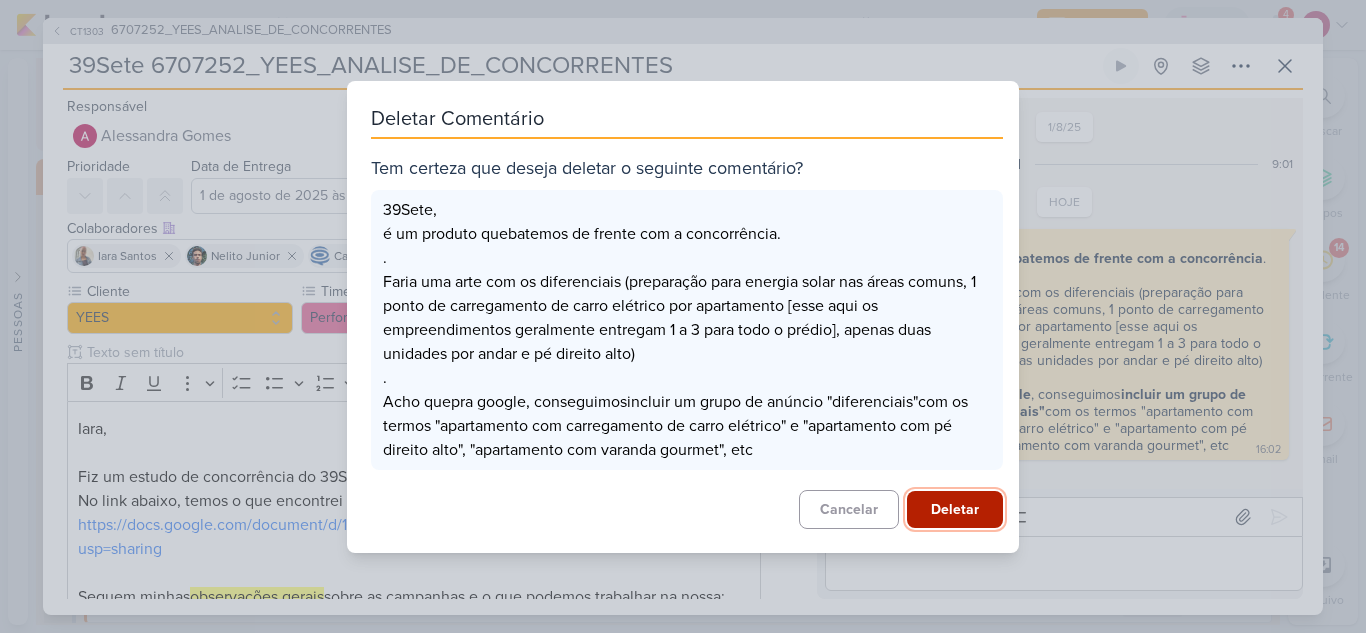 click on "Deletar" at bounding box center [955, 509] 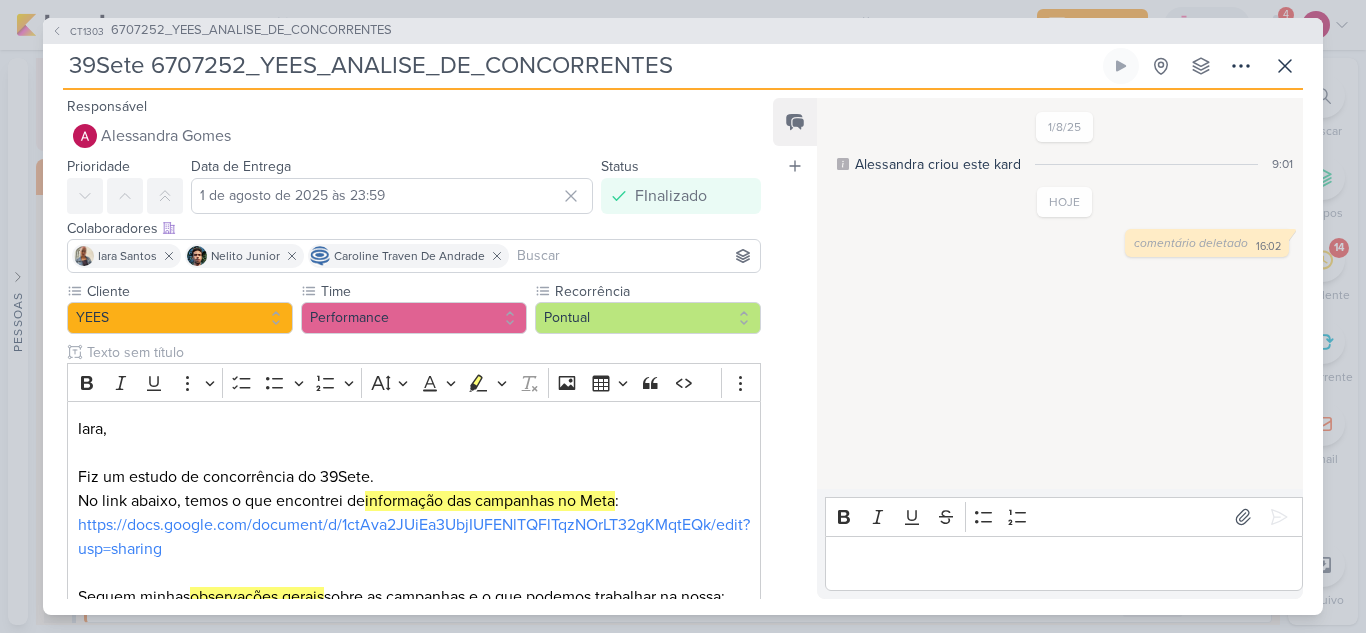 click at bounding box center [1063, 563] 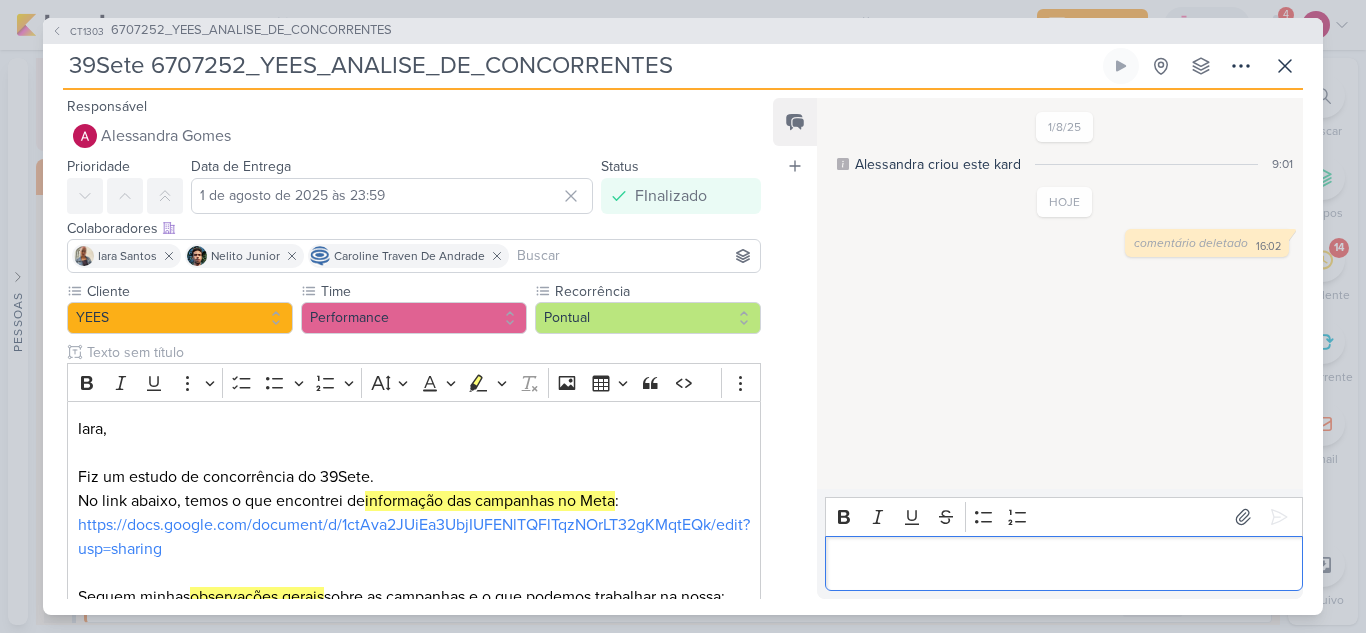scroll, scrollTop: 111, scrollLeft: 0, axis: vertical 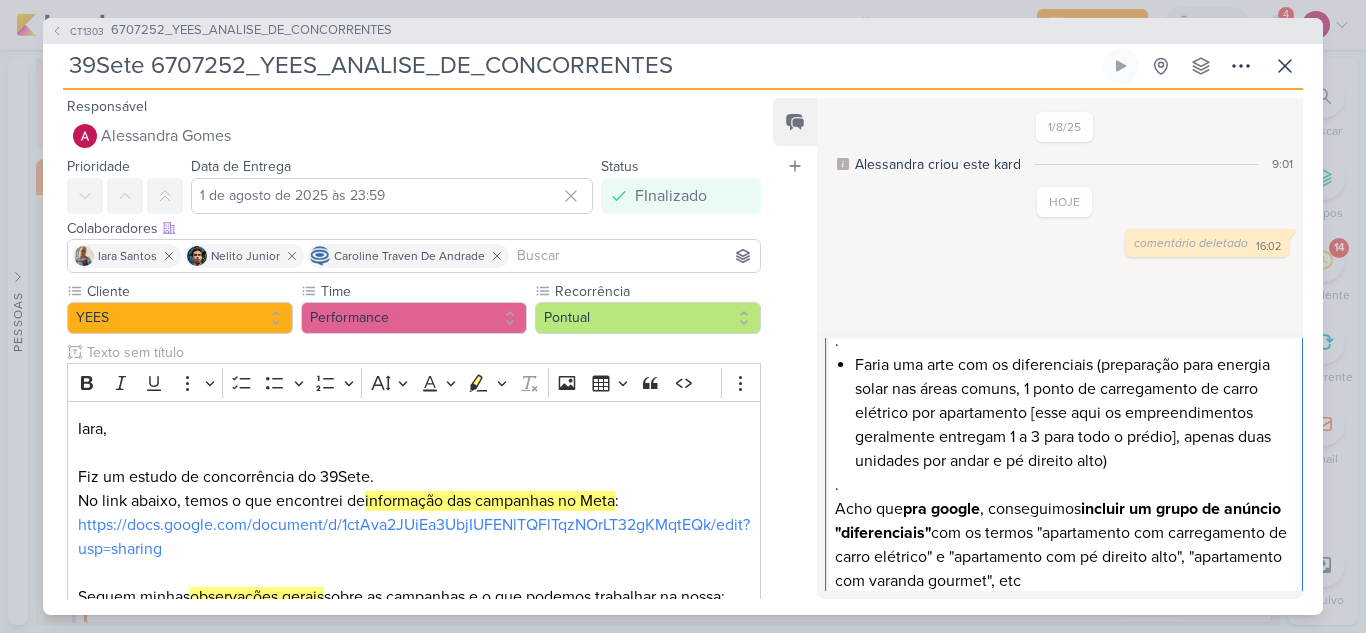 click on "Faria uma arte com os diferenciais (preparação para energia solar nas áreas comuns, 1 ponto de carregamento de carro elétrico por apartamento [esse aqui os empreendimentos geralmente entregam 1 a 3 para todo o prédio], apenas duas unidades por andar e pé direito alto)" at bounding box center [1073, 413] 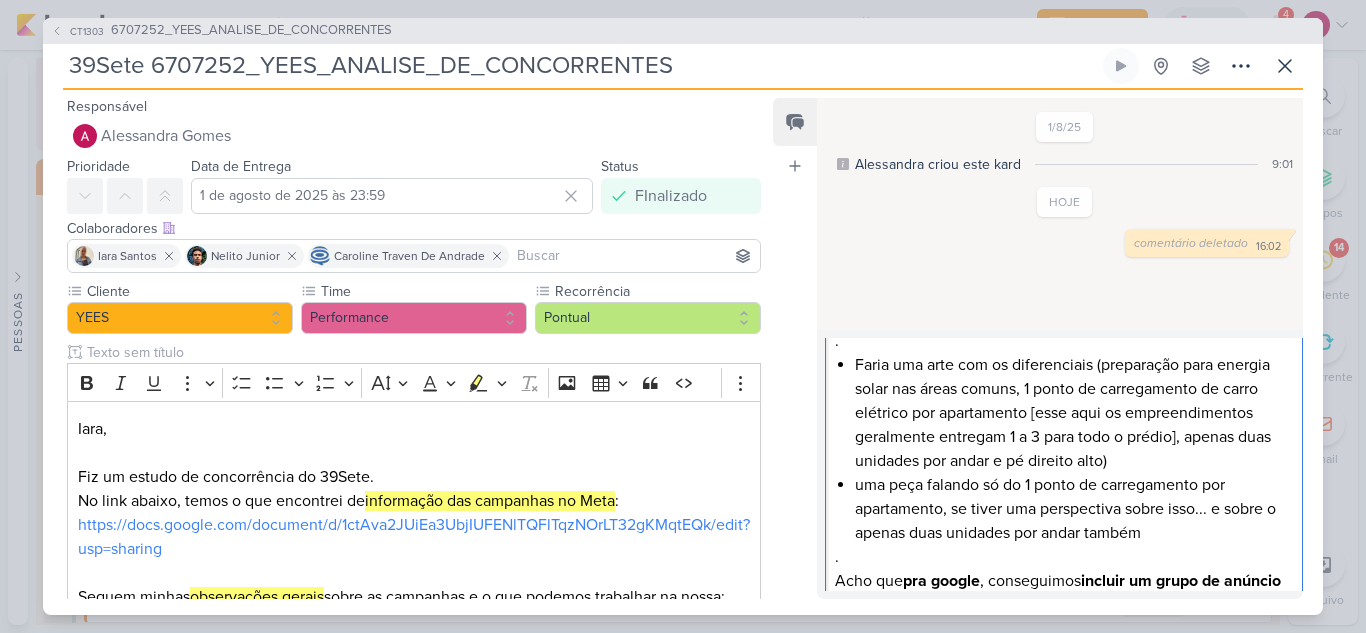 click on "uma peça falando só do 1 ponto de carregamento por apartamento, se tiver uma perspectiva sobre isso... e sobre o apenas duas unidades por andar também" at bounding box center (1073, 509) 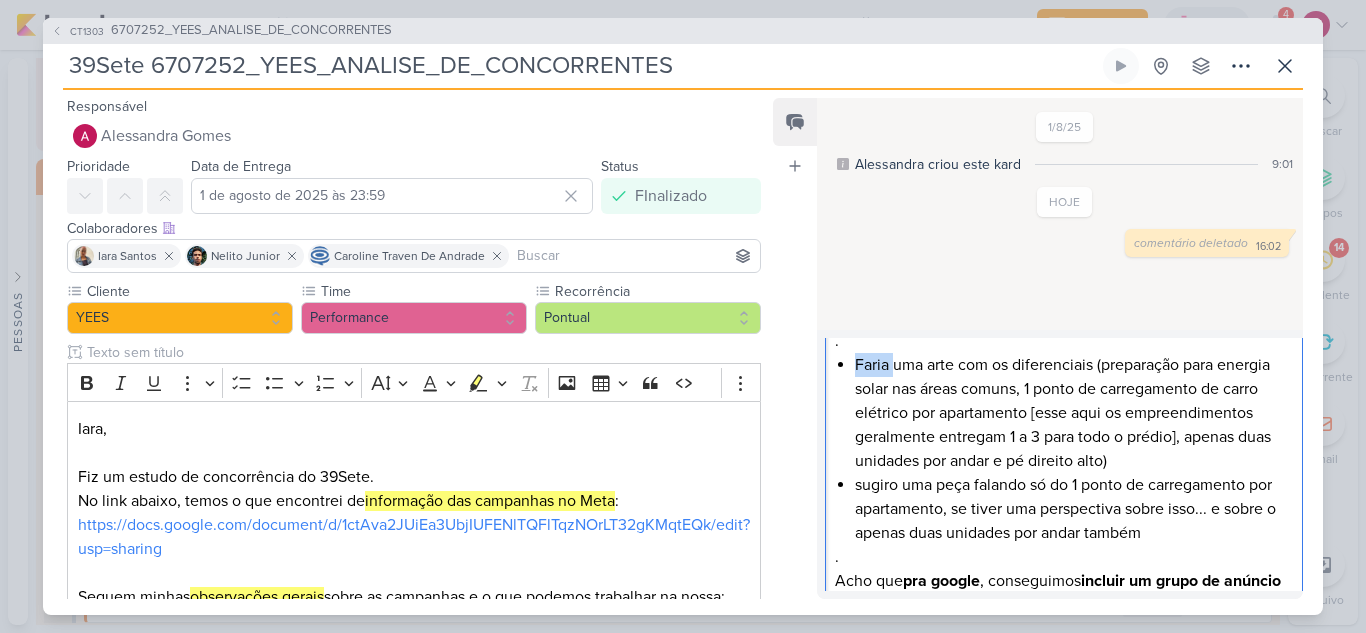 drag, startPoint x: 892, startPoint y: 366, endPoint x: 857, endPoint y: 370, distance: 35.22783 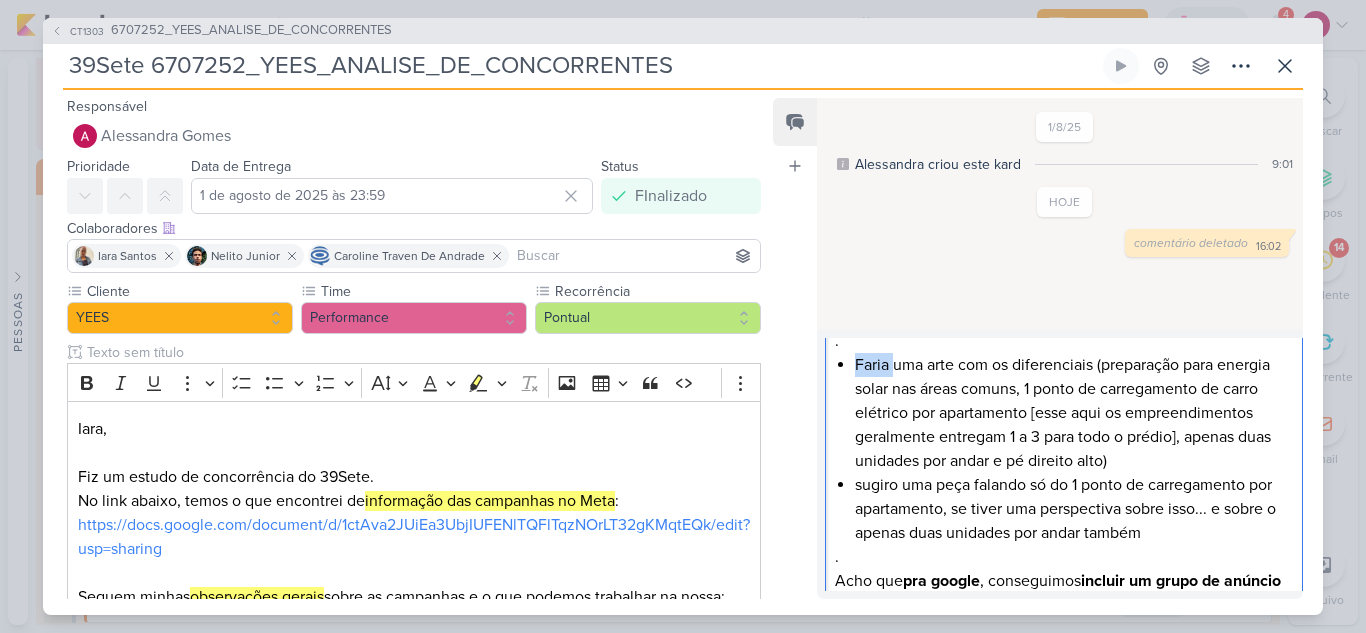 click on "Faria uma arte com os diferenciais (preparação para energia solar nas áreas comuns, 1 ponto de carregamento de carro elétrico por apartamento [esse aqui os empreendimentos geralmente entregam 1 a 3 para todo o prédio], apenas duas unidades por andar e pé direito alto)" at bounding box center [1073, 413] 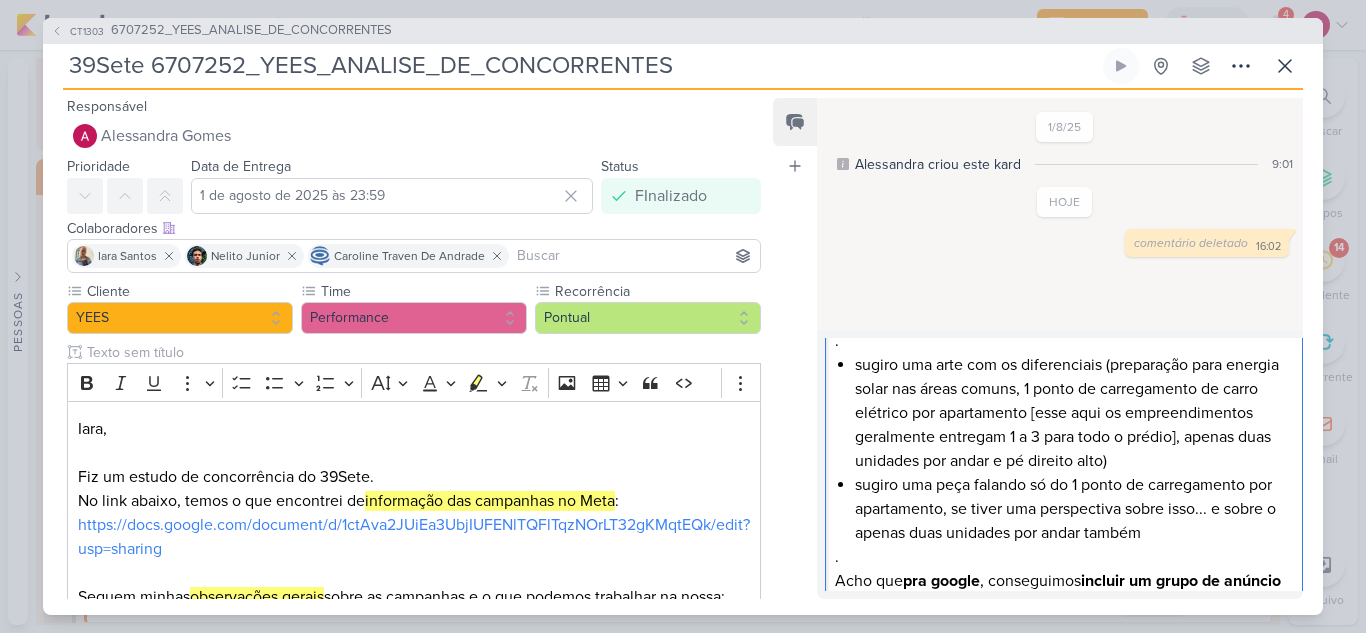 scroll, scrollTop: 11, scrollLeft: 0, axis: vertical 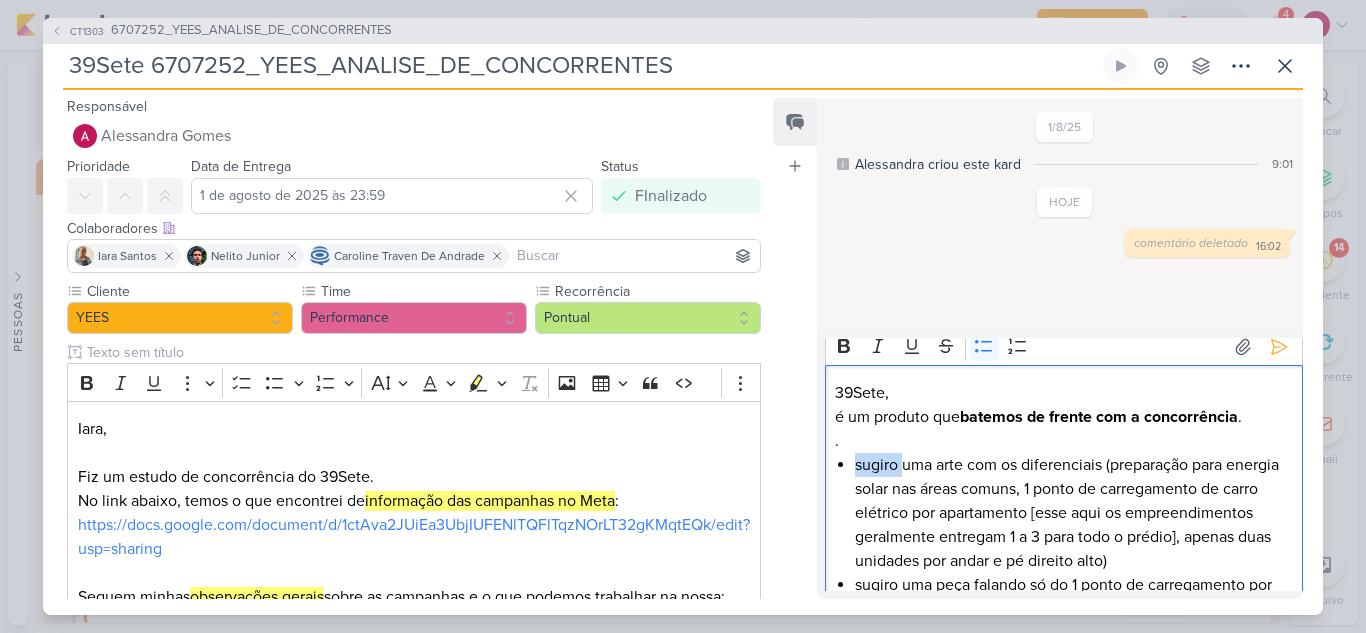 drag, startPoint x: 901, startPoint y: 467, endPoint x: 844, endPoint y: 470, distance: 57.07889 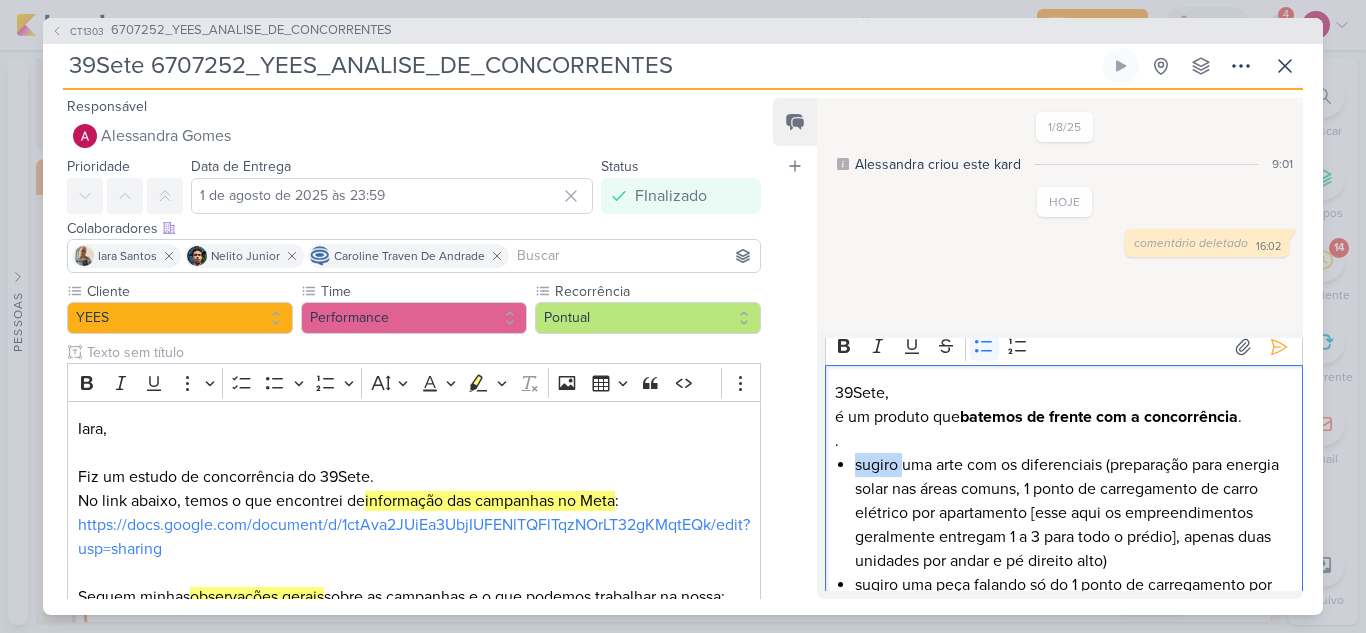 click on "sugiro uma arte com os diferenciais (preparação para energia solar nas áreas comuns, 1 ponto de carregamento de carro elétrico por apartamento [esse aqui os empreendimentos geralmente entregam 1 a 3 para todo o prédio], apenas duas unidades por andar e pé direito alto)" at bounding box center [1073, 513] 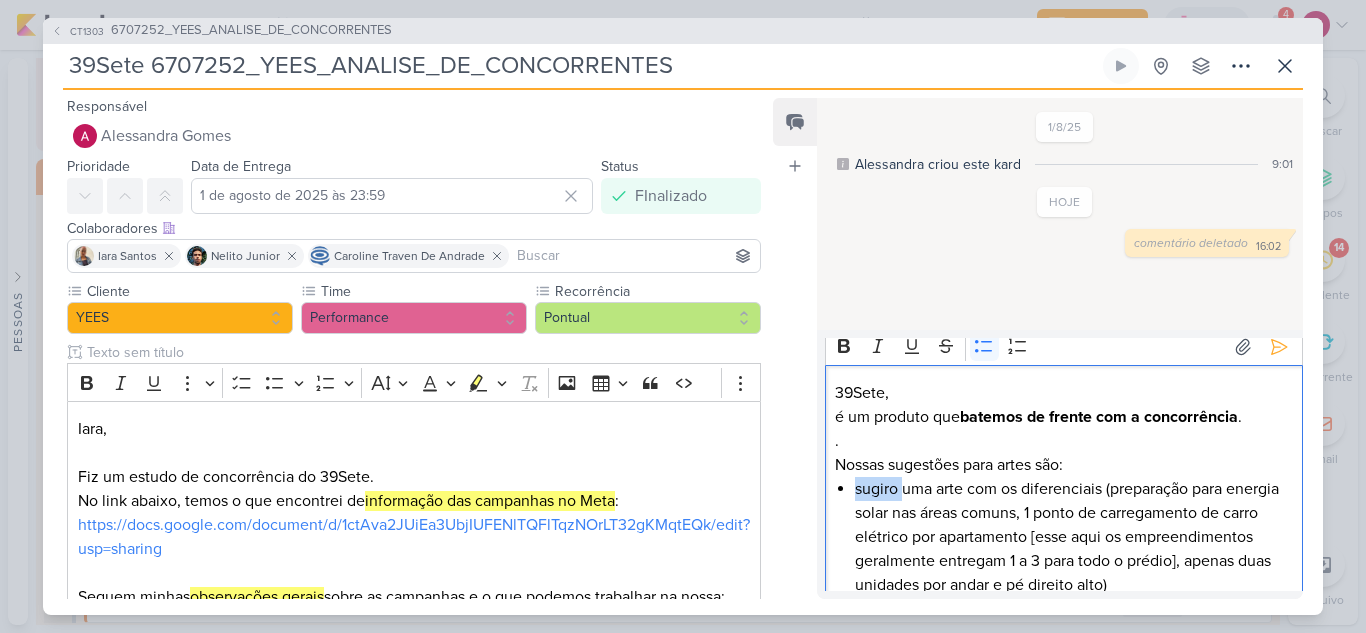 drag, startPoint x: 907, startPoint y: 495, endPoint x: 856, endPoint y: 497, distance: 51.0392 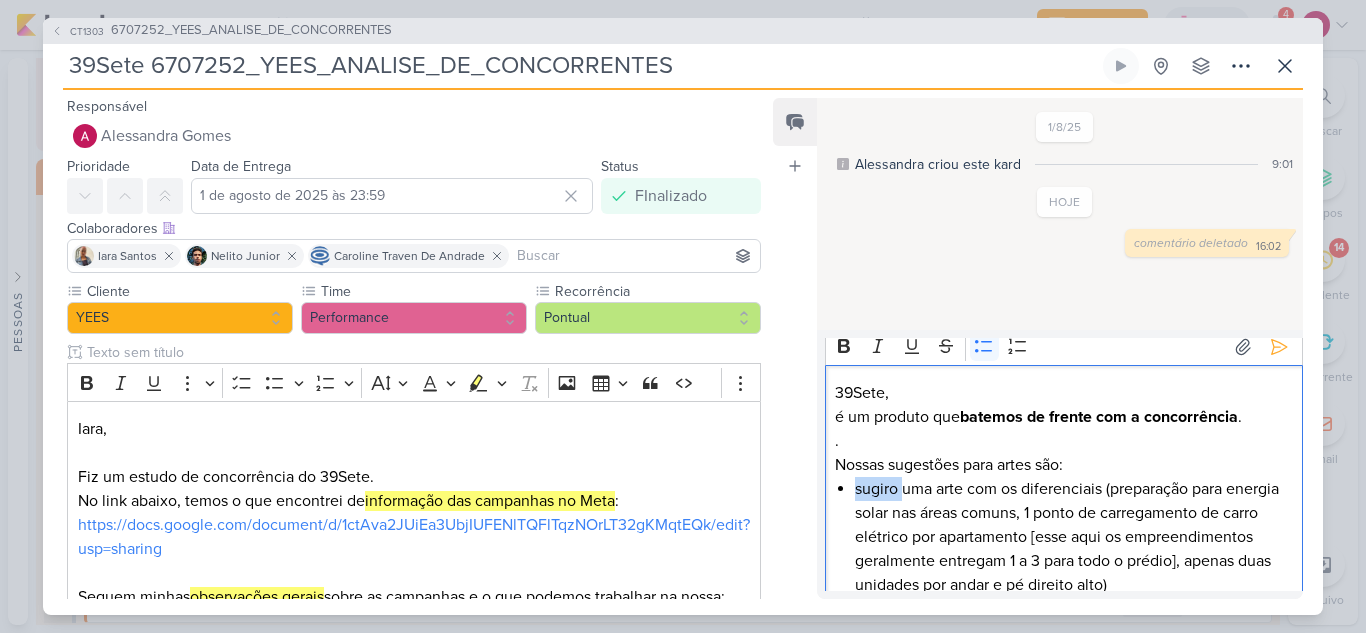 click on "sugiro uma arte com os diferenciais (preparação para energia solar nas áreas comuns, 1 ponto de carregamento de carro elétrico por apartamento [esse aqui os empreendimentos geralmente entregam 1 a 3 para todo o prédio], apenas duas unidades por andar e pé direito alto)" at bounding box center (1073, 537) 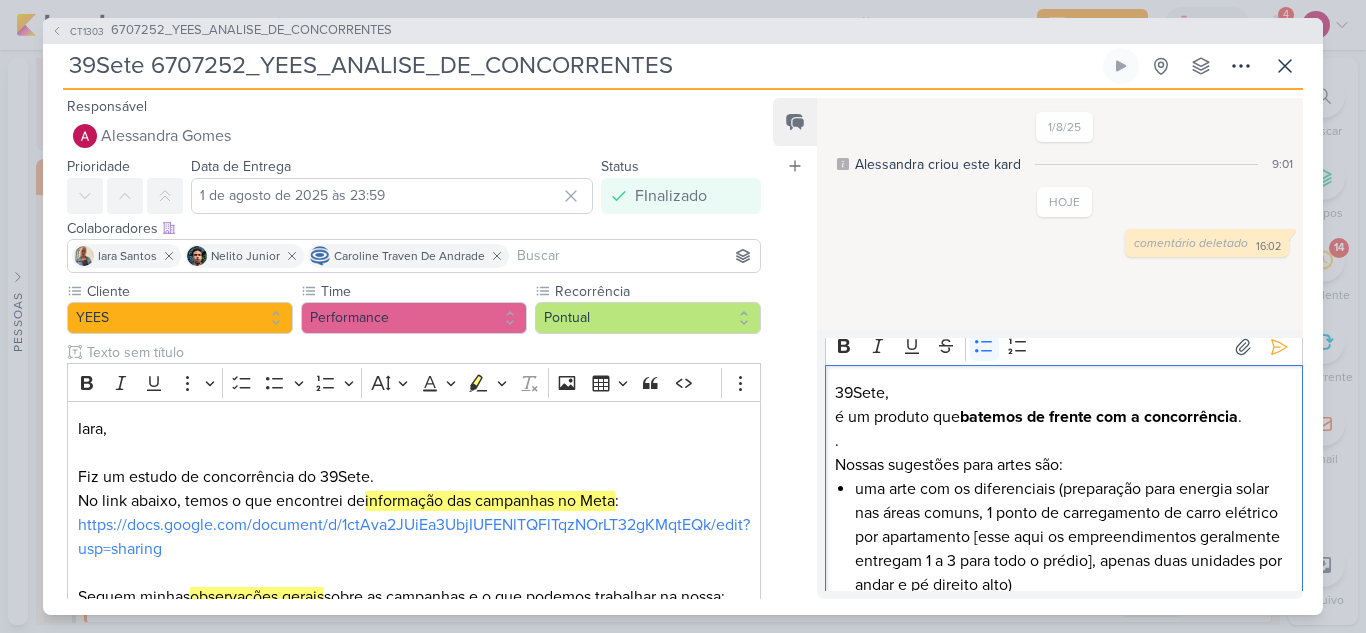 scroll, scrollTop: 111, scrollLeft: 0, axis: vertical 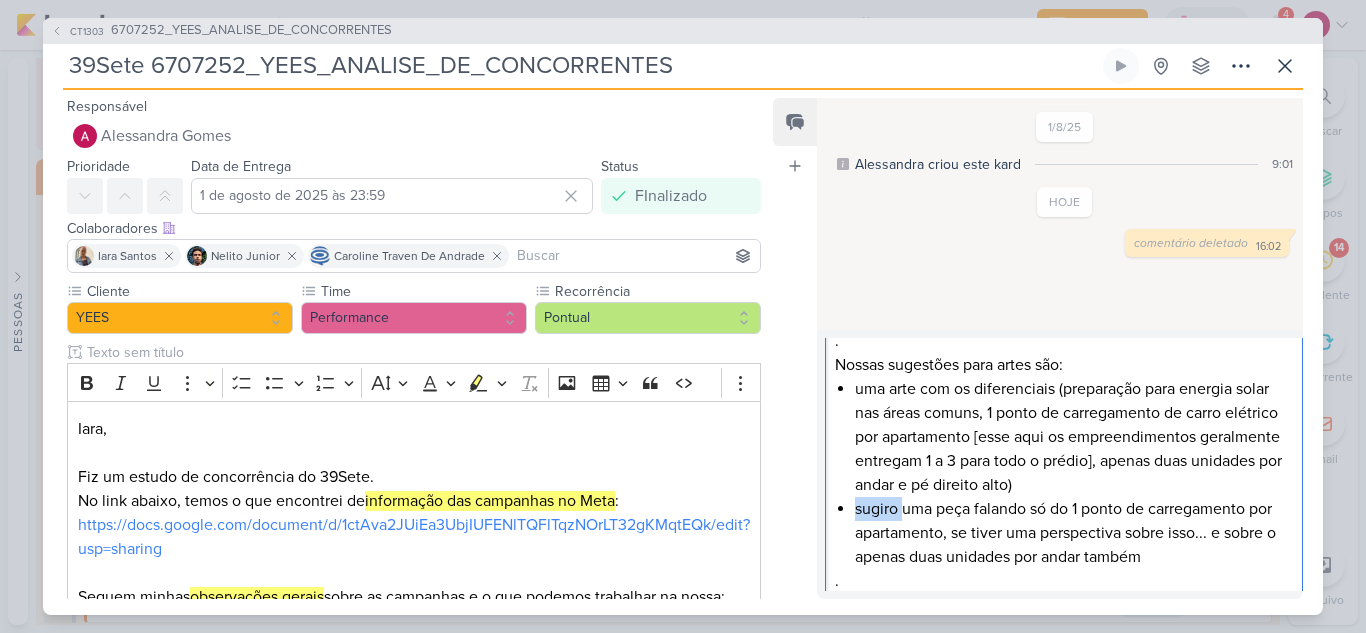 drag, startPoint x: 901, startPoint y: 512, endPoint x: 855, endPoint y: 522, distance: 47.07441 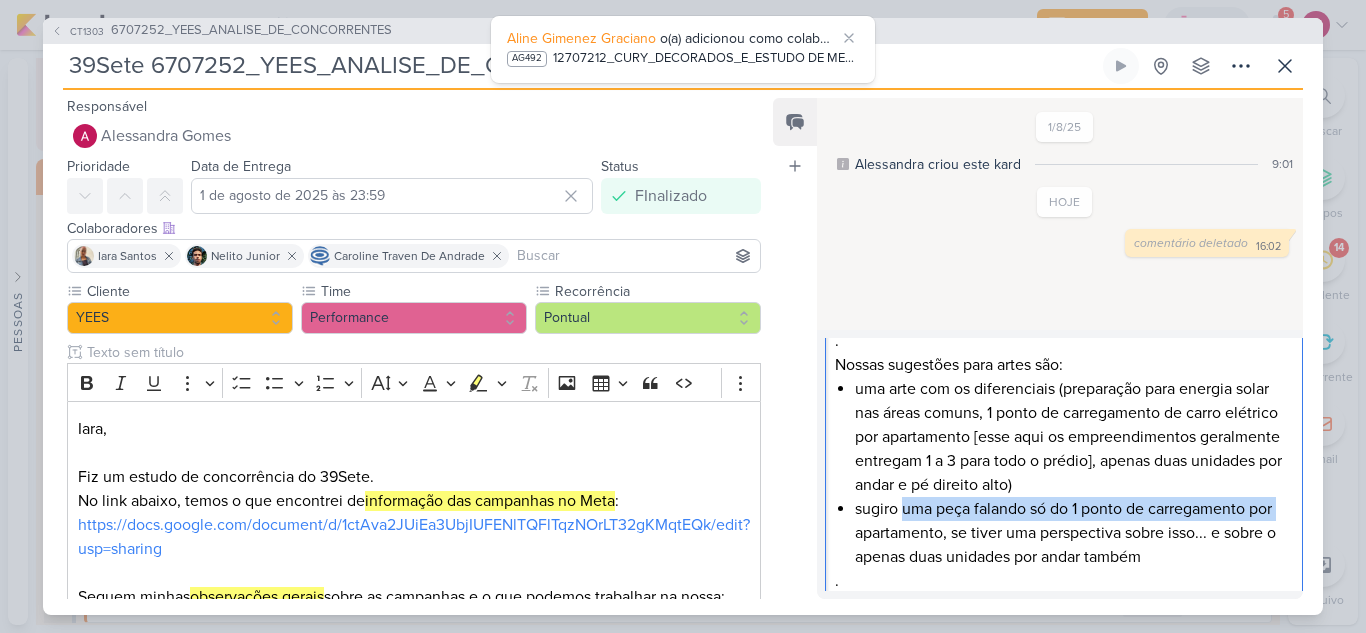 click on "sugiro uma peça falando só do 1 ponto de carregamento por apartamento, se tiver uma perspectiva sobre isso... e sobre o apenas duas unidades por andar também" at bounding box center [1073, 533] 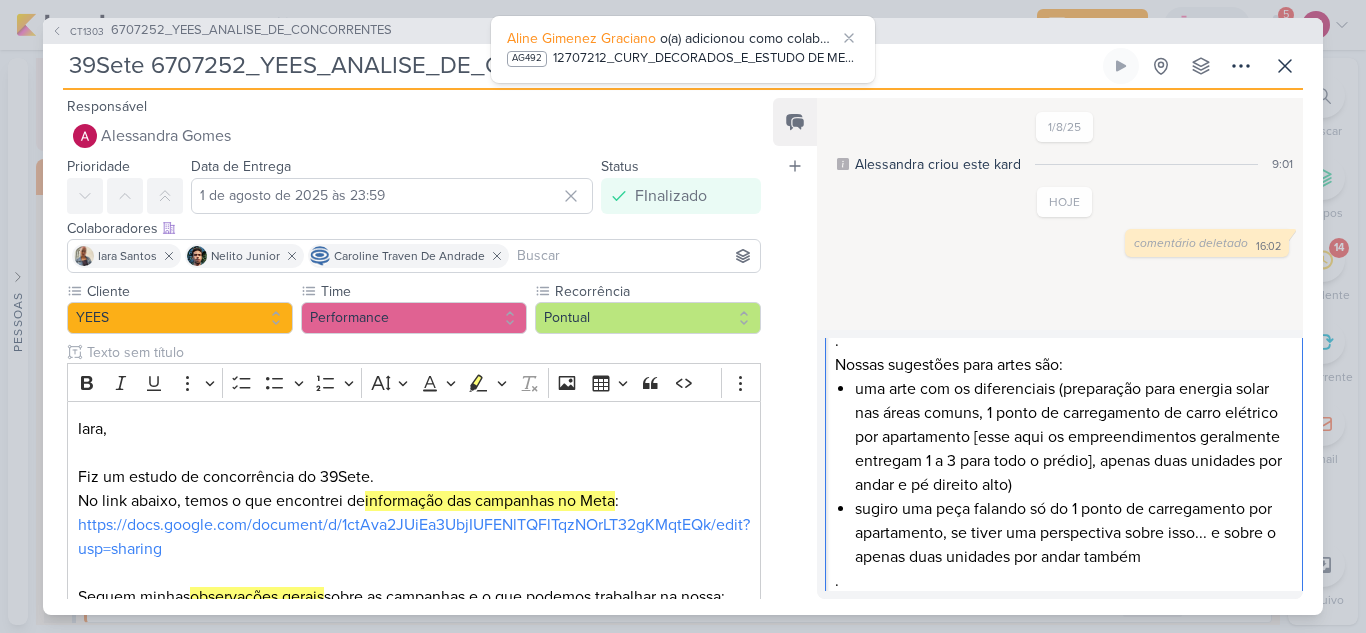 click on "sugiro uma peça falando só do 1 ponto de carregamento por apartamento, se tiver uma perspectiva sobre isso... e sobre o apenas duas unidades por andar também" at bounding box center [1073, 533] 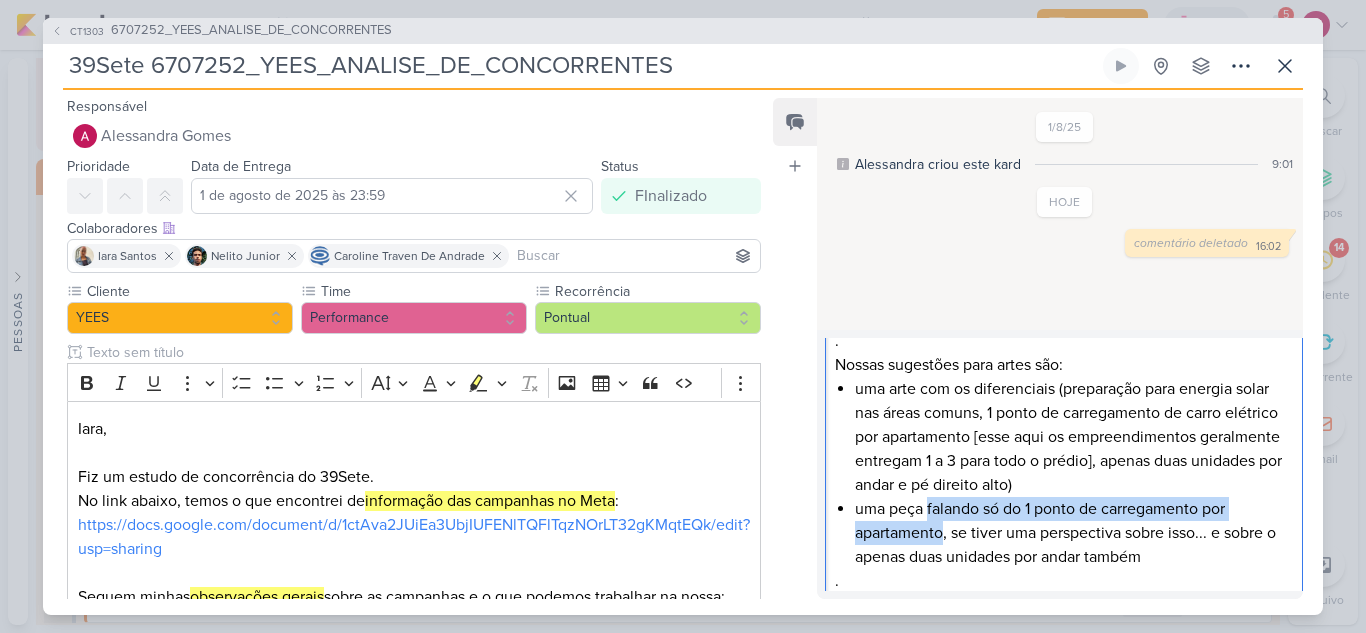 drag, startPoint x: 929, startPoint y: 509, endPoint x: 944, endPoint y: 539, distance: 33.54102 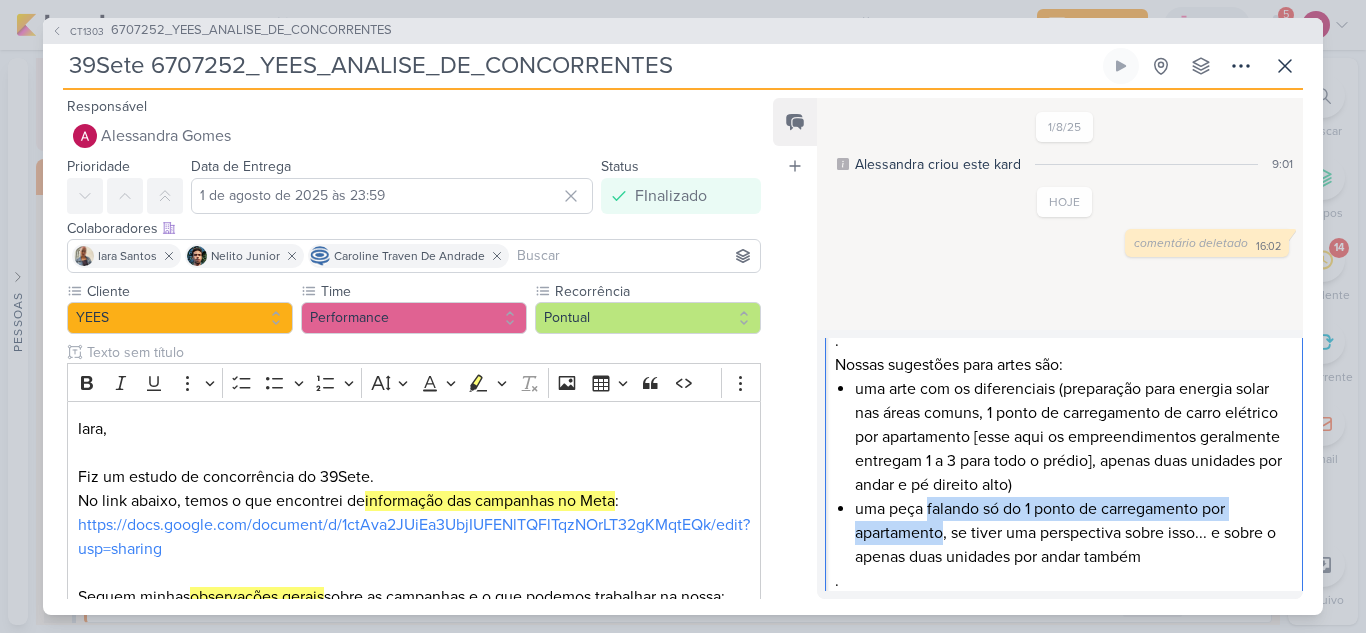 click on "uma peça falando só do 1 ponto de carregamento por apartamento, se tiver uma perspectiva sobre isso... e sobre o apenas duas unidades por andar também" at bounding box center (1073, 533) 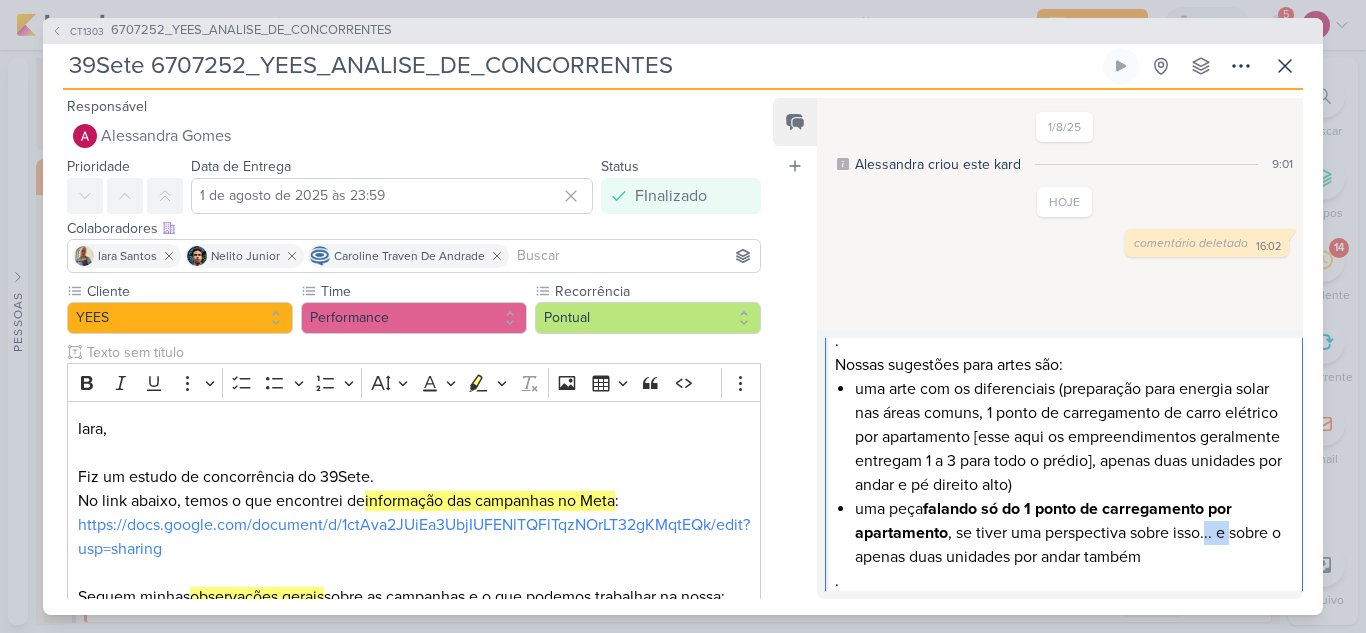 drag, startPoint x: 1207, startPoint y: 534, endPoint x: 1232, endPoint y: 533, distance: 25.019993 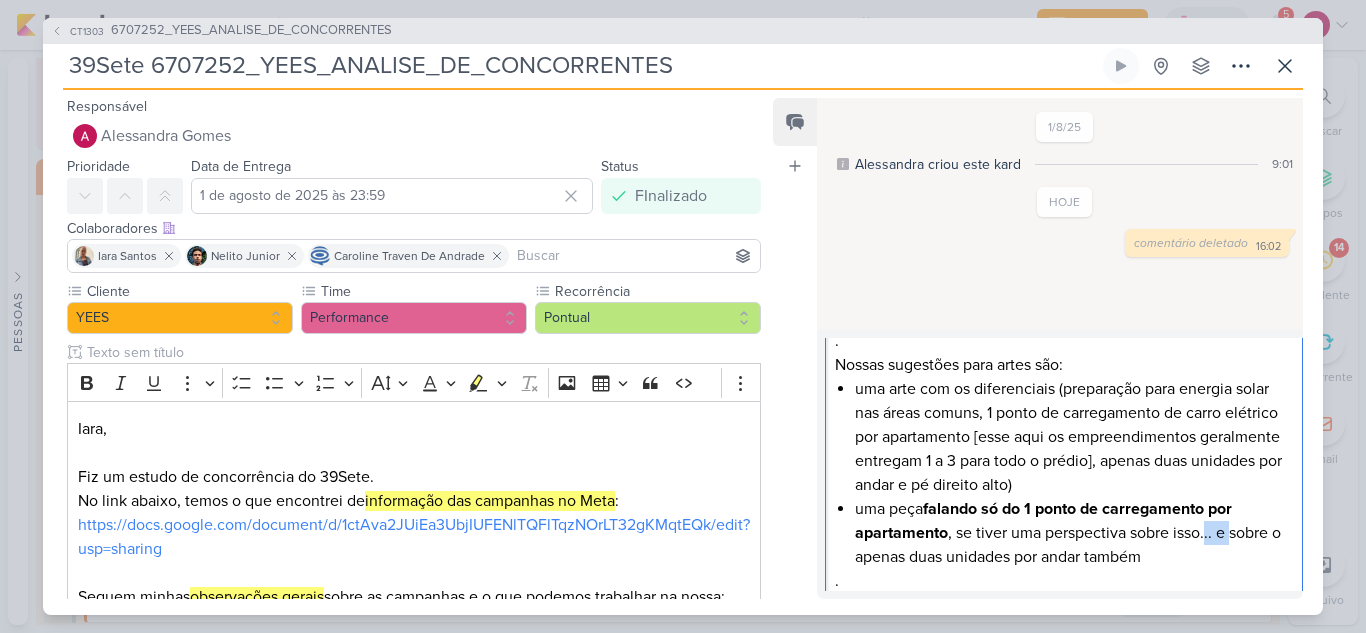 click on "uma peça  falando só do 1 ponto de carregamento por apartamento , se tiver uma perspectiva sobre isso... e sobre o apenas duas unidades por andar também" at bounding box center (1073, 533) 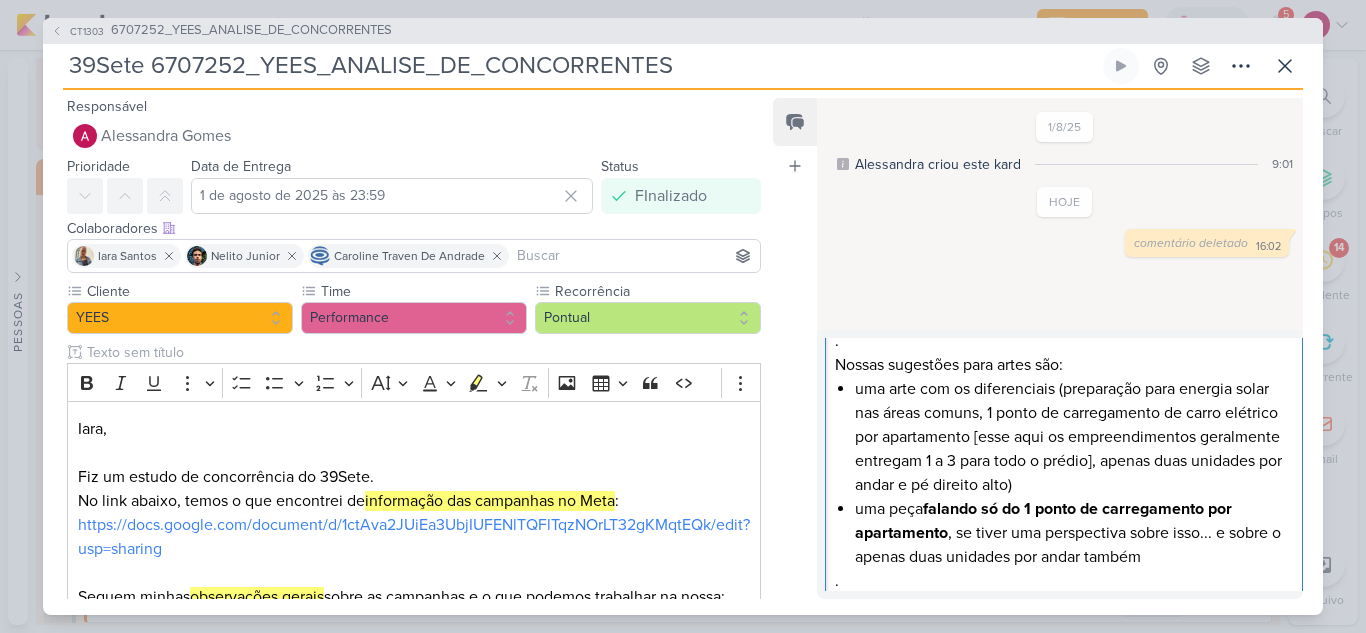 drag, startPoint x: 1219, startPoint y: 561, endPoint x: 1206, endPoint y: 546, distance: 19.849434 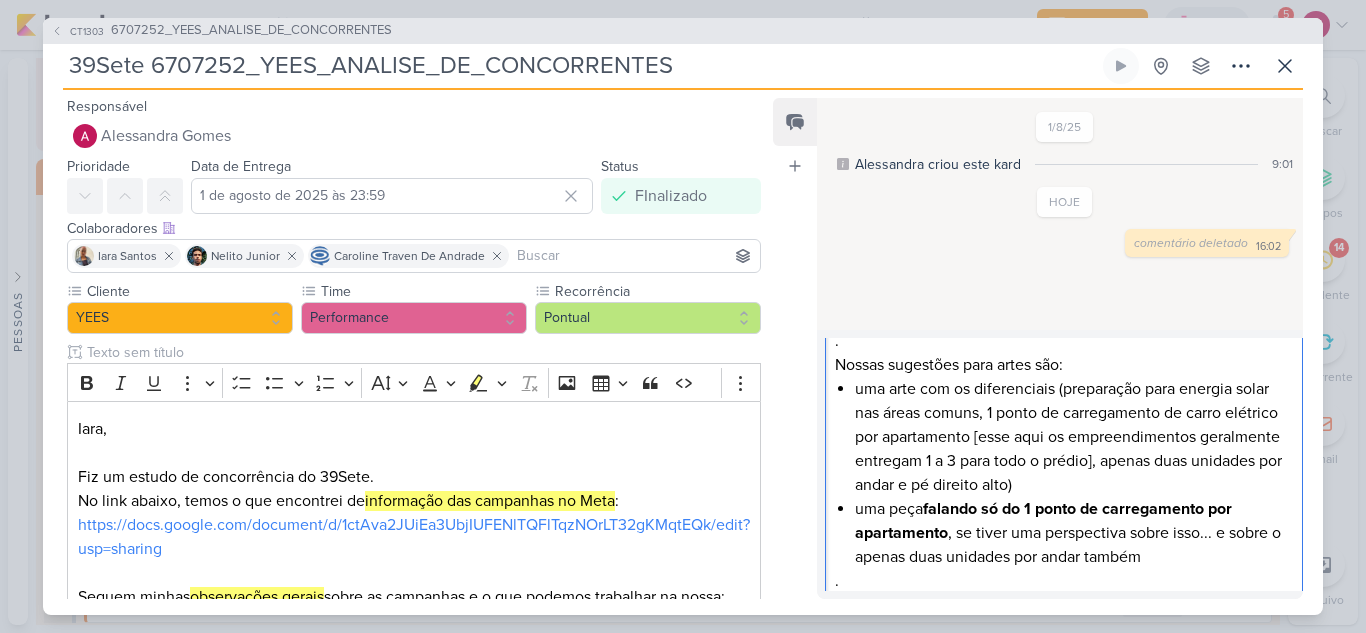 click on "uma peça  falando só do 1 ponto de carregamento por apartamento , se tiver uma perspectiva sobre isso... e sobre o apenas duas unidades por andar também" at bounding box center [1073, 533] 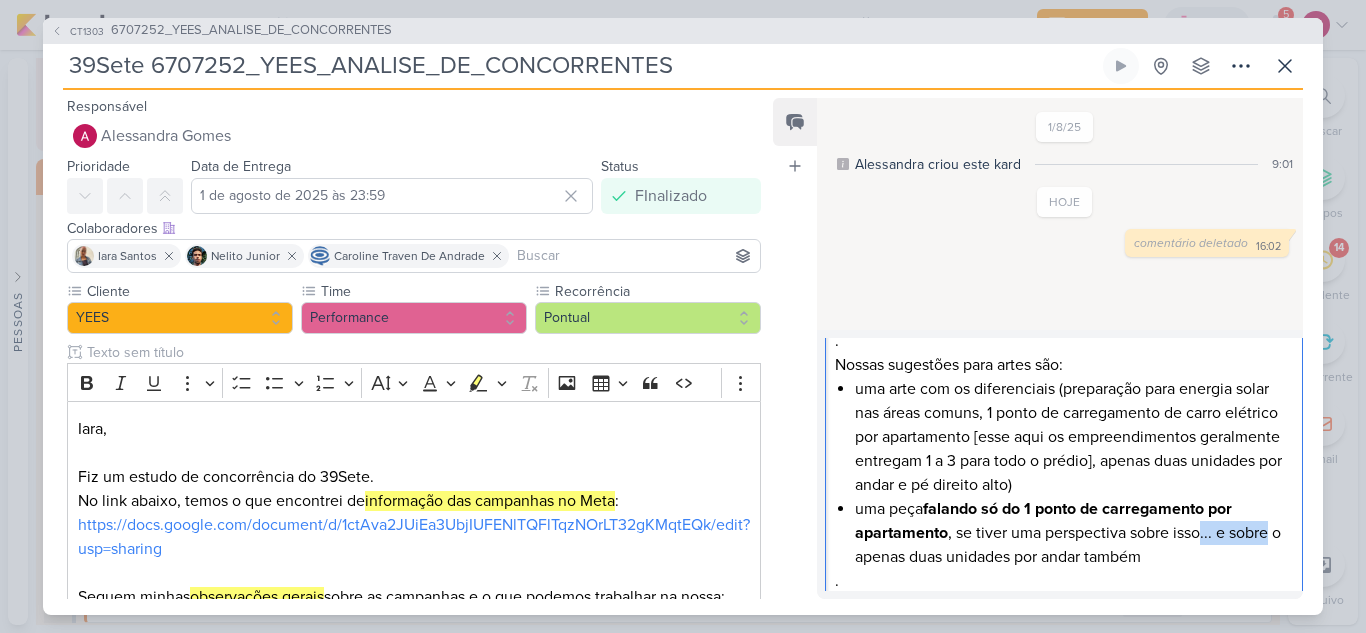 drag, startPoint x: 1219, startPoint y: 531, endPoint x: 1285, endPoint y: 531, distance: 66 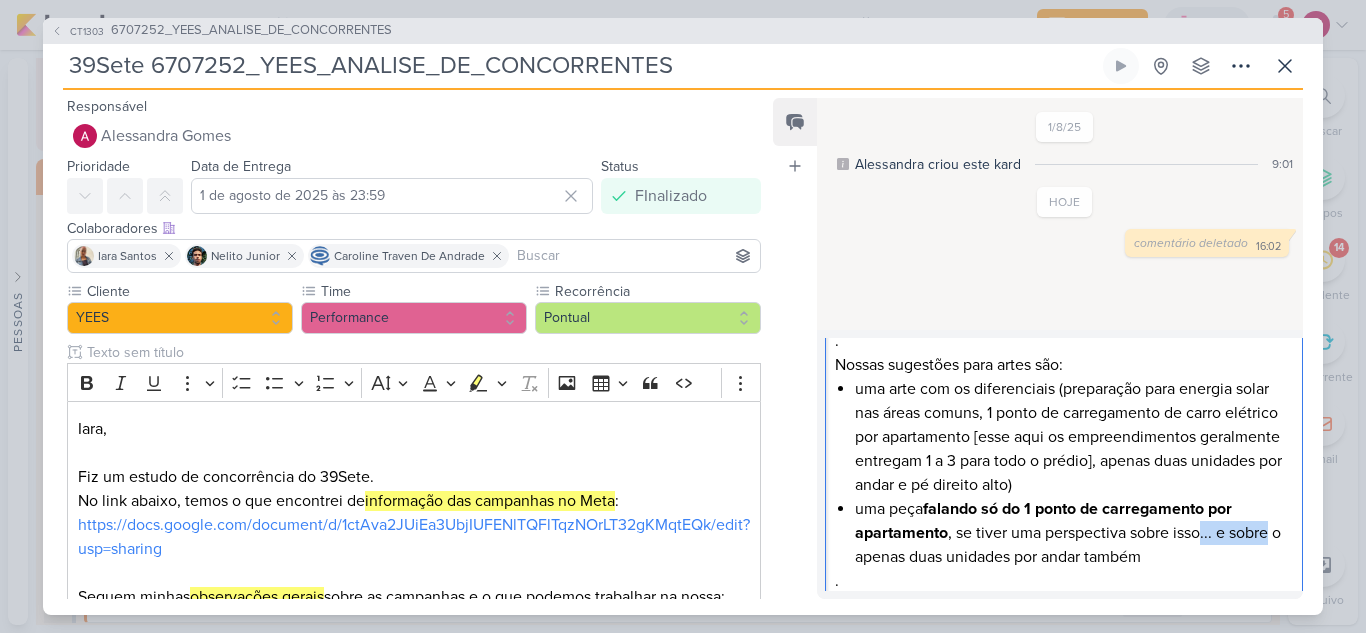 click on "39Sete, é um produto que  batemos de frente com a concorrência . . Nossas sugestões para artes são: uma arte com os diferenciais (preparação para energia solar nas áreas comuns, 1 ponto de carregamento de carro elétrico por apartamento [esse aqui os empreendimentos geralmente entregam 1 a 3 para todo o prédio], apenas duas unidades por andar e pé direito alto) uma peça  falando só do 1 ponto de carregamento por apartamento , se tiver uma perspectiva sobre isso... e sobre o apenas duas unidades por andar também . Acho que  pra google , conseguimos  incluir um grupo de anúncio "diferenciais"  com os termos "apartamento com carregamento de carro elétrico" e "apartamento com pé direito alto", "apartamento com varanda gourmet", etc" at bounding box center [1064, 484] 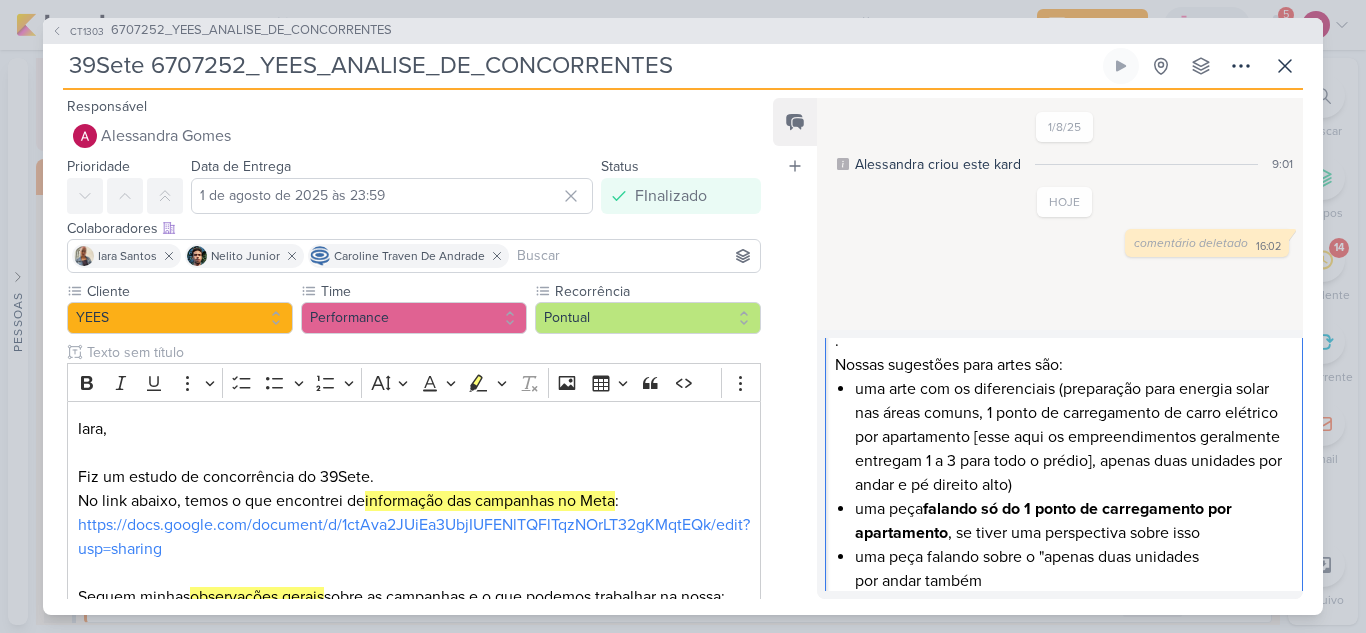 scroll, scrollTop: 135, scrollLeft: 0, axis: vertical 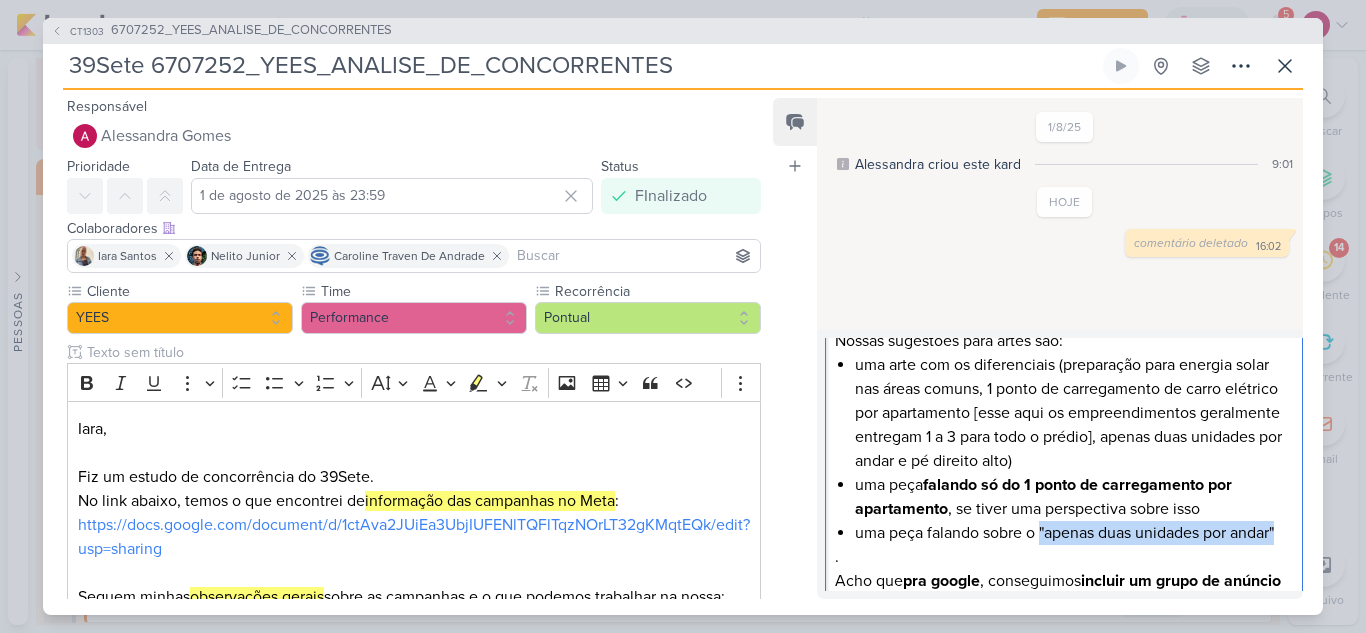 drag, startPoint x: 1285, startPoint y: 534, endPoint x: 1044, endPoint y: 535, distance: 241.00208 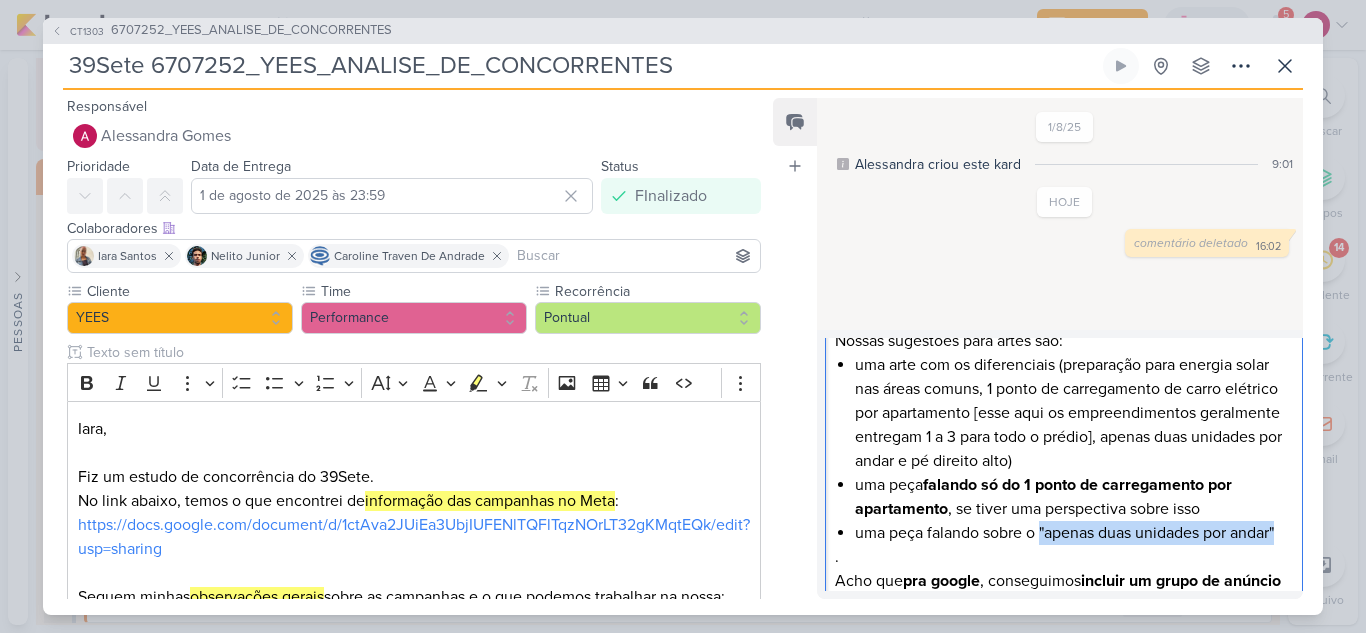 click on "39Sete, é um produto que  batemos de frente com a concorrência . . Nossas sugestões para artes são: uma arte com os diferenciais (preparação para energia solar nas áreas comuns, 1 ponto de carregamento de carro elétrico por apartamento [esse aqui os empreendimentos geralmente entregam 1 a 3 para todo o prédio], apenas duas unidades por andar e pé direito alto) uma peça  falando só do 1 ponto de carregamento por apartamento , se tiver uma perspectiva sobre isso uma peça falando sobre o "apenas duas unidades por andar" . Acho que  pra google , conseguimos  incluir um grupo de anúncio "diferenciais"  com os termos "apartamento com carregamento de carro elétrico" e "apartamento com pé direito alto", "apartamento com varanda gourmet", etc" at bounding box center (1064, 460) 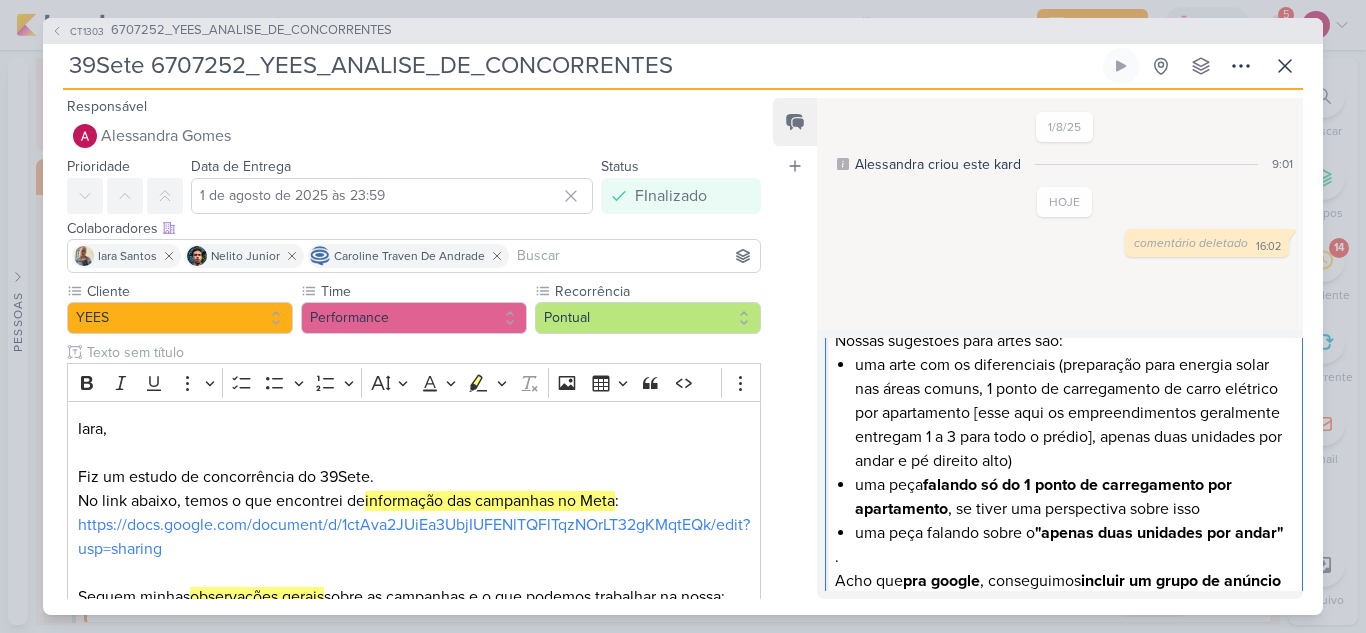 click on "uma peça falando sobre o  "apenas duas unidades por andar"" at bounding box center [1073, 533] 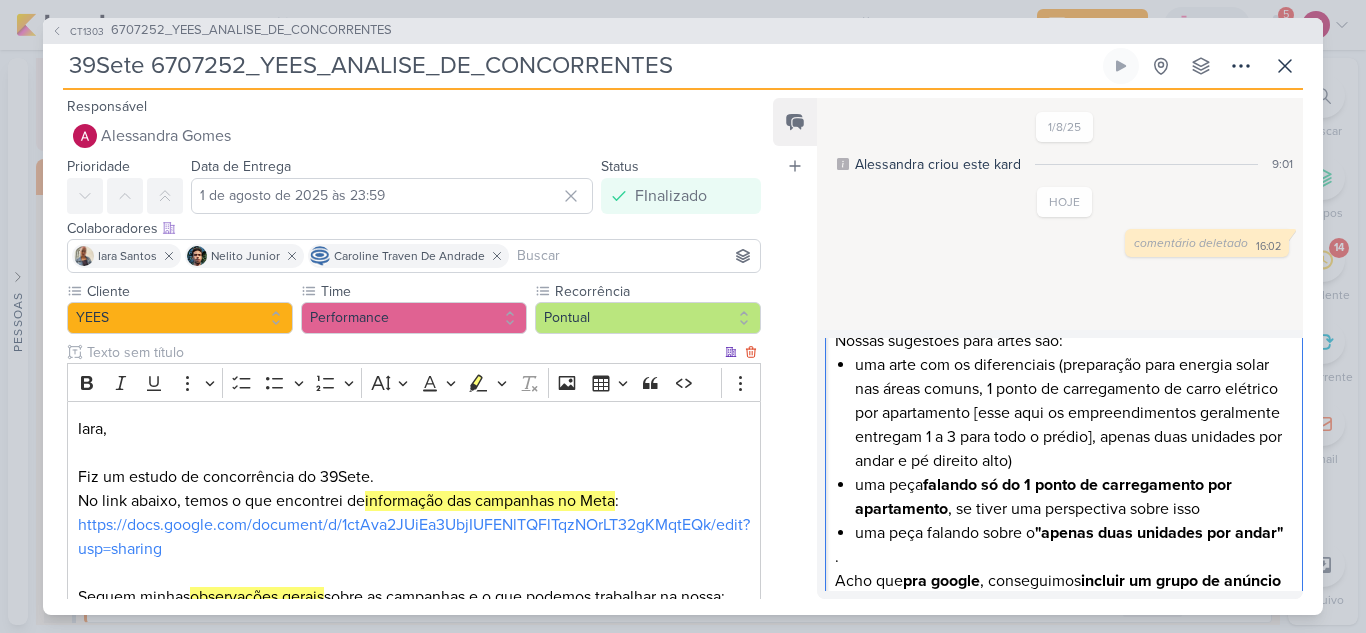 scroll, scrollTop: 500, scrollLeft: 0, axis: vertical 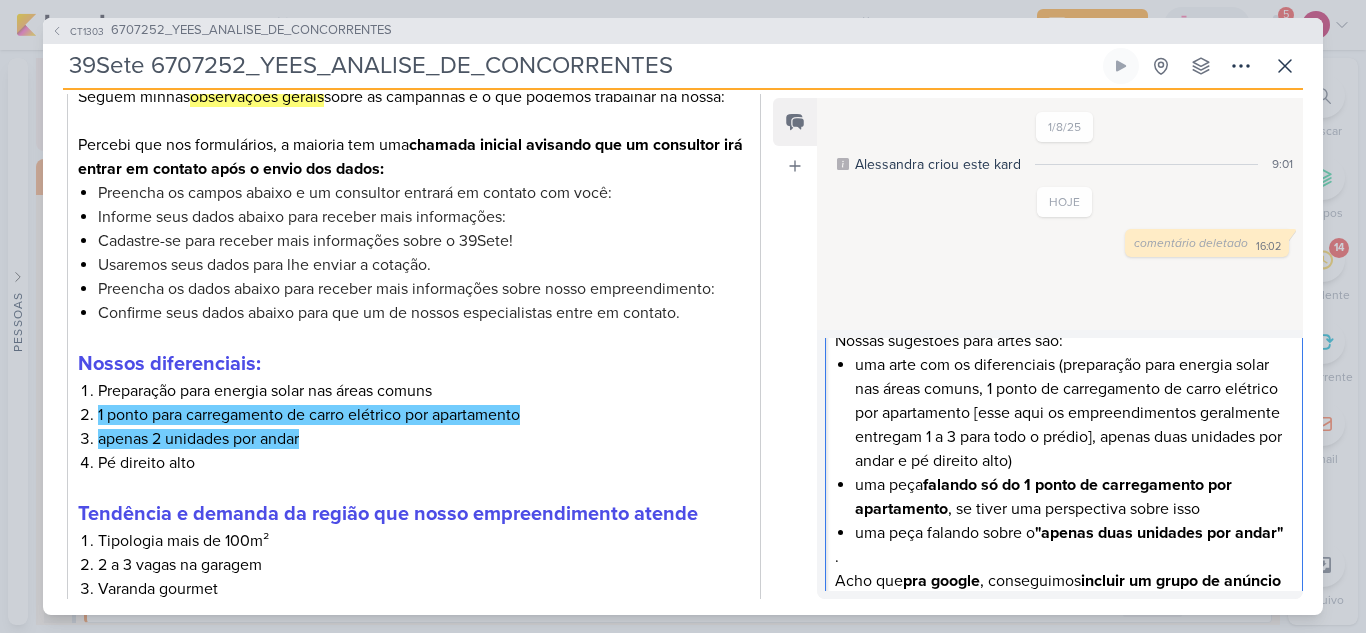 click on "uma peça falando sobre o  "apenas duas unidades por andar"" at bounding box center (1073, 533) 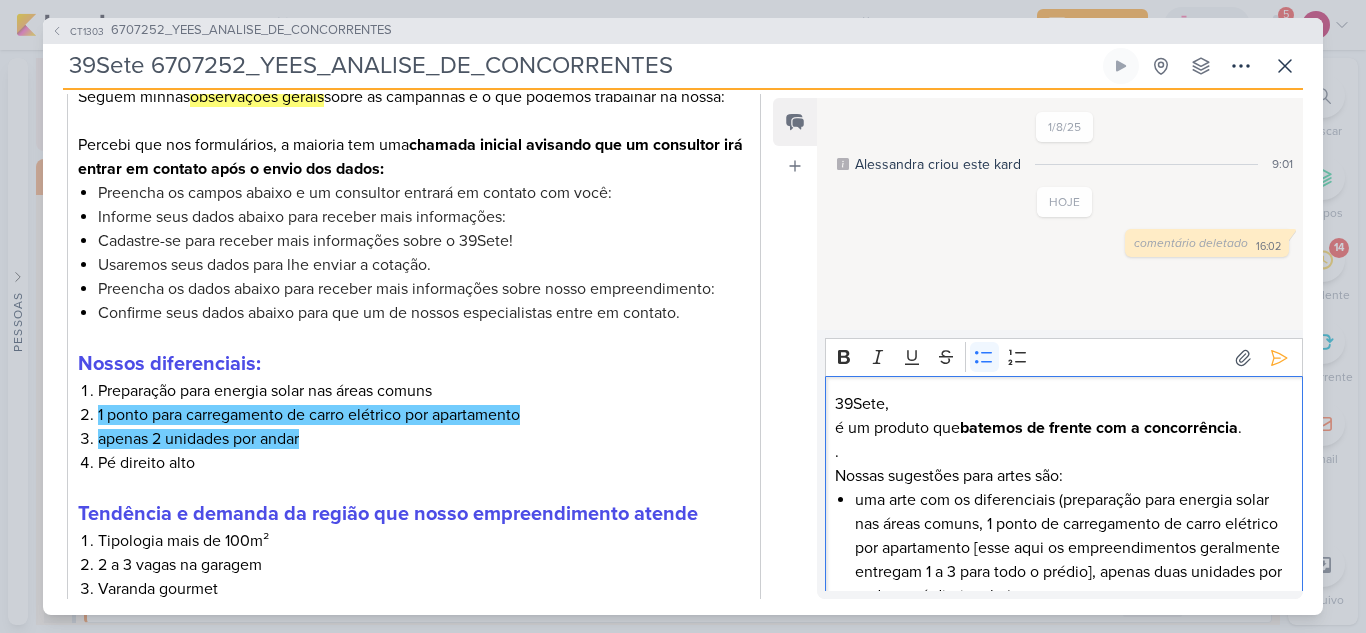 scroll, scrollTop: 248, scrollLeft: 0, axis: vertical 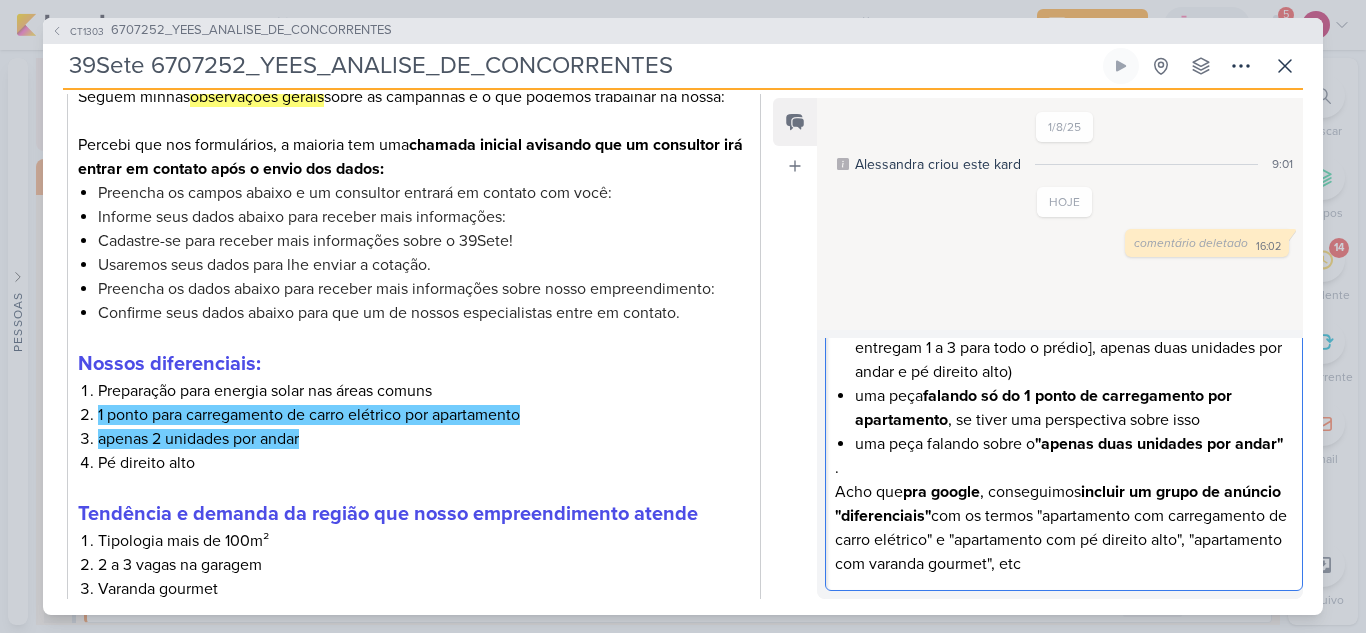 click on "pra google" at bounding box center [941, 492] 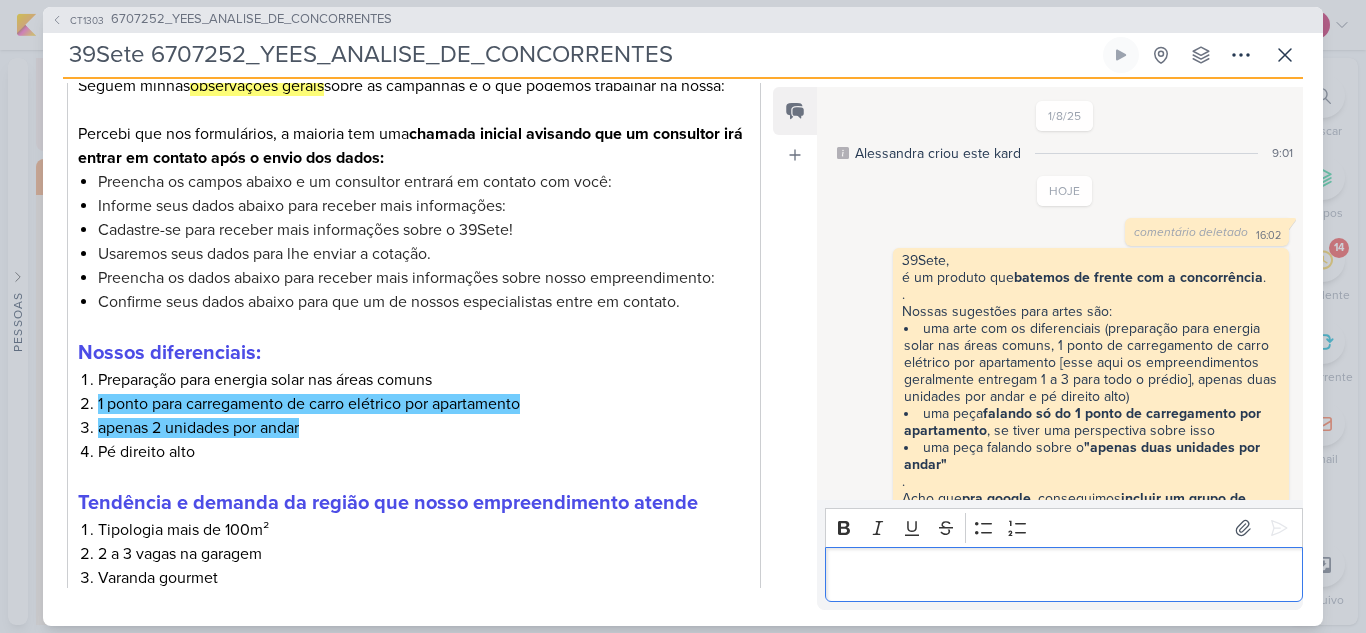 scroll, scrollTop: 0, scrollLeft: 0, axis: both 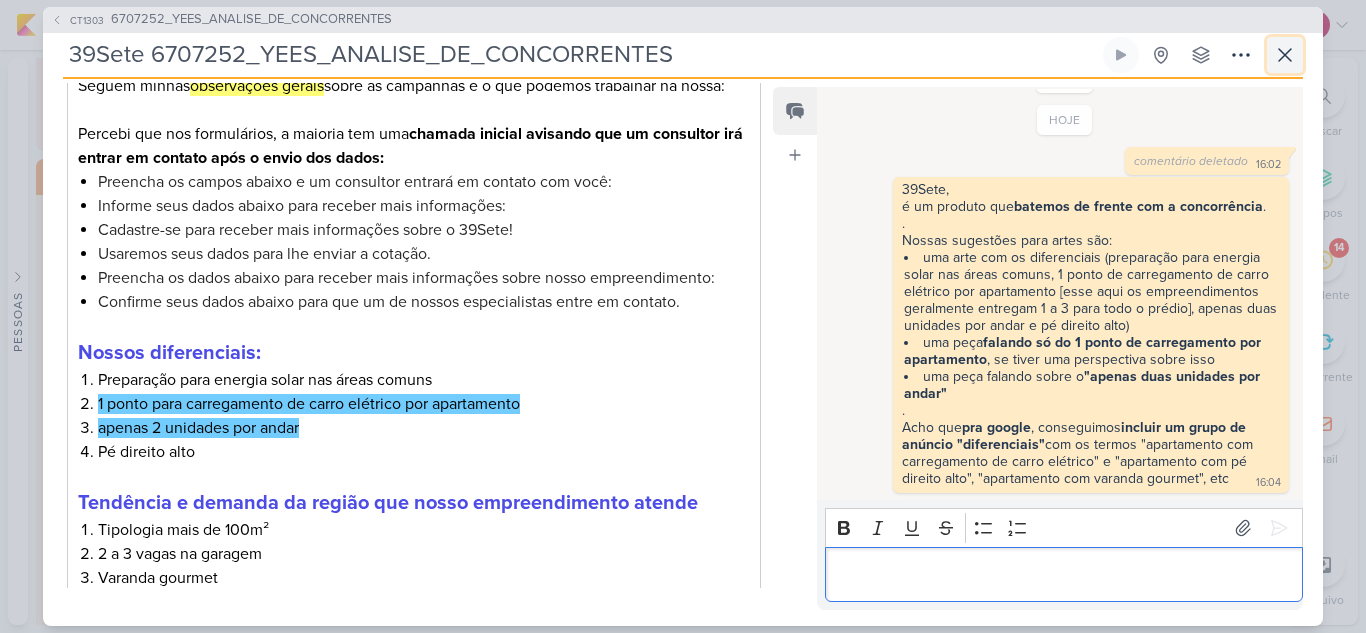 click 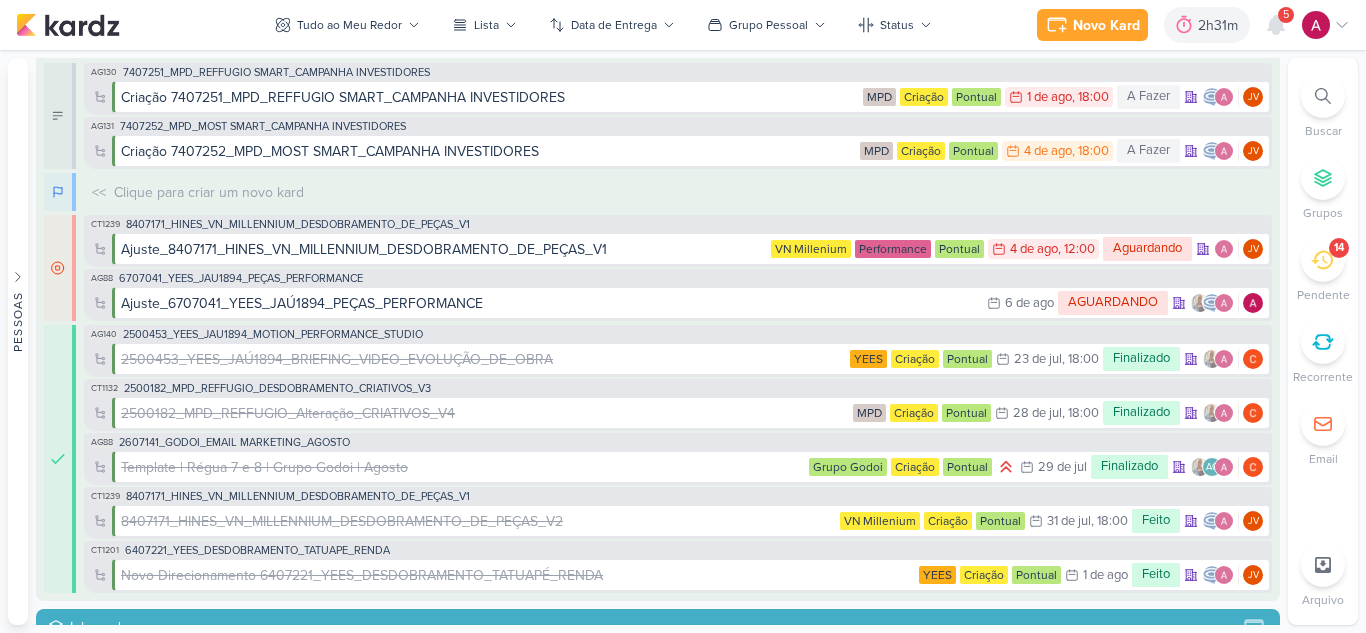scroll, scrollTop: 0, scrollLeft: 0, axis: both 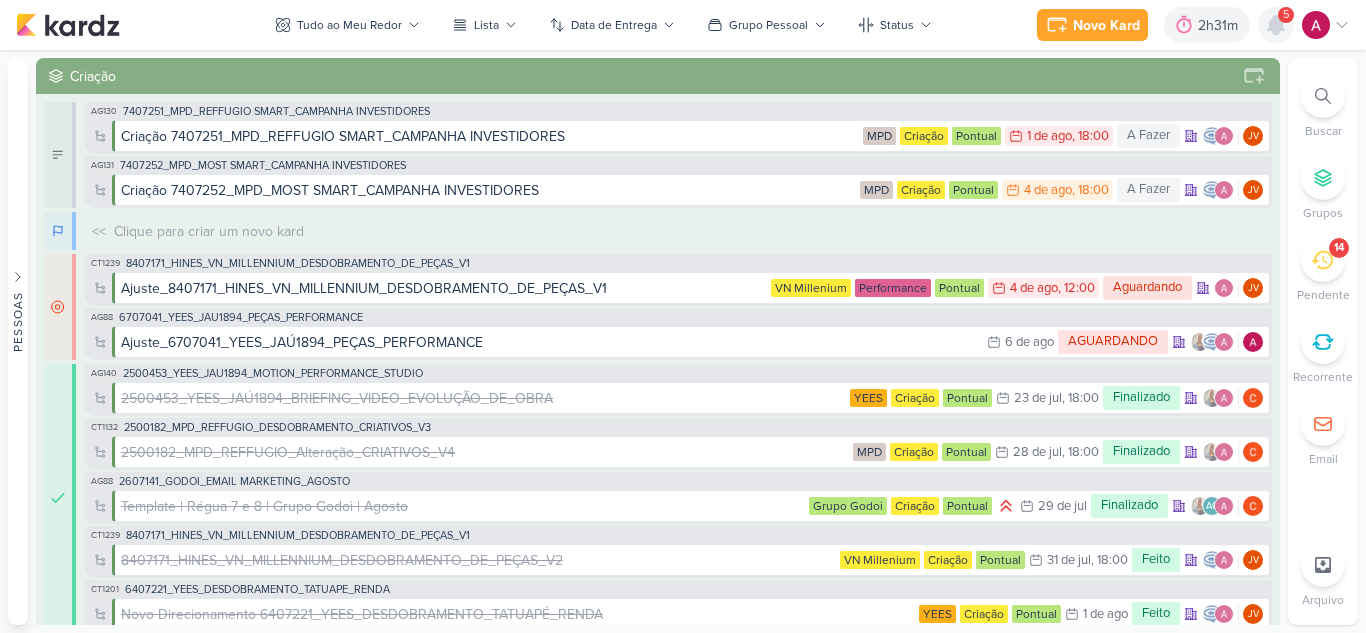 click 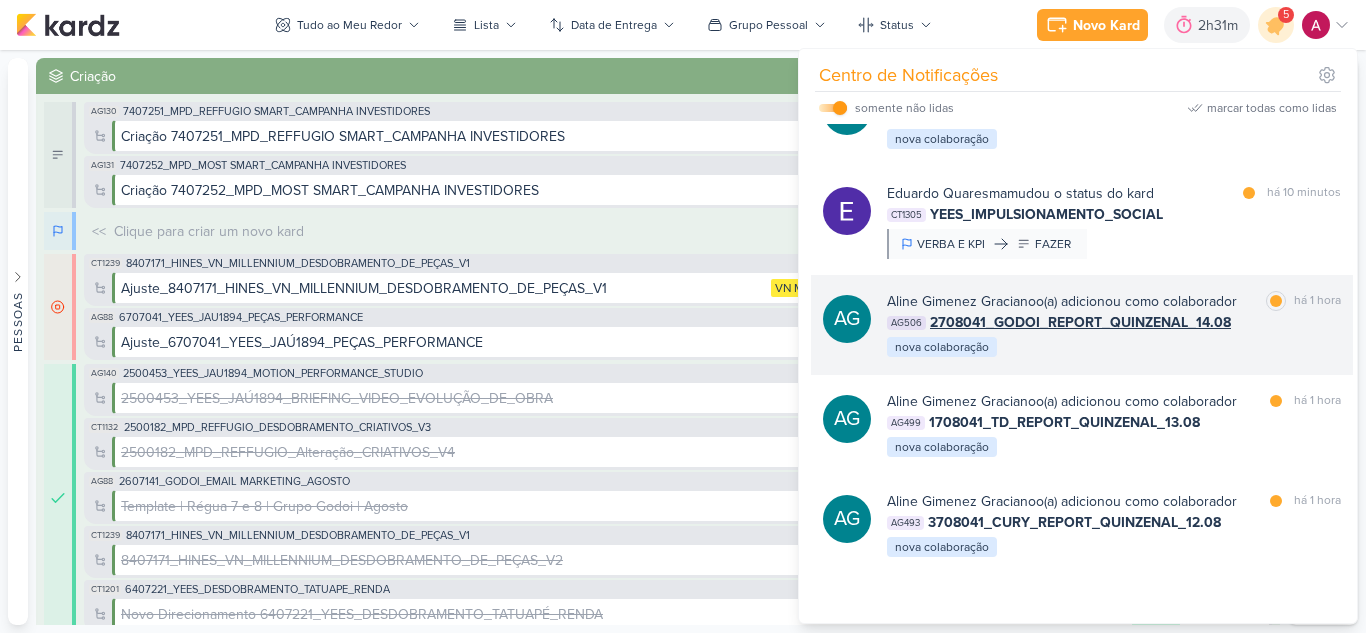 scroll, scrollTop: 0, scrollLeft: 0, axis: both 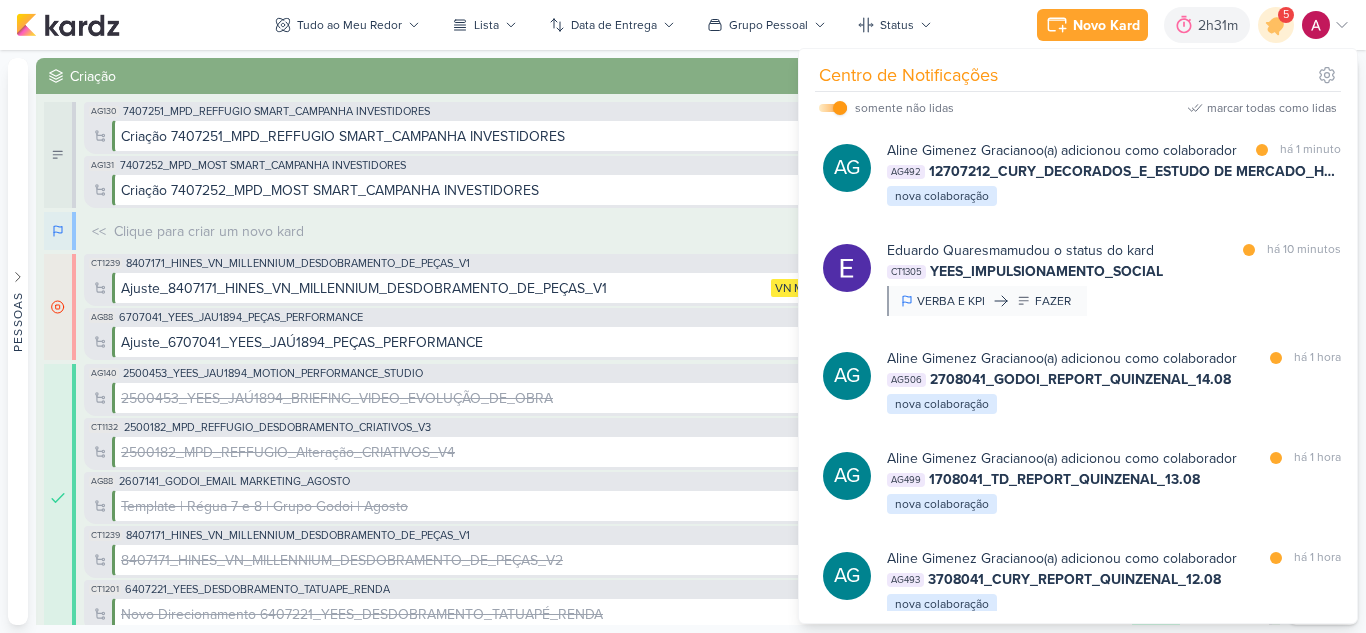 click on "Tudo ao Meu Redor
visão
Caixa de Entrada
A caixa de entrada mostra todos os kardz que você é o responsável
Enviados
A visão de enviados contém os kardz que você criou e designou à outra pessoa
Colaboração" at bounding box center (603, 25) 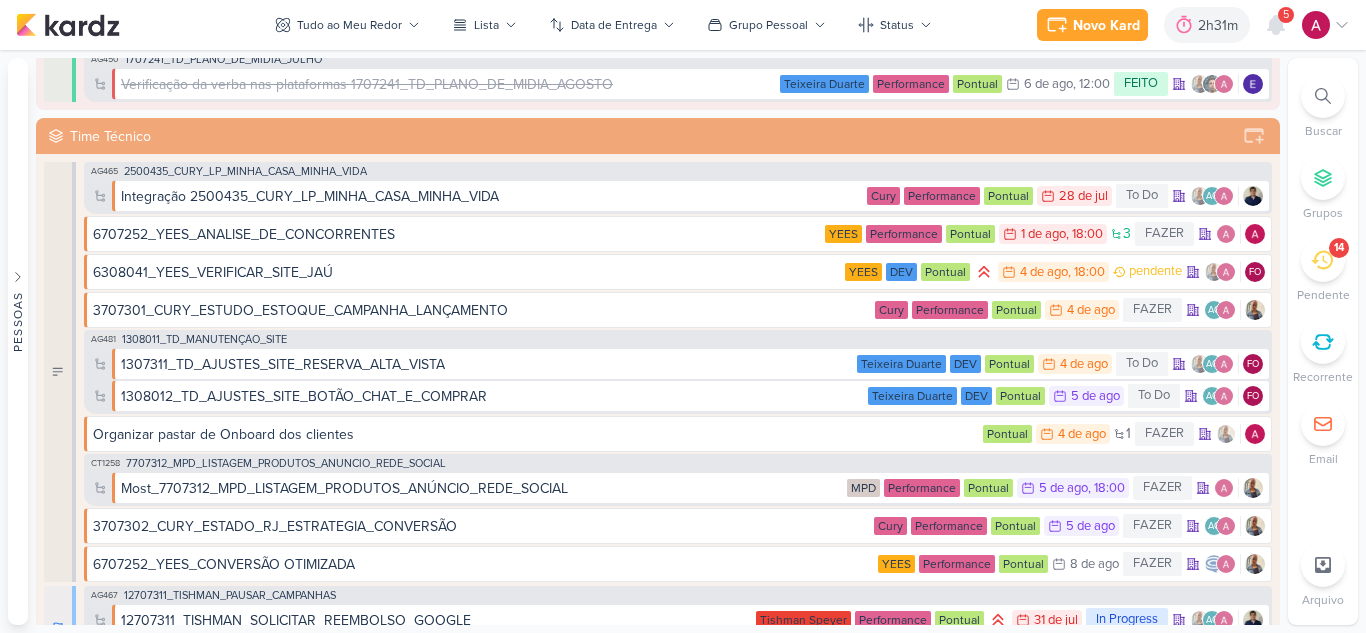 scroll, scrollTop: 3200, scrollLeft: 0, axis: vertical 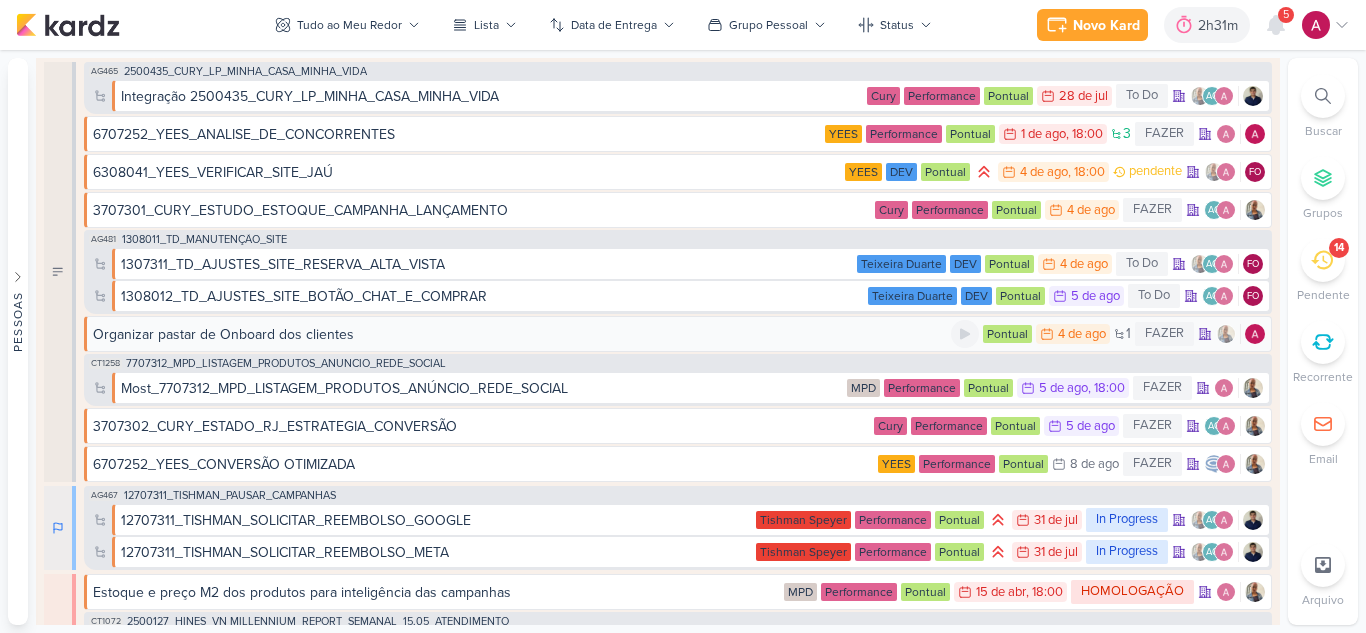 click on "Organizar pastar de Onboard dos clientes" at bounding box center (223, 334) 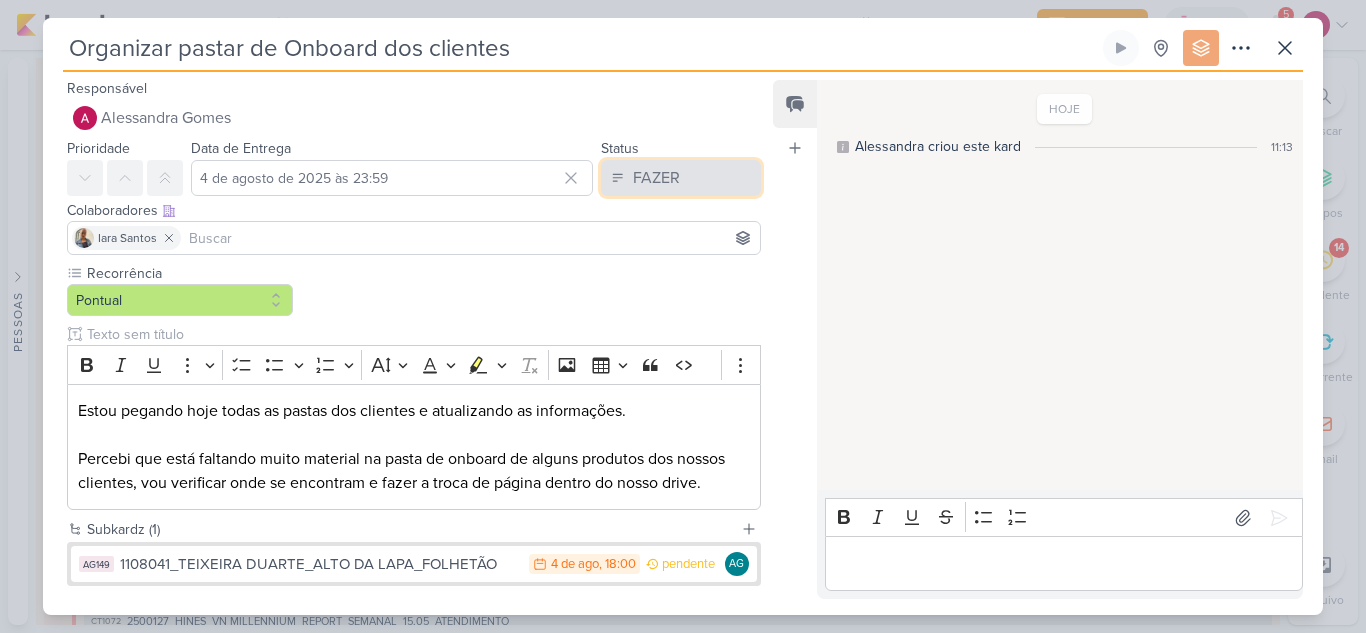 click on "FAZER" at bounding box center [681, 178] 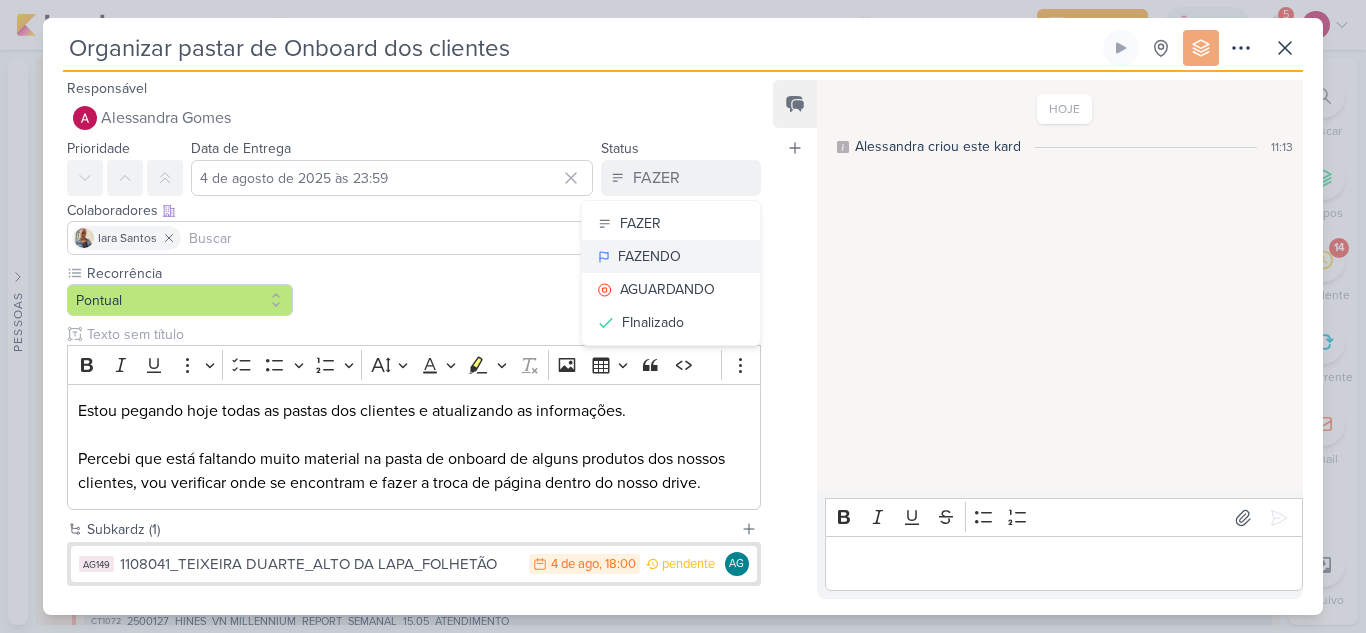 click on "FAZENDO" at bounding box center [649, 256] 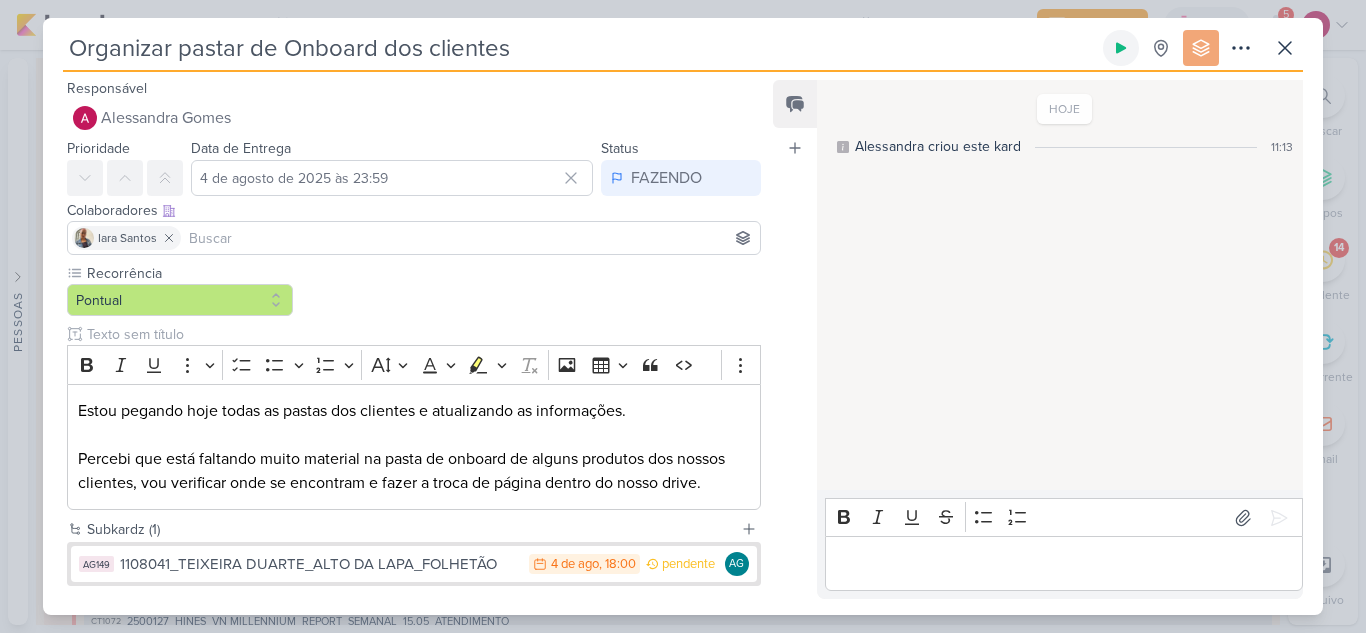 click 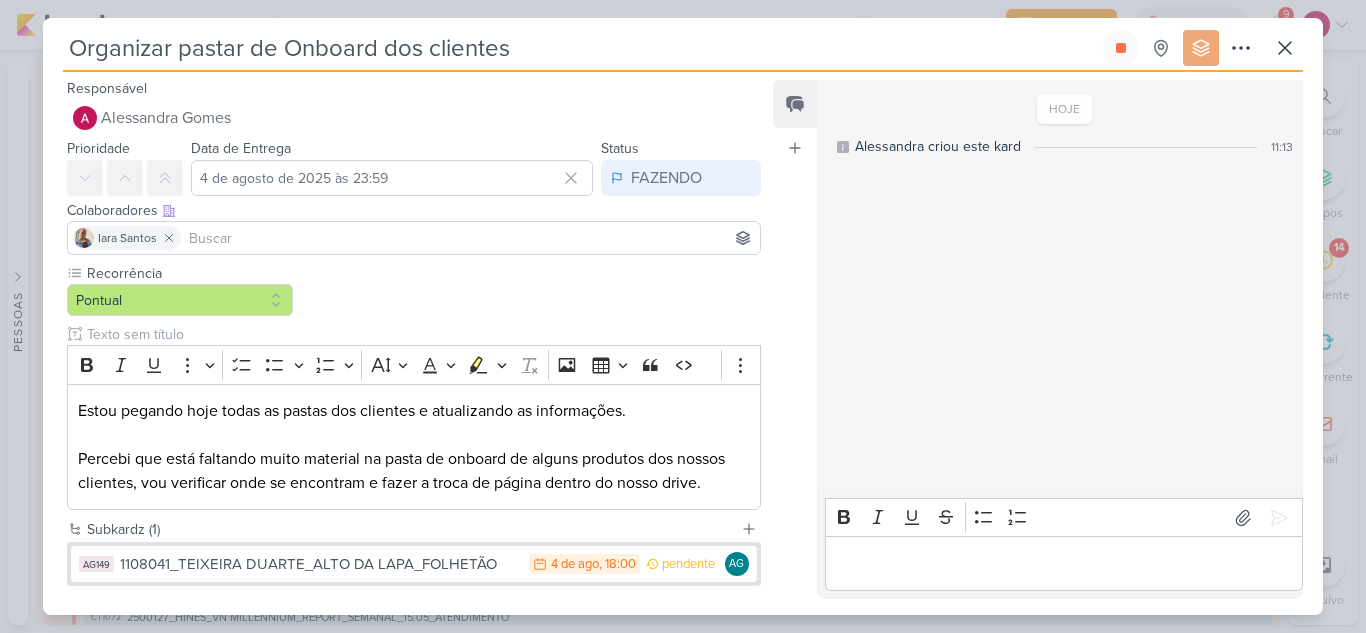 scroll, scrollTop: 3196, scrollLeft: 0, axis: vertical 